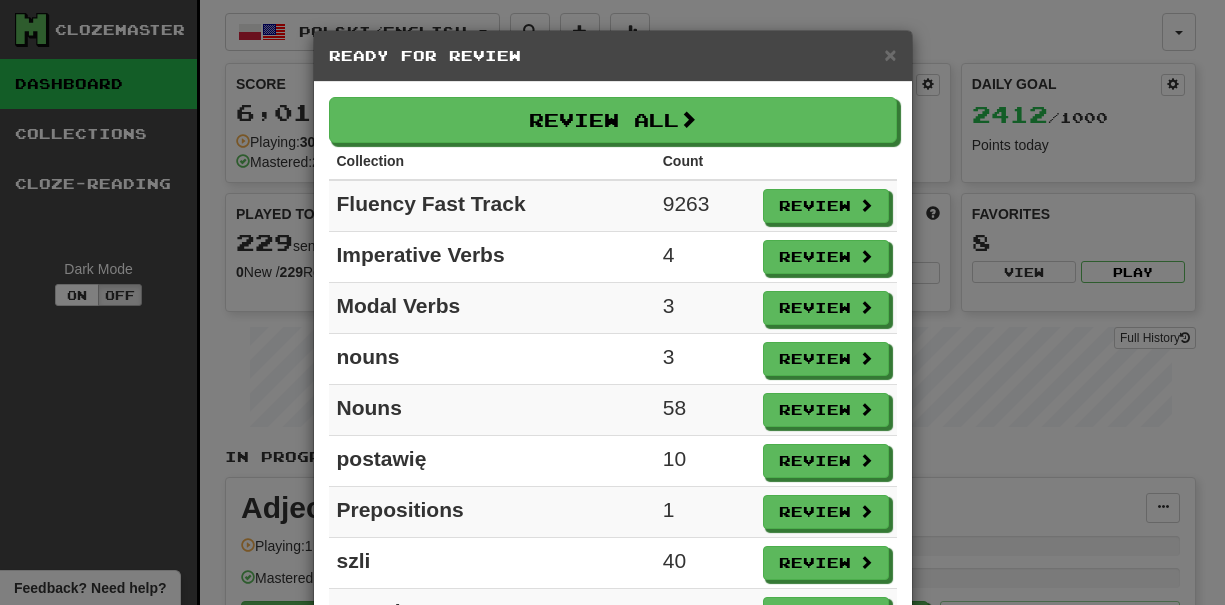 scroll, scrollTop: 0, scrollLeft: 0, axis: both 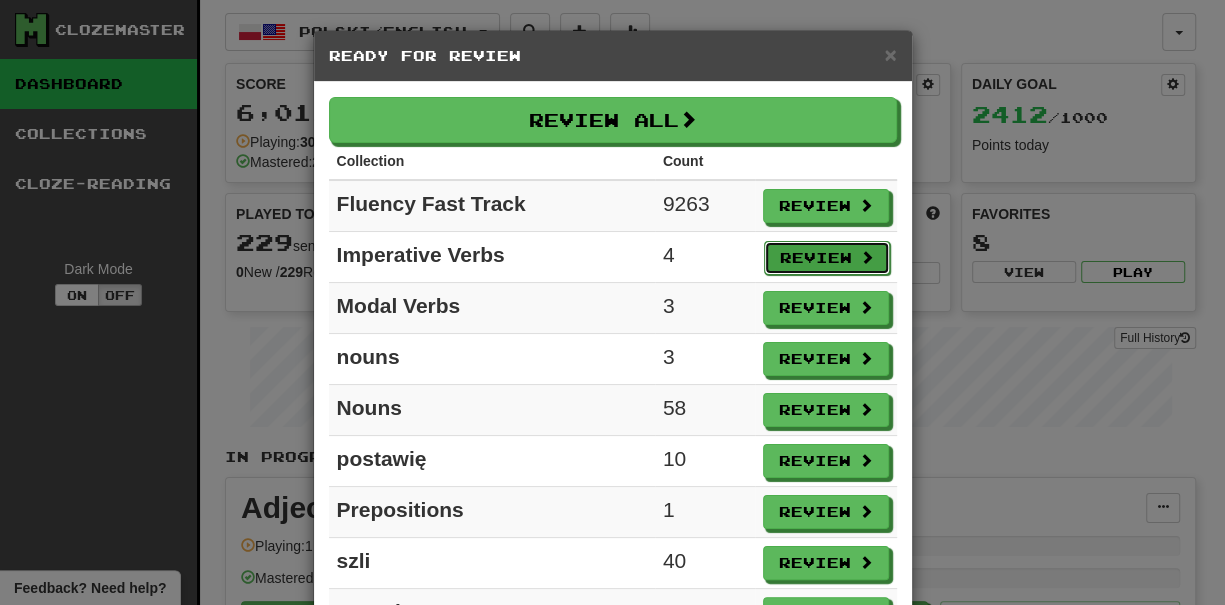click on "Review" at bounding box center (827, 258) 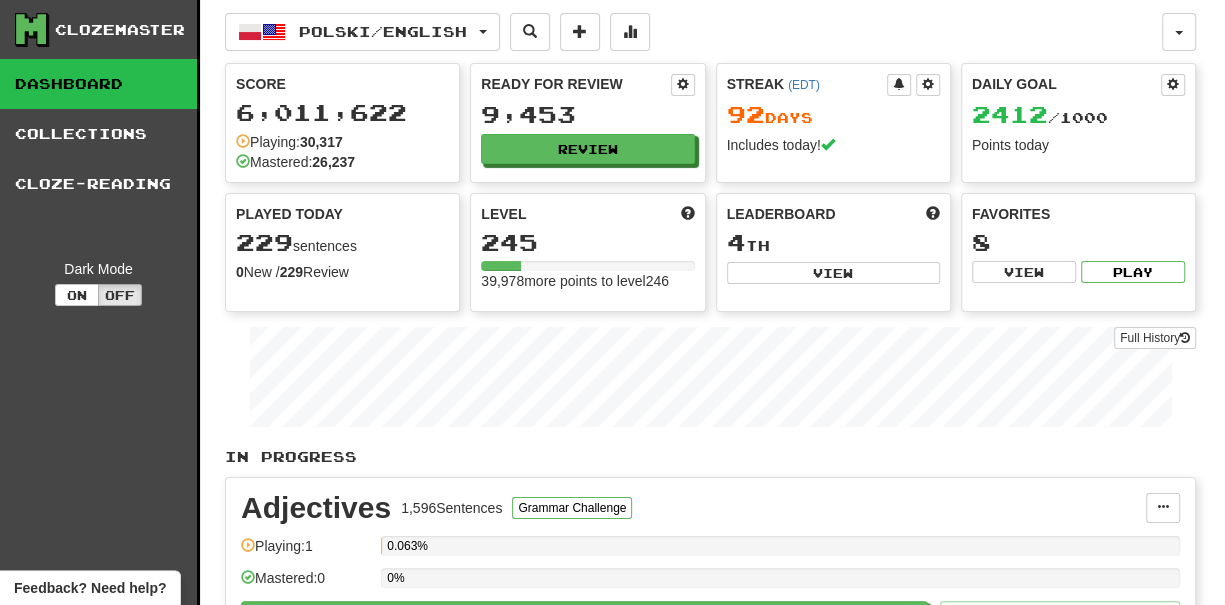 select on "***" 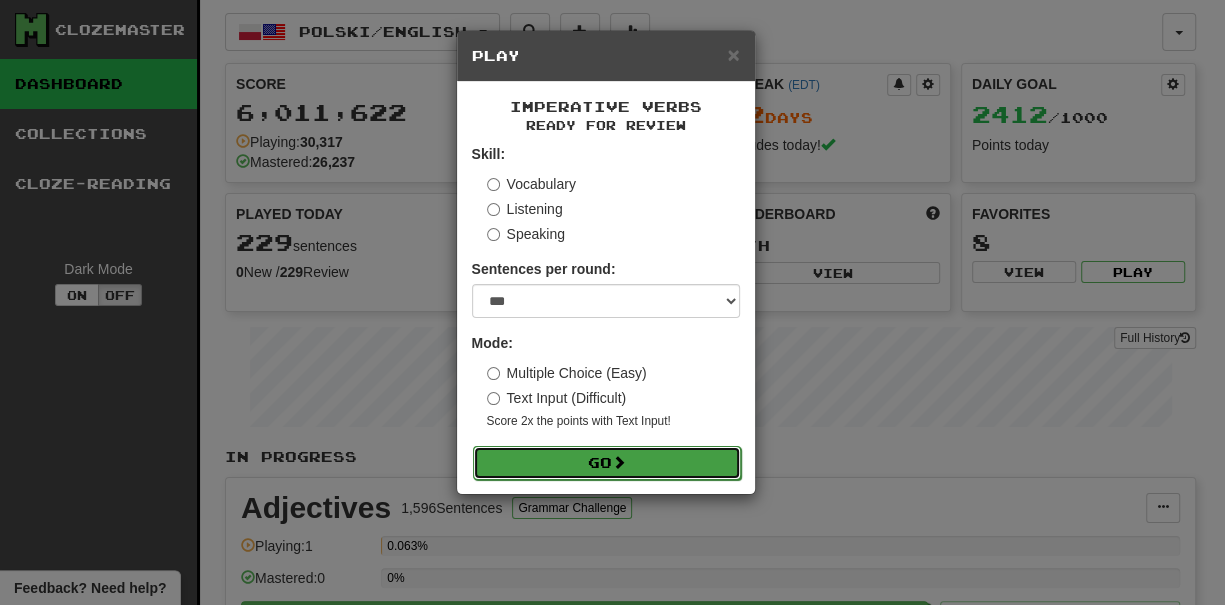 click on "Go" at bounding box center (607, 463) 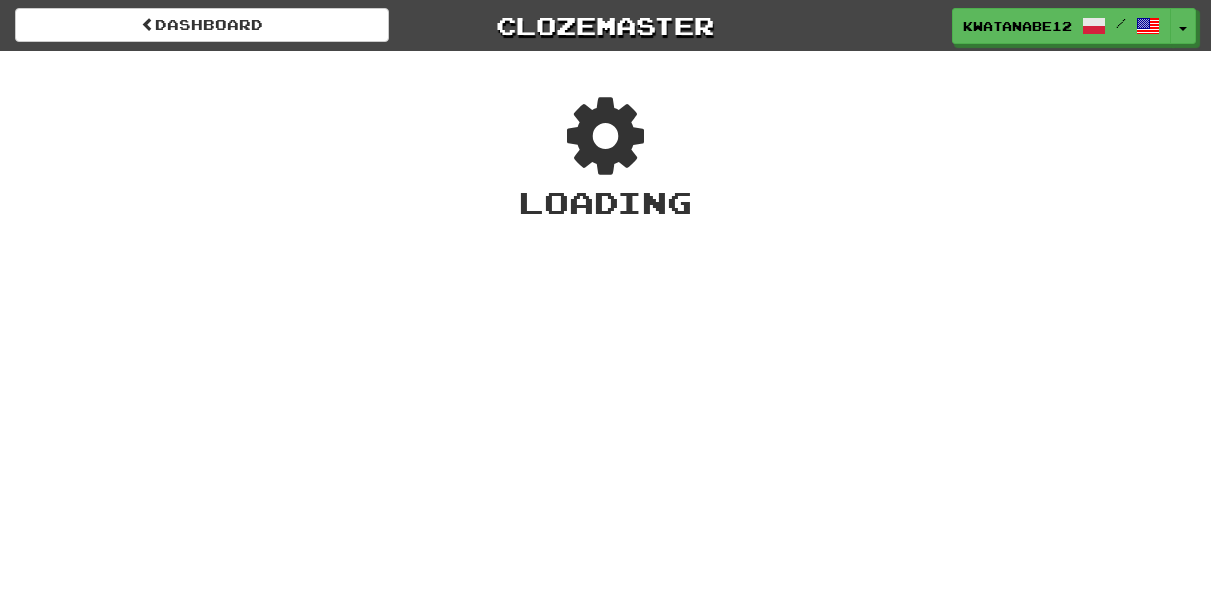 scroll, scrollTop: 0, scrollLeft: 0, axis: both 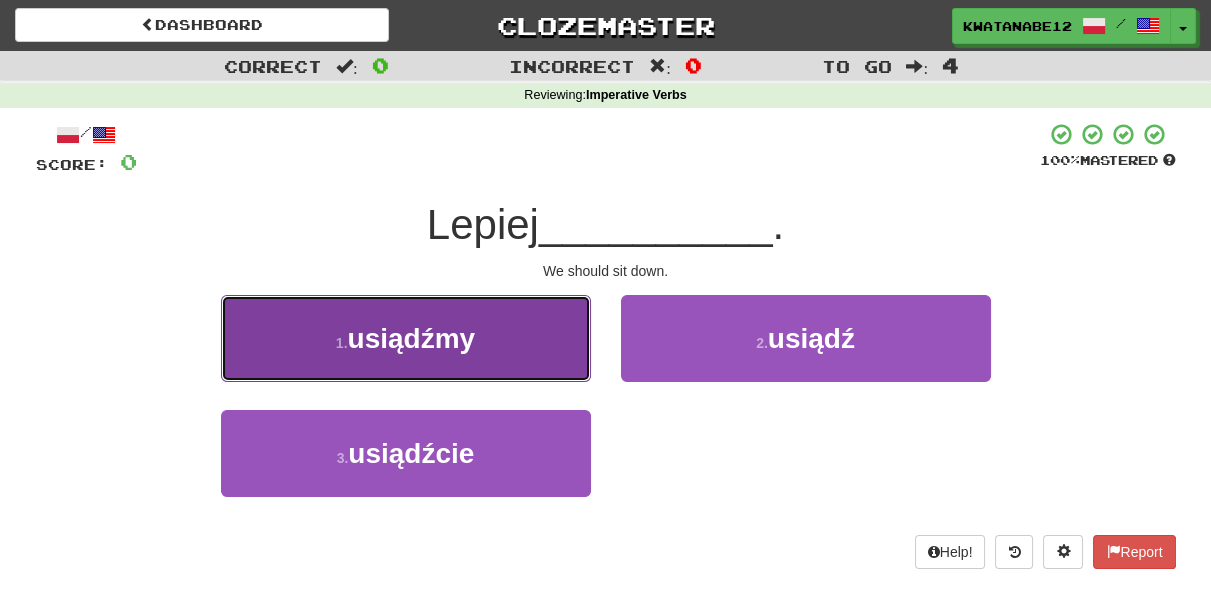 click on "1 . usiądźmy" at bounding box center [406, 338] 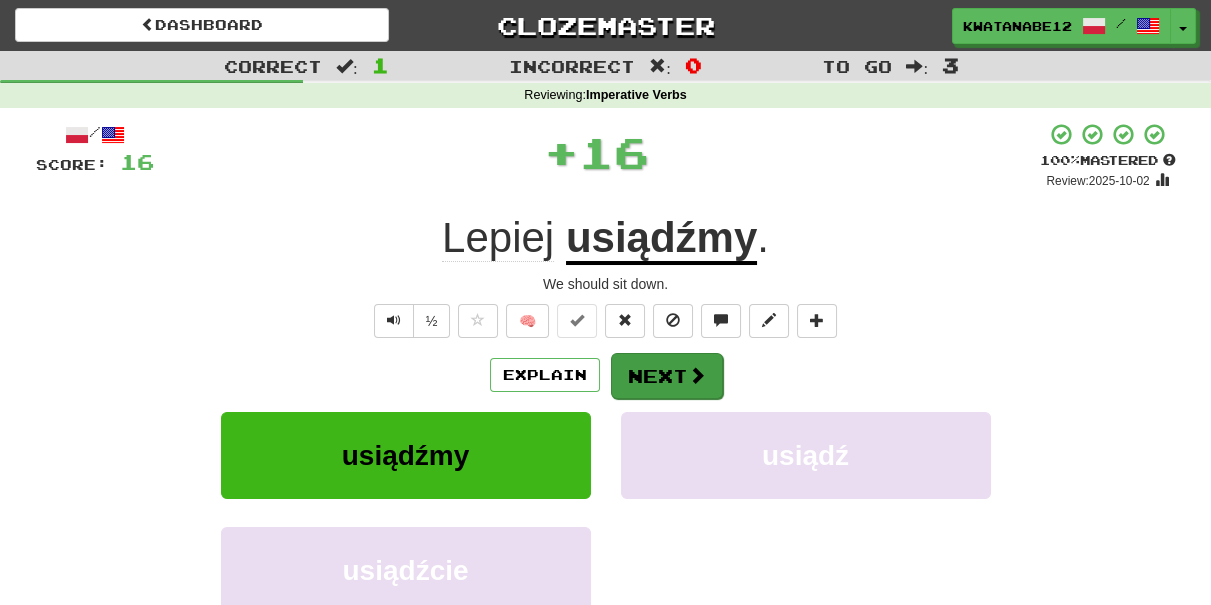 drag, startPoint x: 651, startPoint y: 403, endPoint x: 649, endPoint y: 392, distance: 11.18034 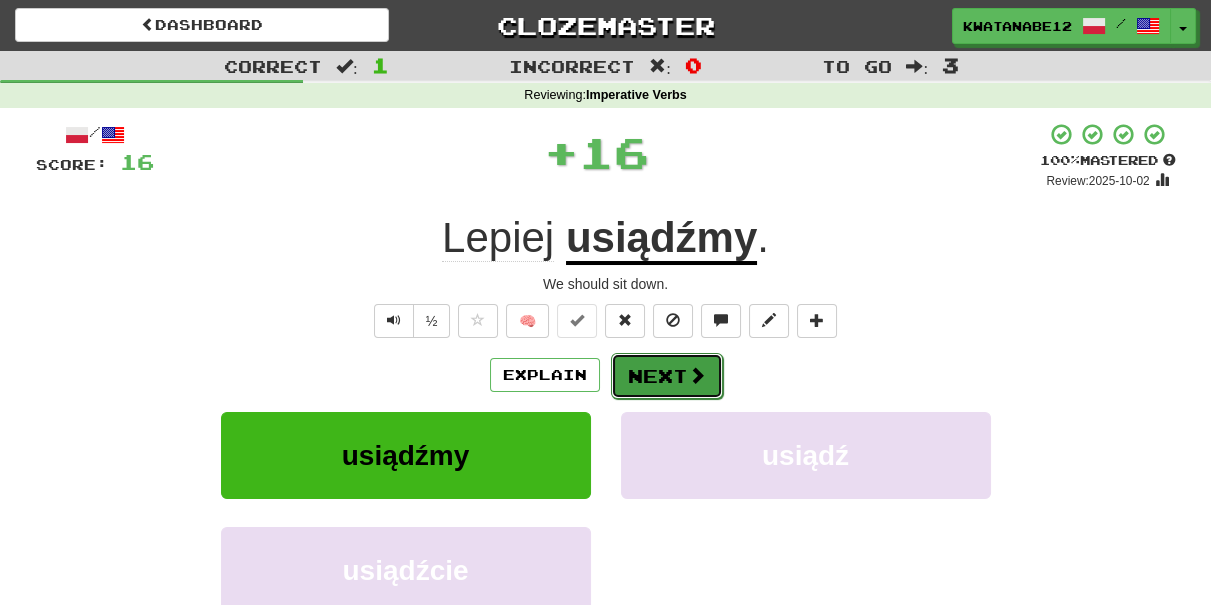 click on "Next" at bounding box center [667, 376] 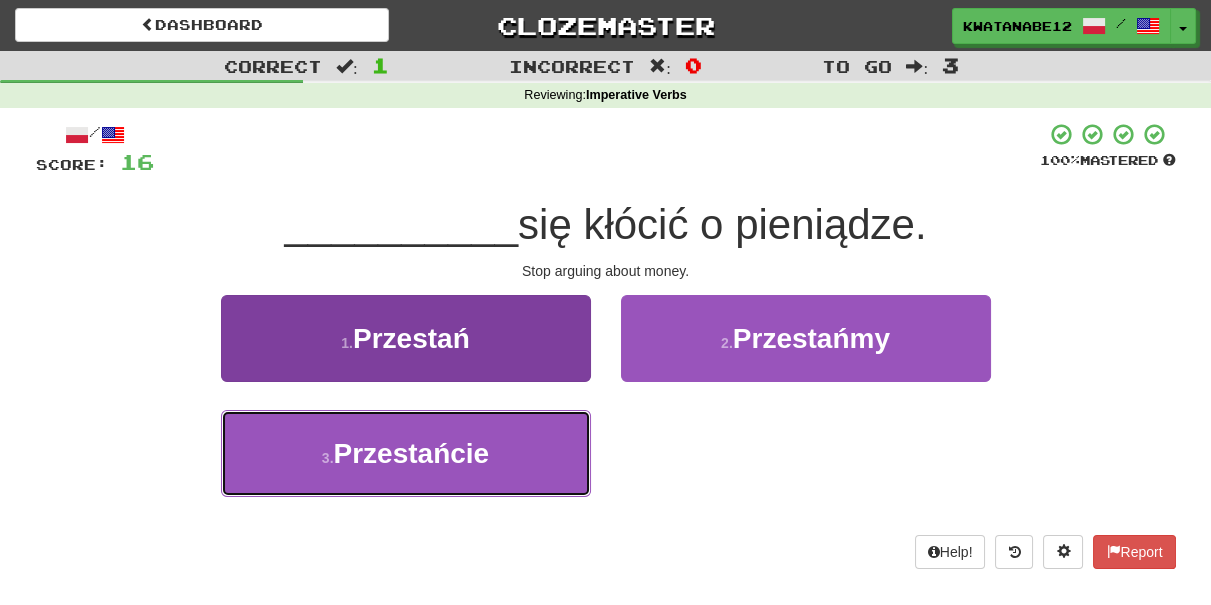 click on "3 .  Przestańcie" at bounding box center (406, 453) 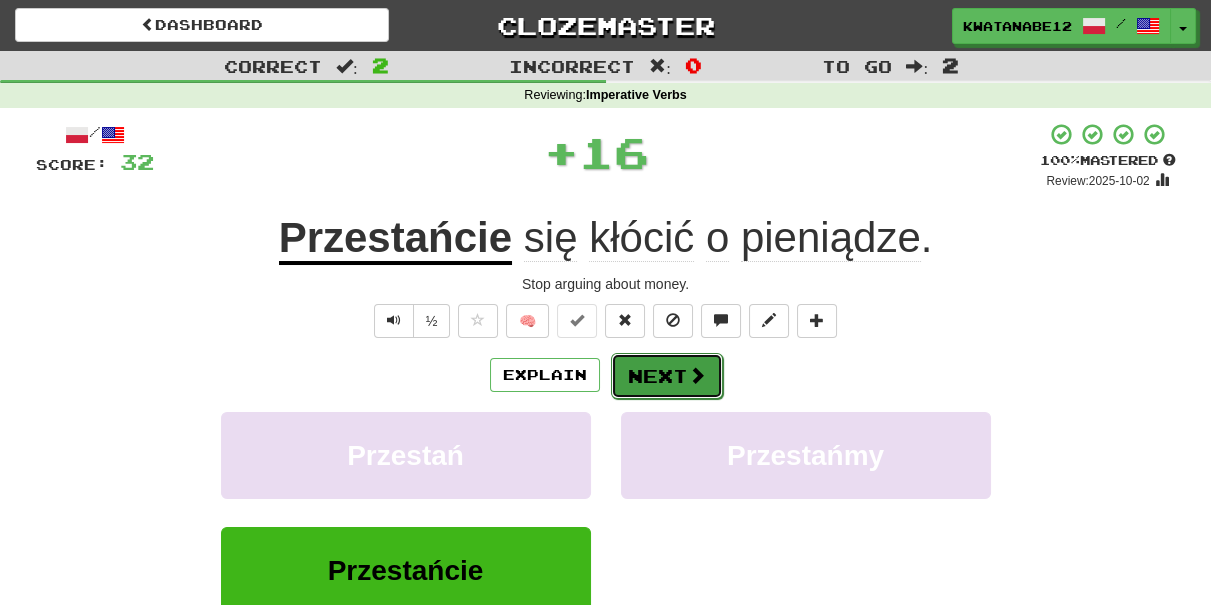 click on "Next" at bounding box center (667, 376) 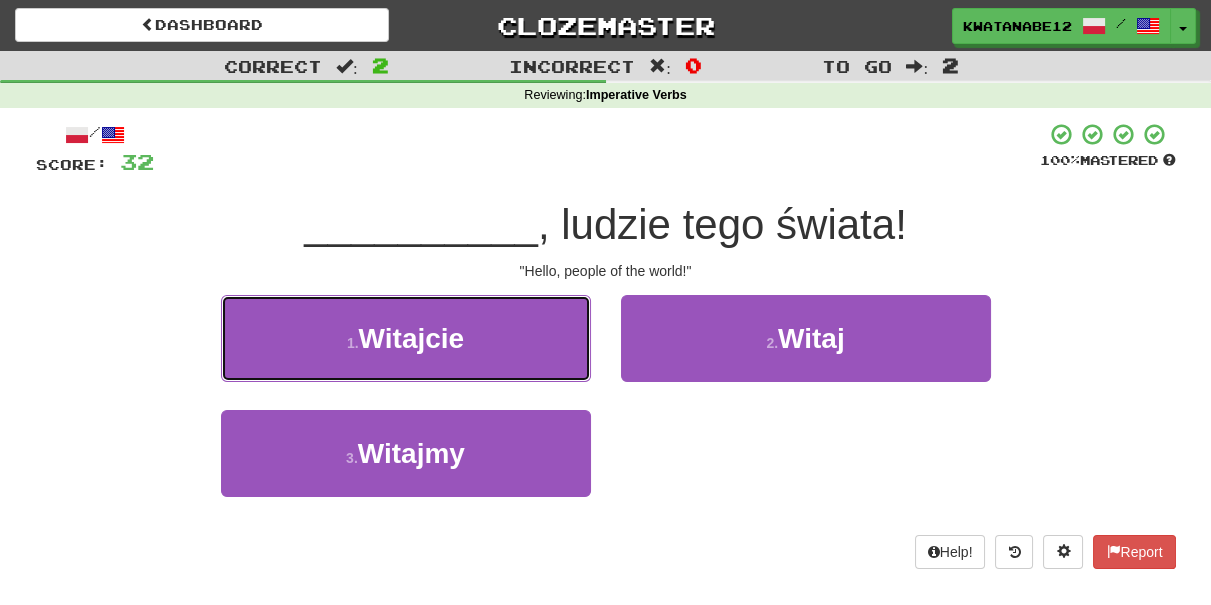 drag, startPoint x: 515, startPoint y: 354, endPoint x: 582, endPoint y: 346, distance: 67.47592 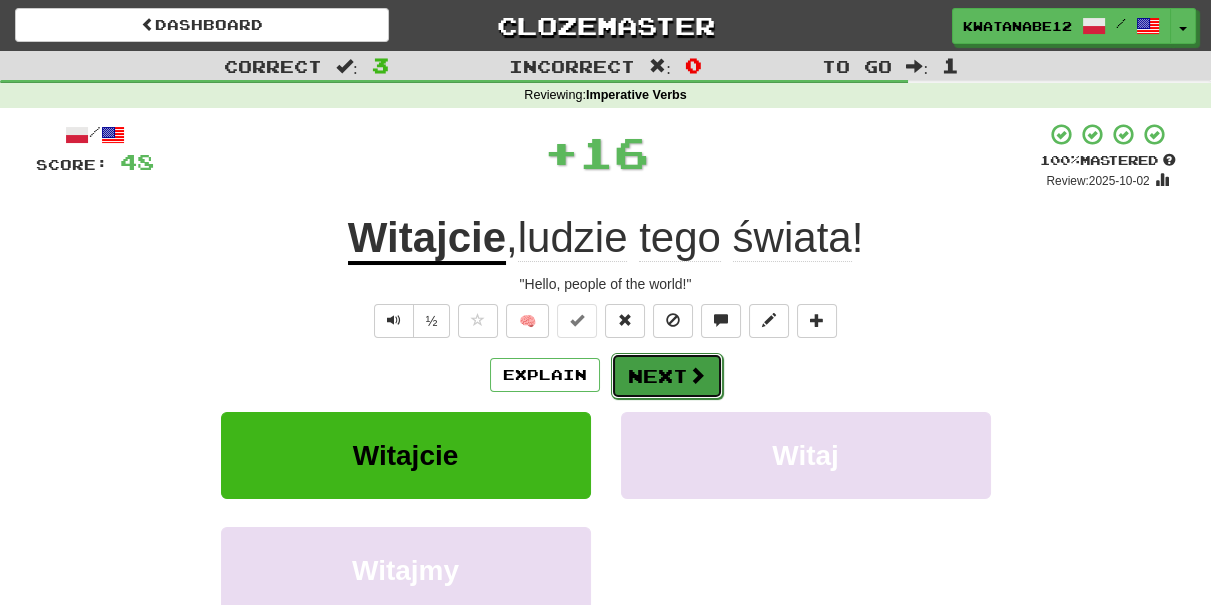 click on "Next" at bounding box center (667, 376) 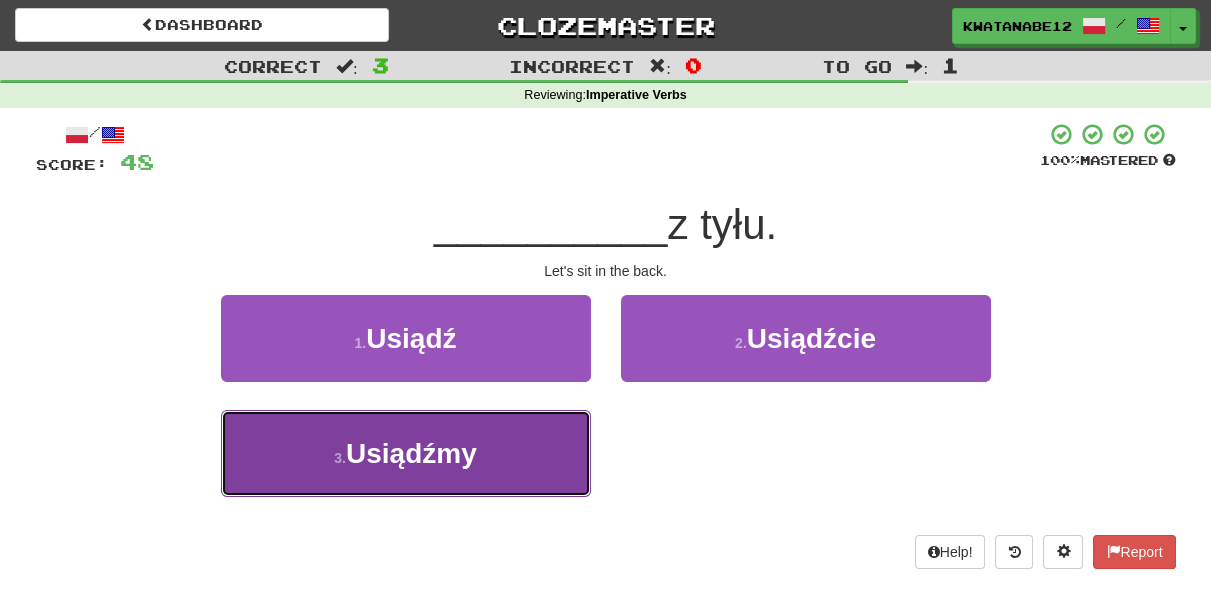 click on "3 .  Usiądźmy" at bounding box center (406, 453) 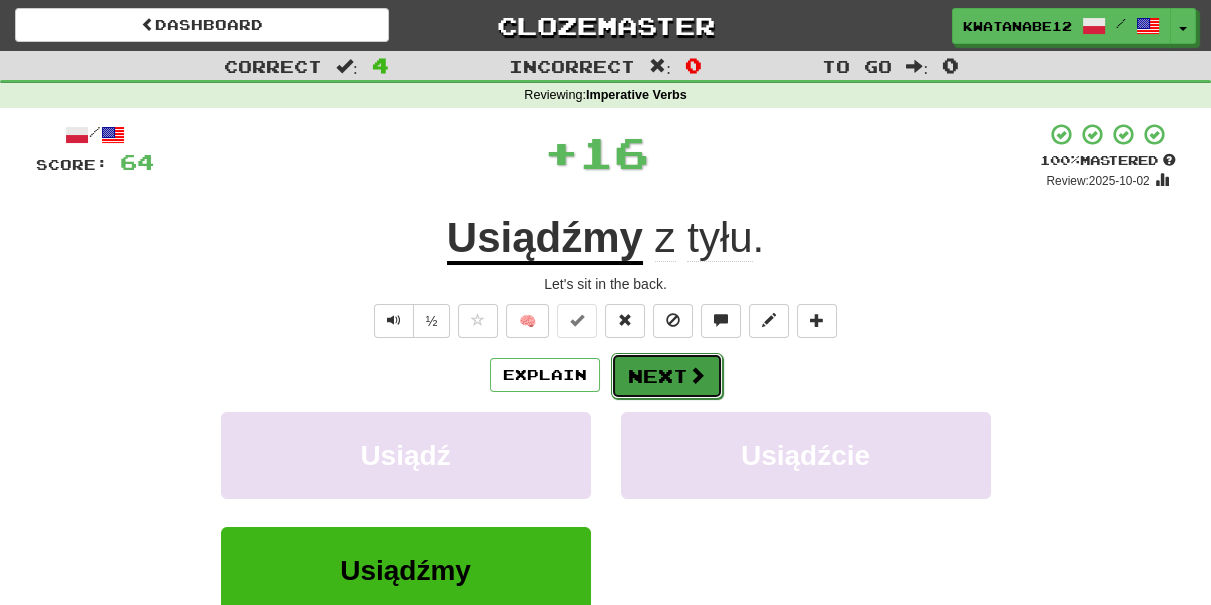 click on "Next" at bounding box center [667, 376] 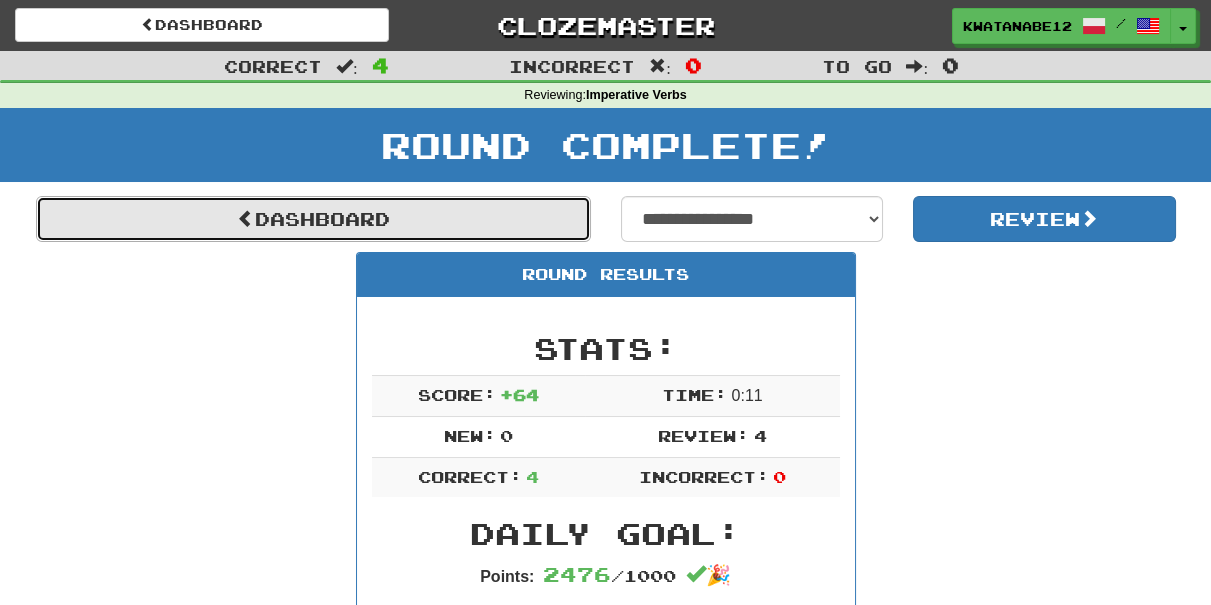 click on "Dashboard" at bounding box center (313, 219) 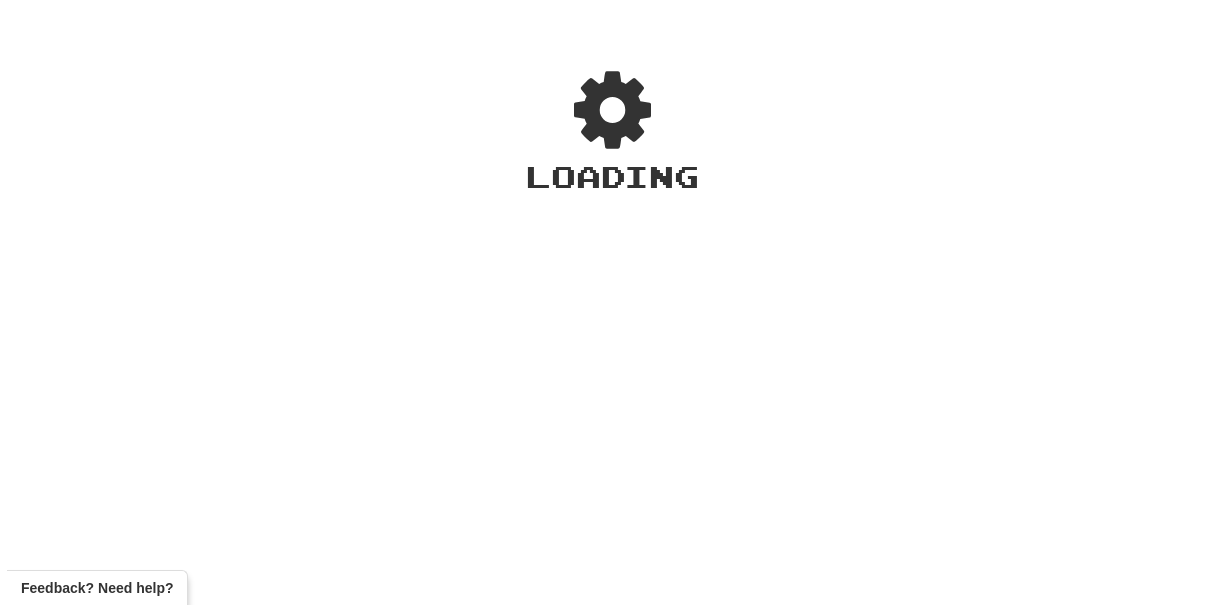 scroll, scrollTop: 0, scrollLeft: 0, axis: both 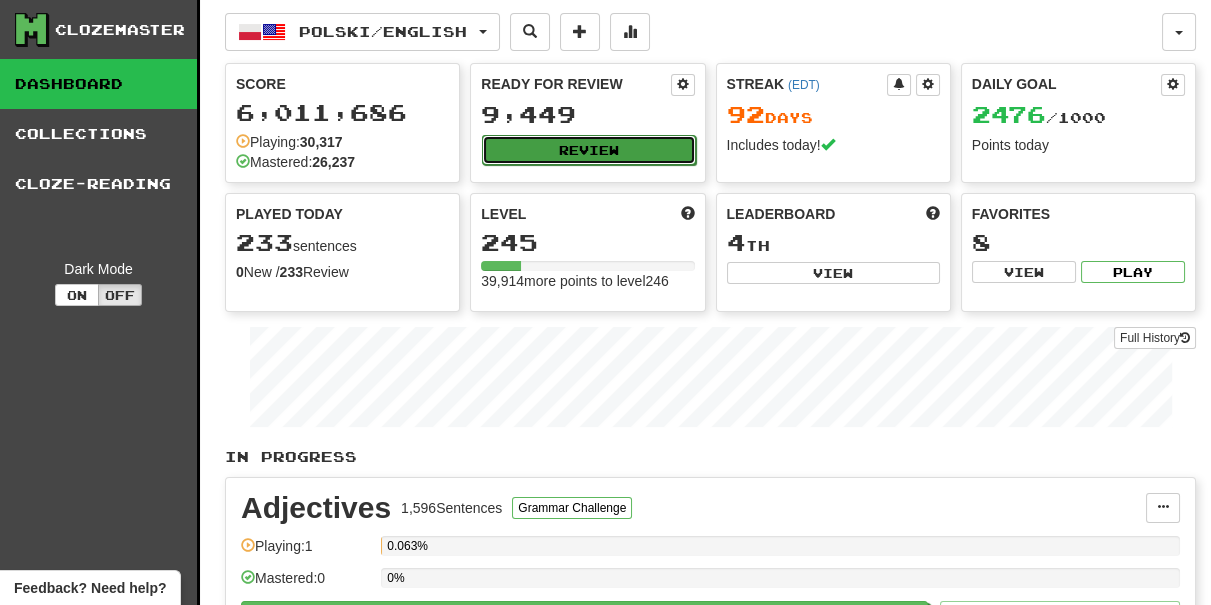 click on "Review" at bounding box center (588, 150) 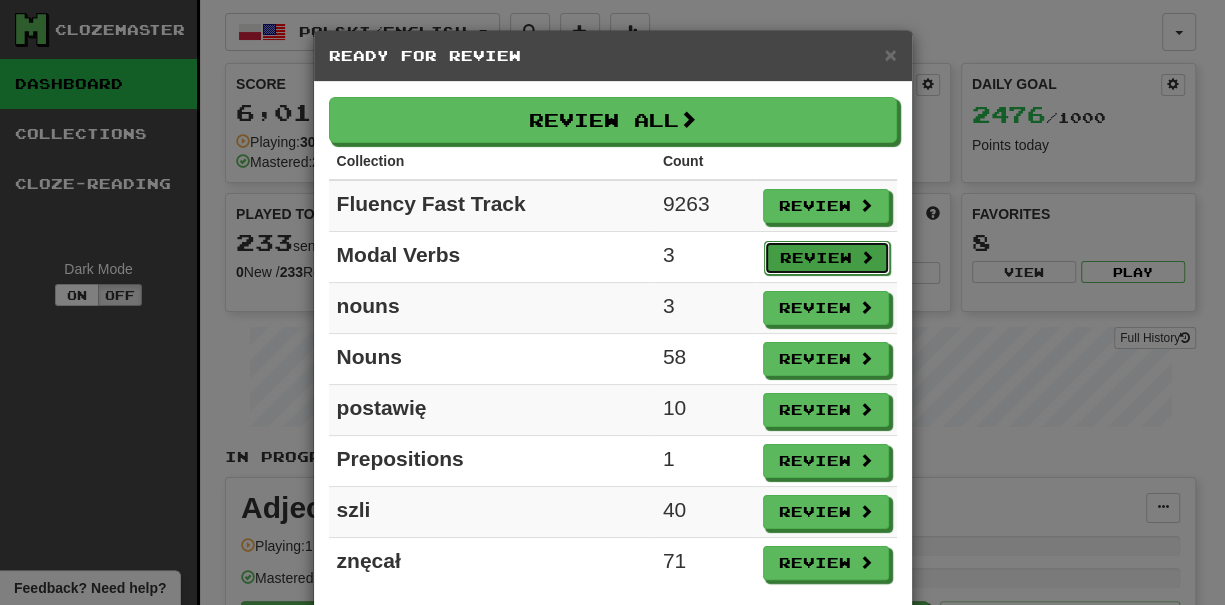 click on "Review" at bounding box center (827, 258) 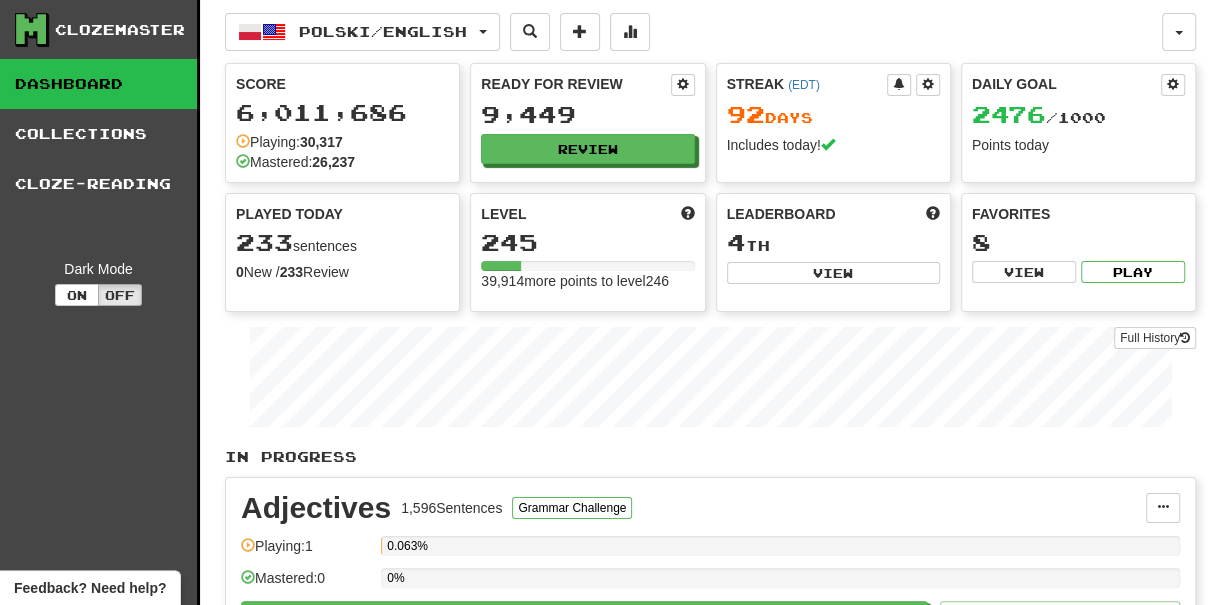 select on "***" 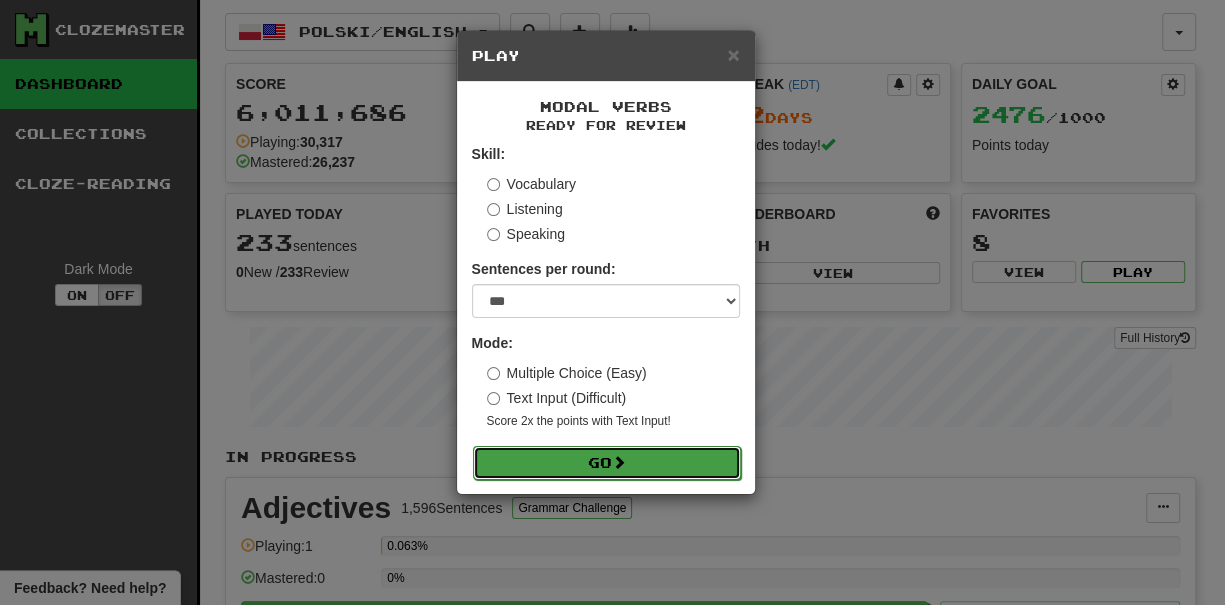 click on "Go" at bounding box center [607, 463] 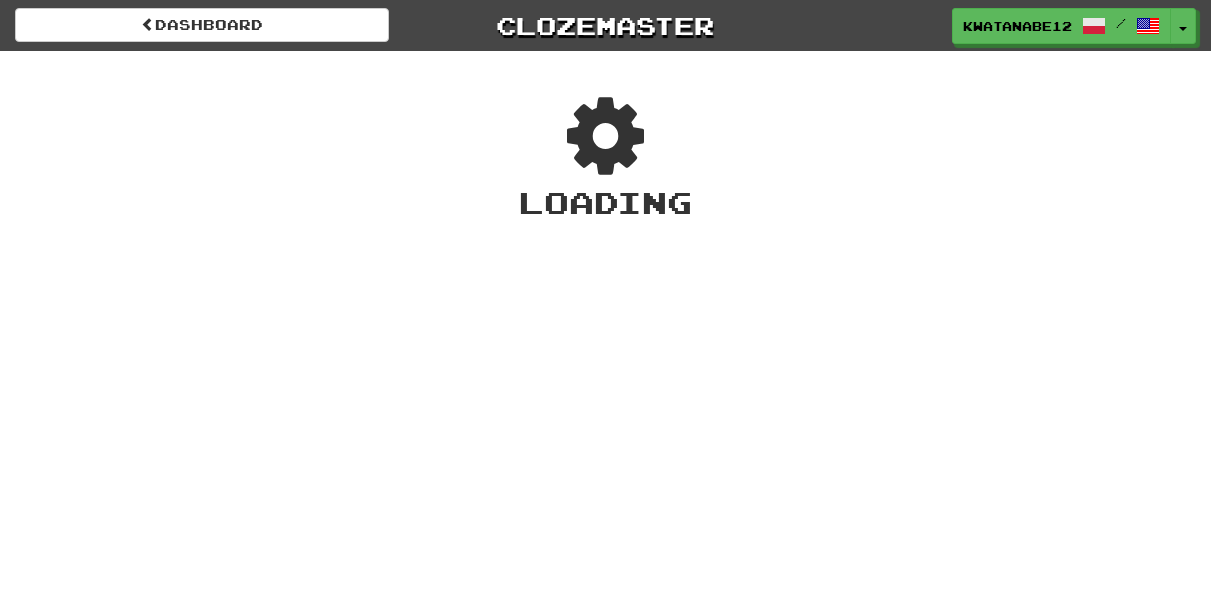 scroll, scrollTop: 0, scrollLeft: 0, axis: both 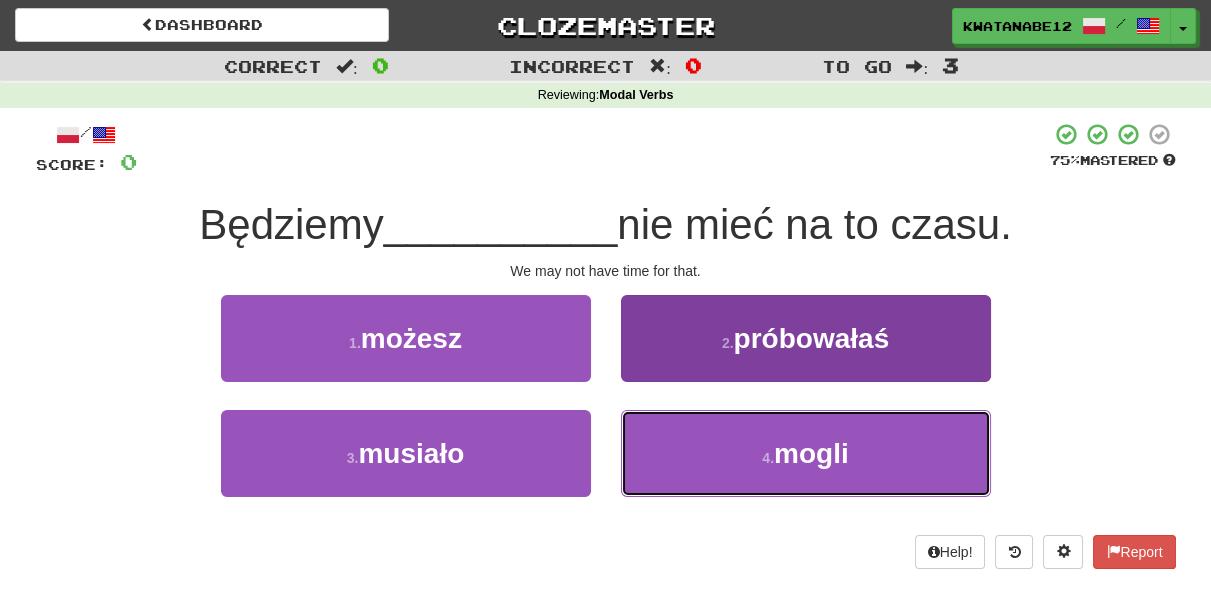 click on "mogli" at bounding box center [811, 453] 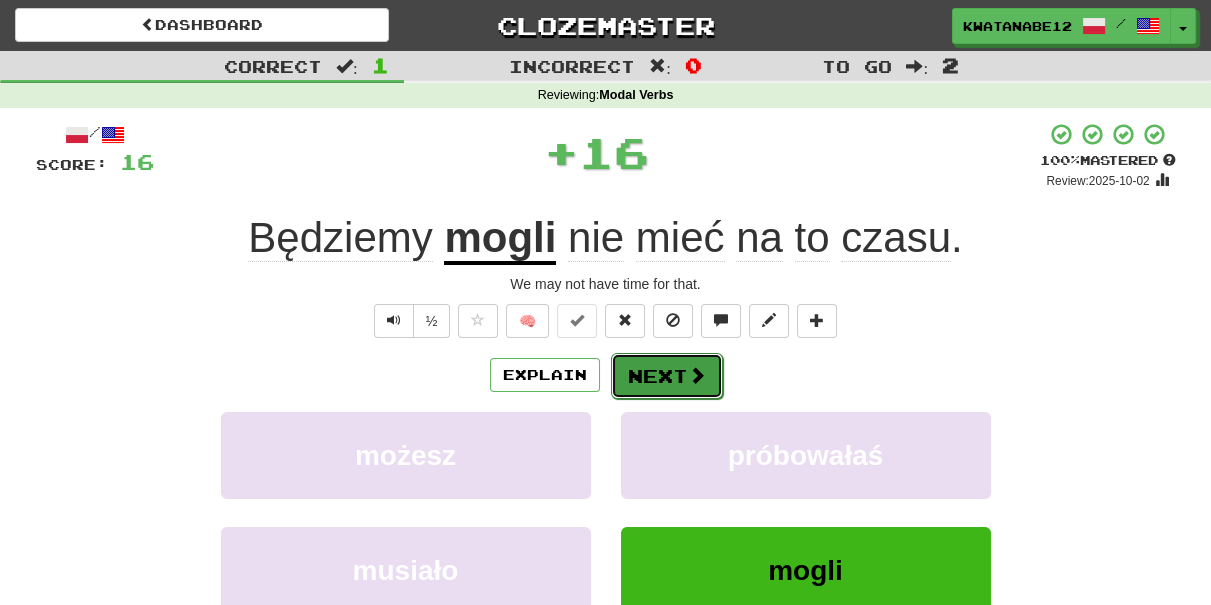 click at bounding box center [697, 375] 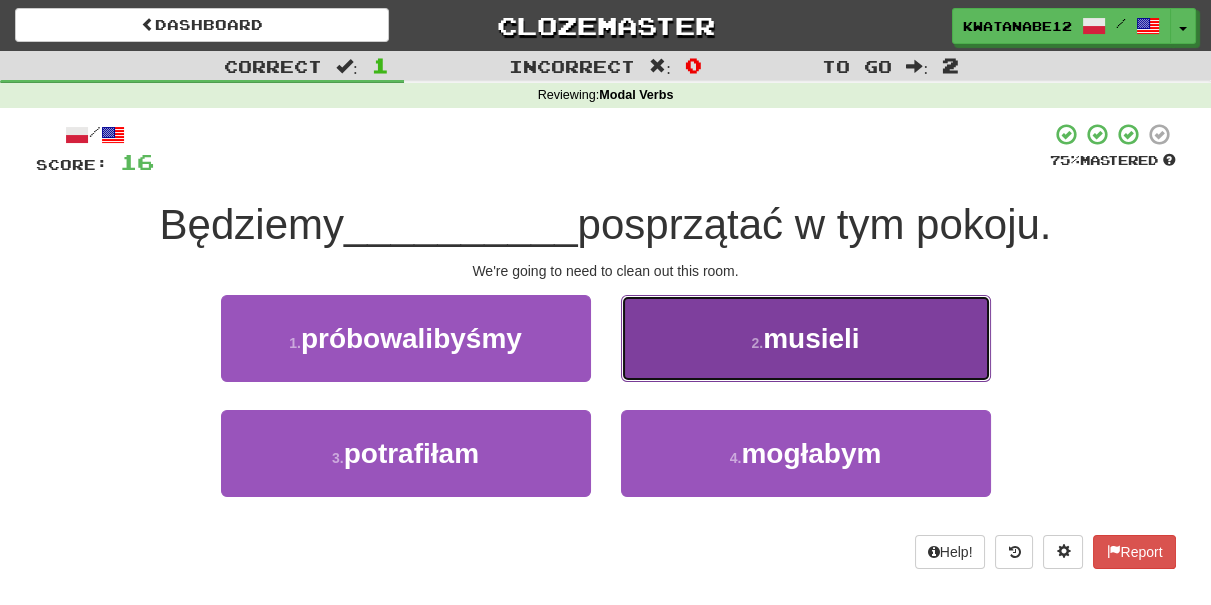 click on "2 .  musieli" at bounding box center (806, 338) 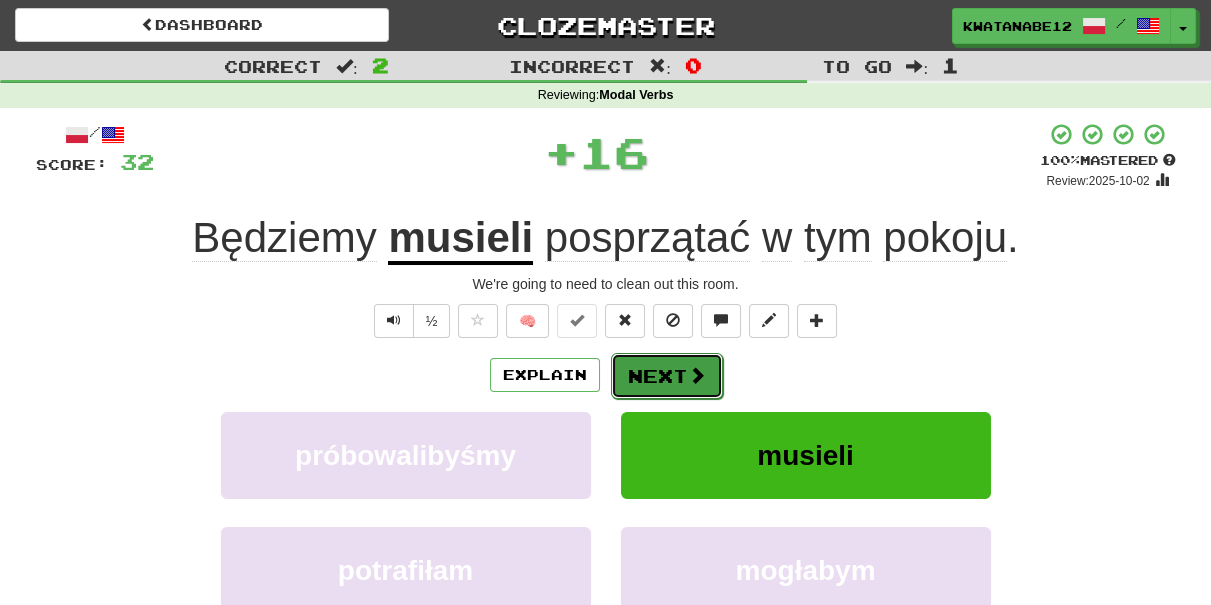 click on "Next" at bounding box center [667, 376] 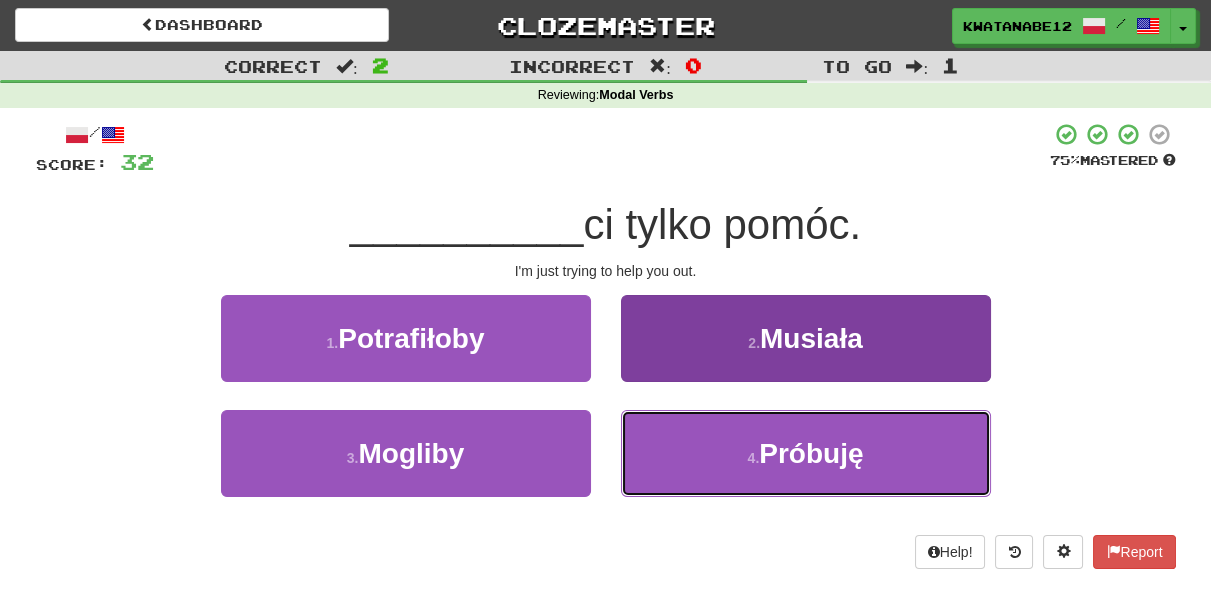 click on "4 .  Próbuję" at bounding box center (806, 453) 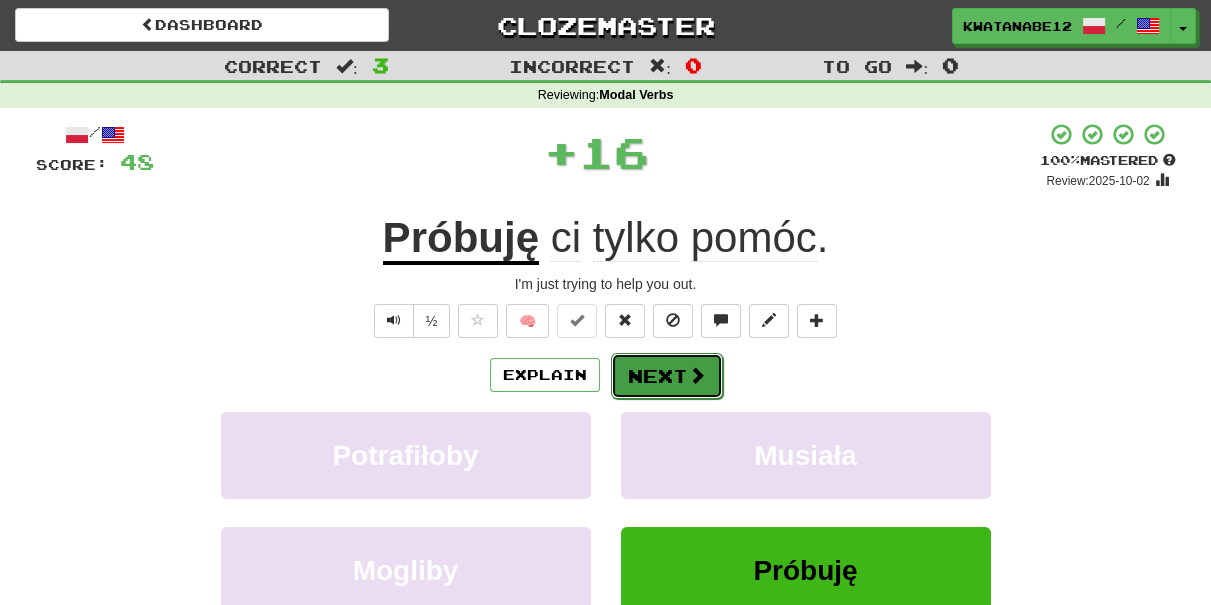 drag, startPoint x: 642, startPoint y: 365, endPoint x: 540, endPoint y: 289, distance: 127.20063 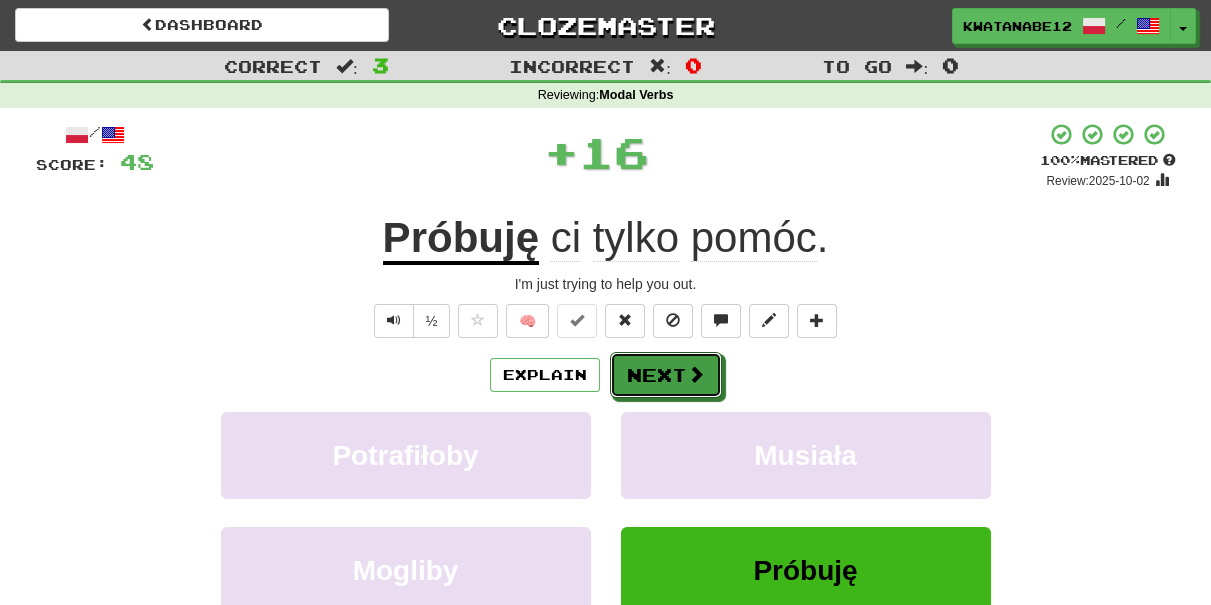 click on "Next" at bounding box center [666, 375] 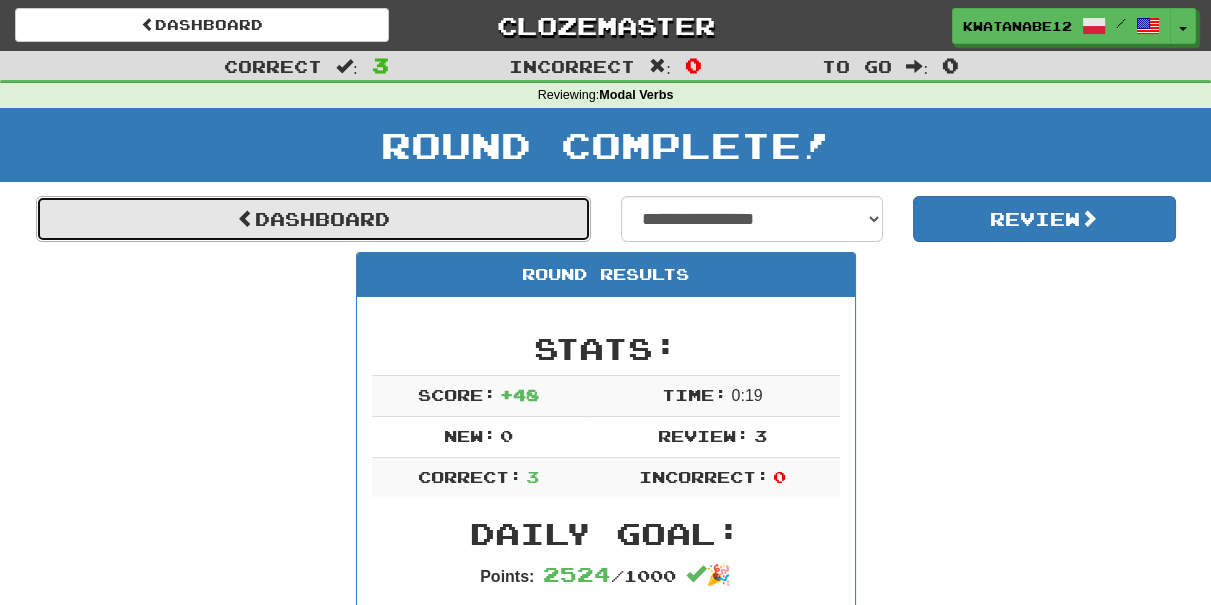 click on "Dashboard" at bounding box center [313, 219] 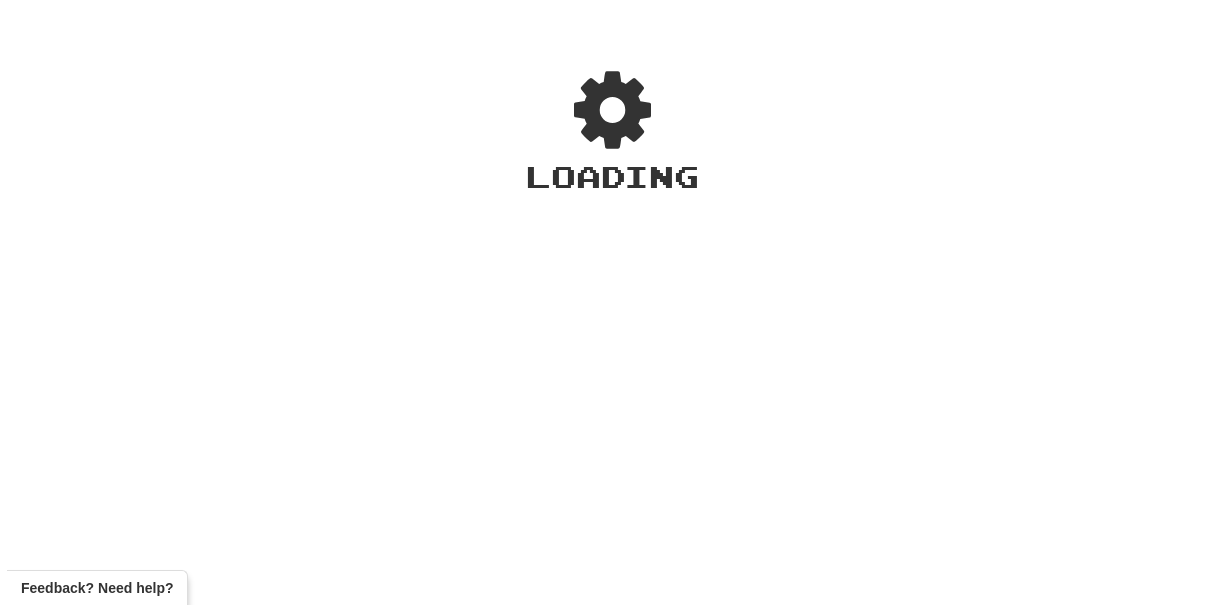 scroll, scrollTop: 0, scrollLeft: 0, axis: both 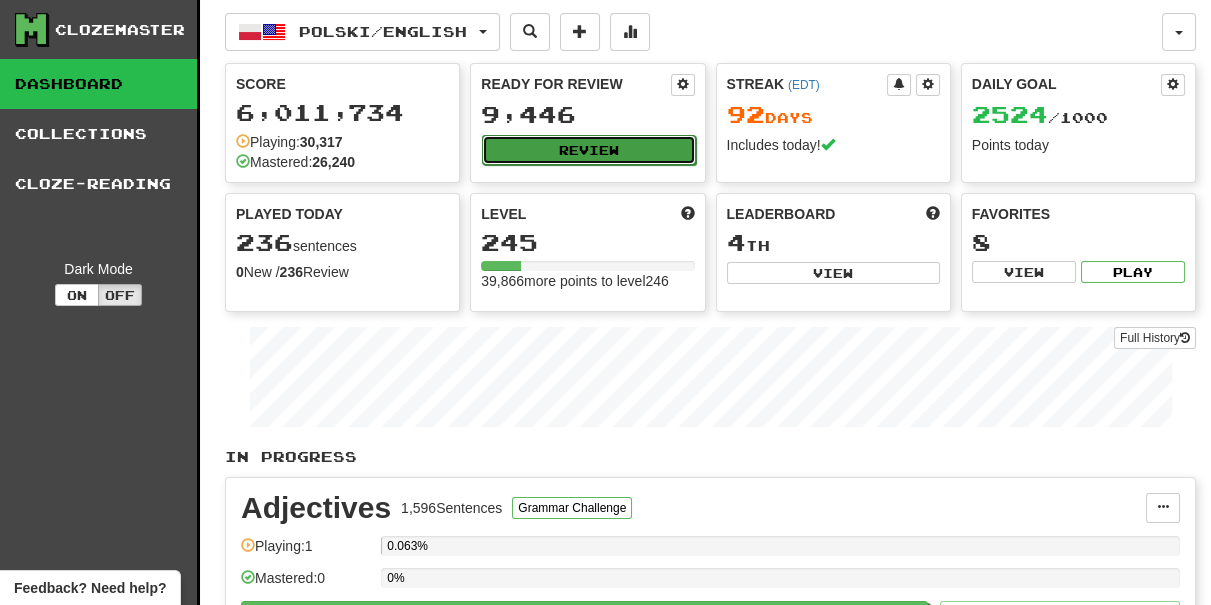 click on "Review" at bounding box center (588, 150) 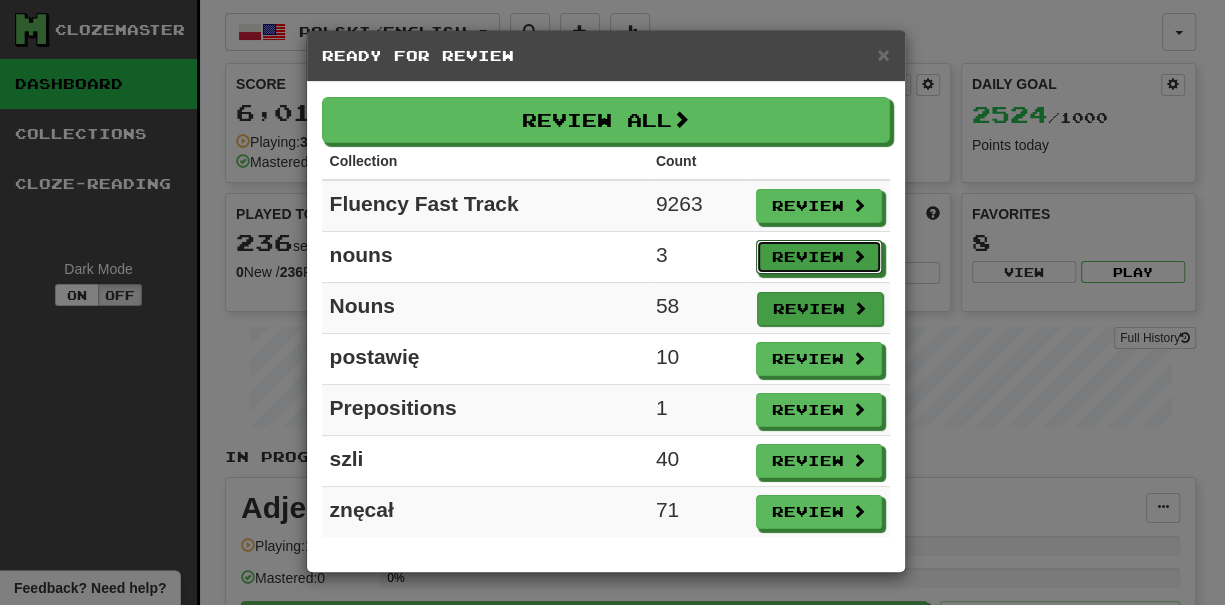 click on "Review" at bounding box center (819, 257) 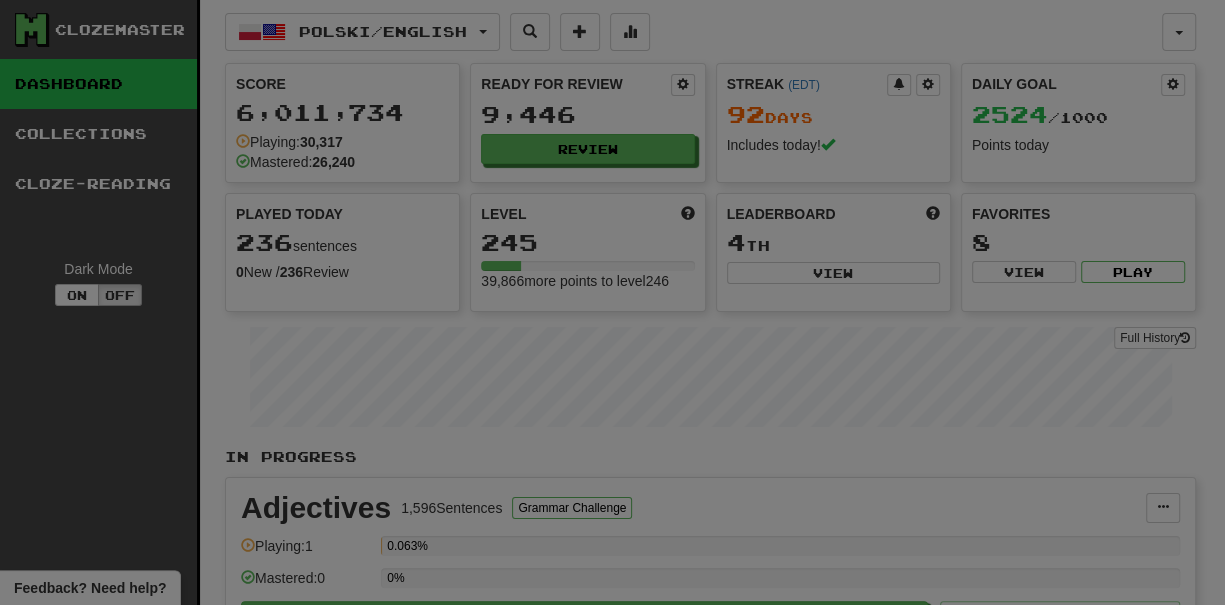 select on "***" 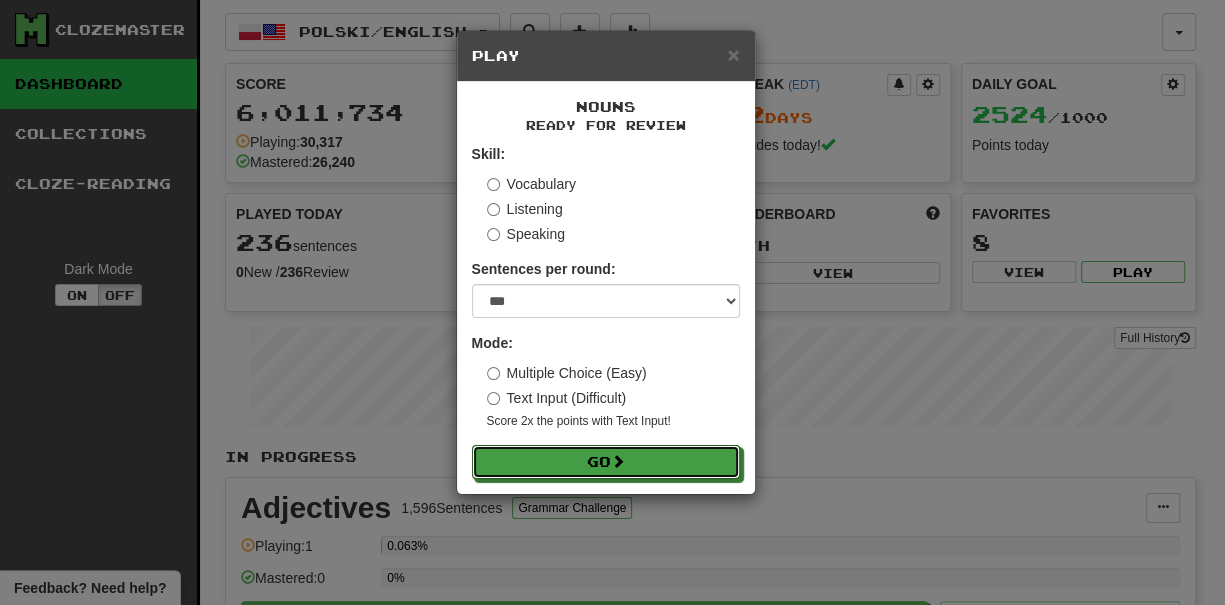 drag, startPoint x: 729, startPoint y: 453, endPoint x: 665, endPoint y: 384, distance: 94.11163 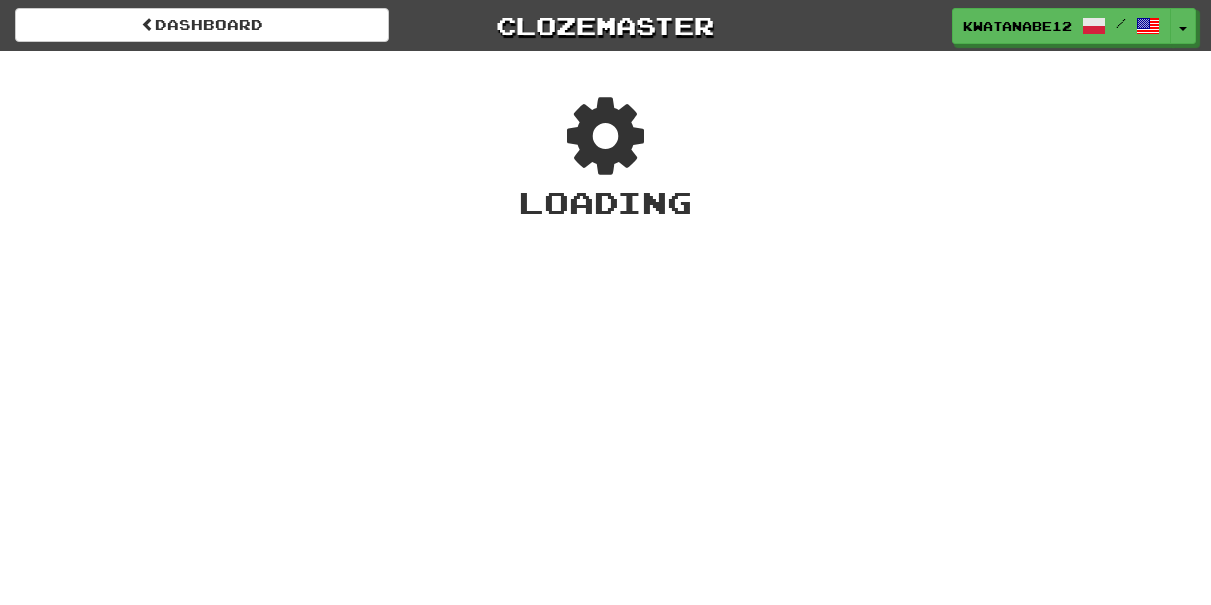 scroll, scrollTop: 0, scrollLeft: 0, axis: both 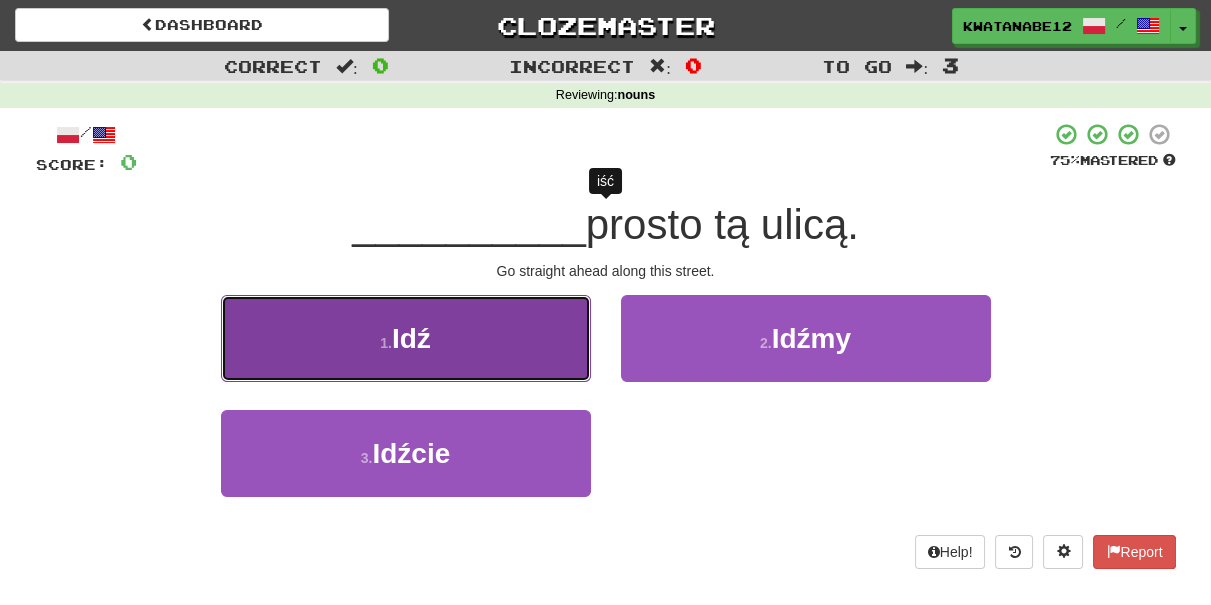 click on "1 .  Idź" at bounding box center [406, 338] 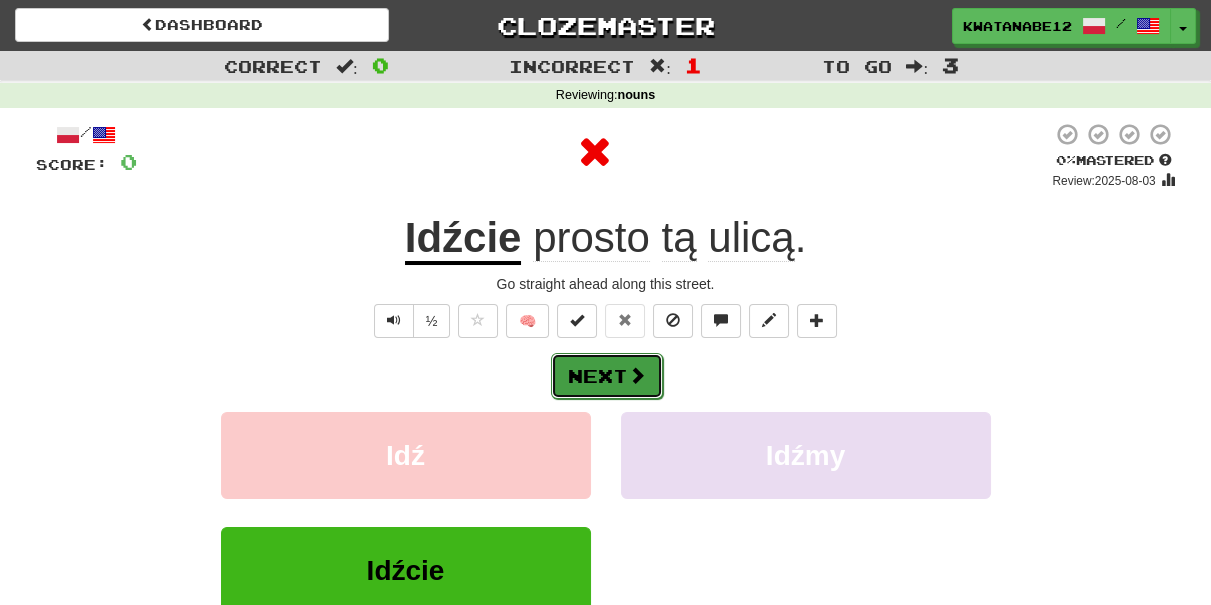 click at bounding box center (637, 375) 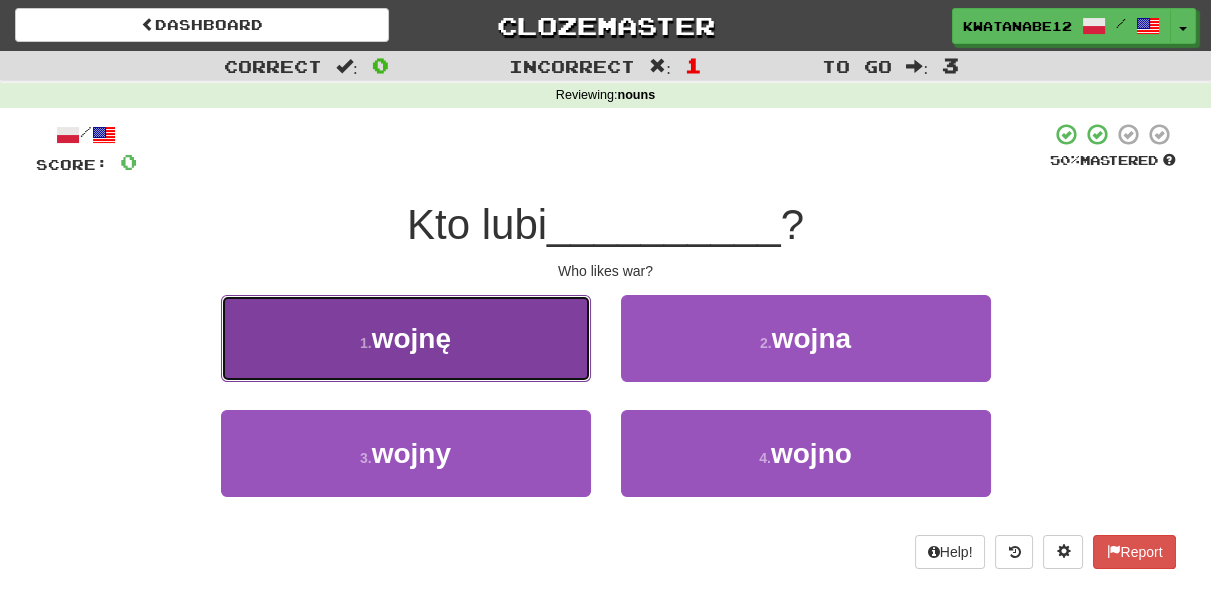 click on "1 .  wojnę" at bounding box center [406, 338] 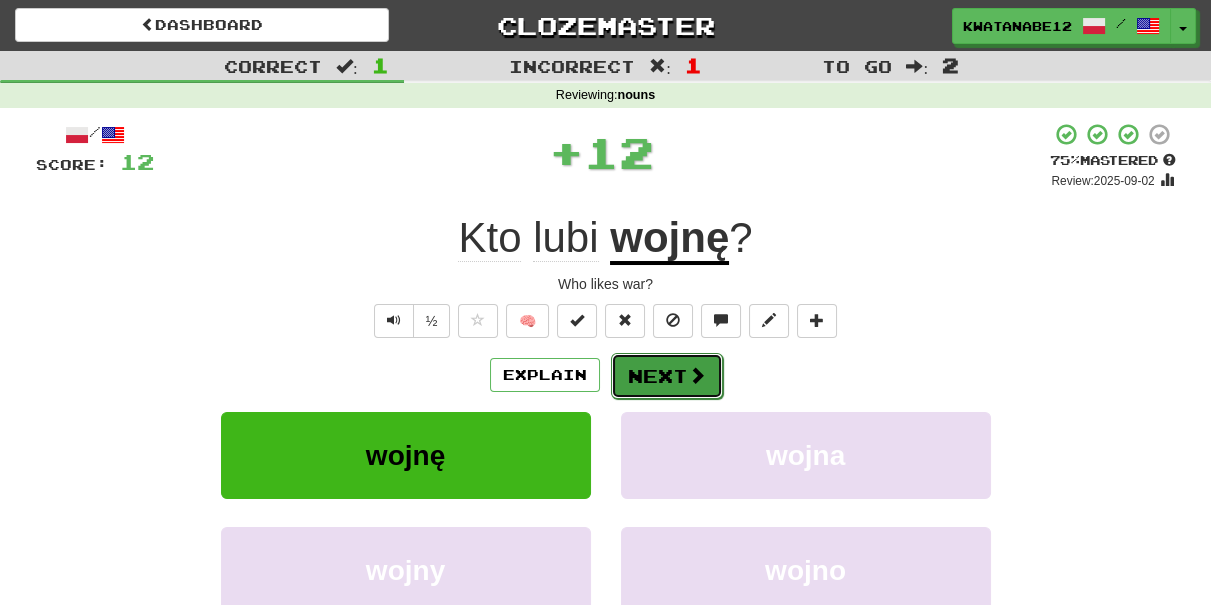 click on "Next" at bounding box center [667, 376] 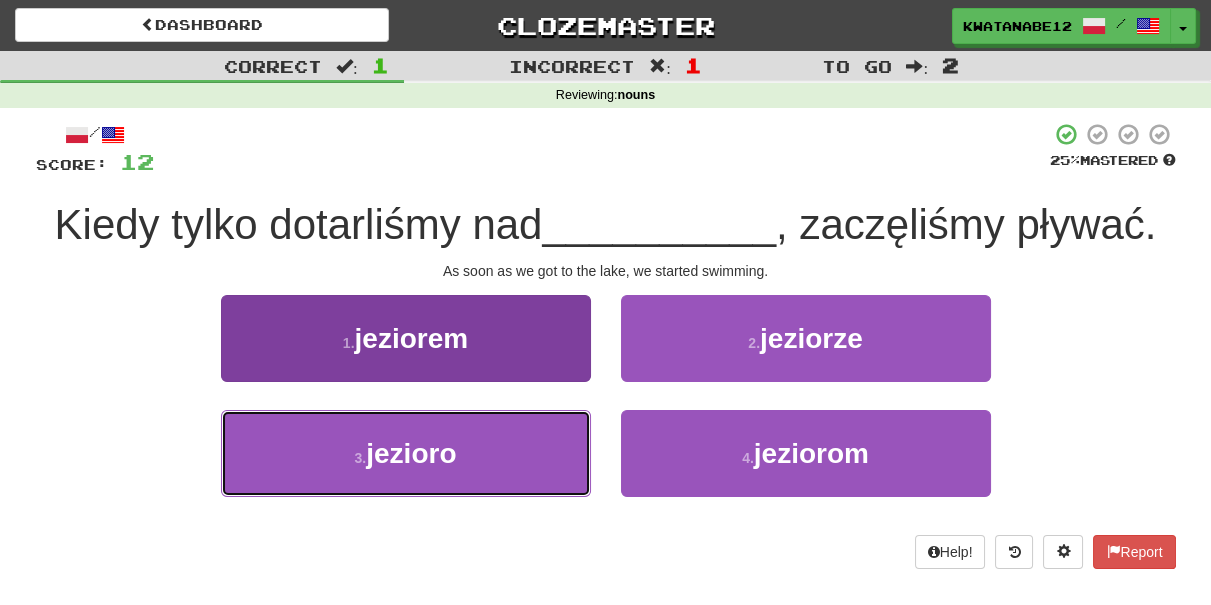 drag, startPoint x: 541, startPoint y: 423, endPoint x: 554, endPoint y: 419, distance: 13.601471 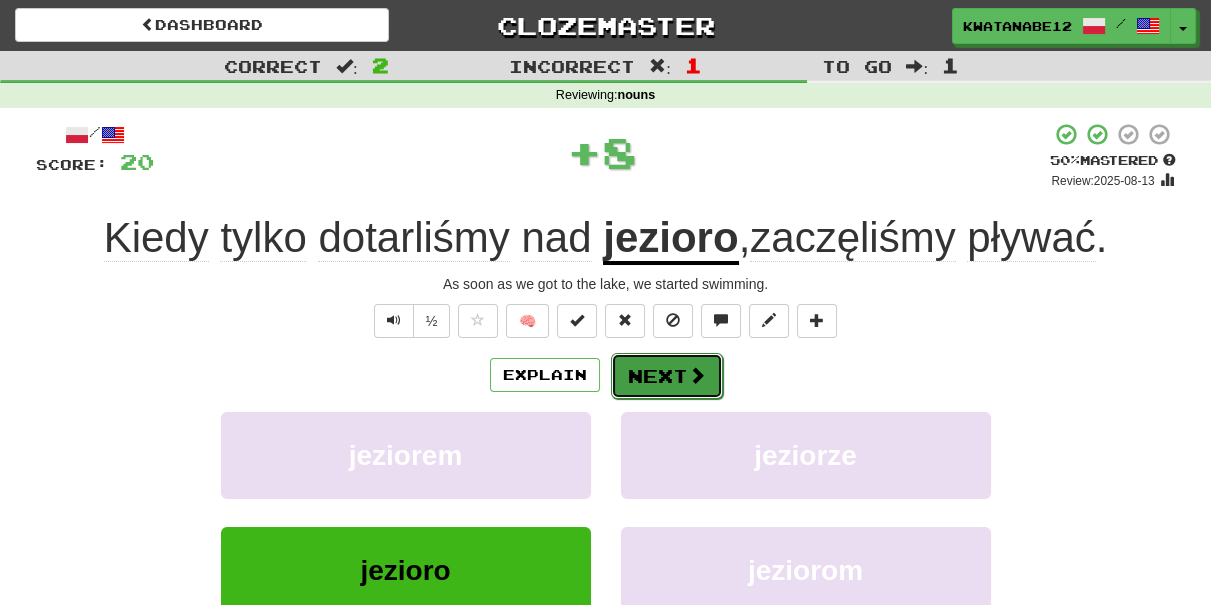 click on "Next" at bounding box center (667, 376) 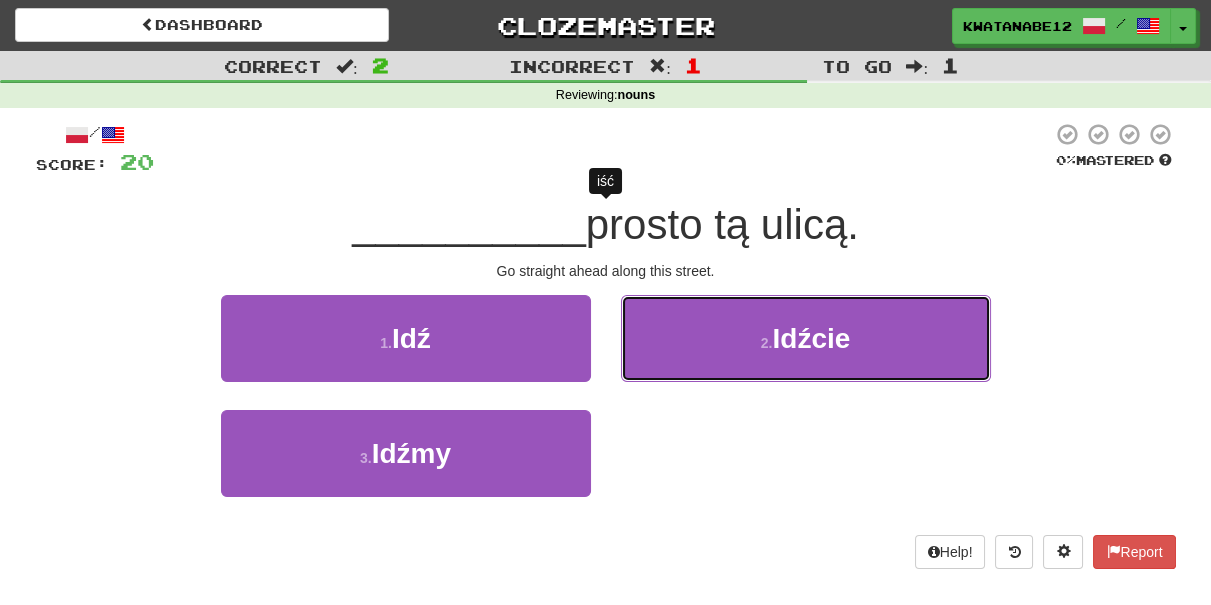 click on "2 .  Idźcie" at bounding box center [806, 338] 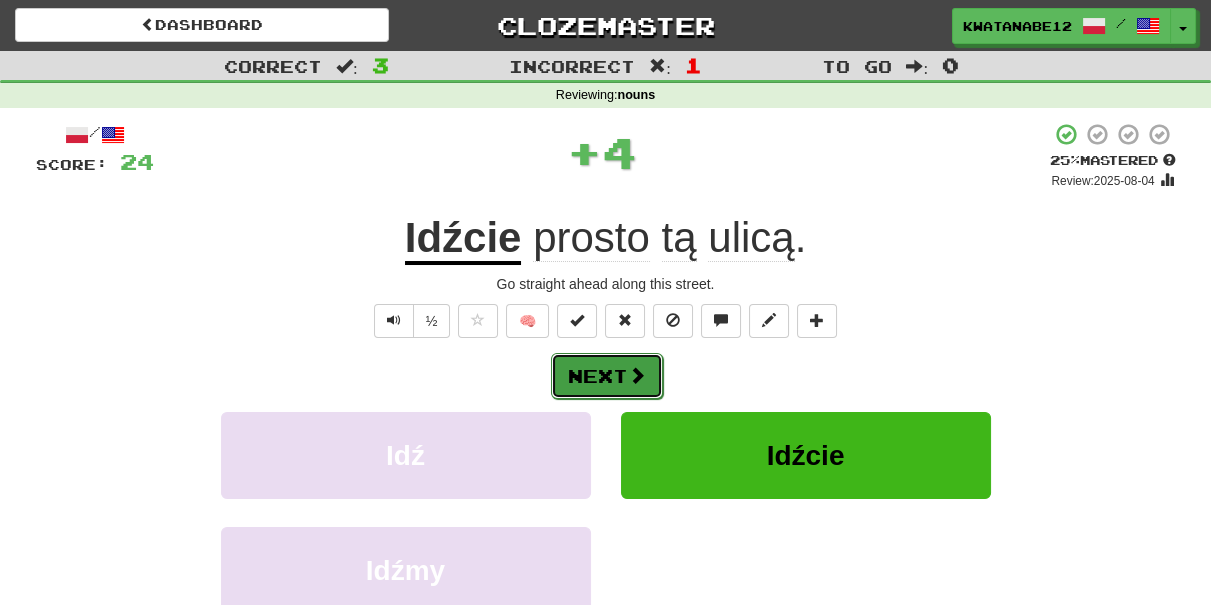 click on "Next" at bounding box center (607, 376) 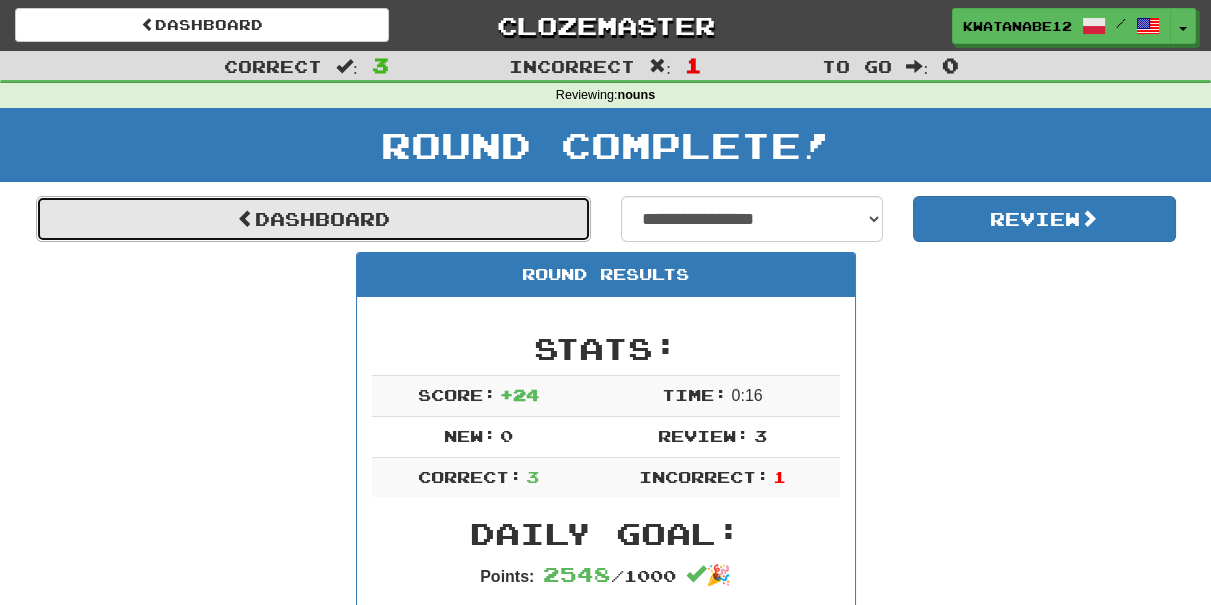 drag, startPoint x: 513, startPoint y: 212, endPoint x: 558, endPoint y: 230, distance: 48.466484 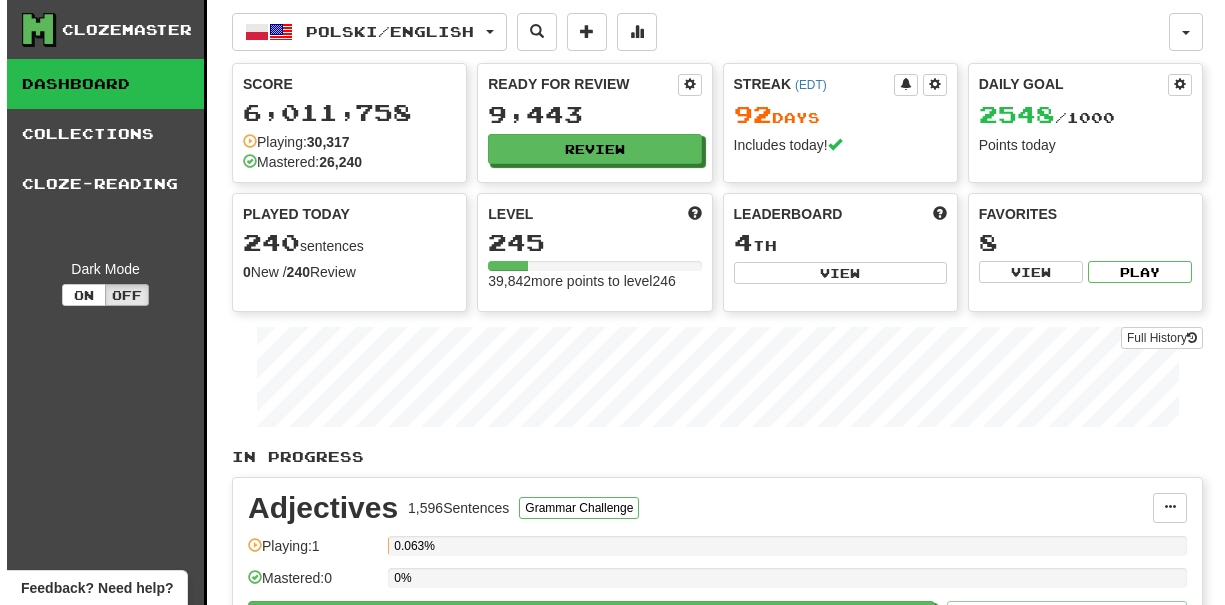 scroll, scrollTop: 0, scrollLeft: 0, axis: both 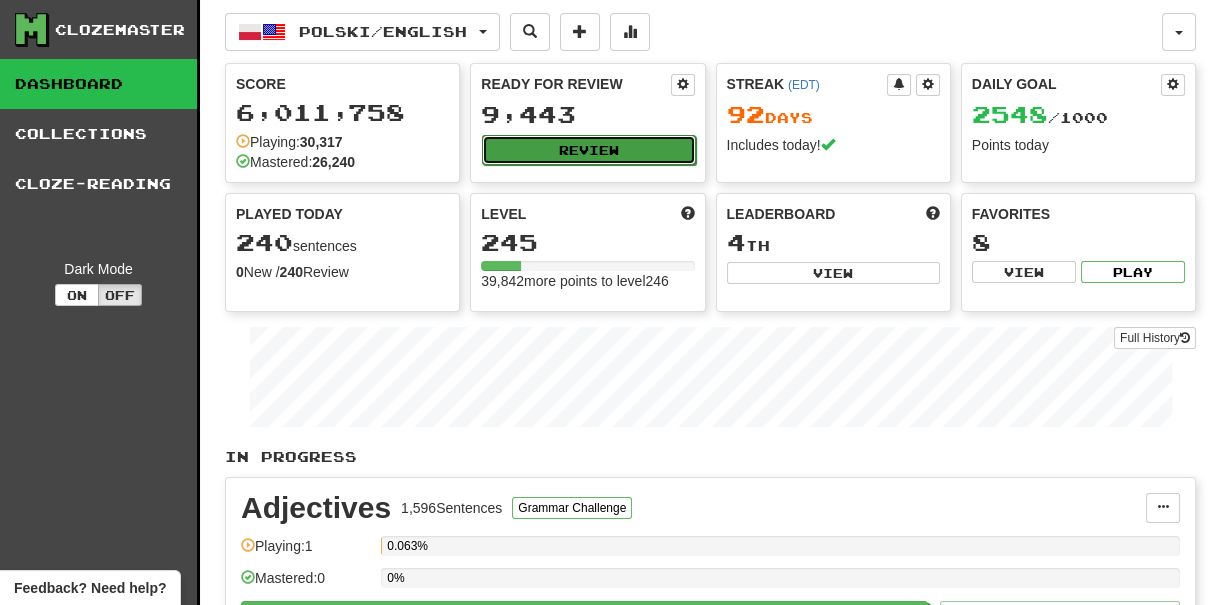 click on "Review" at bounding box center [588, 150] 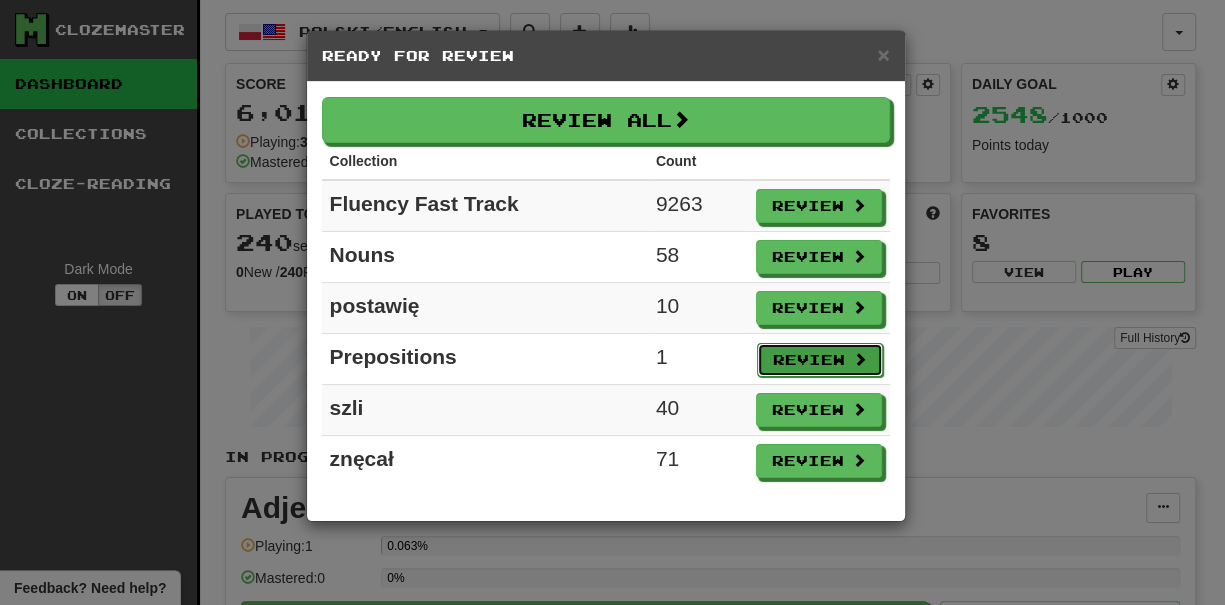click on "Review" at bounding box center (820, 360) 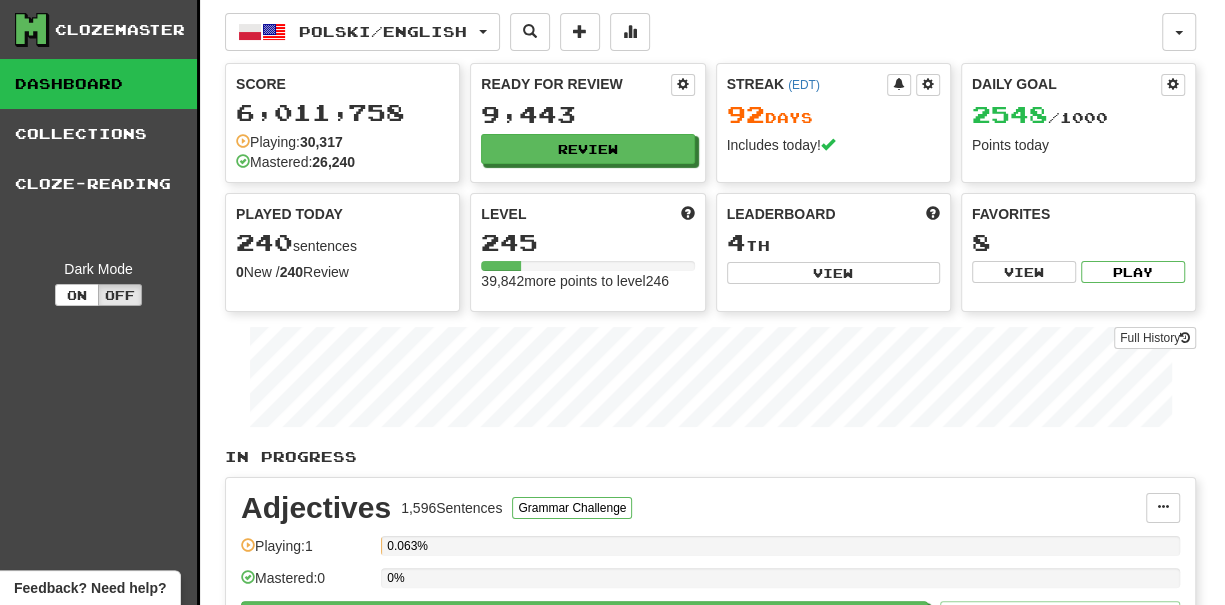 select on "***" 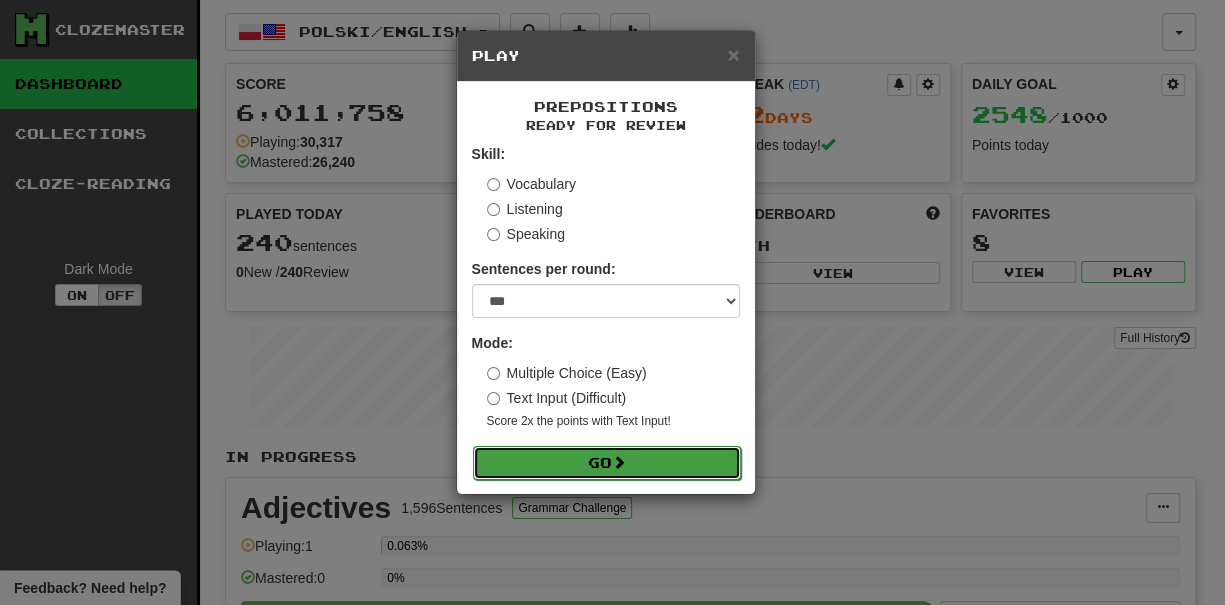 click on "Go" at bounding box center (607, 463) 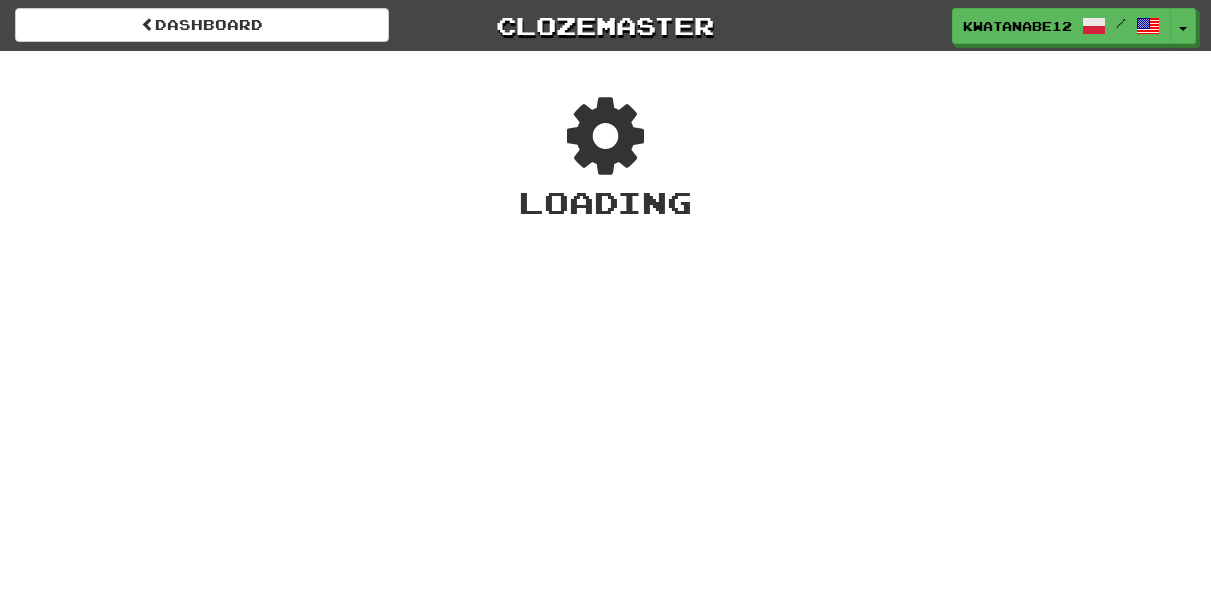 scroll, scrollTop: 0, scrollLeft: 0, axis: both 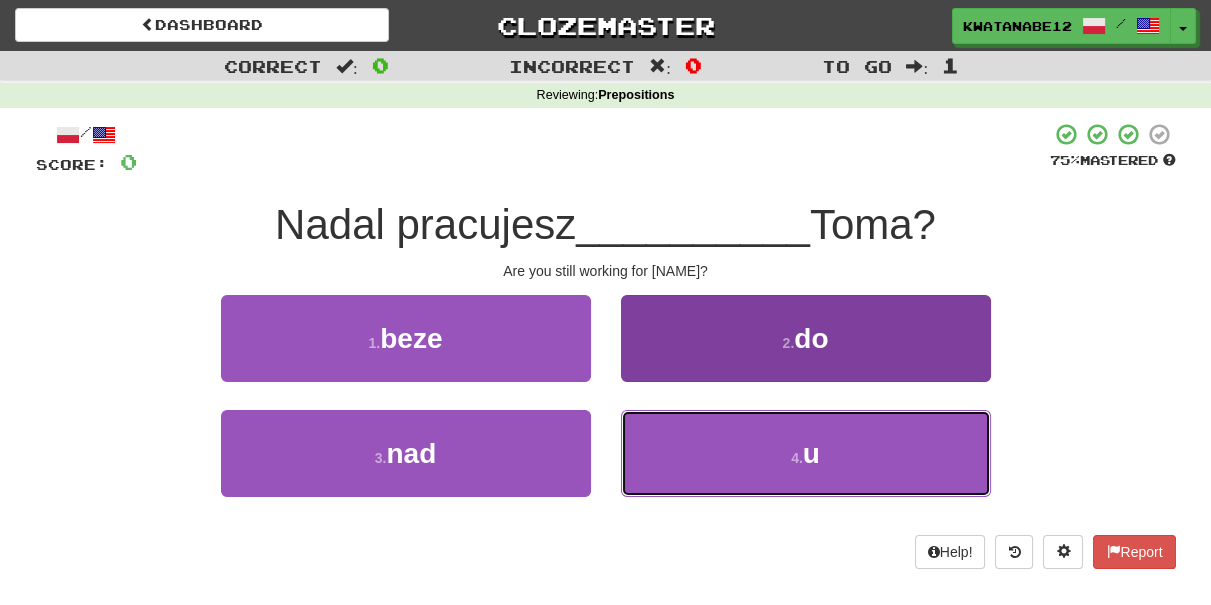 drag, startPoint x: 715, startPoint y: 448, endPoint x: 710, endPoint y: 439, distance: 10.29563 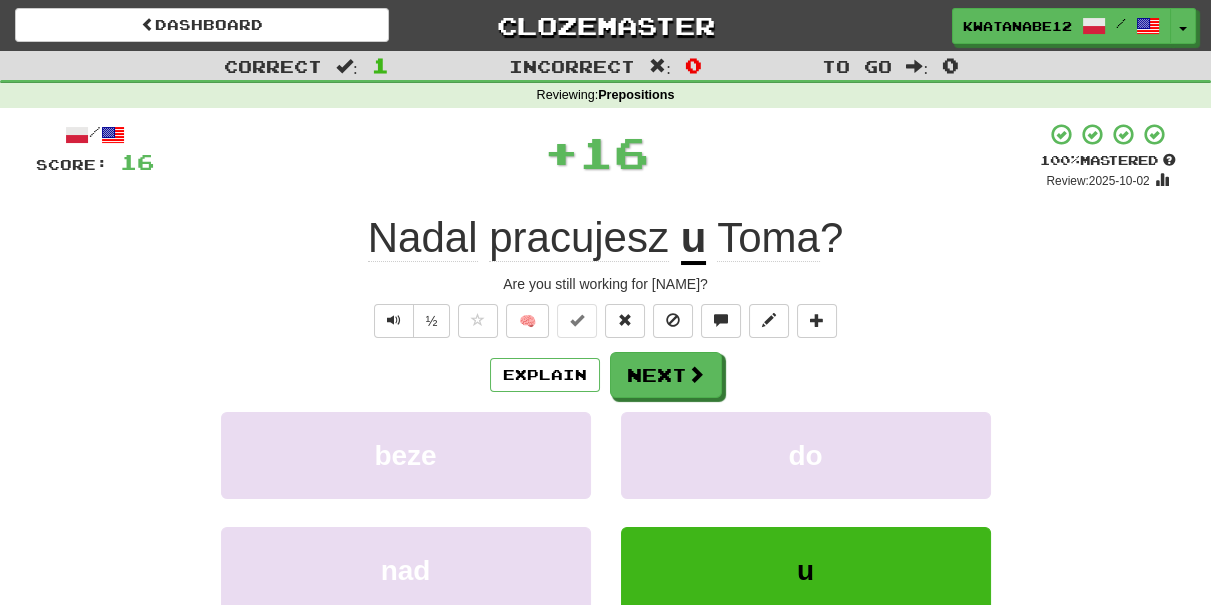 click on "/  Score:   16 + 16 100 %  Mastered Review:  [DATE] [LAST]   pracujesz   u   [NAME] ? Are you still working for [NAME]? ½ 🧠 Explain Next beze do nad u Learn more: beze do nad u  Help!  Report Sentence Source" at bounding box center [606, 435] 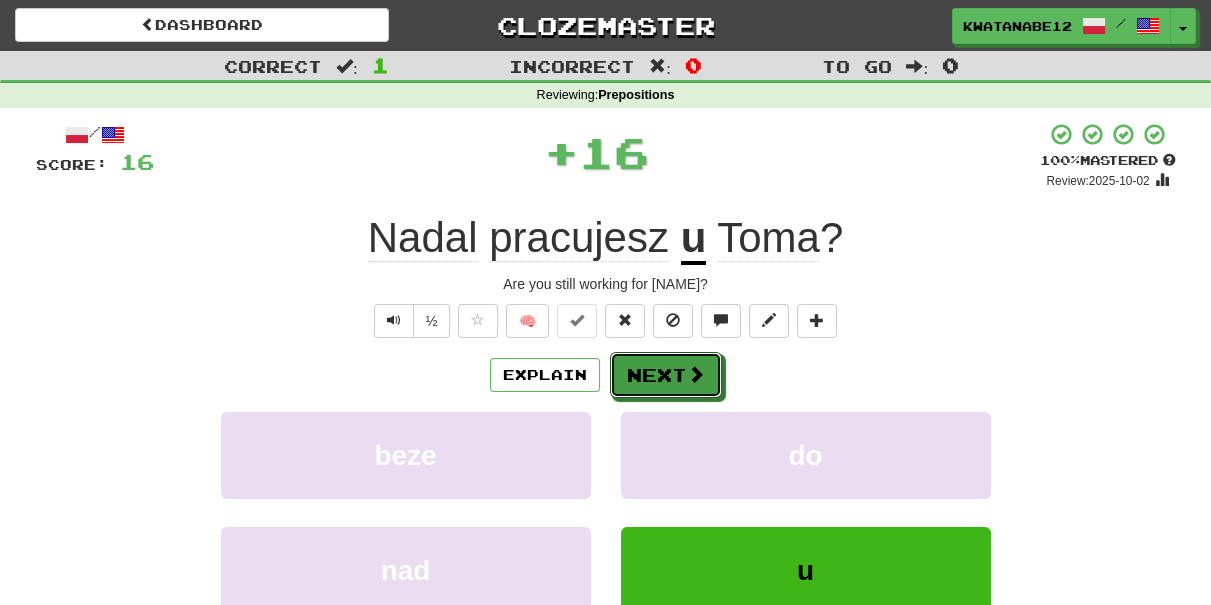 drag, startPoint x: 640, startPoint y: 376, endPoint x: 656, endPoint y: 367, distance: 18.35756 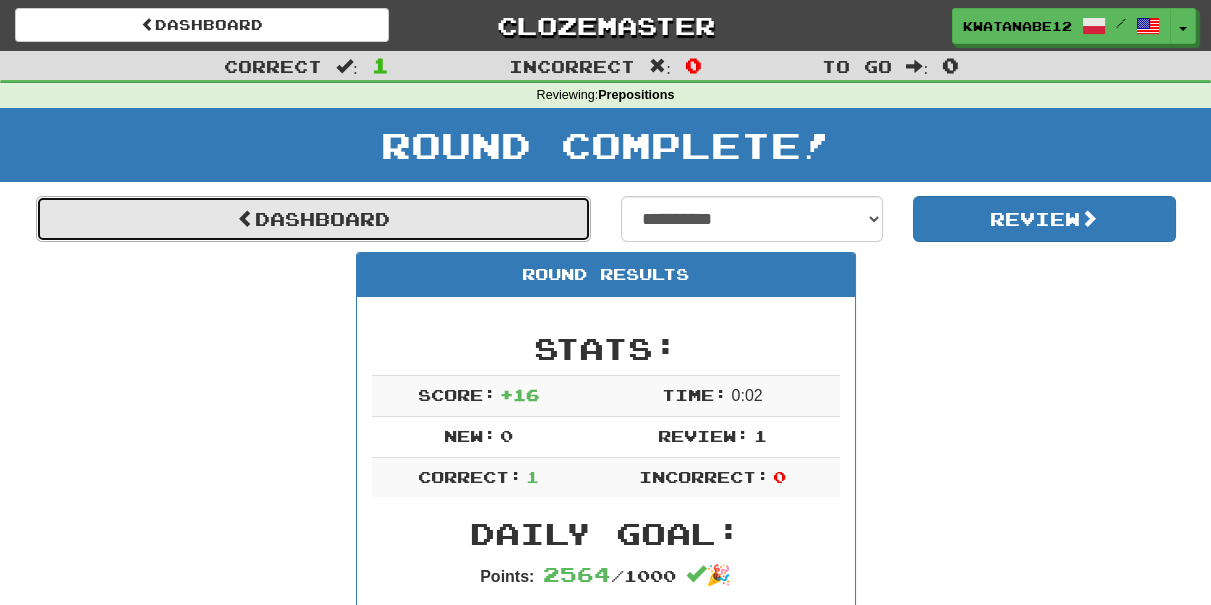 click on "Dashboard" at bounding box center (313, 219) 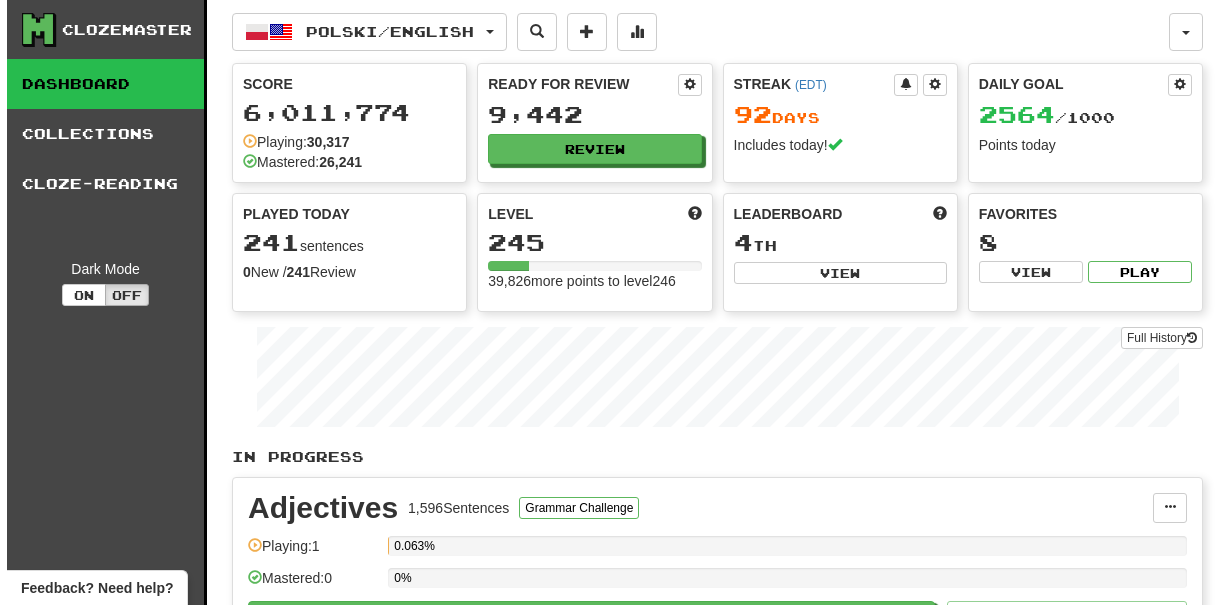 scroll, scrollTop: 0, scrollLeft: 0, axis: both 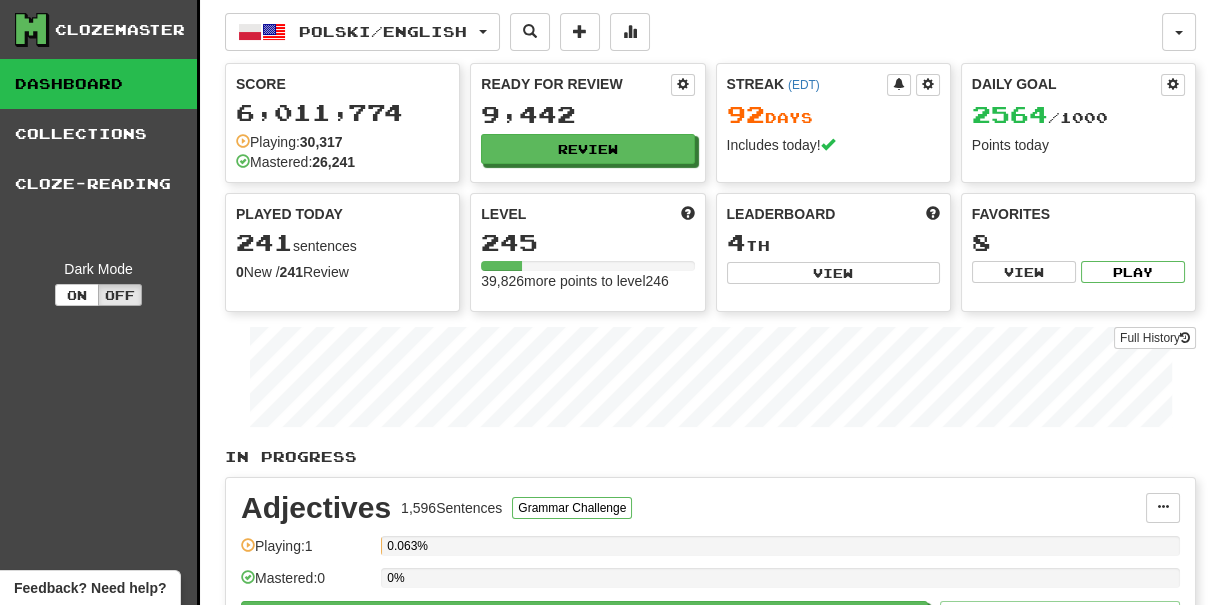 click on "Ready for Review 9,442   Review" at bounding box center (587, 119) 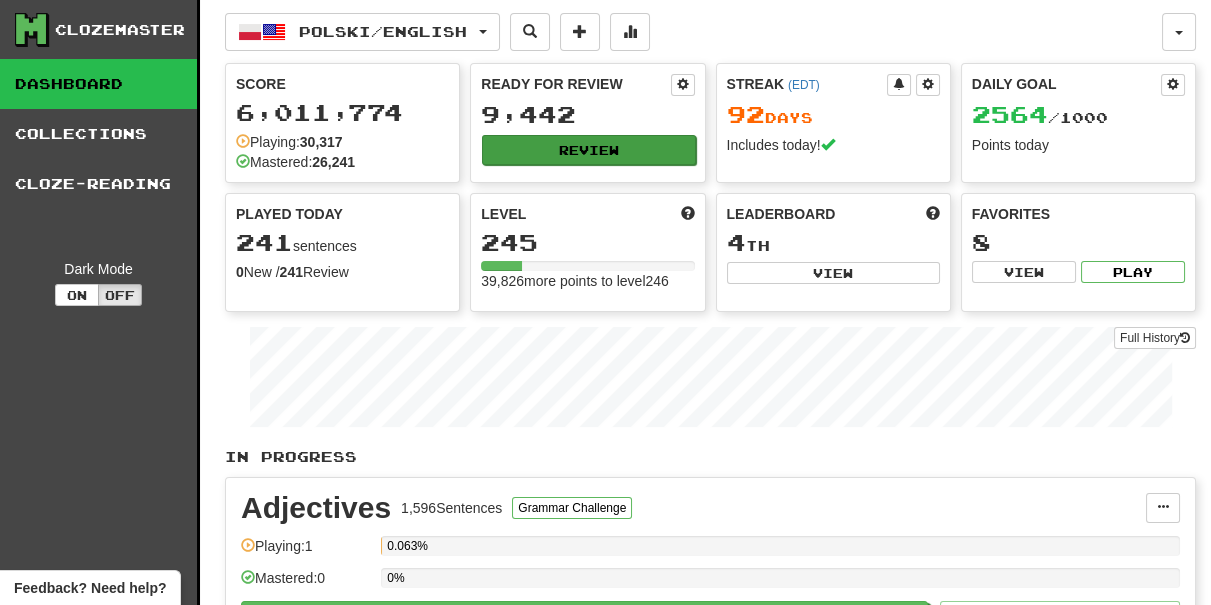 click on "Ready for Review 9,442   Review" at bounding box center (587, 119) 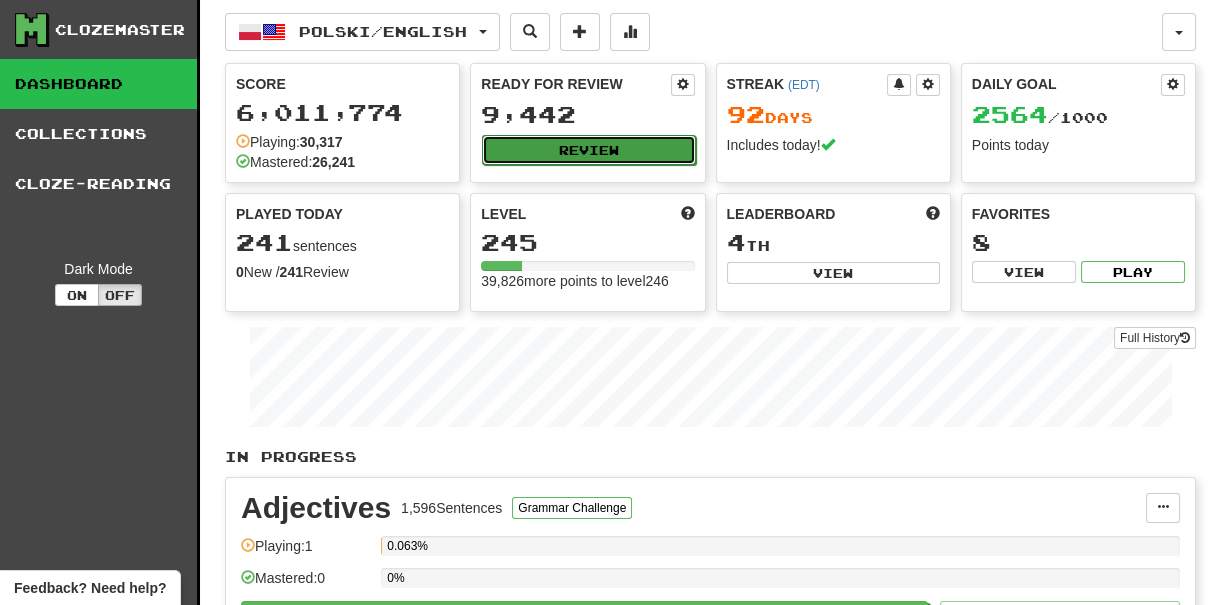 click on "Review" at bounding box center (588, 150) 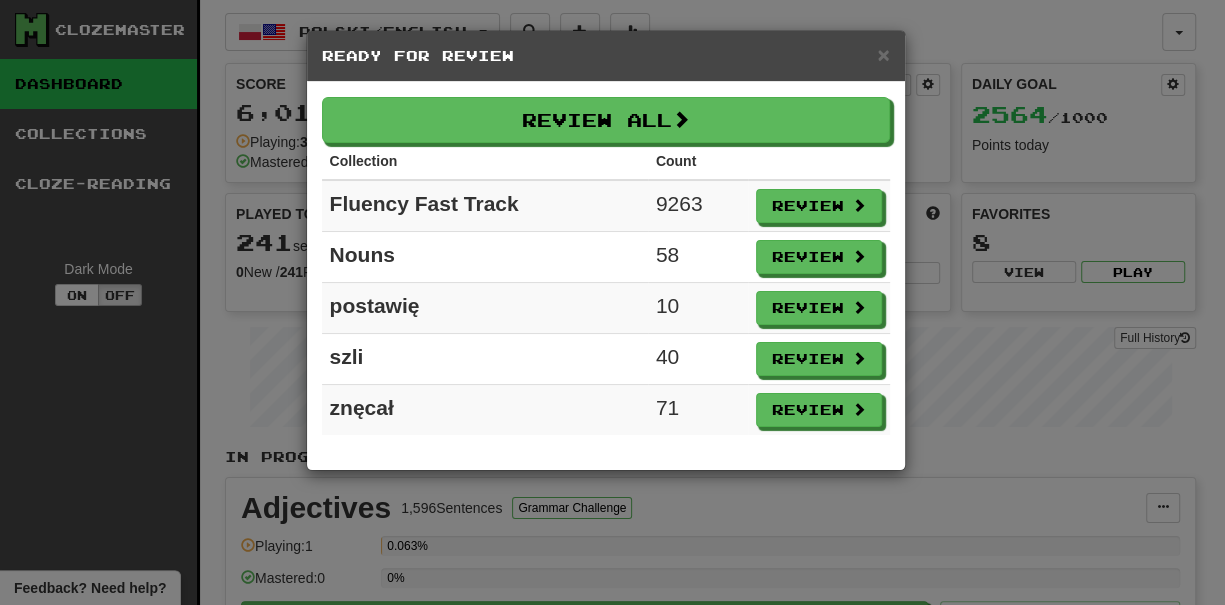 click on "Review" at bounding box center (819, 308) 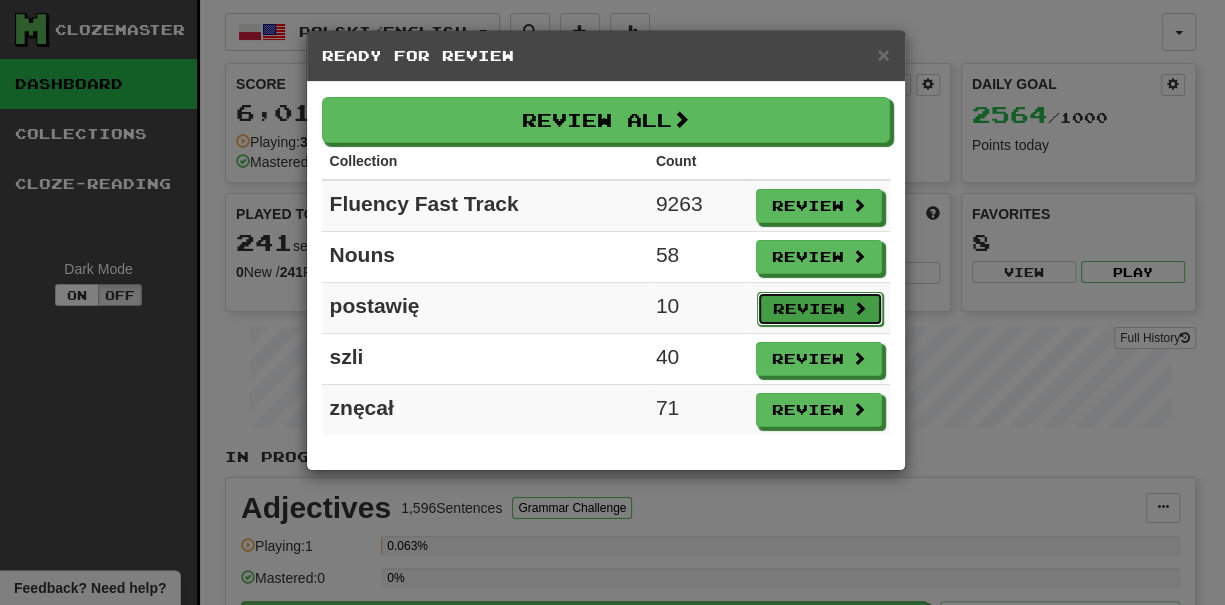 click on "Review" at bounding box center [820, 309] 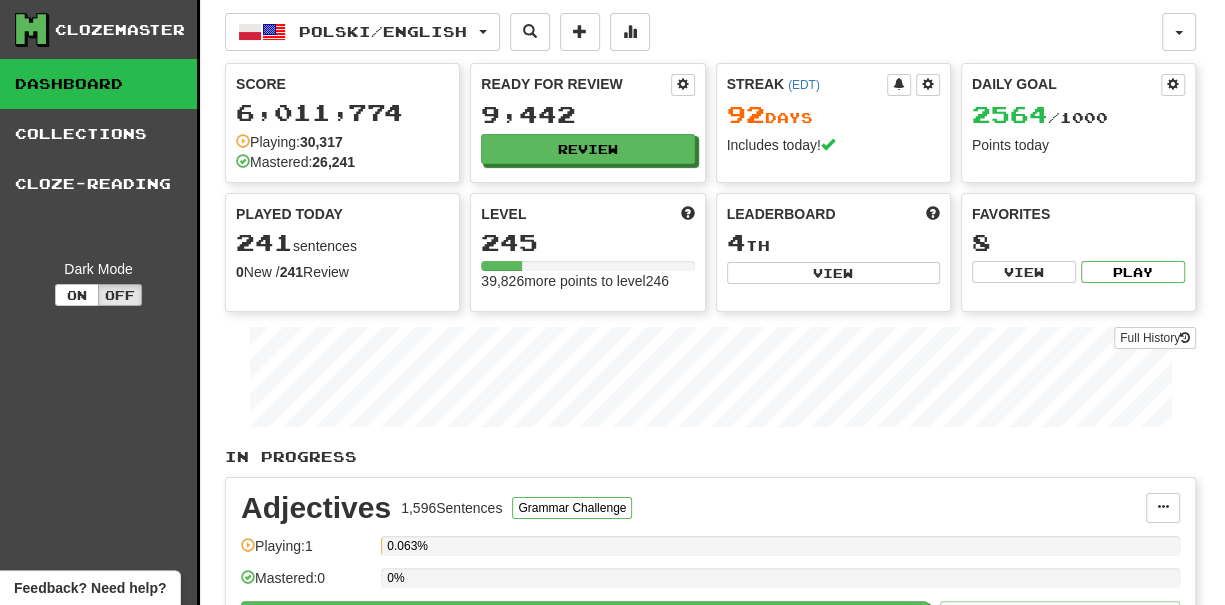 select on "***" 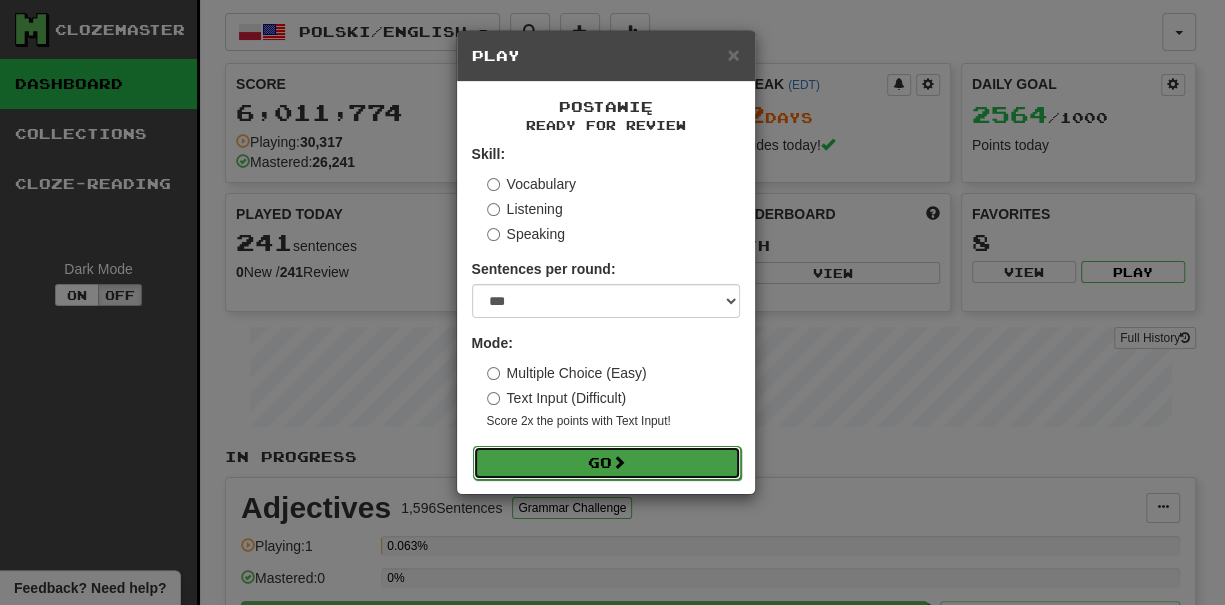 click on "Go" at bounding box center [607, 463] 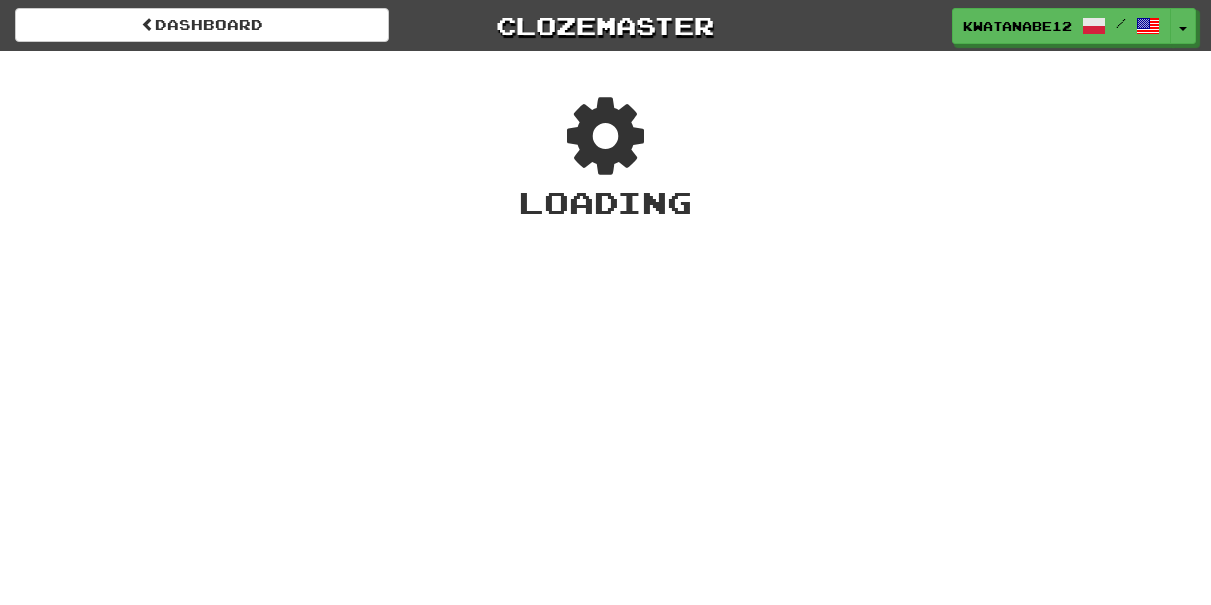 scroll, scrollTop: 0, scrollLeft: 0, axis: both 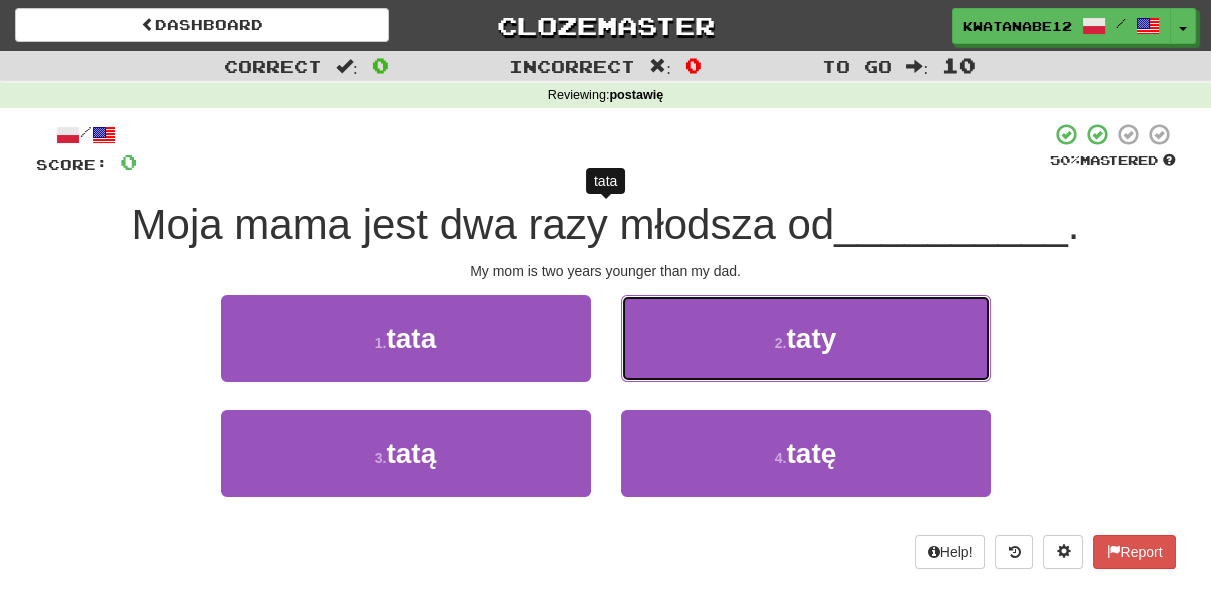 click on "[NUMBER] .  taty" at bounding box center [806, 338] 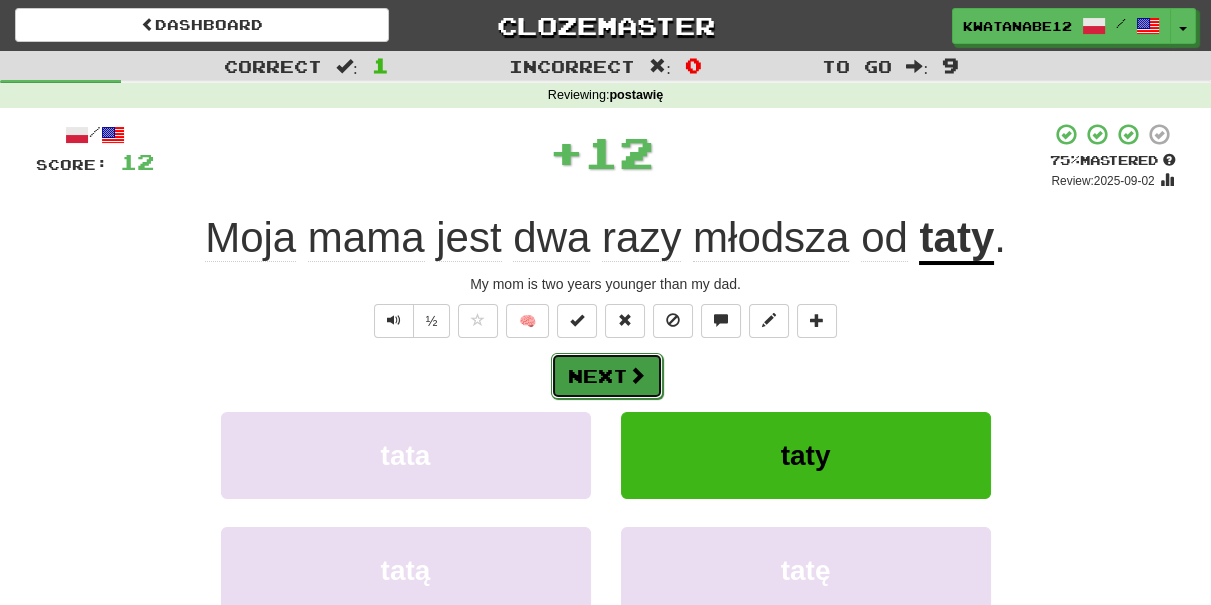 click on "Next" at bounding box center [607, 376] 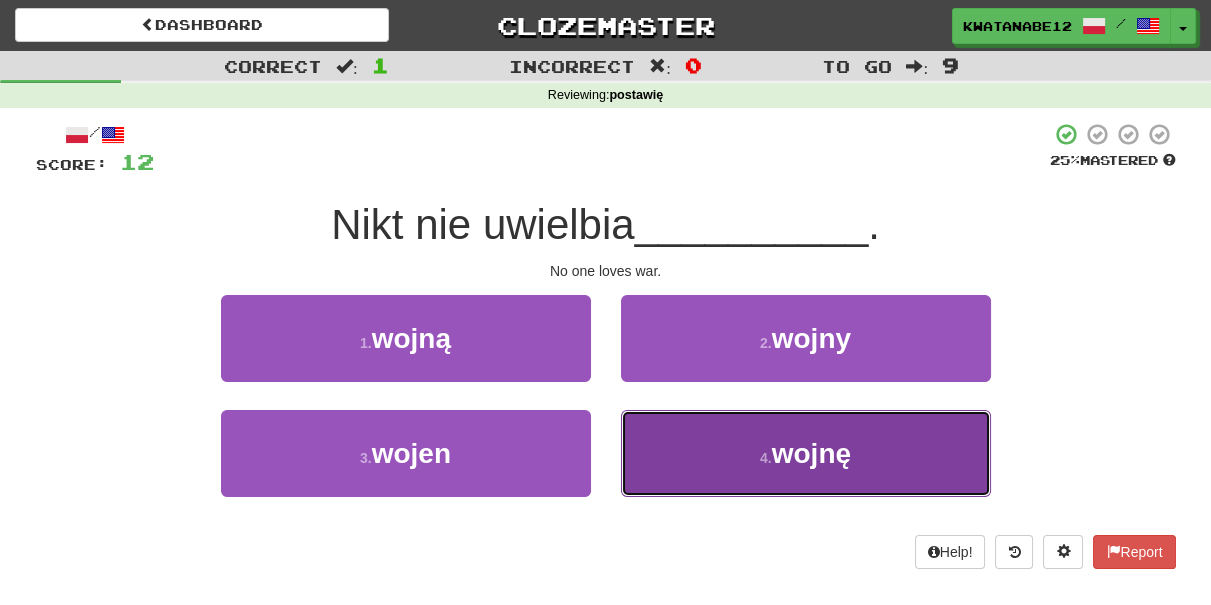 click on "4 .  wojnę" at bounding box center [806, 453] 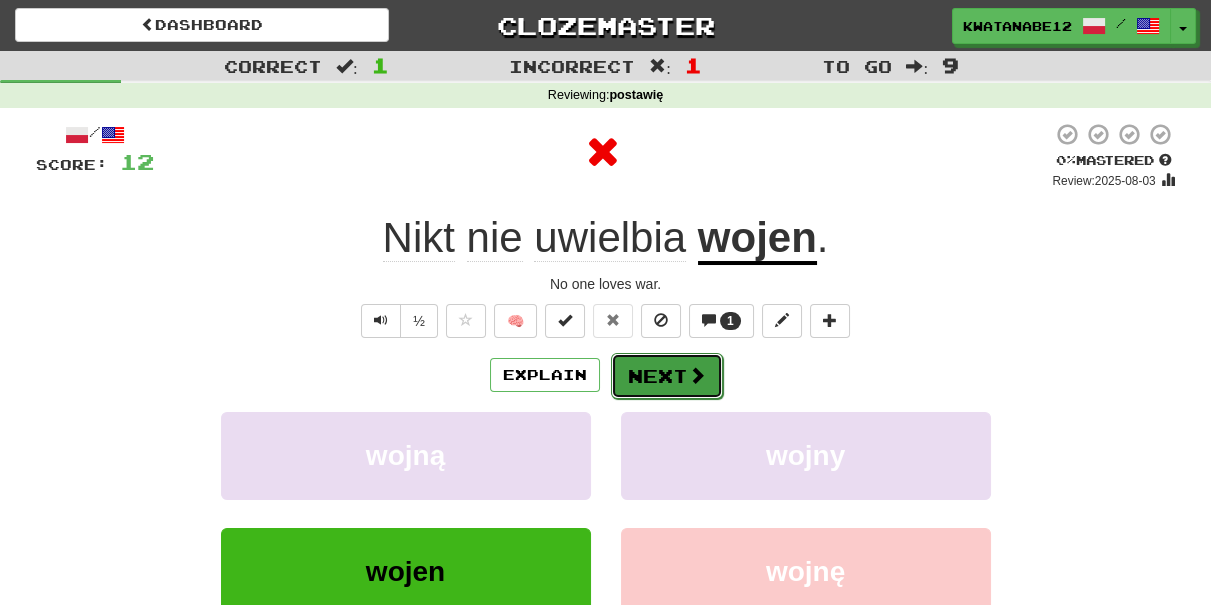 click on "Next" at bounding box center [667, 376] 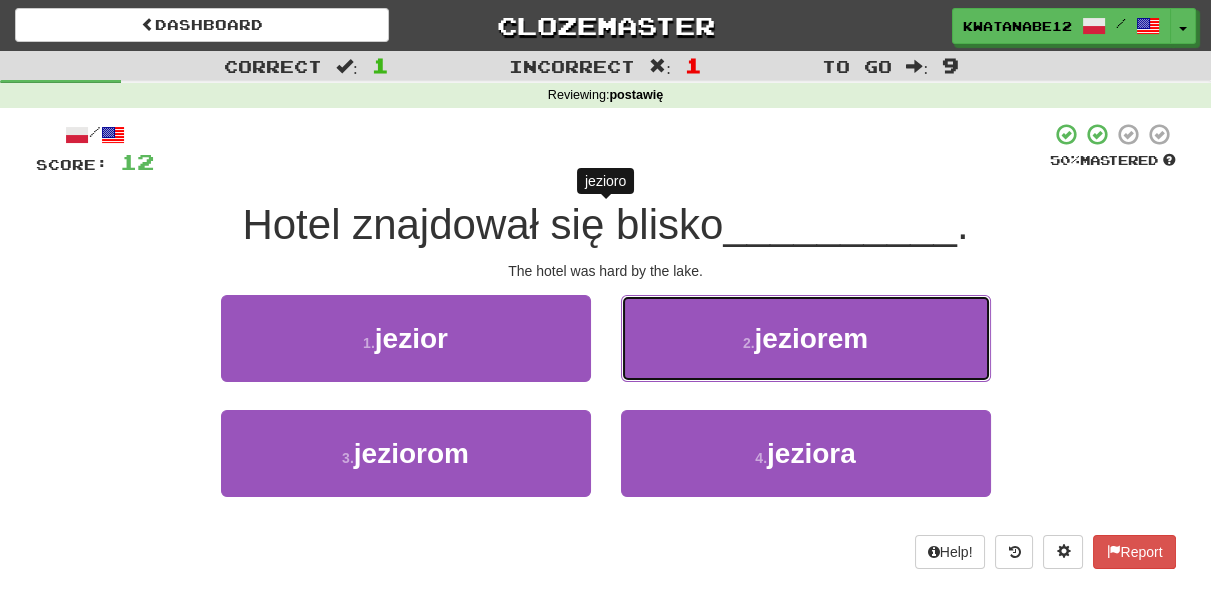 drag, startPoint x: 712, startPoint y: 334, endPoint x: 690, endPoint y: 343, distance: 23.769728 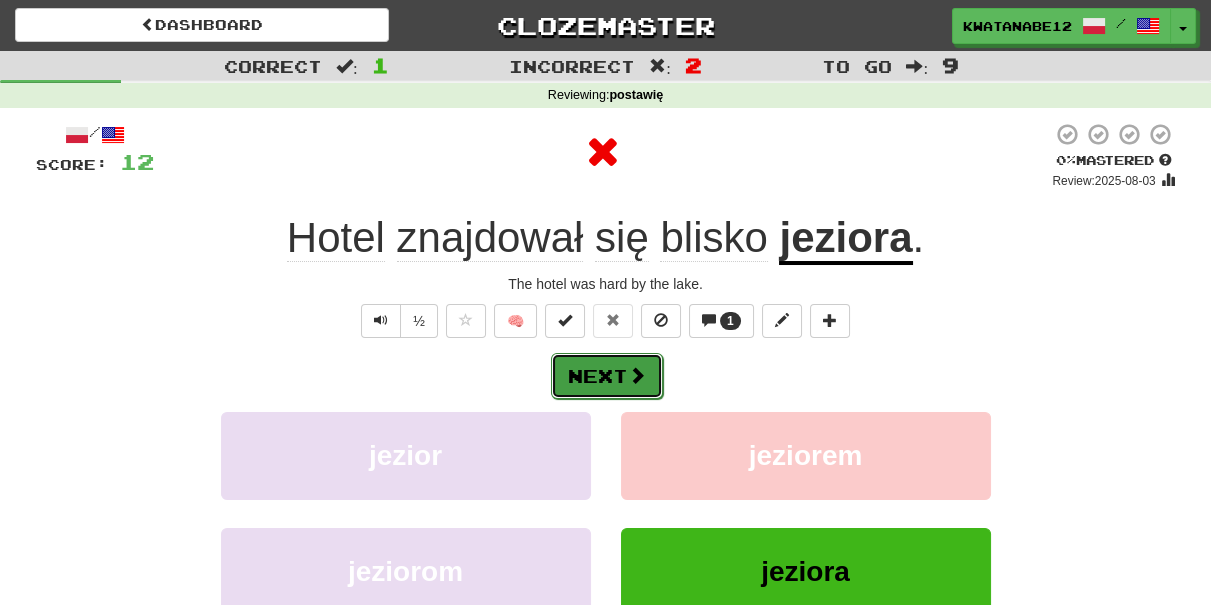 click on "Next" at bounding box center (607, 376) 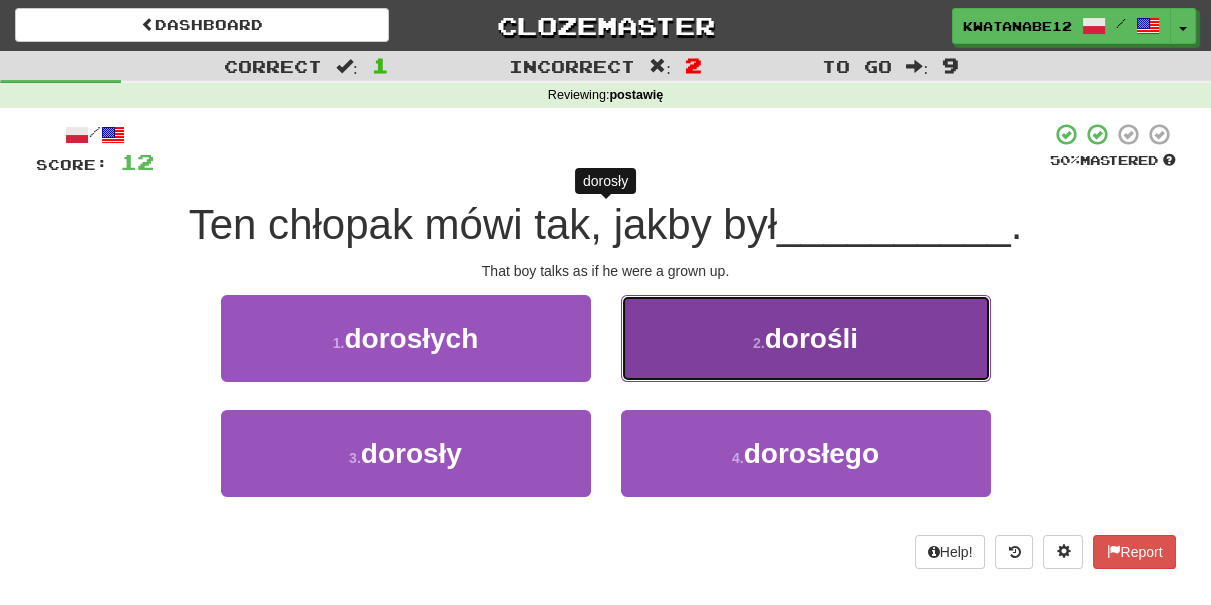 click on "2 .  dorośli" at bounding box center (806, 338) 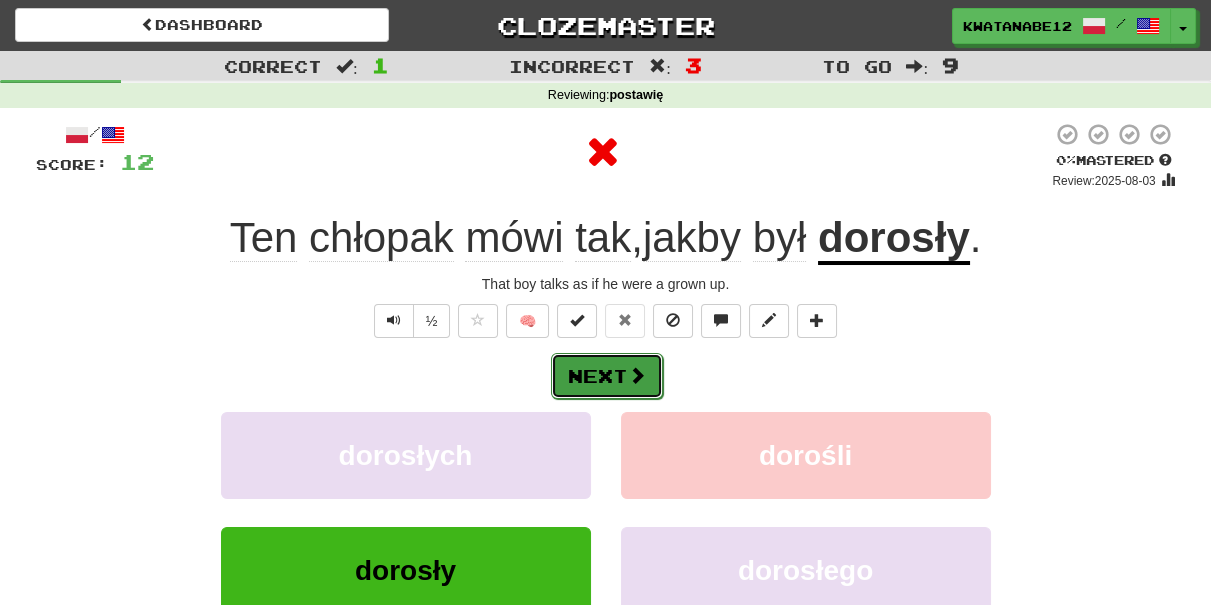 click on "Next" at bounding box center [607, 376] 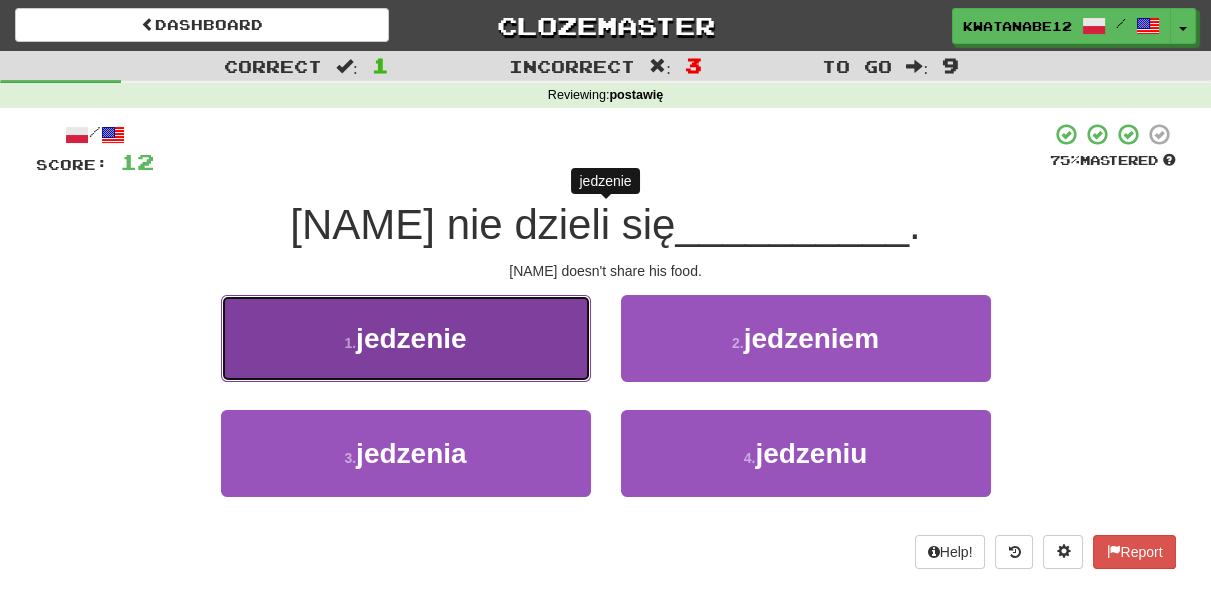 click on "1 .  jedzenie" at bounding box center (406, 338) 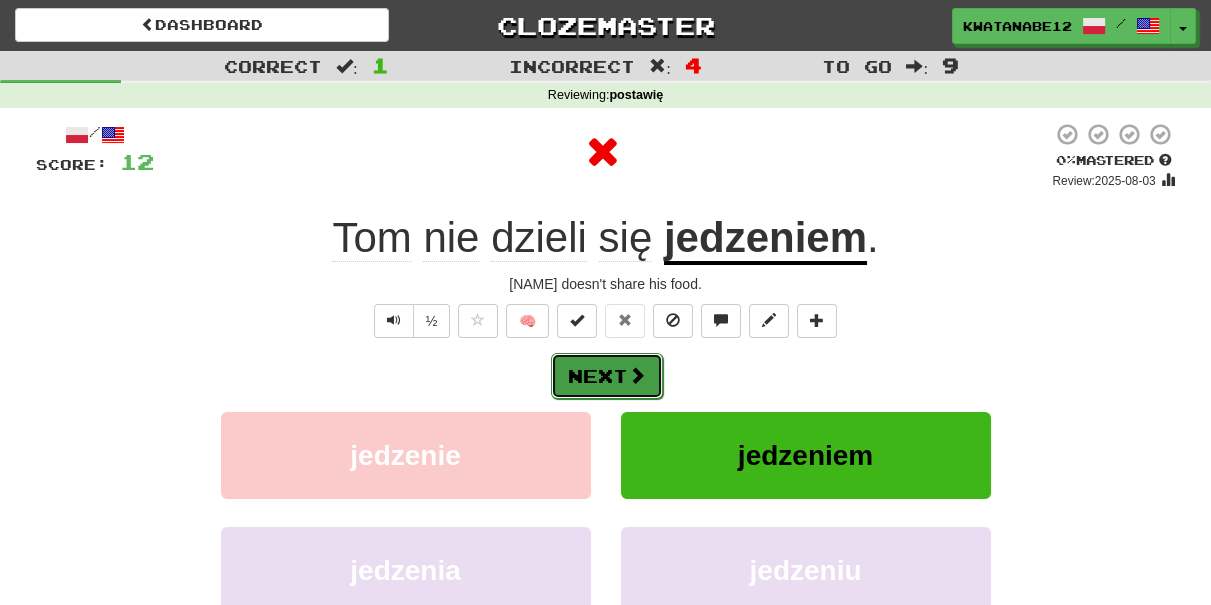 click on "Next" at bounding box center [607, 376] 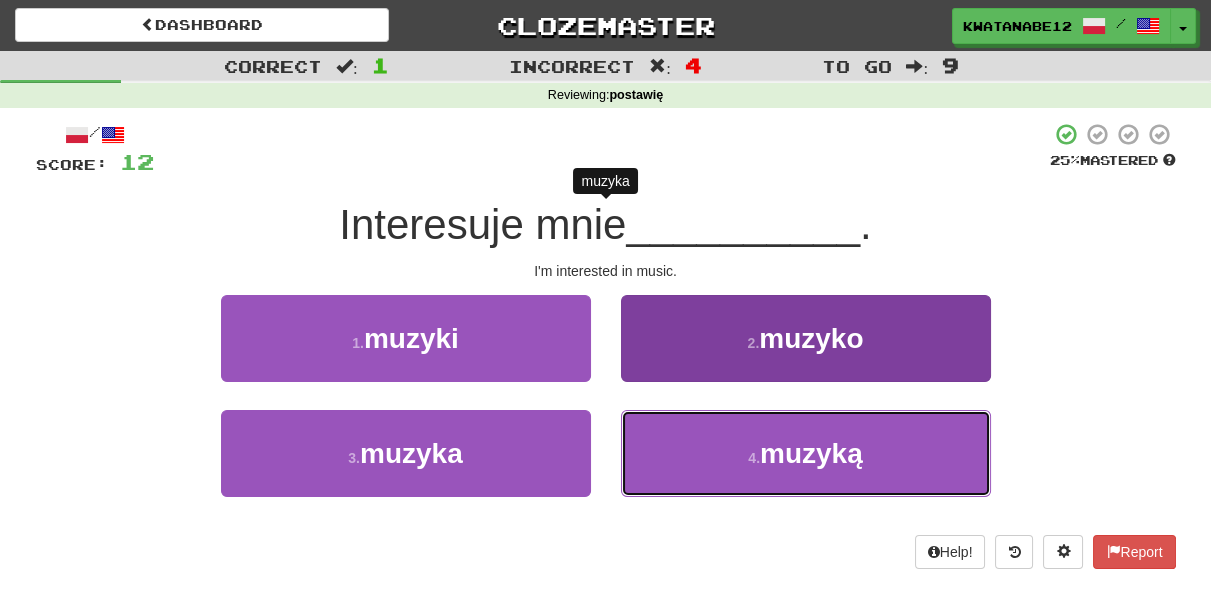 click on "4 .  muzyką" at bounding box center (806, 453) 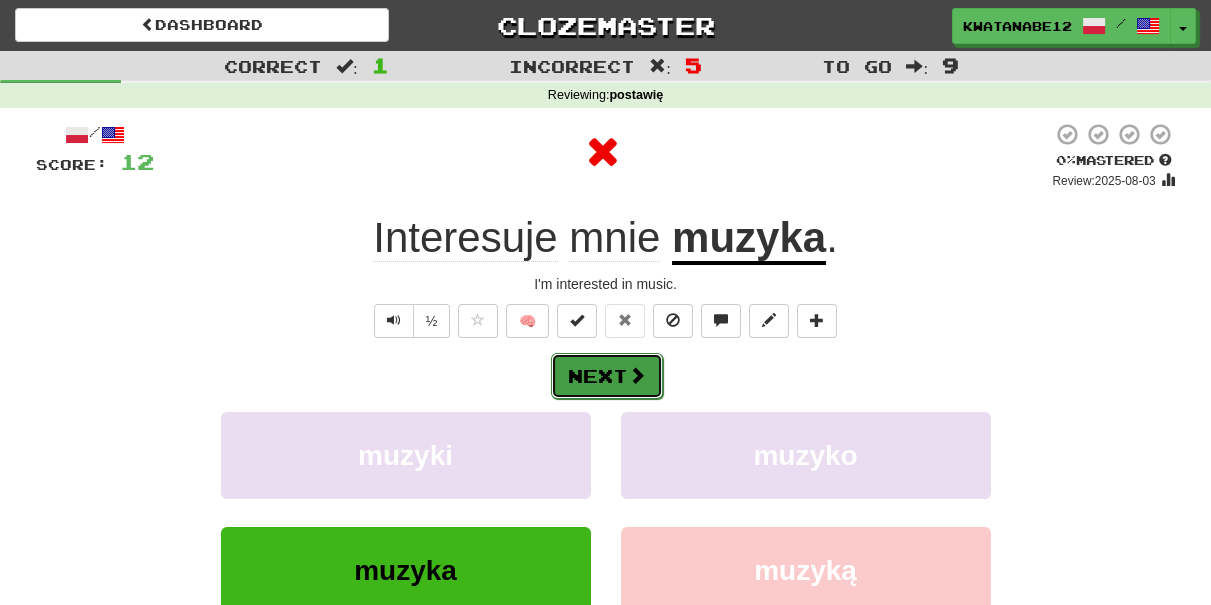 click on "Next" at bounding box center [607, 376] 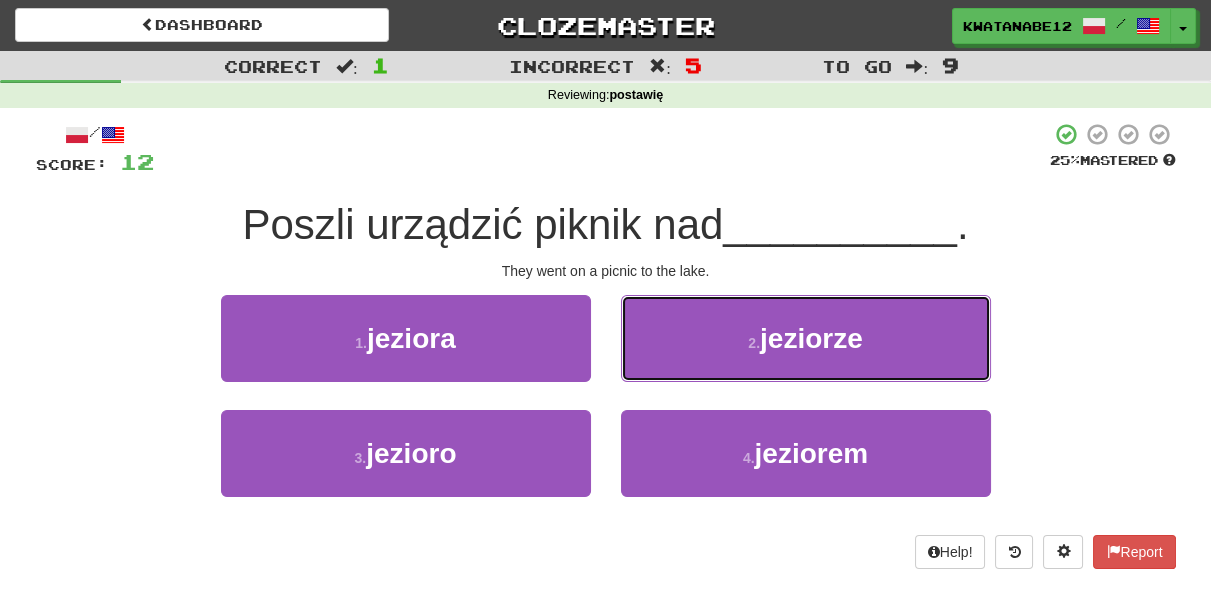 click on "2 .  jeziorze" at bounding box center (806, 338) 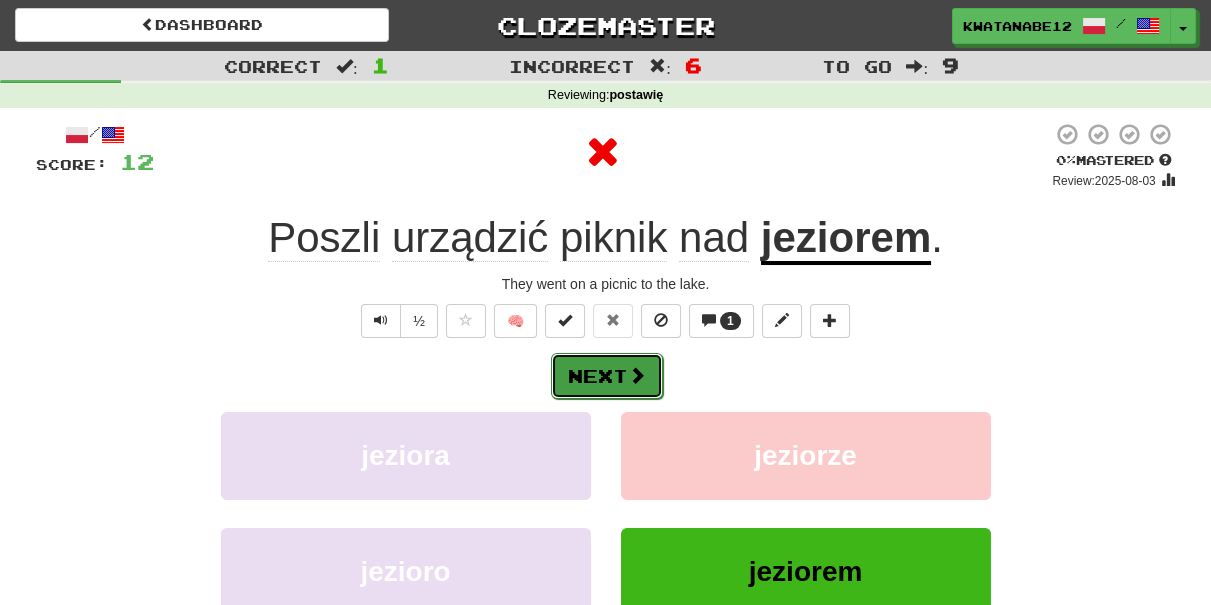 click on "Next" at bounding box center (607, 376) 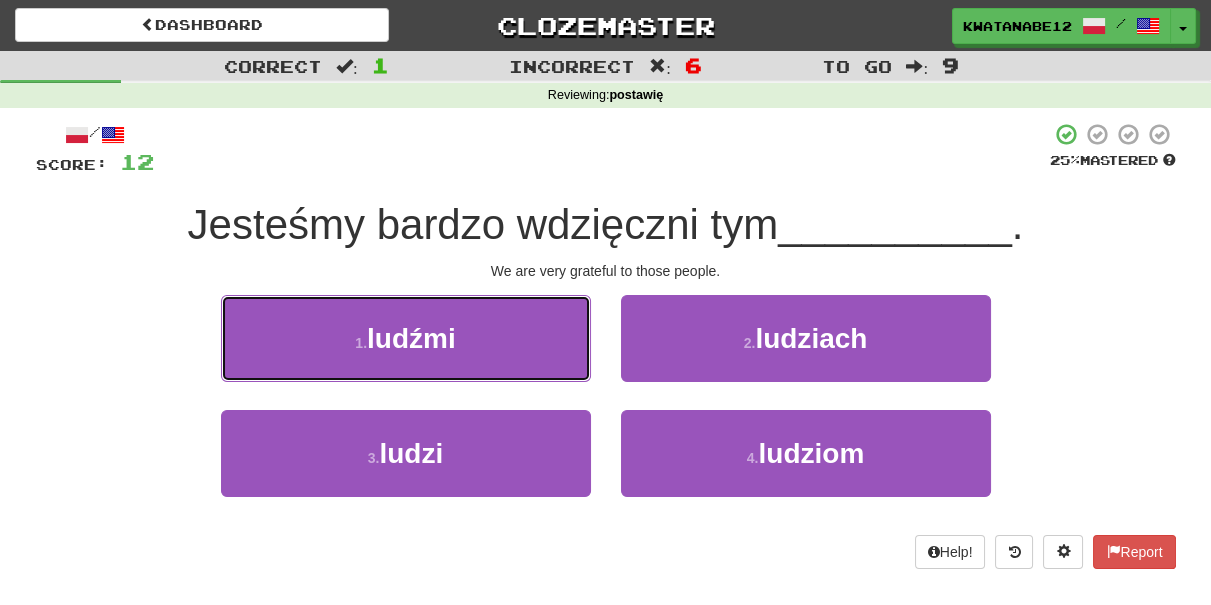click on "1 .  ludźmi" at bounding box center (406, 338) 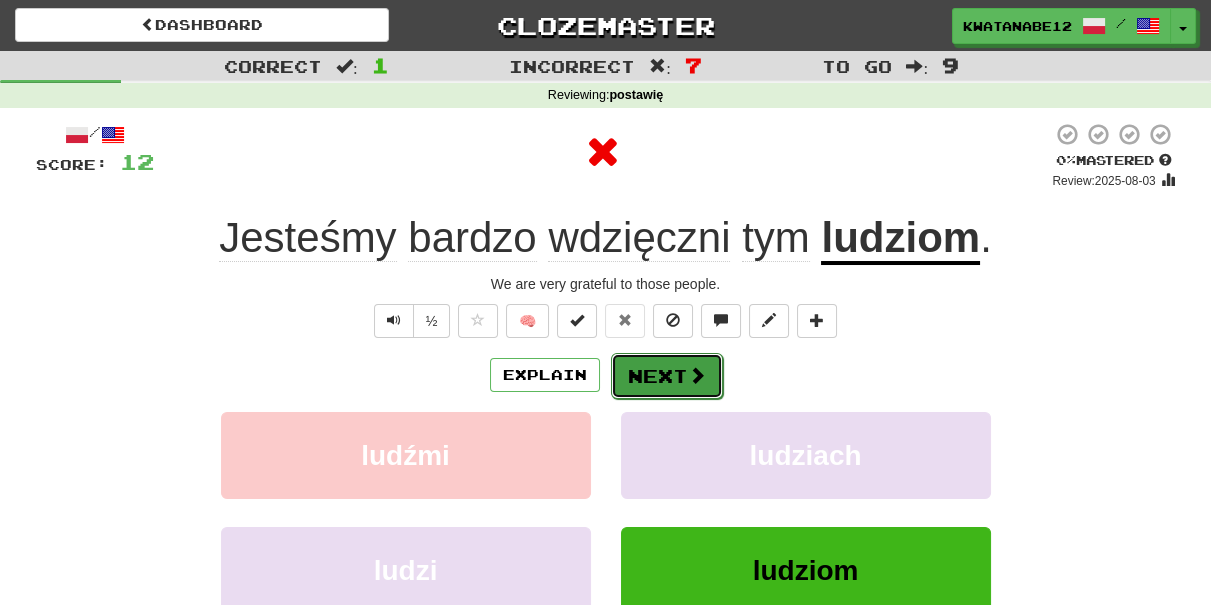 click on "Next" at bounding box center [667, 376] 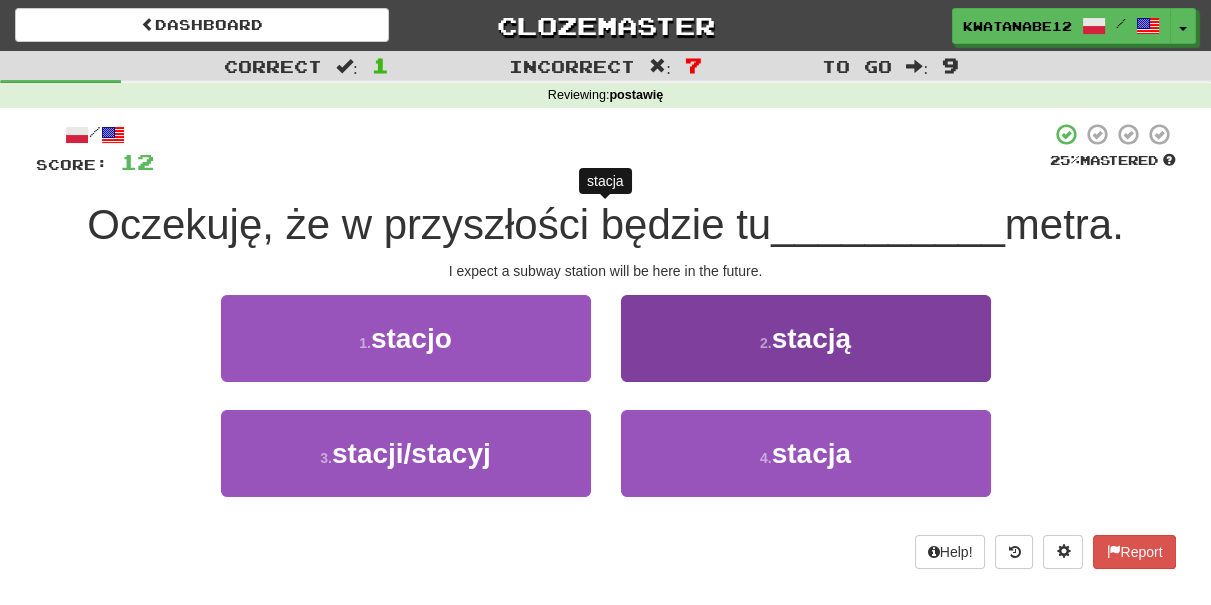 drag, startPoint x: 634, startPoint y: 410, endPoint x: 631, endPoint y: 378, distance: 32.140316 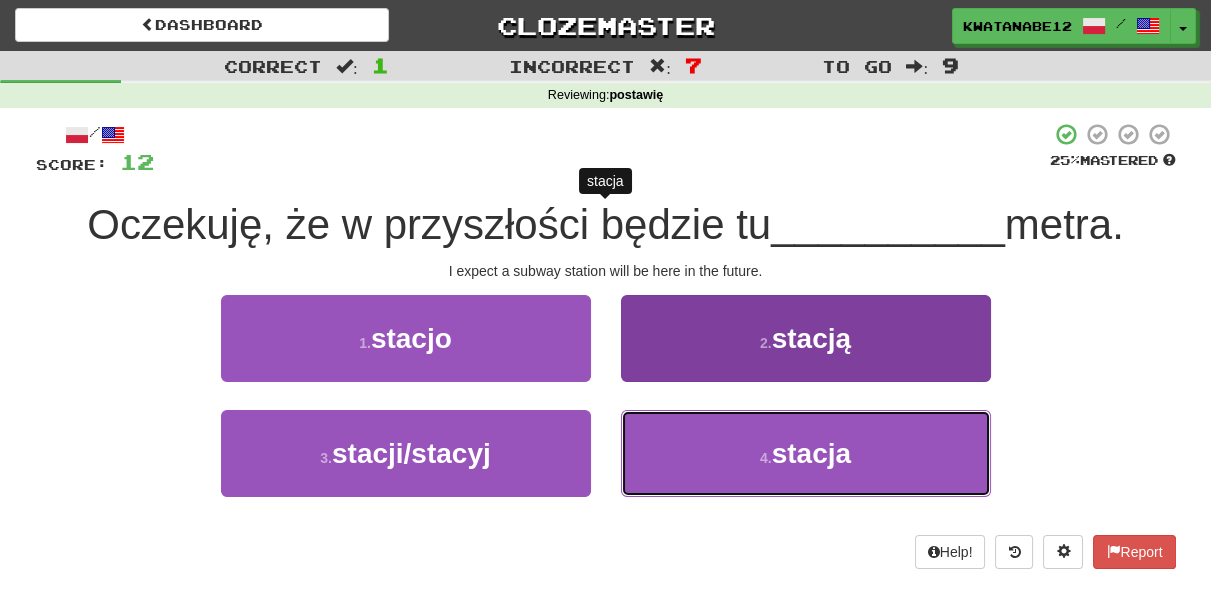 click on "4 .  stacja" at bounding box center [806, 453] 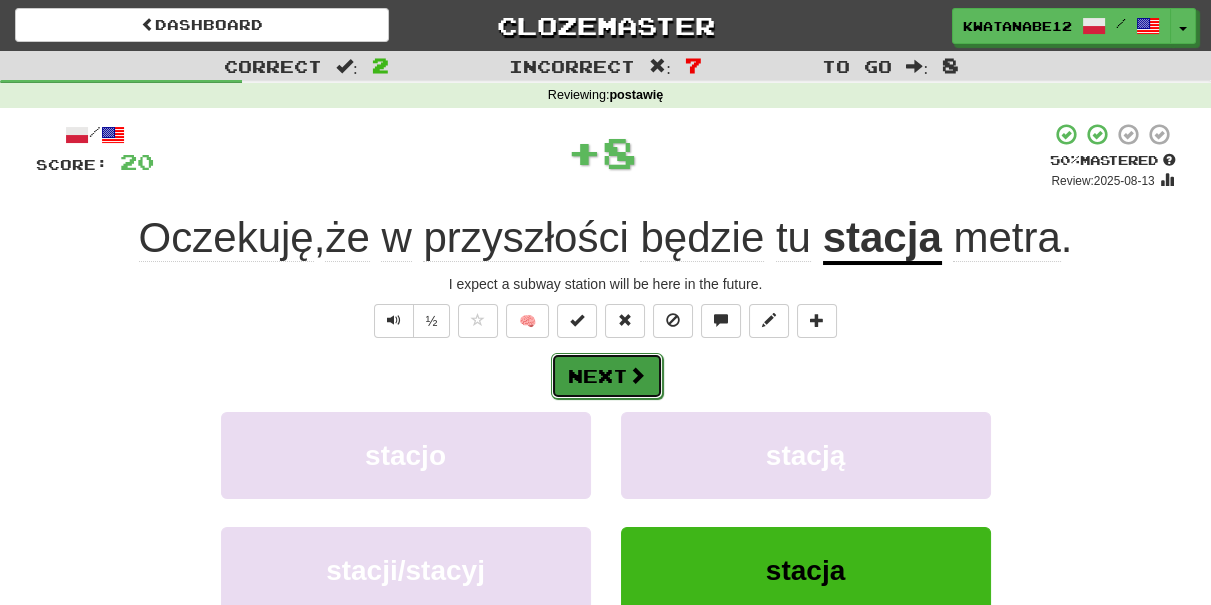 click on "Next" at bounding box center [607, 376] 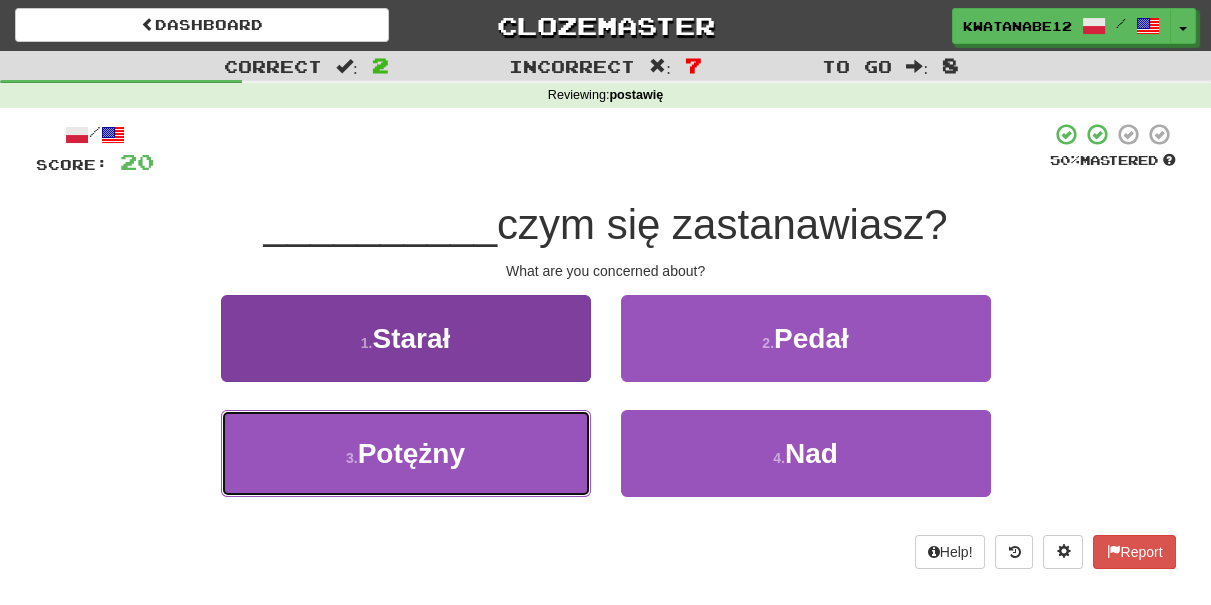 click on "3 .  Potężny" at bounding box center [406, 453] 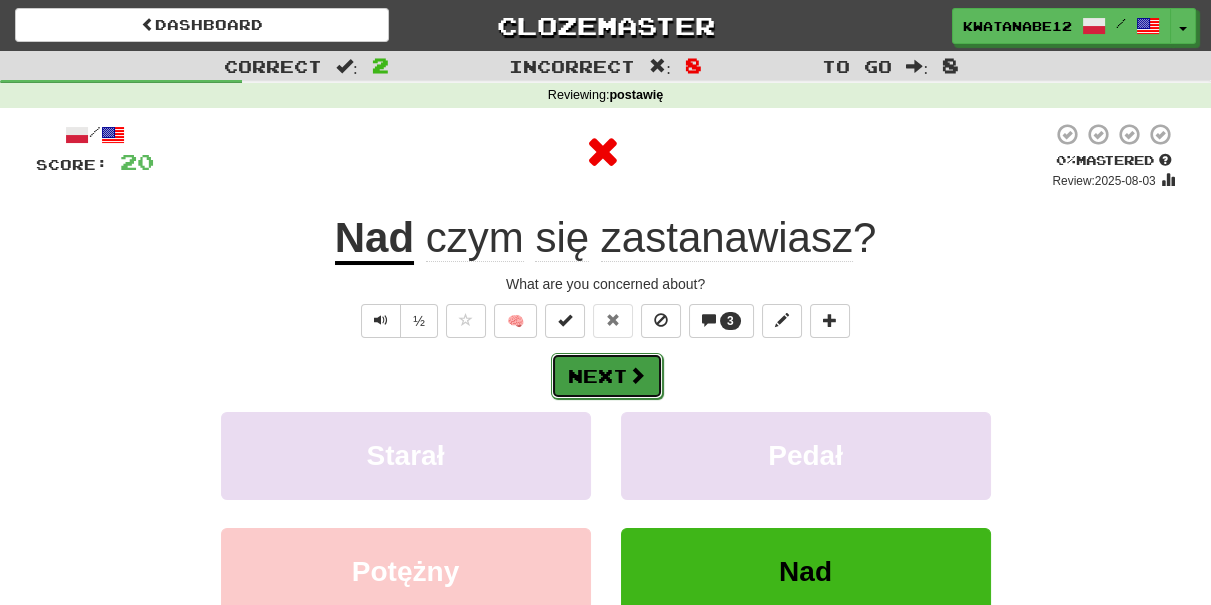 click on "Next" at bounding box center [607, 376] 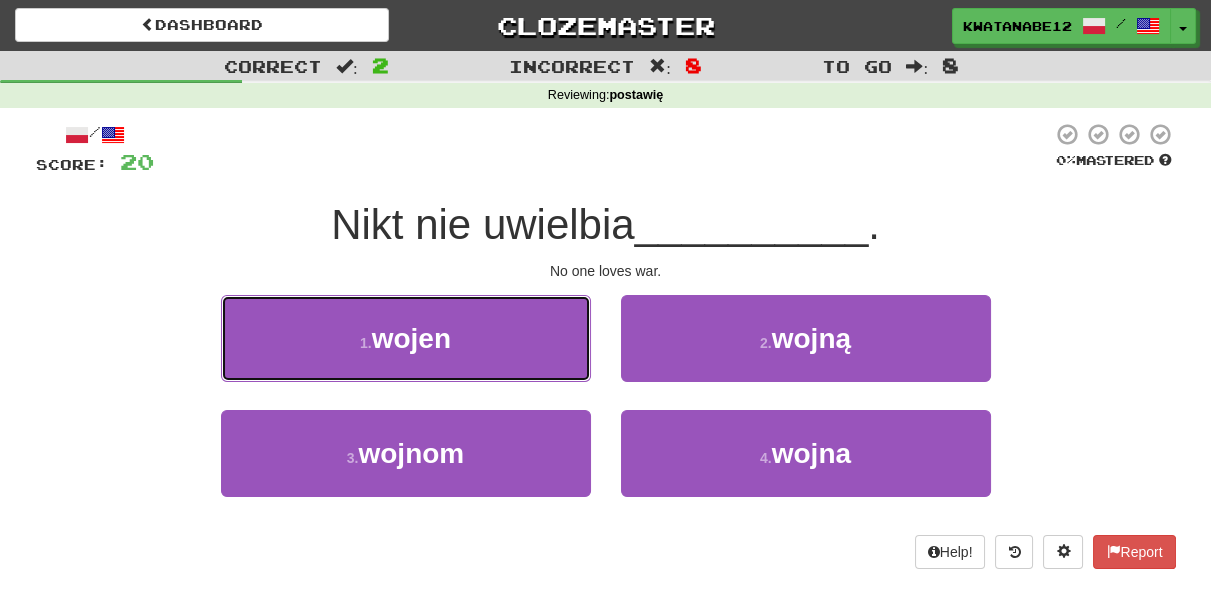 click on "1 .  wojen" at bounding box center (406, 338) 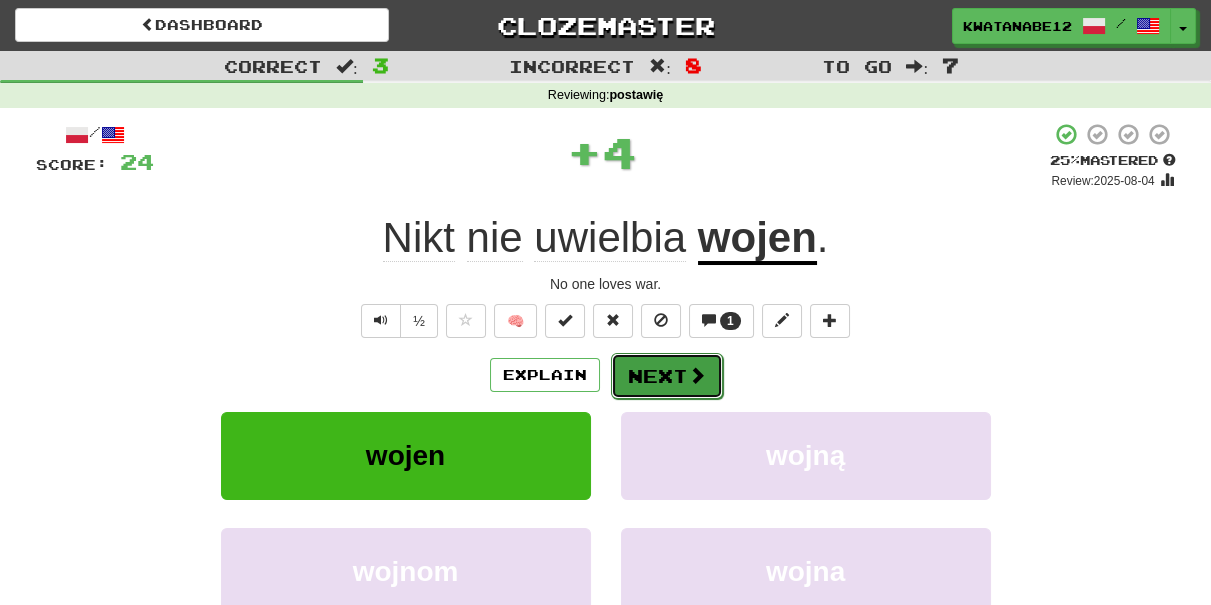 click on "Next" at bounding box center [667, 376] 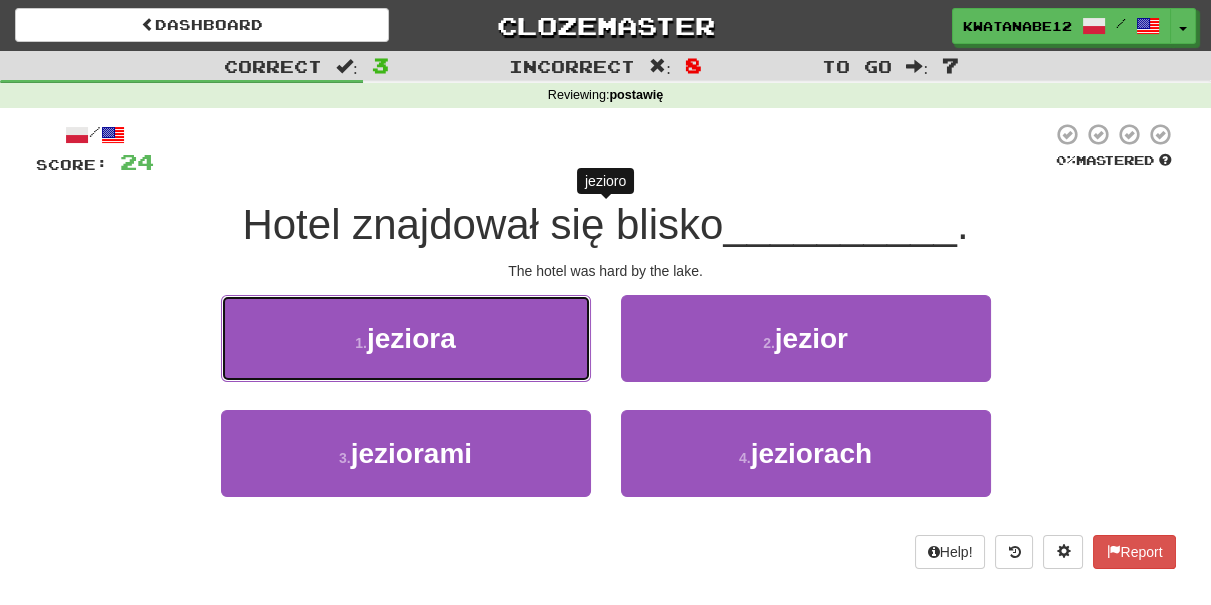 drag, startPoint x: 522, startPoint y: 351, endPoint x: 533, endPoint y: 350, distance: 11.045361 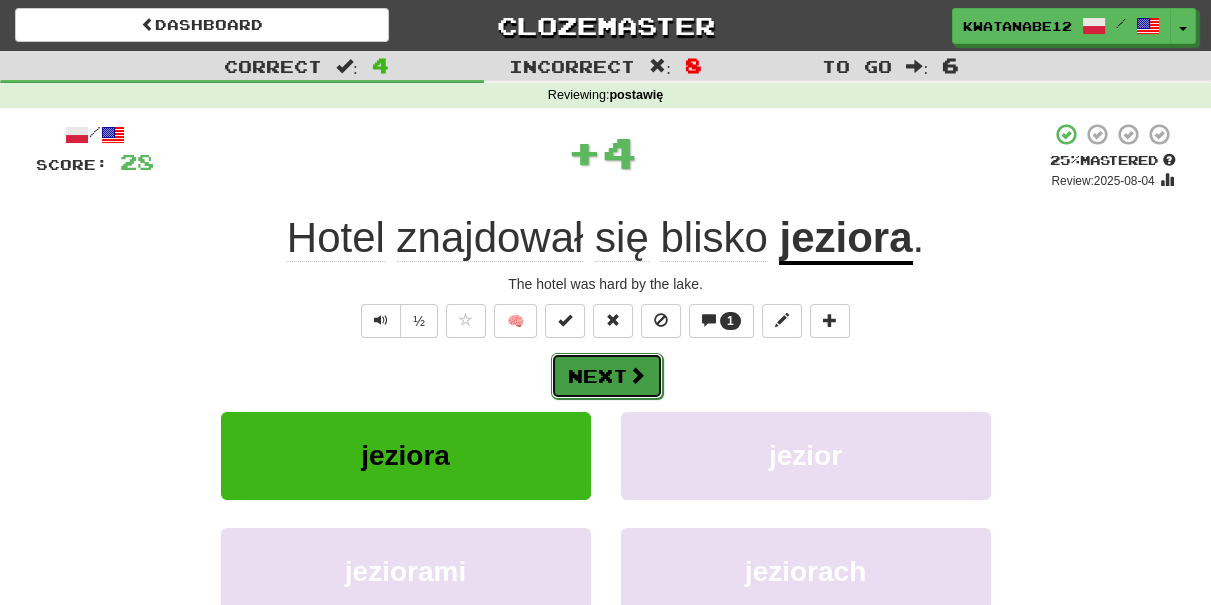 click on "Next" at bounding box center [607, 376] 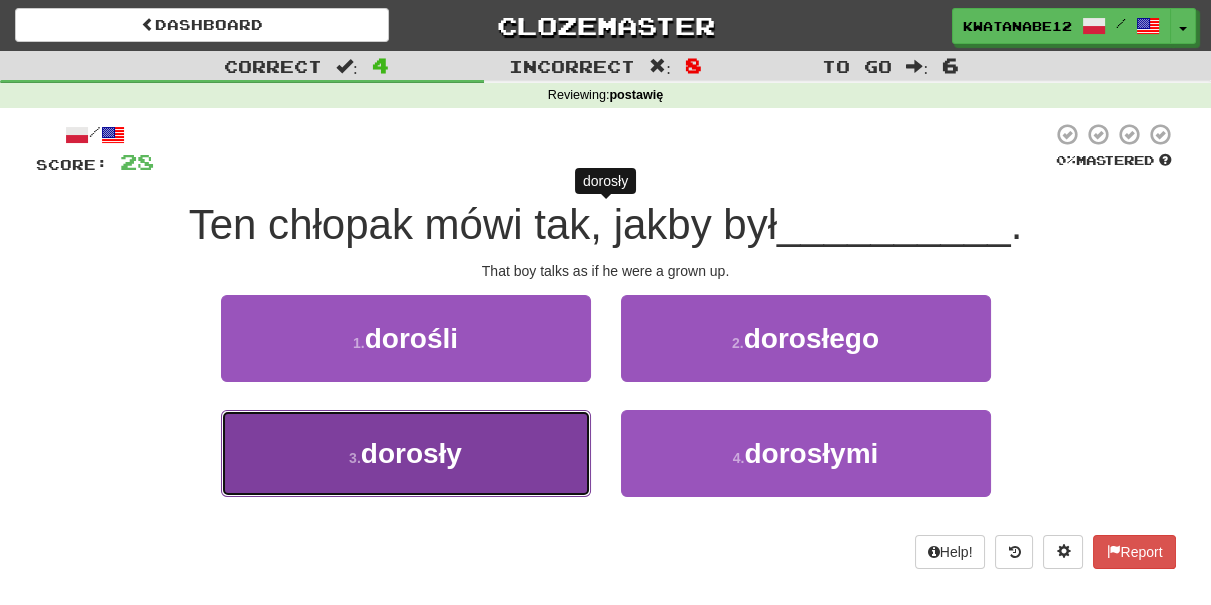 click on "3 .  dorosły" at bounding box center (406, 453) 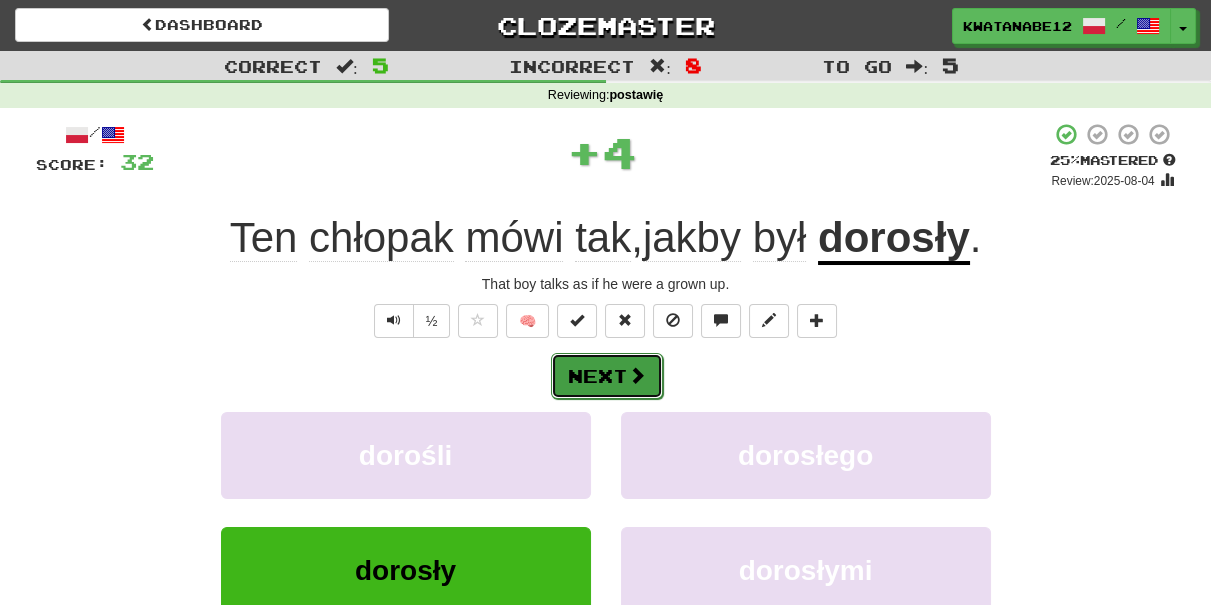 click on "Next" at bounding box center (607, 376) 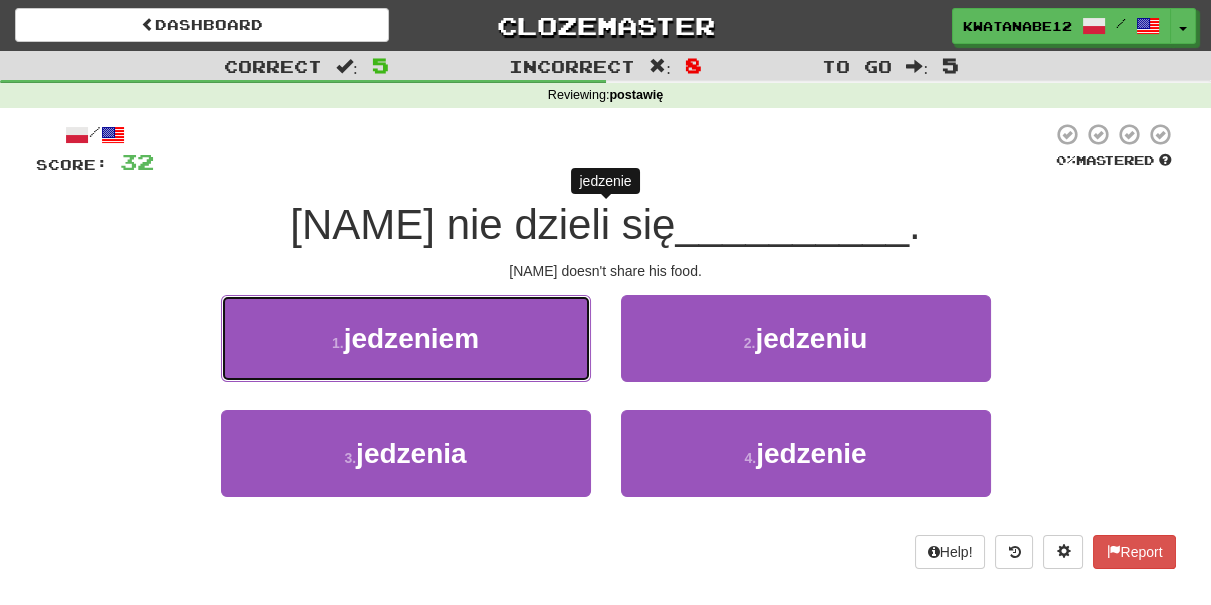 click on "1 .  jedzeniem" at bounding box center [406, 338] 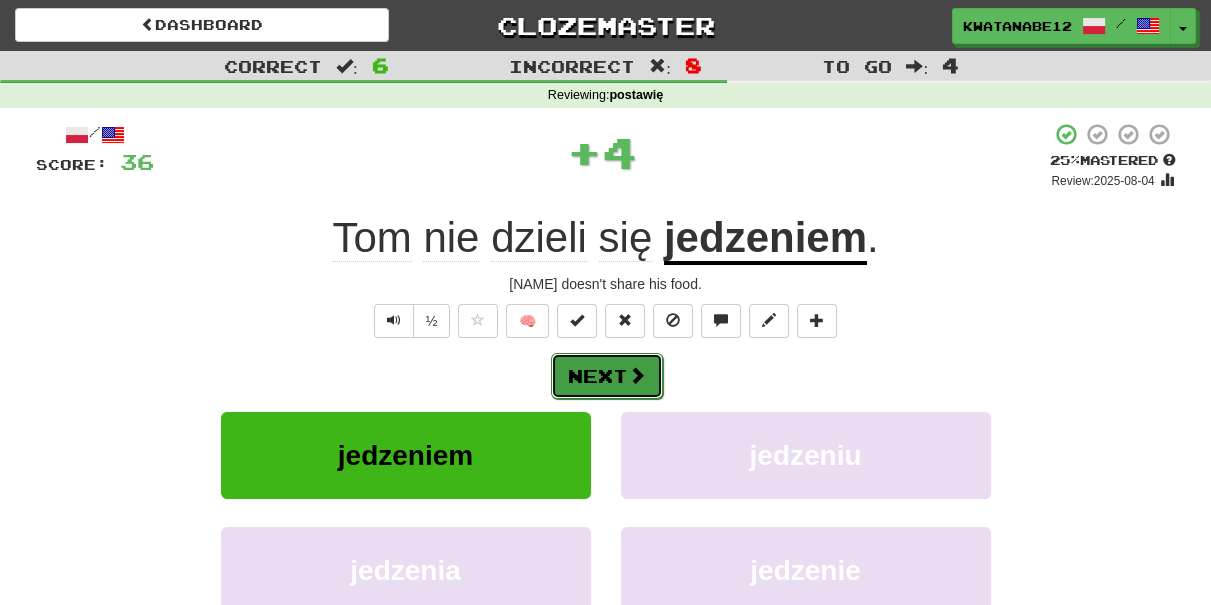 click on "Next" at bounding box center [607, 376] 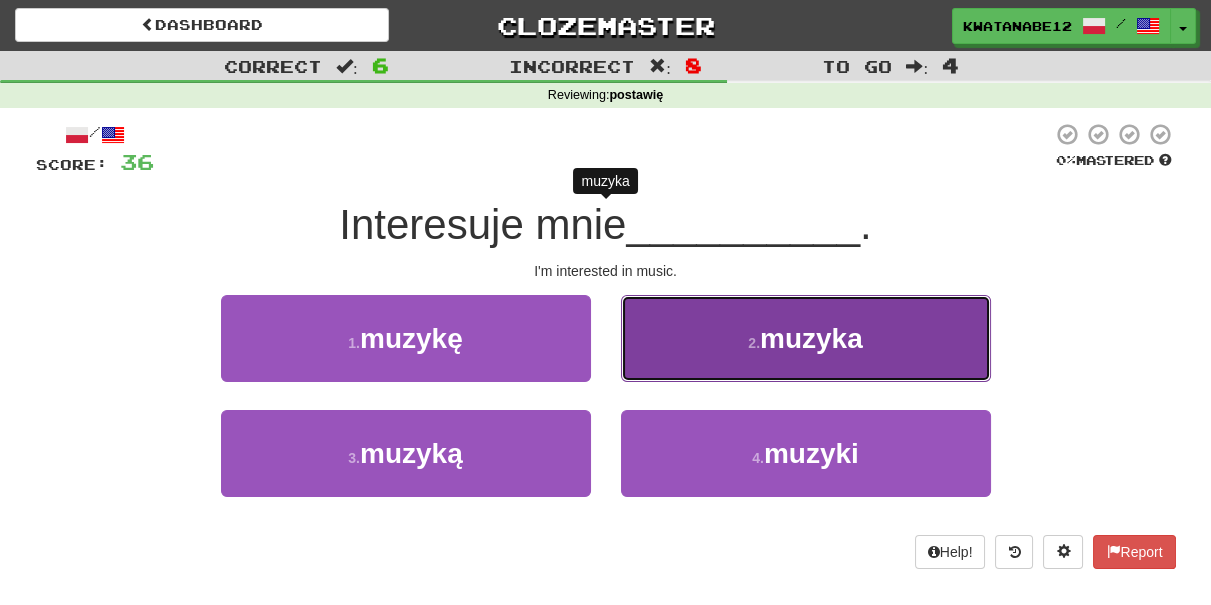 click on "2 .  muzyka" at bounding box center [806, 338] 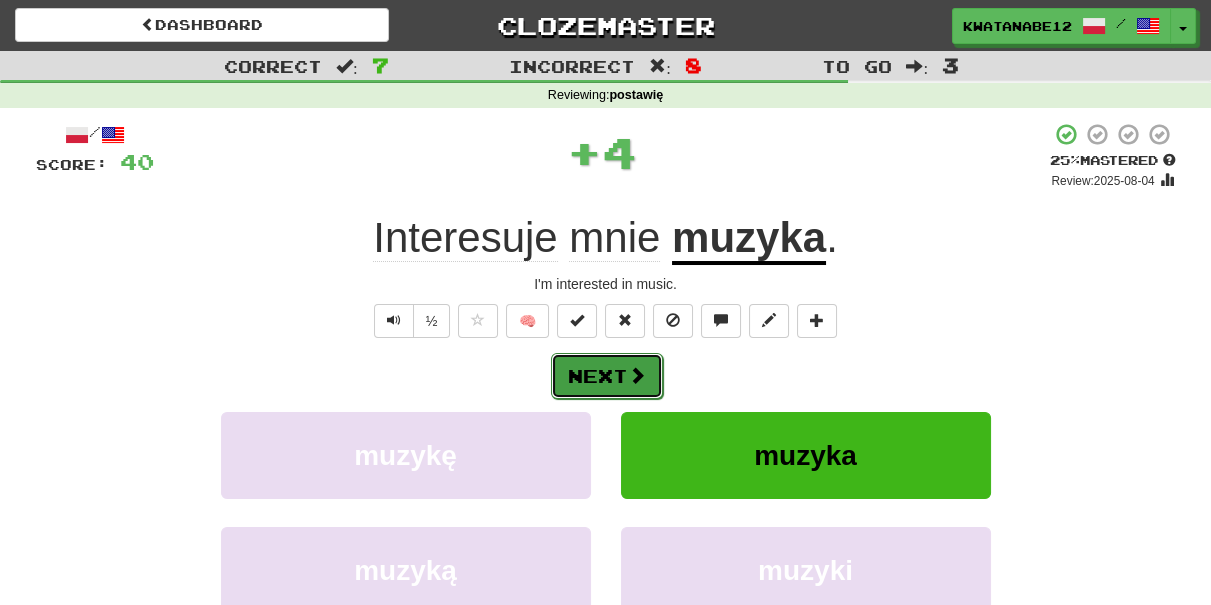 click on "Next" at bounding box center [607, 376] 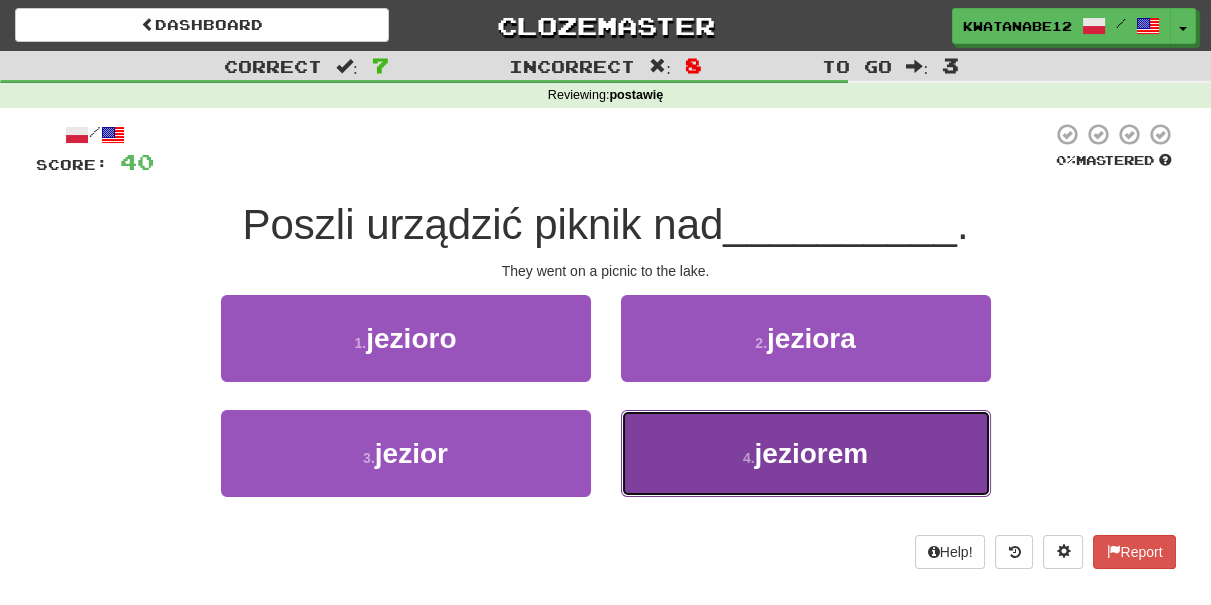 click on "4 .  jeziorem" at bounding box center [806, 453] 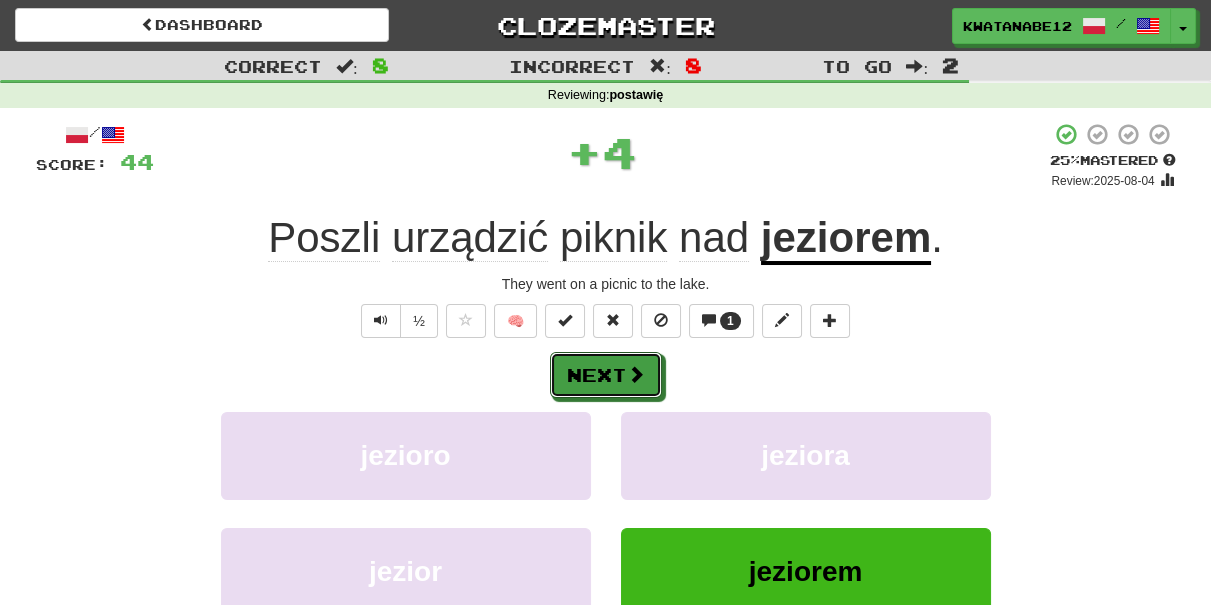drag, startPoint x: 645, startPoint y: 378, endPoint x: 596, endPoint y: 258, distance: 129.61867 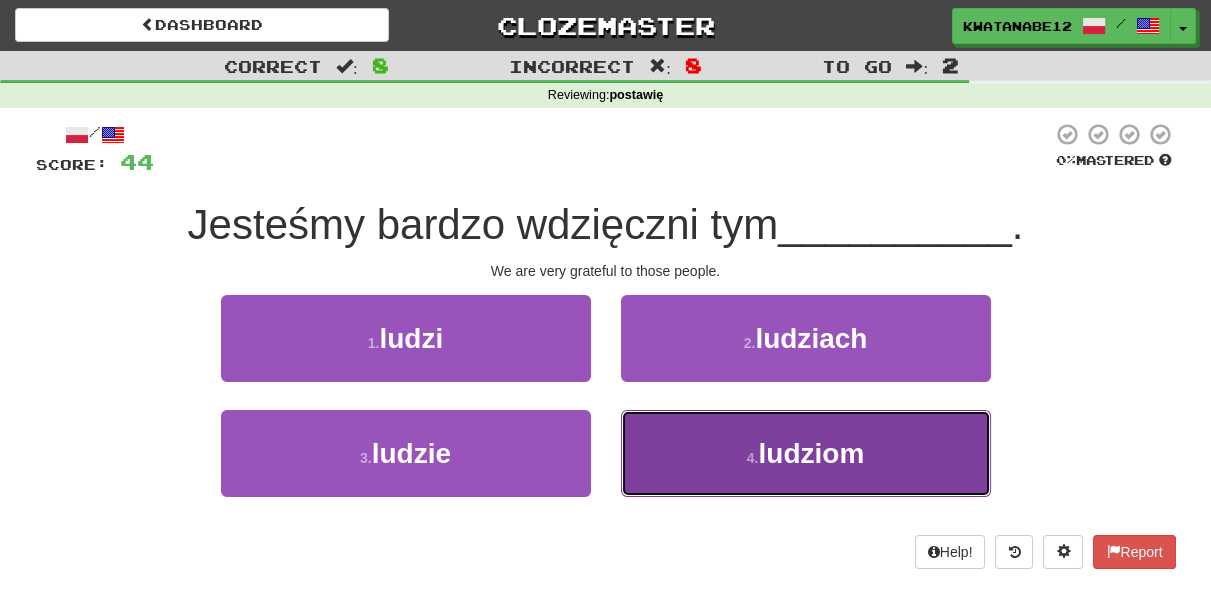 click on "4 .  ludziom" at bounding box center (806, 453) 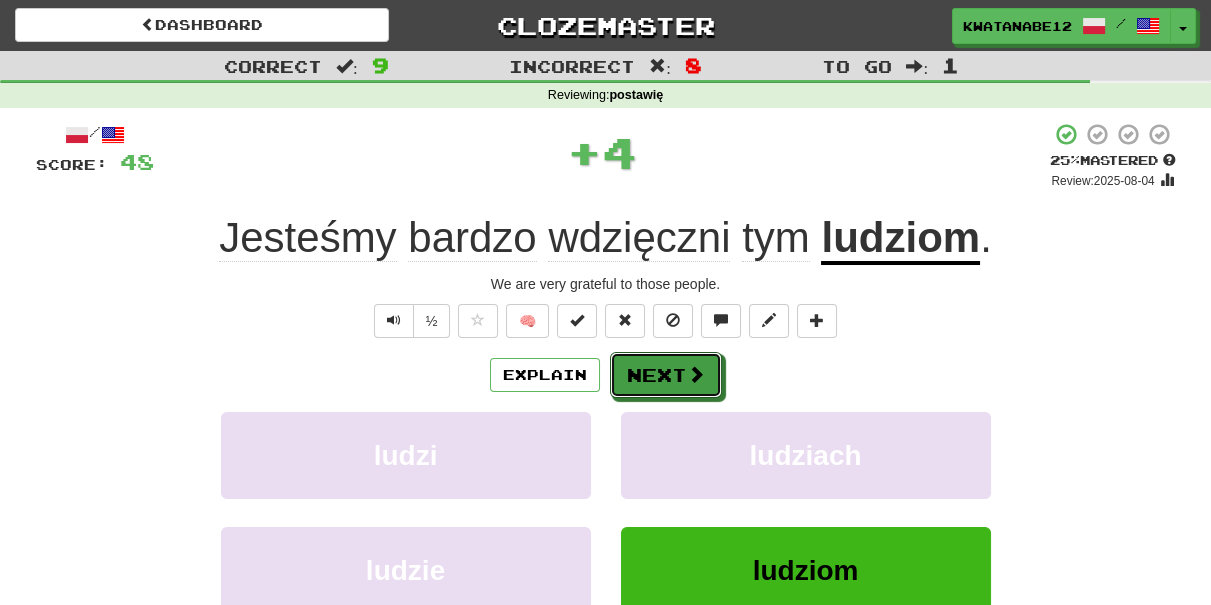 drag, startPoint x: 621, startPoint y: 378, endPoint x: 544, endPoint y: 242, distance: 156.285 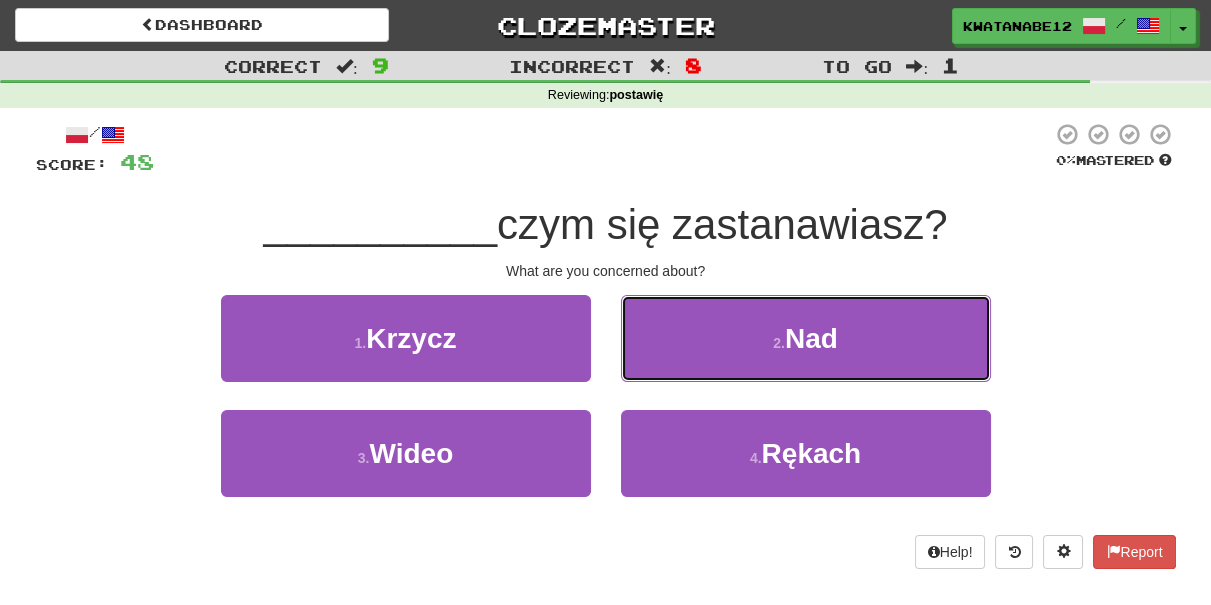 click on "2 .  Nad" at bounding box center [806, 338] 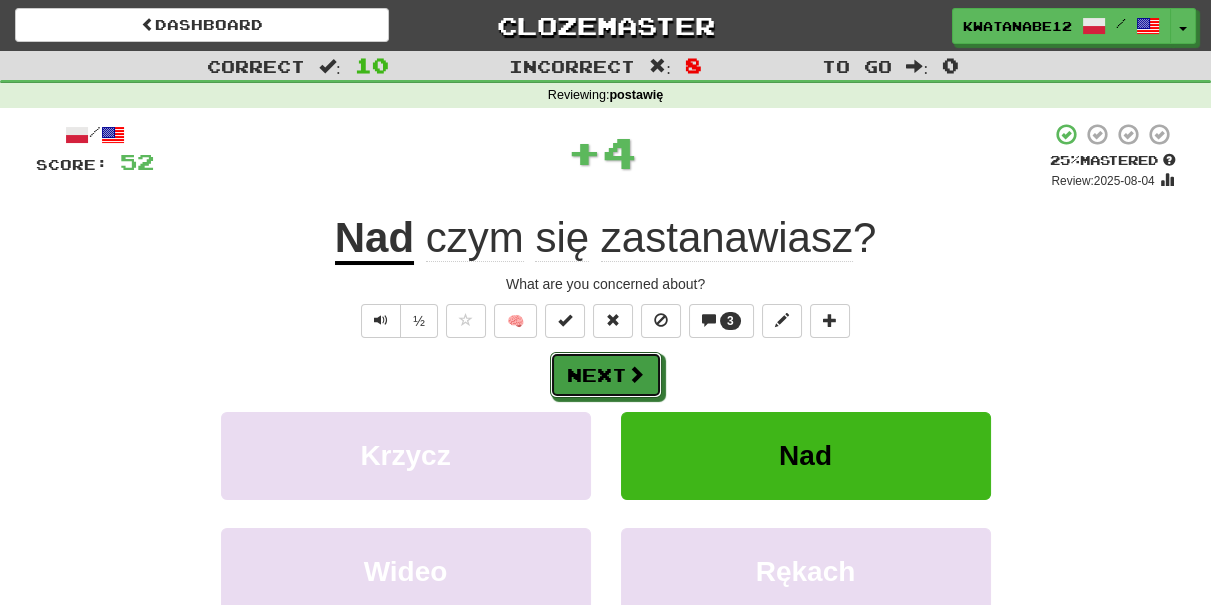 click on "Next" at bounding box center (606, 375) 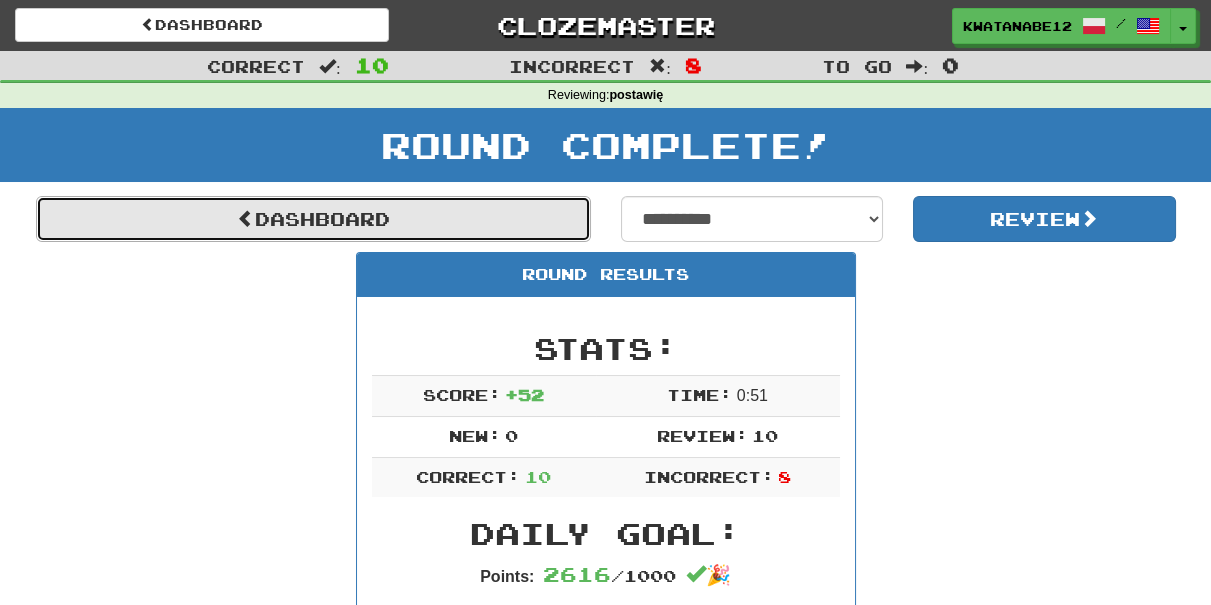 click on "Dashboard" at bounding box center [313, 219] 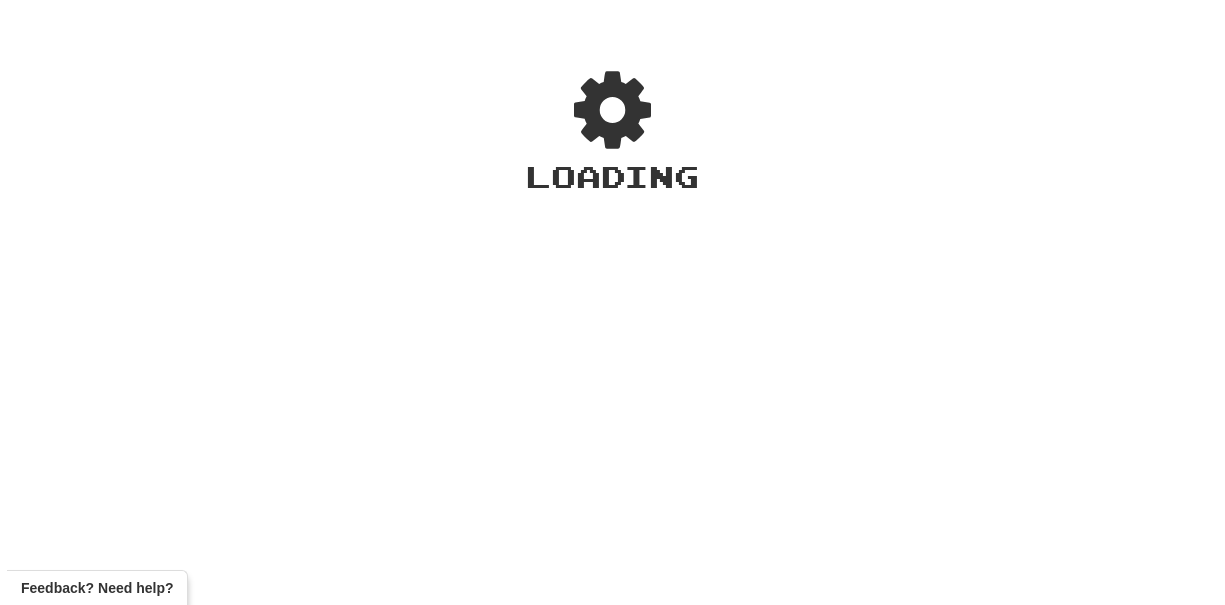 scroll, scrollTop: 0, scrollLeft: 0, axis: both 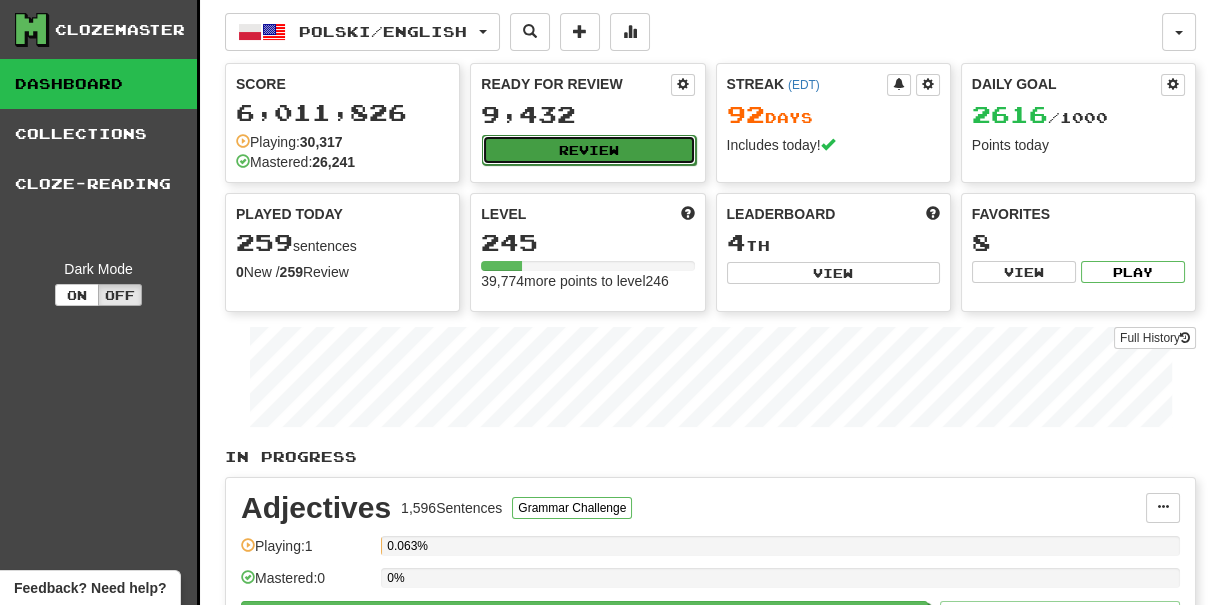 click on "Review" at bounding box center (588, 150) 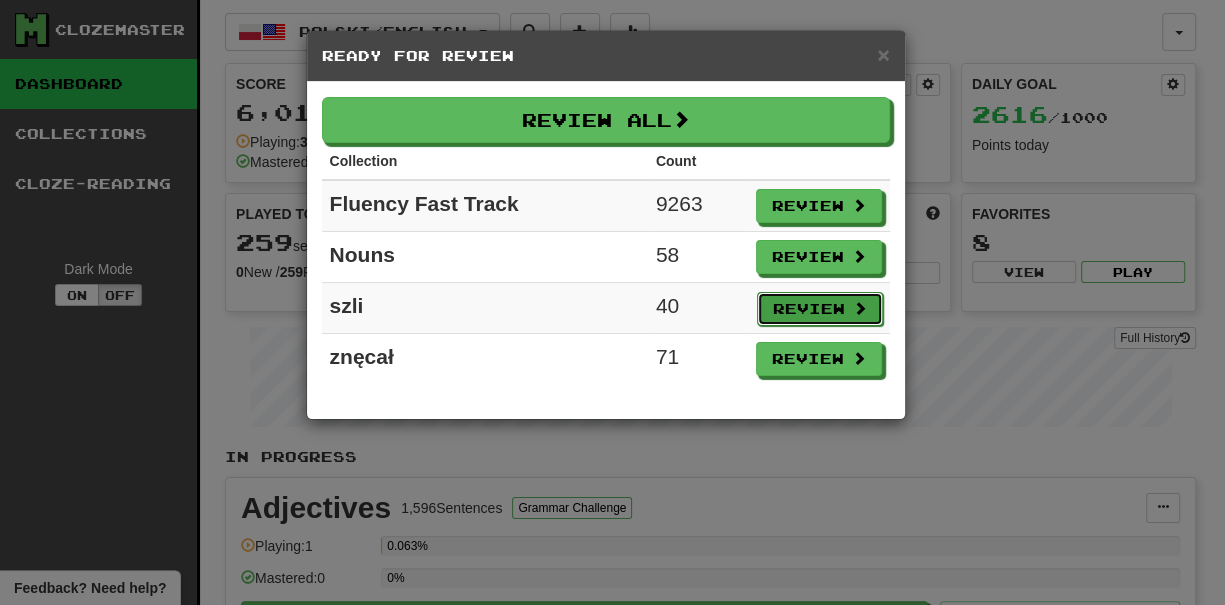 click on "Review" at bounding box center (820, 309) 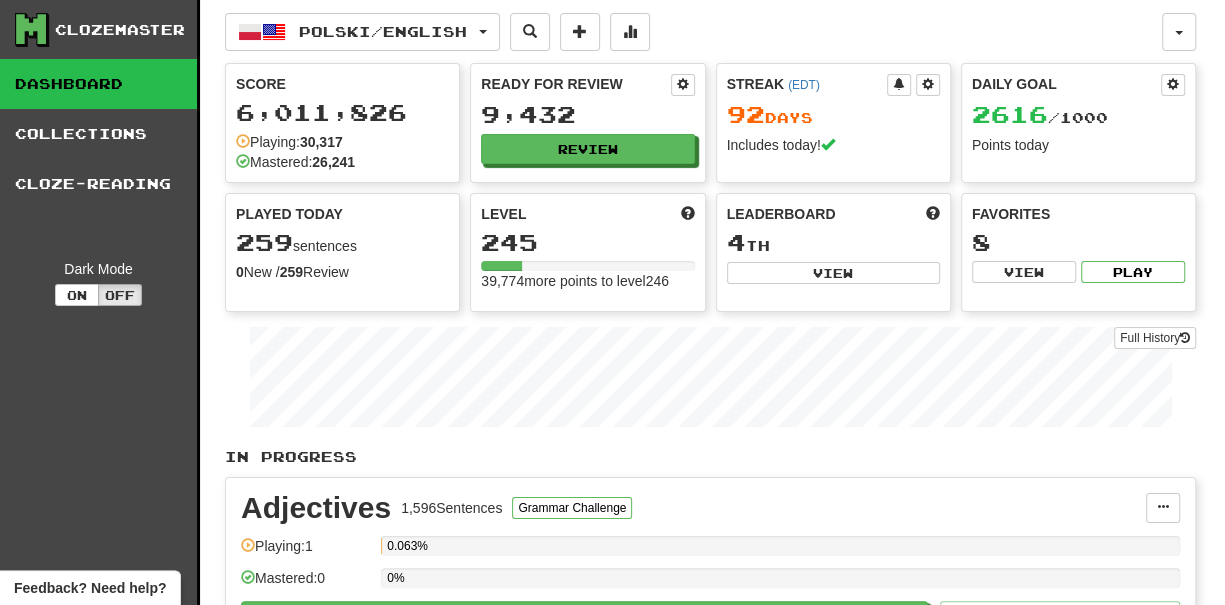 select on "***" 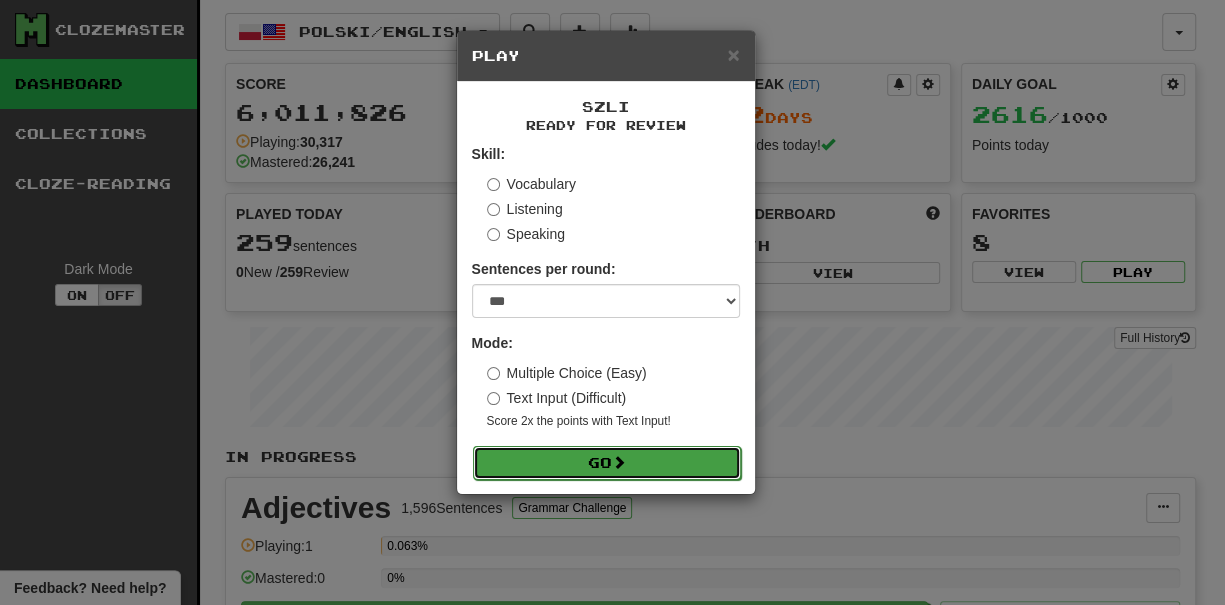 click on "Go" at bounding box center (607, 463) 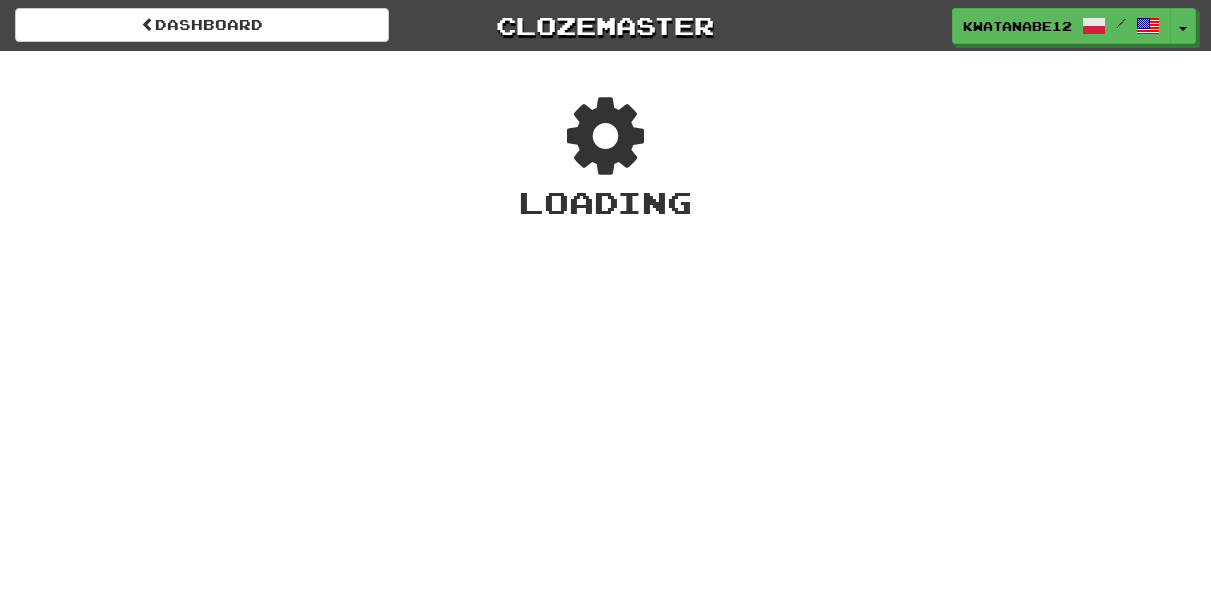 scroll, scrollTop: 0, scrollLeft: 0, axis: both 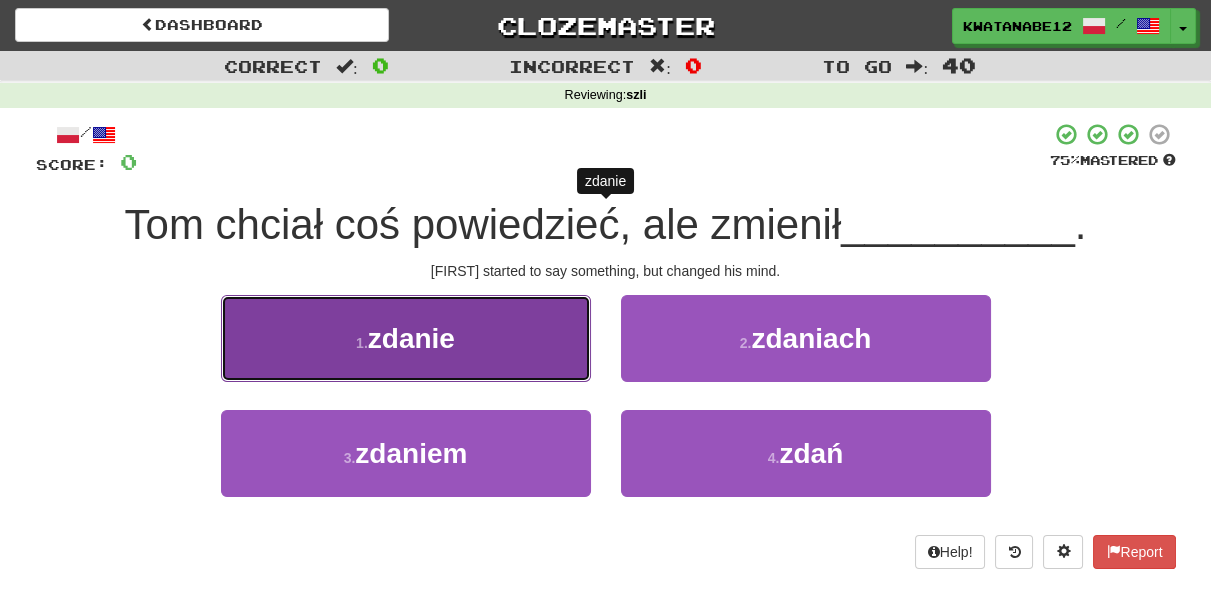 click on "1 .  zdanie" at bounding box center [406, 338] 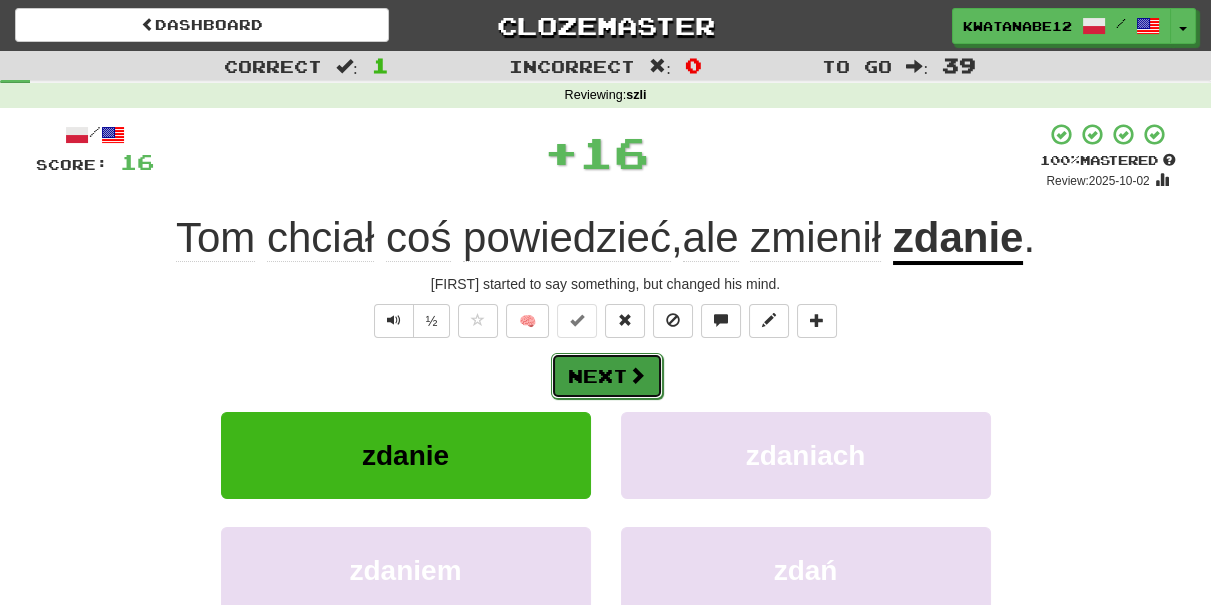 click on "Next" at bounding box center [607, 376] 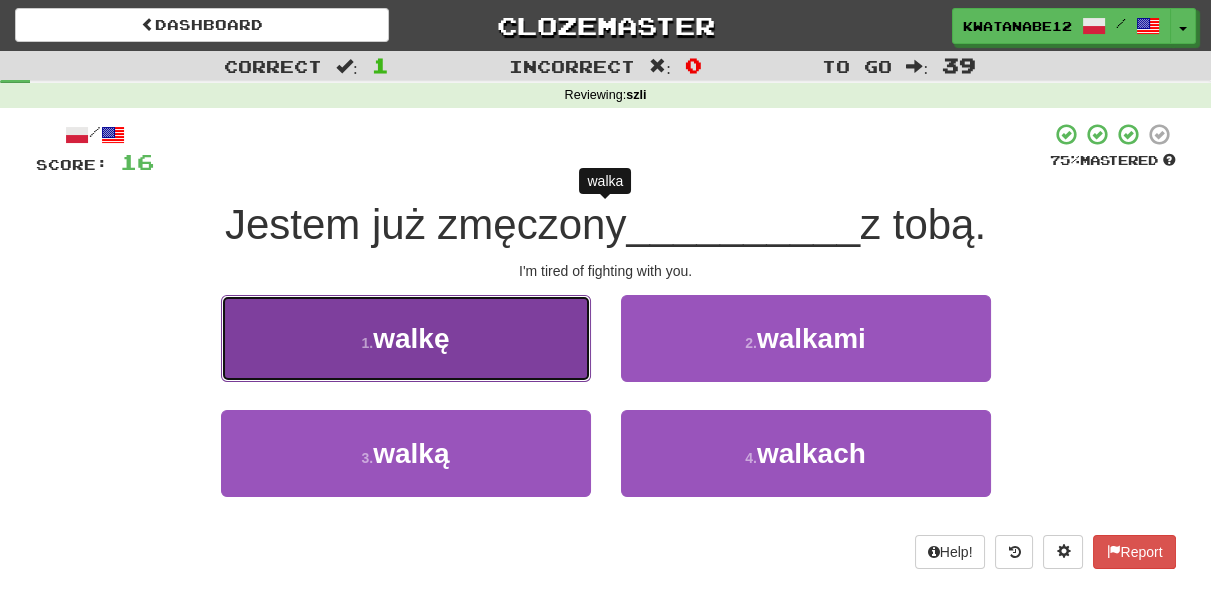 click on "1 .  walkę" at bounding box center (406, 338) 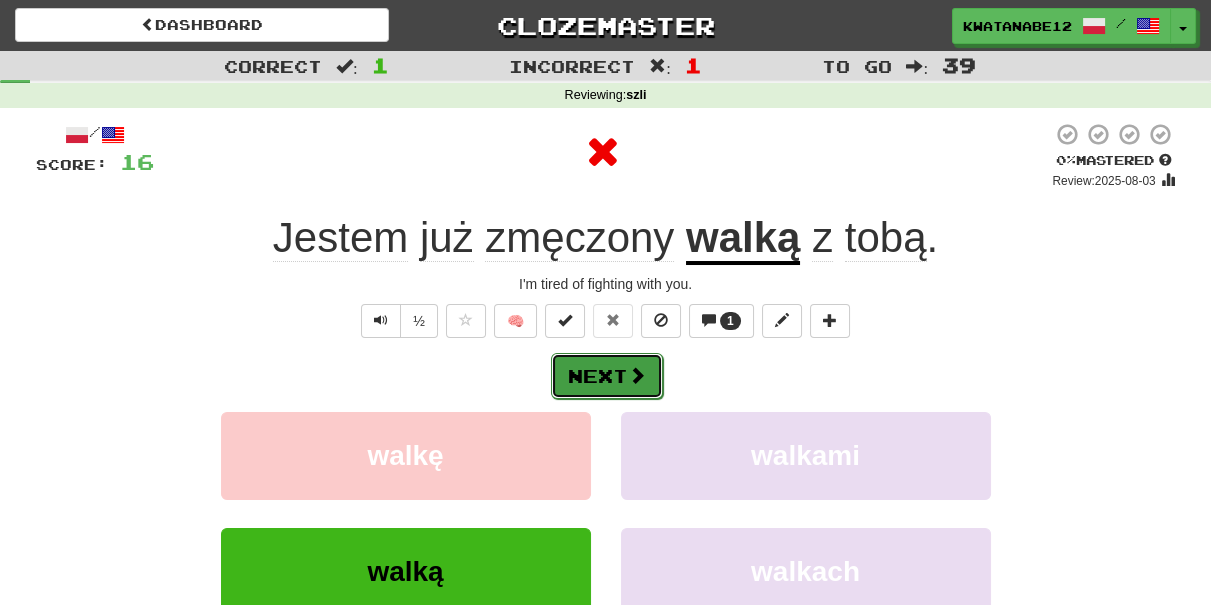 click on "Next" at bounding box center [607, 376] 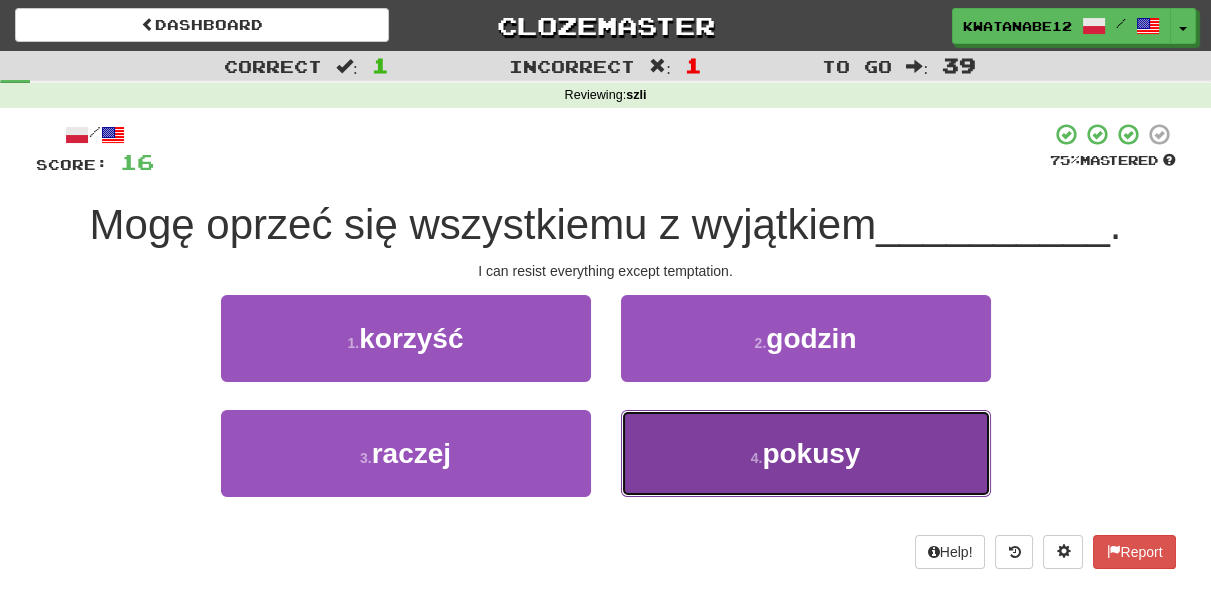 click on "4 .  pokusy" at bounding box center (806, 453) 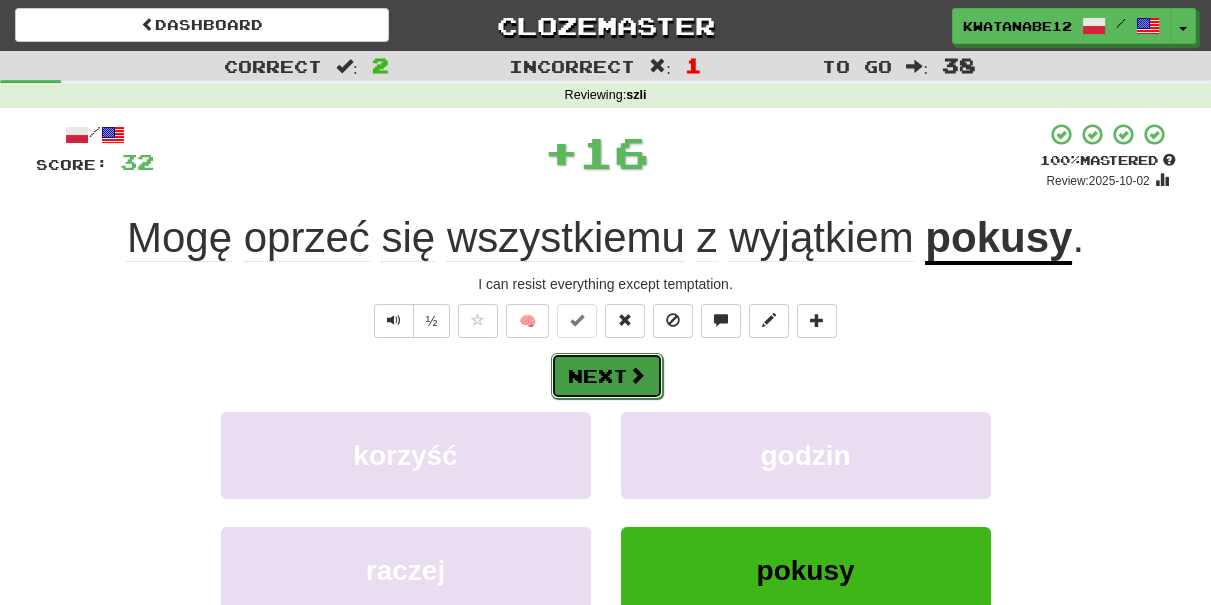 click at bounding box center [637, 375] 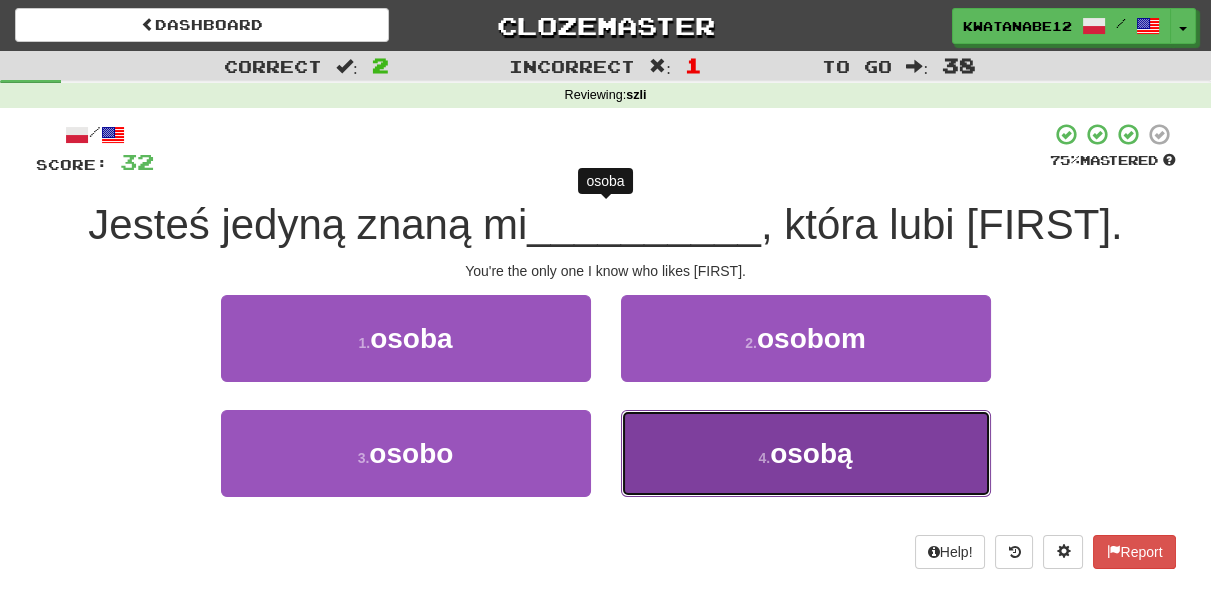 click on "4 .  osobą" at bounding box center [806, 453] 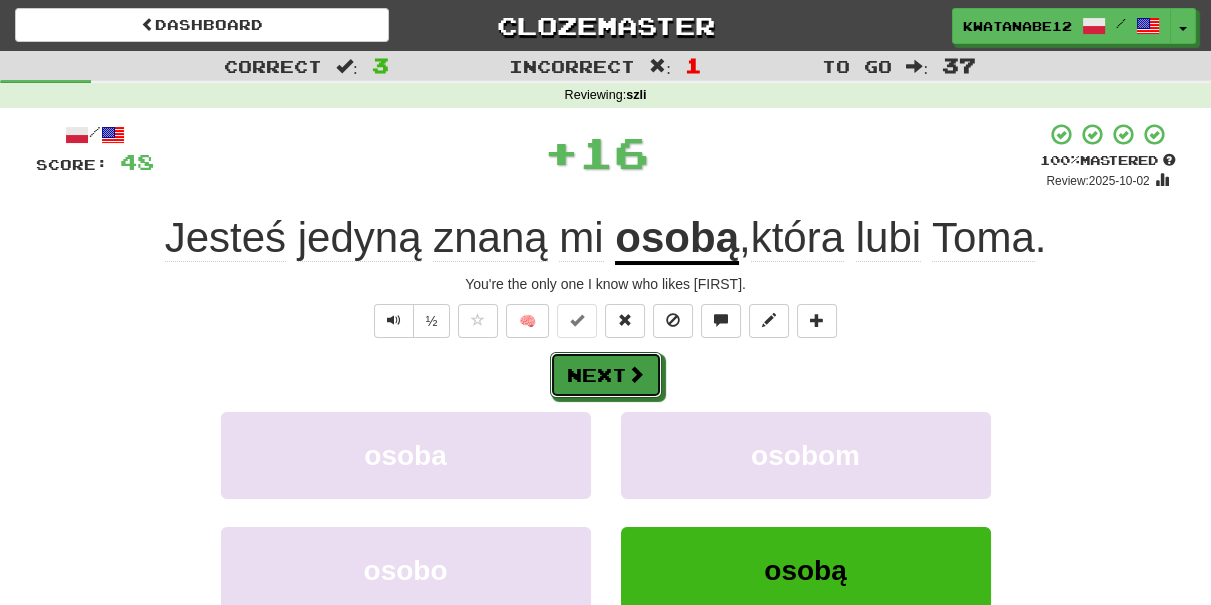drag, startPoint x: 632, startPoint y: 363, endPoint x: 529, endPoint y: 290, distance: 126.24579 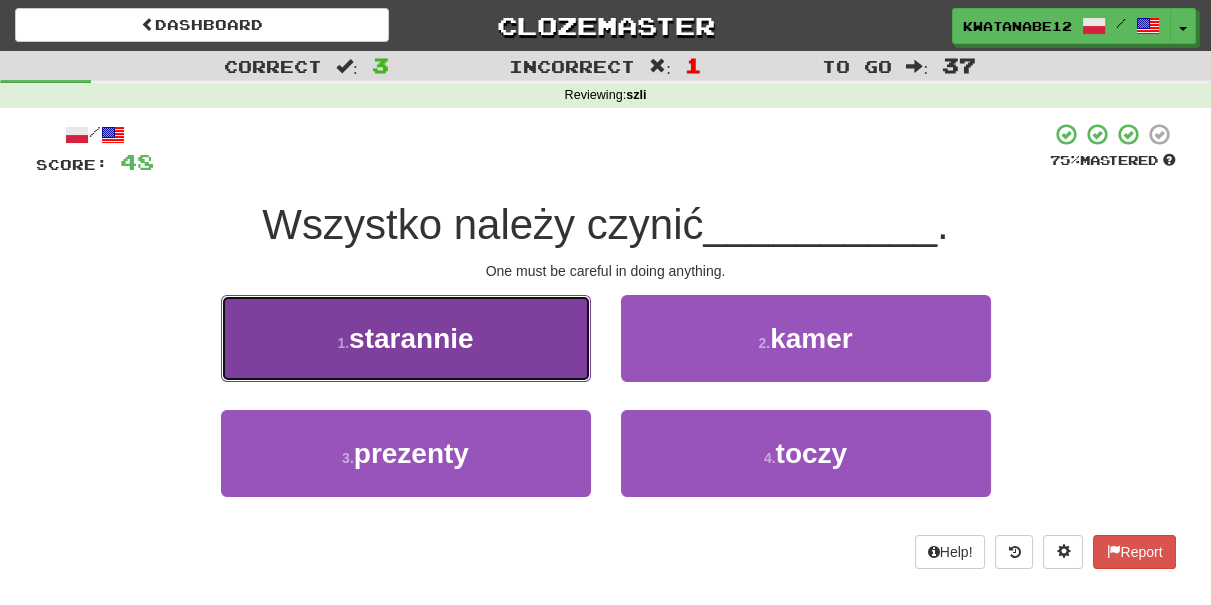 click on "1 .  starannie" at bounding box center [406, 338] 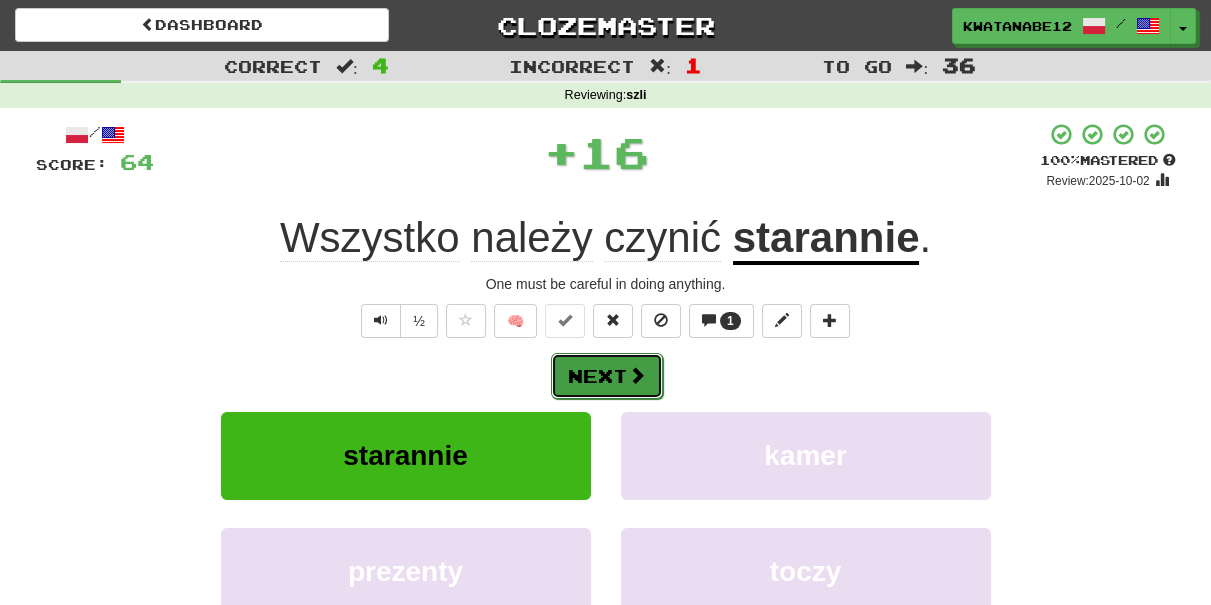 click on "Next" at bounding box center (607, 376) 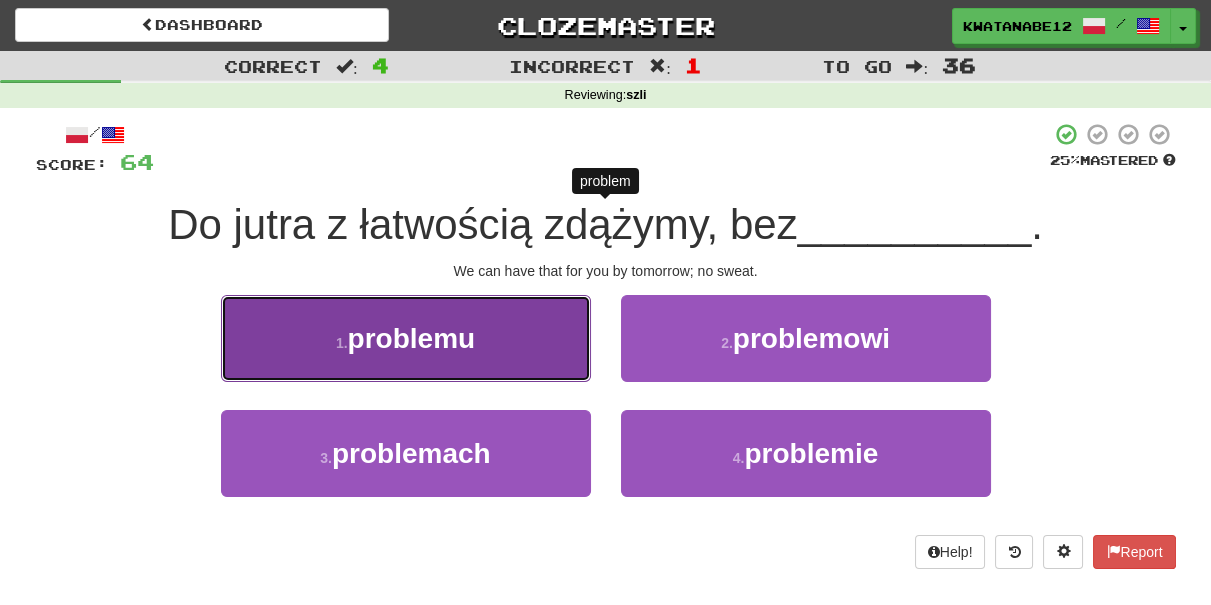 click on "1 .  problemu" at bounding box center [406, 338] 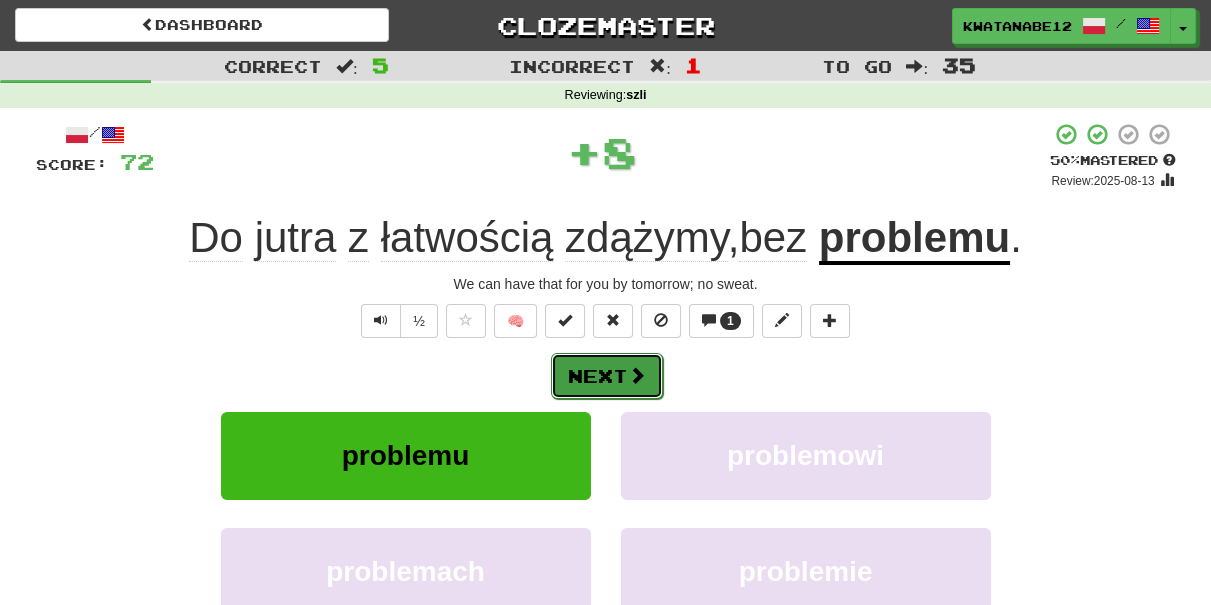 click on "Next" at bounding box center [607, 376] 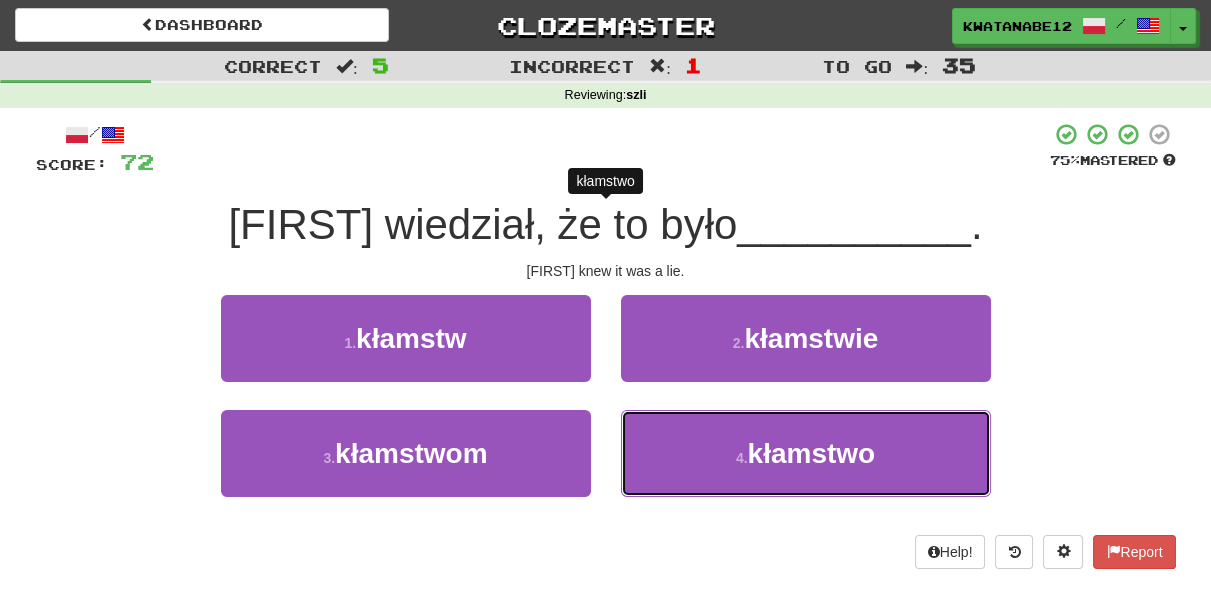 drag, startPoint x: 666, startPoint y: 430, endPoint x: 636, endPoint y: 404, distance: 39.698868 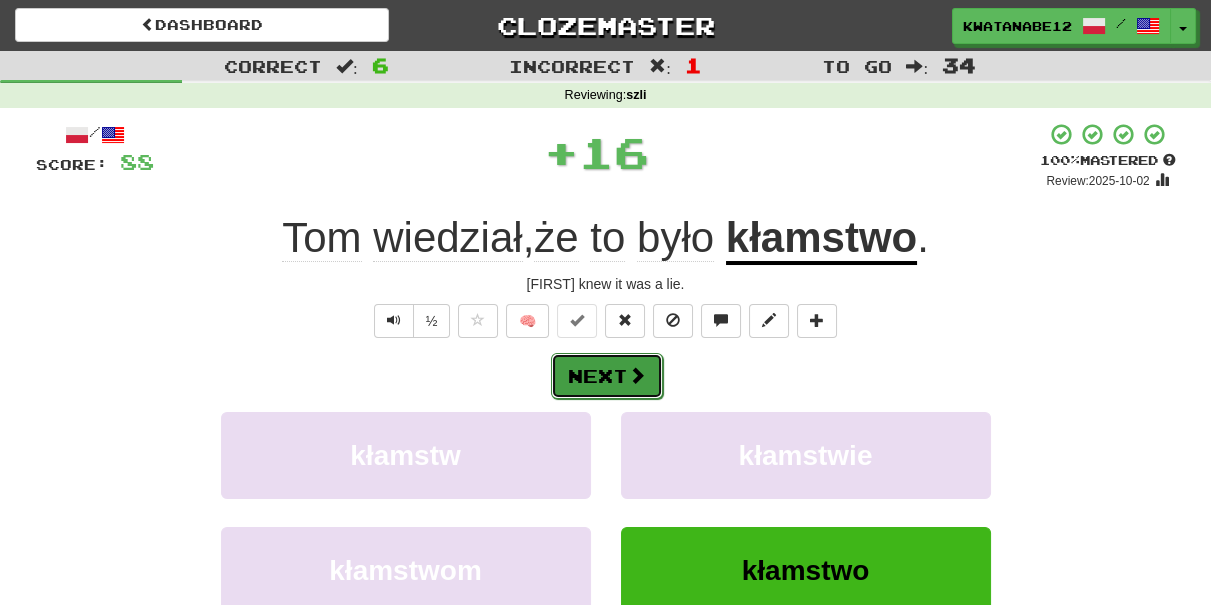 click on "Next" at bounding box center [607, 376] 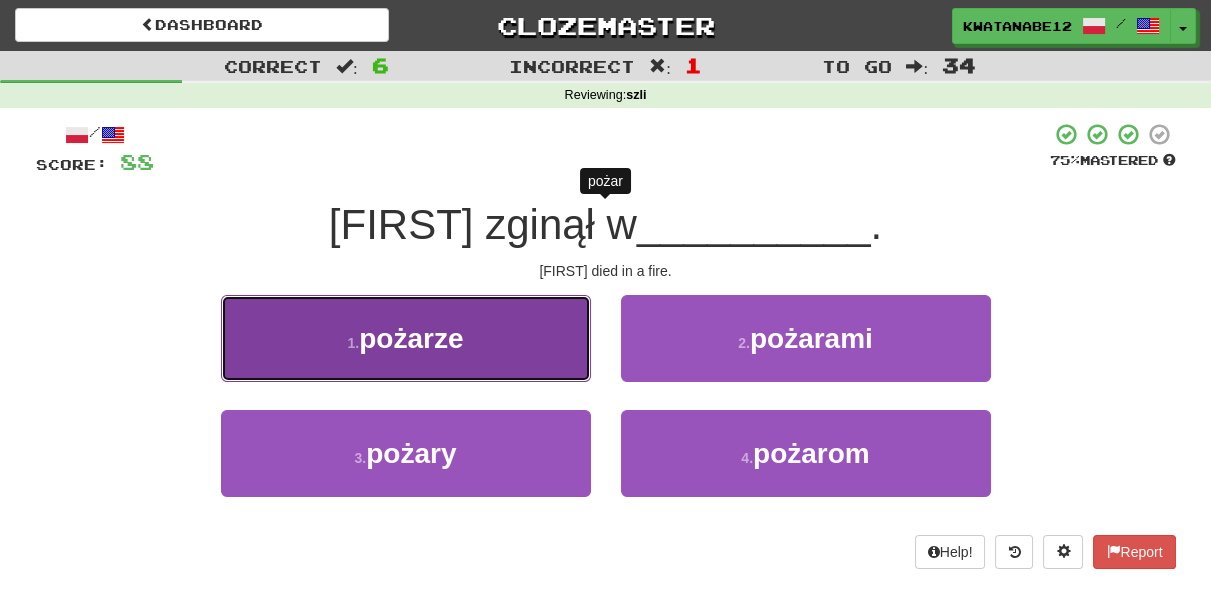 click on "1 .  pożarze" at bounding box center (406, 338) 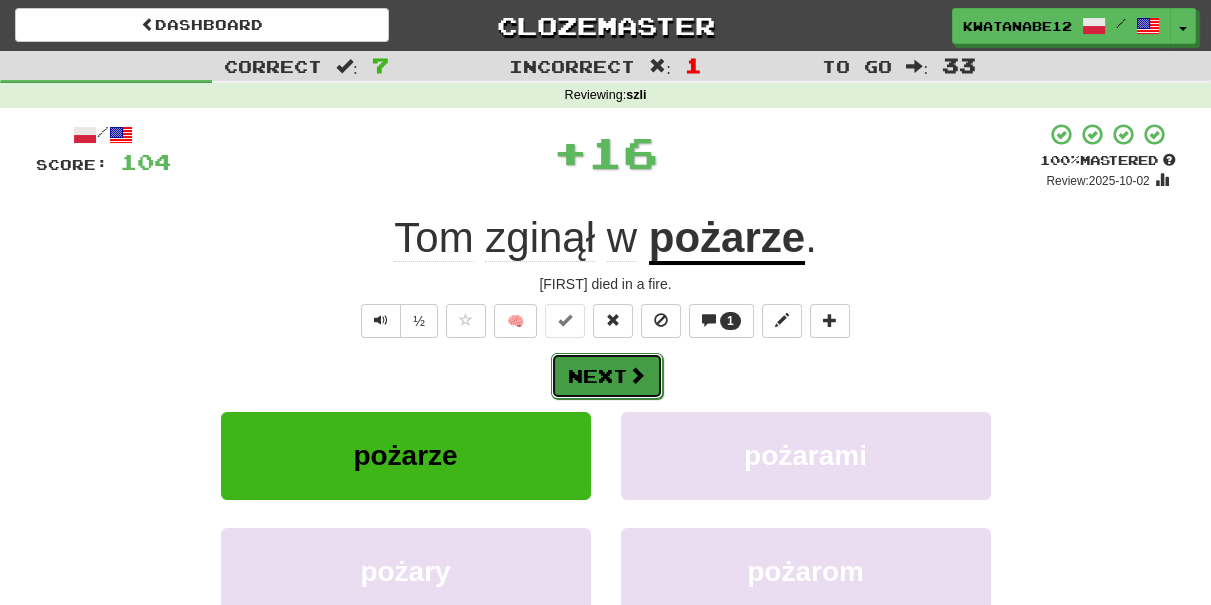 click on "Next" at bounding box center [607, 376] 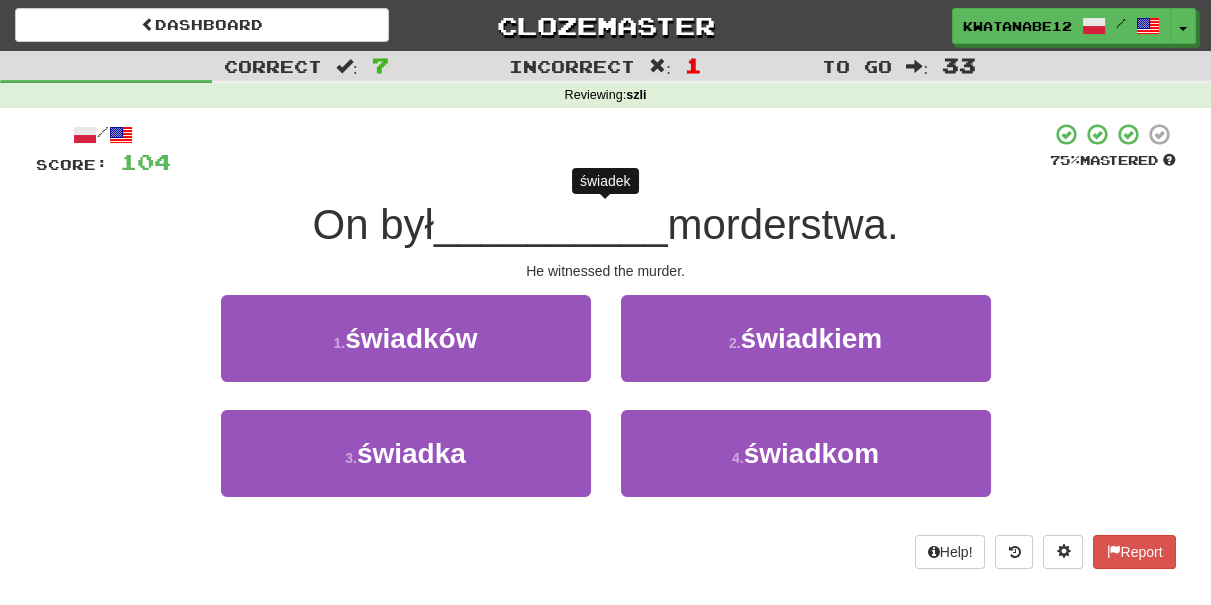 click on "2 .  świadkiem" at bounding box center (806, 352) 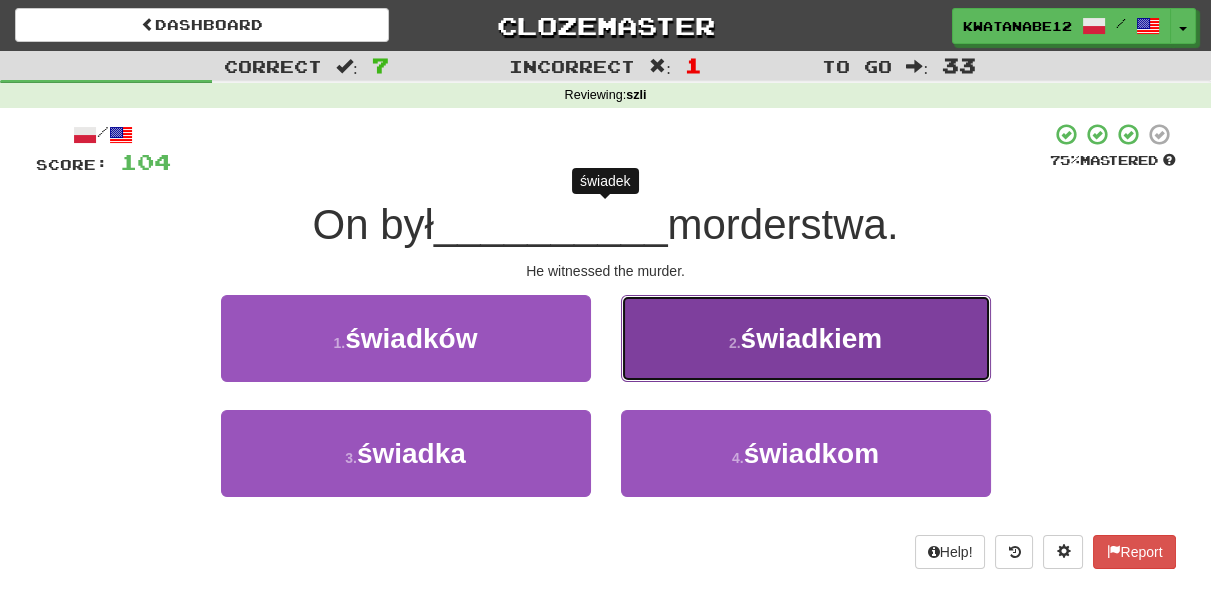 click on "2 .  świadkiem" at bounding box center (806, 338) 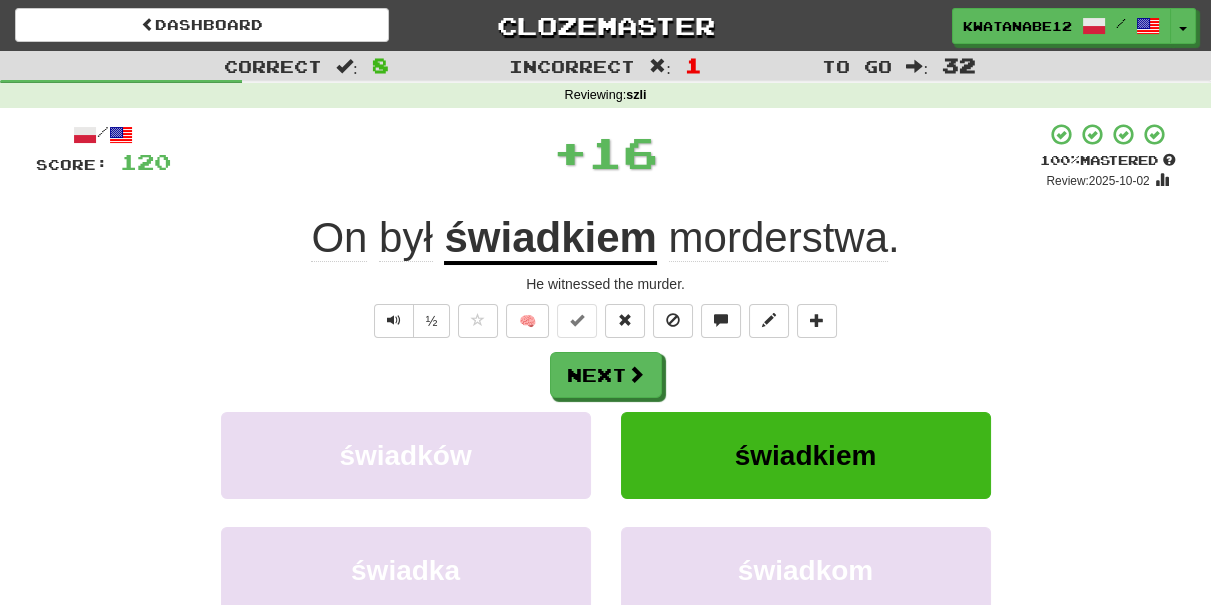 click on "/  Score:   120 + 16 100 %  Mastered Review:  2025-10-02 On   był   świadkiem   morderstwa . He witnessed the murder. ½ 🧠 Next świadków świadkiem świadka świadkom Learn more: świadków świadkiem świadka świadkom  Help!  Report Sentence Source" at bounding box center (606, 435) 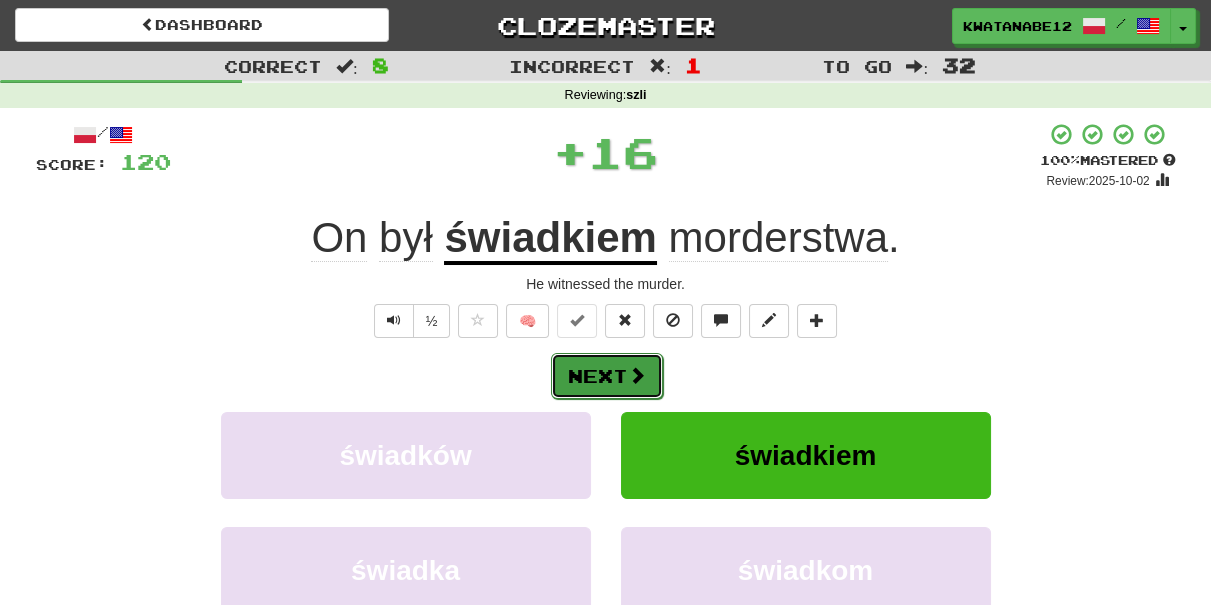 click on "Next" at bounding box center [607, 376] 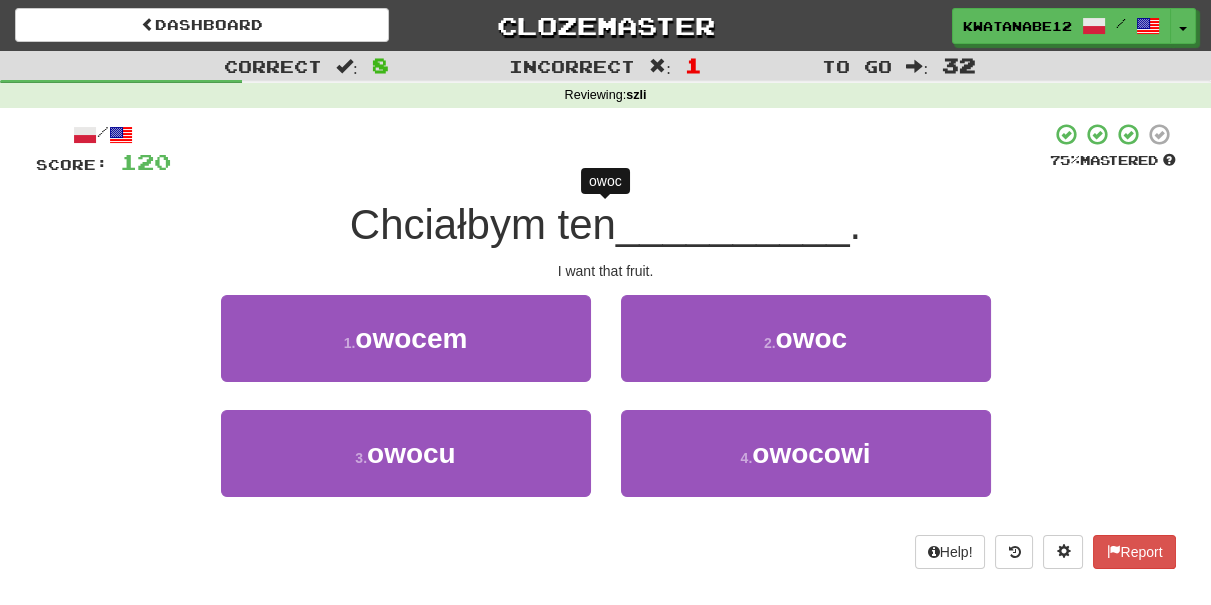 click on "2 .  owoc" at bounding box center [806, 352] 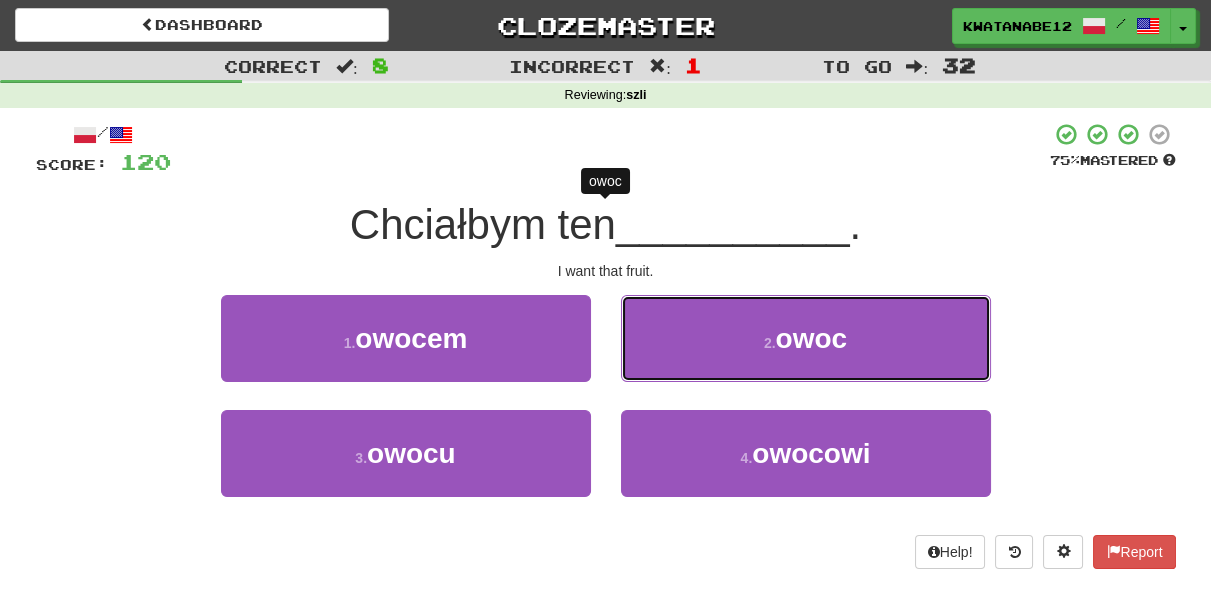 click on "2 .  owoc" at bounding box center (806, 338) 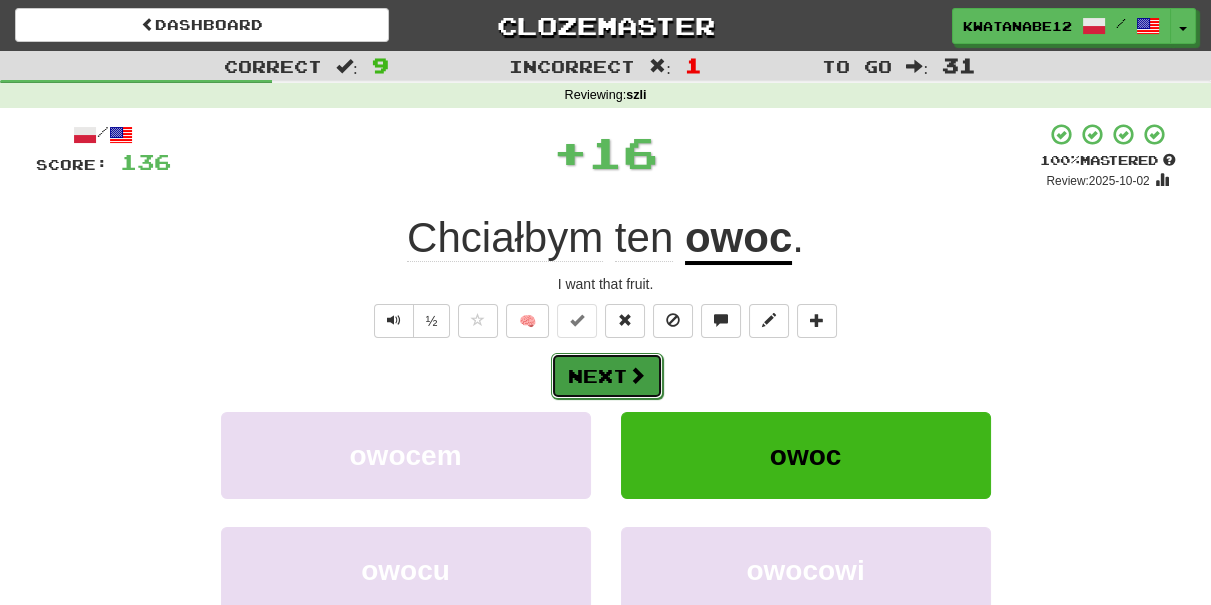 click on "Next" at bounding box center [607, 376] 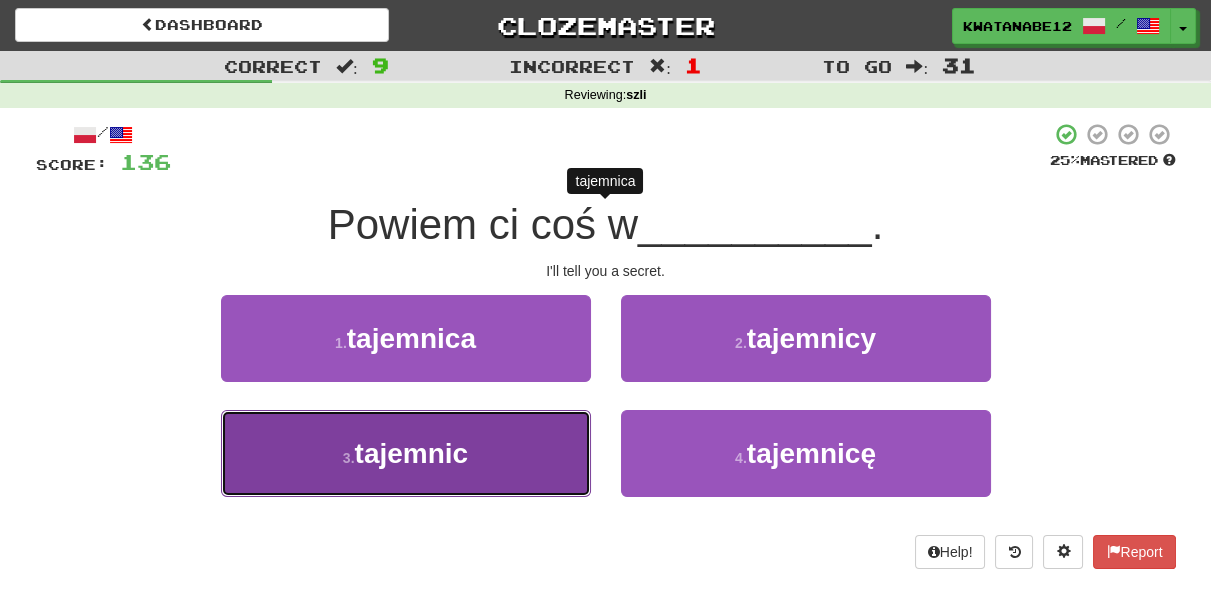 click on "3 .  tajemnic" at bounding box center (406, 453) 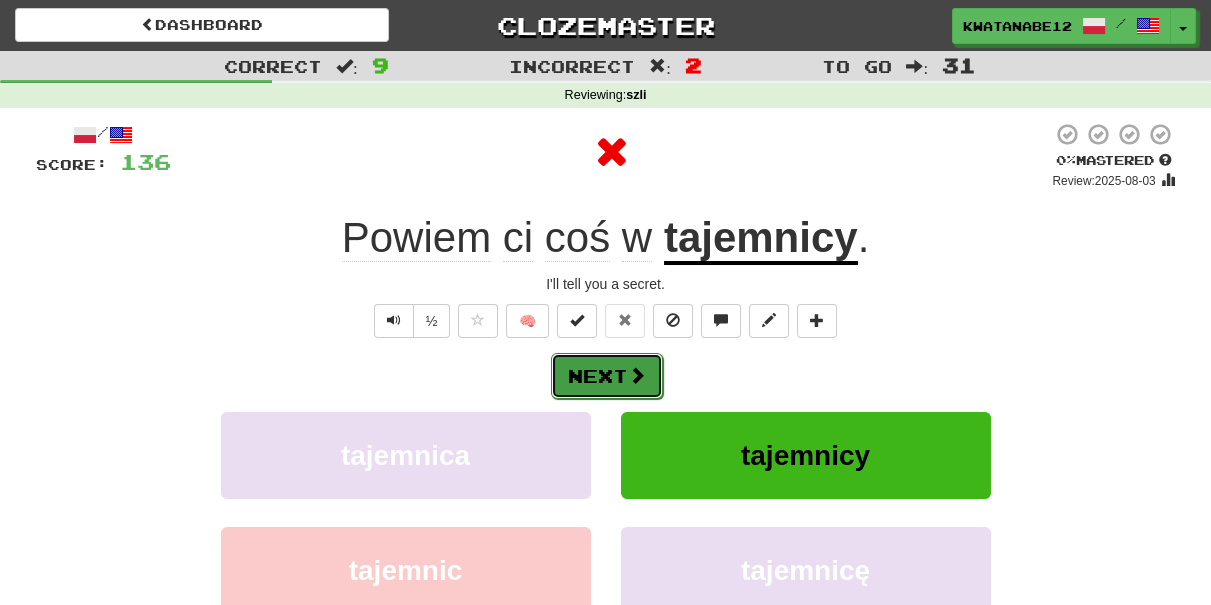 click on "Next" at bounding box center [607, 376] 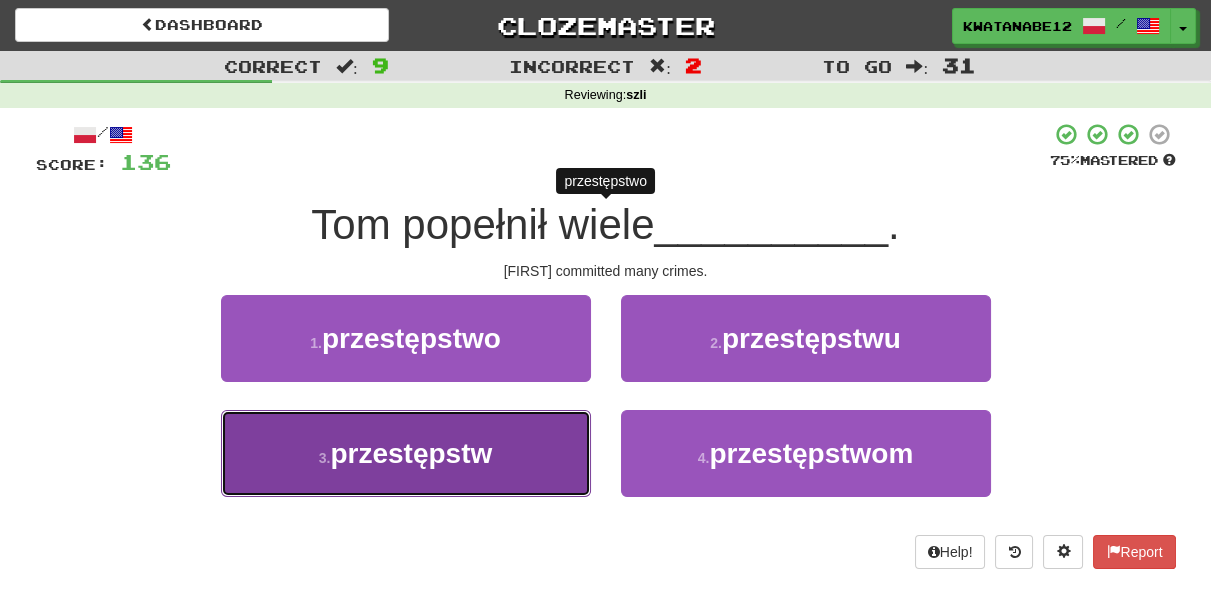 click on "3 .  przestępstw" at bounding box center (406, 453) 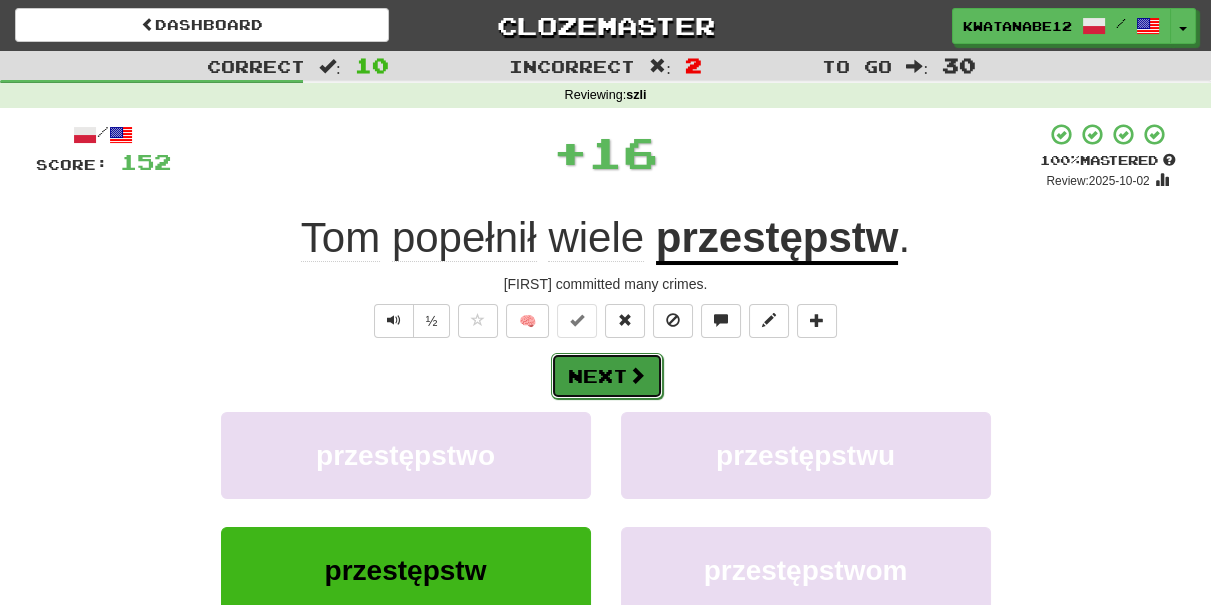click at bounding box center (637, 375) 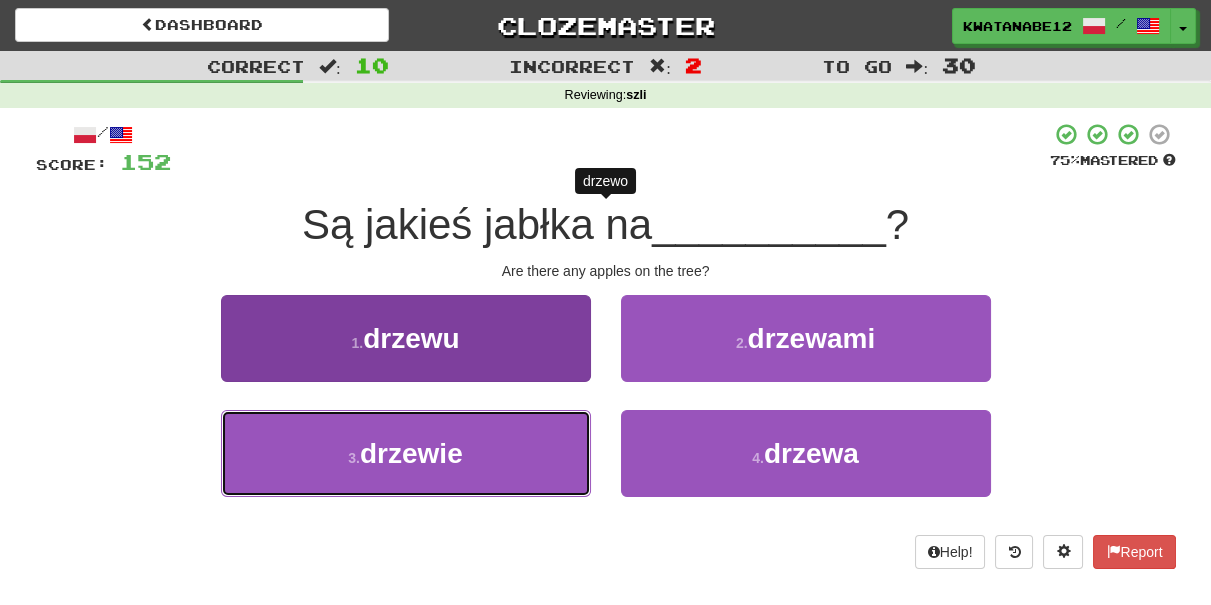 click on "3 .  drzewie" at bounding box center (406, 453) 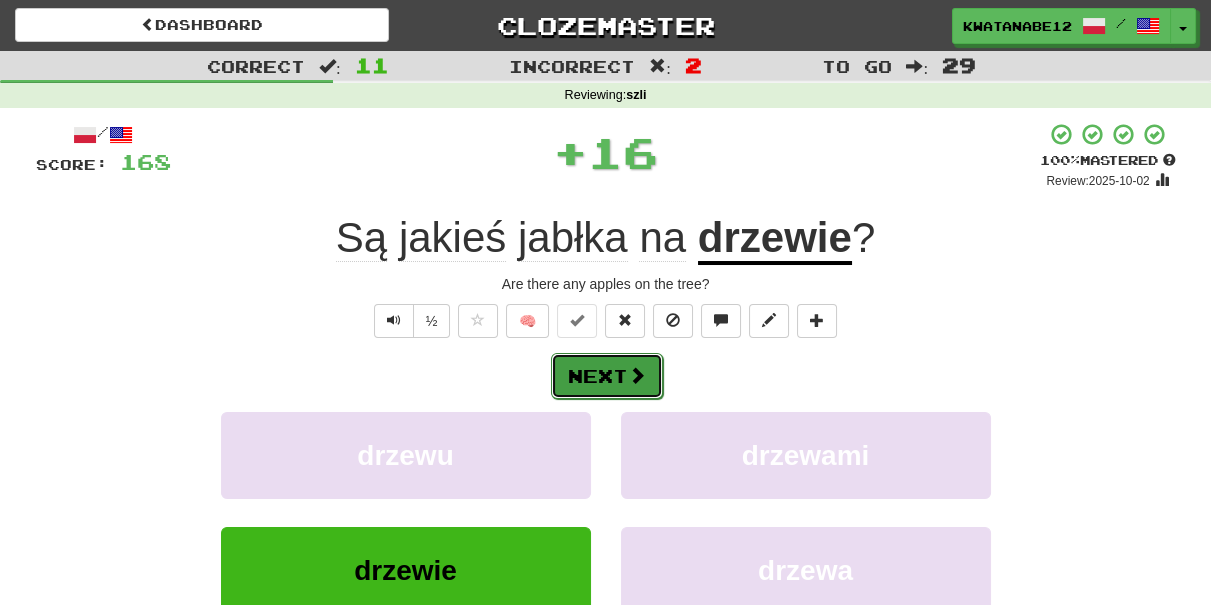 click on "Next" at bounding box center (607, 376) 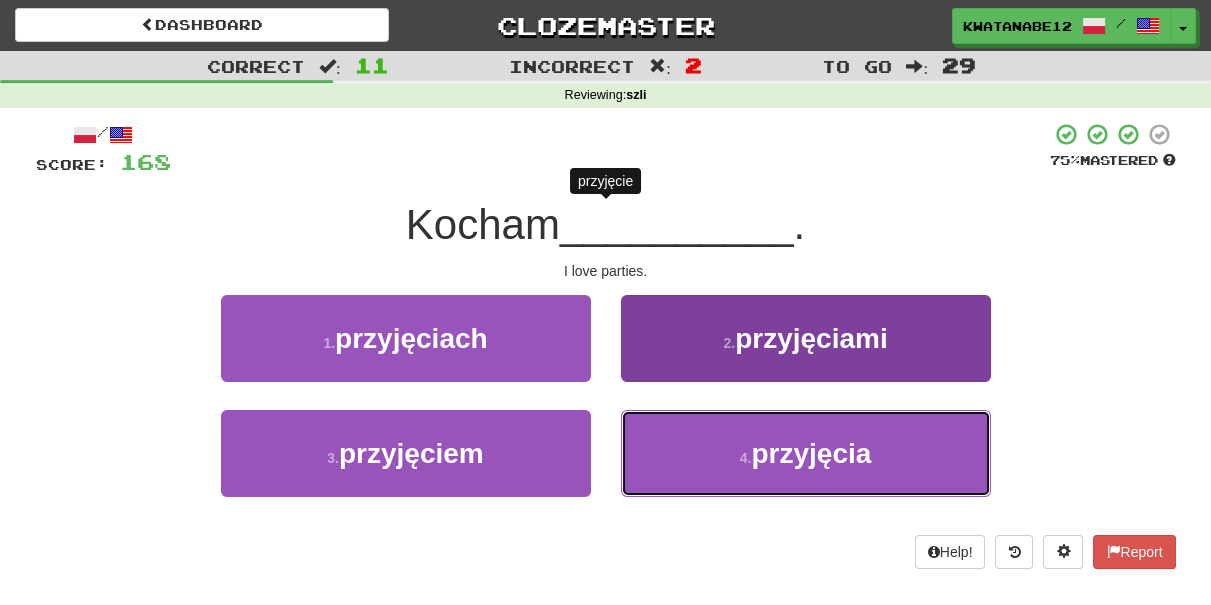 drag, startPoint x: 639, startPoint y: 452, endPoint x: 635, endPoint y: 434, distance: 18.439089 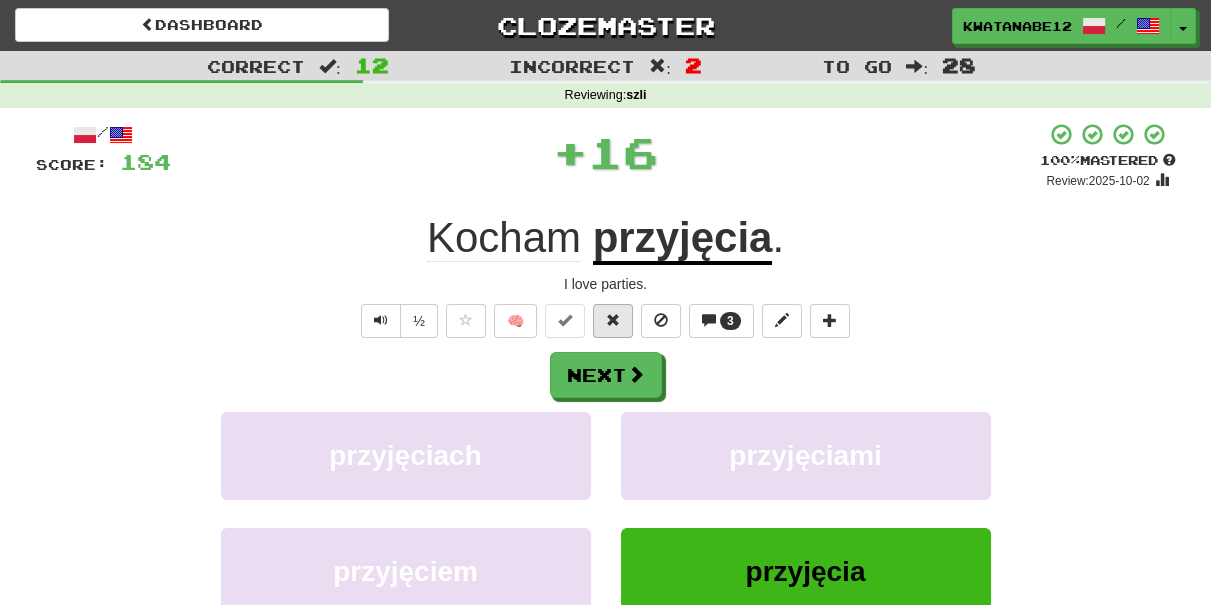 click on "/  Score:   184 + 16 100 %  Mastered Review:  2025-10-02 Kocham   przyjęcia . I love parties. ½ 🧠 3 Next przyjęciach przyjęciami przyjęciem przyjęcia Learn more: przyjęciach przyjęciami przyjęciem przyjęcia  Help!  Report Sentence Source" at bounding box center [606, 435] 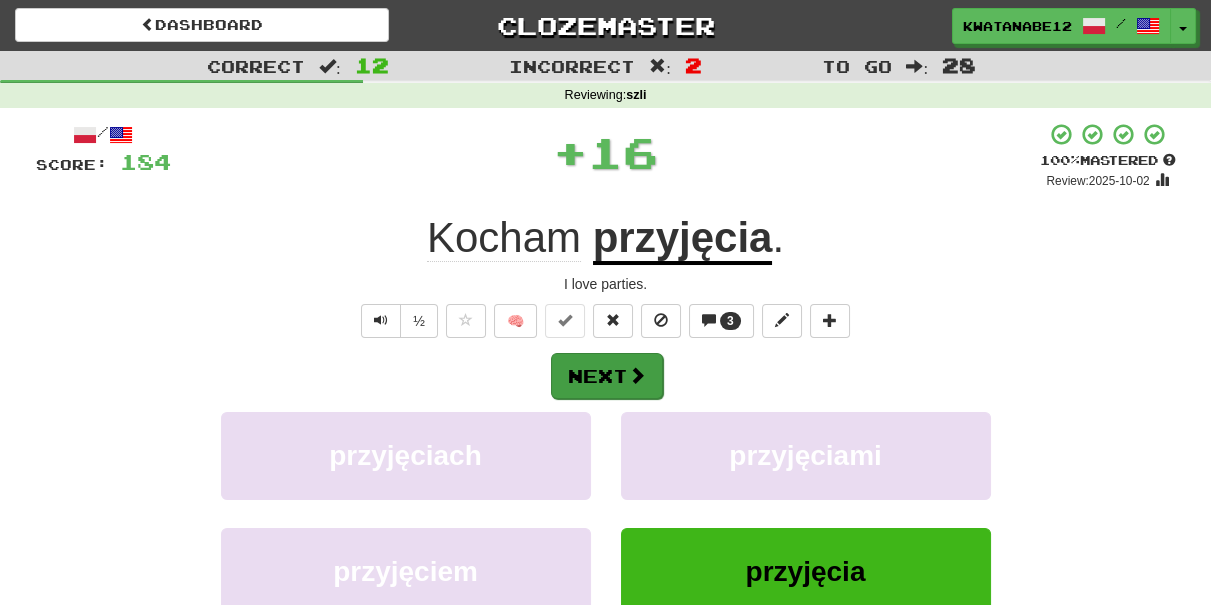 click on "/  Score:   184 + 16 100 %  Mastered Review:  2025-10-02 Kocham   przyjęcia . I love parties. ½ 🧠 3 Next przyjęciach przyjęciami przyjęciem przyjęcia Learn more: przyjęciach przyjęciami przyjęciem przyjęcia  Help!  Report Sentence Source" at bounding box center [606, 435] 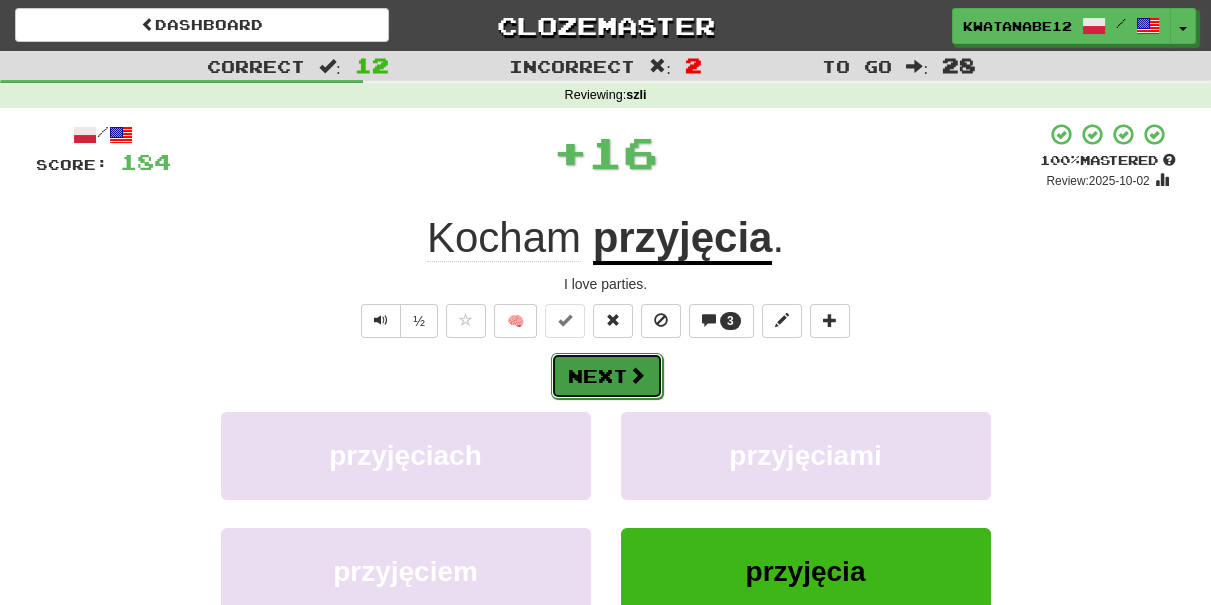 click on "Next" at bounding box center (607, 376) 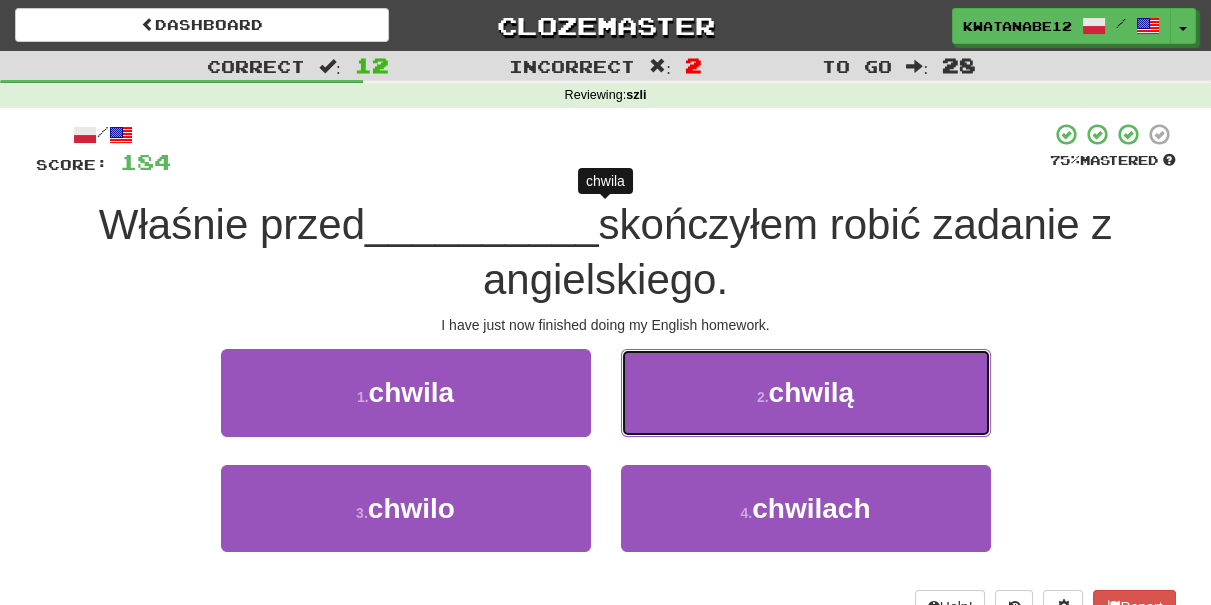 click on "2 .  chwilą" at bounding box center [806, 392] 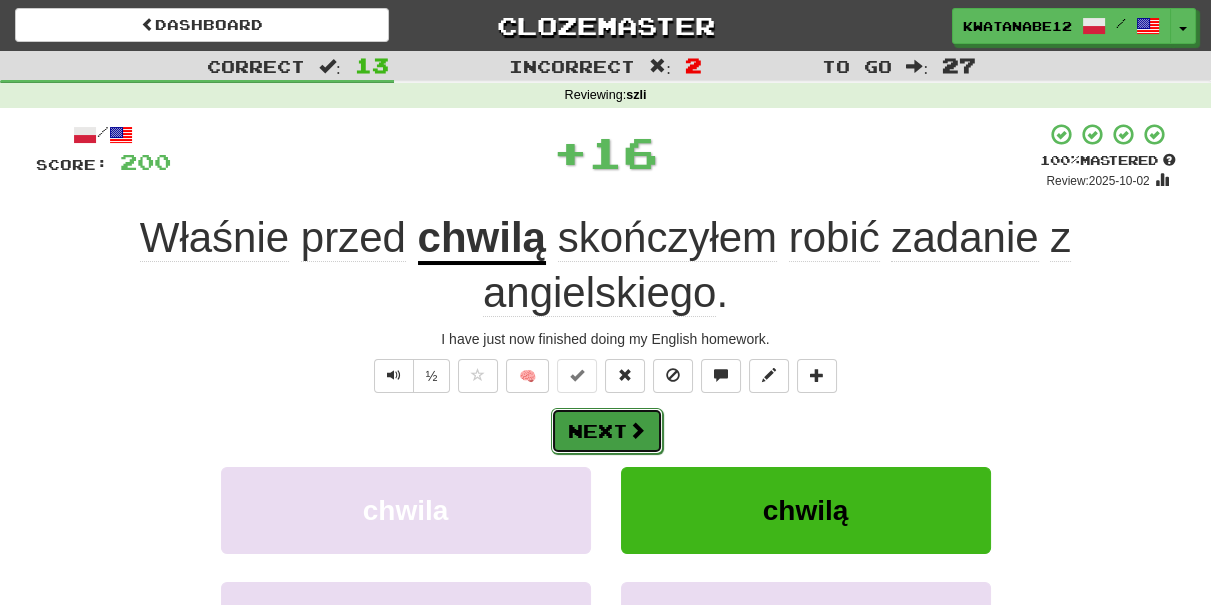 click on "Next" at bounding box center (607, 431) 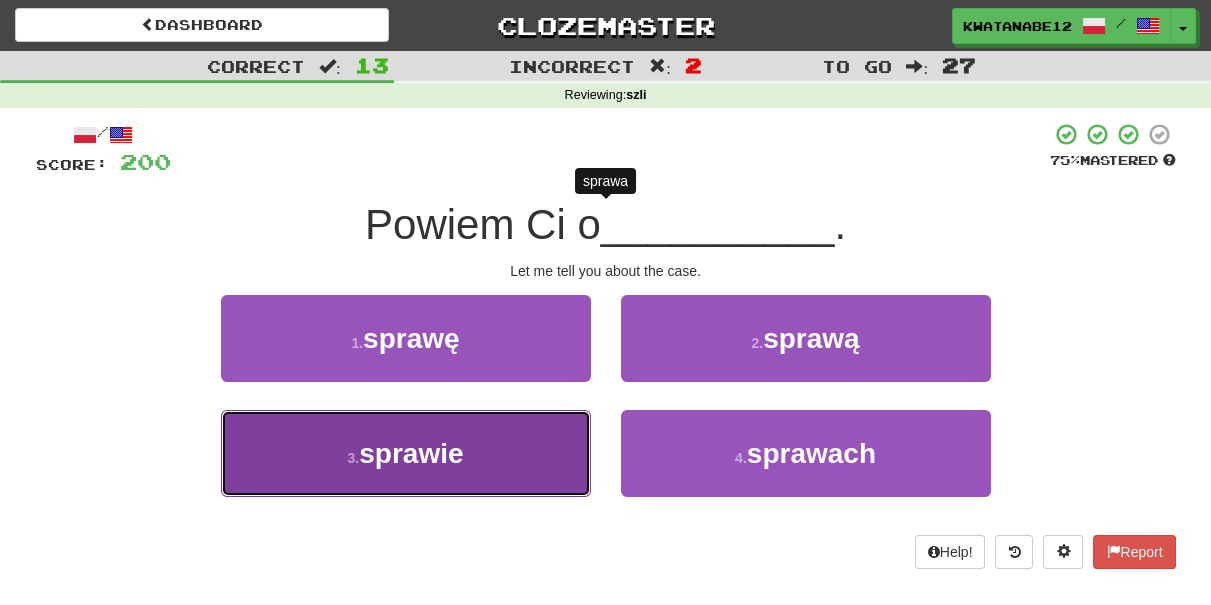 click on "3 .  sprawie" at bounding box center (406, 453) 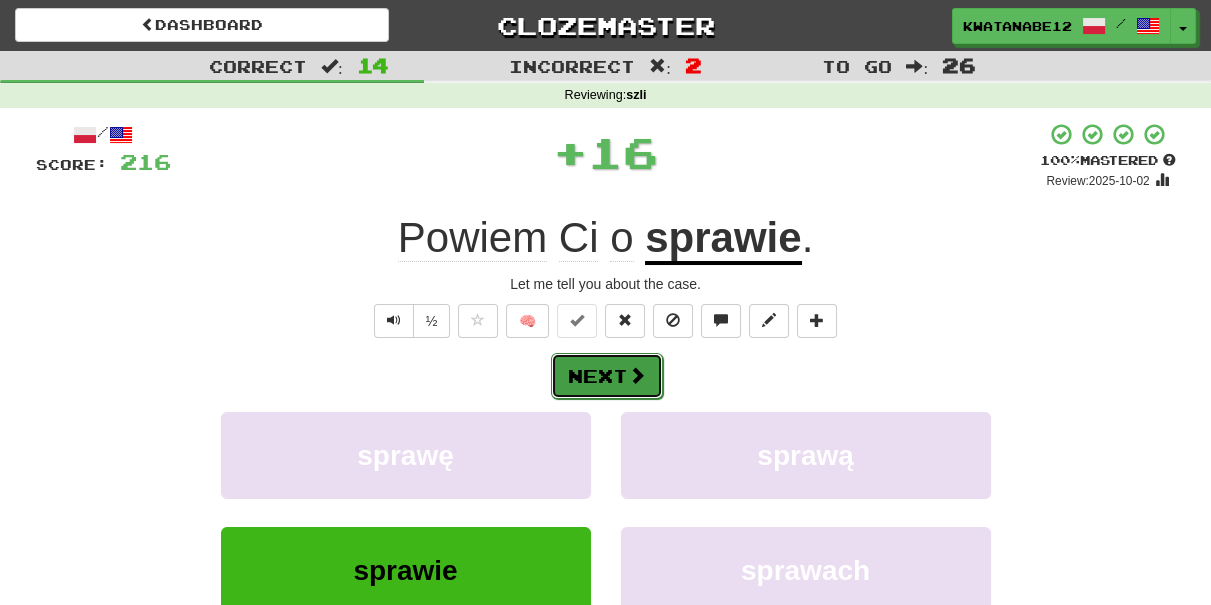 click on "Next" at bounding box center (607, 376) 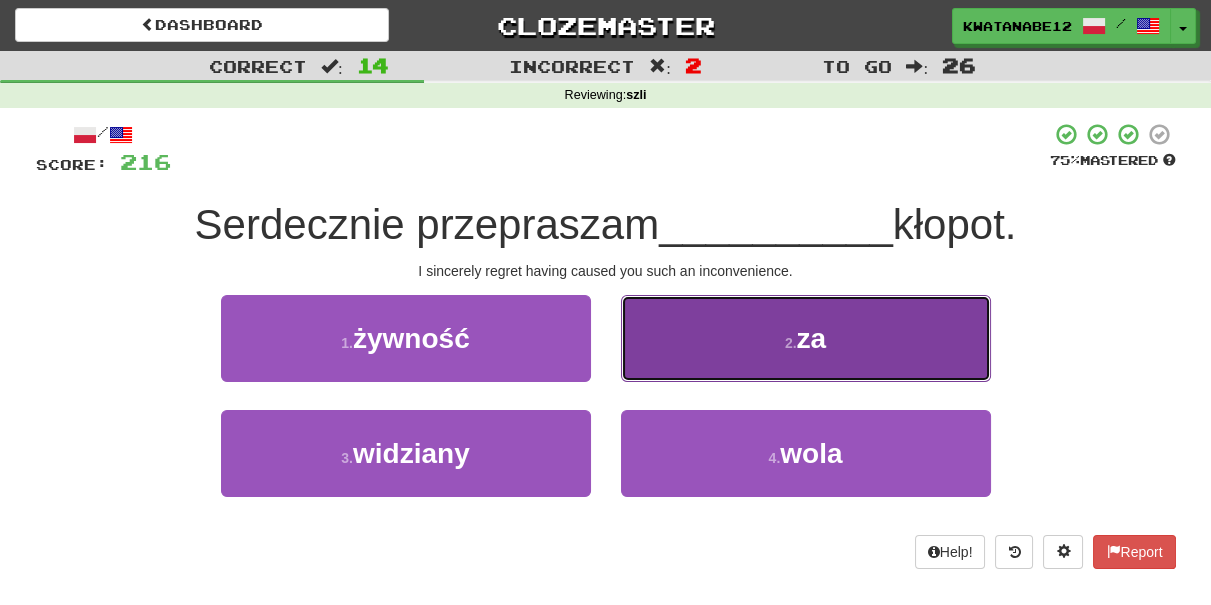 click on "2 .  za" at bounding box center (806, 338) 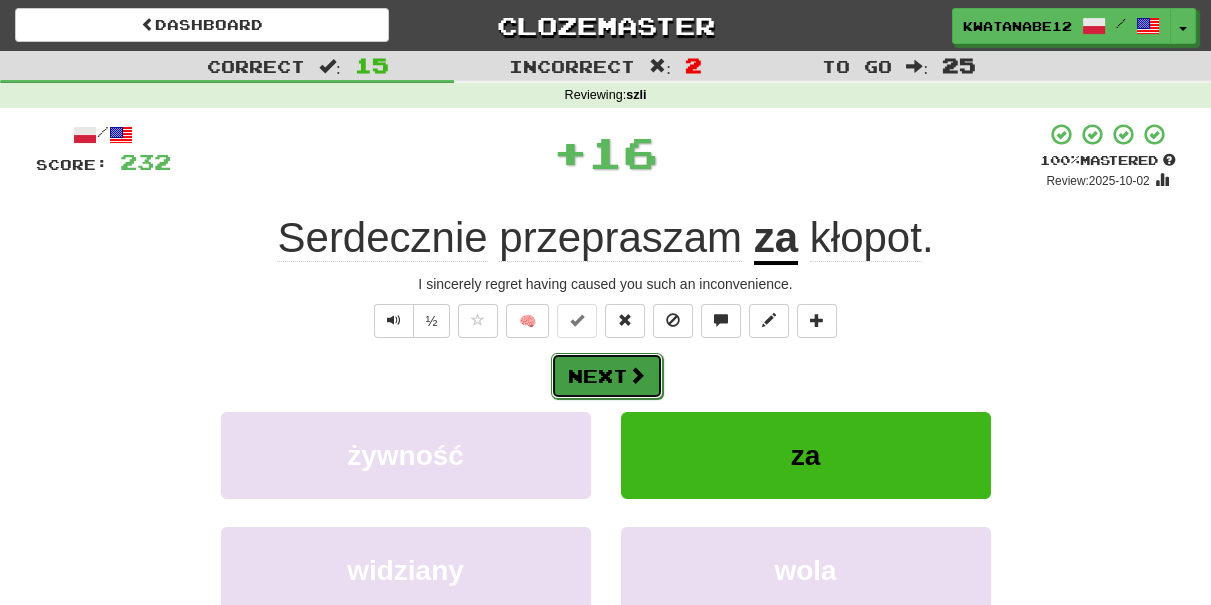 click at bounding box center (637, 375) 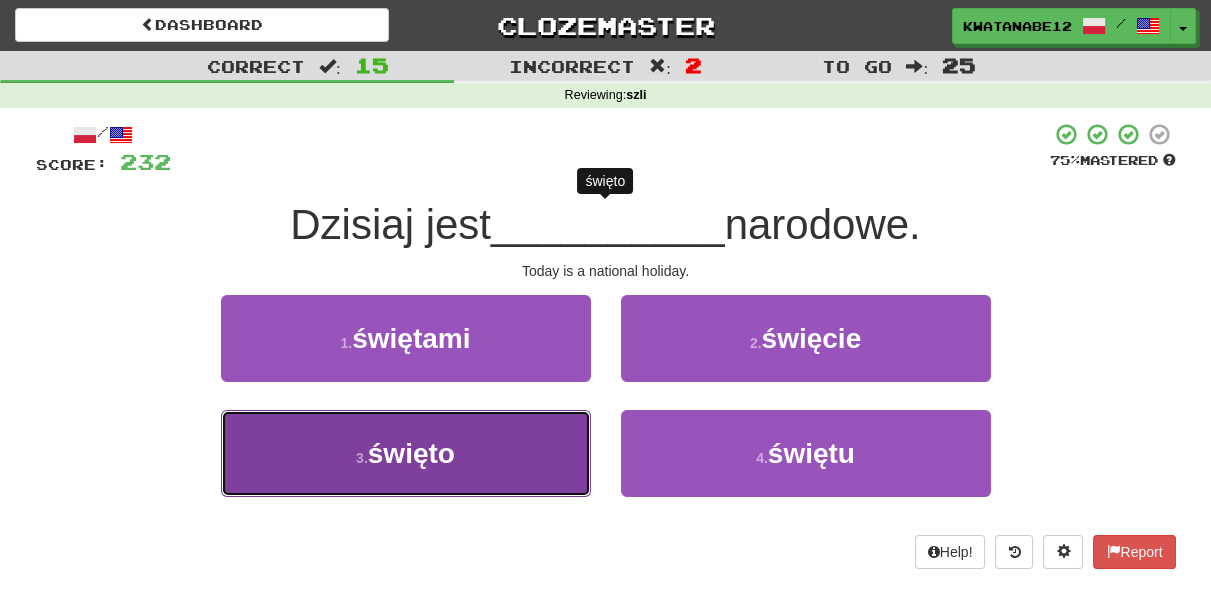 click on "3 .  święto" at bounding box center (406, 453) 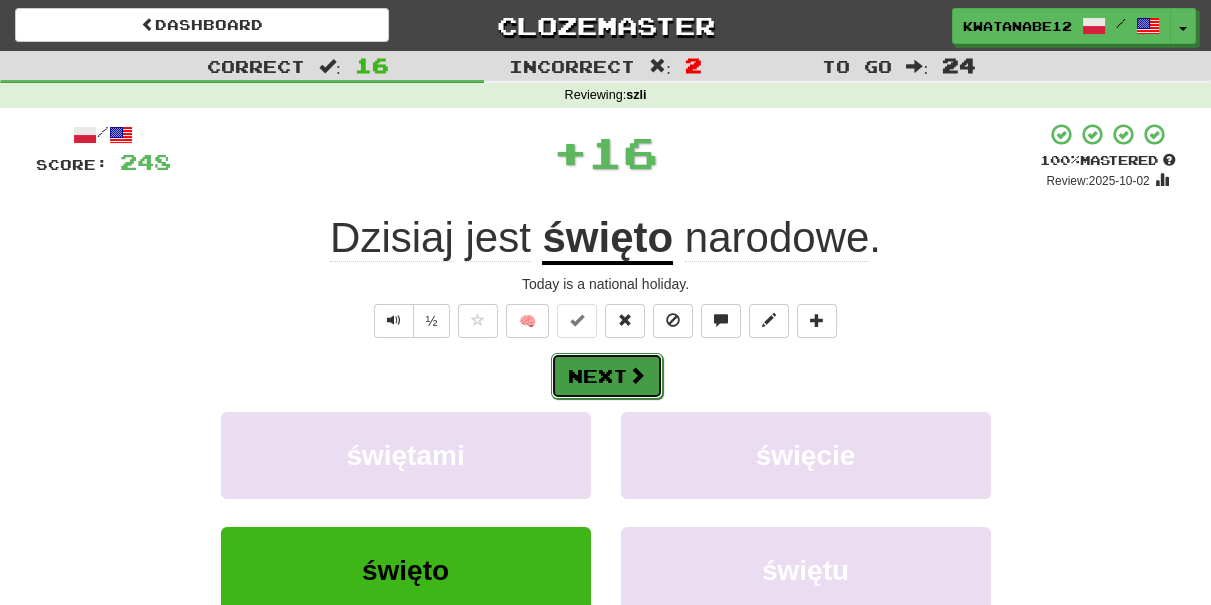 click on "Next" at bounding box center [607, 376] 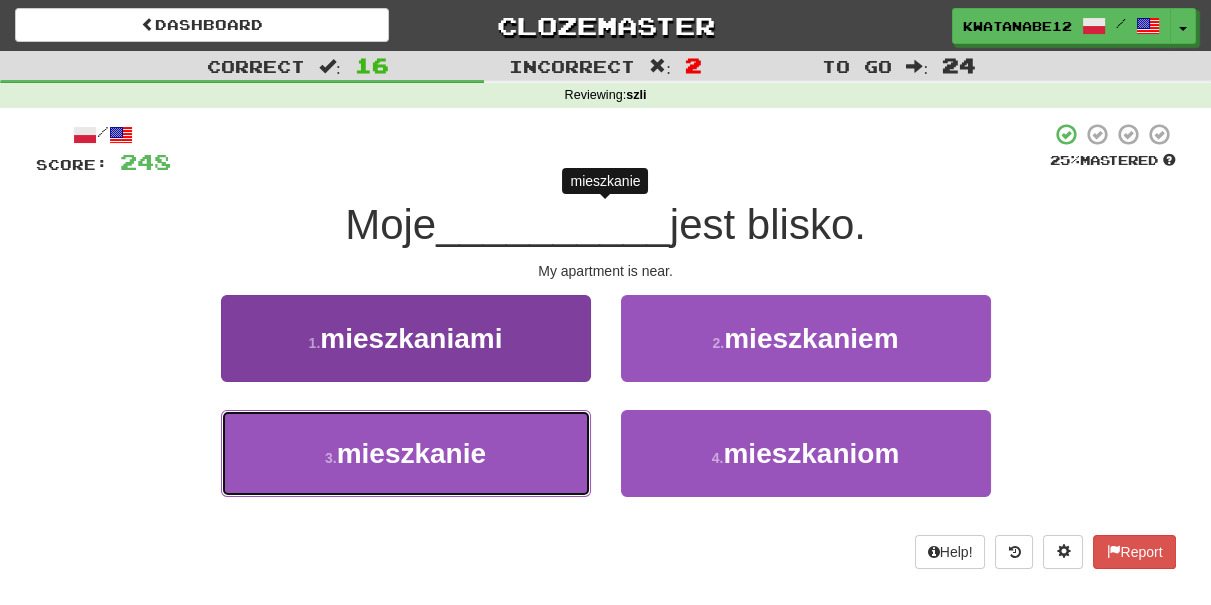 click on "3 .  mieszkanie" at bounding box center (406, 453) 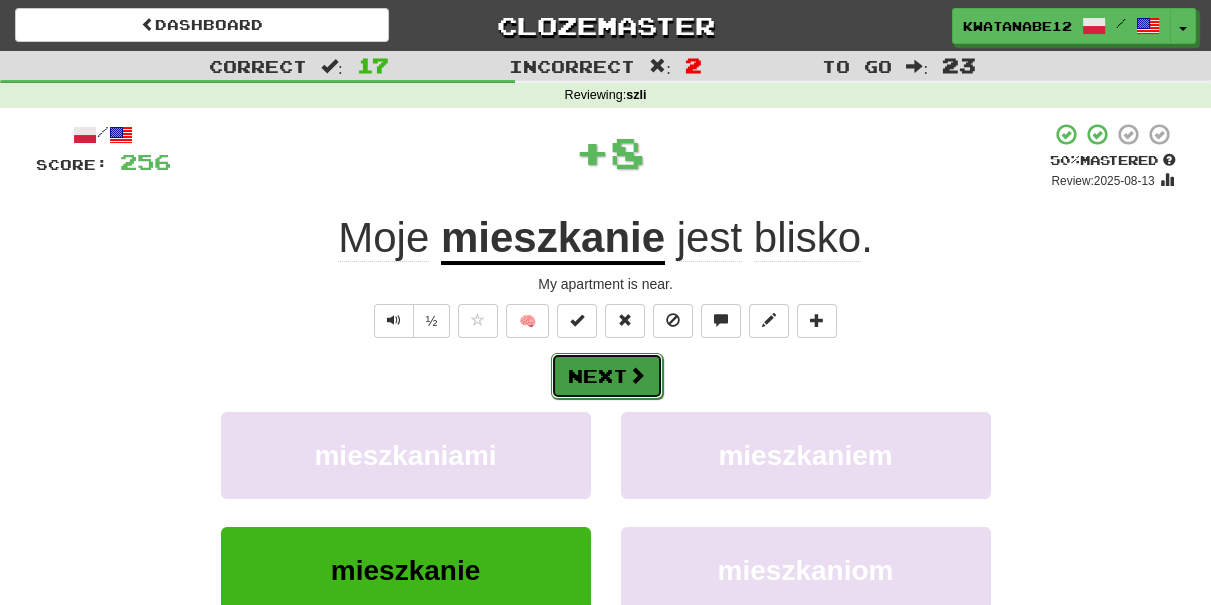click on "Next" at bounding box center [607, 376] 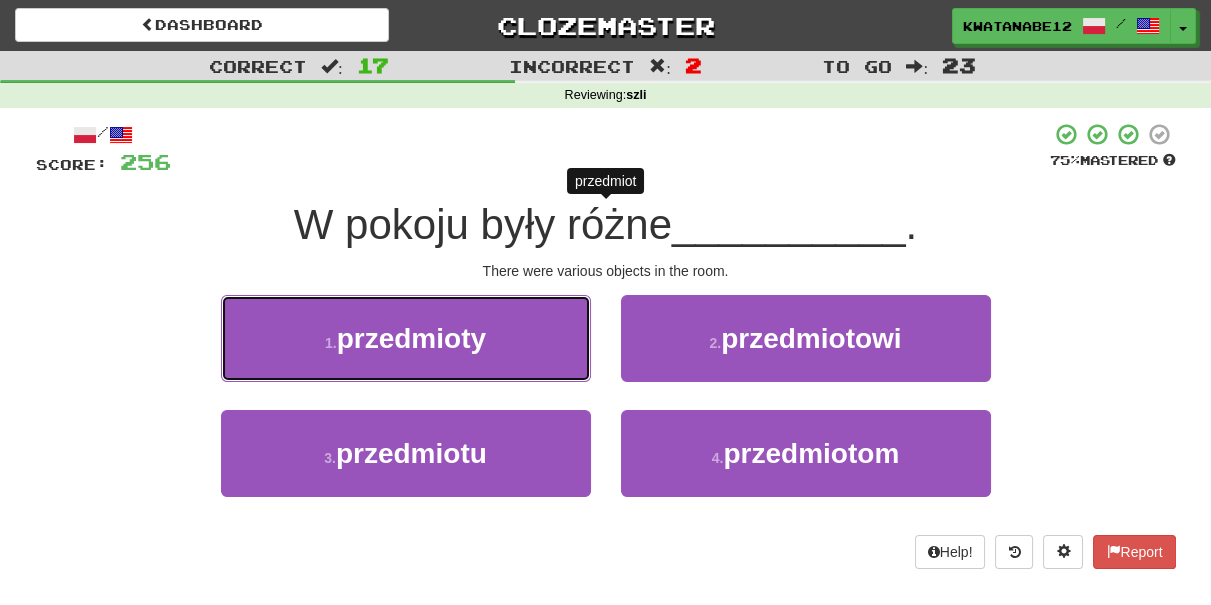 drag, startPoint x: 549, startPoint y: 330, endPoint x: 613, endPoint y: 348, distance: 66.48308 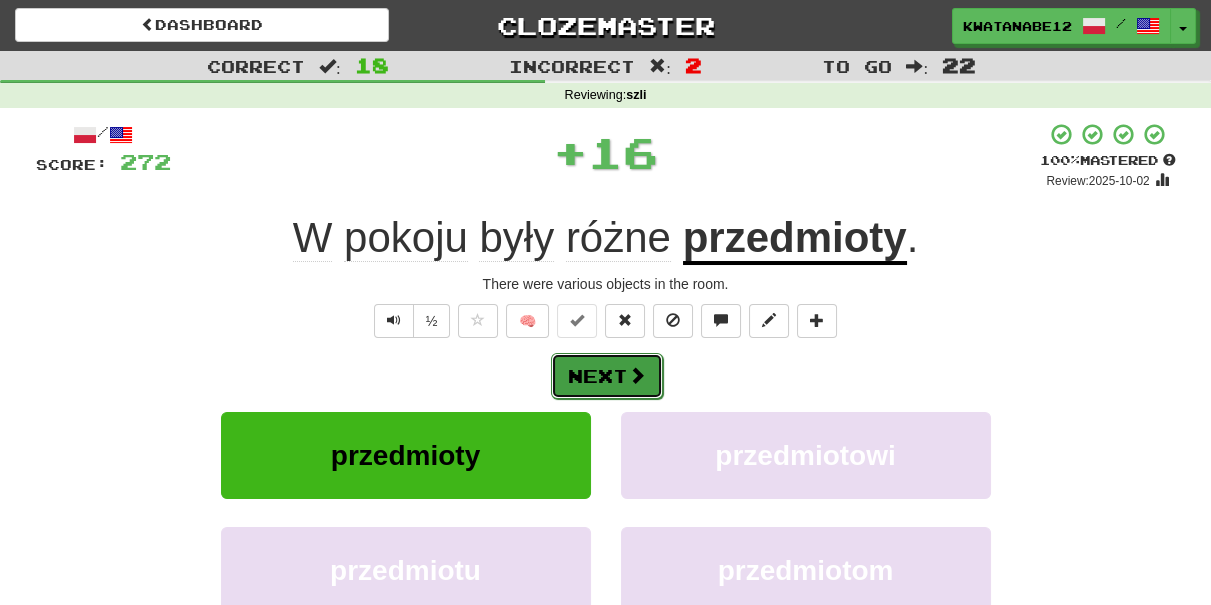 click at bounding box center (637, 375) 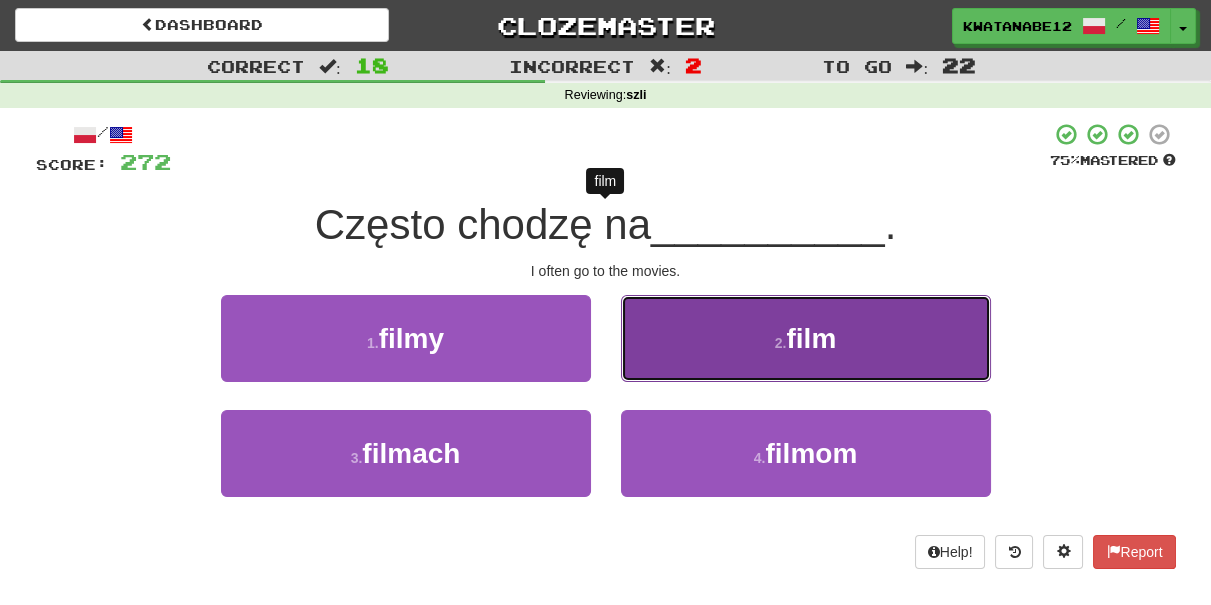 click on "2 .  film" at bounding box center [806, 338] 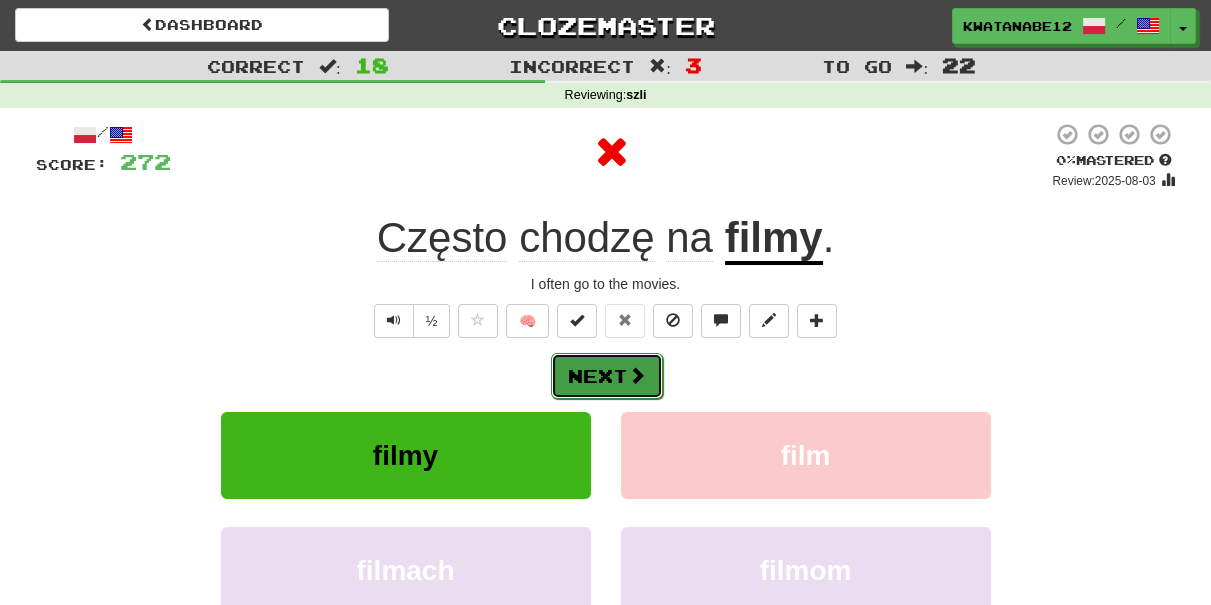 click on "Next" at bounding box center (607, 376) 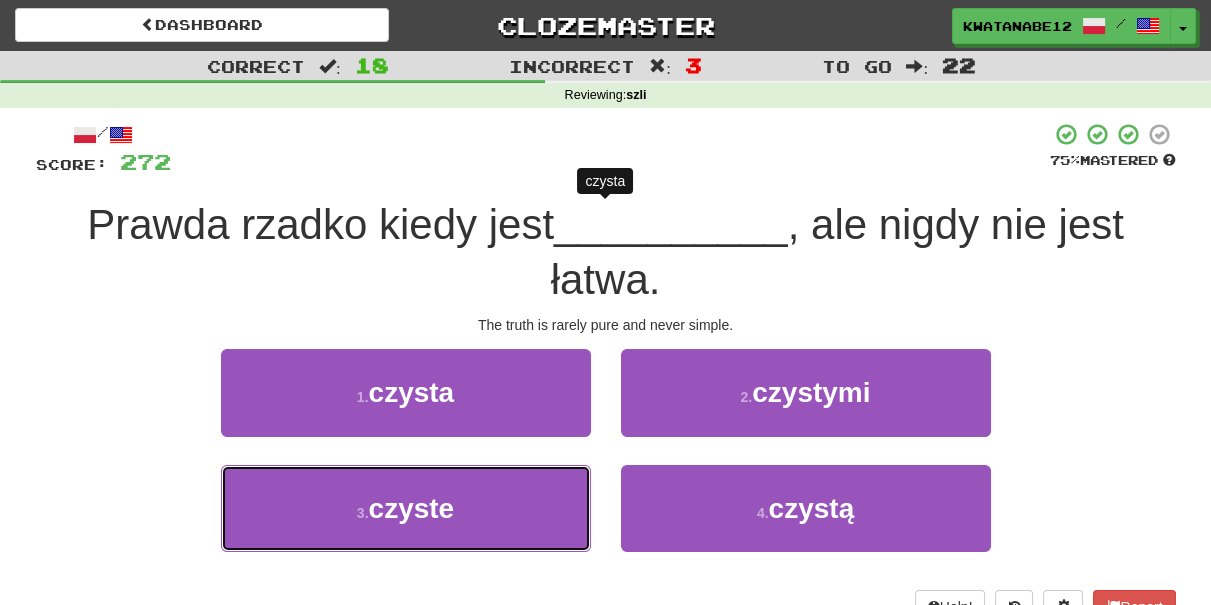 click on "3 .  czyste" at bounding box center (406, 508) 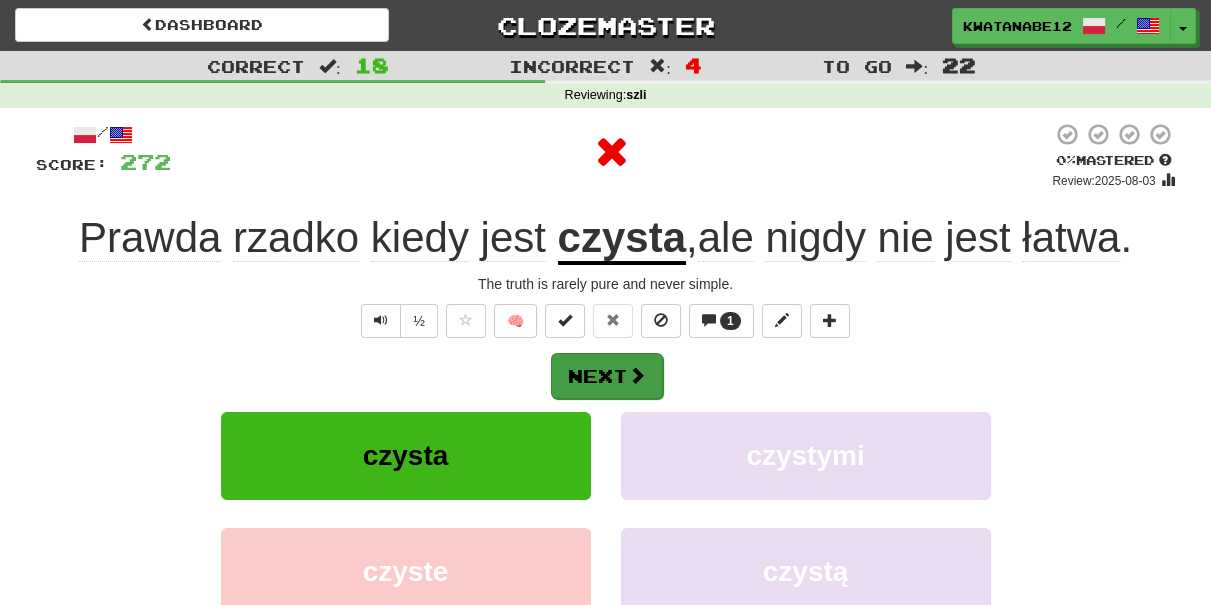 click on "Next czysta czystymi czyste czystą Learn more: czysta czystymi czyste czystą" at bounding box center (606, 512) 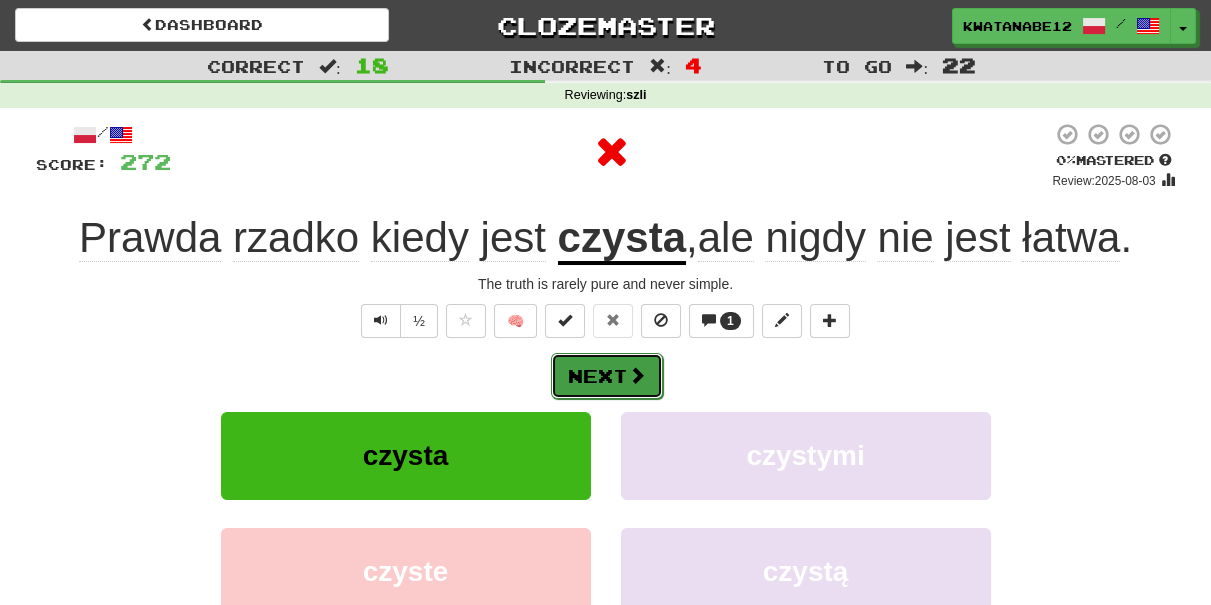 click on "Next" at bounding box center [607, 376] 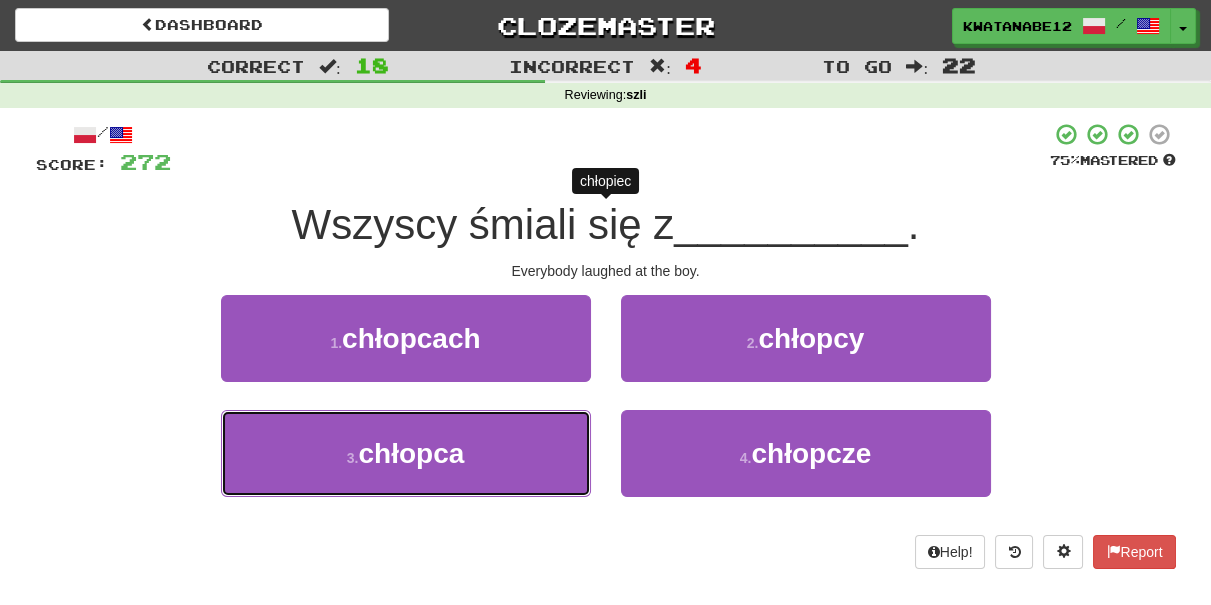 drag, startPoint x: 511, startPoint y: 459, endPoint x: 593, endPoint y: 404, distance: 98.73702 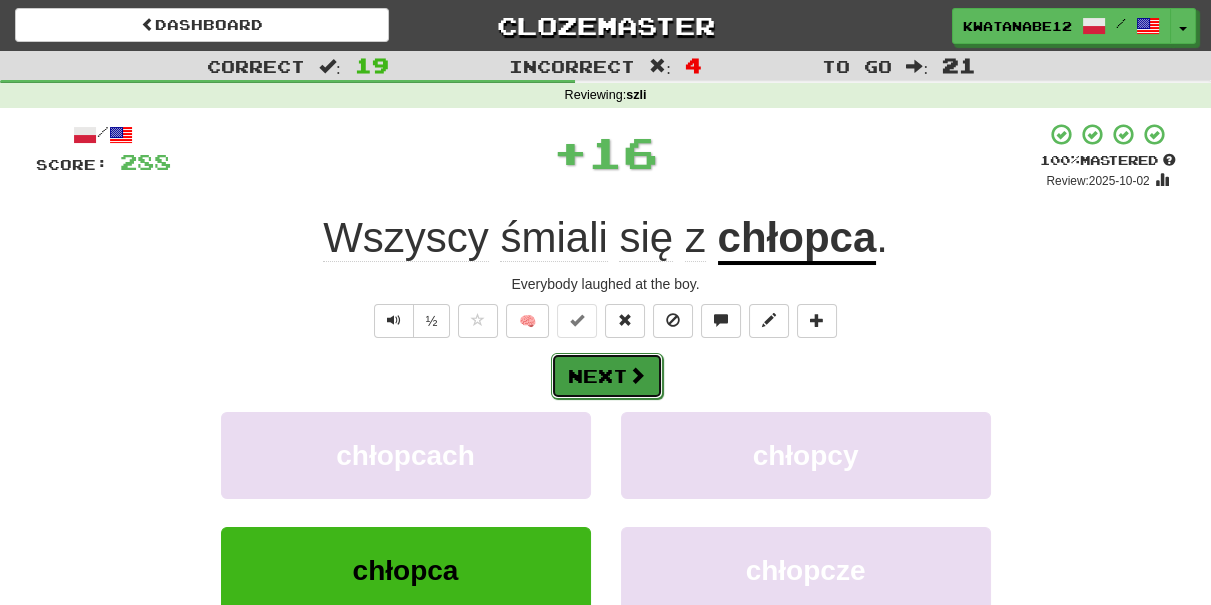 click on "Next" at bounding box center [607, 376] 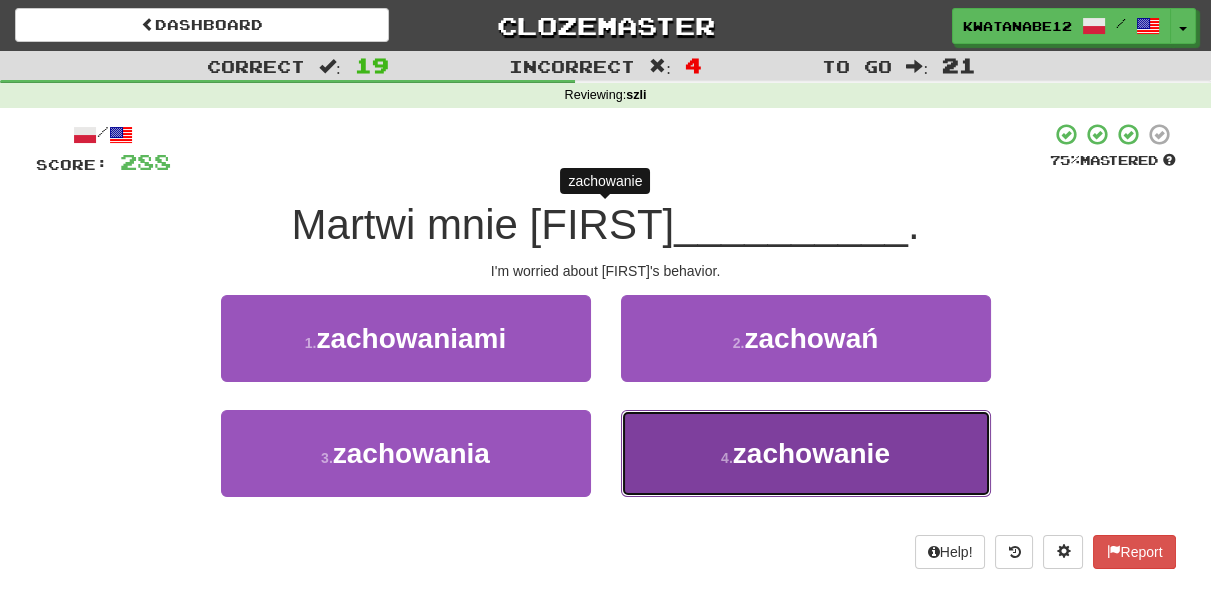 drag, startPoint x: 680, startPoint y: 444, endPoint x: 663, endPoint y: 403, distance: 44.38468 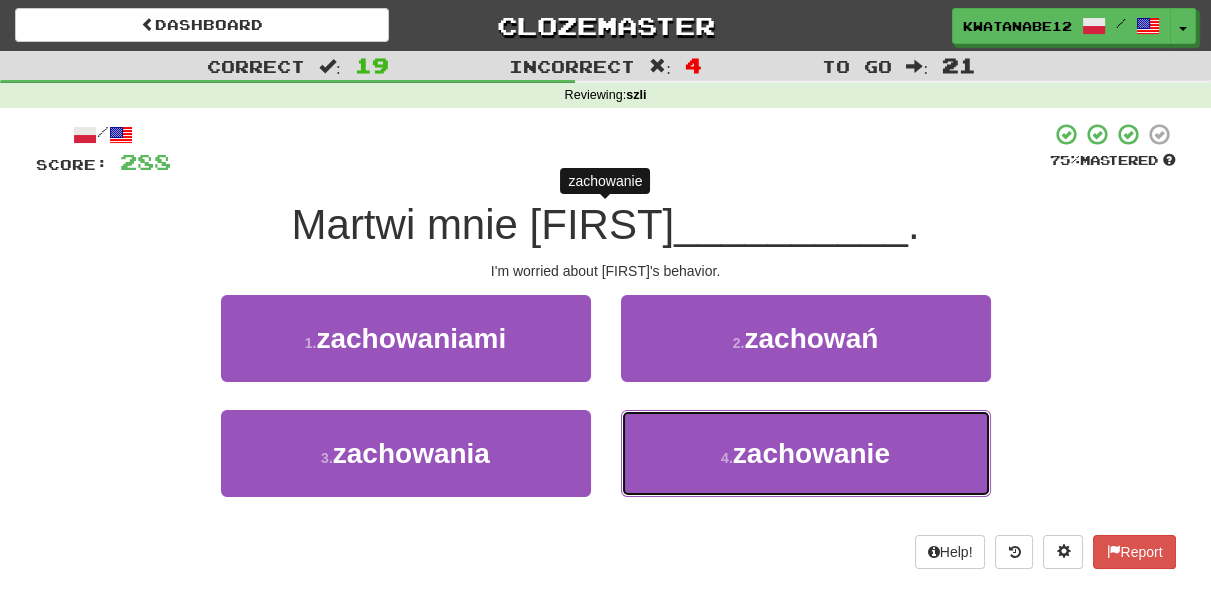 click on "4 .  zachowanie" at bounding box center [806, 453] 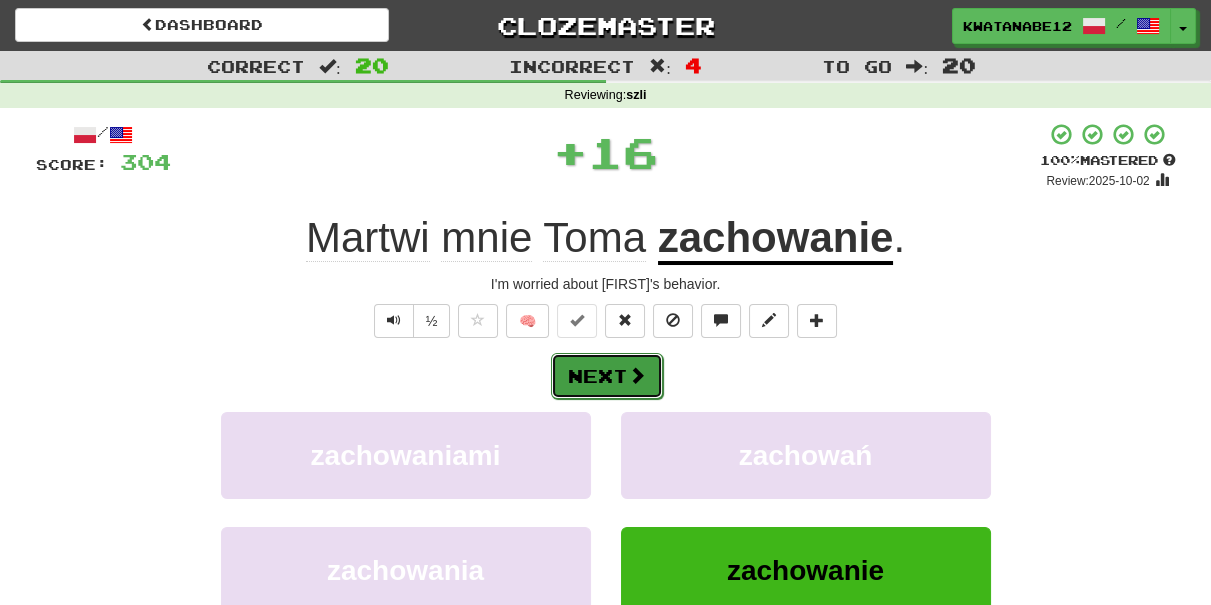 click at bounding box center [637, 375] 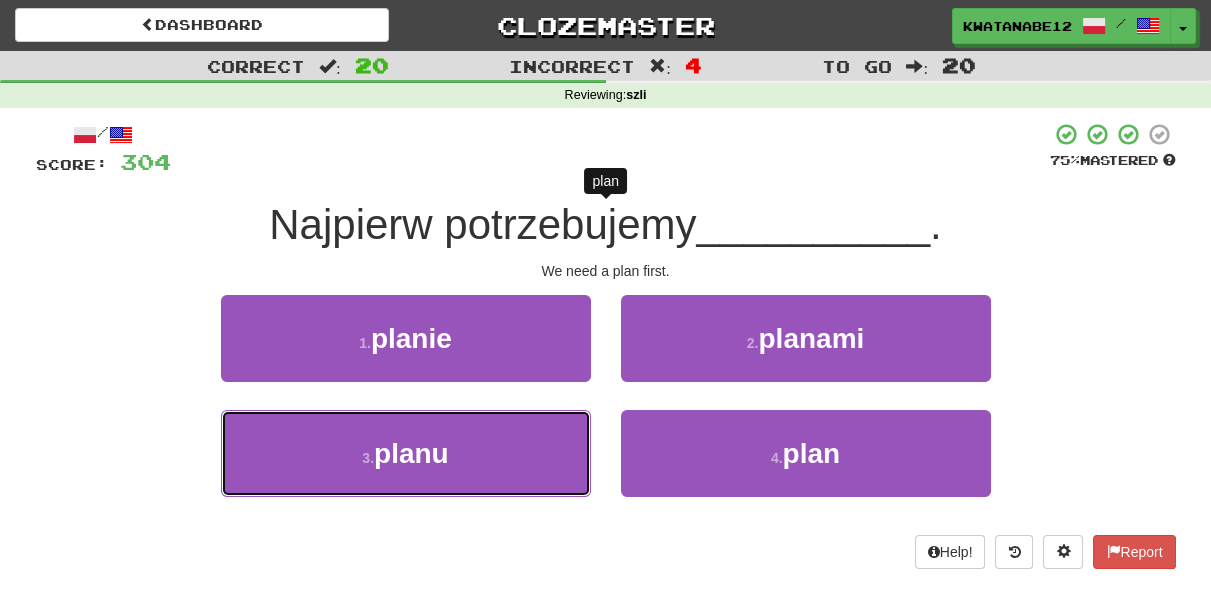 drag, startPoint x: 497, startPoint y: 428, endPoint x: 560, endPoint y: 404, distance: 67.41662 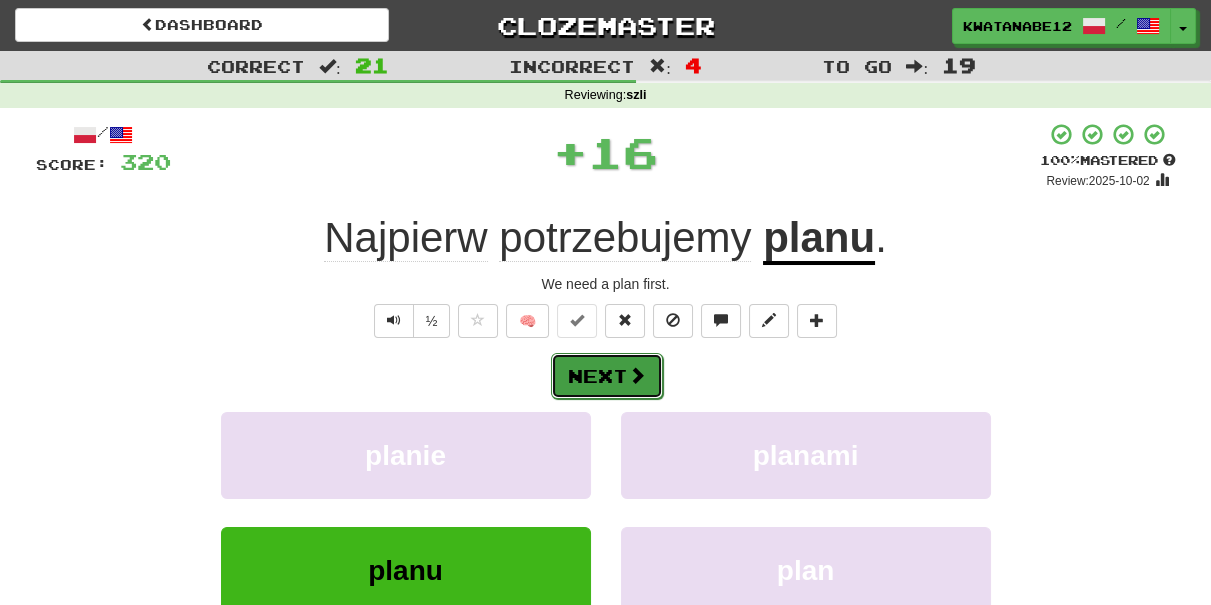 click on "Next" at bounding box center (607, 376) 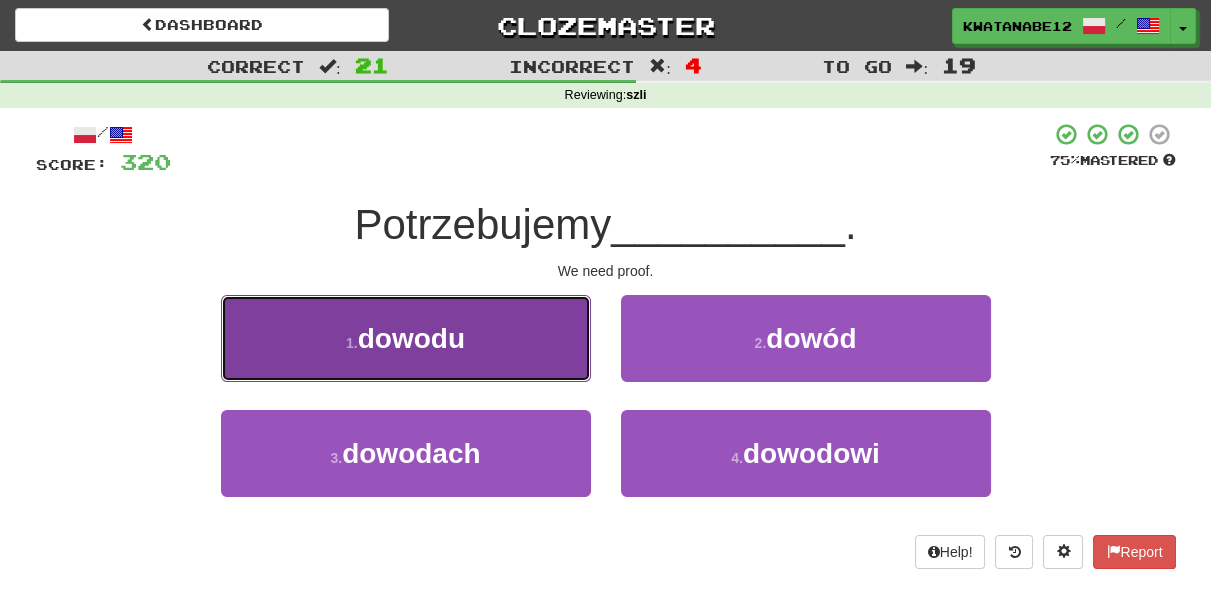 drag, startPoint x: 501, startPoint y: 335, endPoint x: 570, endPoint y: 352, distance: 71.063354 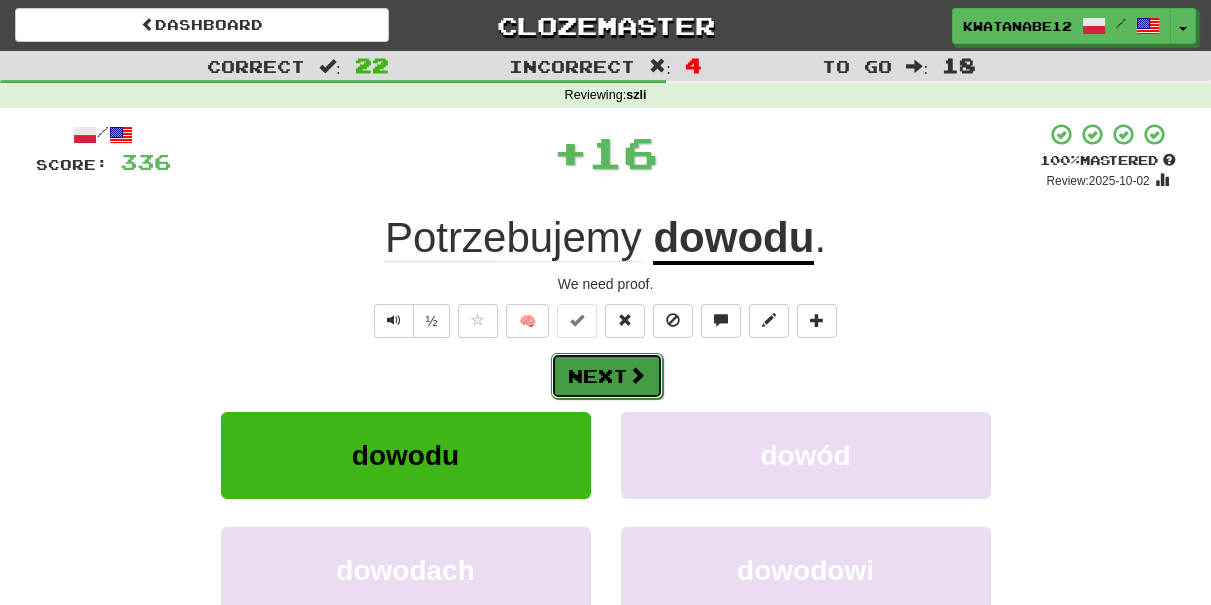 click on "Next" at bounding box center (607, 376) 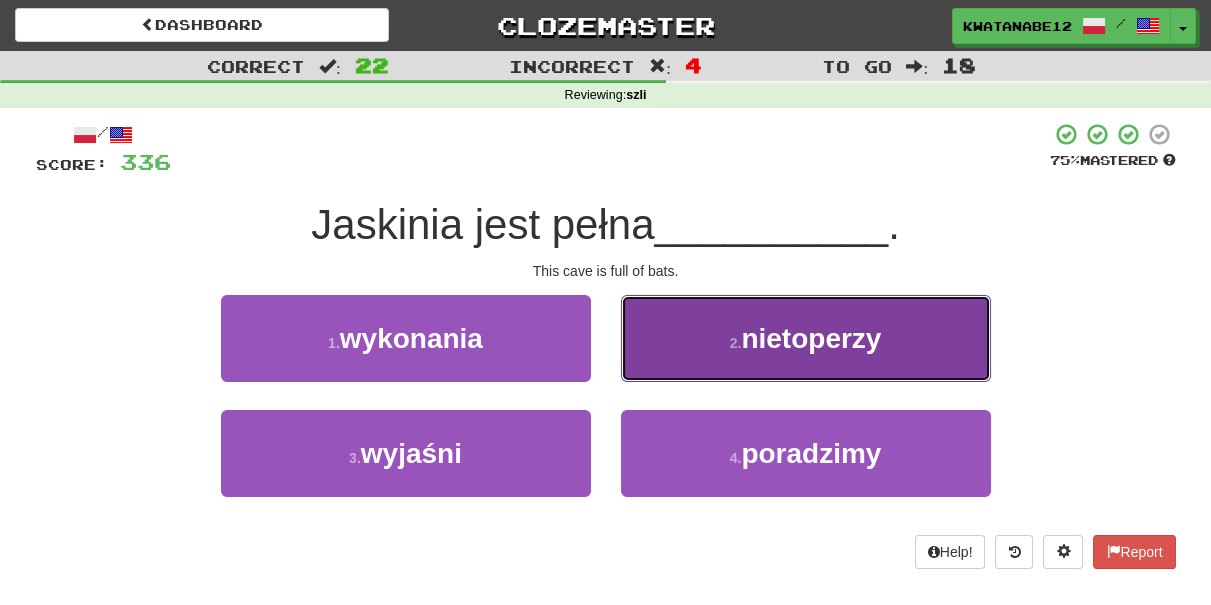 click on "2 .  nietoperzy" at bounding box center [806, 338] 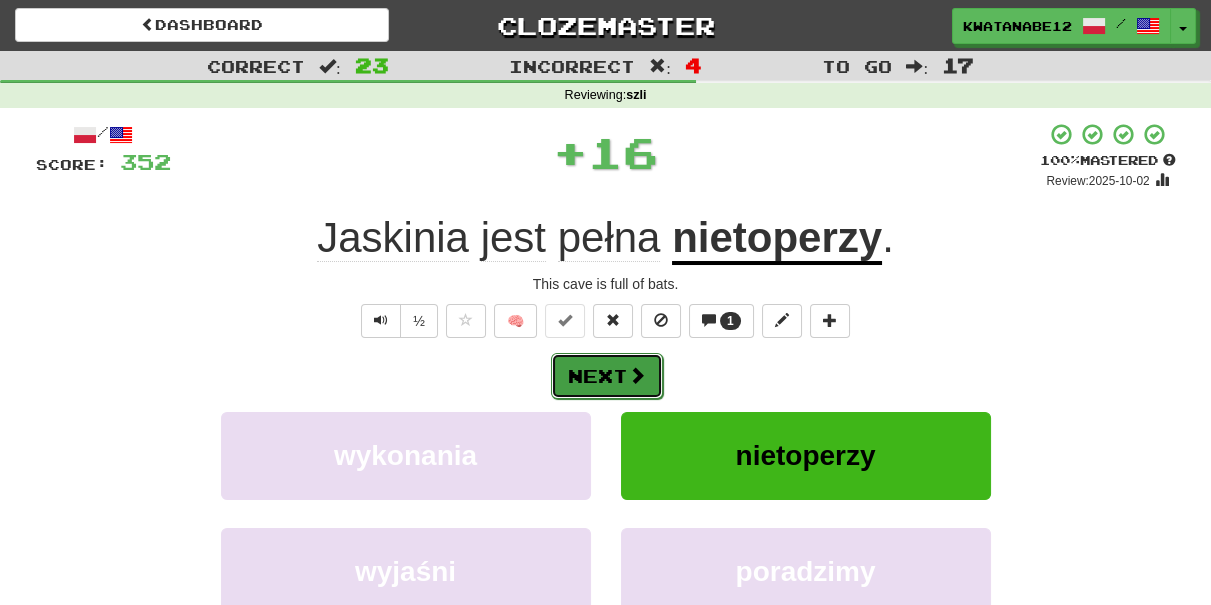click on "Next" at bounding box center [607, 376] 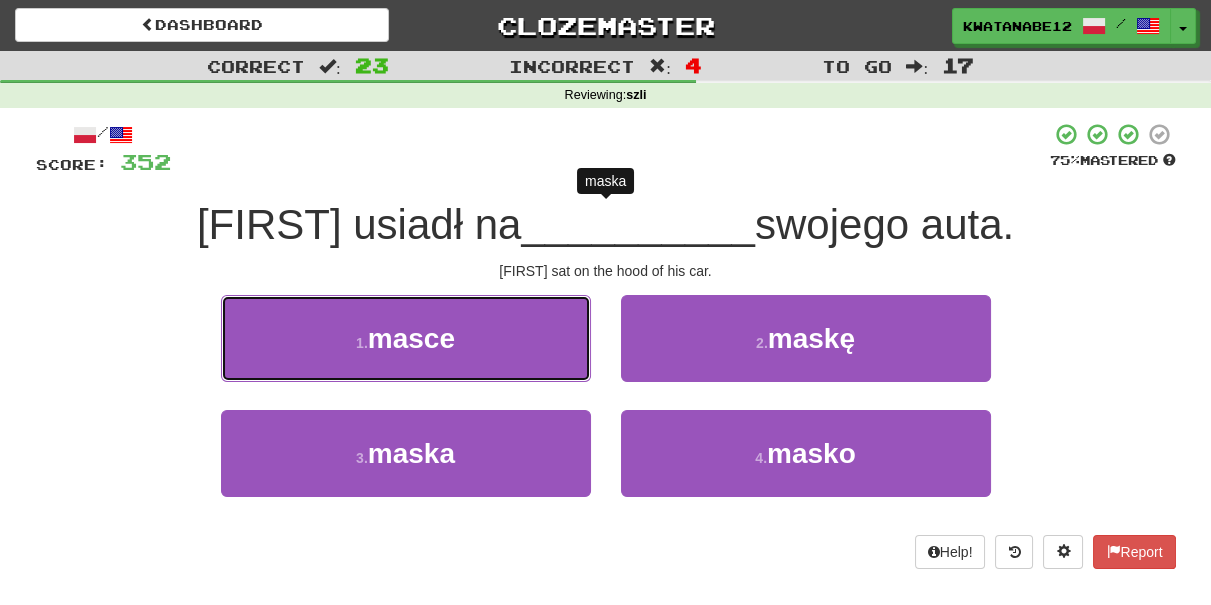 drag, startPoint x: 517, startPoint y: 348, endPoint x: 557, endPoint y: 348, distance: 40 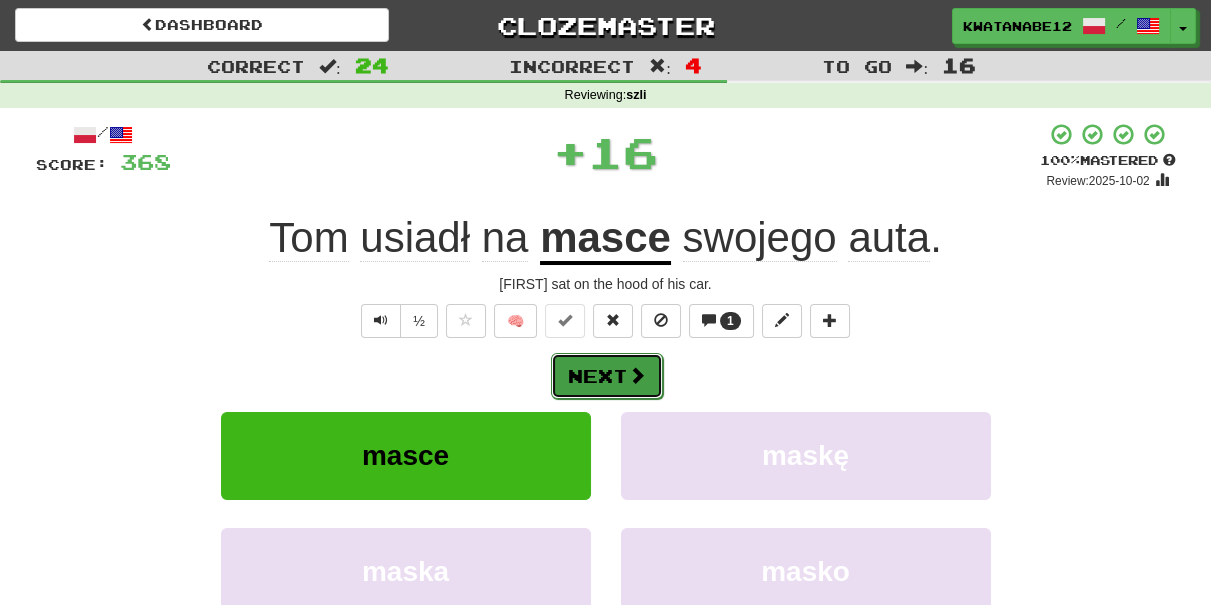 click on "Next" at bounding box center (607, 376) 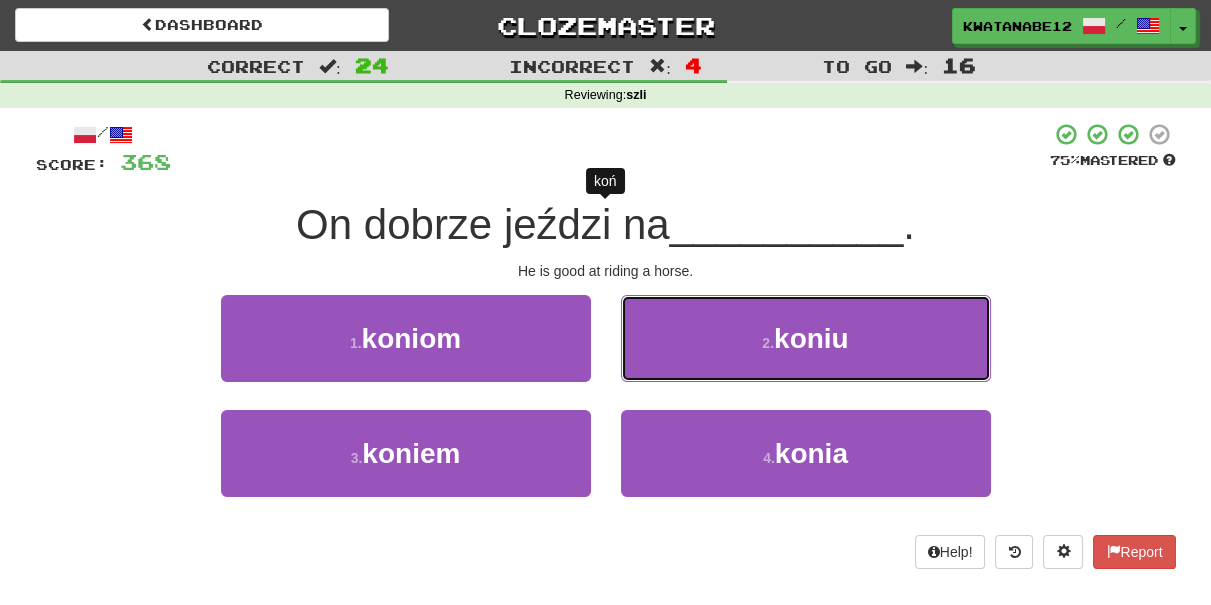 drag, startPoint x: 666, startPoint y: 331, endPoint x: 635, endPoint y: 346, distance: 34.43835 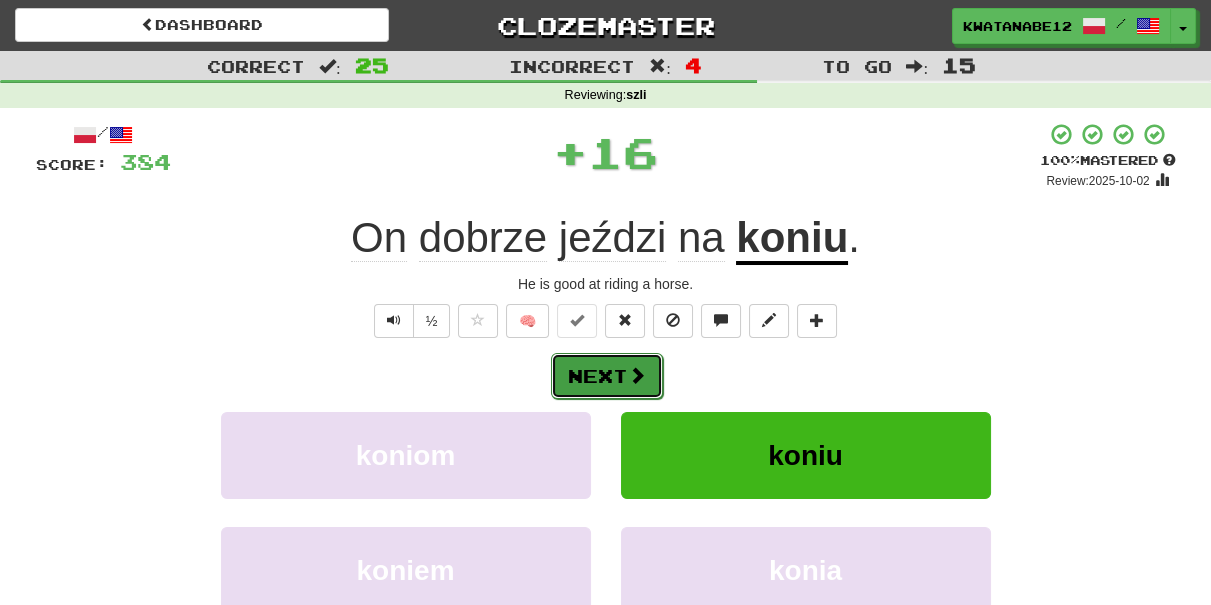 click on "Next" at bounding box center [607, 376] 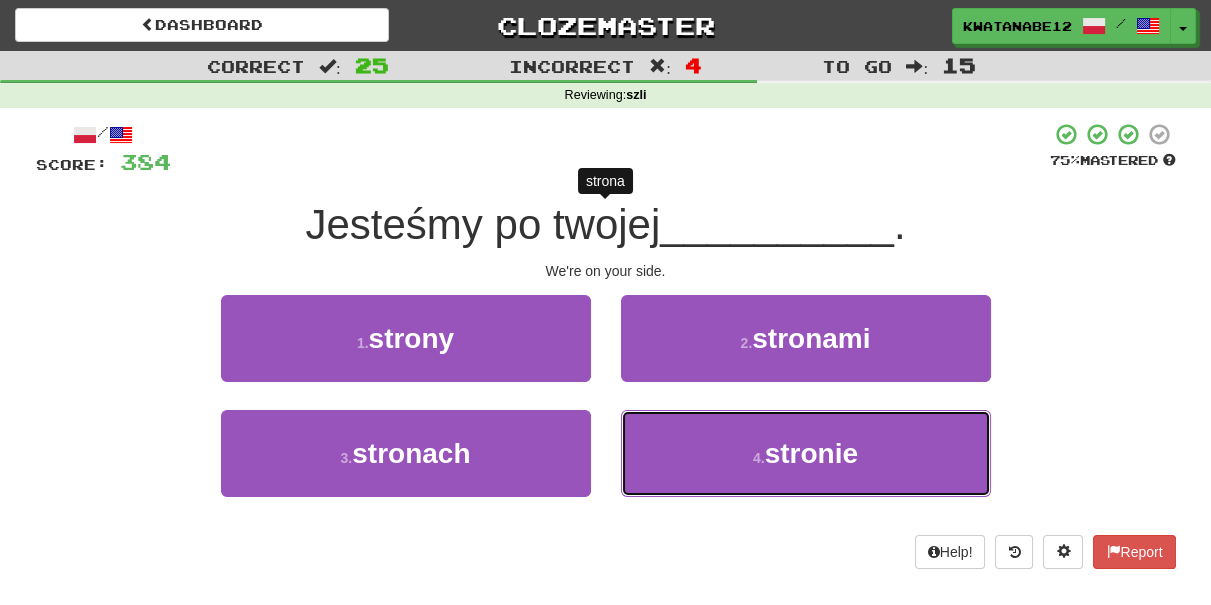 click on "4 .  stronie" at bounding box center (806, 453) 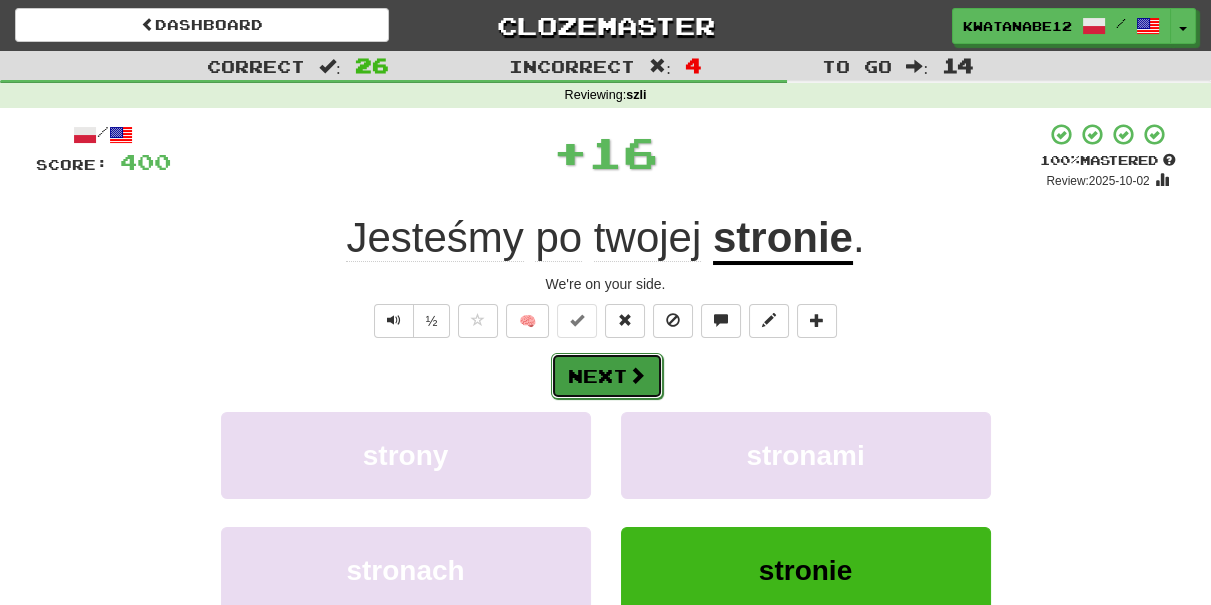 click at bounding box center [637, 375] 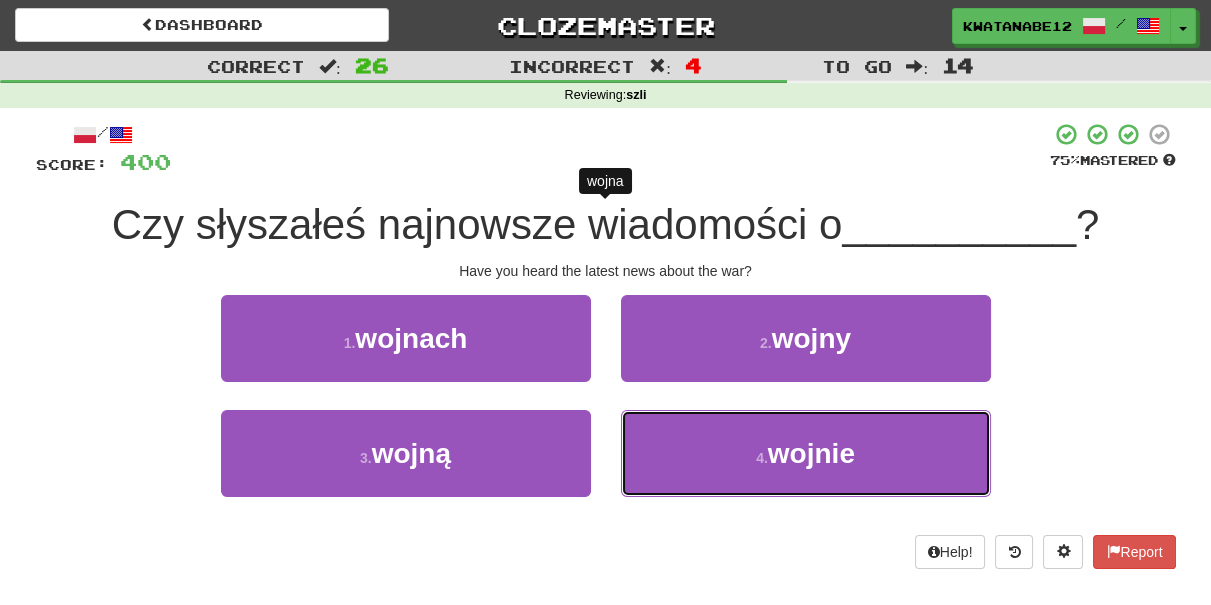 drag, startPoint x: 690, startPoint y: 444, endPoint x: 661, endPoint y: 397, distance: 55.226807 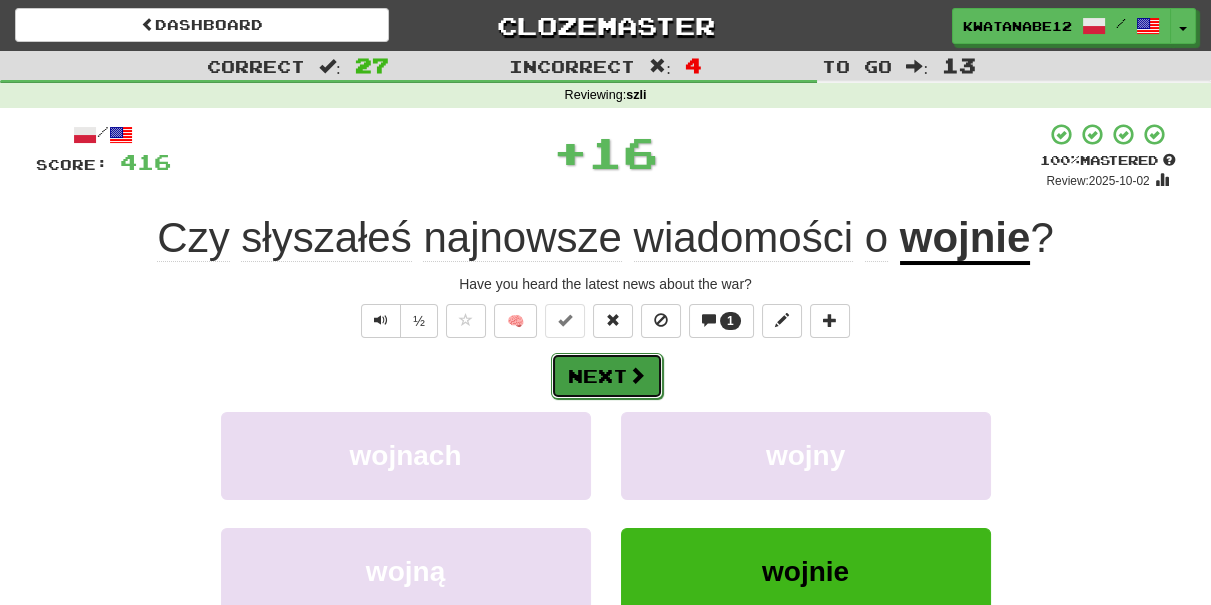 click on "Next" at bounding box center [607, 376] 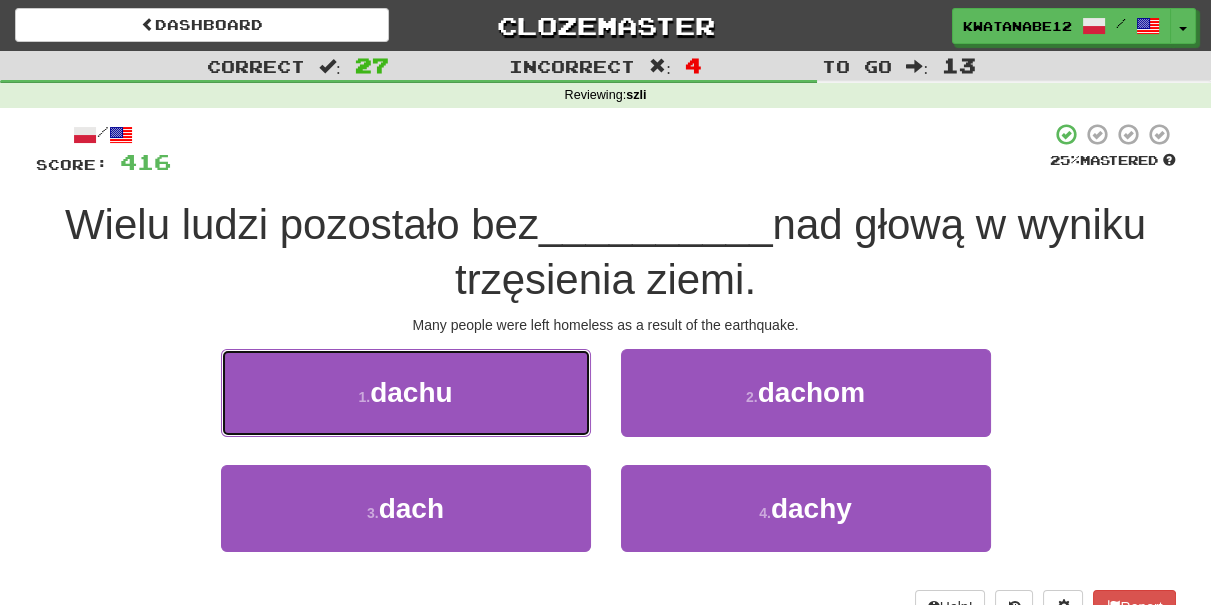 drag, startPoint x: 534, startPoint y: 385, endPoint x: 557, endPoint y: 388, distance: 23.194826 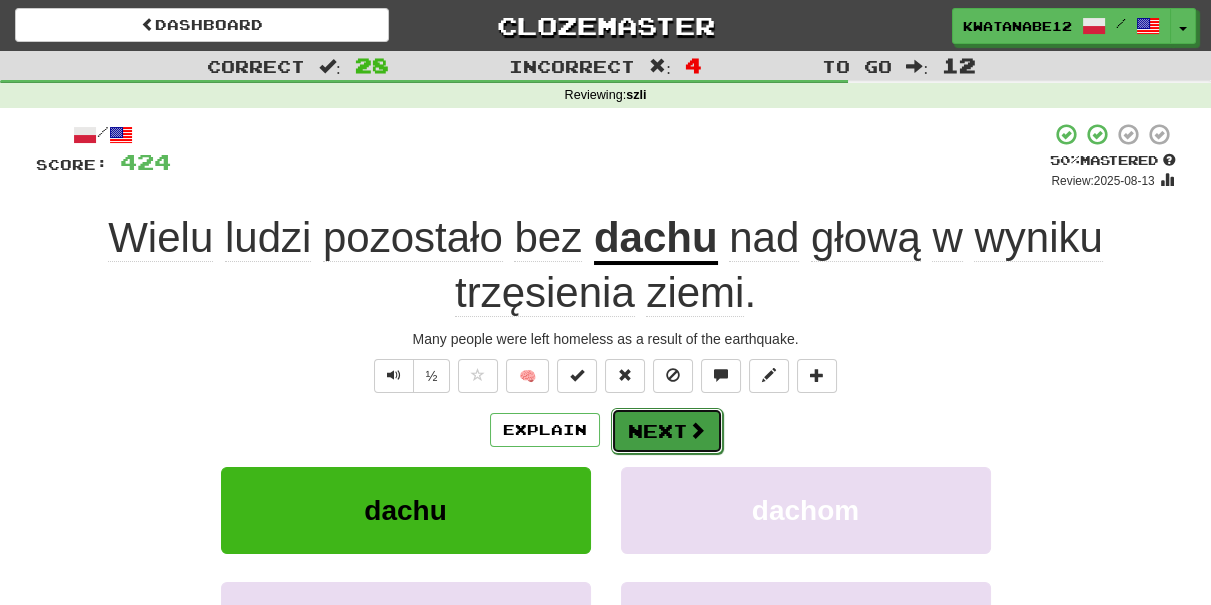 click on "Next" at bounding box center [667, 431] 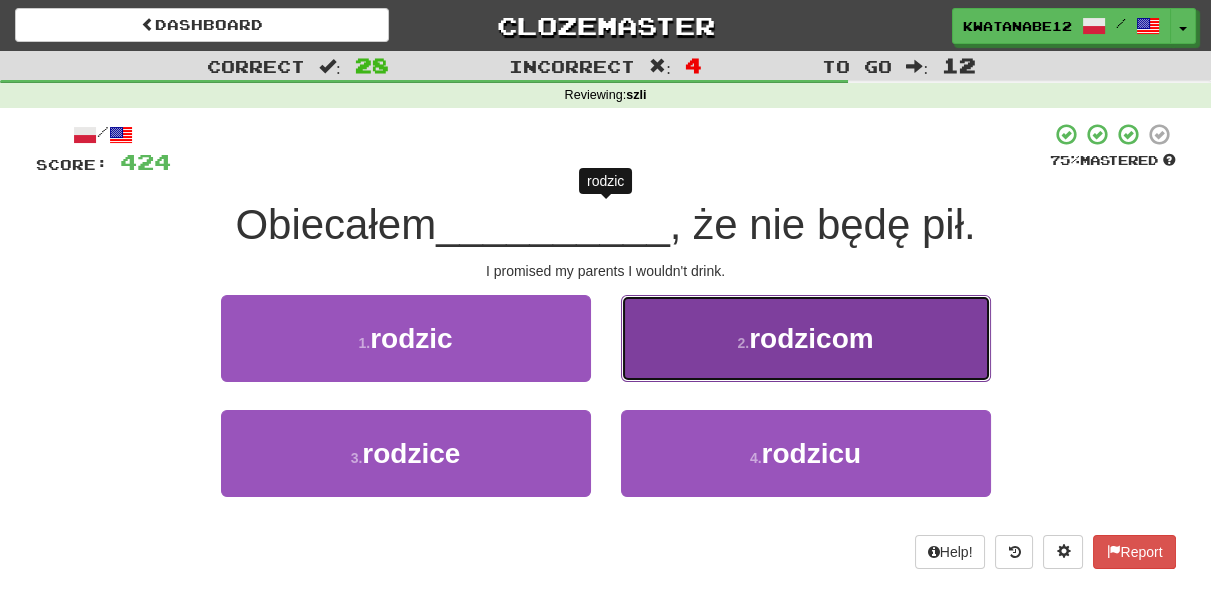 drag, startPoint x: 664, startPoint y: 330, endPoint x: 655, endPoint y: 338, distance: 12.0415945 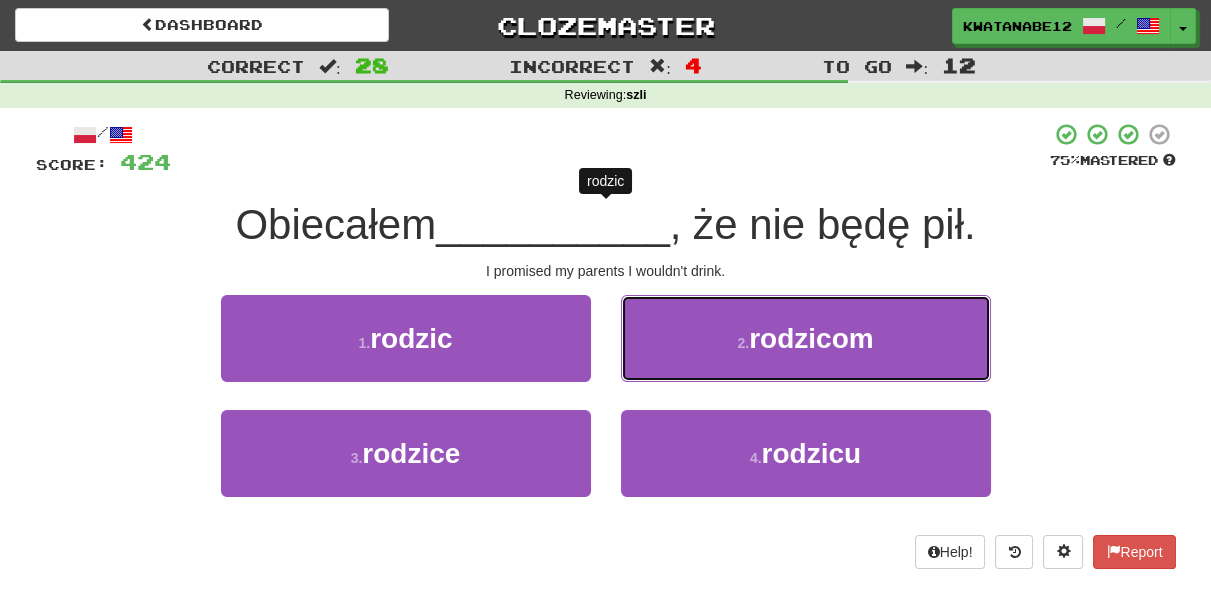 click on "2 .  rodzicom" at bounding box center (806, 338) 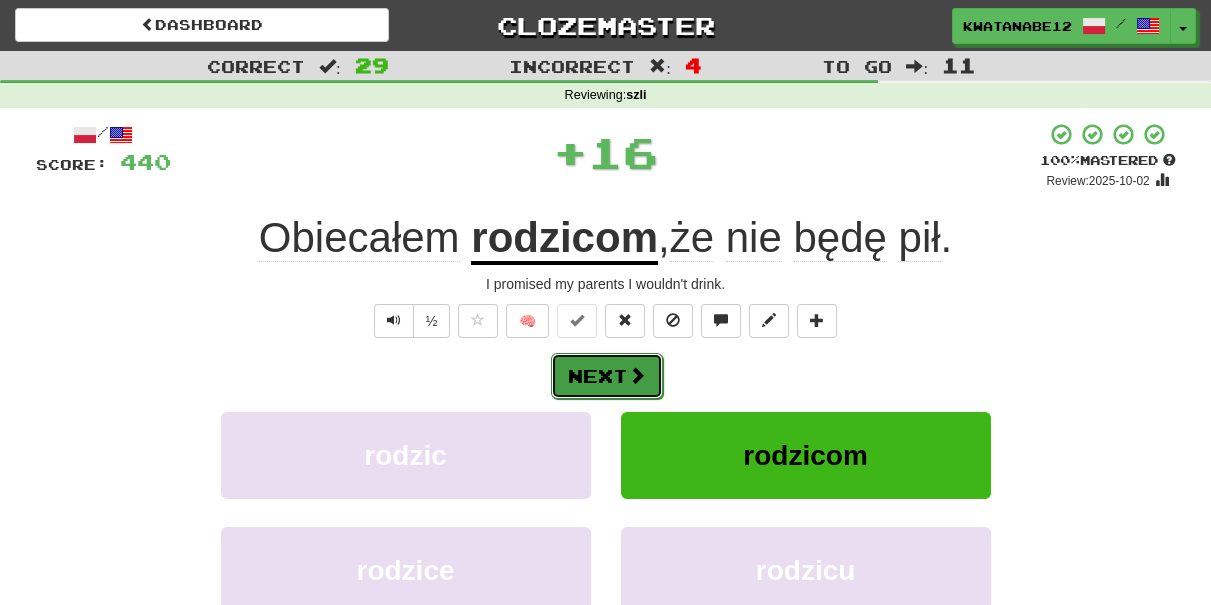 click on "Next" at bounding box center [607, 376] 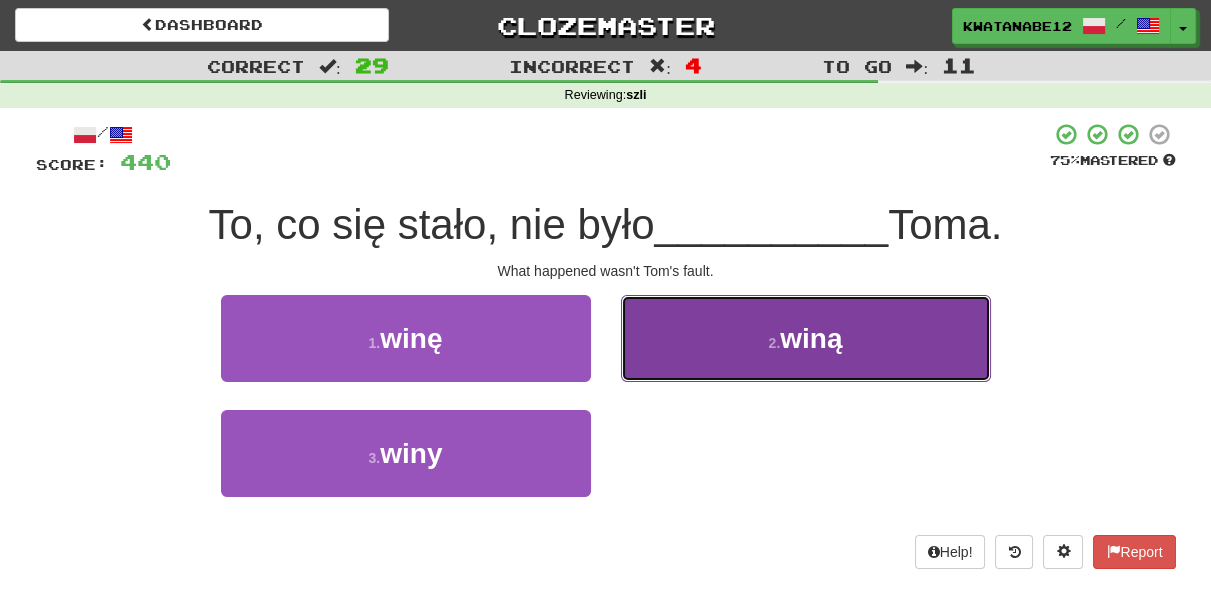 click on "2 .  winą" at bounding box center (806, 338) 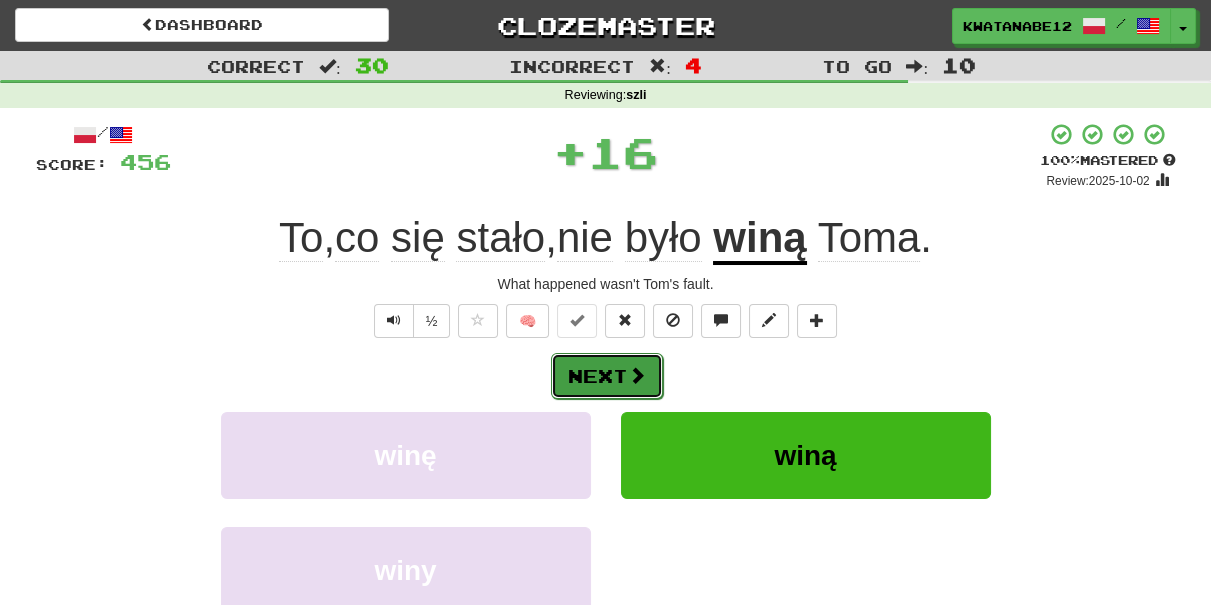click on "Next" at bounding box center (607, 376) 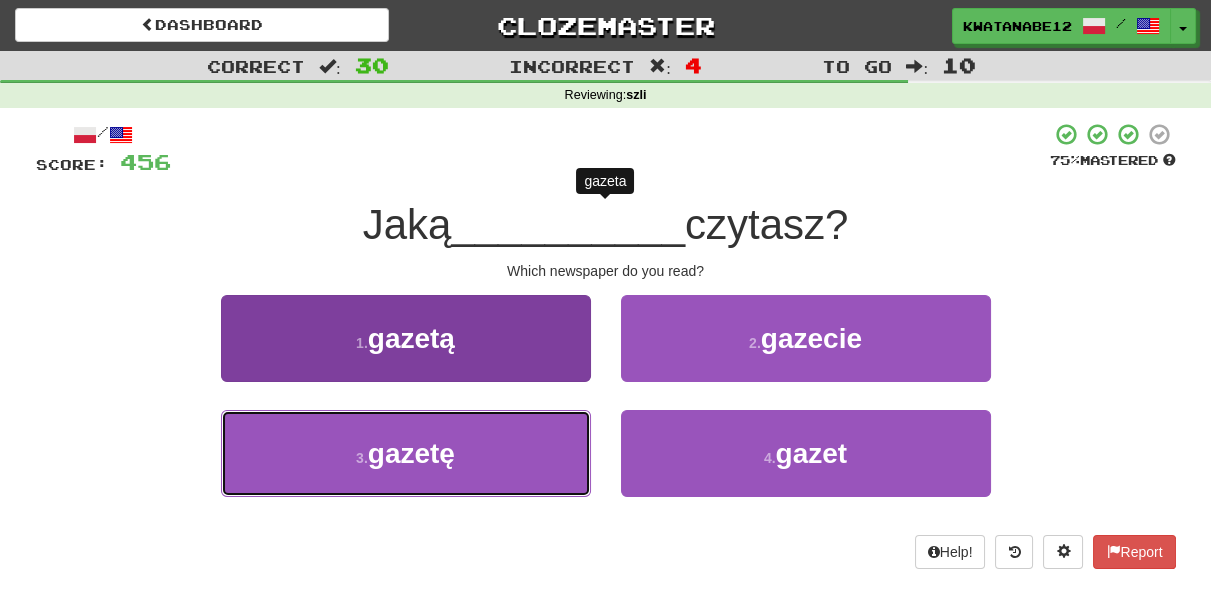 click on "3 .  gazetę" at bounding box center [406, 453] 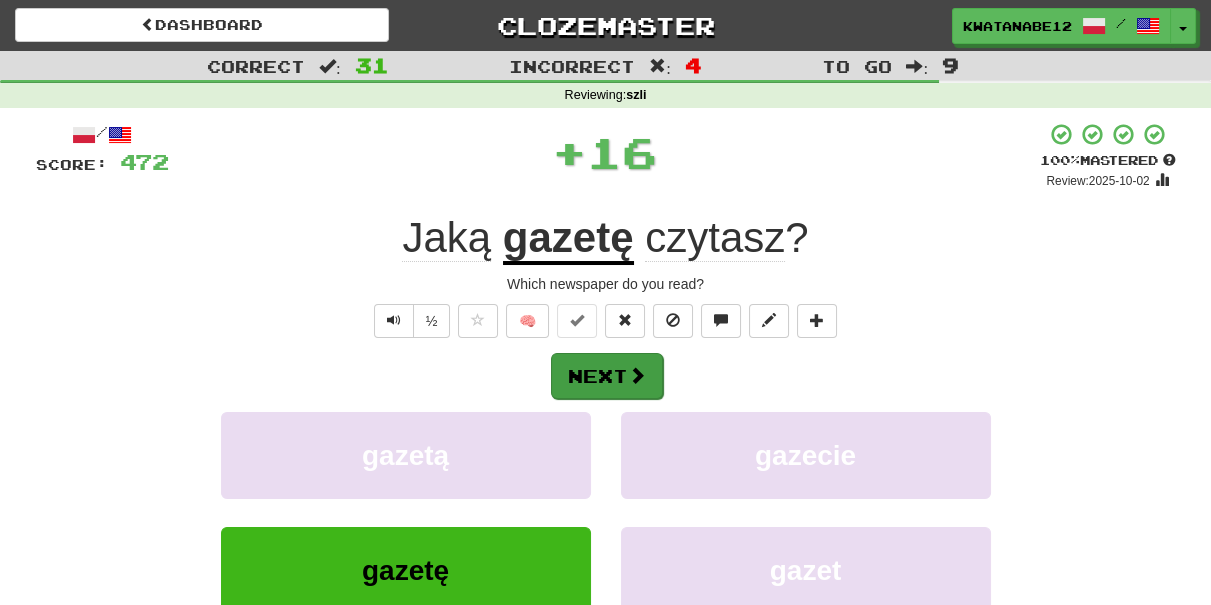 drag, startPoint x: 618, startPoint y: 399, endPoint x: 620, endPoint y: 351, distance: 48.04165 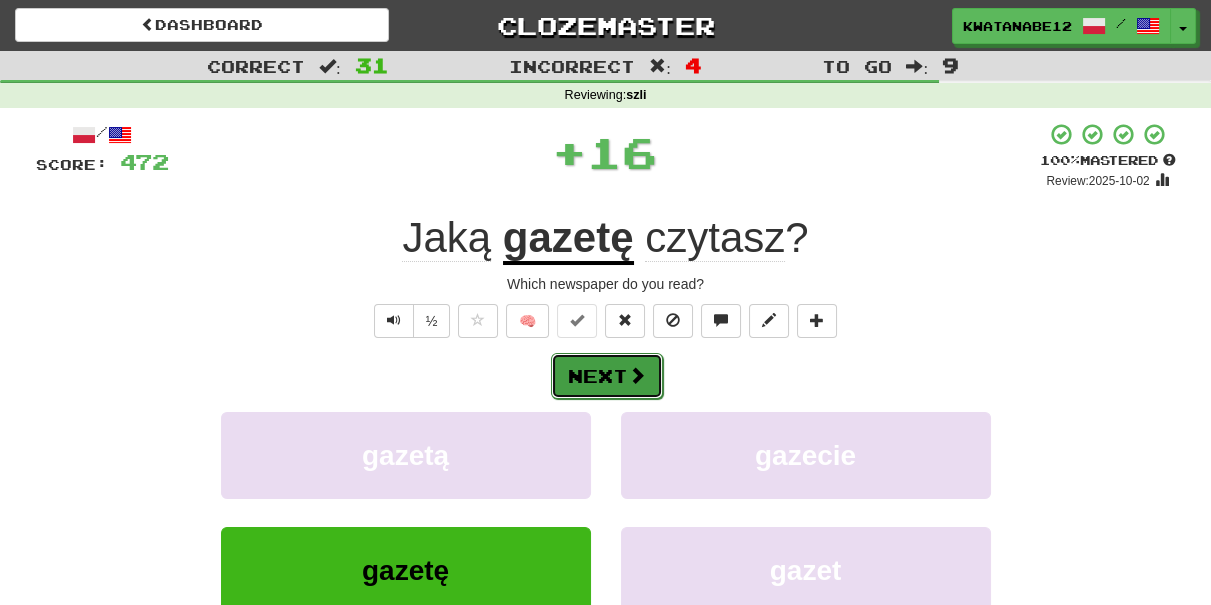 click at bounding box center [637, 375] 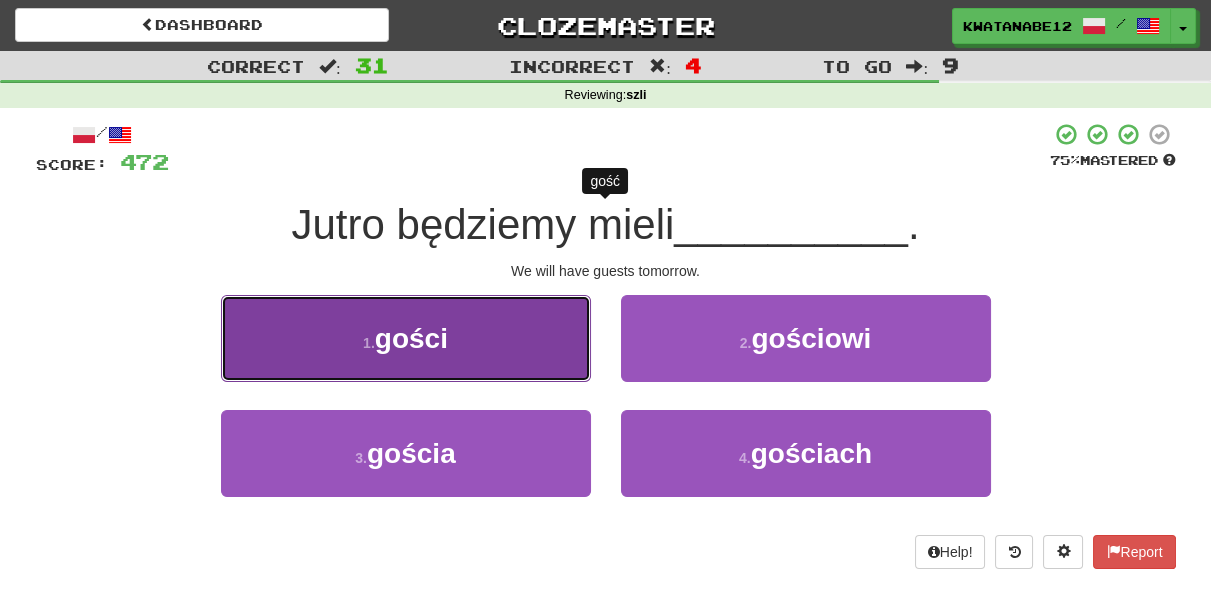 click on "1 .  gości" at bounding box center [406, 338] 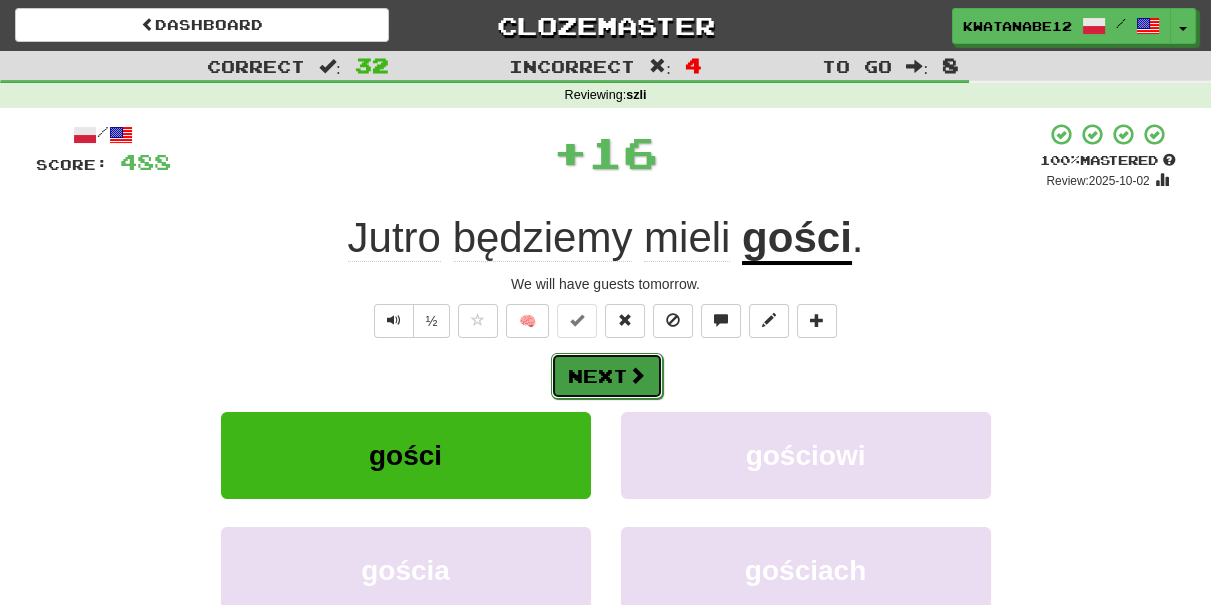 click on "Next" at bounding box center (607, 376) 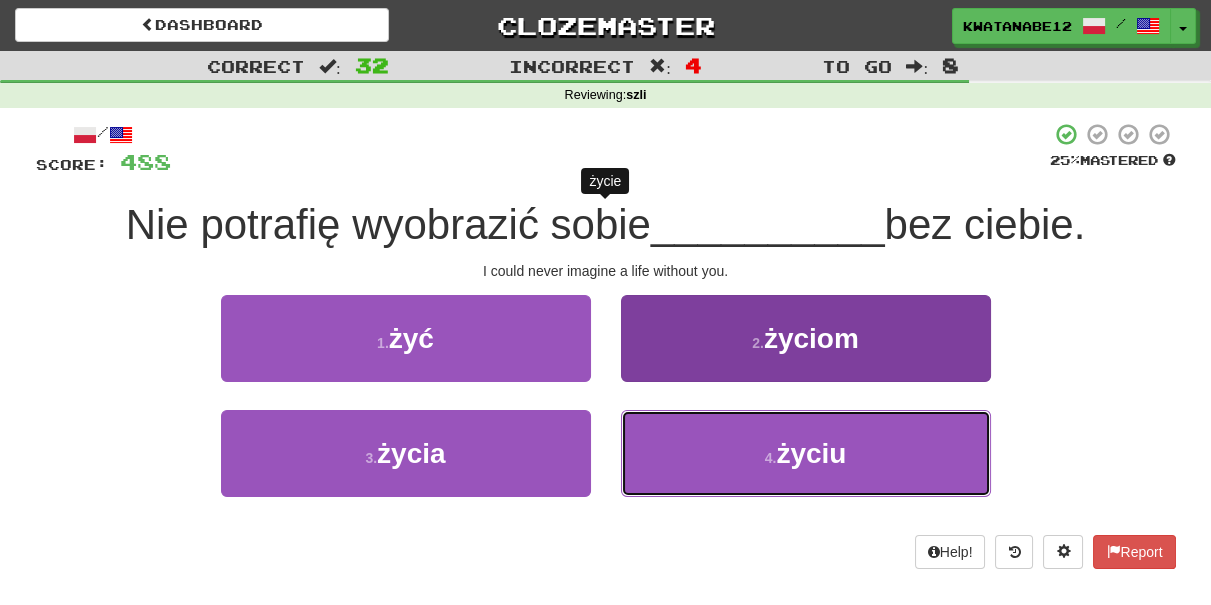 click on "4 .  życiu" at bounding box center [806, 453] 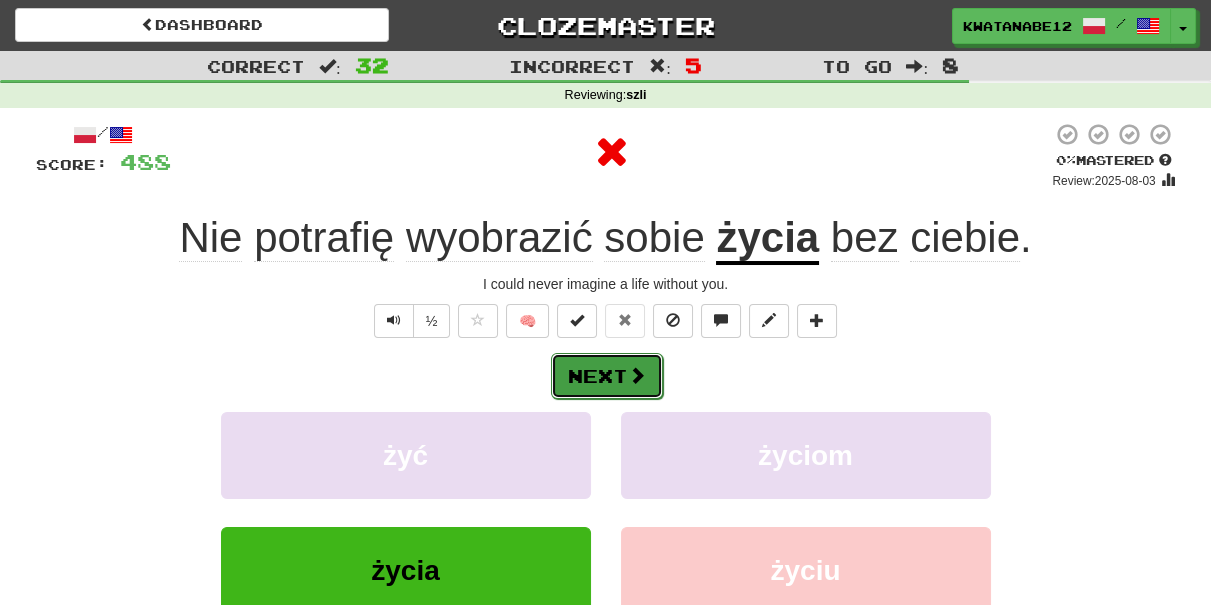 click on "Next" at bounding box center (607, 376) 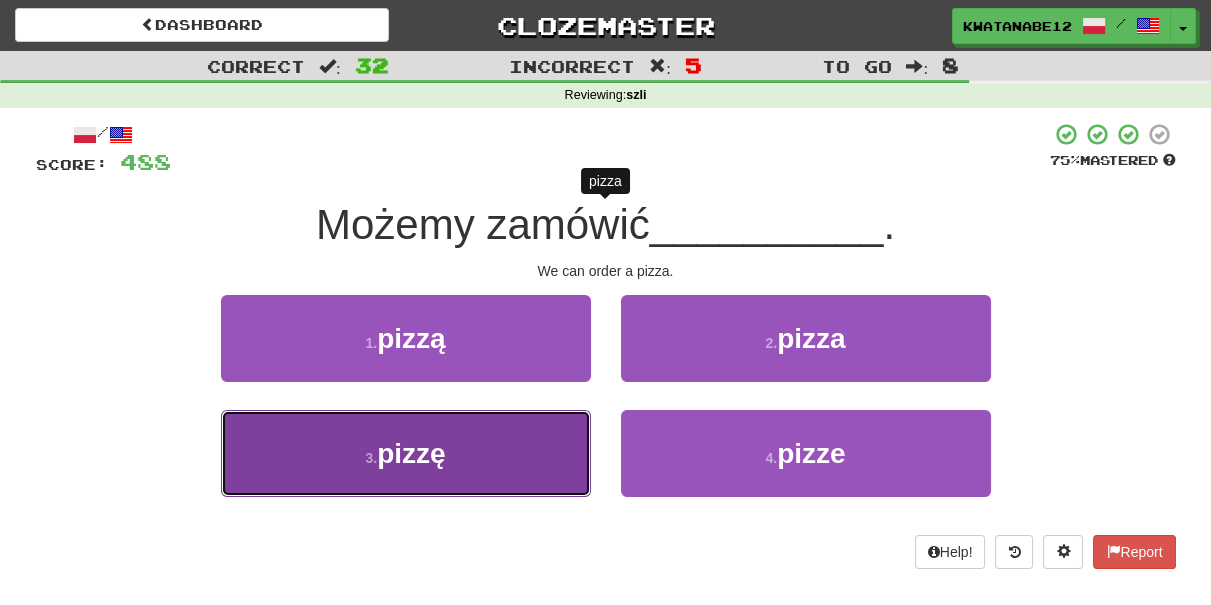 click on "3 .  pizzę" at bounding box center [406, 453] 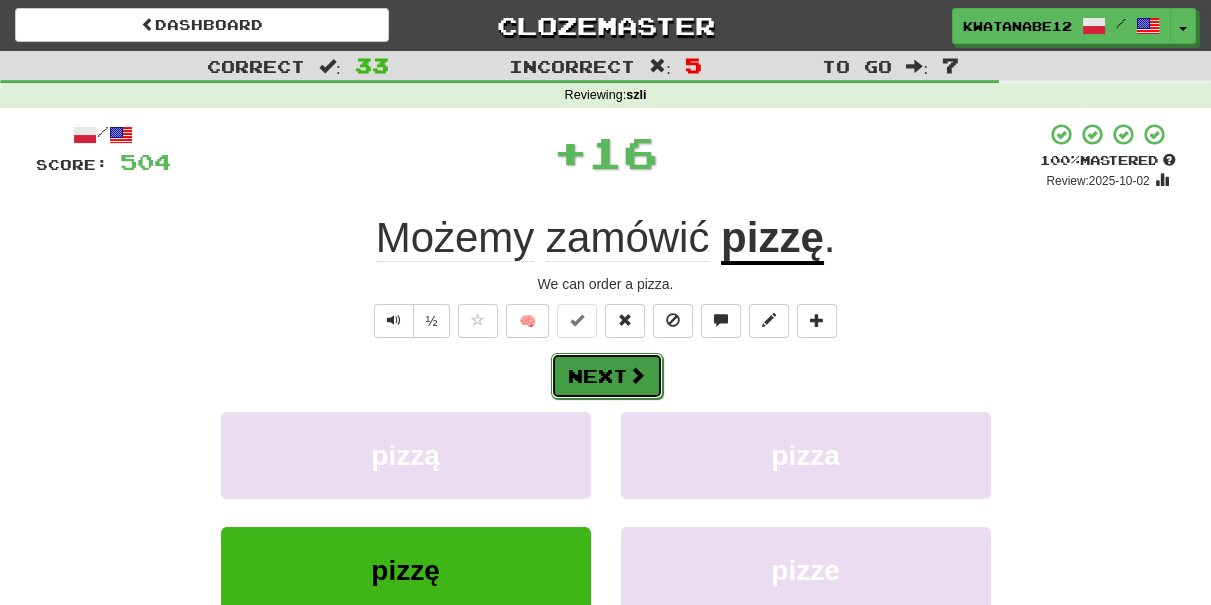 click on "Next" at bounding box center (607, 376) 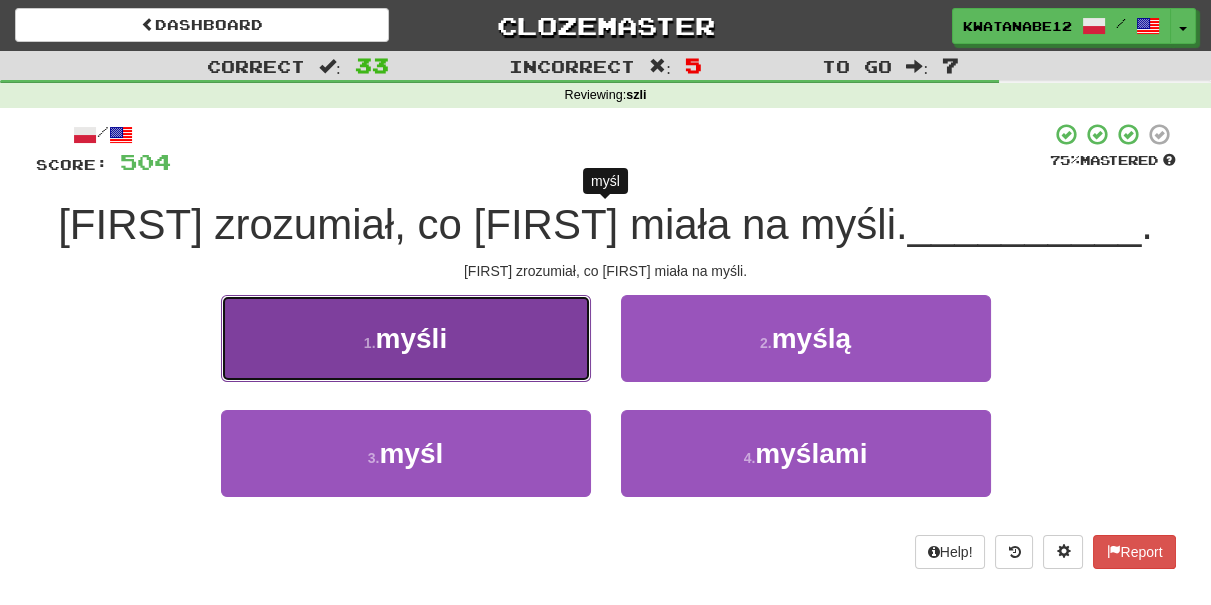 click on "1 .  myśli" at bounding box center (406, 338) 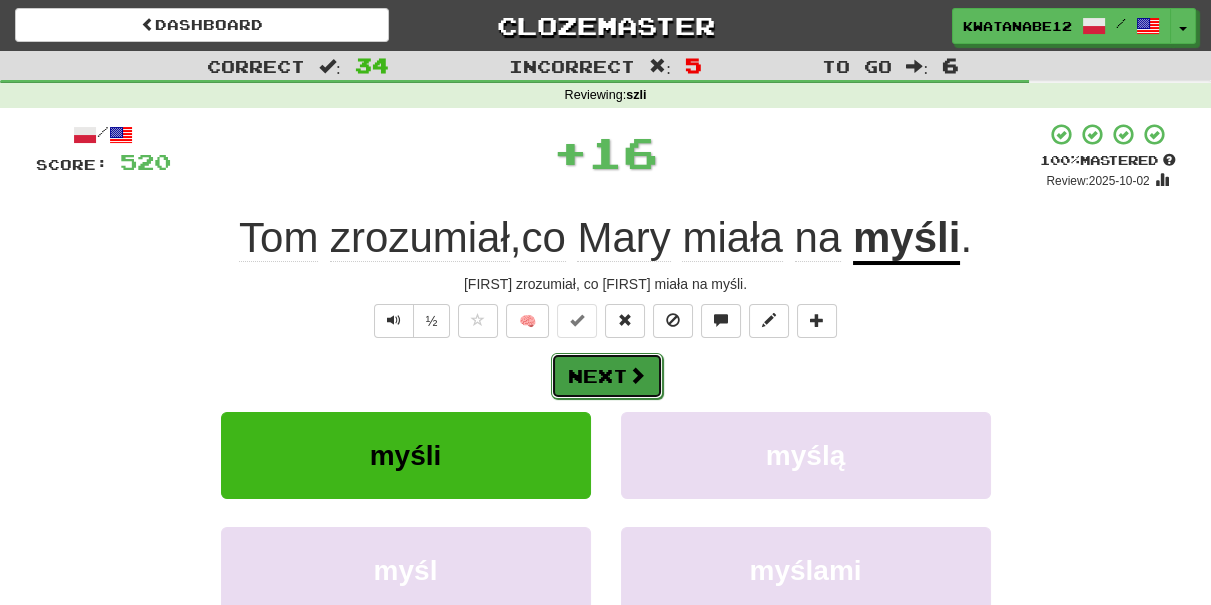 click on "Next" at bounding box center (607, 376) 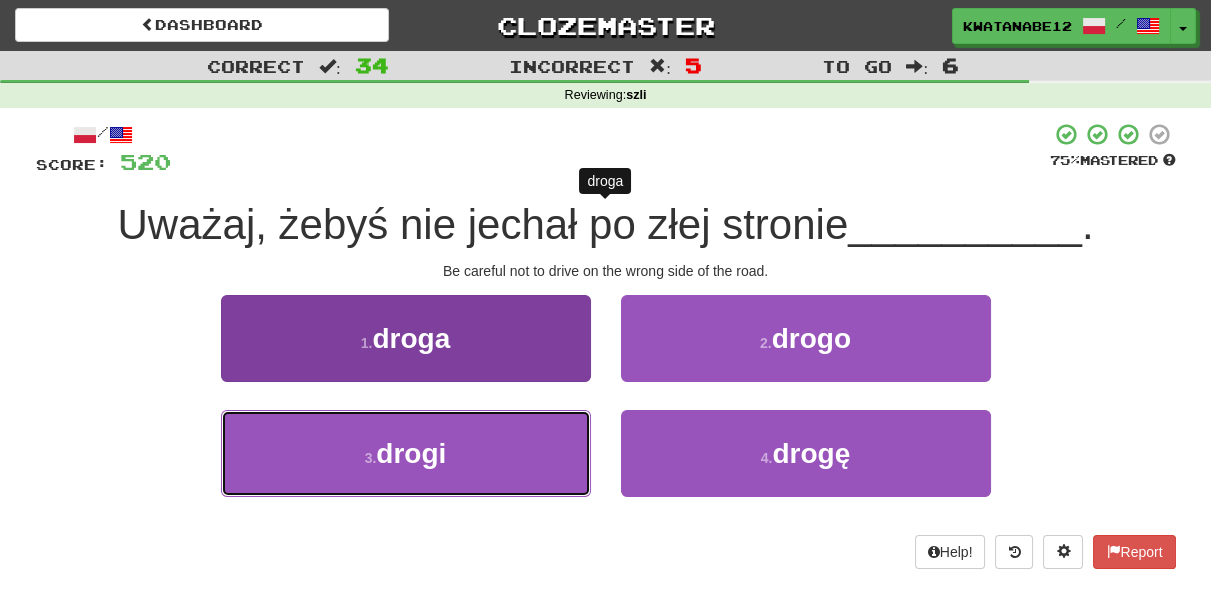 drag, startPoint x: 537, startPoint y: 454, endPoint x: 565, endPoint y: 432, distance: 35.608986 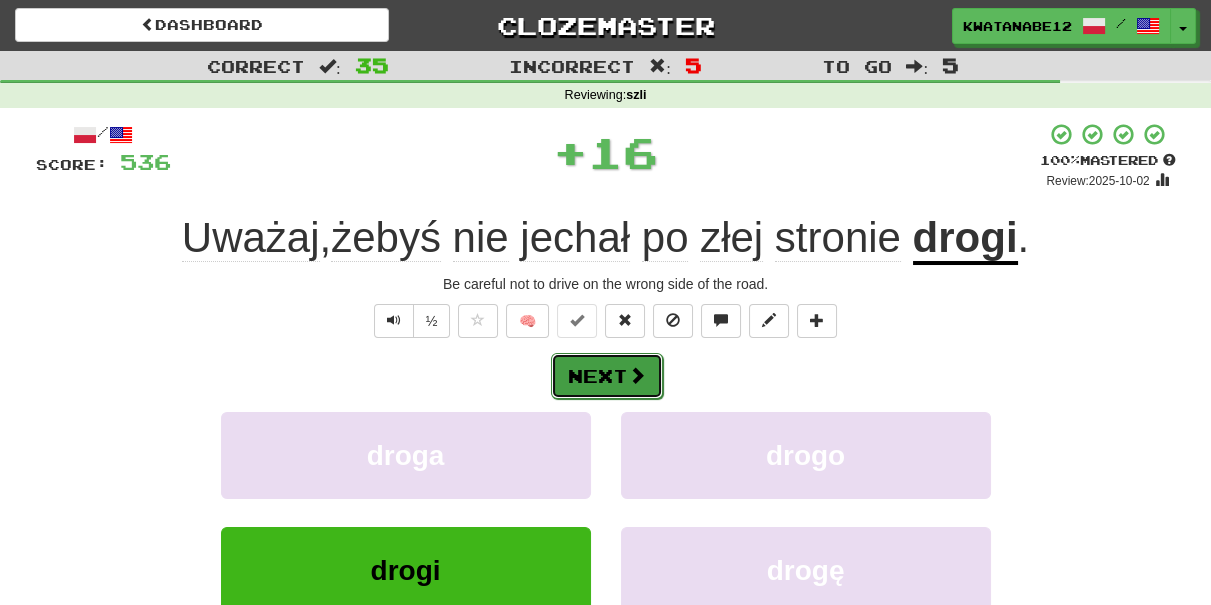 click on "Next" at bounding box center (607, 376) 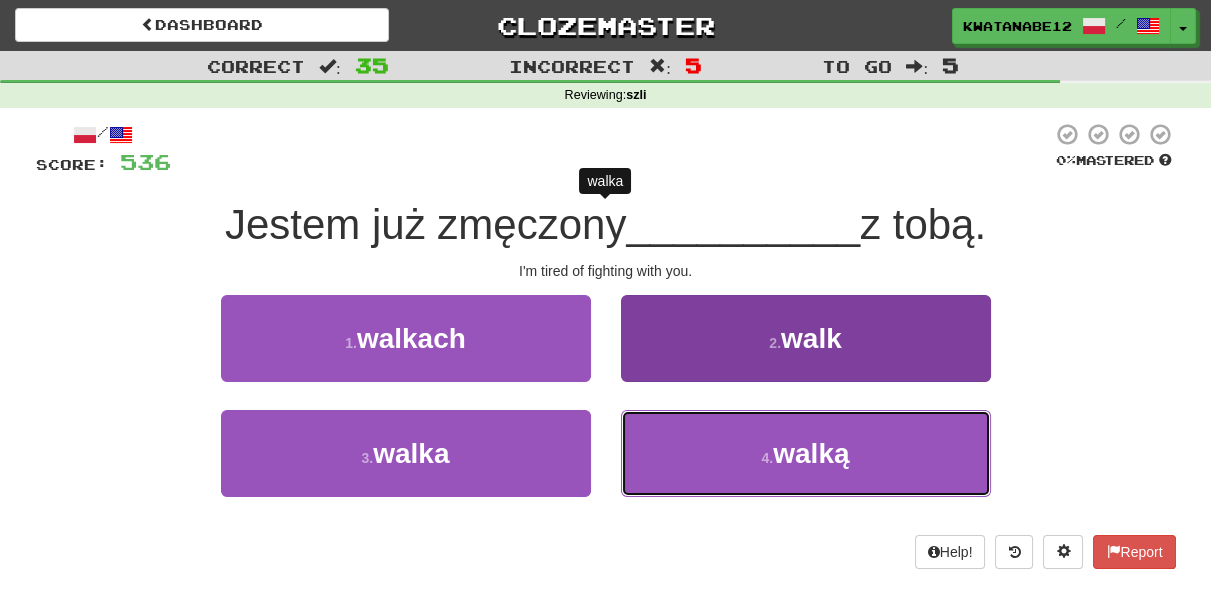 click on "4 .  walką" at bounding box center (806, 453) 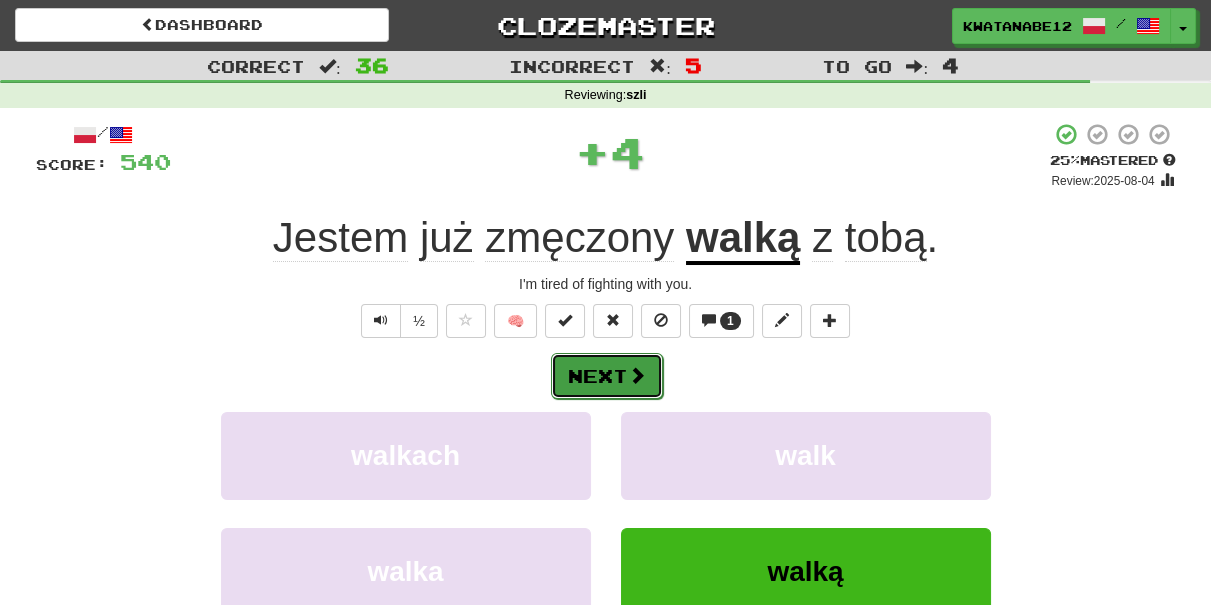click on "Next" at bounding box center [607, 376] 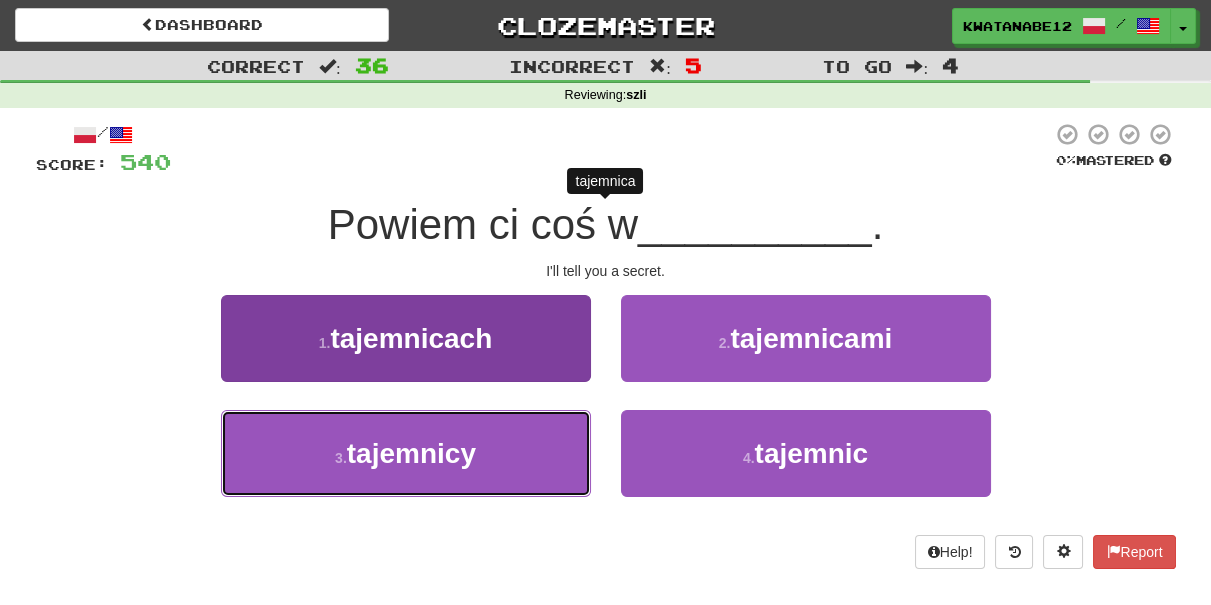 drag, startPoint x: 554, startPoint y: 436, endPoint x: 576, endPoint y: 429, distance: 23.086792 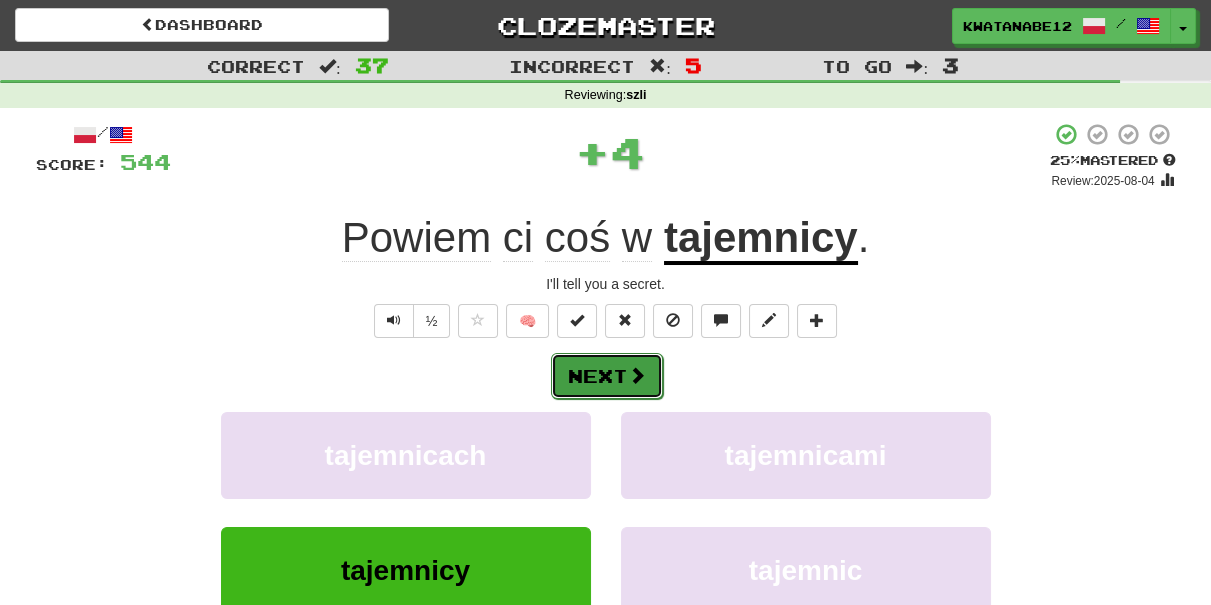 click on "Next" at bounding box center [607, 376] 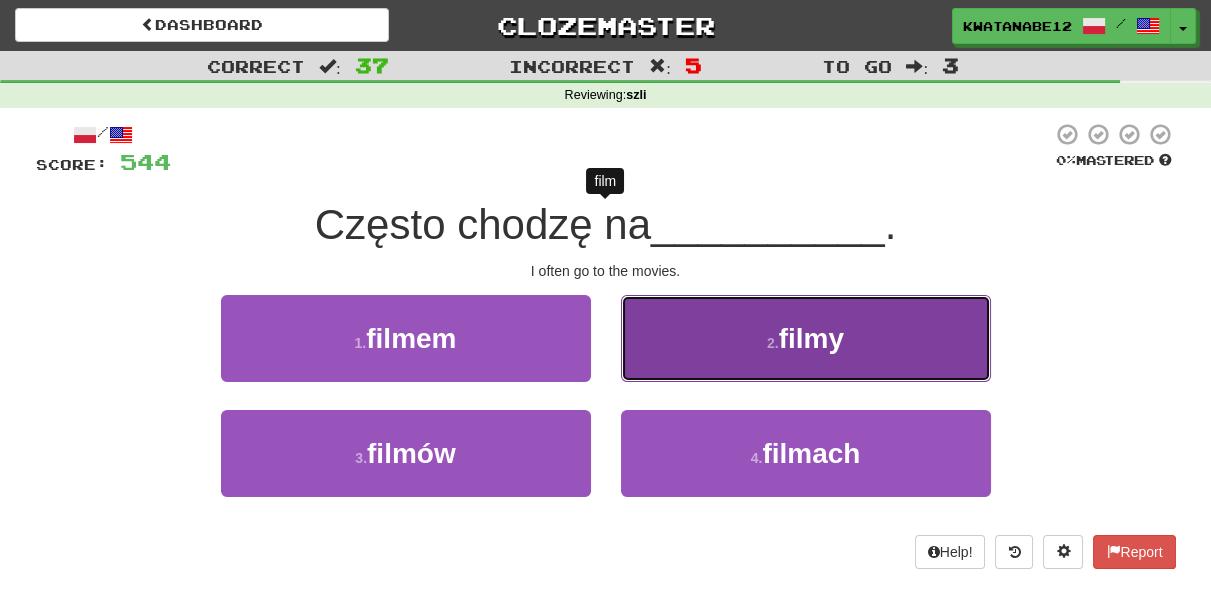 click on "2 .  filmy" at bounding box center [806, 338] 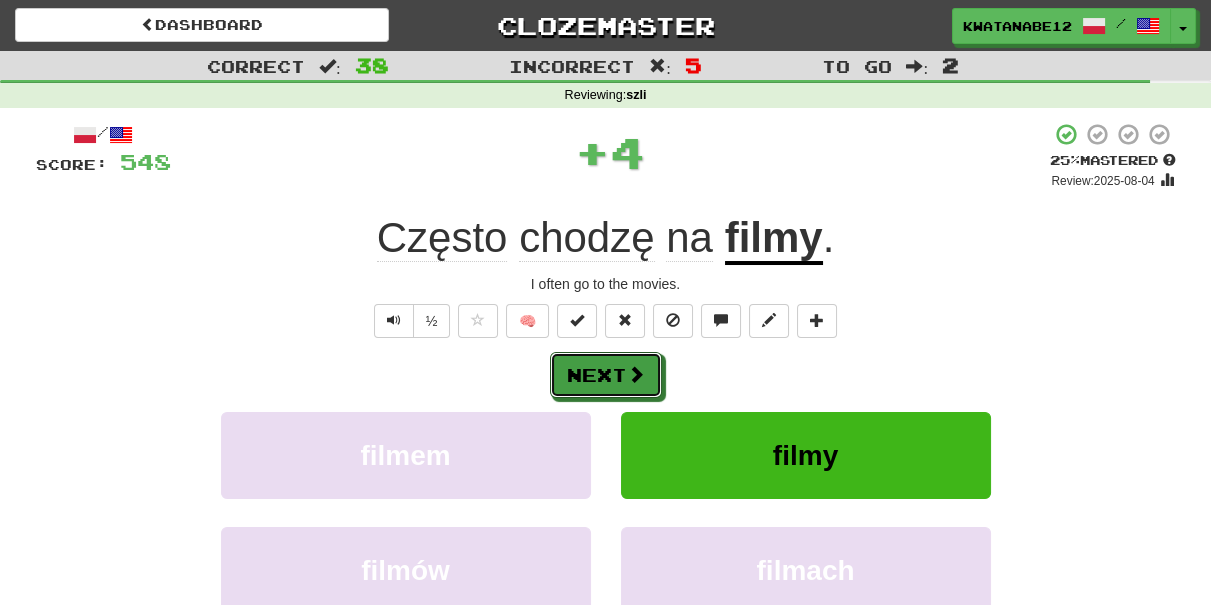drag, startPoint x: 642, startPoint y: 368, endPoint x: 565, endPoint y: 343, distance: 80.95678 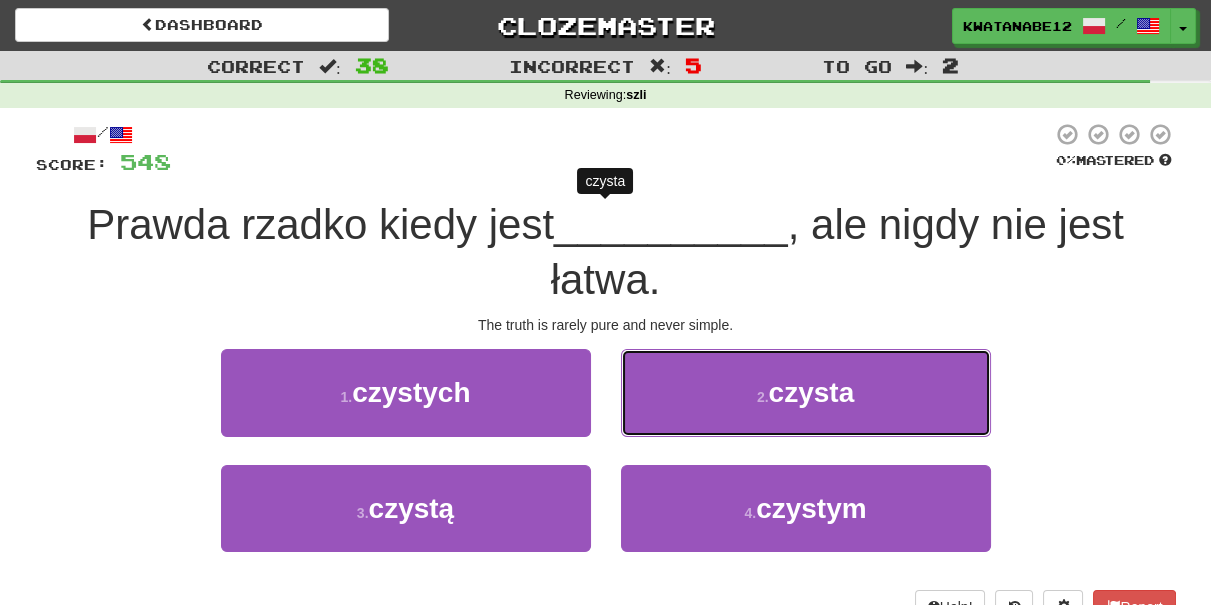 click on "2 .  czysta" at bounding box center (806, 392) 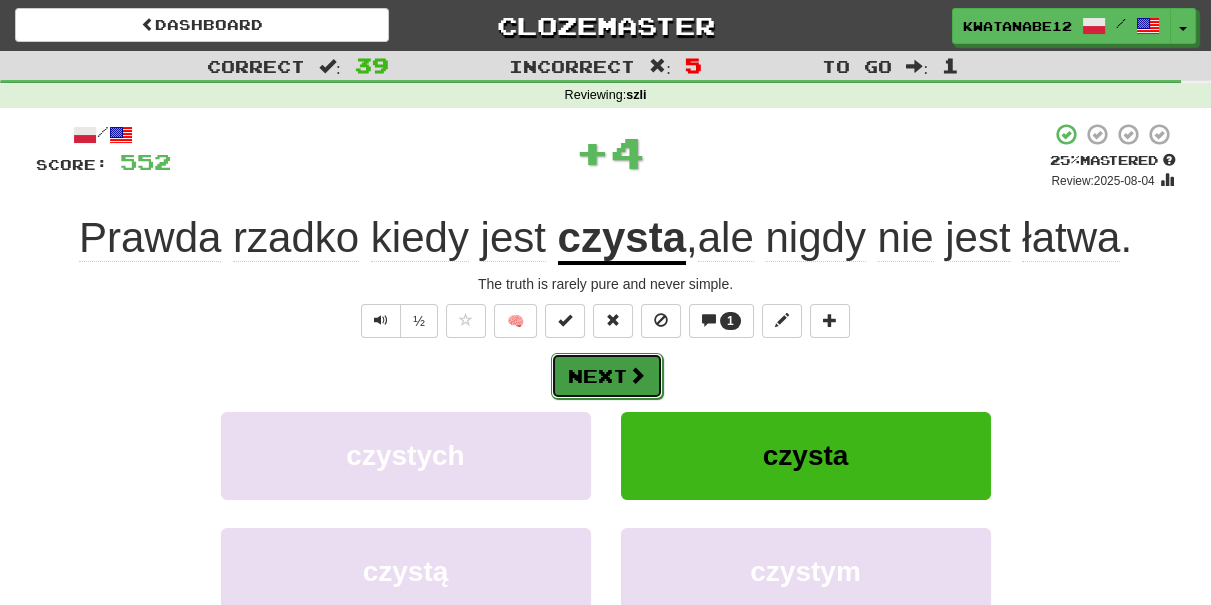 click at bounding box center (637, 375) 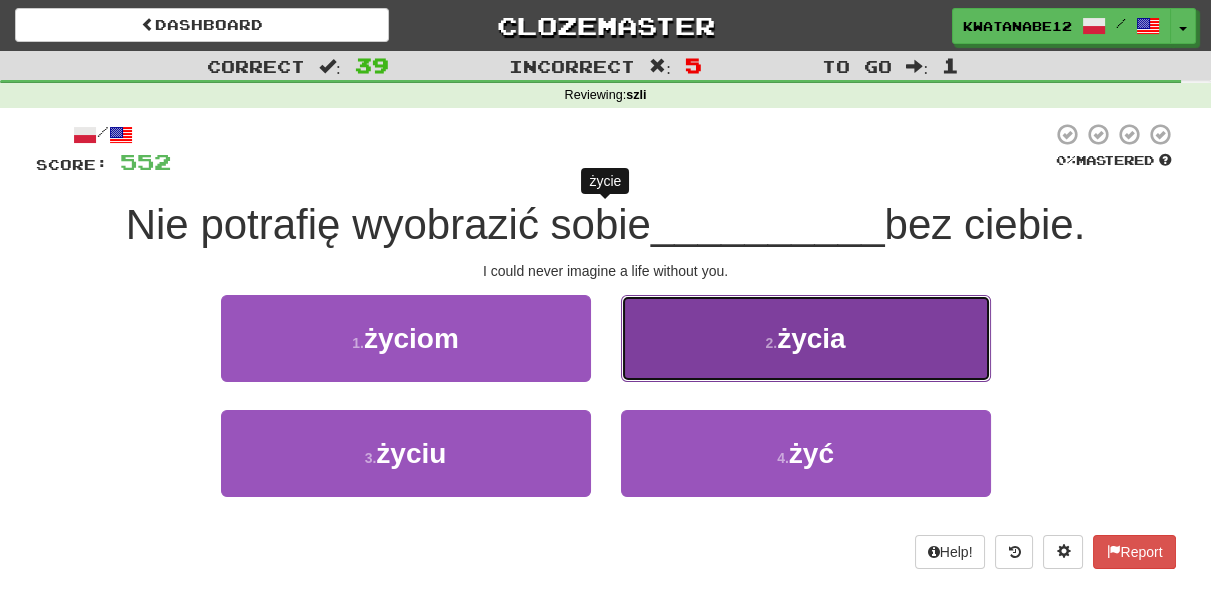 click on "2 .  życia" at bounding box center [806, 338] 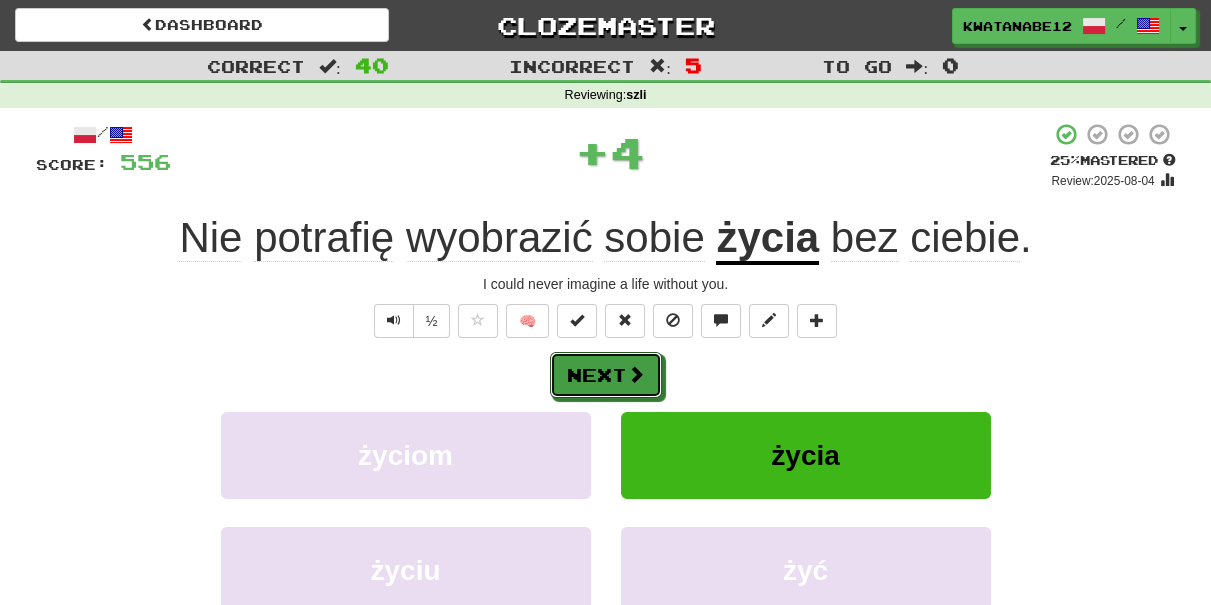 click at bounding box center (636, 374) 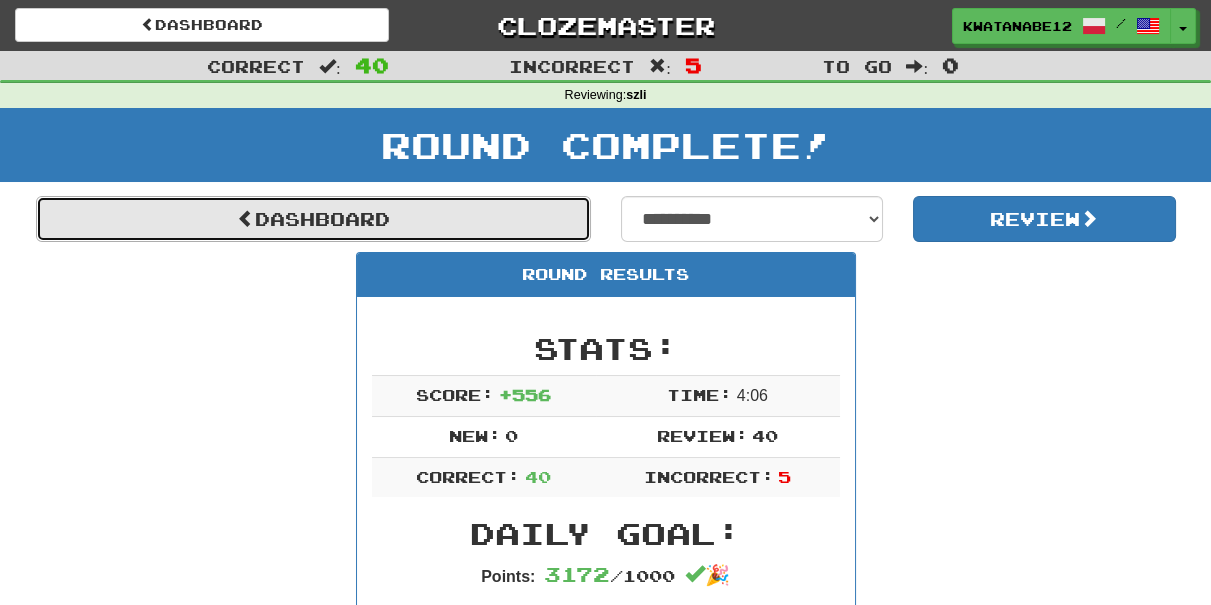click on "Dashboard" at bounding box center (313, 219) 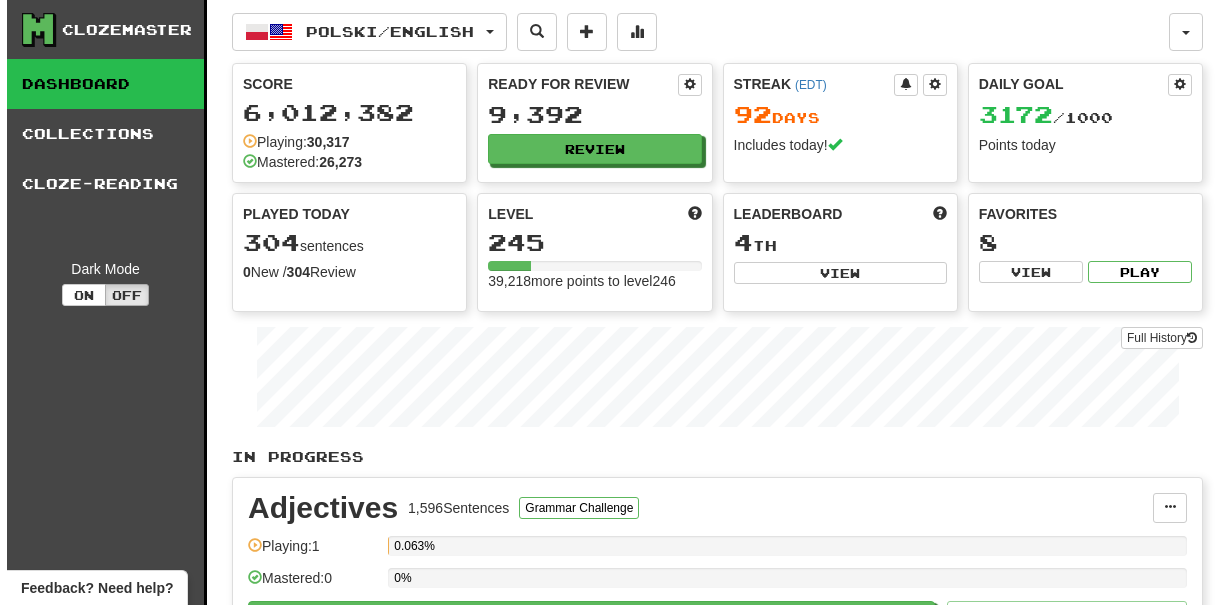 scroll, scrollTop: 0, scrollLeft: 0, axis: both 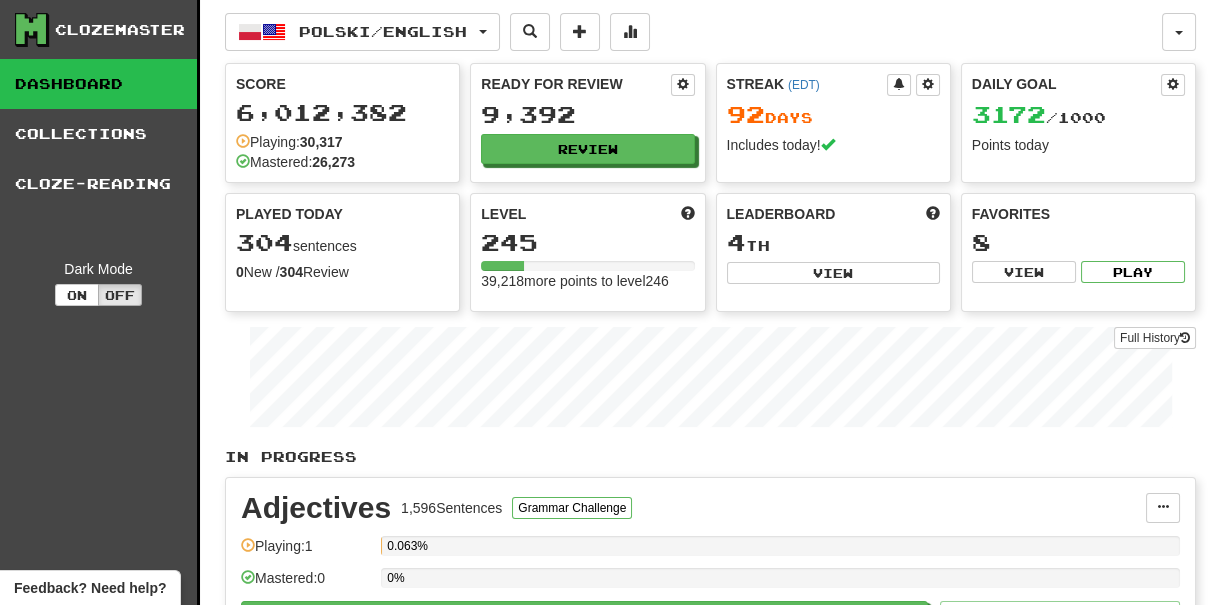click on "Ready for Review 9,392   Review" at bounding box center (587, 119) 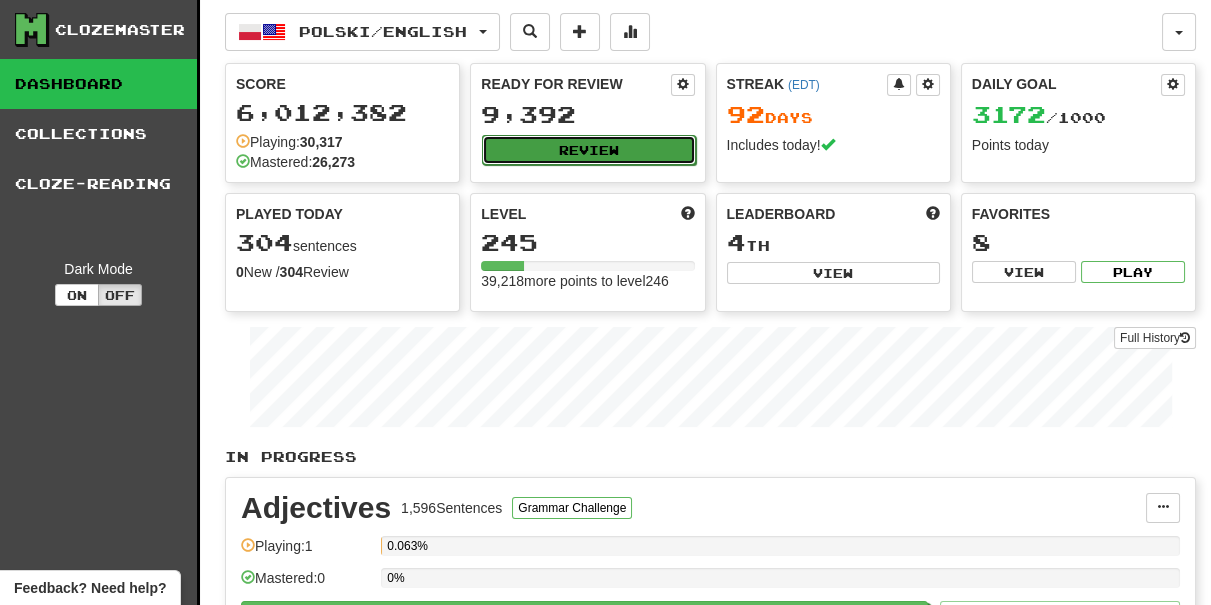 click on "Review" at bounding box center (588, 150) 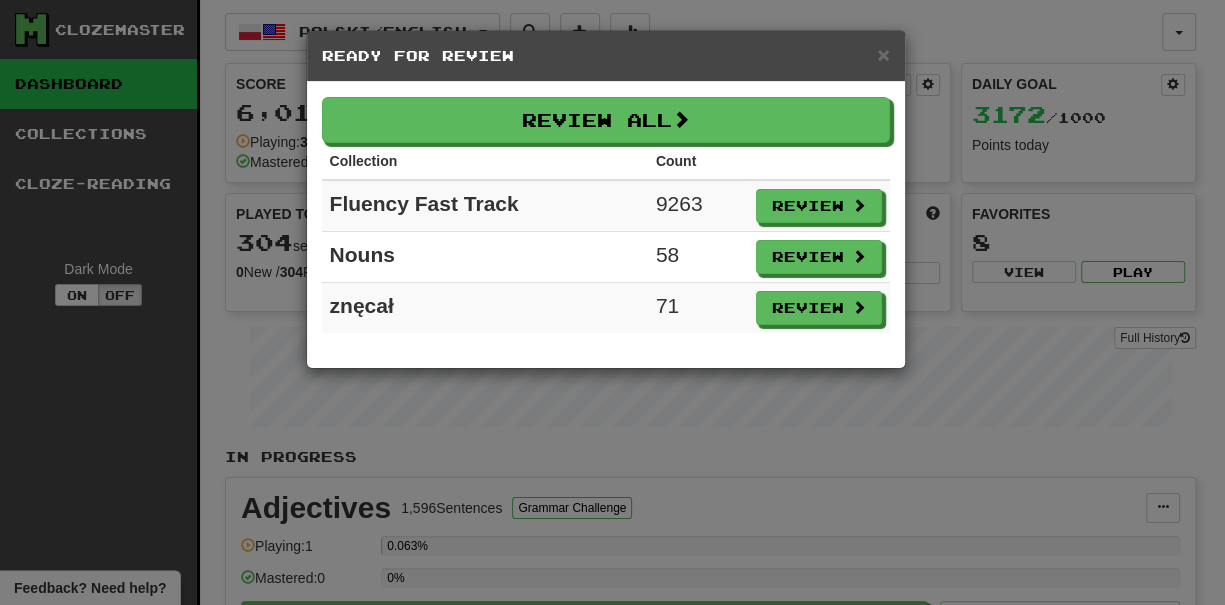 click on "× Ready for Review" at bounding box center (606, 56) 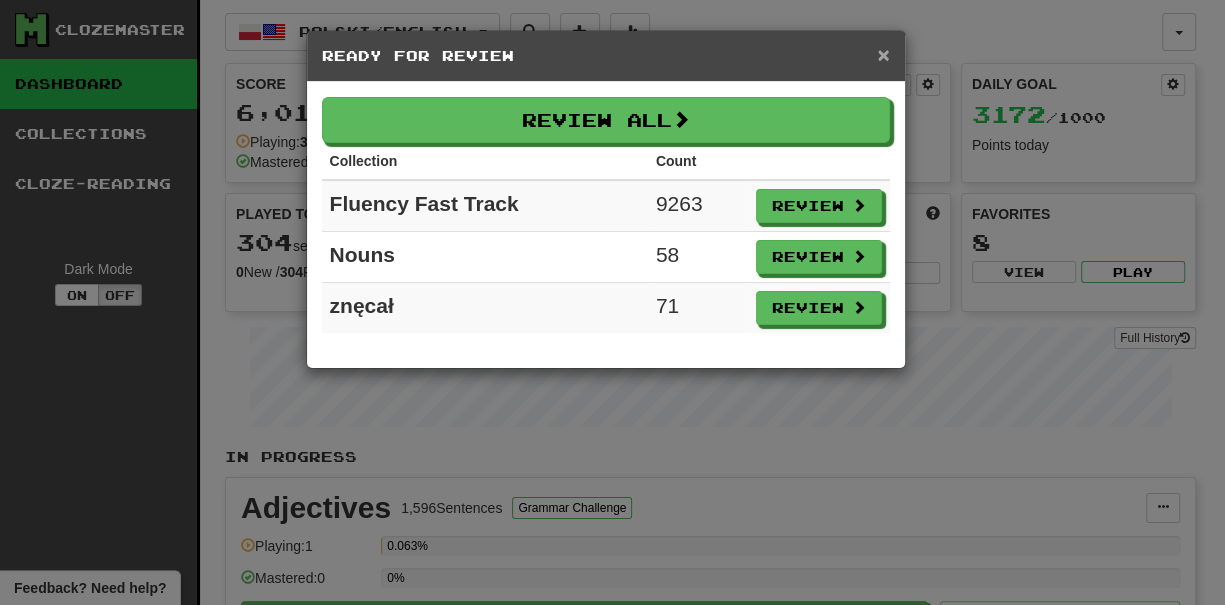 click on "×" at bounding box center (883, 54) 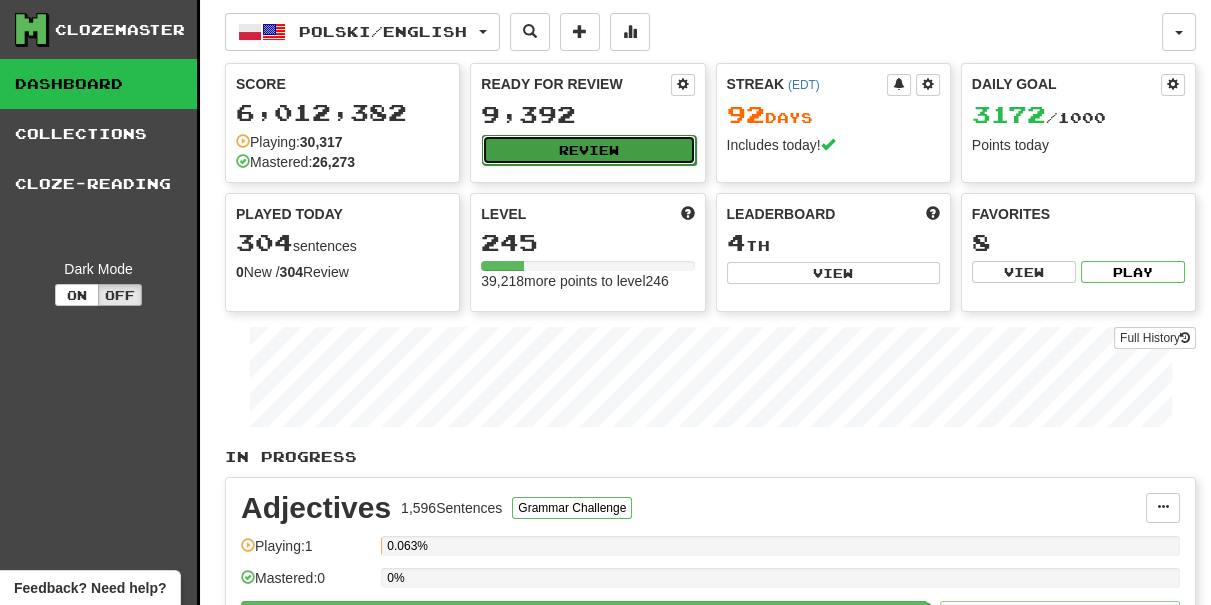click on "Review" at bounding box center (588, 150) 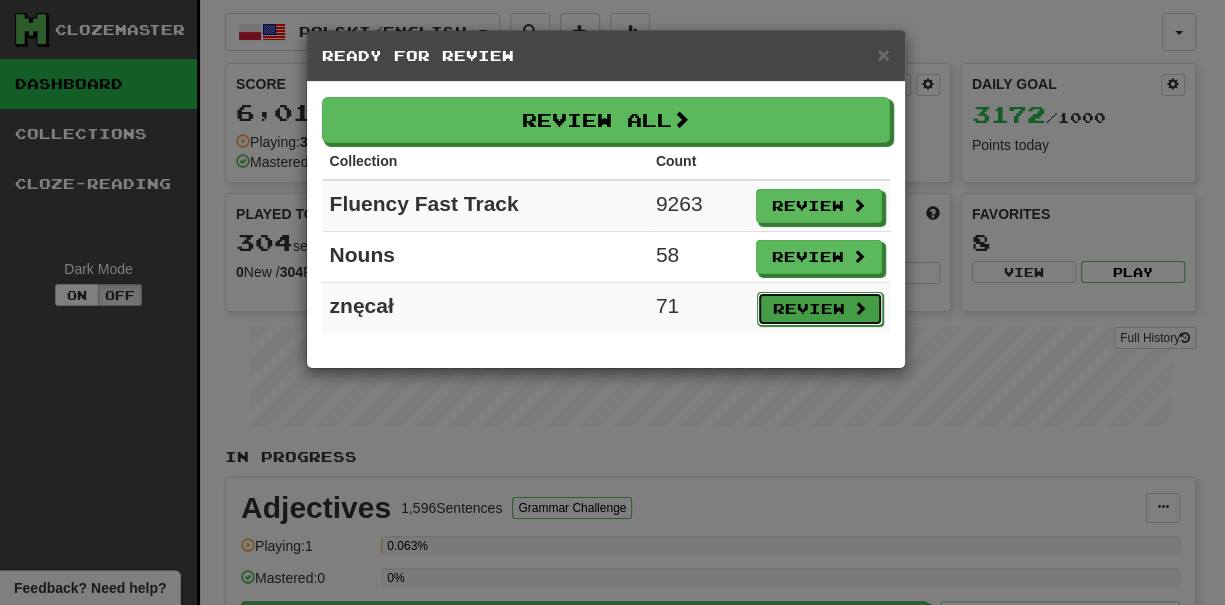 click on "Review" at bounding box center (820, 309) 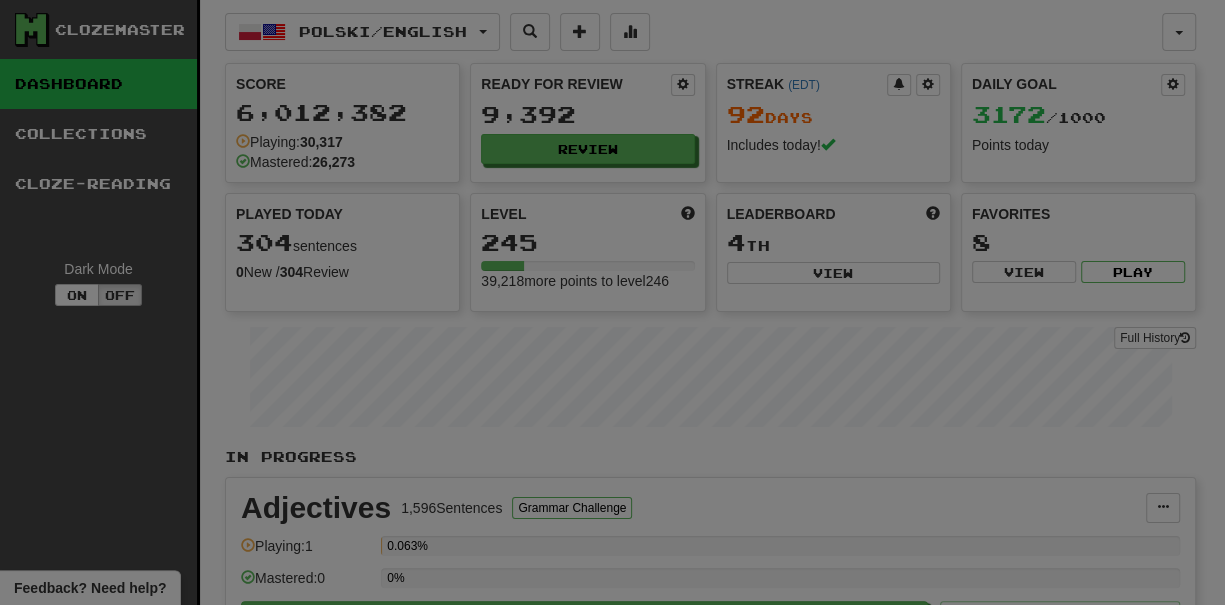 select on "***" 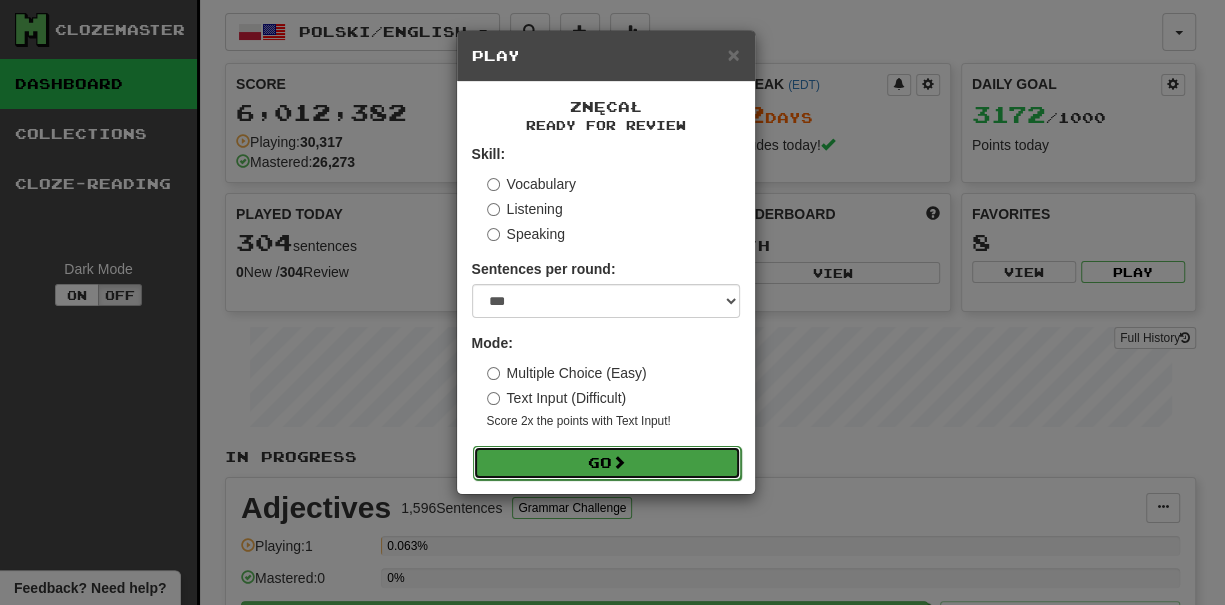 click on "Go" at bounding box center (607, 463) 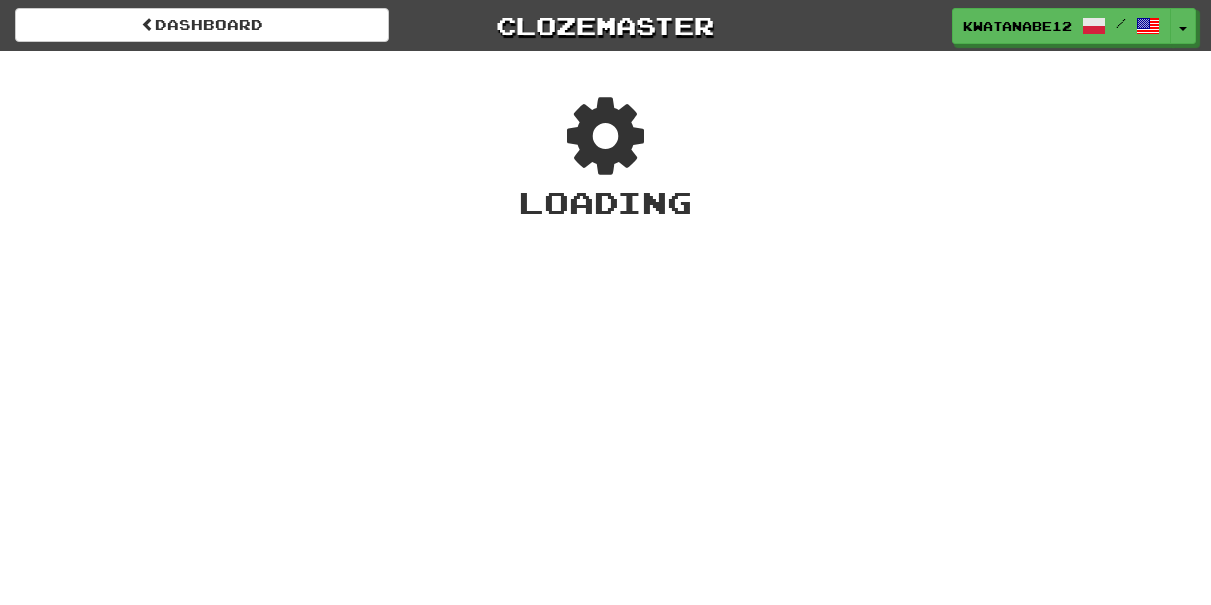 scroll, scrollTop: 0, scrollLeft: 0, axis: both 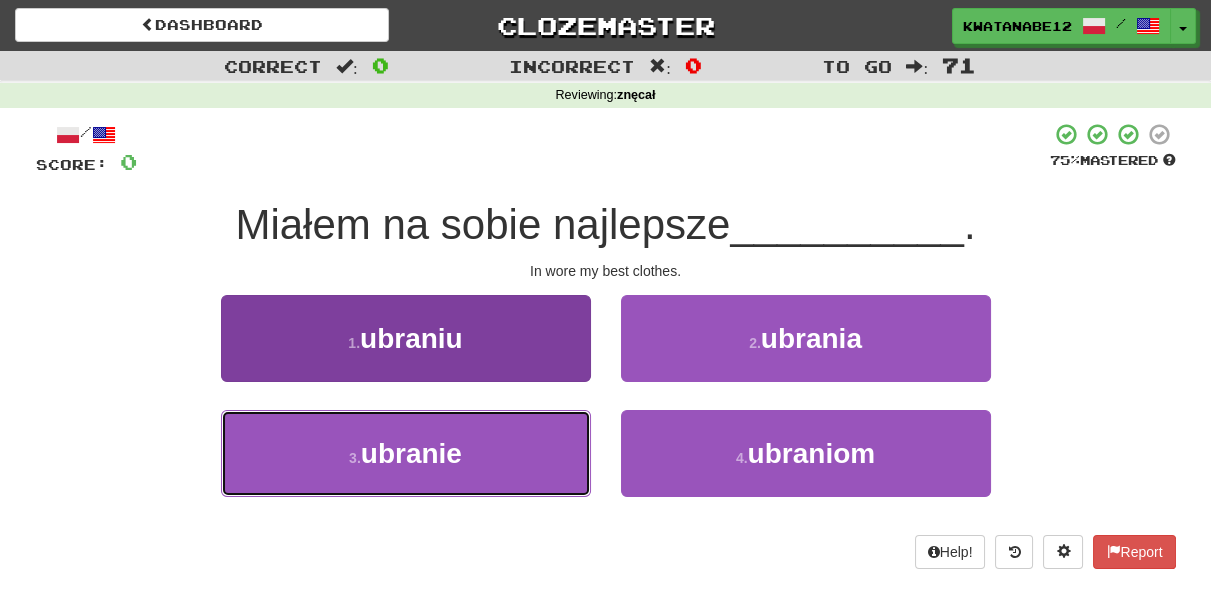 click on "3 .  ubranie" at bounding box center [406, 453] 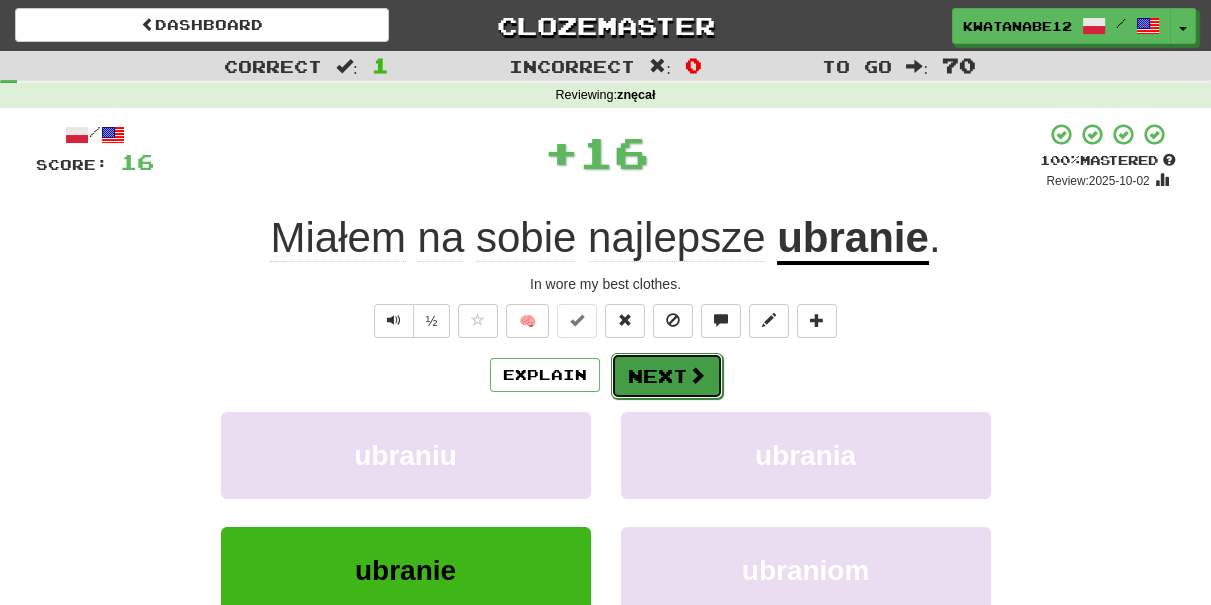 click on "Next" at bounding box center (667, 376) 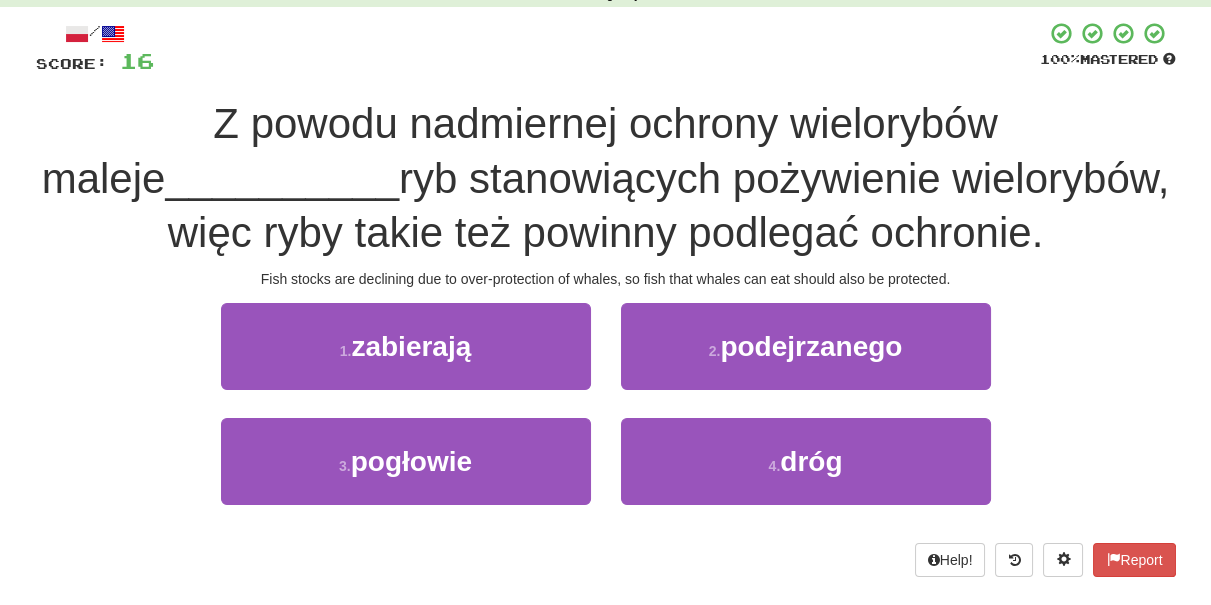 scroll, scrollTop: 98, scrollLeft: 0, axis: vertical 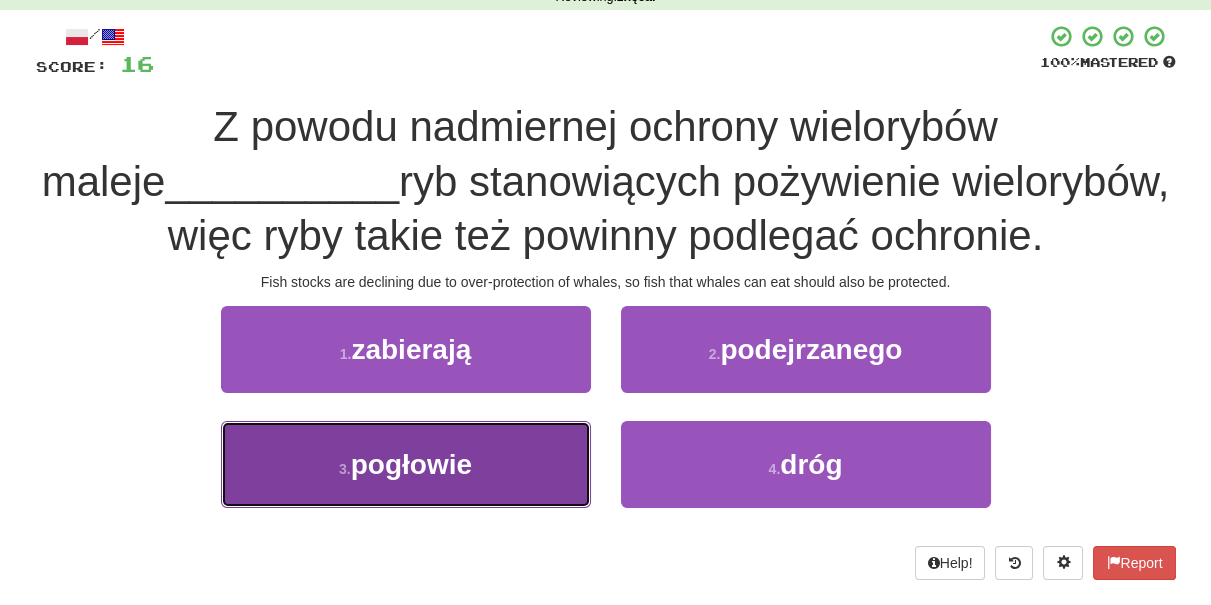 click on "3 .  pogłowie" at bounding box center (406, 464) 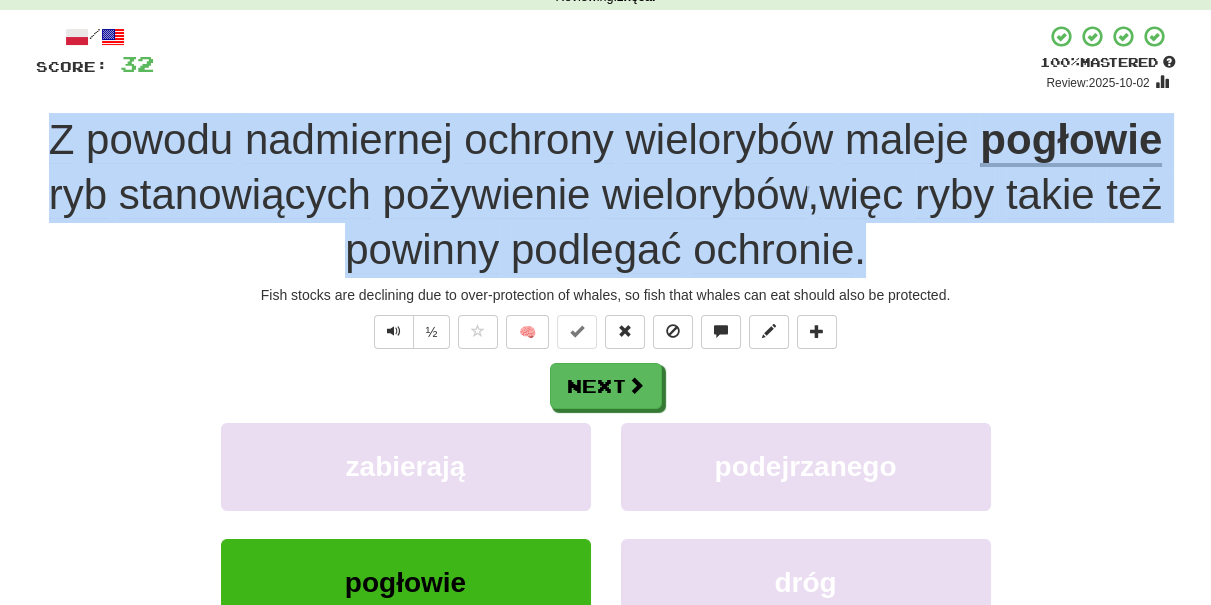drag, startPoint x: 874, startPoint y: 250, endPoint x: 43, endPoint y: 135, distance: 838.91956 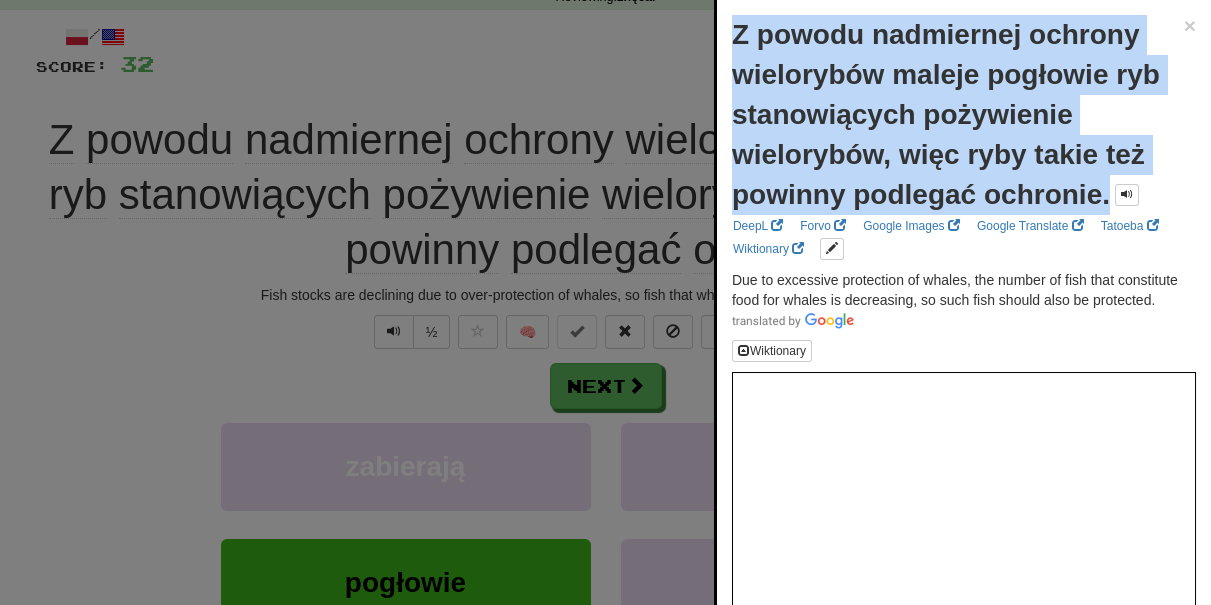drag, startPoint x: 173, startPoint y: 176, endPoint x: 733, endPoint y: 39, distance: 576.5145 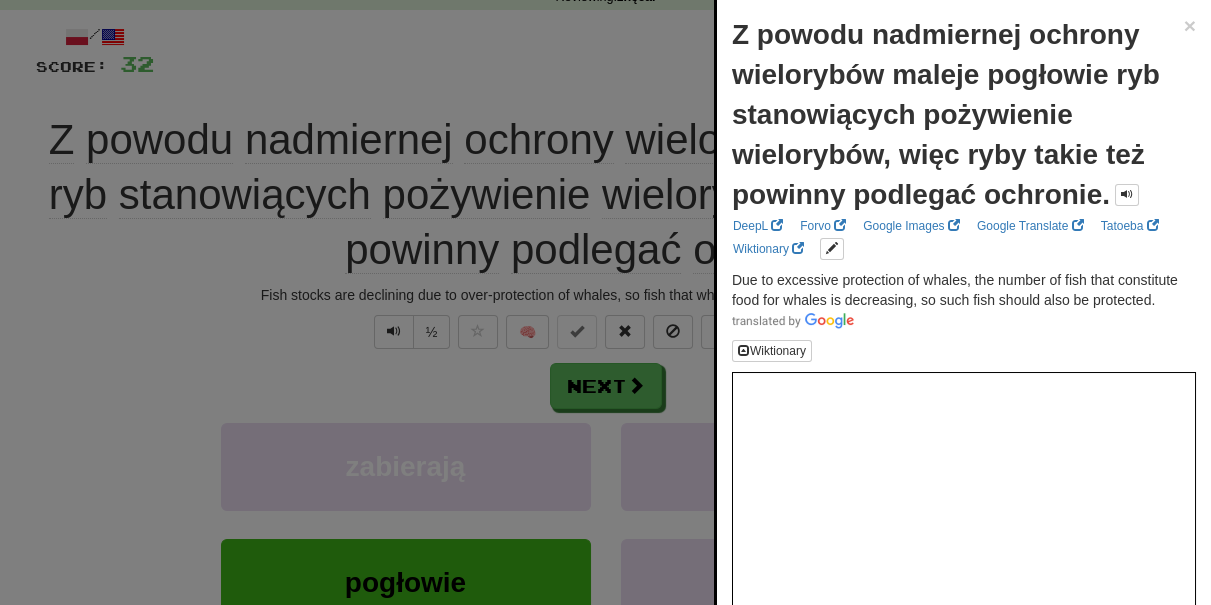 click on "Wiktionary" at bounding box center [964, 351] 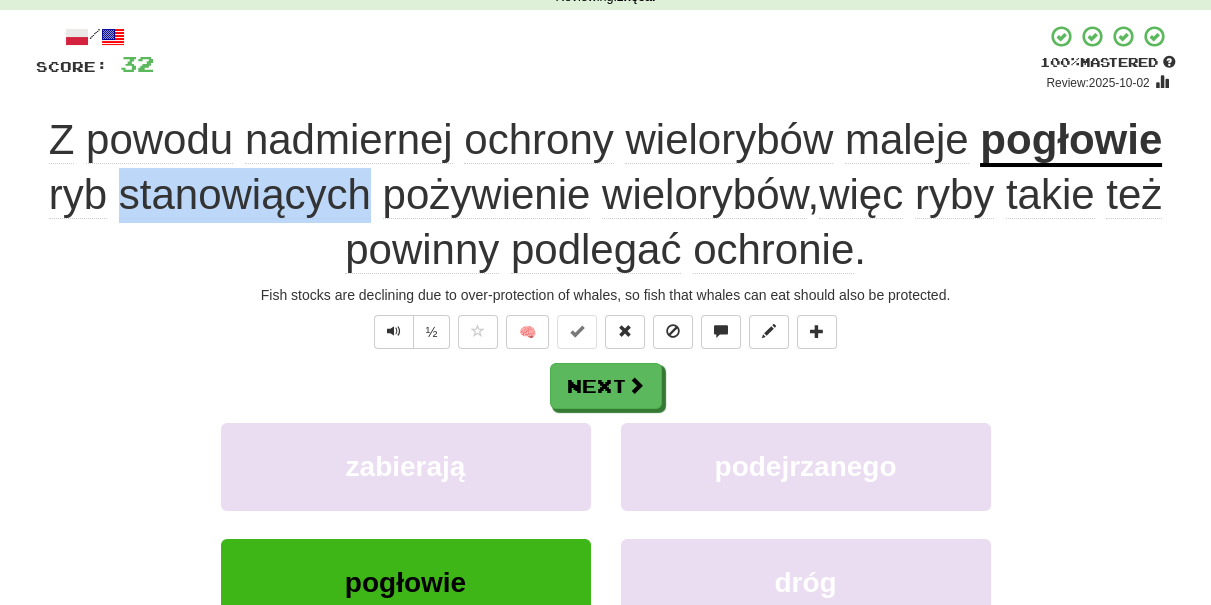 drag, startPoint x: 365, startPoint y: 191, endPoint x: 122, endPoint y: 188, distance: 243.01852 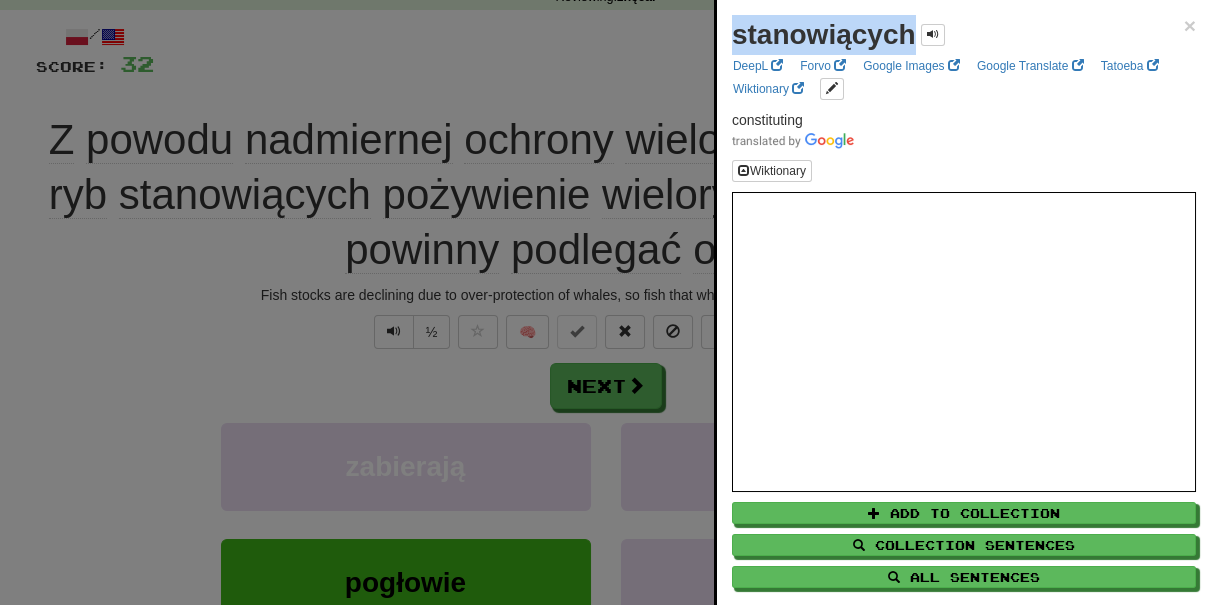 drag, startPoint x: 915, startPoint y: 30, endPoint x: 734, endPoint y: 36, distance: 181.09943 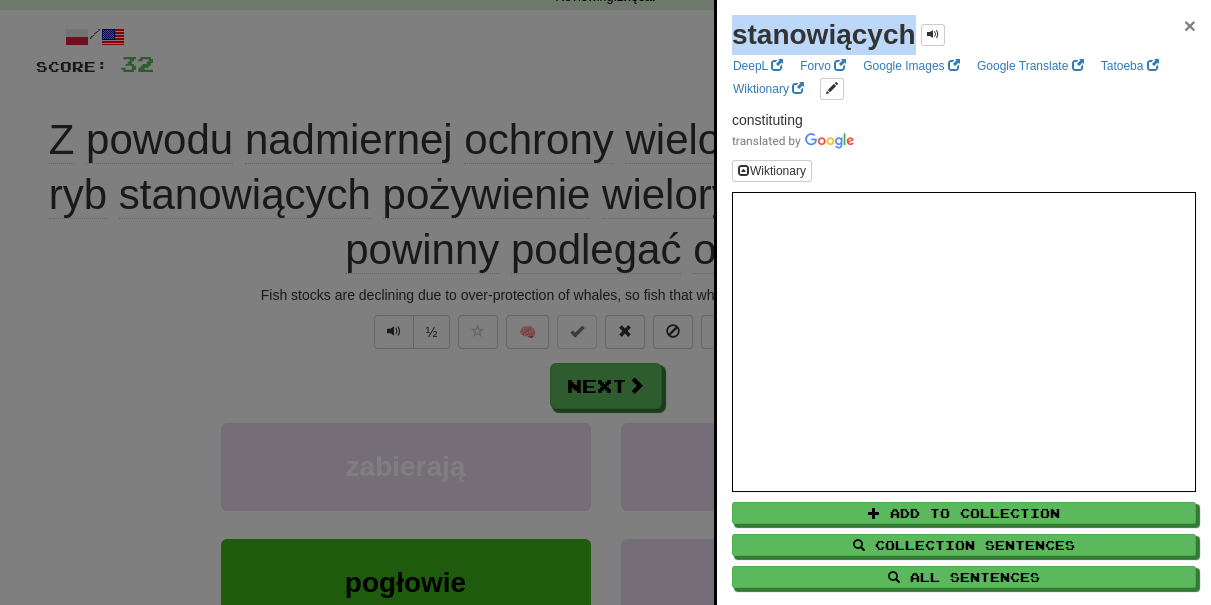 click on "×" at bounding box center [1190, 25] 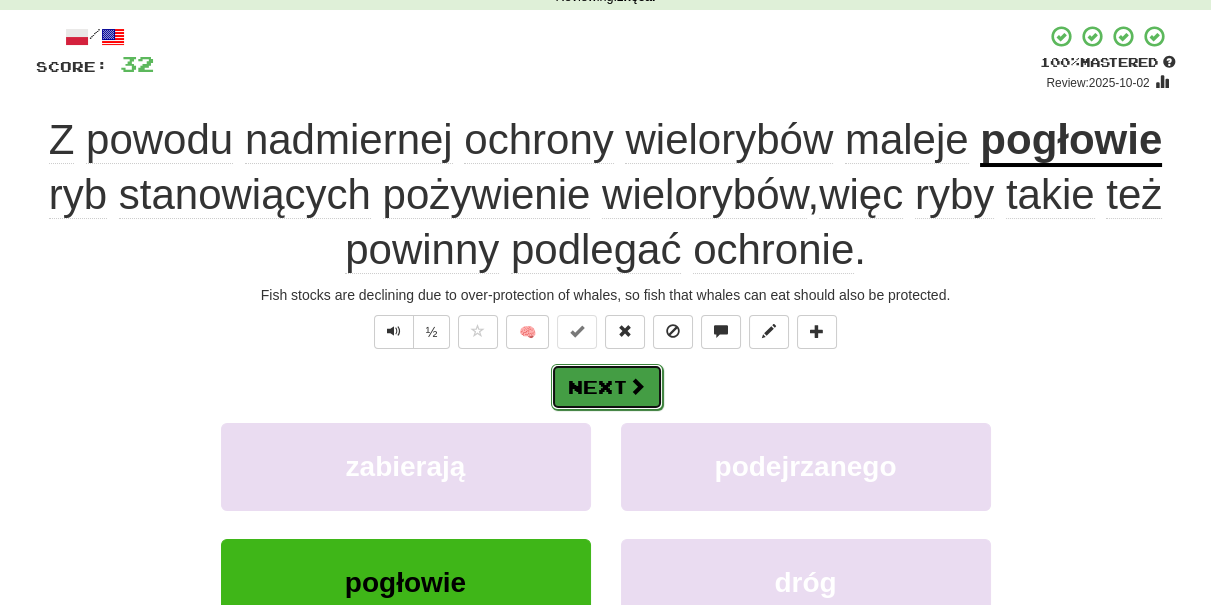 click at bounding box center (637, 386) 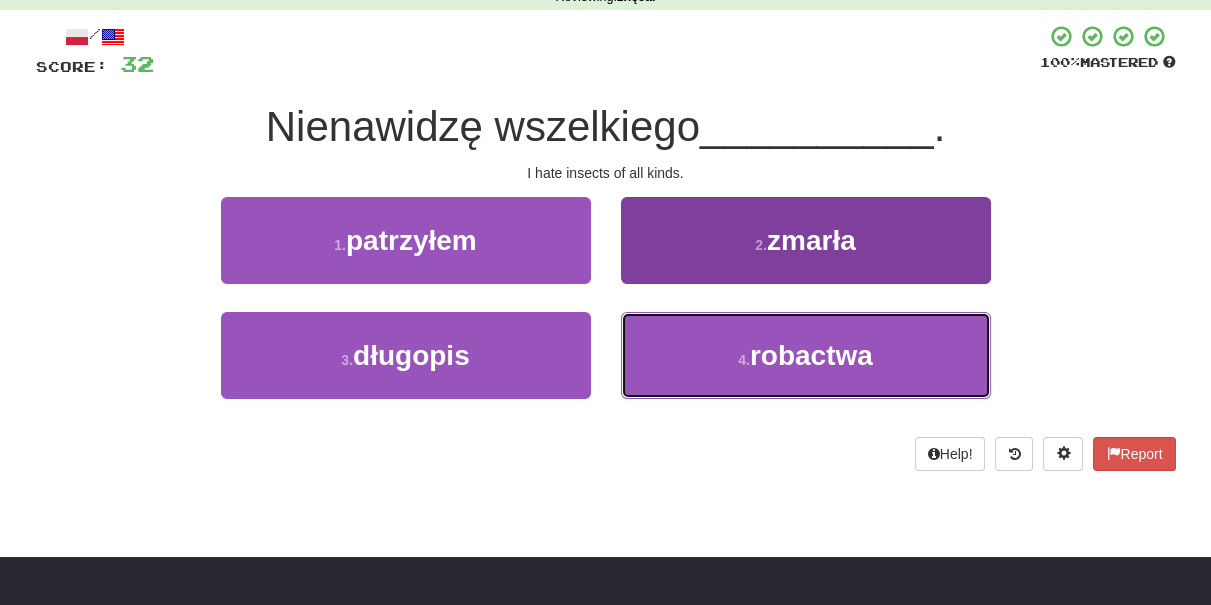 click on "4 .  robactwa" at bounding box center (806, 355) 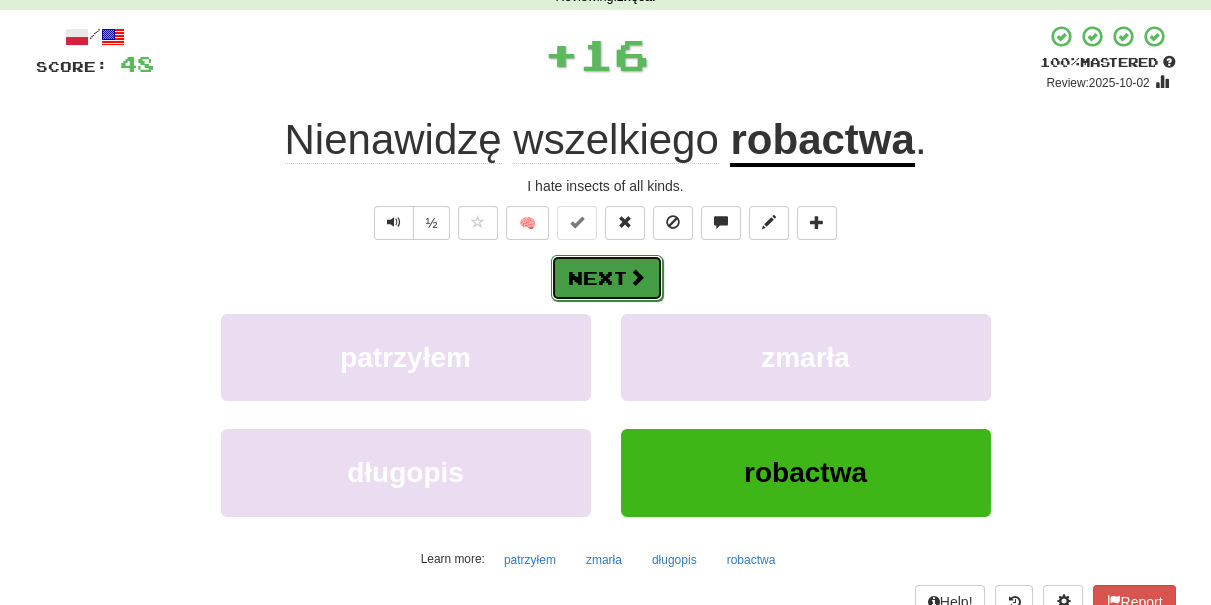 click at bounding box center [637, 277] 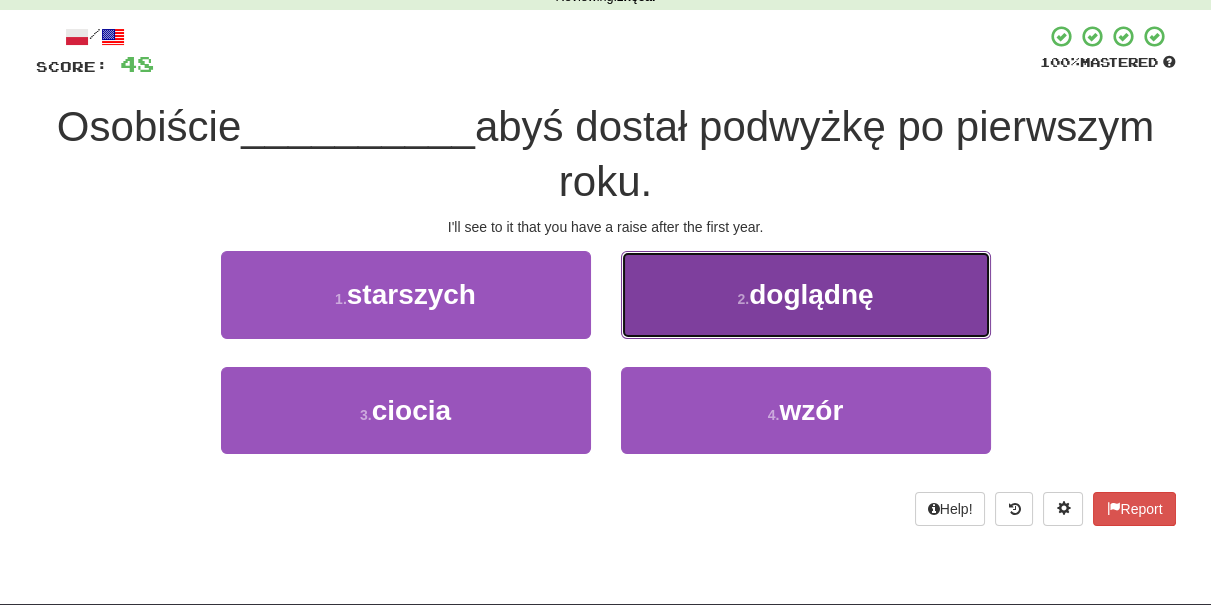 click on "2 .  doglądnę" at bounding box center [806, 294] 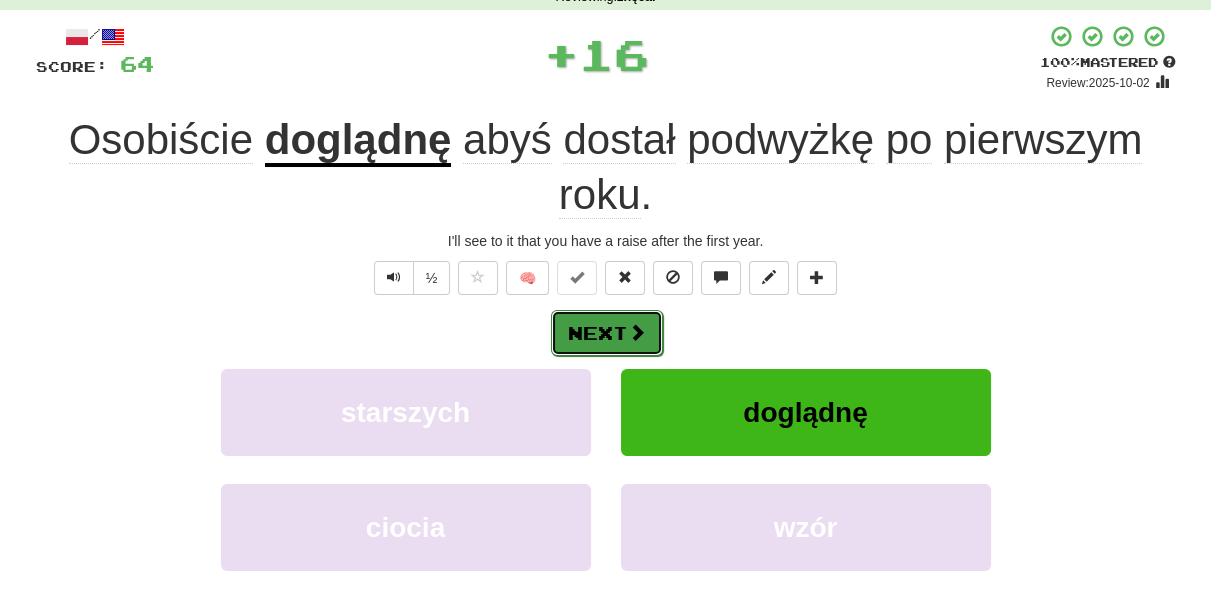 click on "Next" at bounding box center (607, 333) 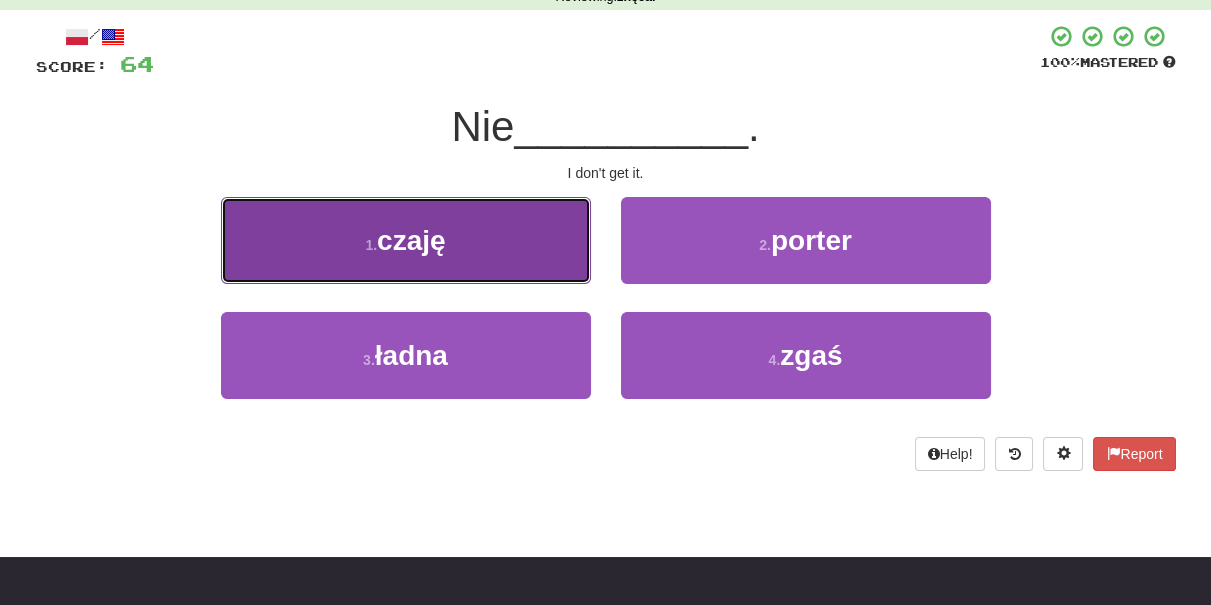 click on "1 .  czaję" at bounding box center [406, 240] 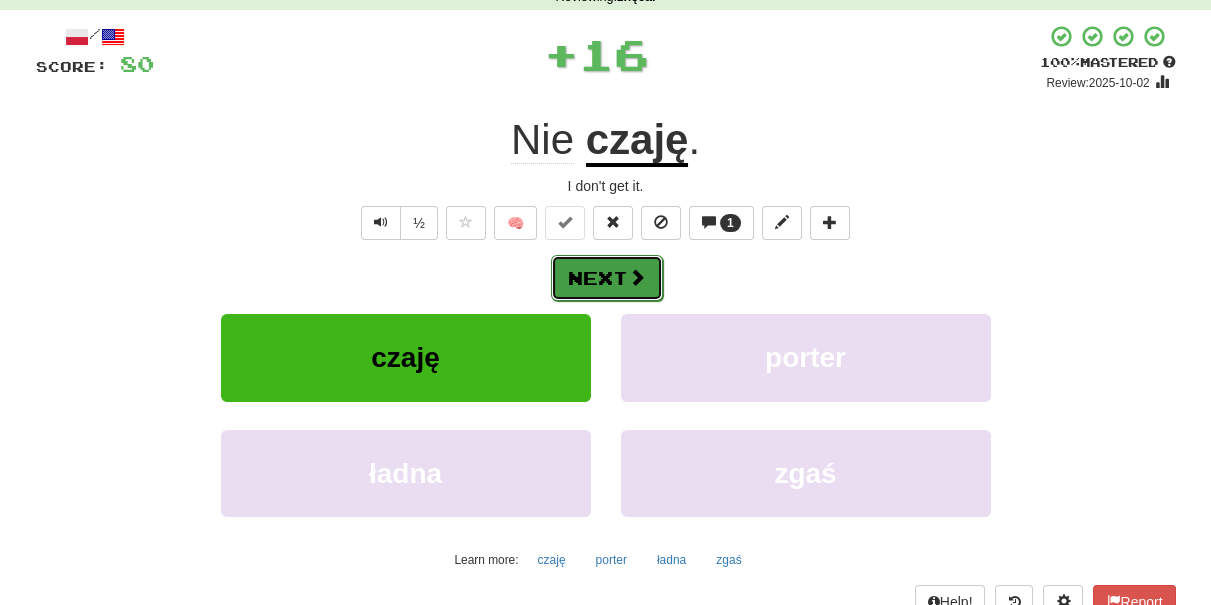 click on "Next" at bounding box center (607, 278) 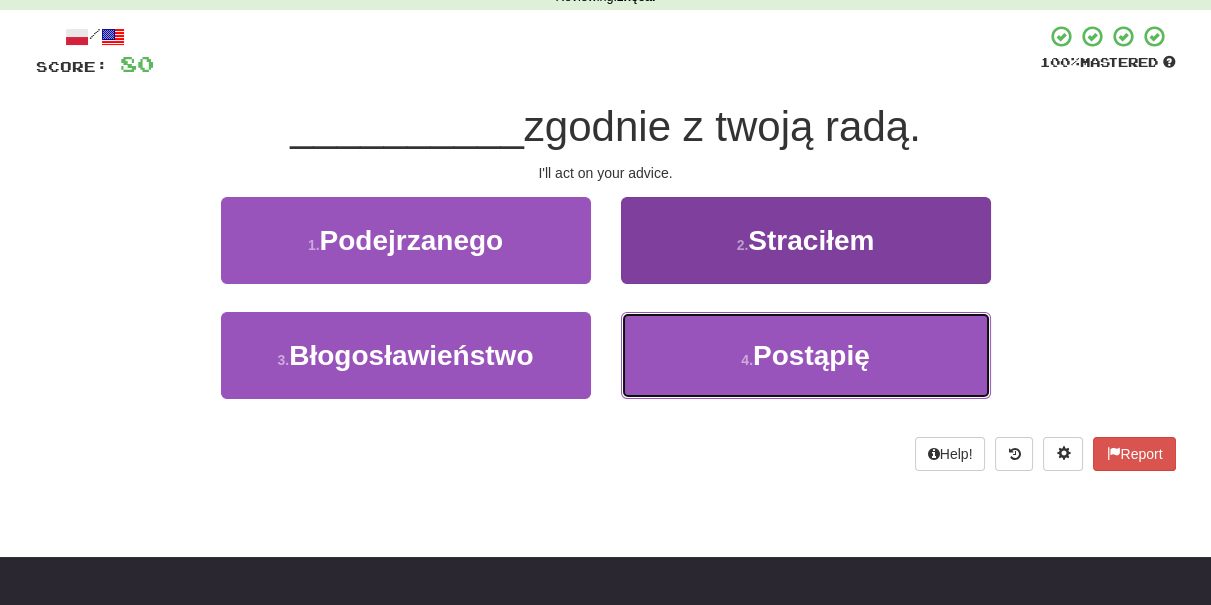click on "4 .  Postąpię" at bounding box center (806, 355) 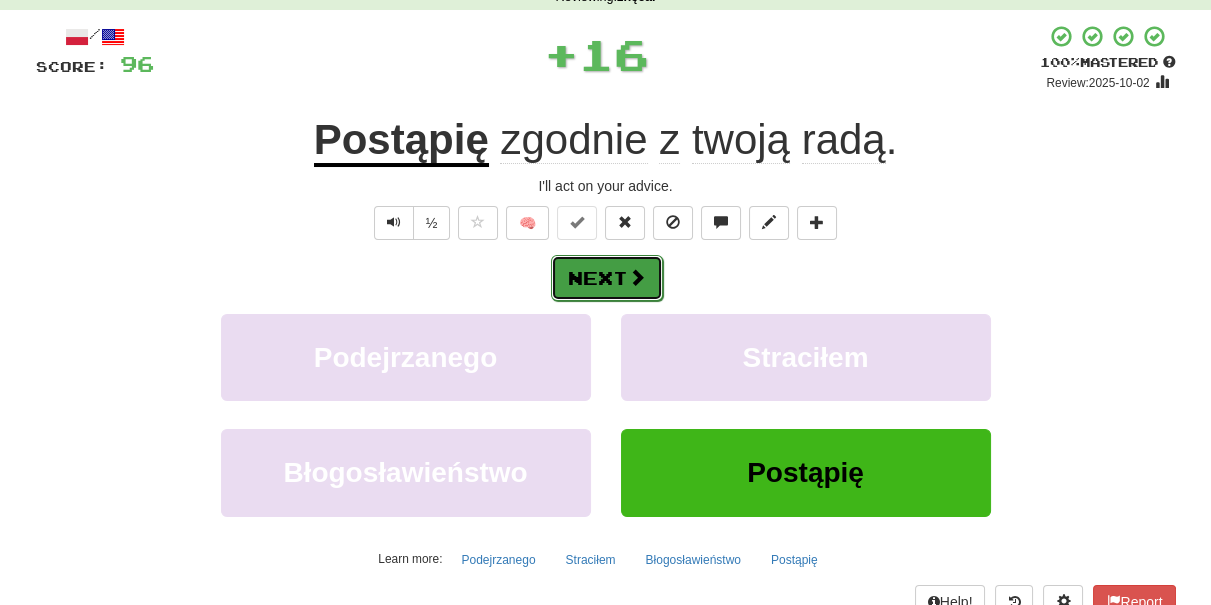 click at bounding box center [637, 277] 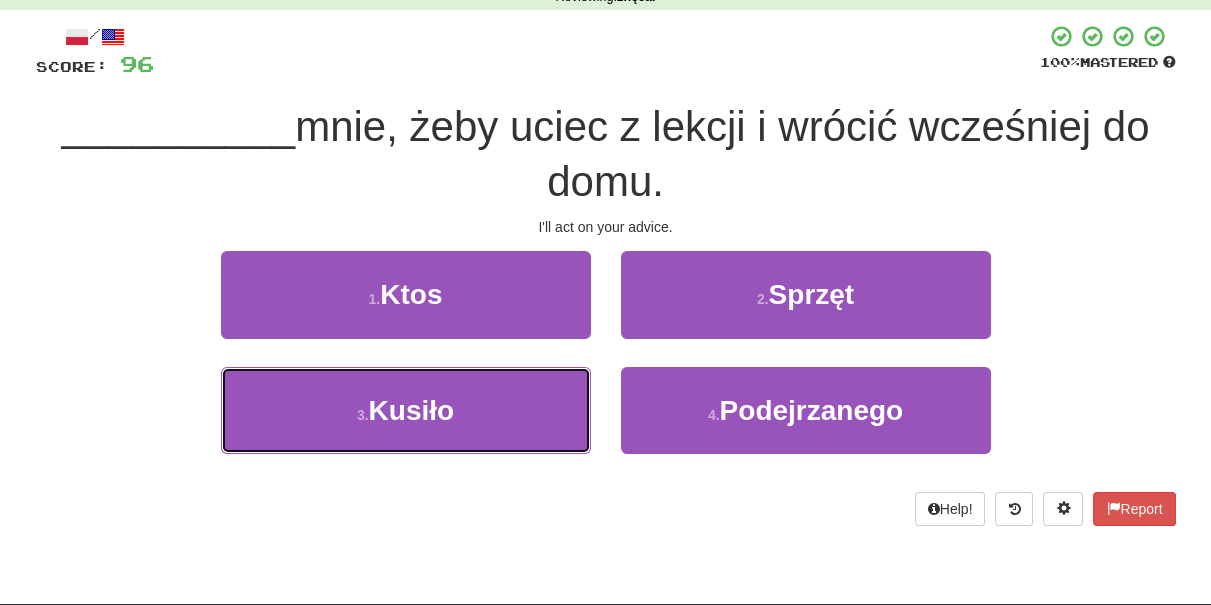 drag, startPoint x: 540, startPoint y: 383, endPoint x: 596, endPoint y: 359, distance: 60.926186 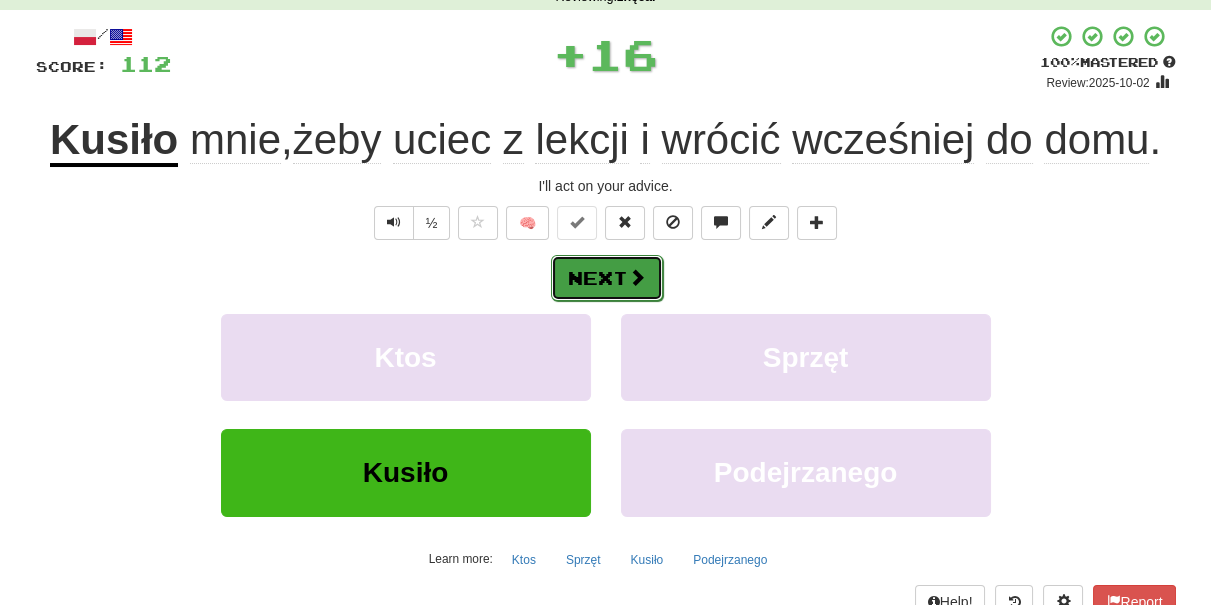 click at bounding box center [637, 277] 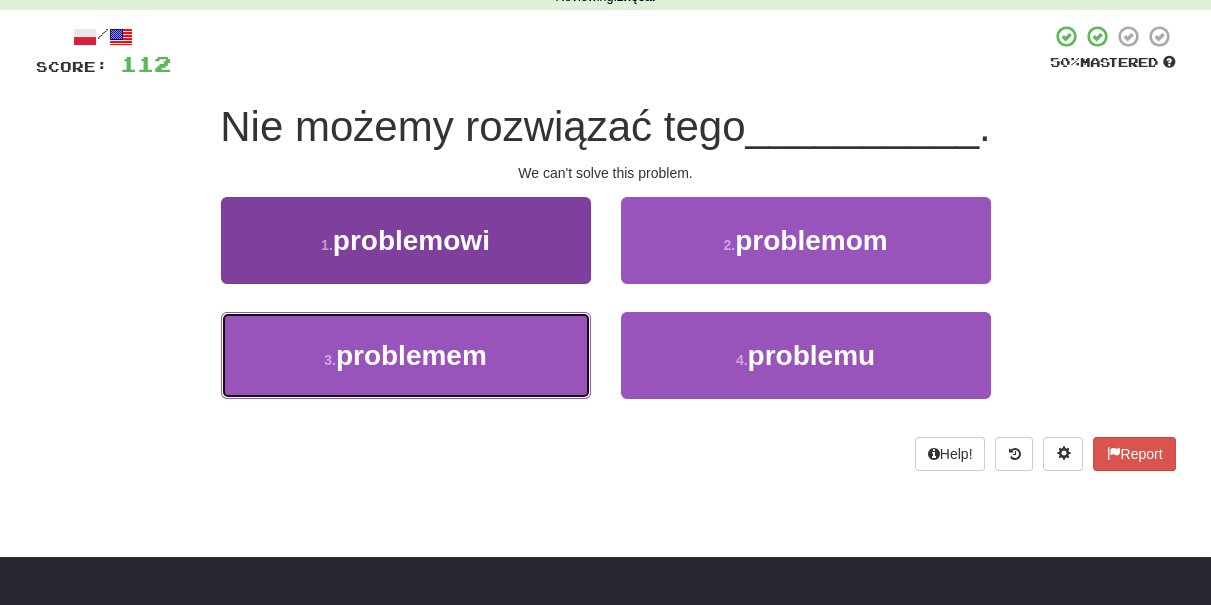 drag, startPoint x: 557, startPoint y: 337, endPoint x: 581, endPoint y: 328, distance: 25.632011 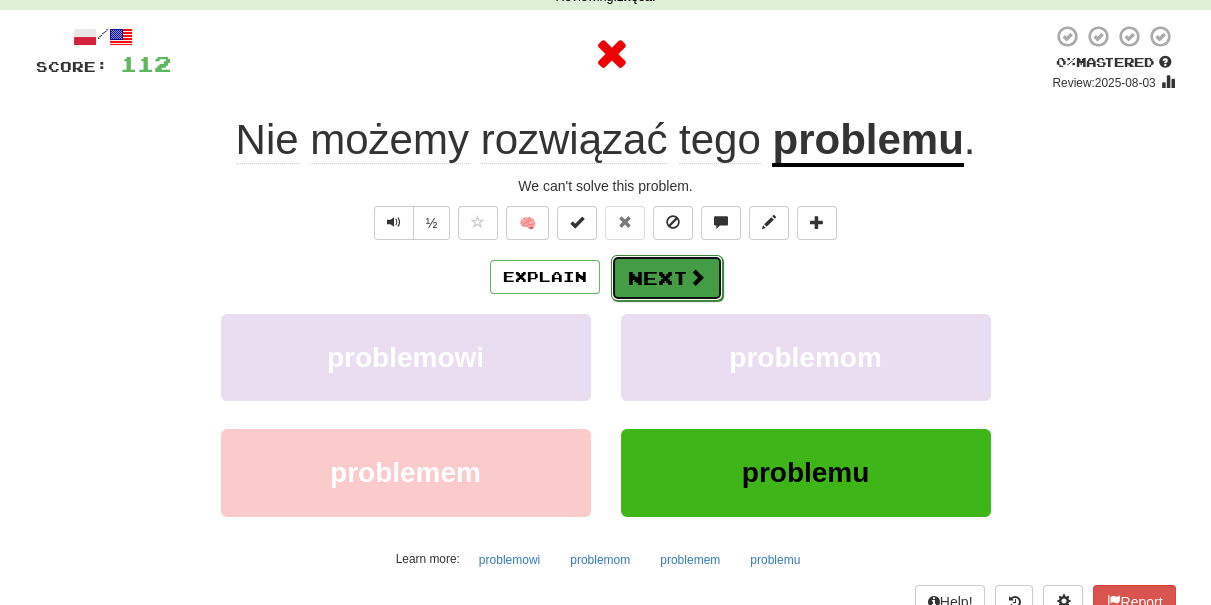 click on "Next" at bounding box center [667, 278] 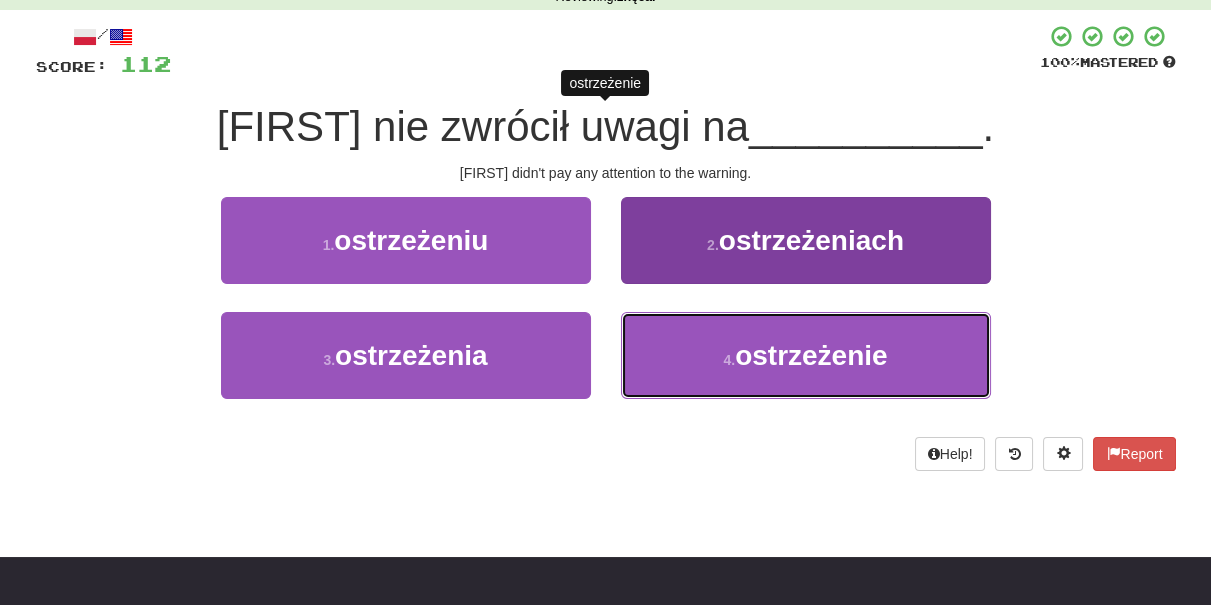 click on "4 .  ostrzeżenie" at bounding box center [806, 355] 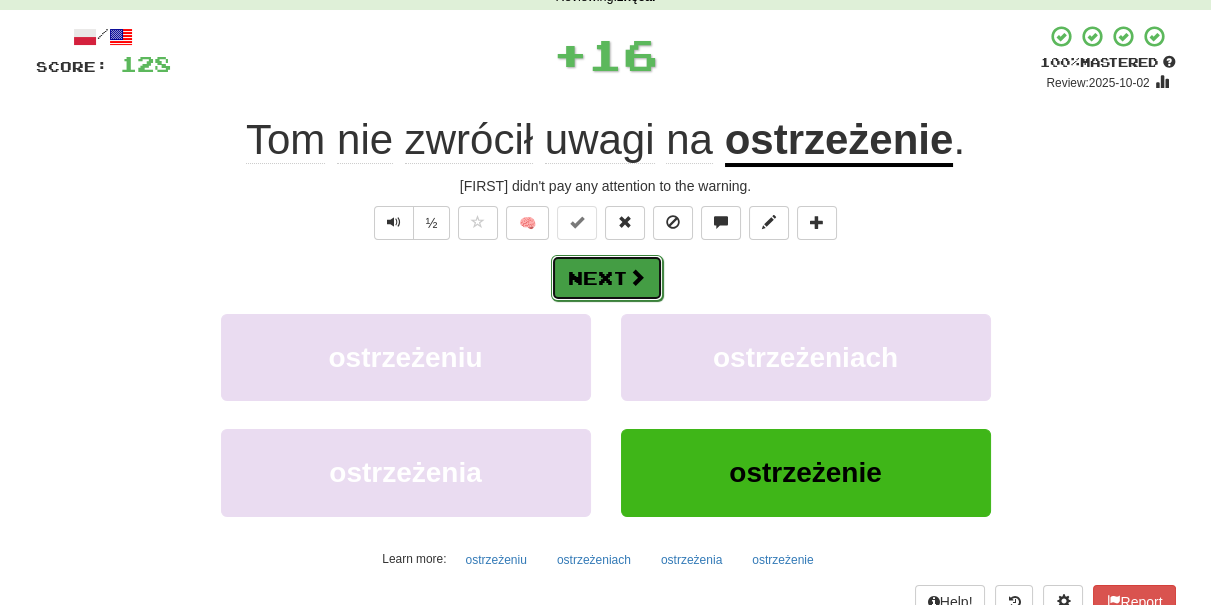 click on "Next" at bounding box center [607, 278] 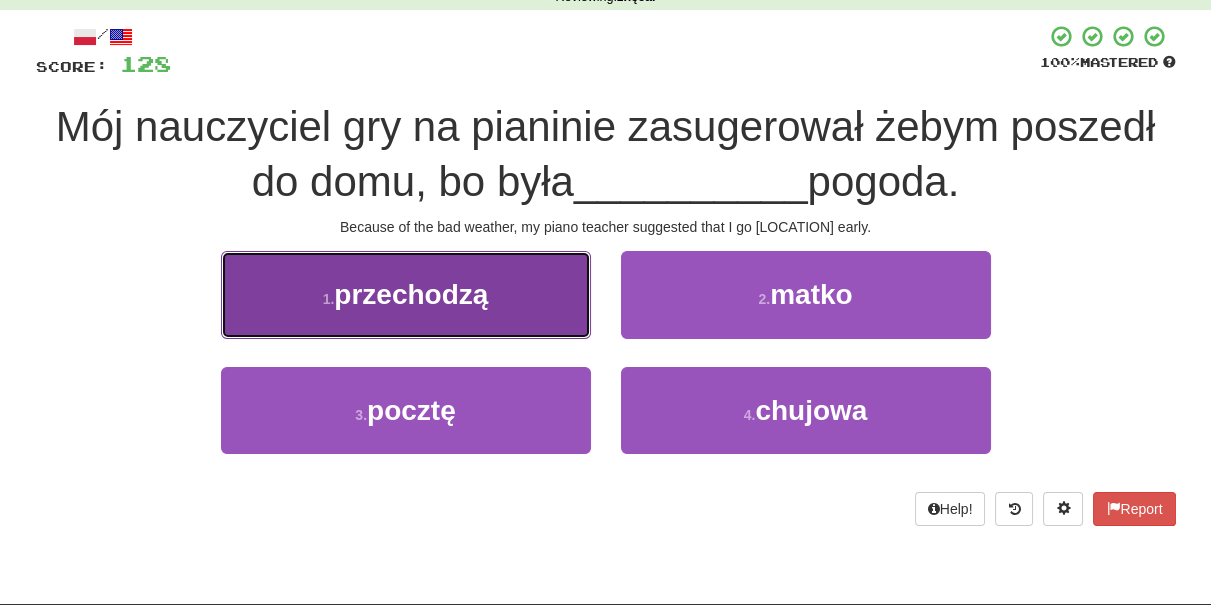 click on "1 .  przechodzą" at bounding box center (406, 294) 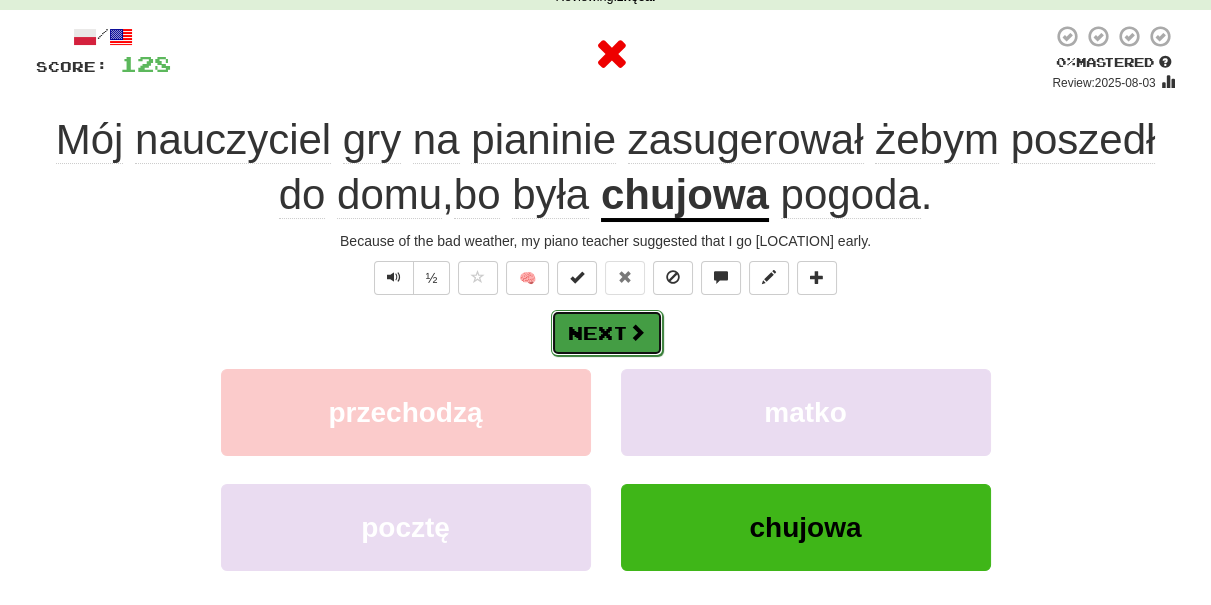 click on "Next" at bounding box center [607, 333] 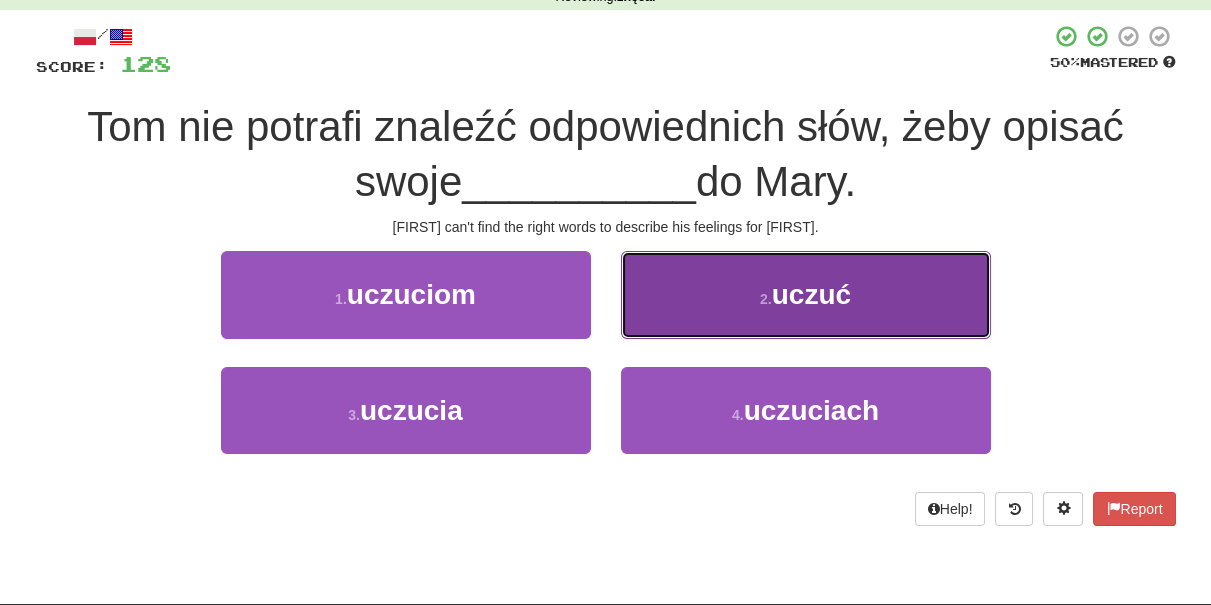 click on "2 .  uczuć" at bounding box center [806, 294] 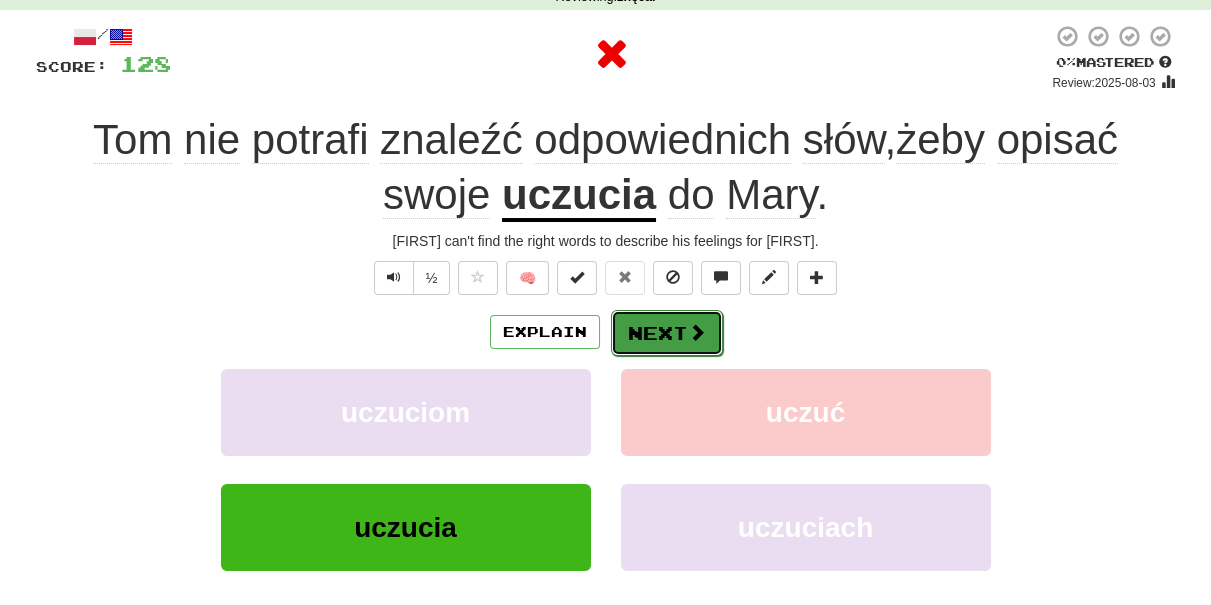 click on "Next" at bounding box center (667, 333) 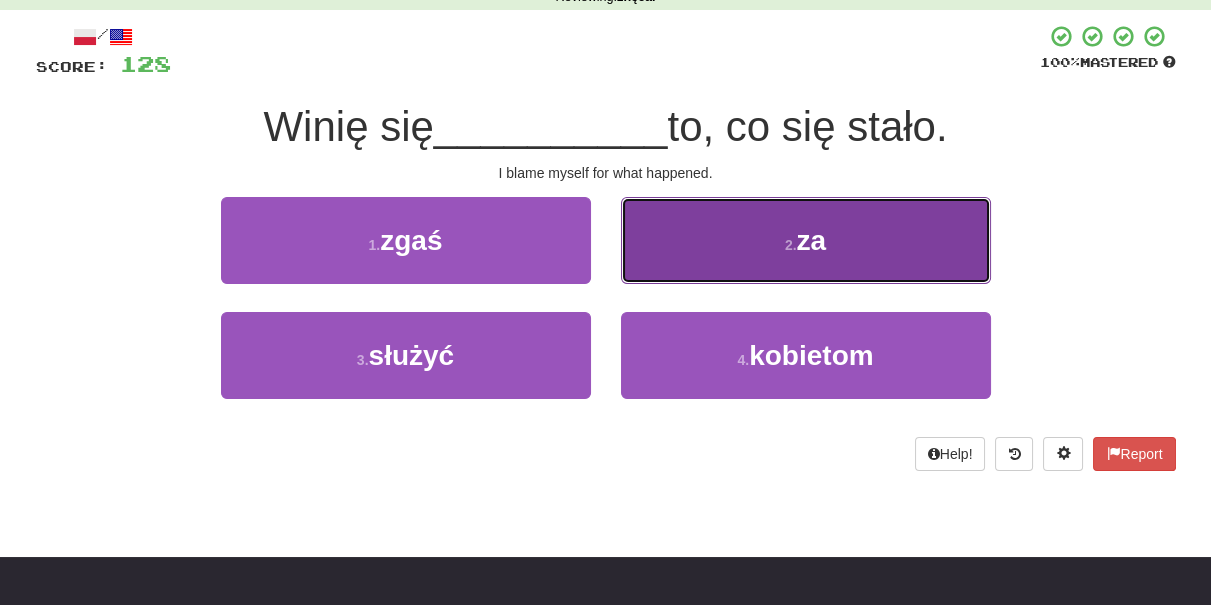 click on "2 .  za" at bounding box center [806, 240] 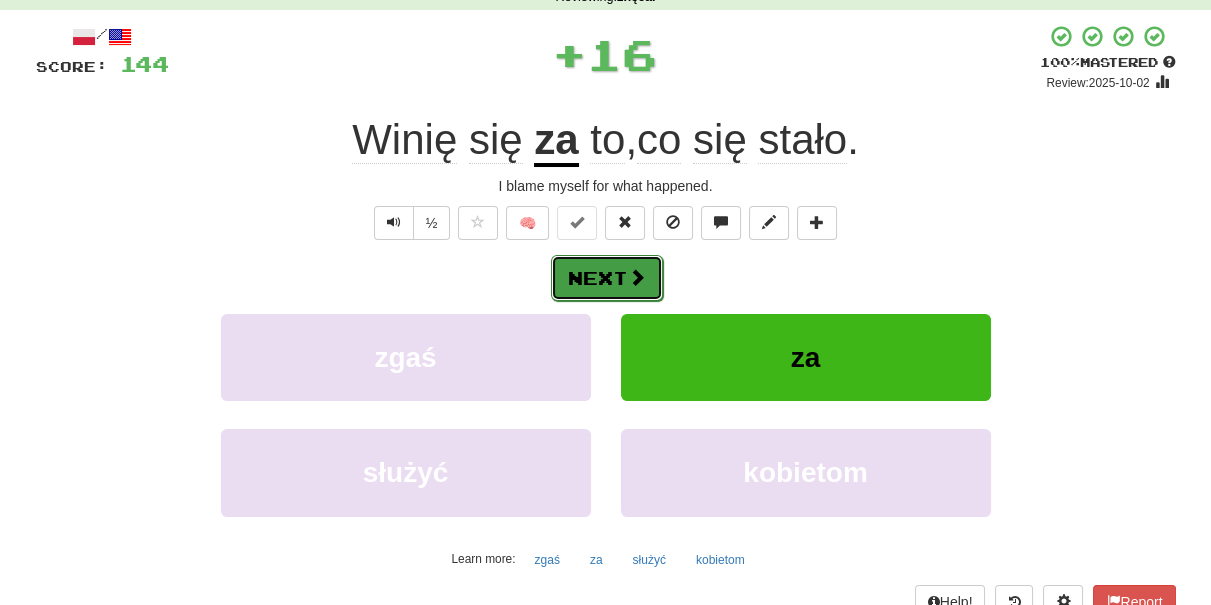 click on "Next" at bounding box center (607, 278) 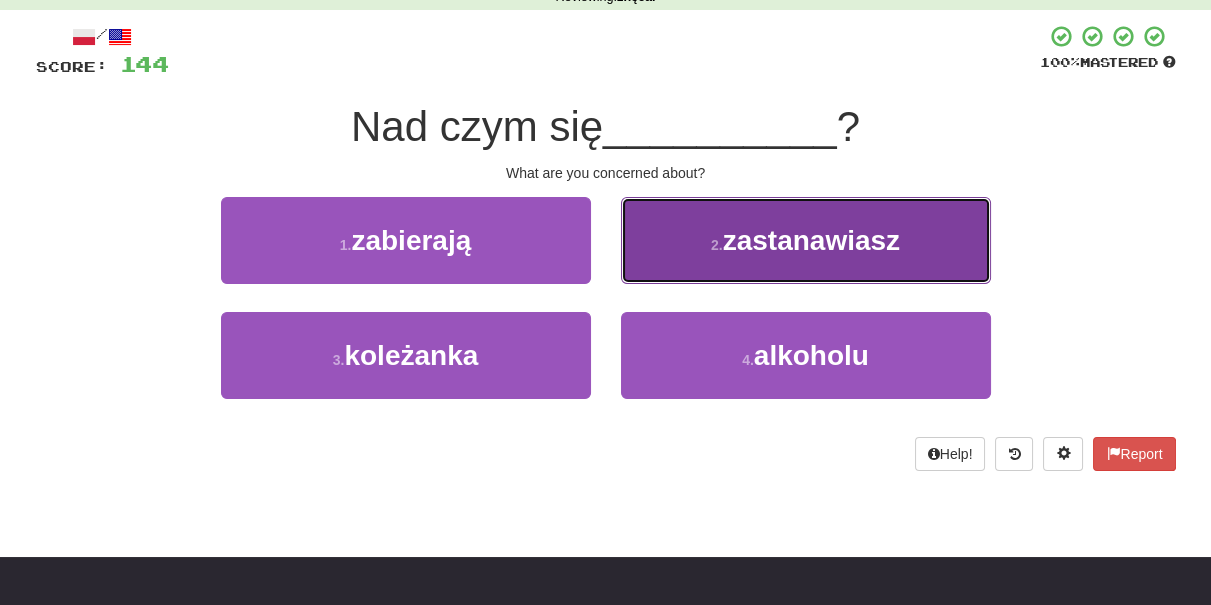 drag, startPoint x: 659, startPoint y: 254, endPoint x: 650, endPoint y: 261, distance: 11.401754 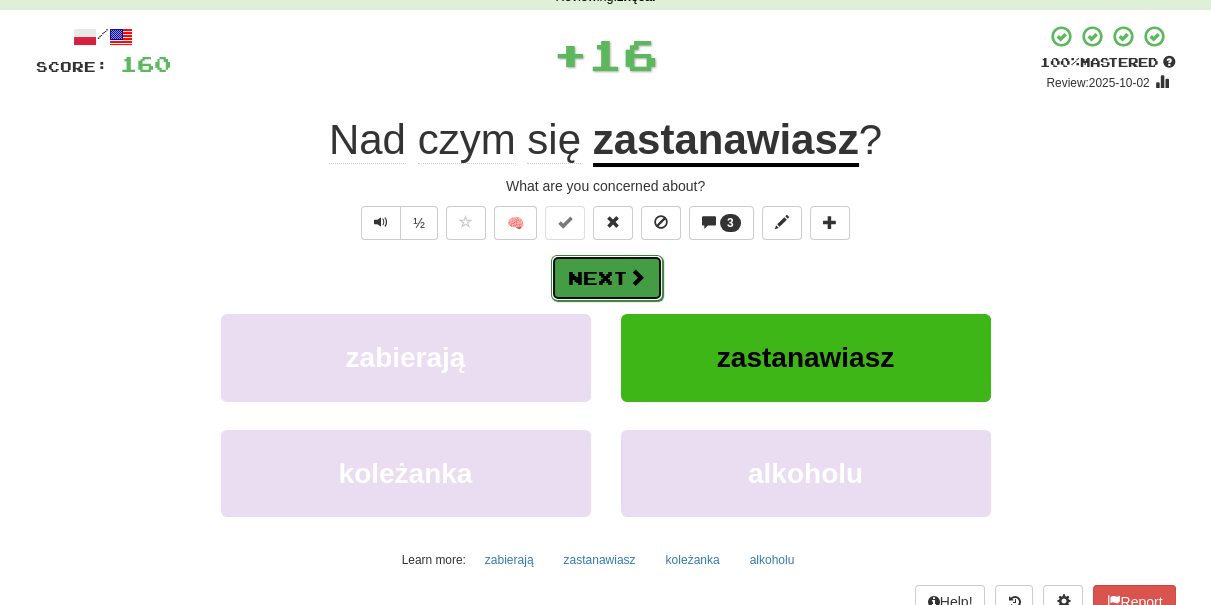 click at bounding box center (637, 277) 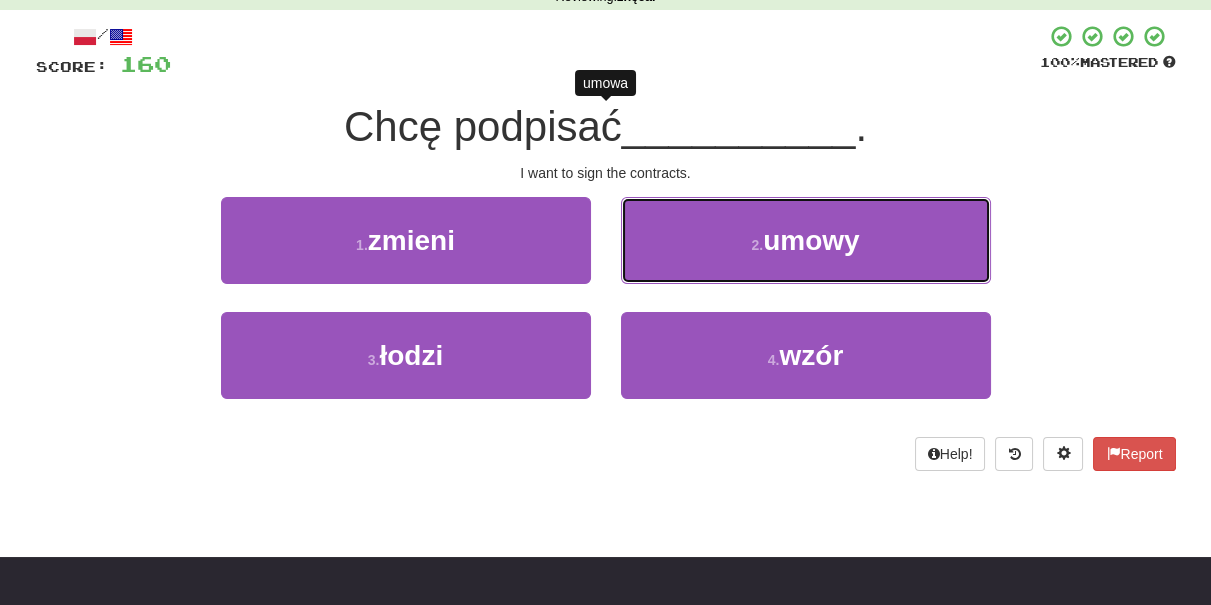 click on "2 .  umowy" at bounding box center (806, 240) 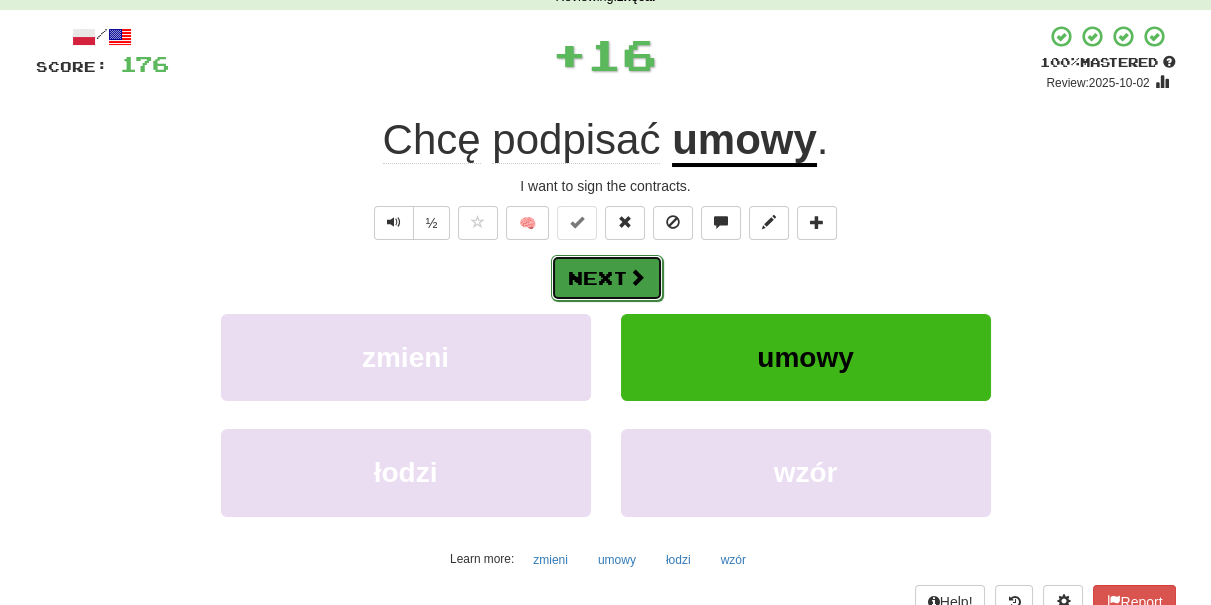 click on "Next" at bounding box center [607, 278] 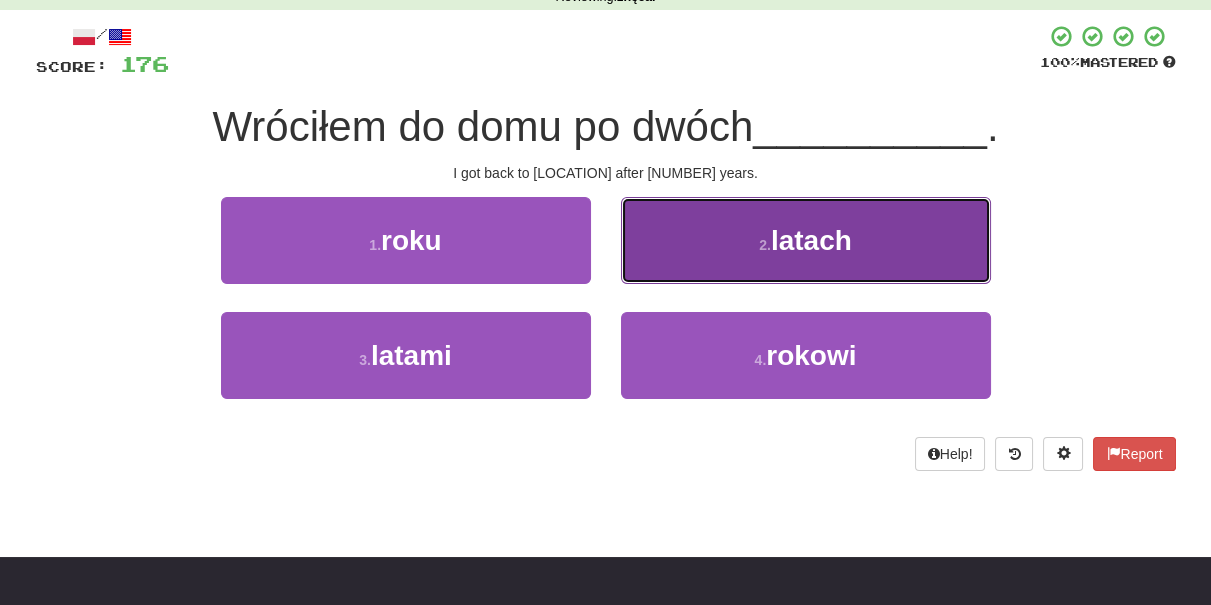 drag, startPoint x: 667, startPoint y: 244, endPoint x: 657, endPoint y: 248, distance: 10.770329 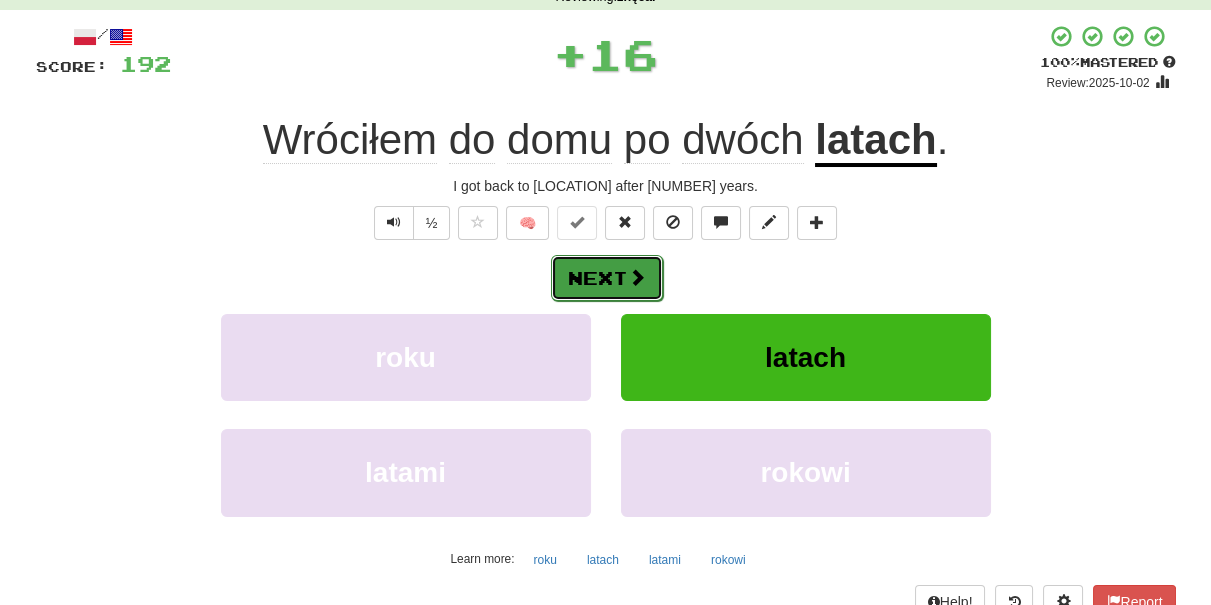 click at bounding box center [637, 277] 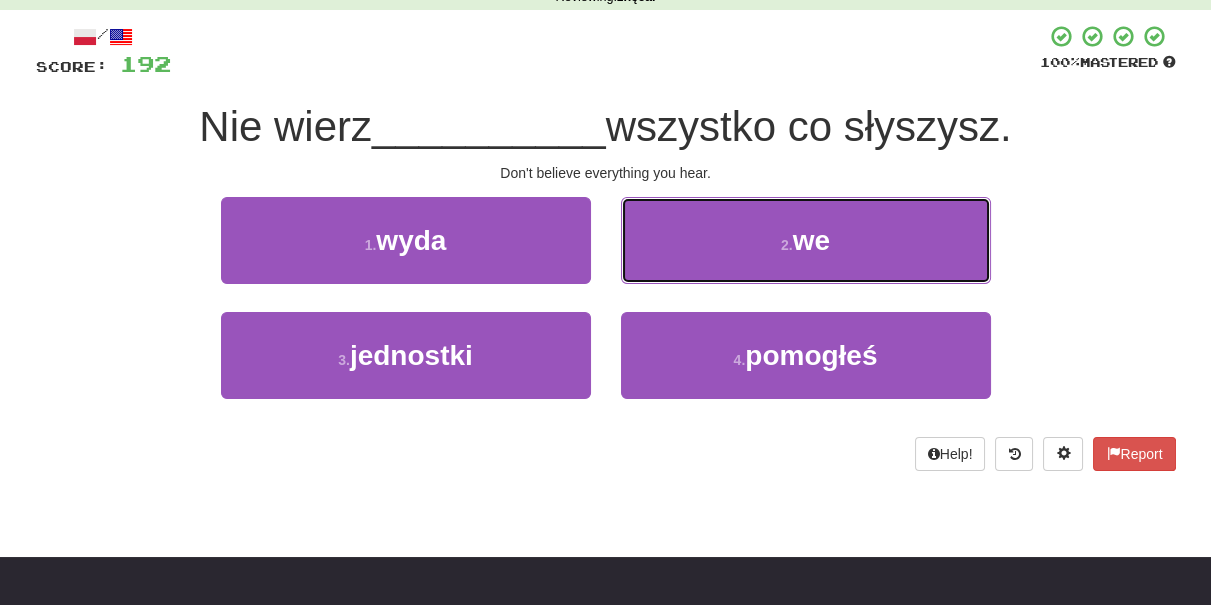 click on "2 .  we" at bounding box center (806, 240) 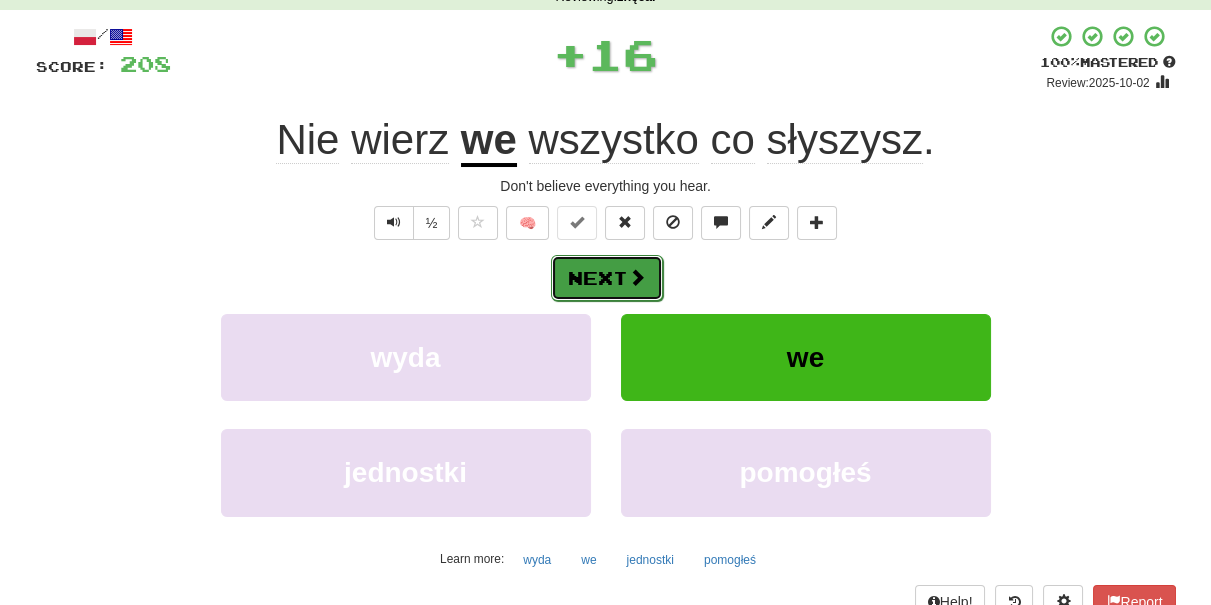 click at bounding box center (637, 277) 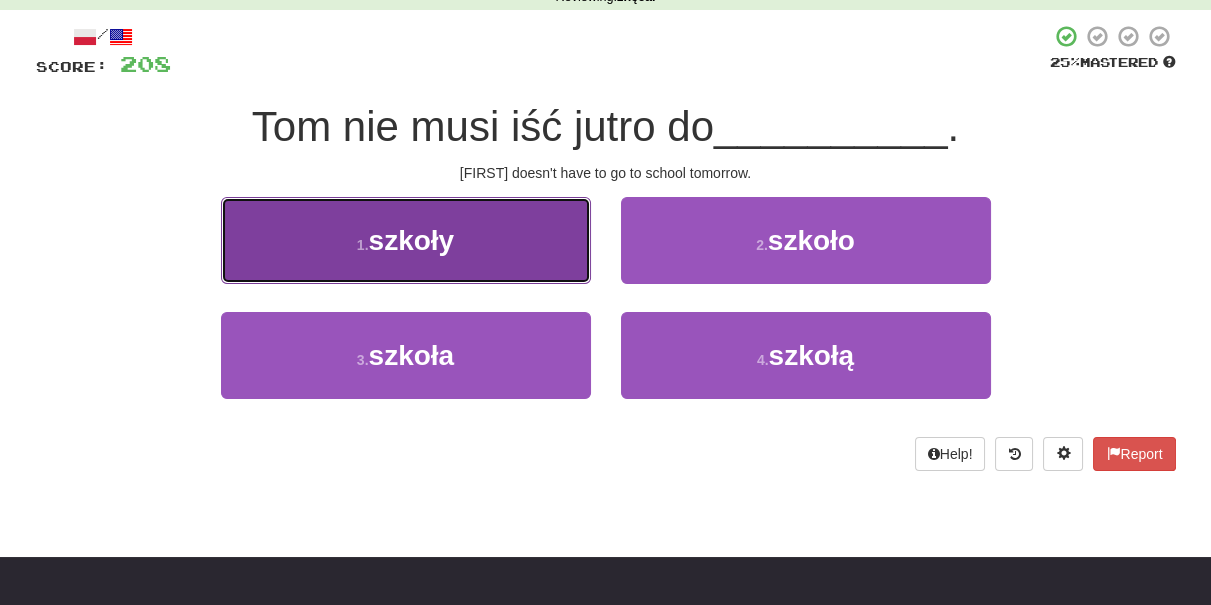 click on "1 .  szkoły" at bounding box center (406, 240) 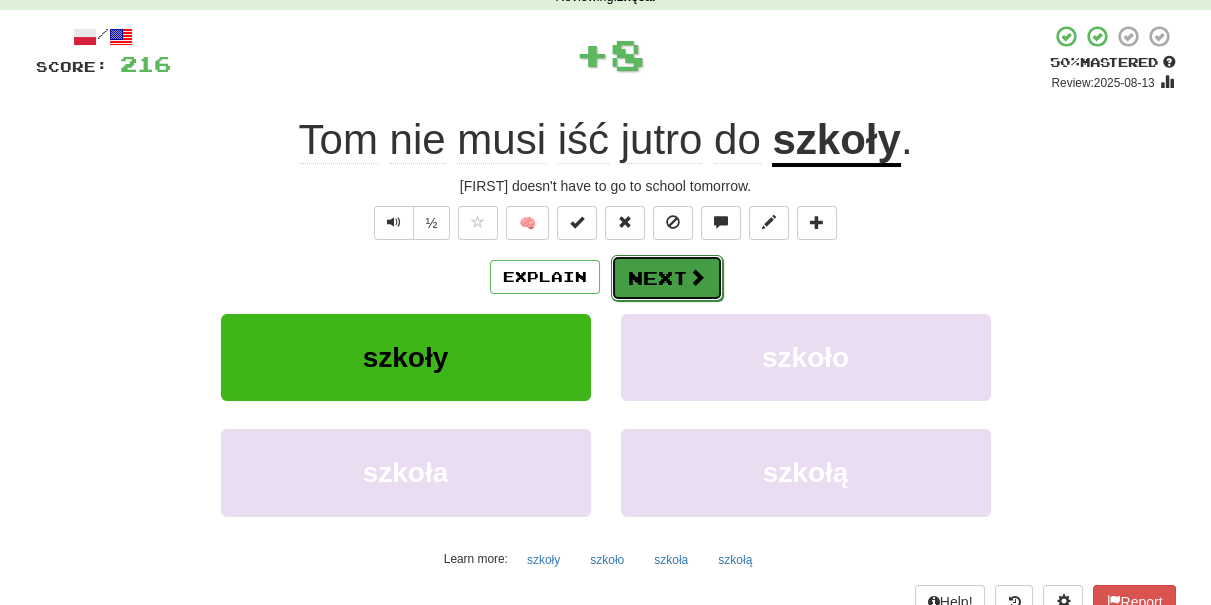 click on "Next" at bounding box center (667, 278) 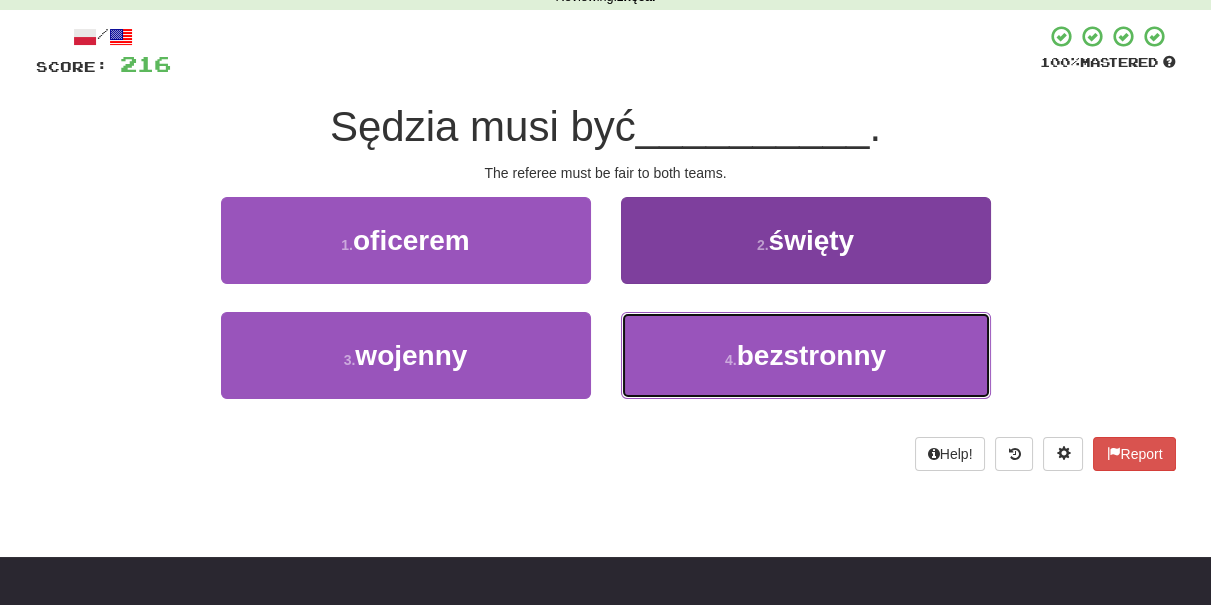 drag, startPoint x: 671, startPoint y: 351, endPoint x: 668, endPoint y: 332, distance: 19.235384 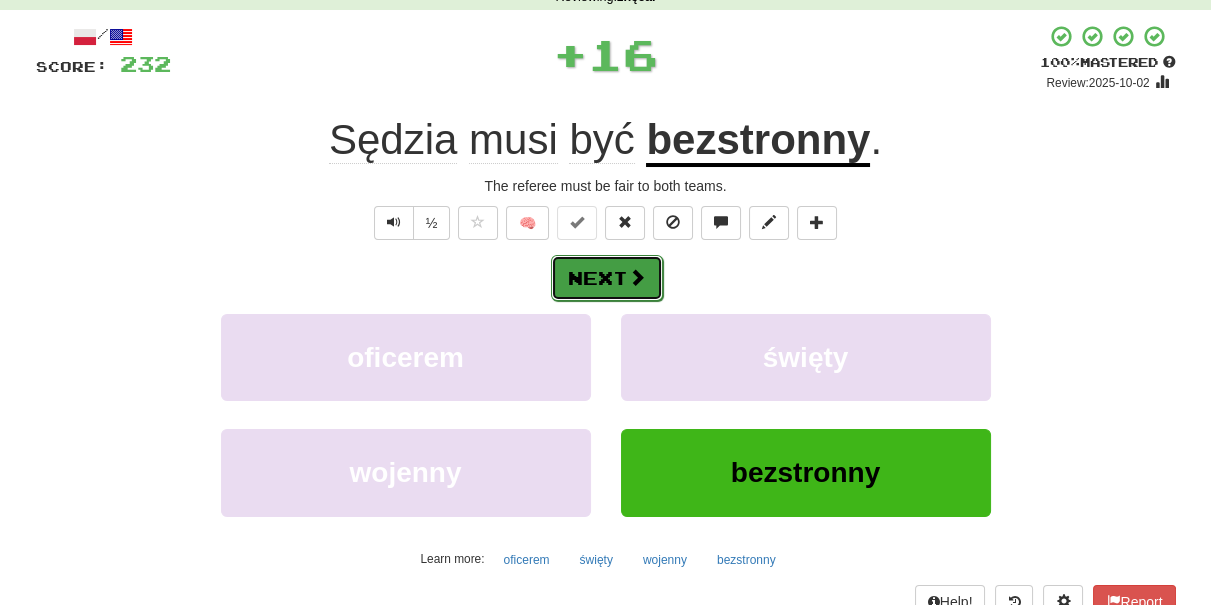 click on "Next" at bounding box center (607, 278) 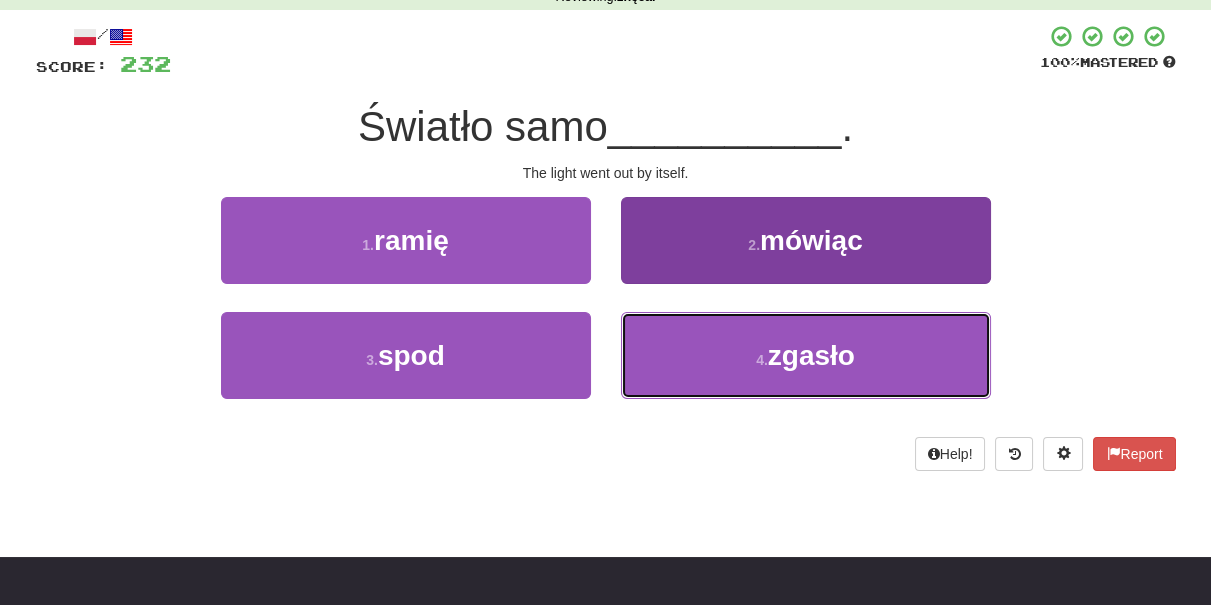 drag, startPoint x: 667, startPoint y: 362, endPoint x: 651, endPoint y: 327, distance: 38.483765 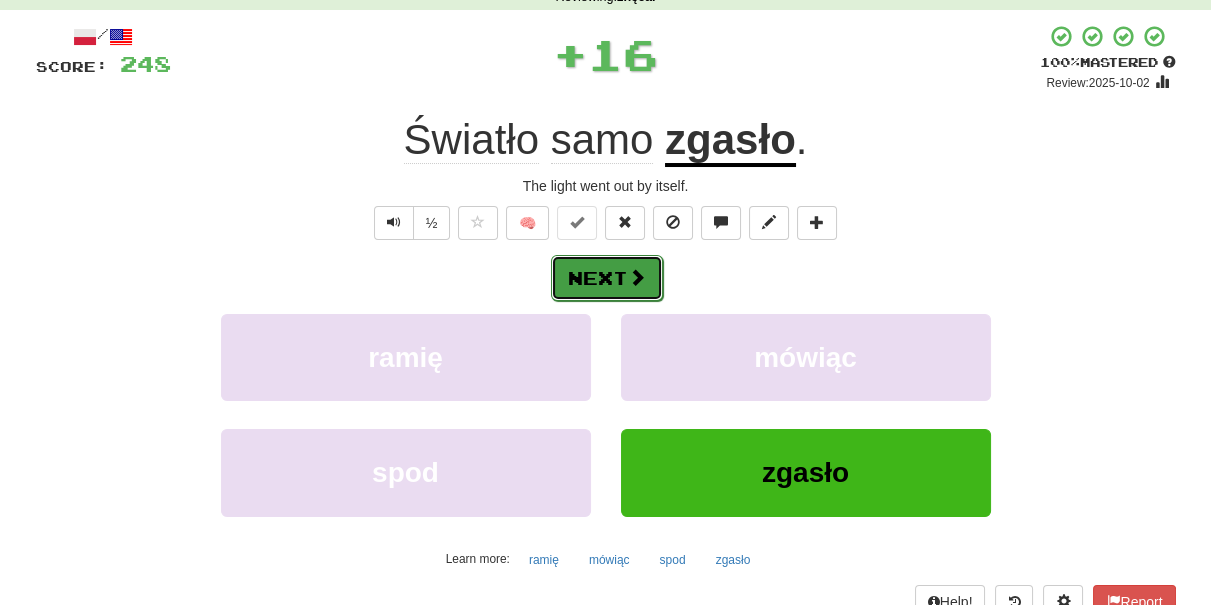 click at bounding box center (637, 277) 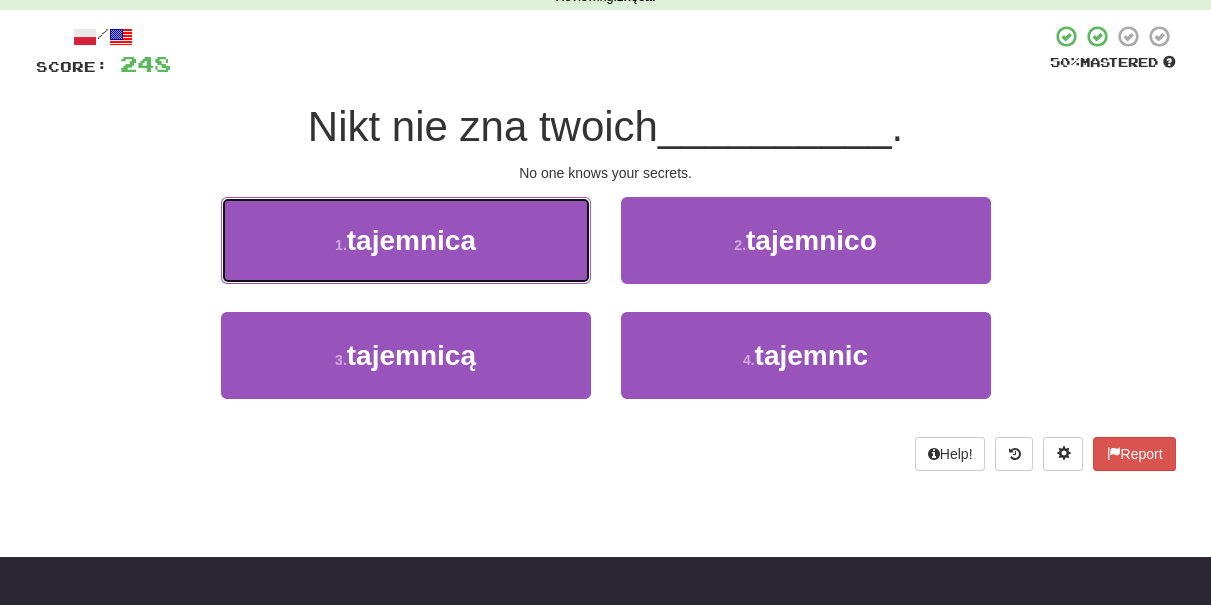 drag, startPoint x: 528, startPoint y: 235, endPoint x: 557, endPoint y: 242, distance: 29.832869 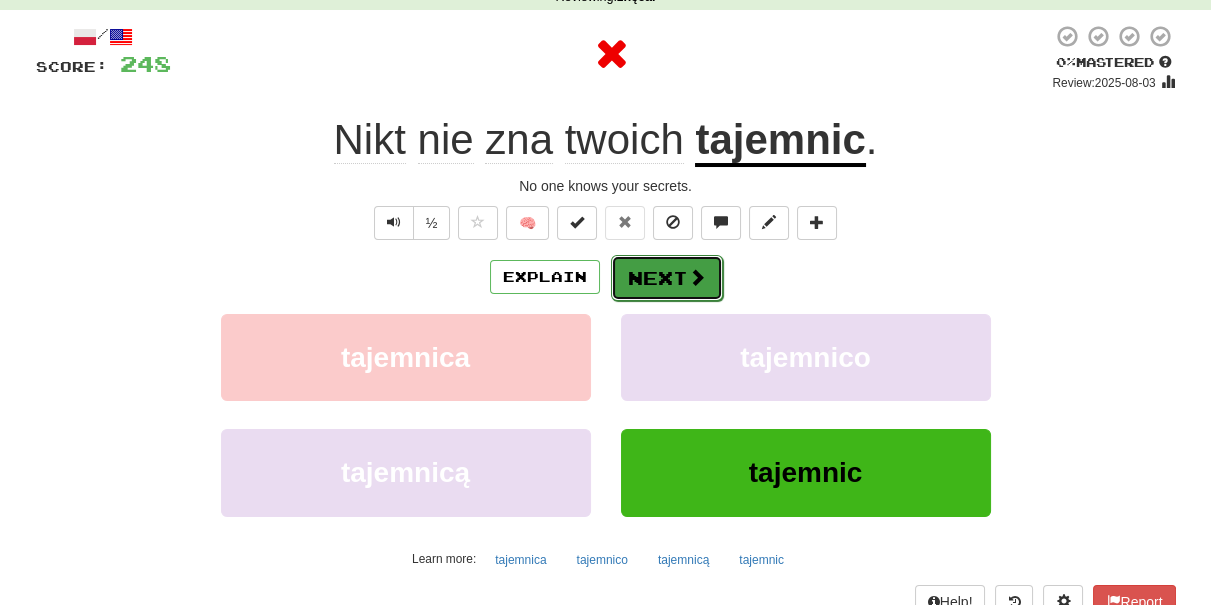 click on "Next" at bounding box center [667, 278] 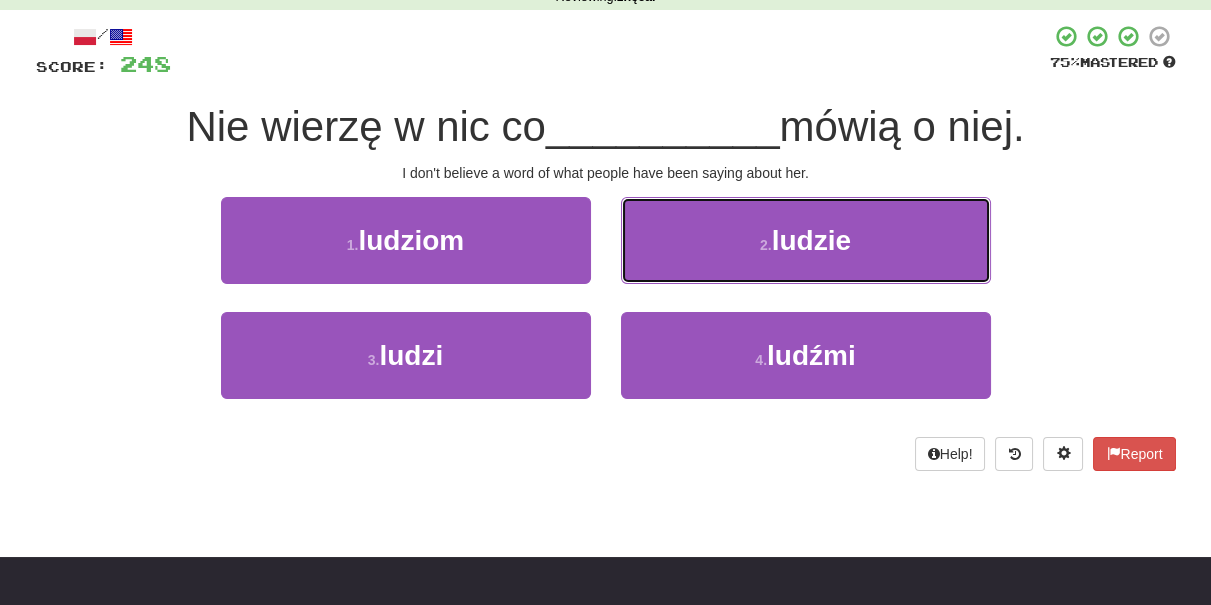 click on "2 .  ludzie" at bounding box center (806, 240) 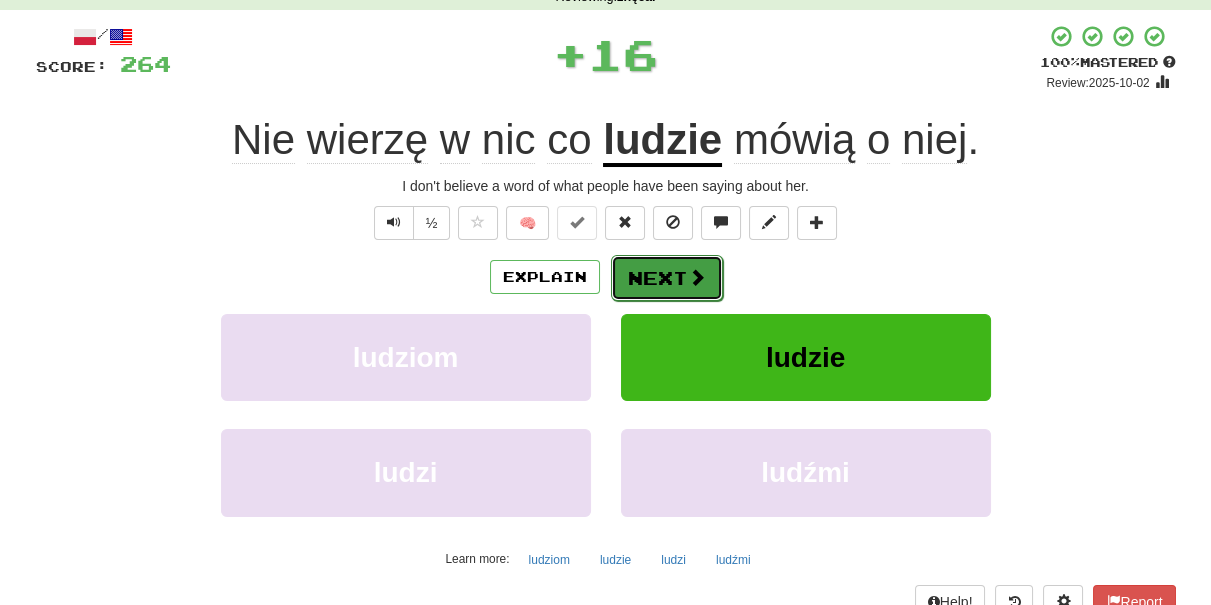 click on "Next" at bounding box center [667, 278] 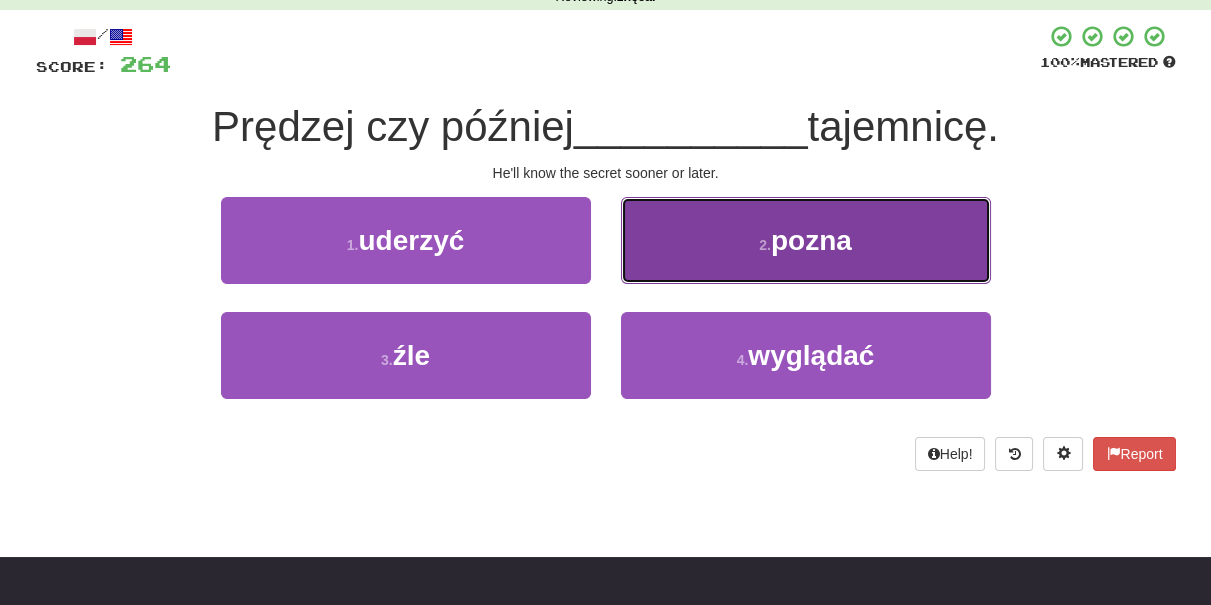 click on "2 .  pozna" at bounding box center [806, 240] 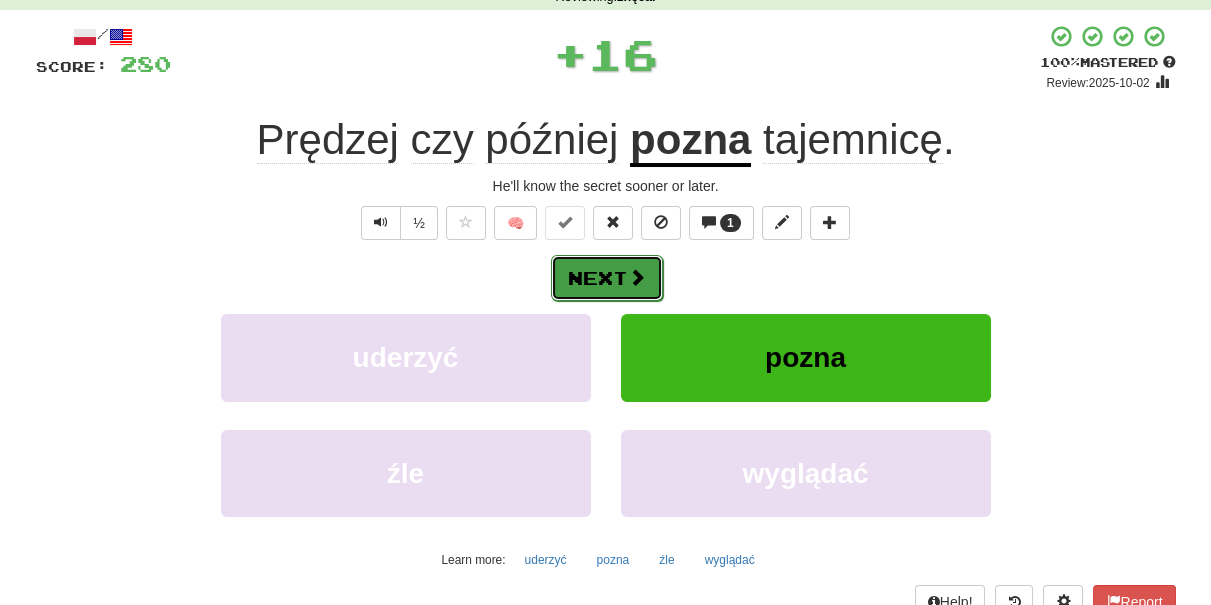click on "Next" at bounding box center [607, 278] 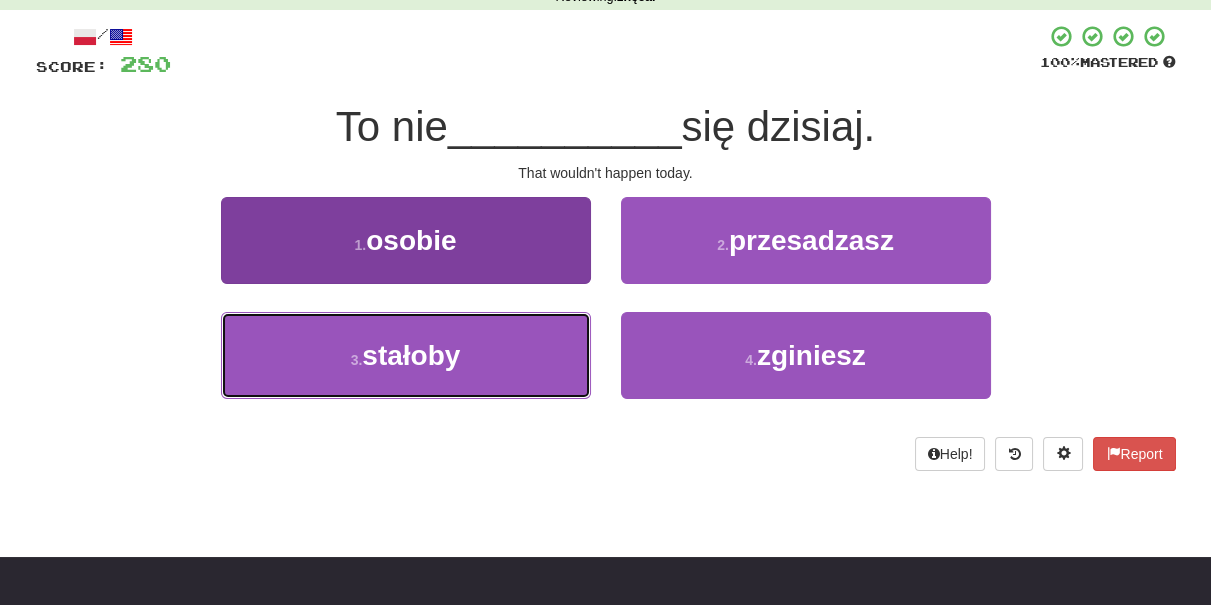 click on "3 .  stałoby" at bounding box center [406, 355] 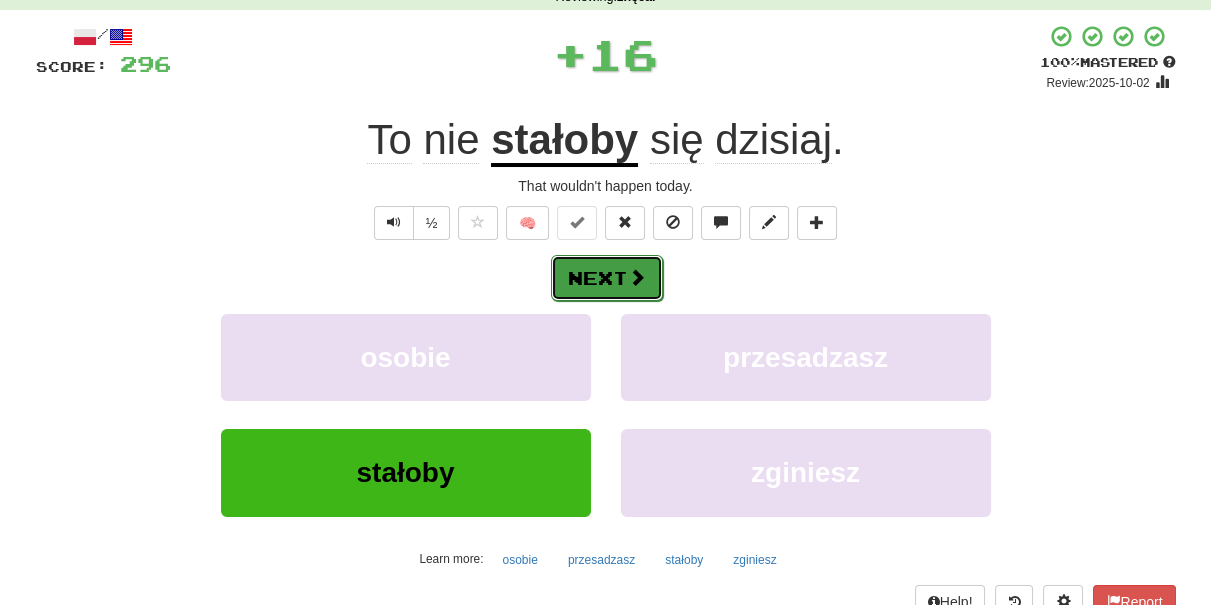 click on "Next" at bounding box center [607, 278] 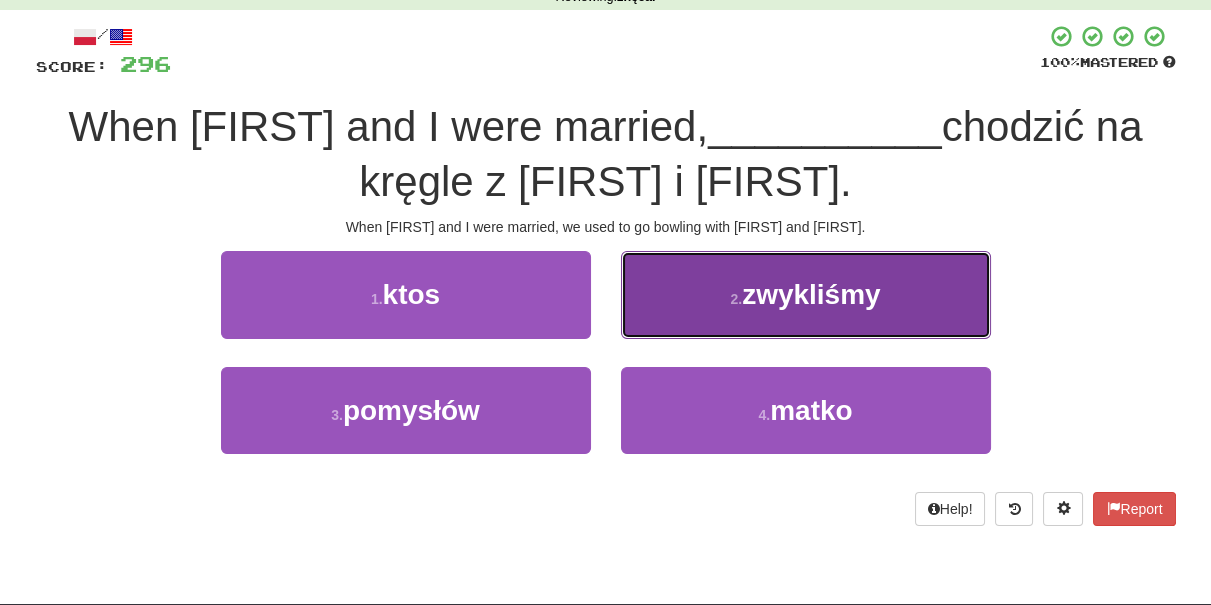 click on "2 .  zwykliśmy" at bounding box center [806, 294] 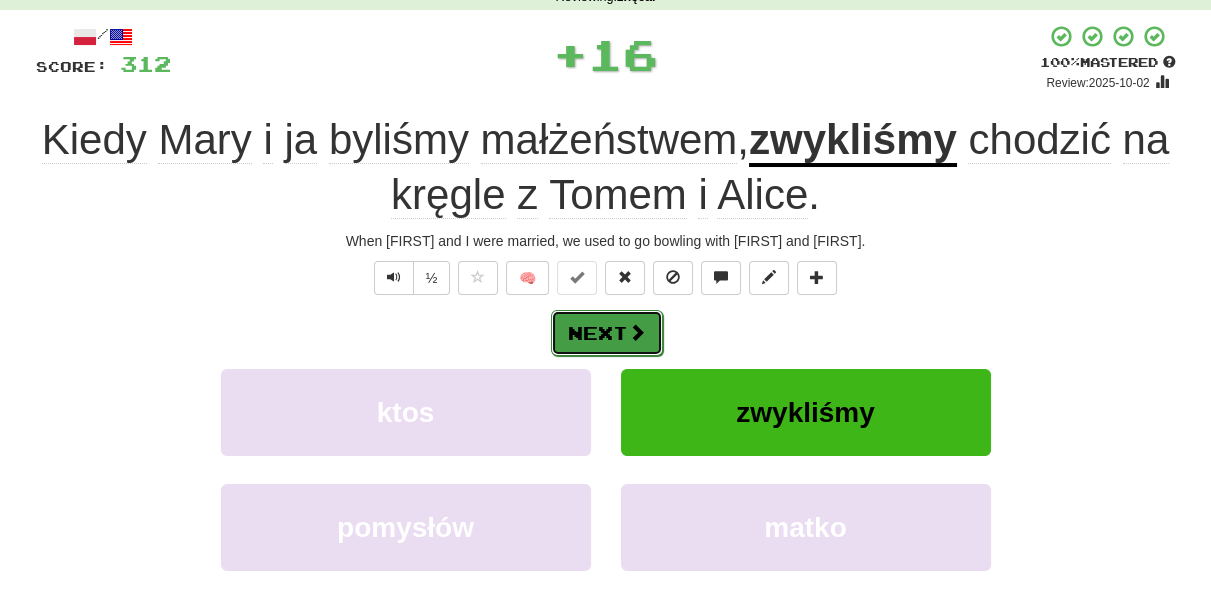 click at bounding box center (637, 332) 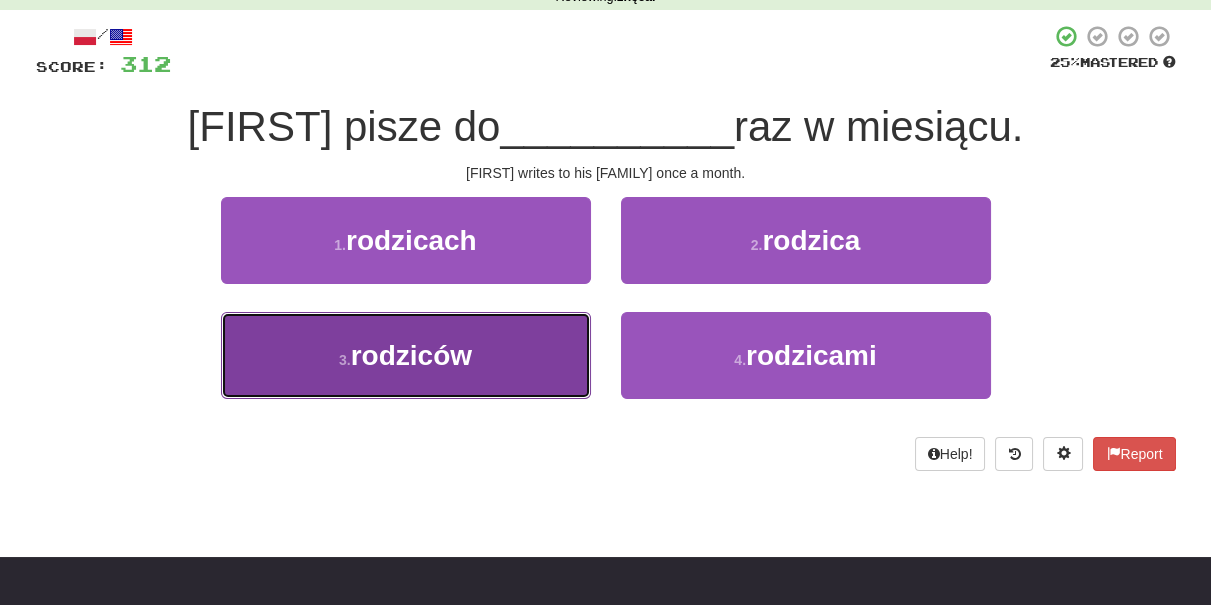 click on "3 .  rodziców" at bounding box center [406, 355] 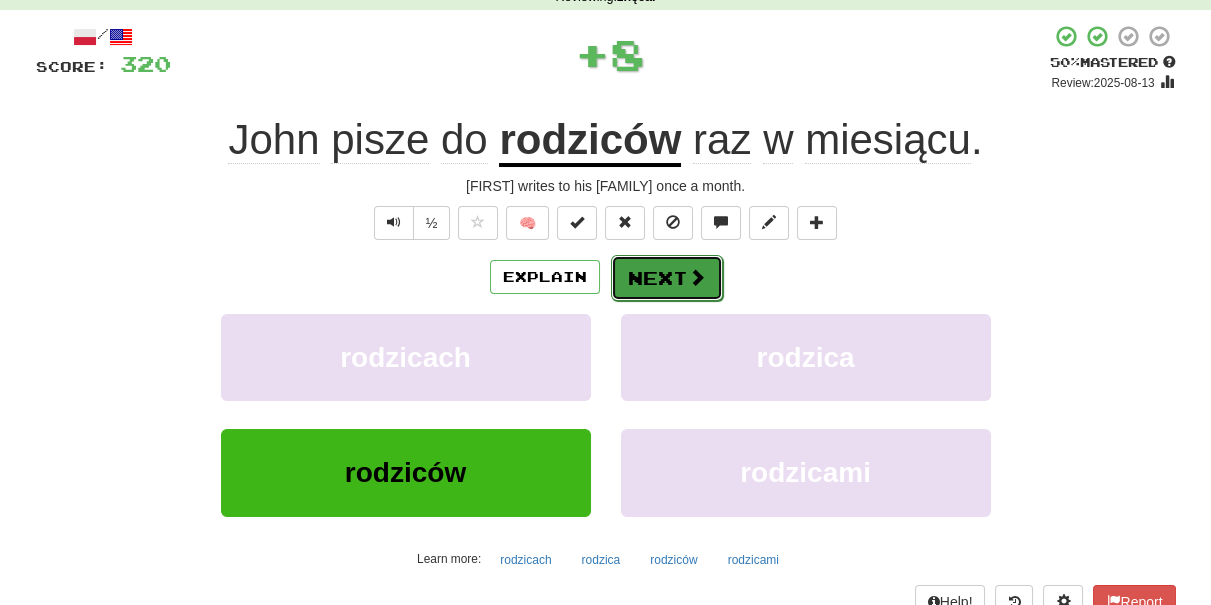 click on "Next" at bounding box center [667, 278] 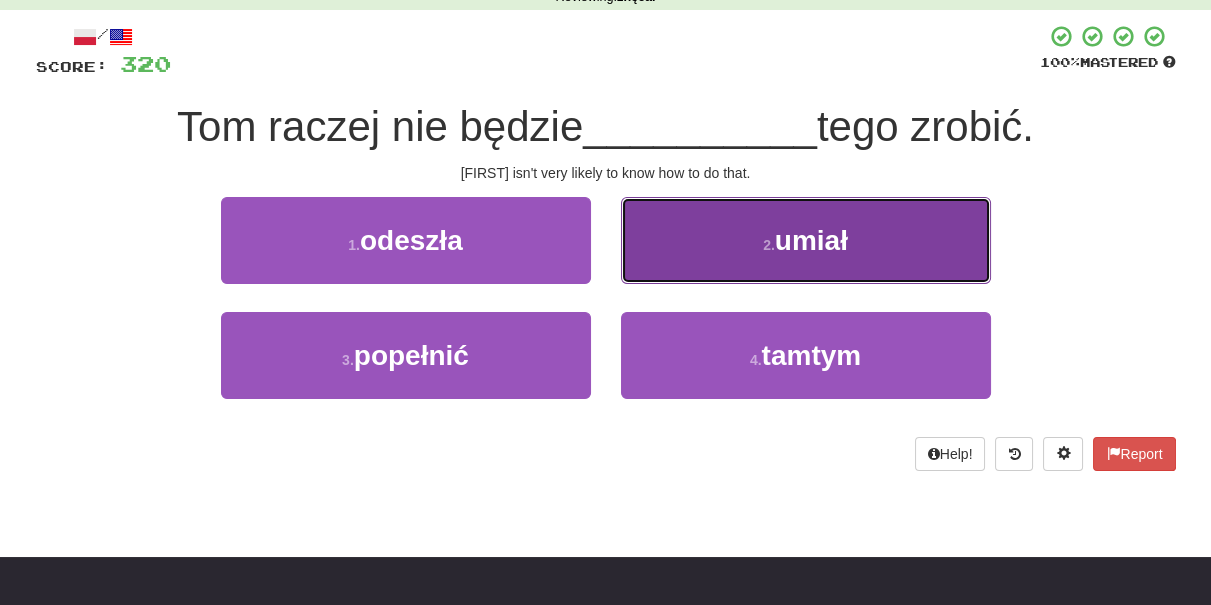 click on "2 .  umiał" at bounding box center (806, 240) 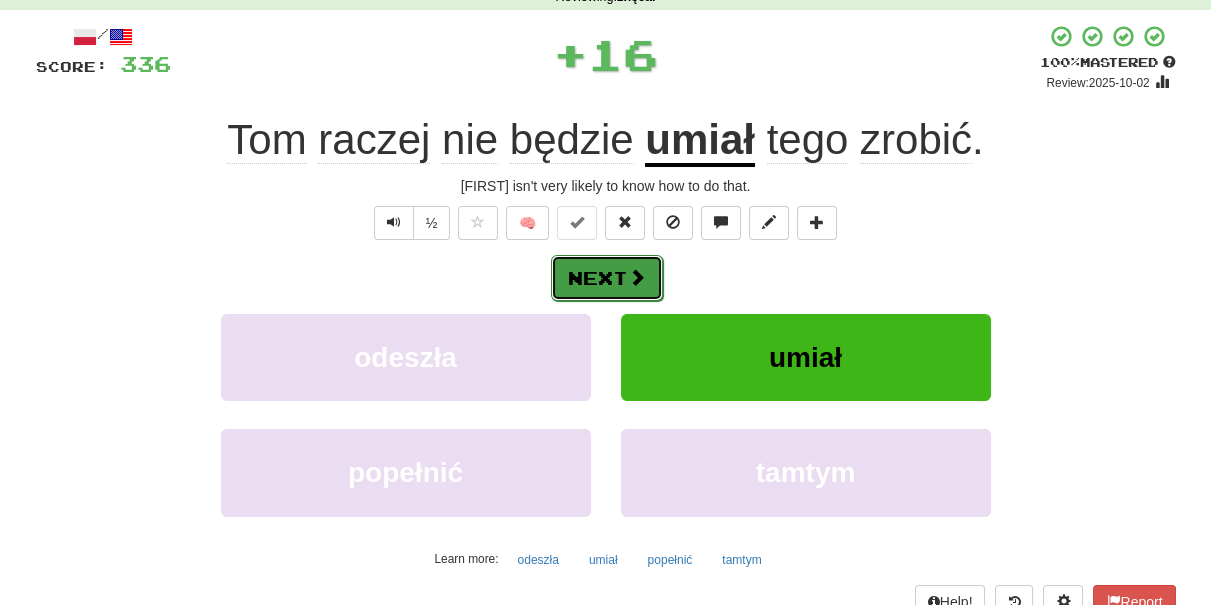 click at bounding box center (637, 277) 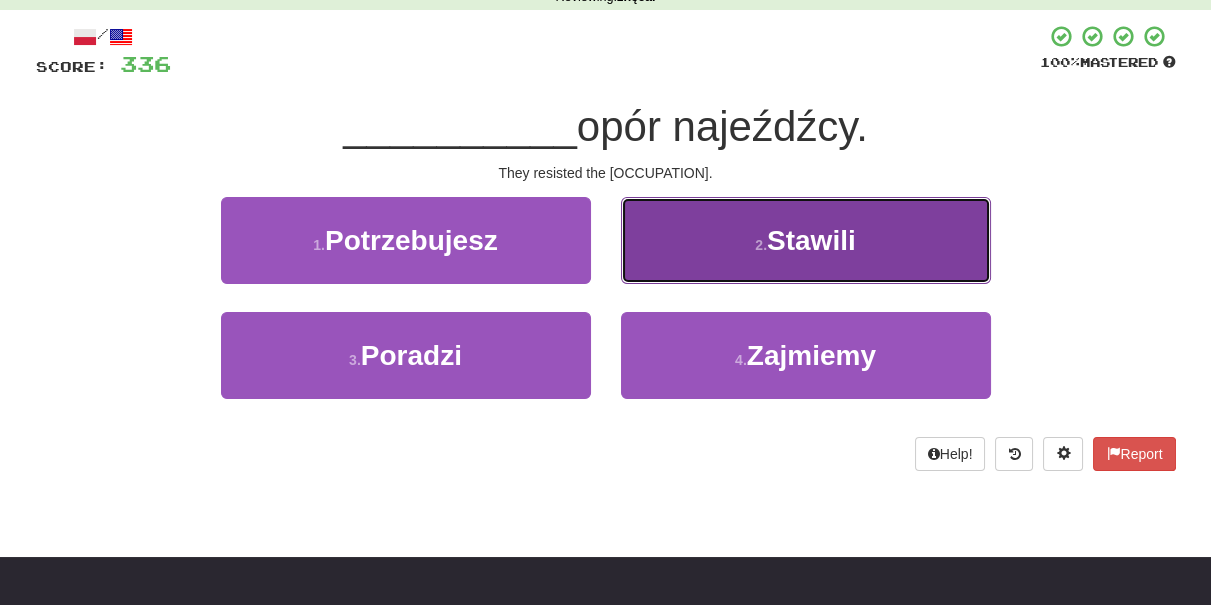 click on "2 .  Stawili" at bounding box center (806, 240) 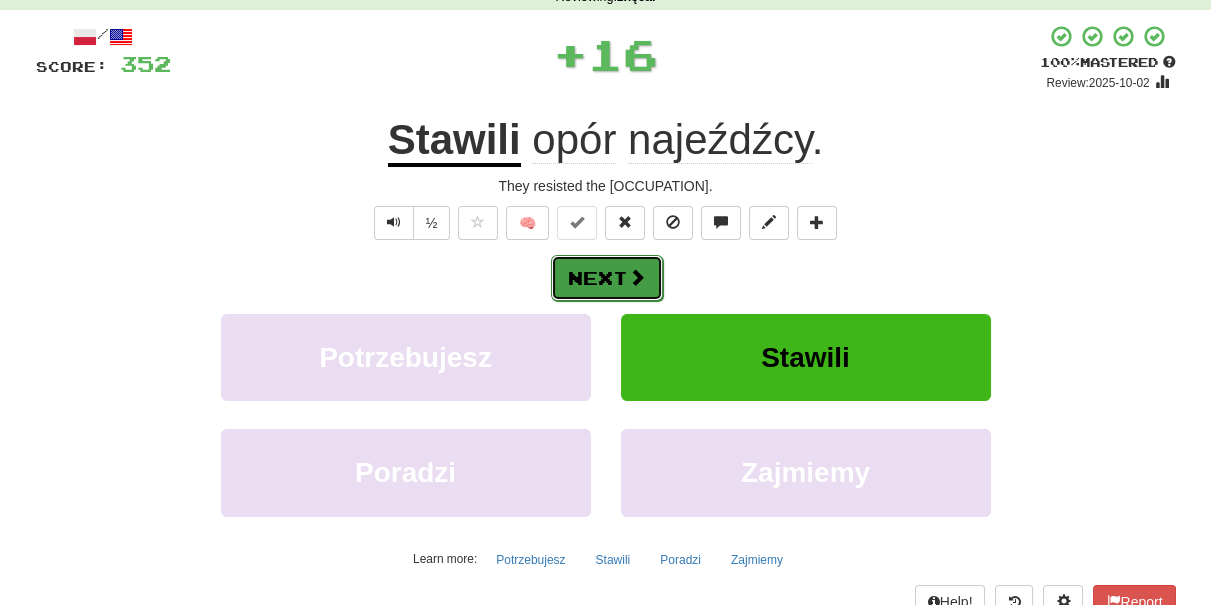 click at bounding box center [637, 277] 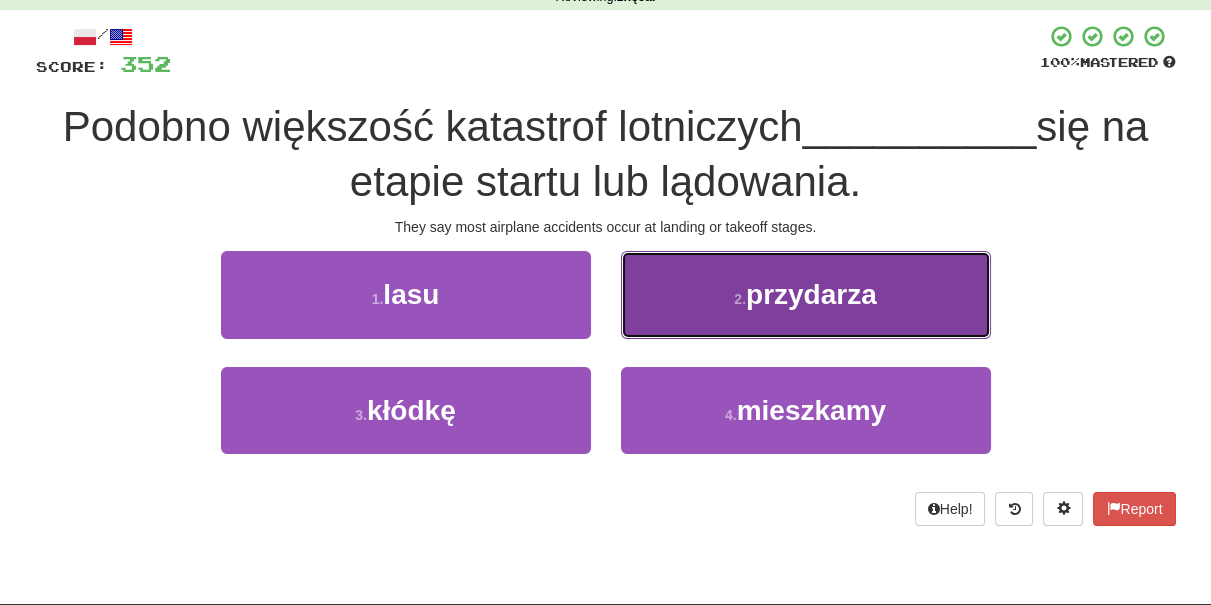 click on "2 .  przydarza" at bounding box center (806, 294) 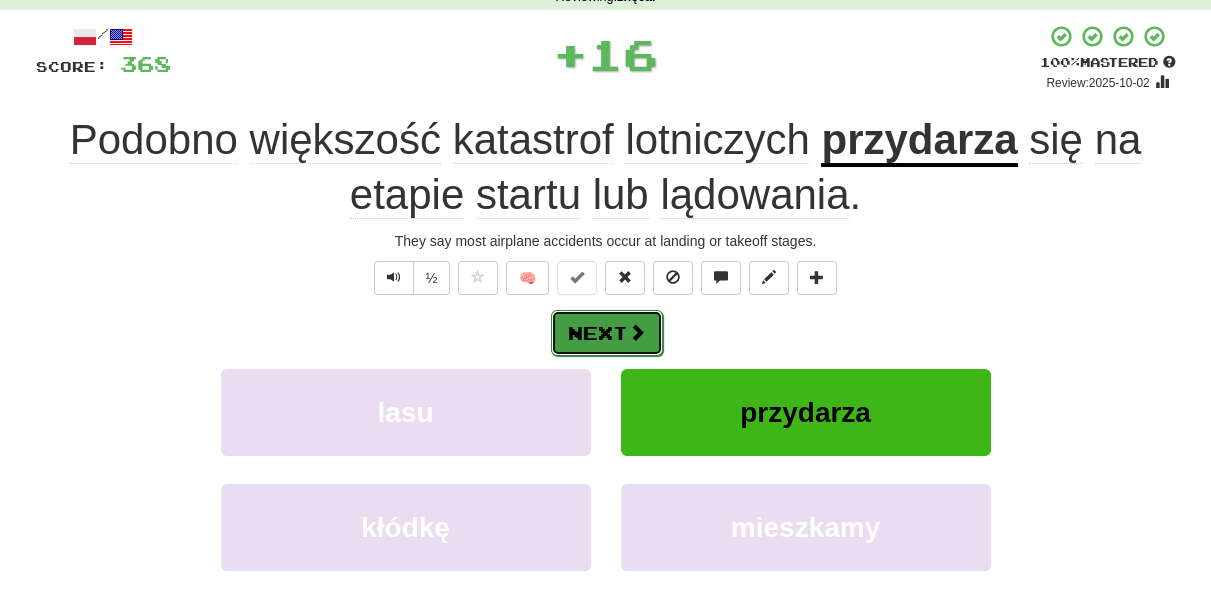 click at bounding box center [637, 332] 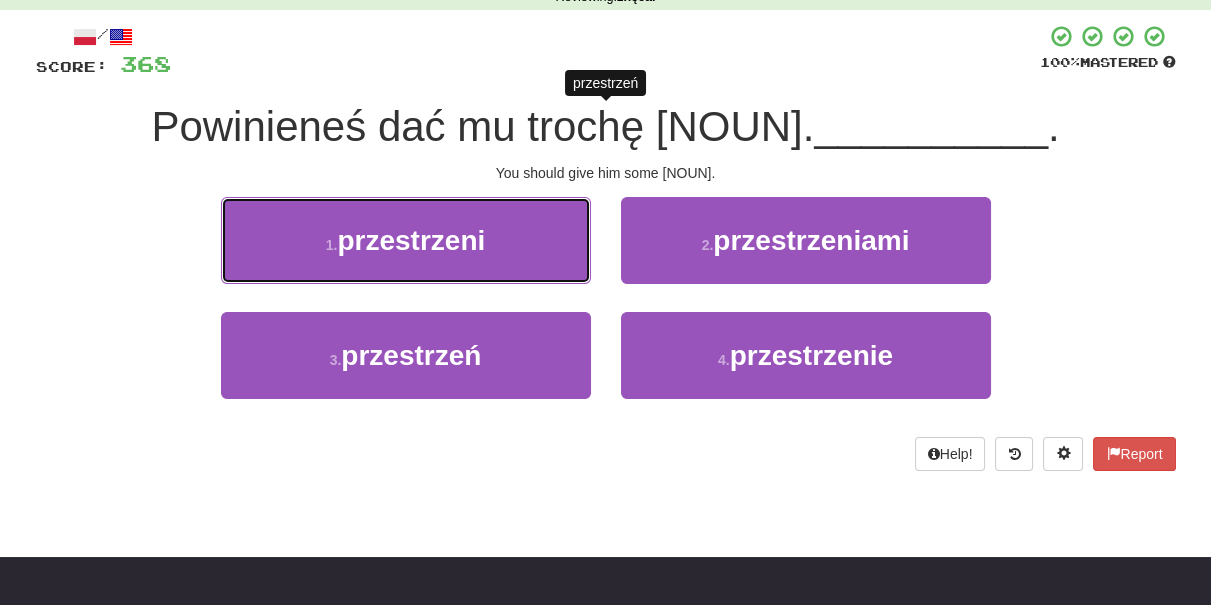 drag, startPoint x: 517, startPoint y: 239, endPoint x: 552, endPoint y: 250, distance: 36.687874 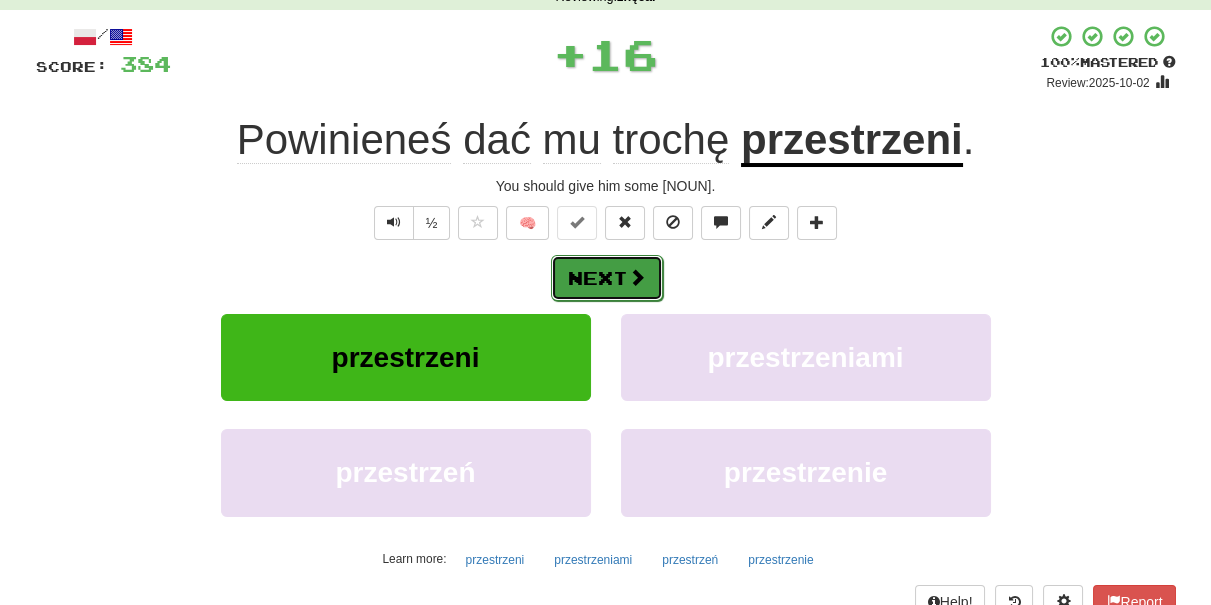 click on "Next" at bounding box center [607, 278] 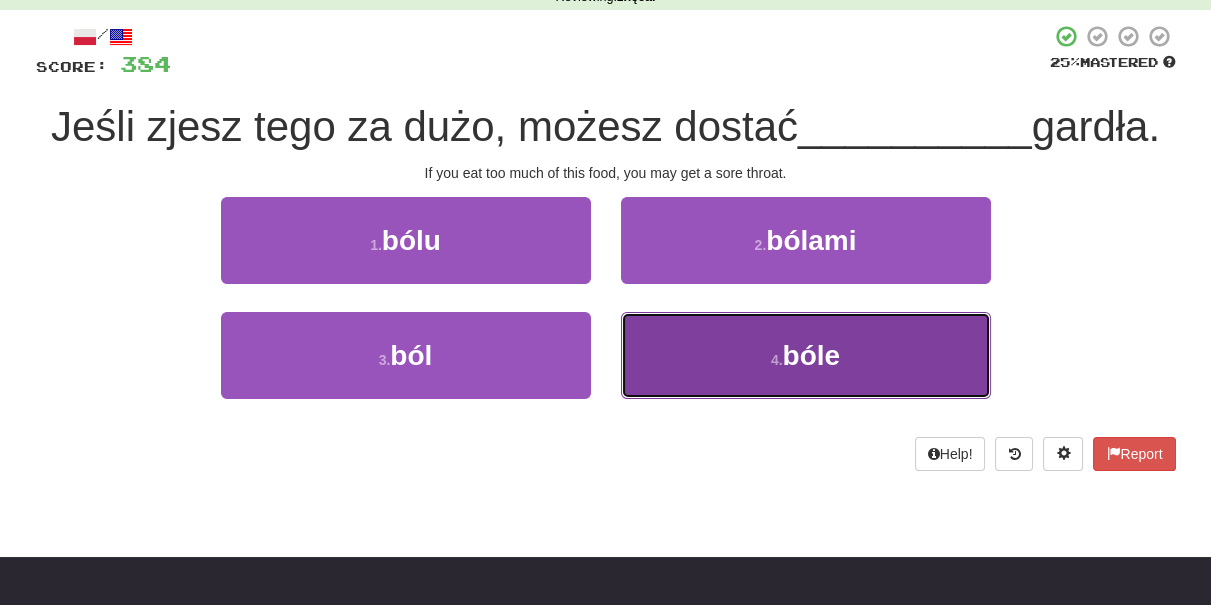 click on "4 .  bóle" at bounding box center (806, 355) 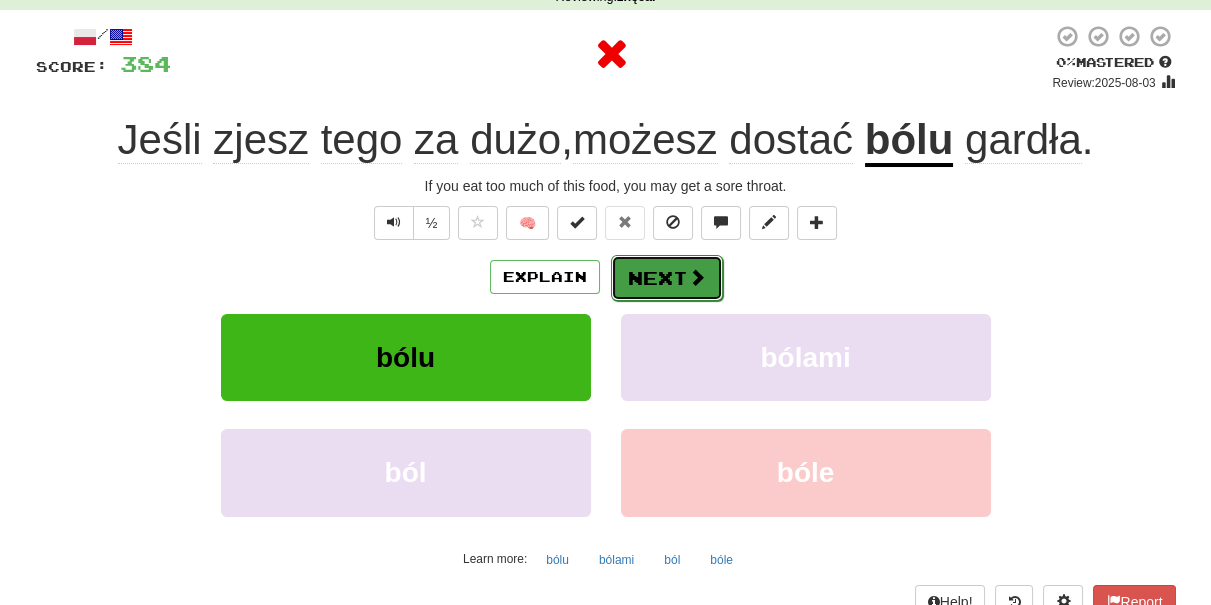 click on "Next" at bounding box center [667, 278] 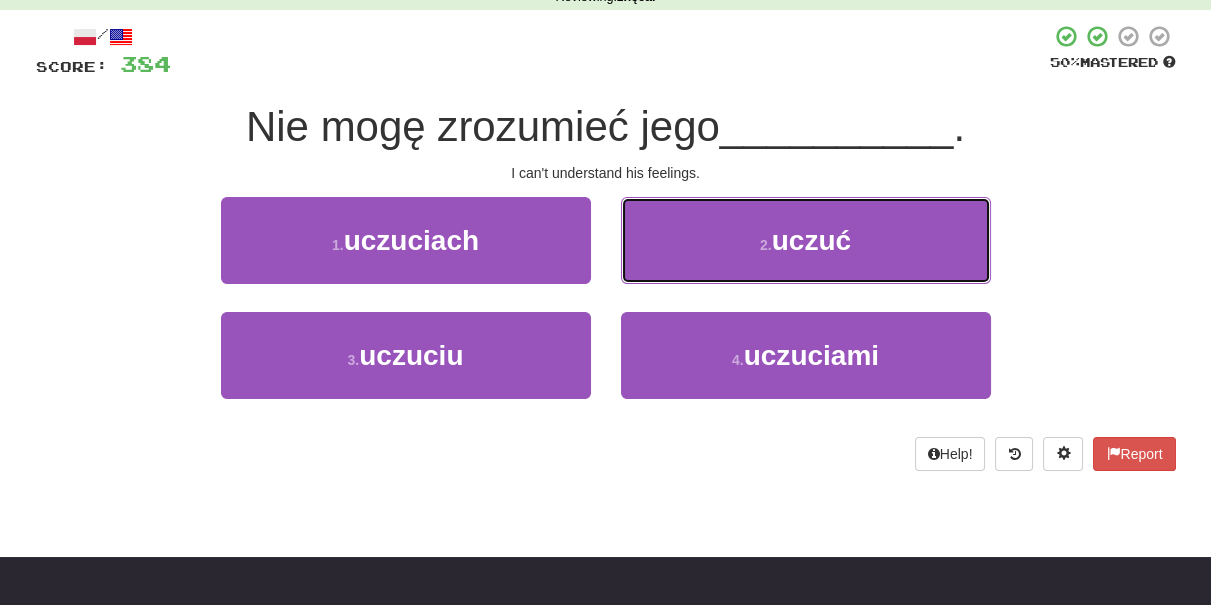 click on "2 .  uczuć" at bounding box center [806, 240] 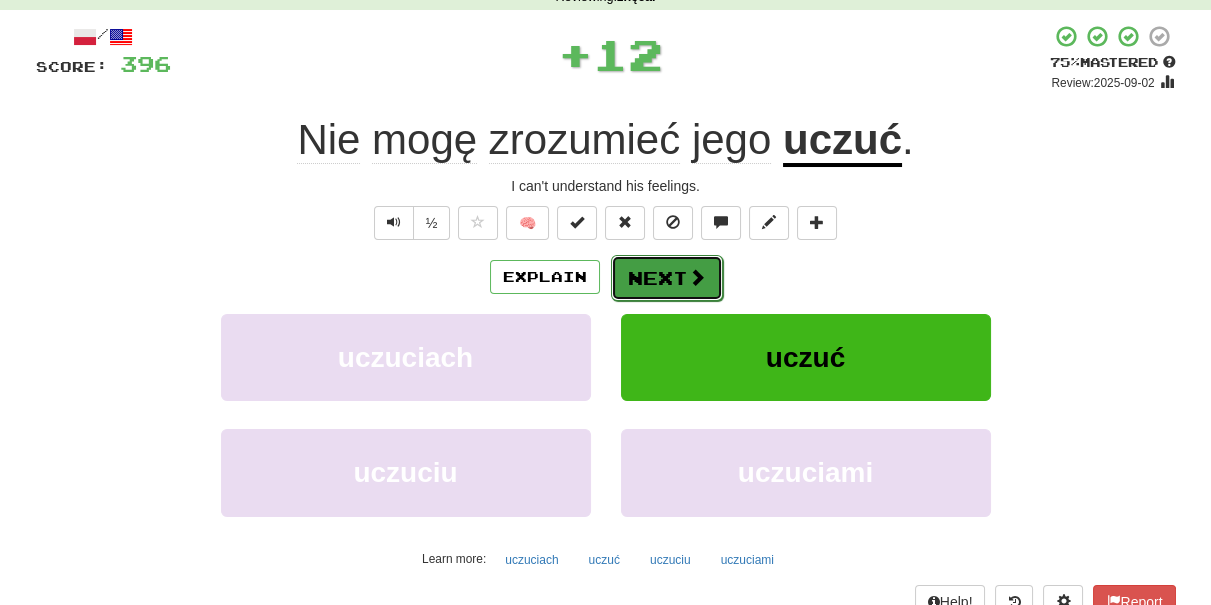 click on "Next" at bounding box center [667, 278] 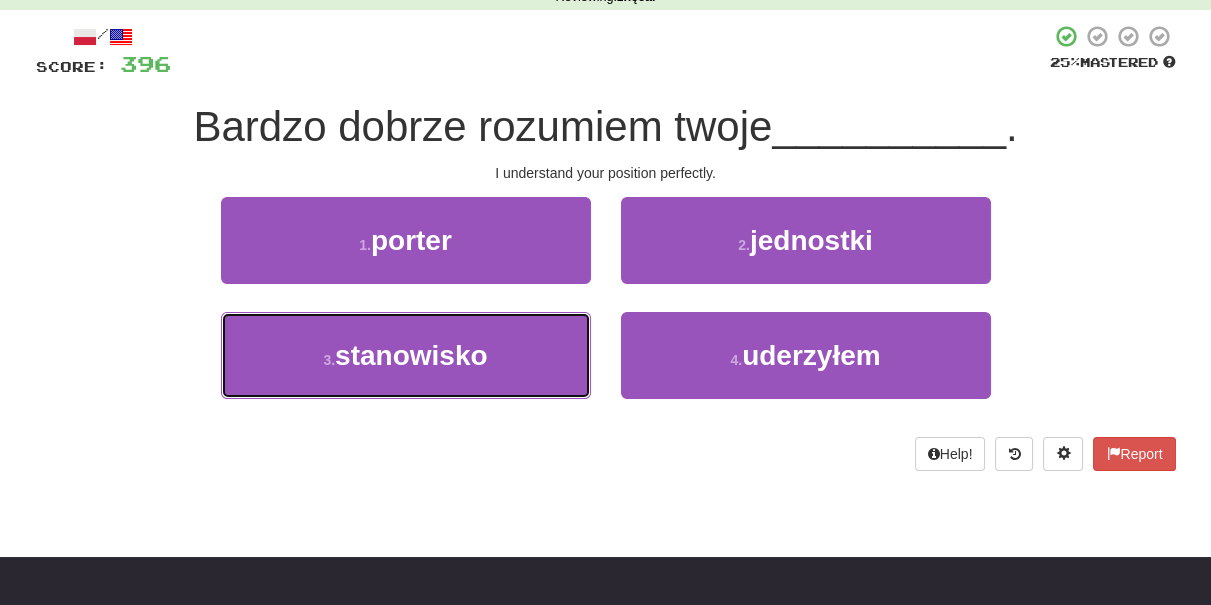 drag, startPoint x: 517, startPoint y: 355, endPoint x: 586, endPoint y: 307, distance: 84.05355 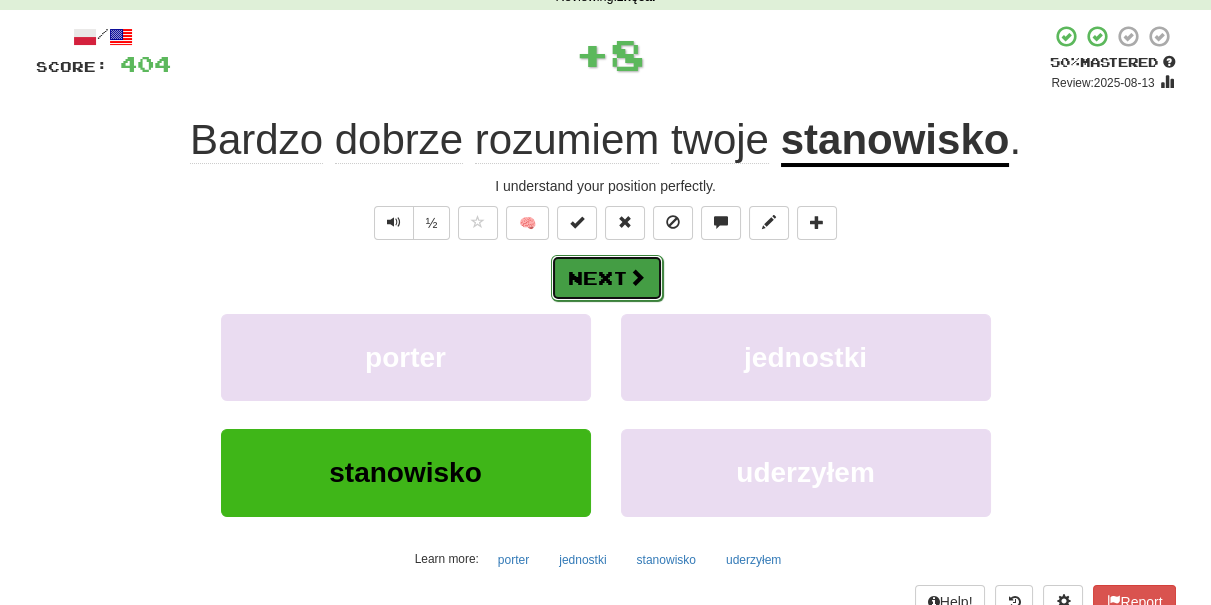 click at bounding box center (637, 277) 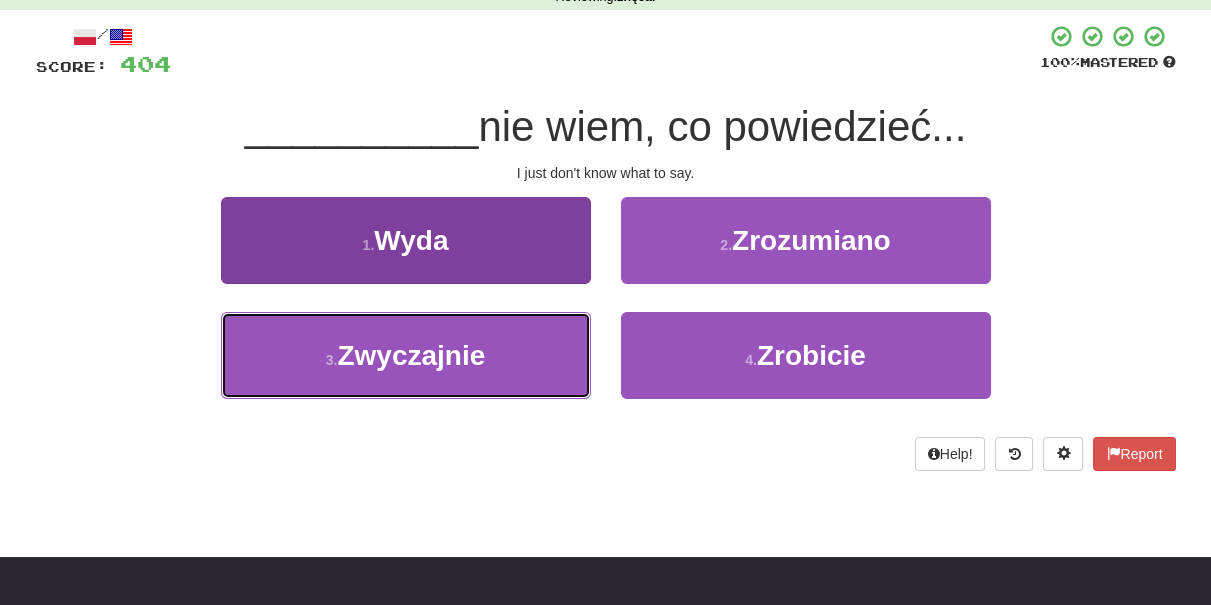 drag, startPoint x: 525, startPoint y: 335, endPoint x: 561, endPoint y: 320, distance: 39 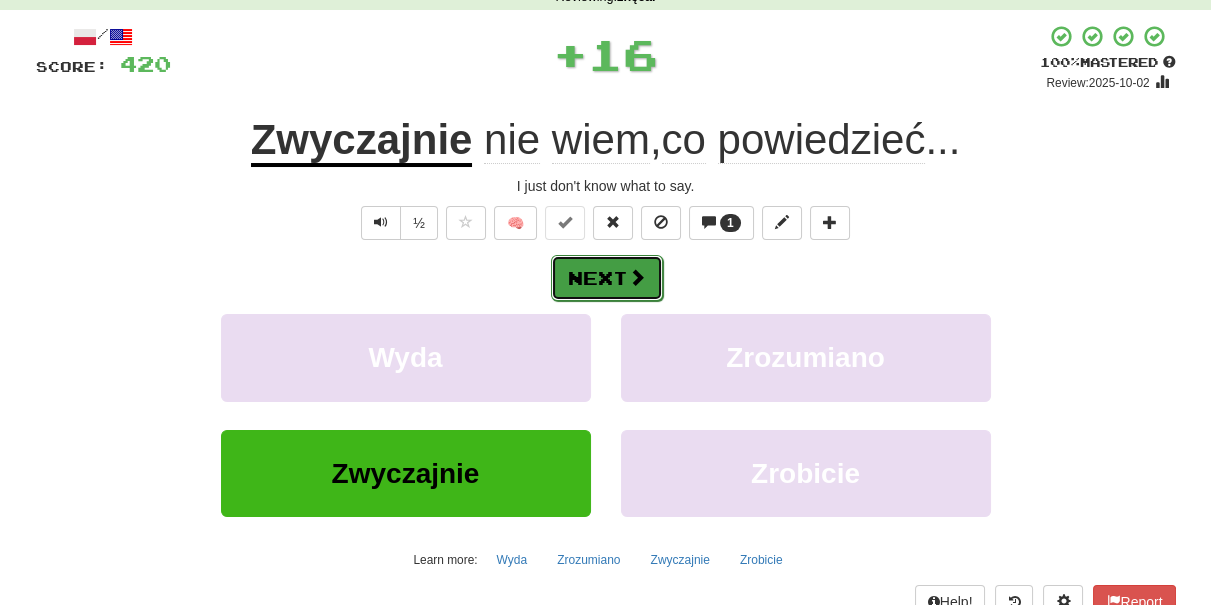 click on "Next" at bounding box center [607, 278] 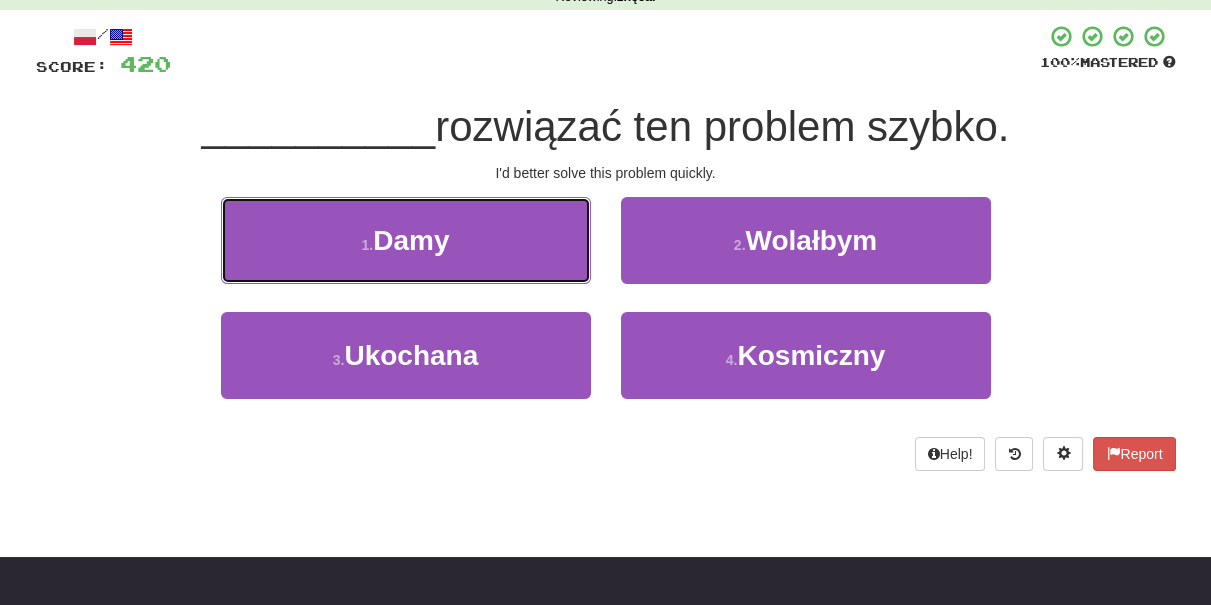 drag, startPoint x: 549, startPoint y: 247, endPoint x: 581, endPoint y: 245, distance: 32.06244 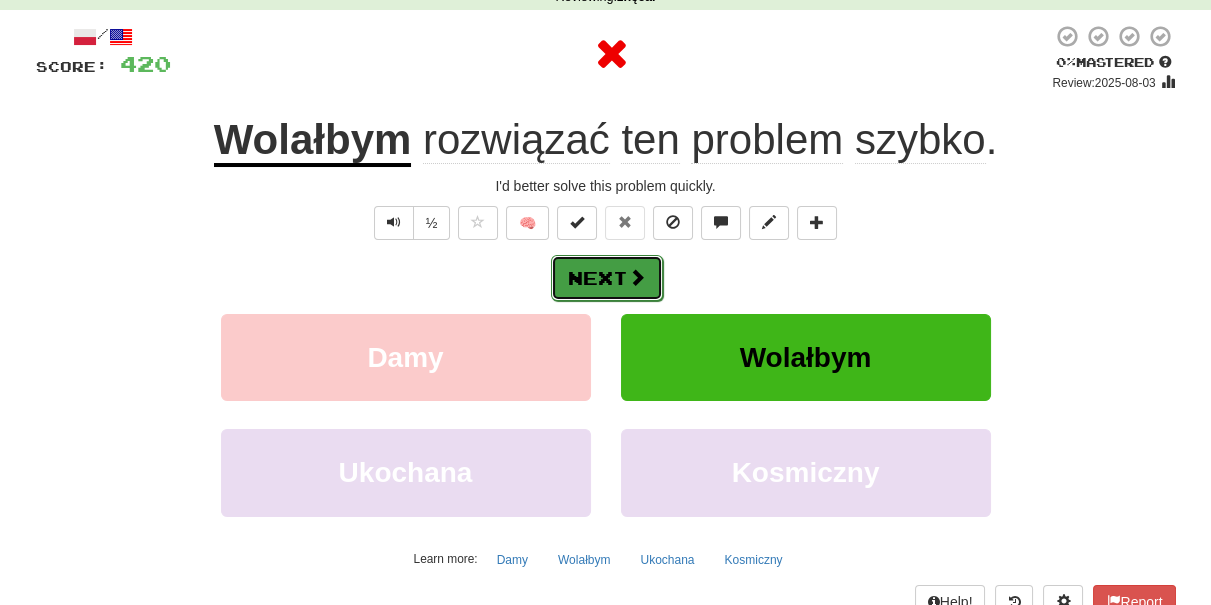 click on "Next" at bounding box center (607, 278) 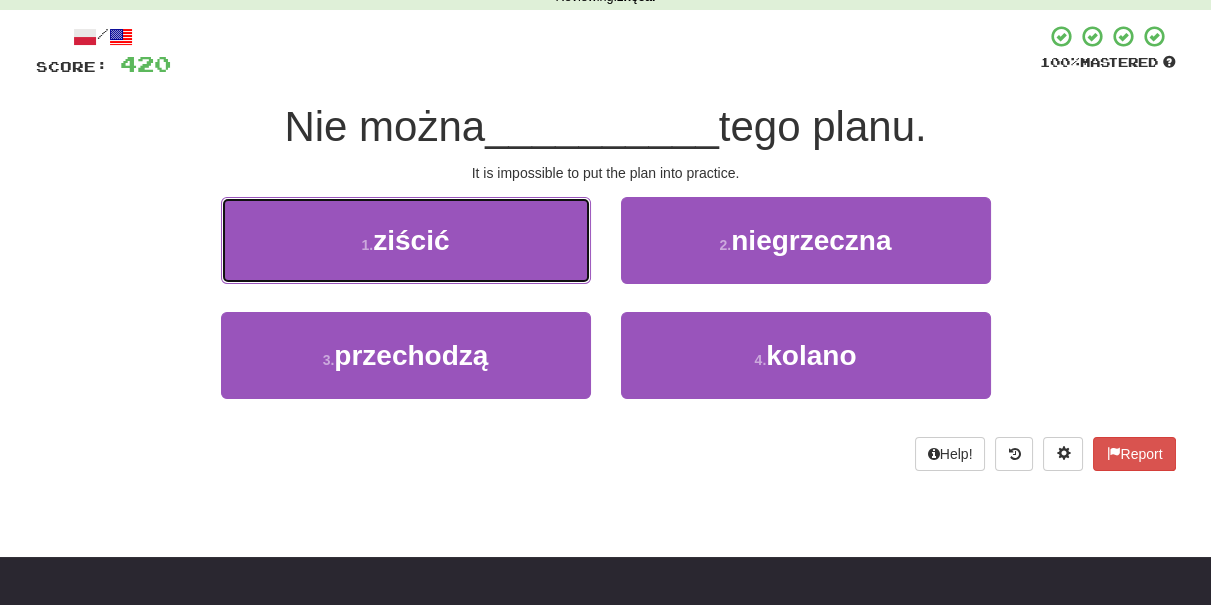 drag, startPoint x: 522, startPoint y: 245, endPoint x: 570, endPoint y: 250, distance: 48.259712 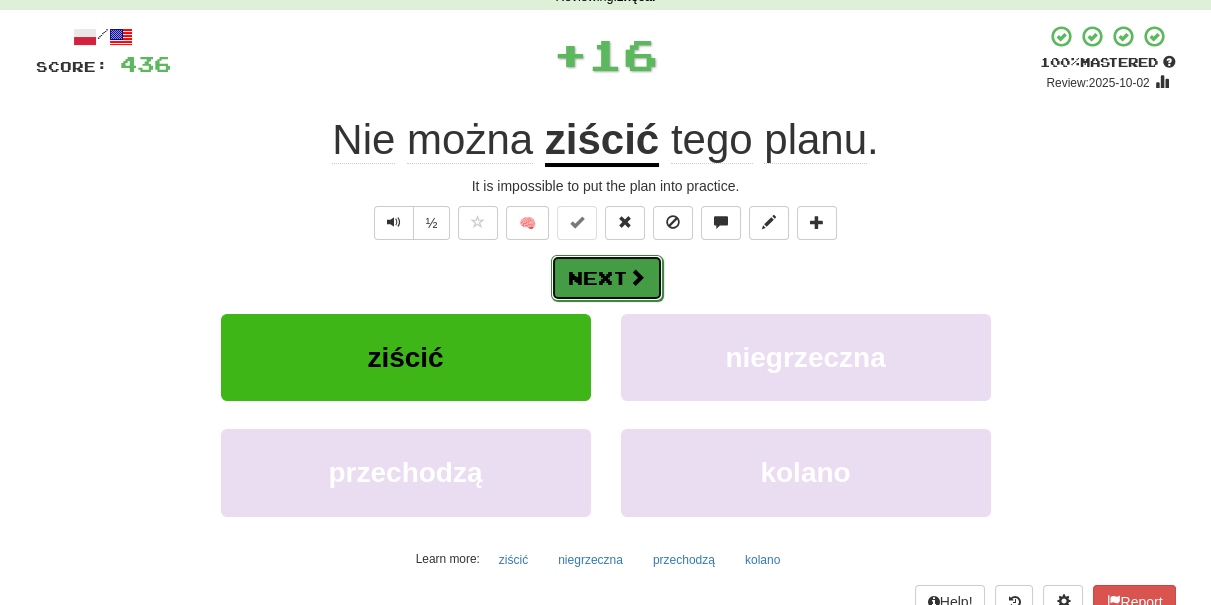 click on "Next" at bounding box center (607, 278) 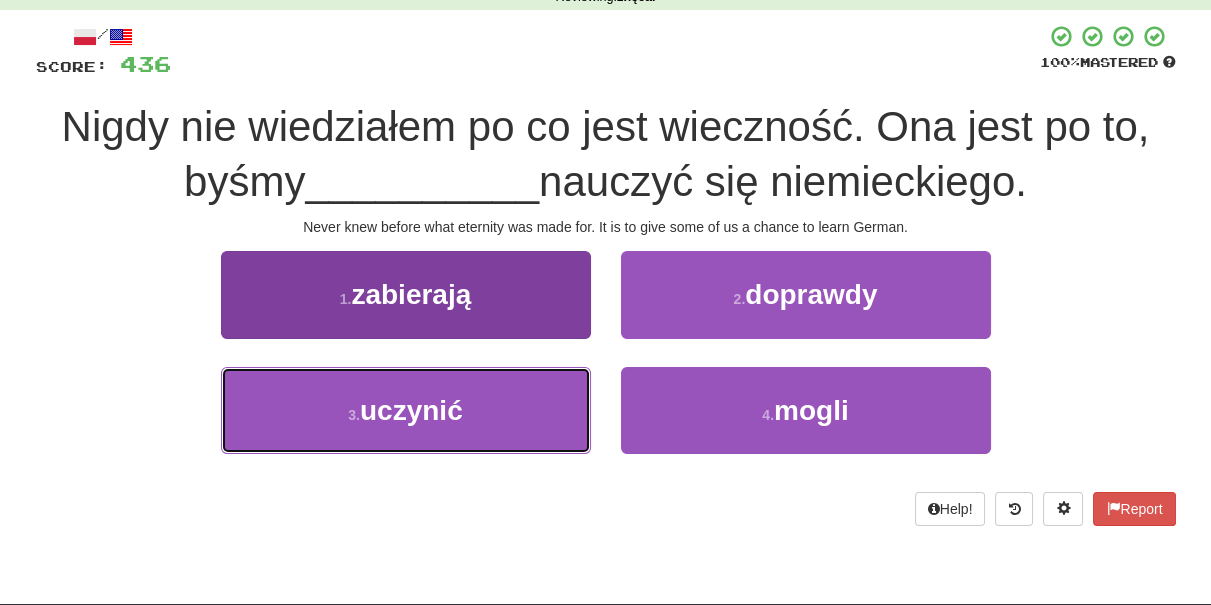 click on "3 .  uczynić" at bounding box center [406, 410] 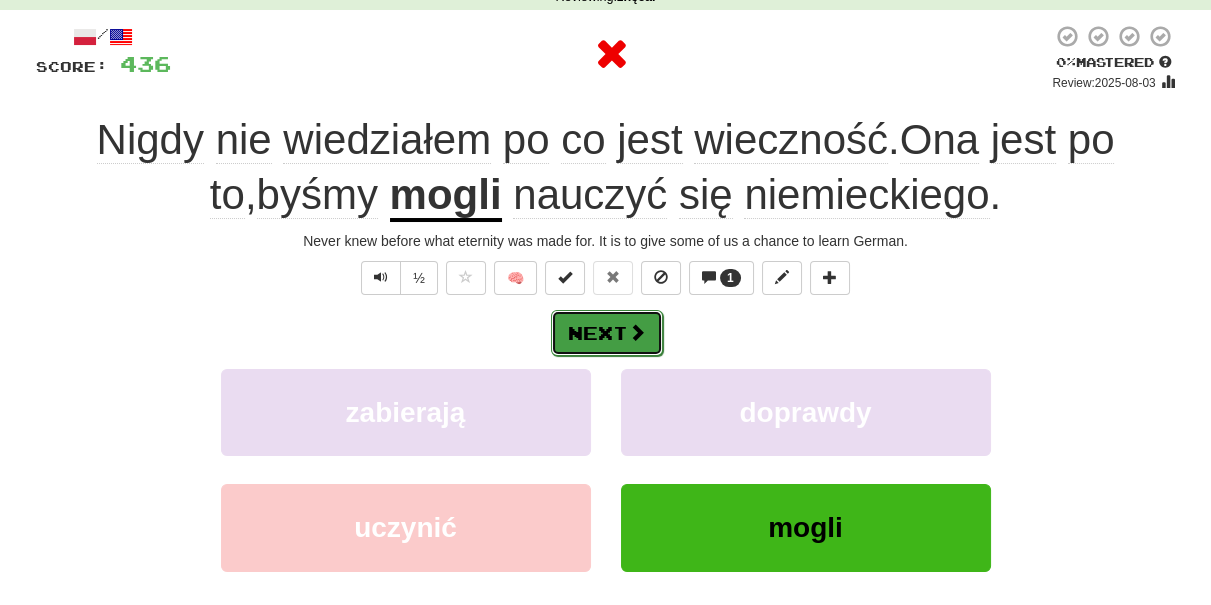 click on "Next" at bounding box center (607, 333) 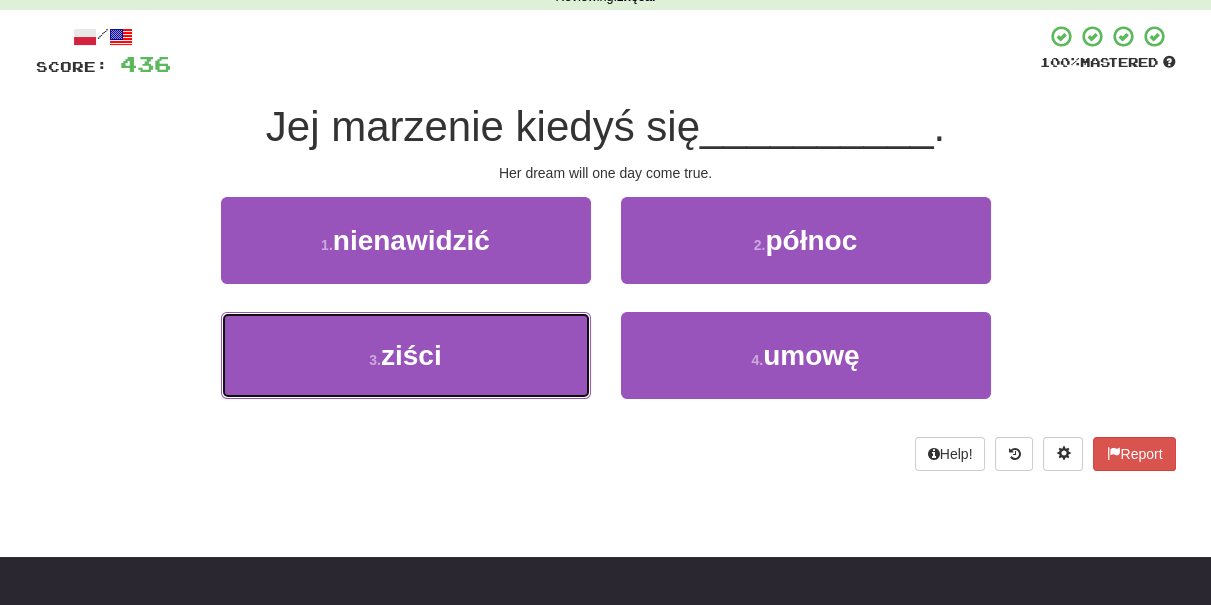 drag, startPoint x: 516, startPoint y: 349, endPoint x: 566, endPoint y: 309, distance: 64.03124 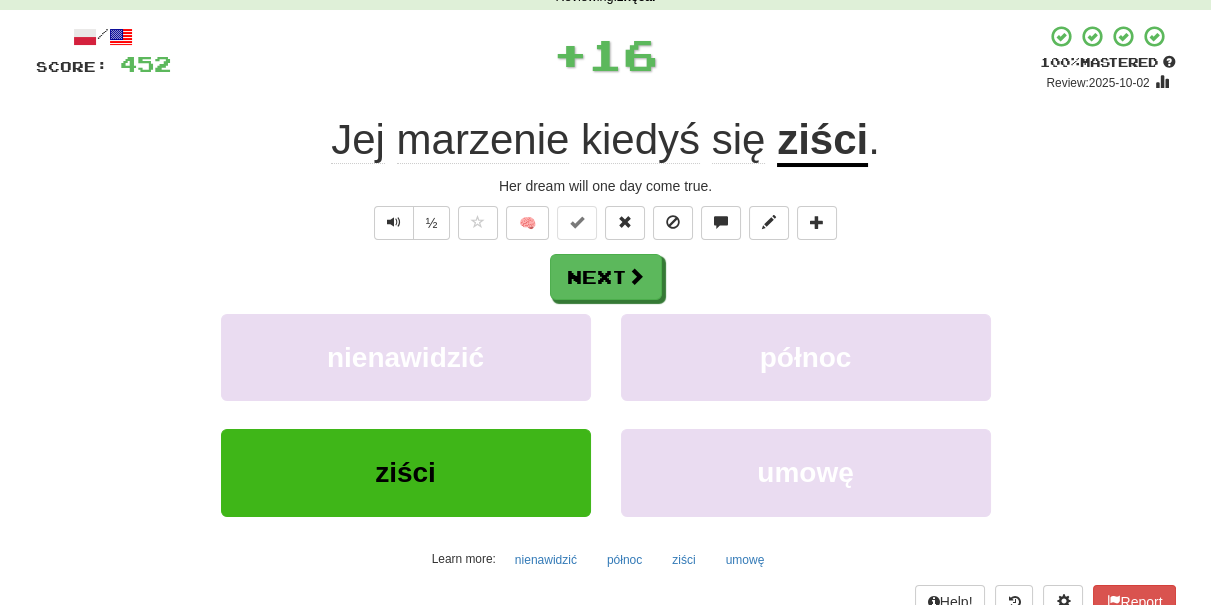 click on "/  Score:   452 + 16 100 %  Mastered Review:  2025-10-02 Jej   marzenie   kiedyś   się   ziści . Her dream will one day come true. ½ 🧠 Next nienawidzić północ ziści umowę Learn more: nienawidzić północ ziści umowę  Help!  Report Sentence Source" at bounding box center (606, 337) 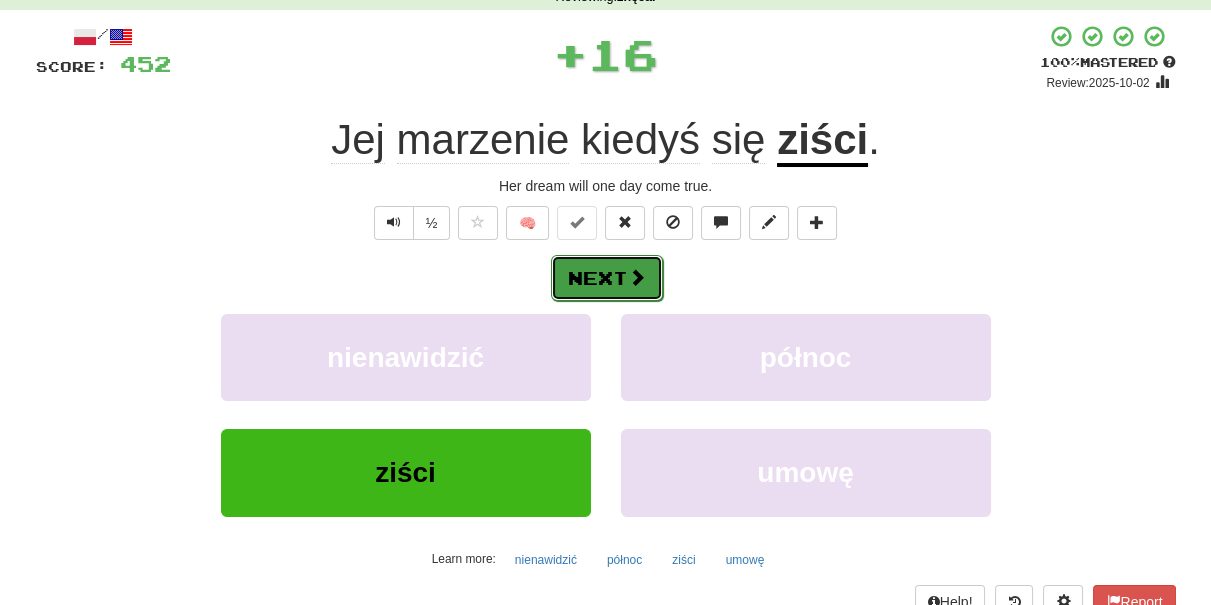 click on "Next" at bounding box center [607, 278] 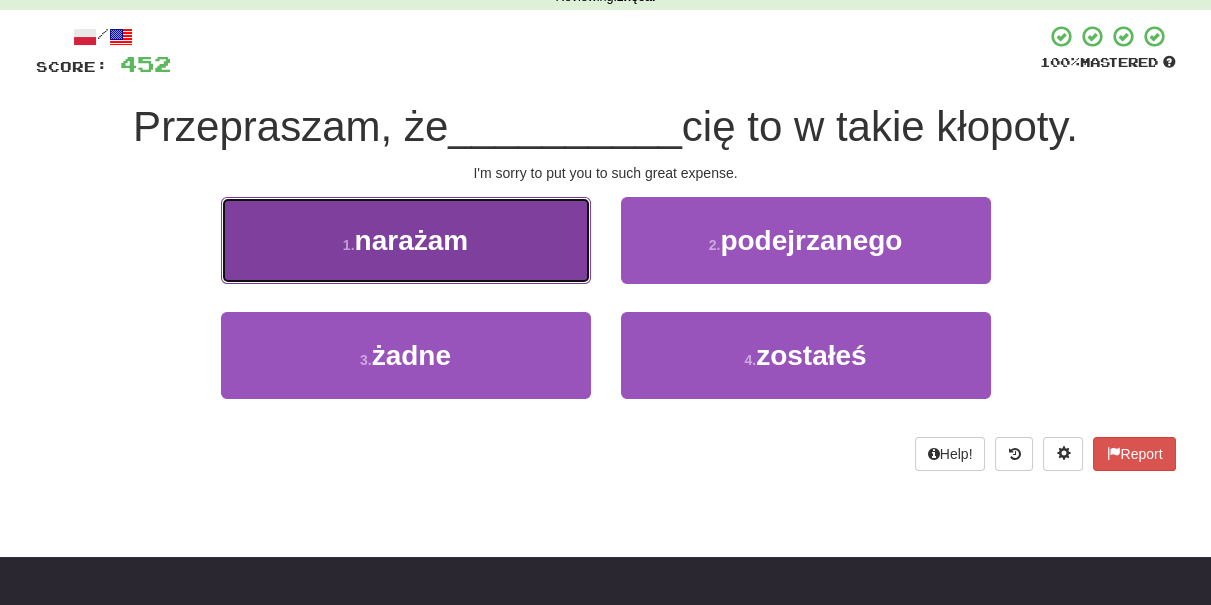 click on "1 .  narażam" at bounding box center (406, 240) 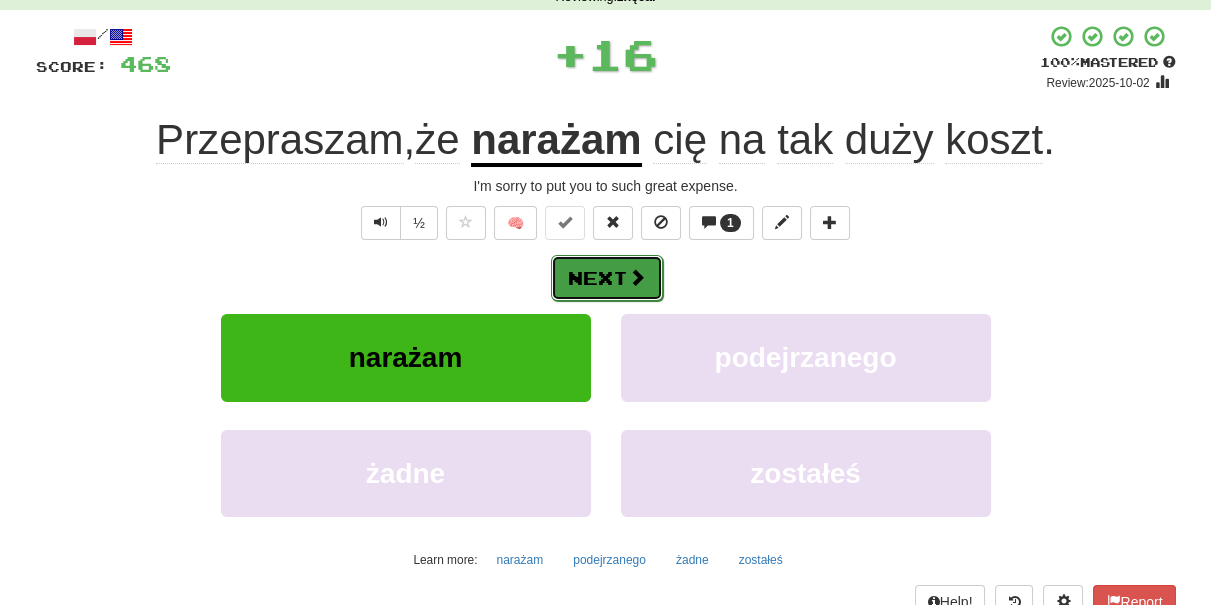 click on "Next" at bounding box center (607, 278) 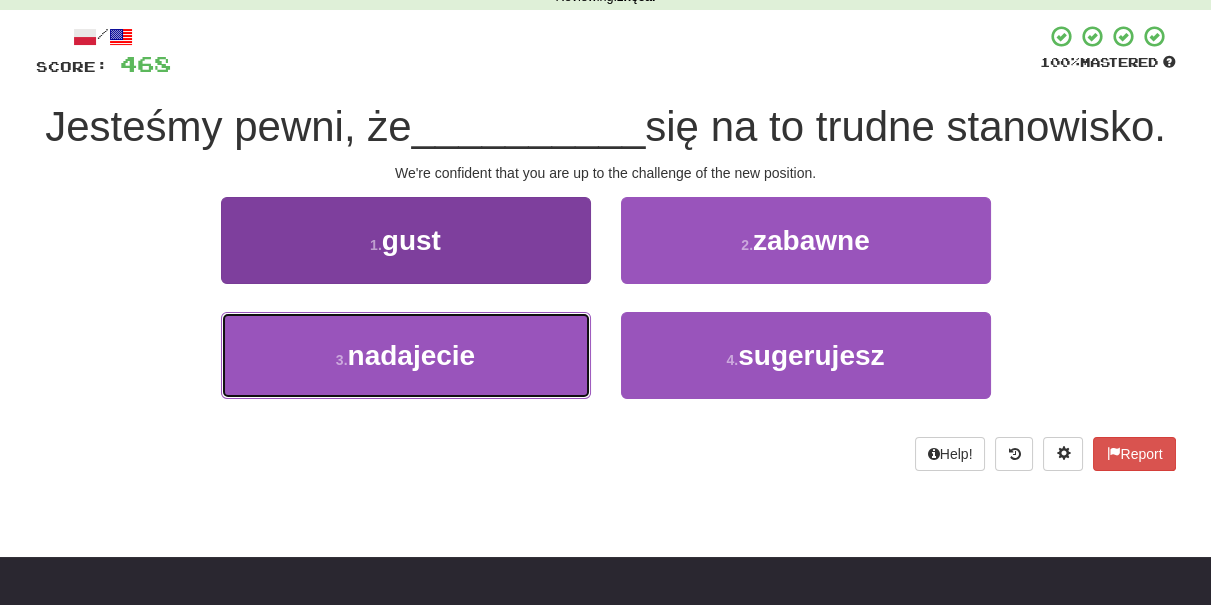 drag, startPoint x: 557, startPoint y: 394, endPoint x: 573, endPoint y: 386, distance: 17.888544 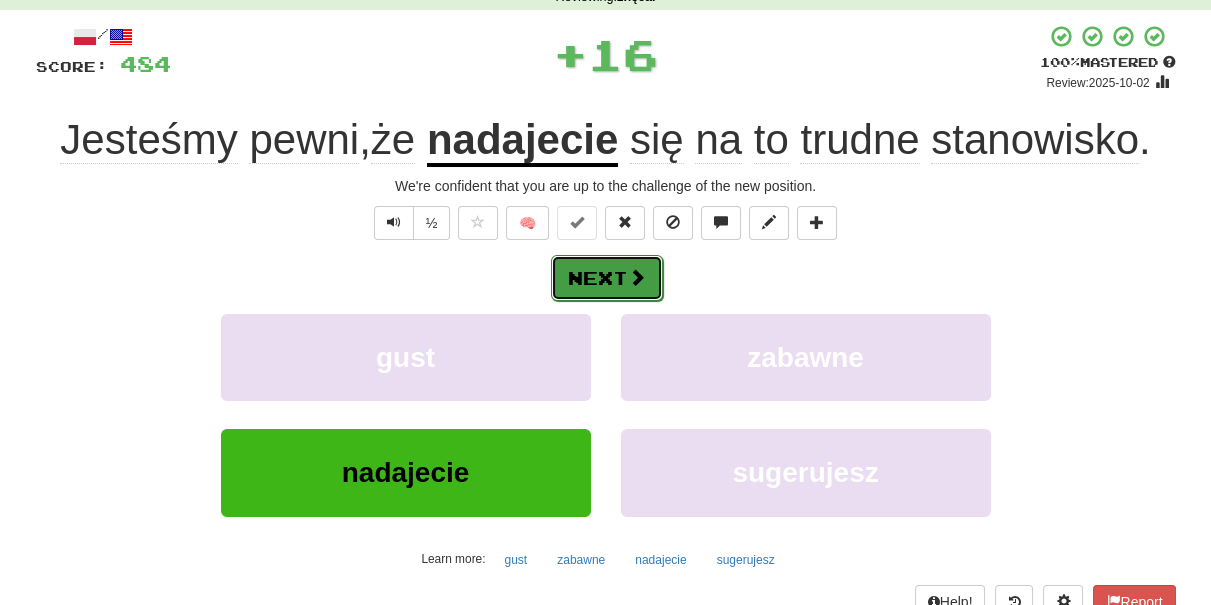click at bounding box center (637, 277) 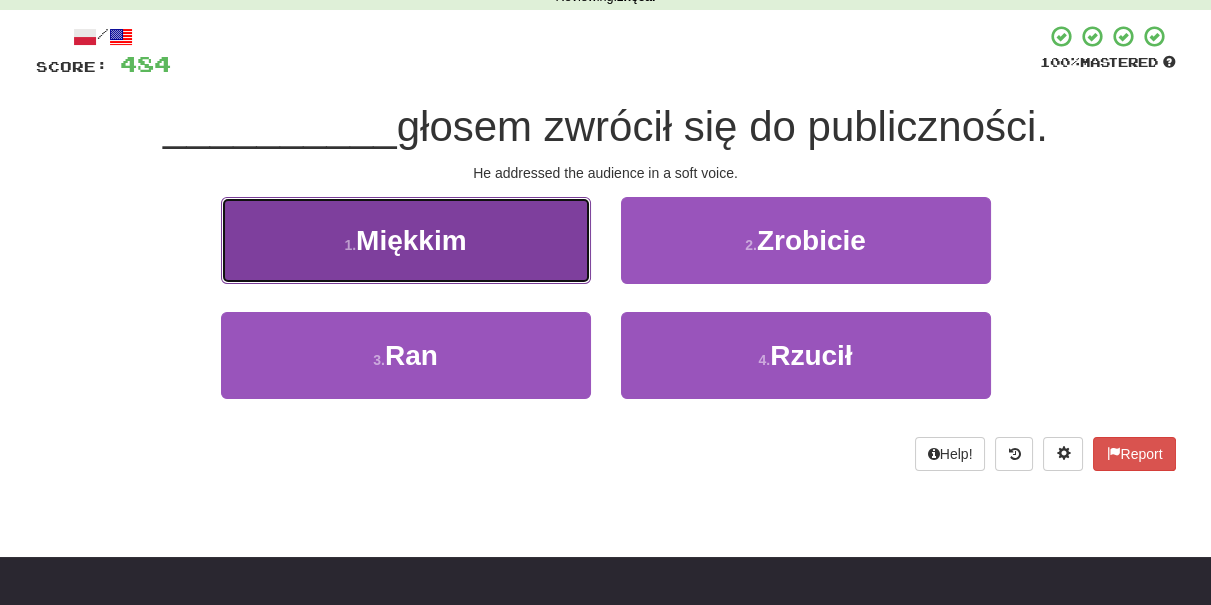 click on "1 .  Miękkim" at bounding box center (406, 240) 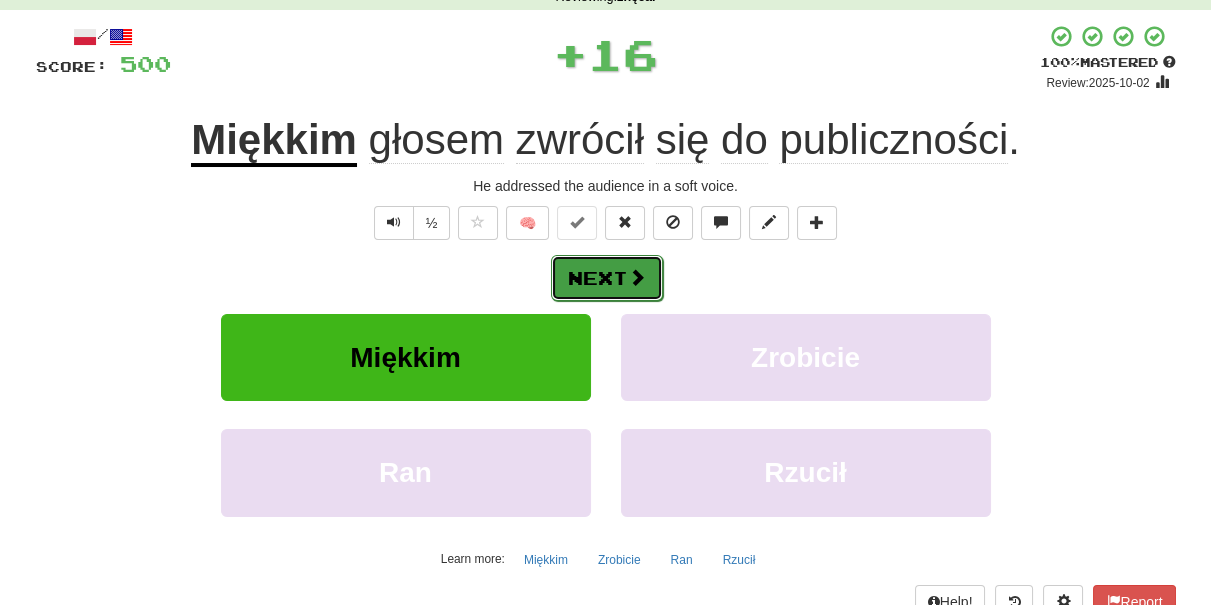 click at bounding box center [637, 277] 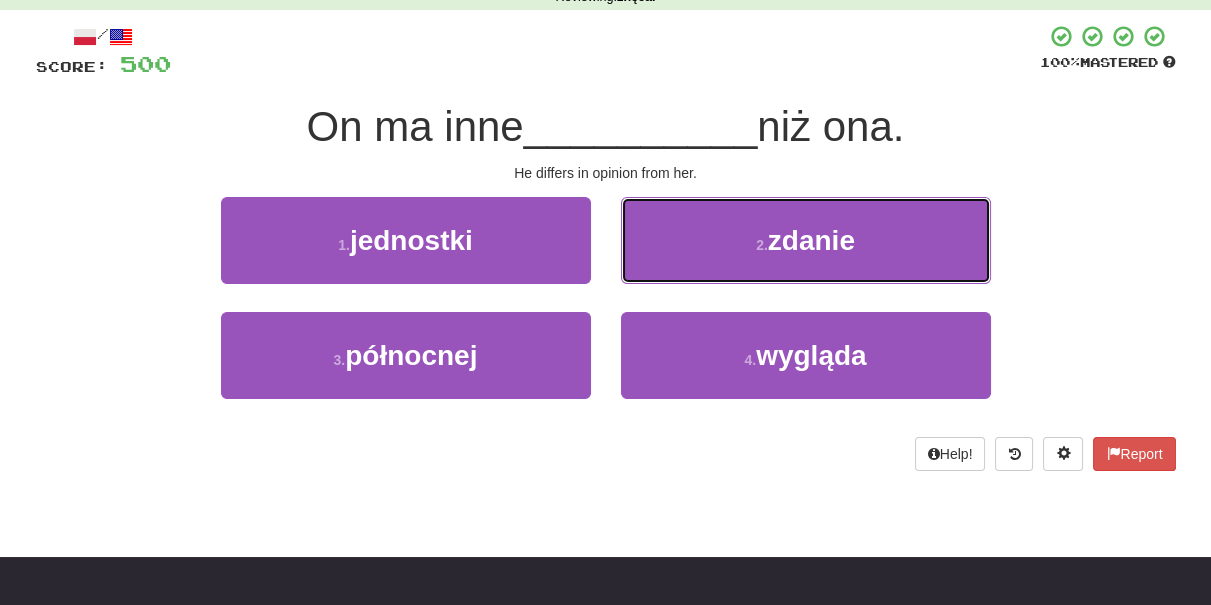 click on "2 .  zdanie" at bounding box center (806, 240) 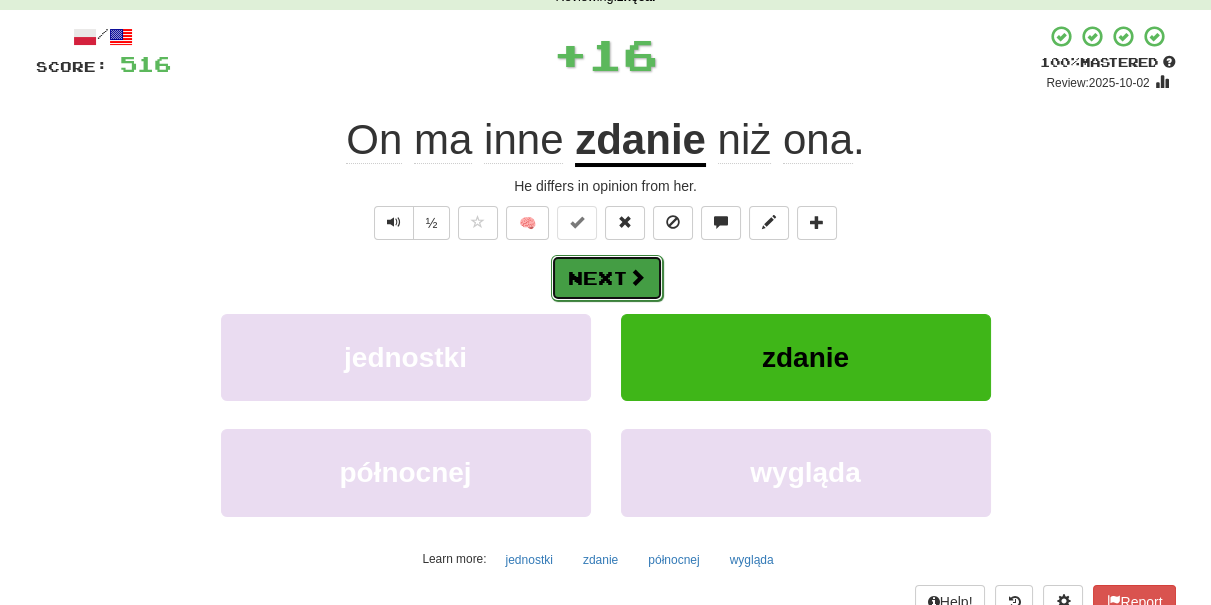 click at bounding box center (637, 277) 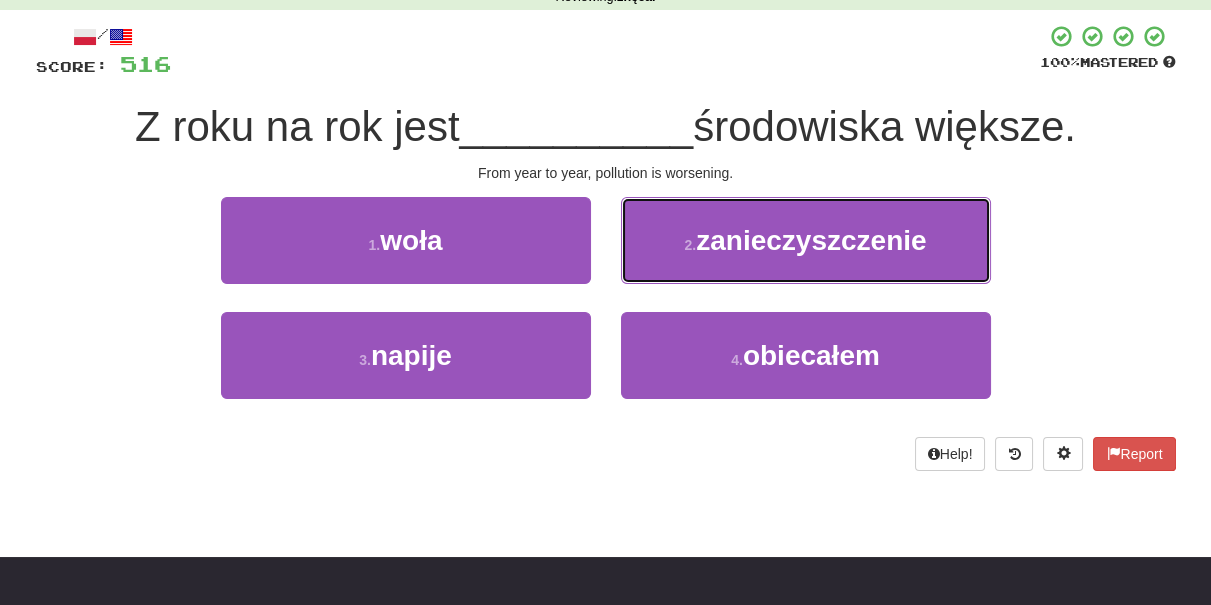 click on "2 .  zanieczyszczenie" at bounding box center [806, 240] 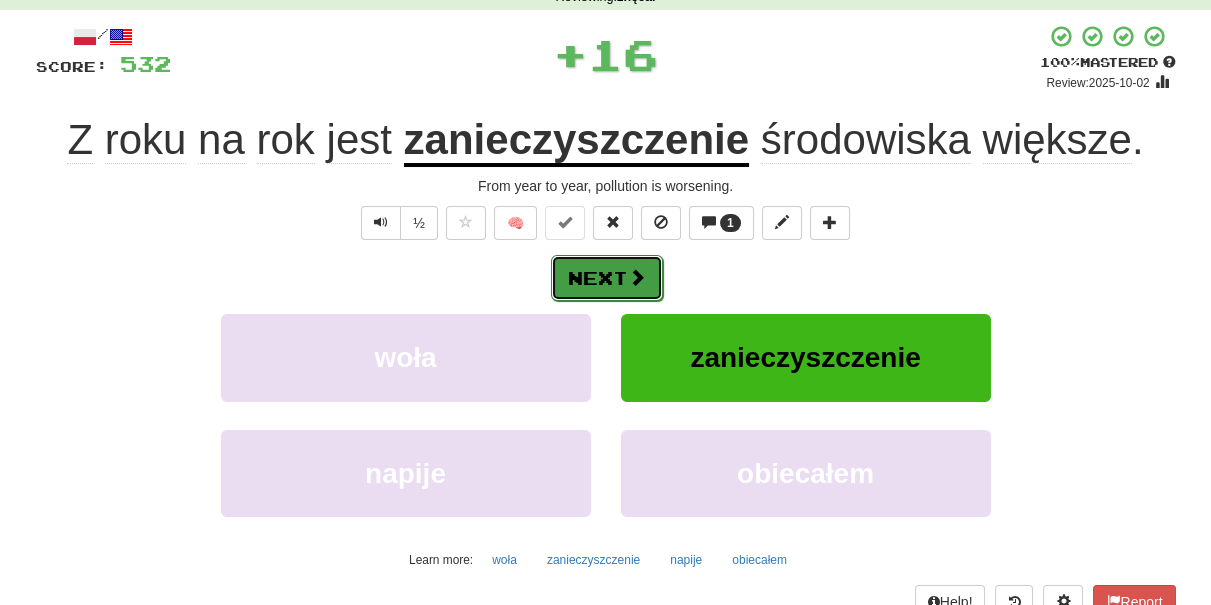 click at bounding box center [637, 277] 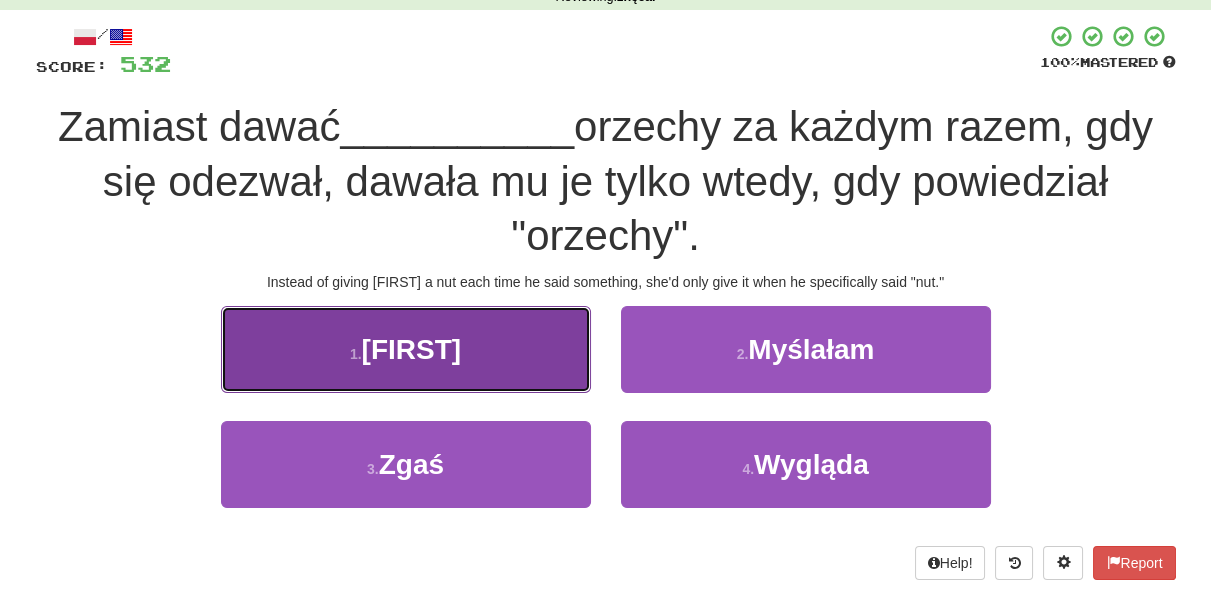 click on "1 .  Alexowi" at bounding box center [406, 349] 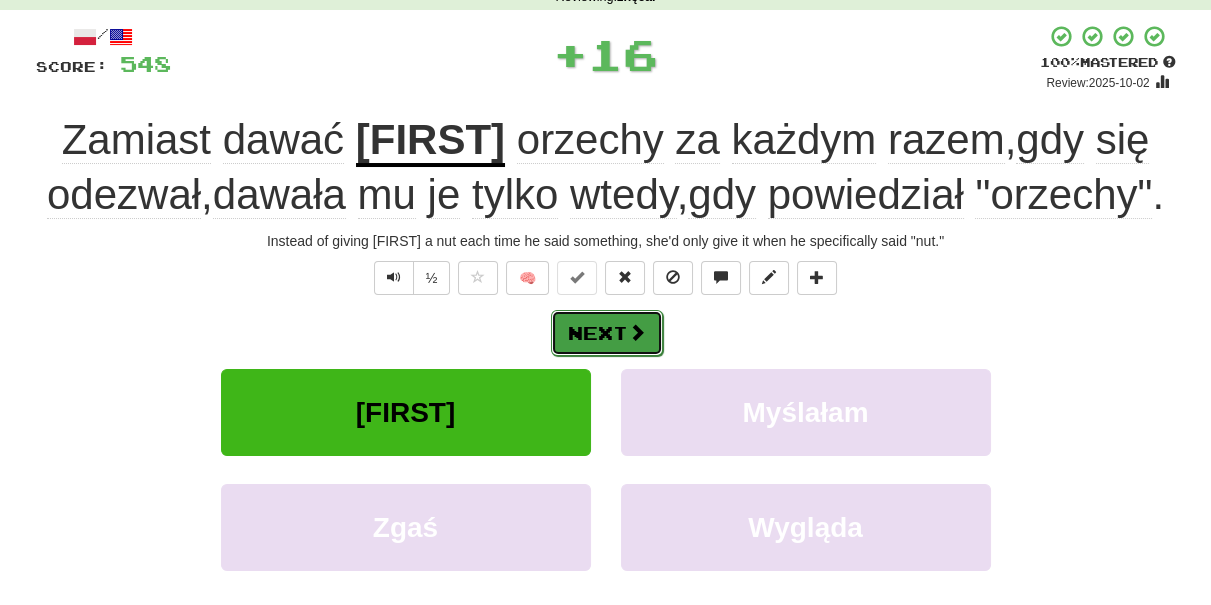 click on "Next" at bounding box center [607, 333] 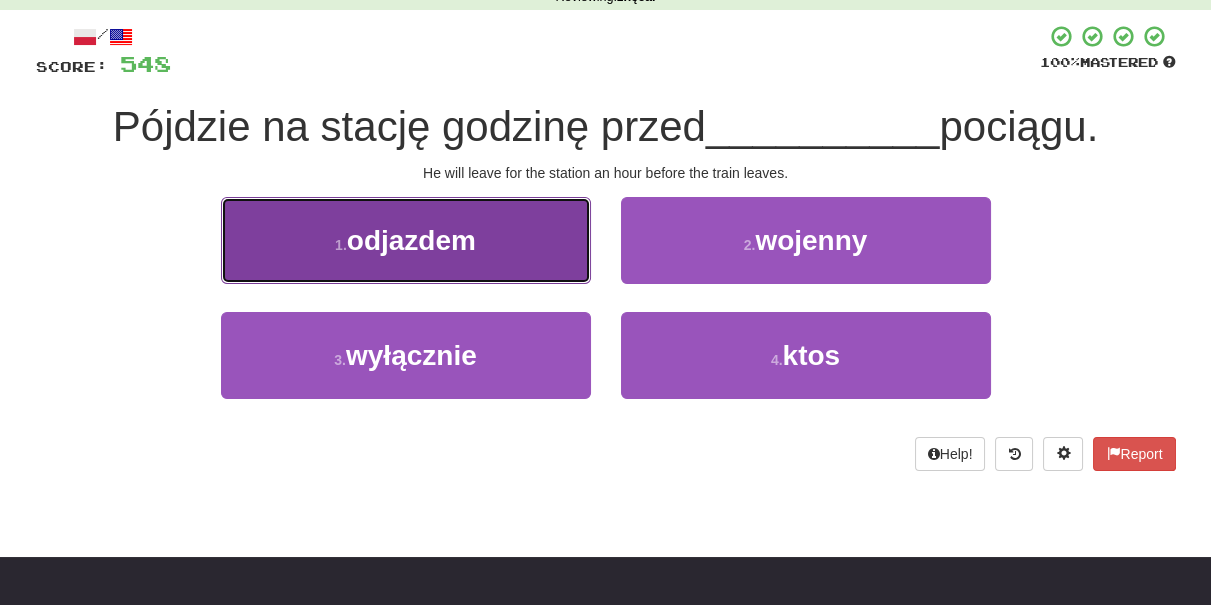 click on "1 .  odjazdem" at bounding box center [406, 240] 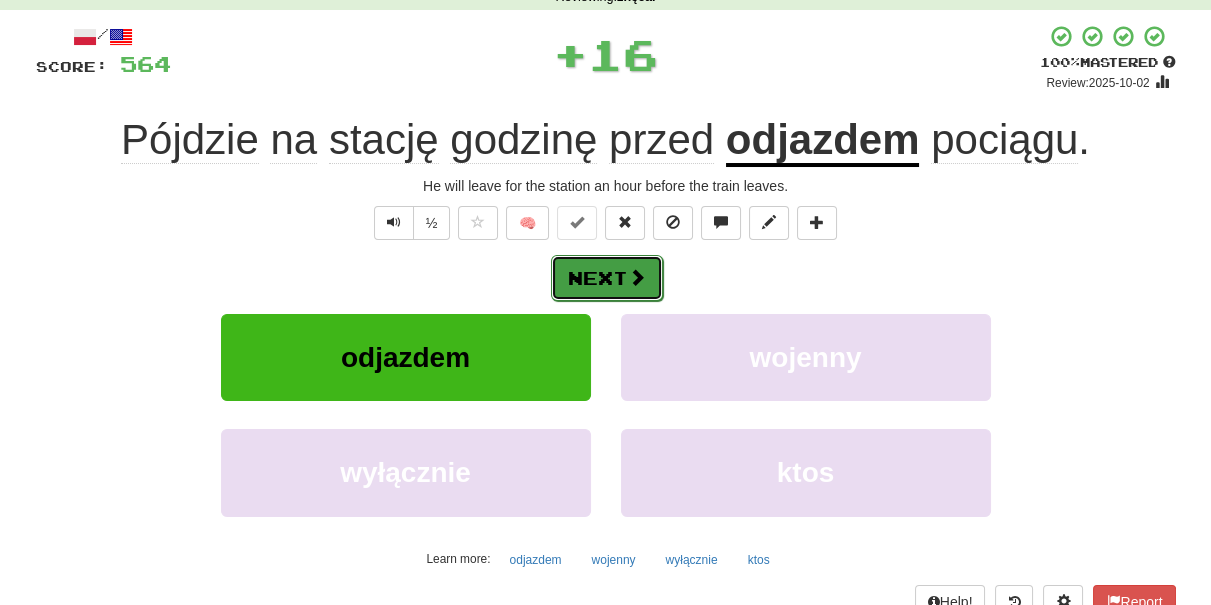 click at bounding box center (637, 277) 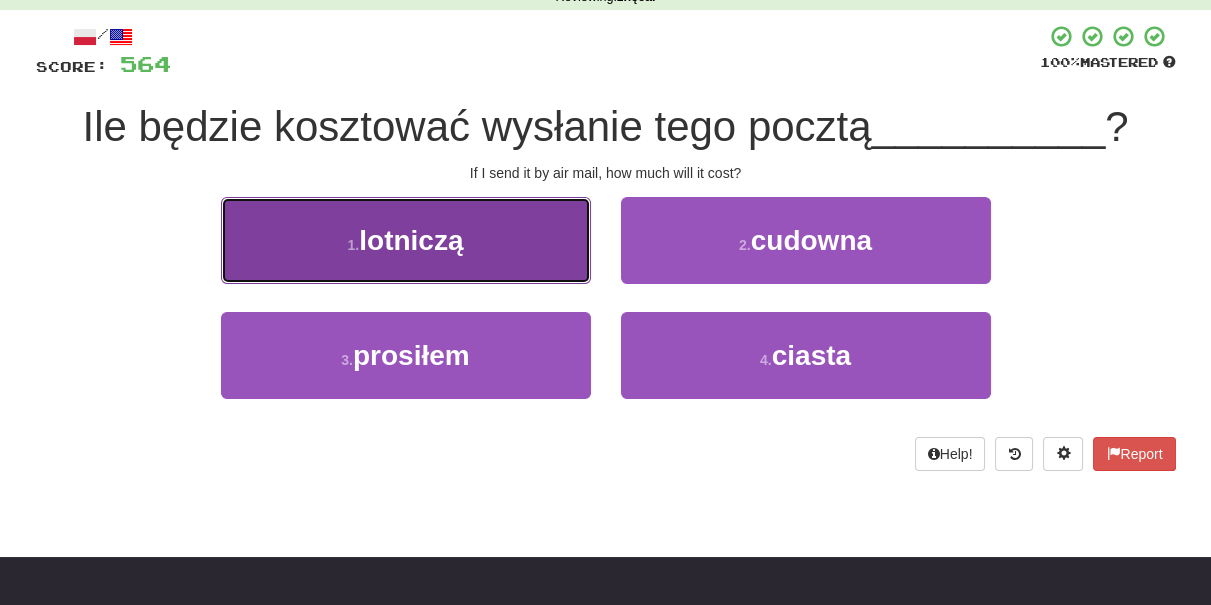 click on "1 .  lotniczą" at bounding box center [406, 240] 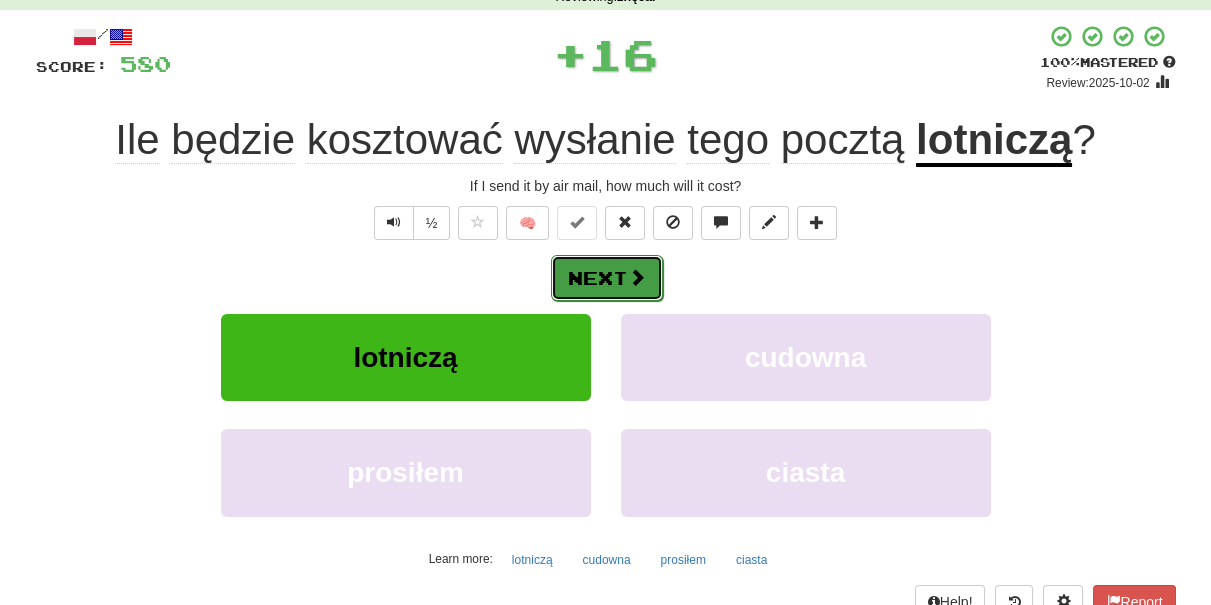 click at bounding box center (637, 277) 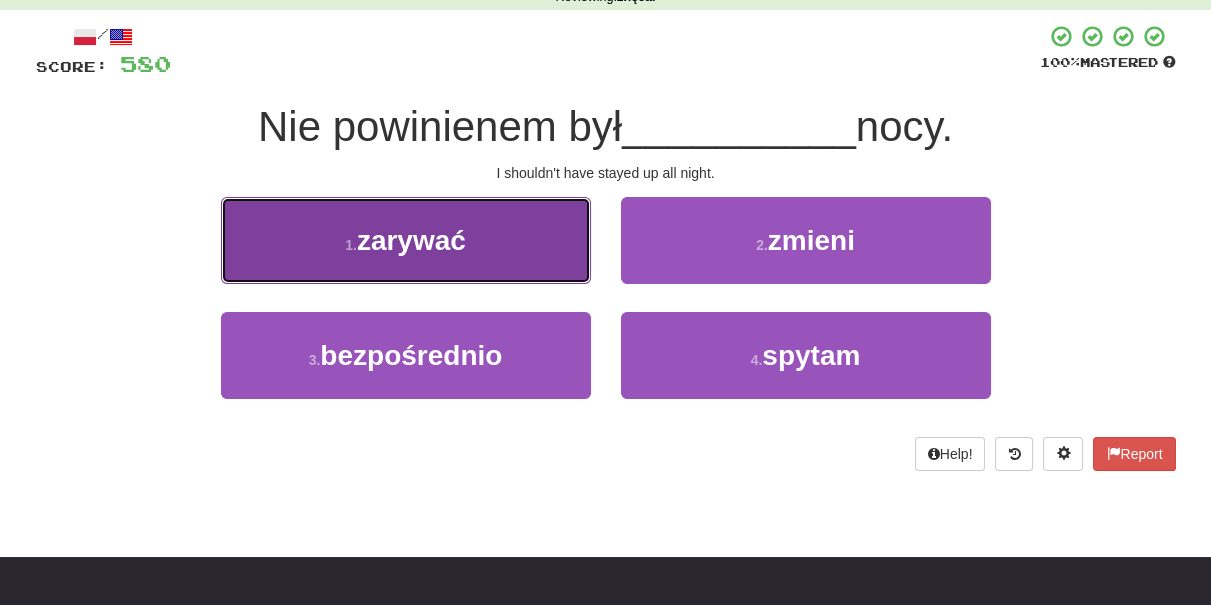 click on "1 .  zarywać" at bounding box center (406, 240) 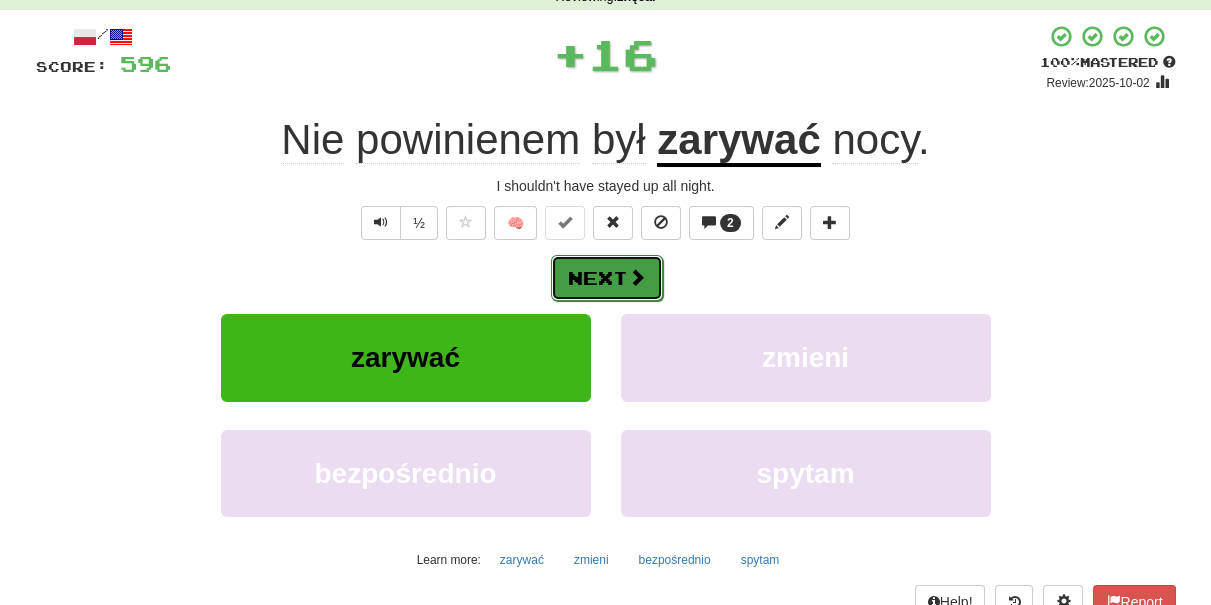 click at bounding box center [637, 277] 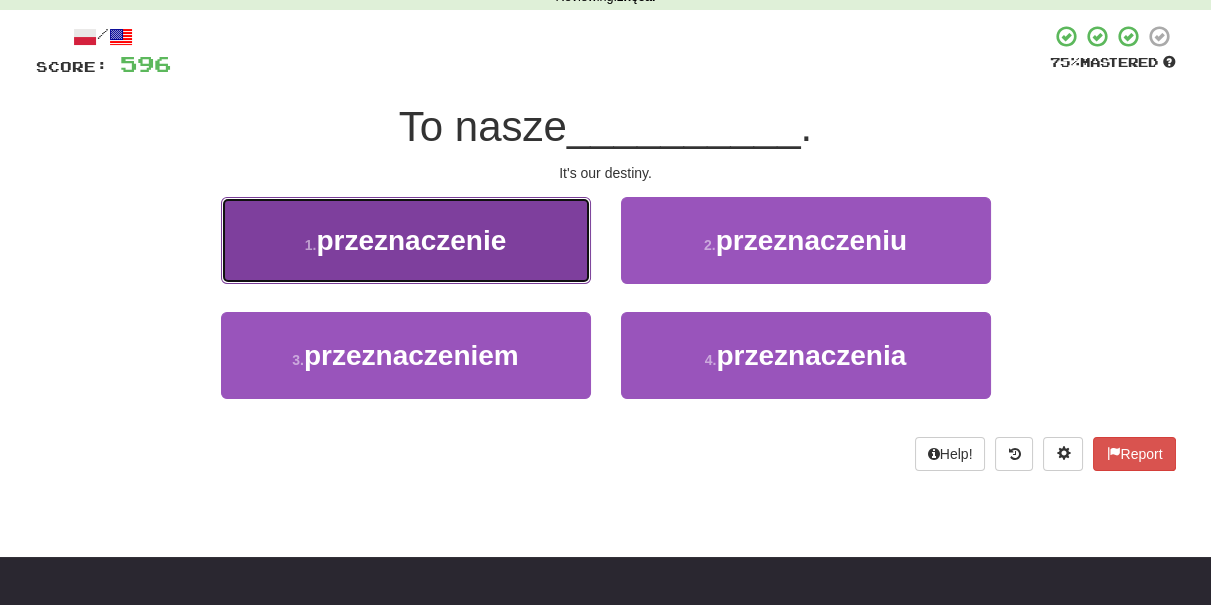 click on "1 .  przeznaczenie" at bounding box center [406, 240] 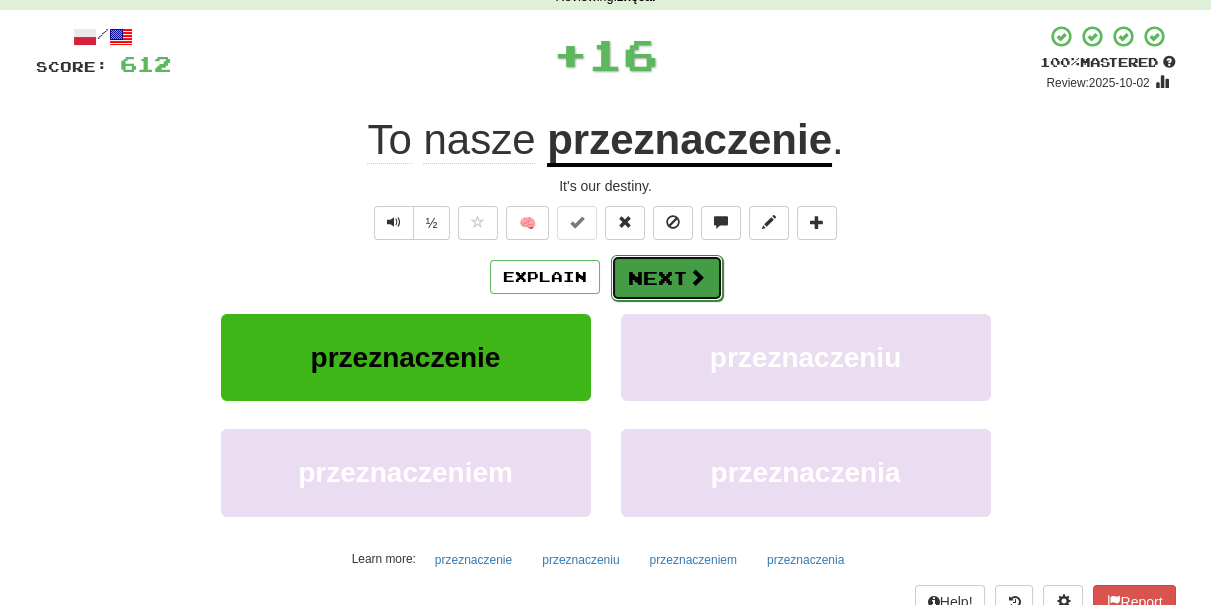click on "Next" at bounding box center [667, 278] 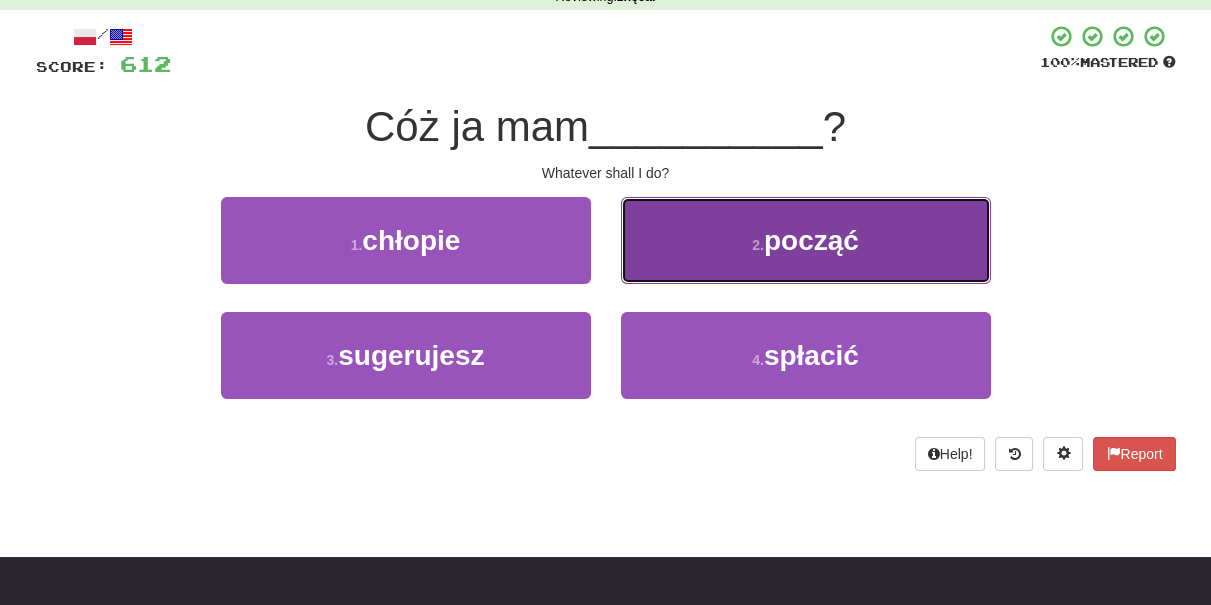 click on "2 .  począć" at bounding box center (806, 240) 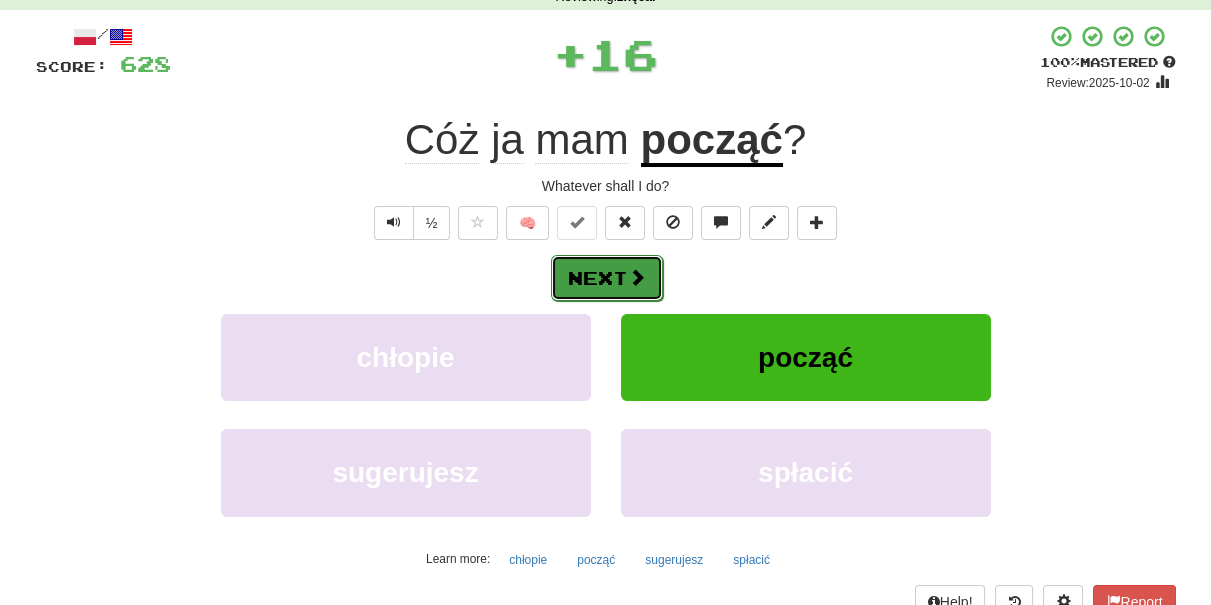 click at bounding box center [637, 277] 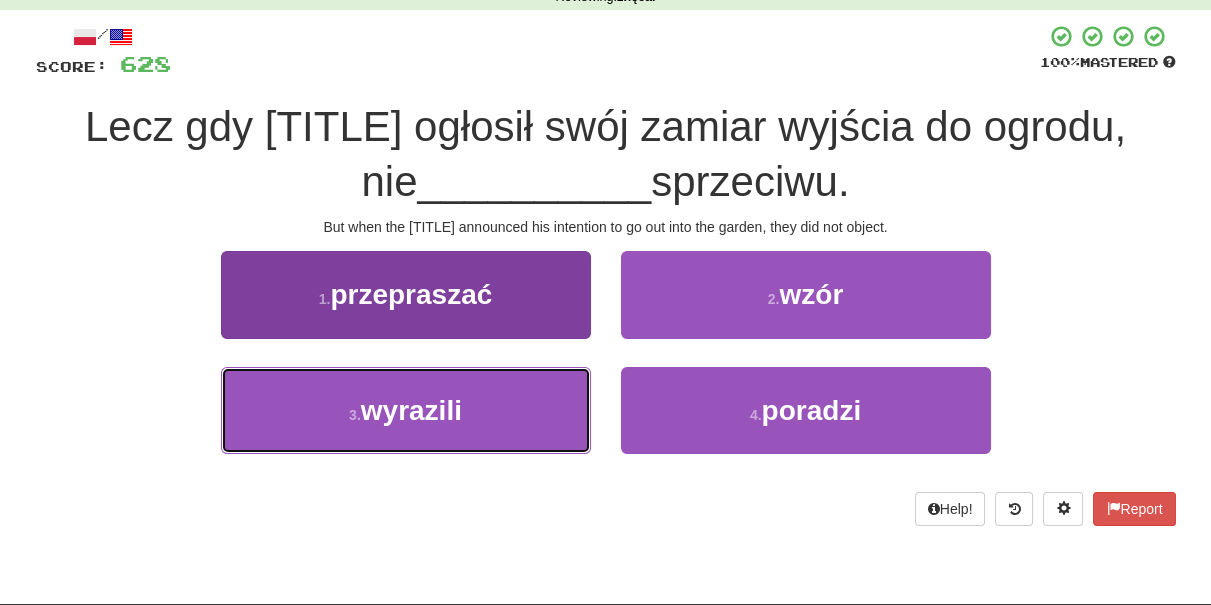 drag, startPoint x: 530, startPoint y: 397, endPoint x: 567, endPoint y: 372, distance: 44.65423 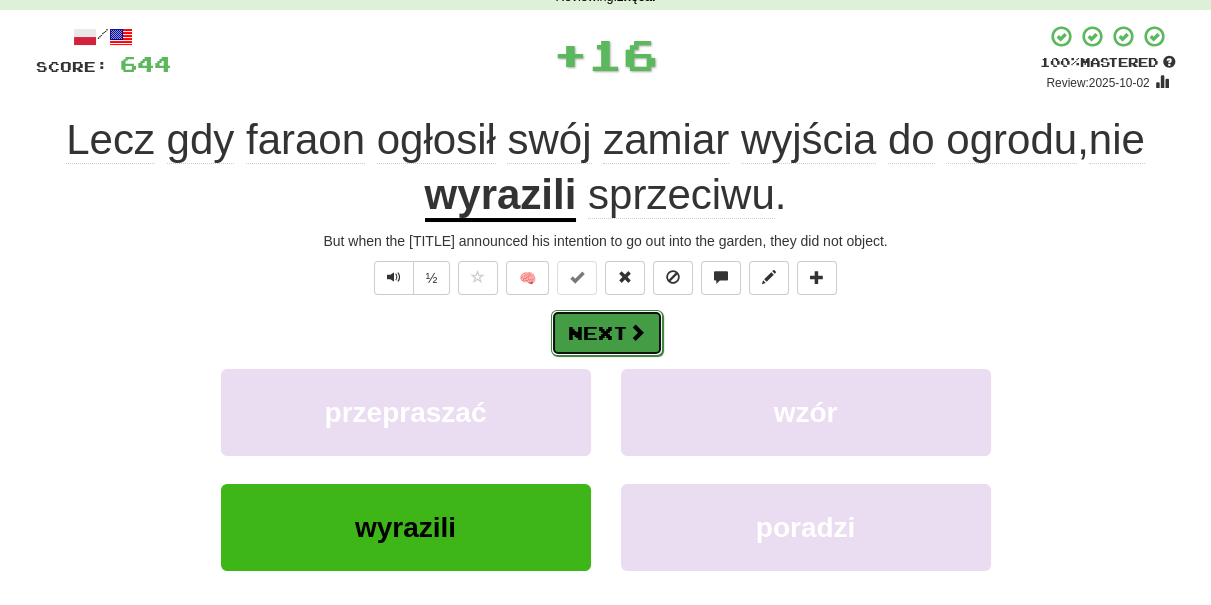 click on "Next" at bounding box center (607, 333) 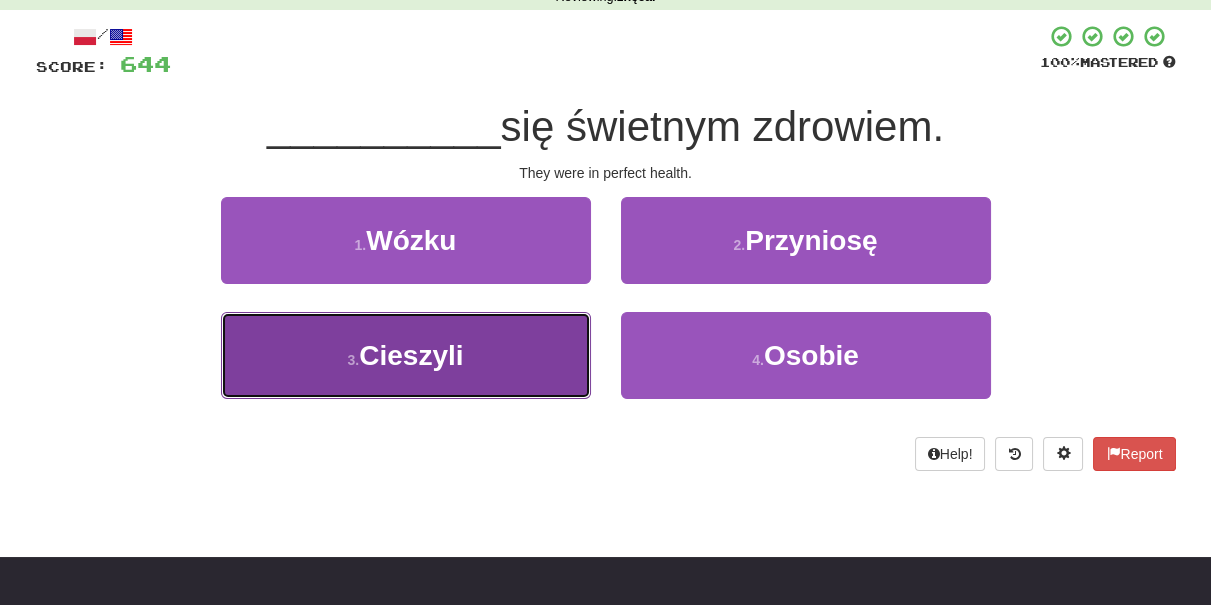 click on "3 .  Cieszyli" at bounding box center (406, 355) 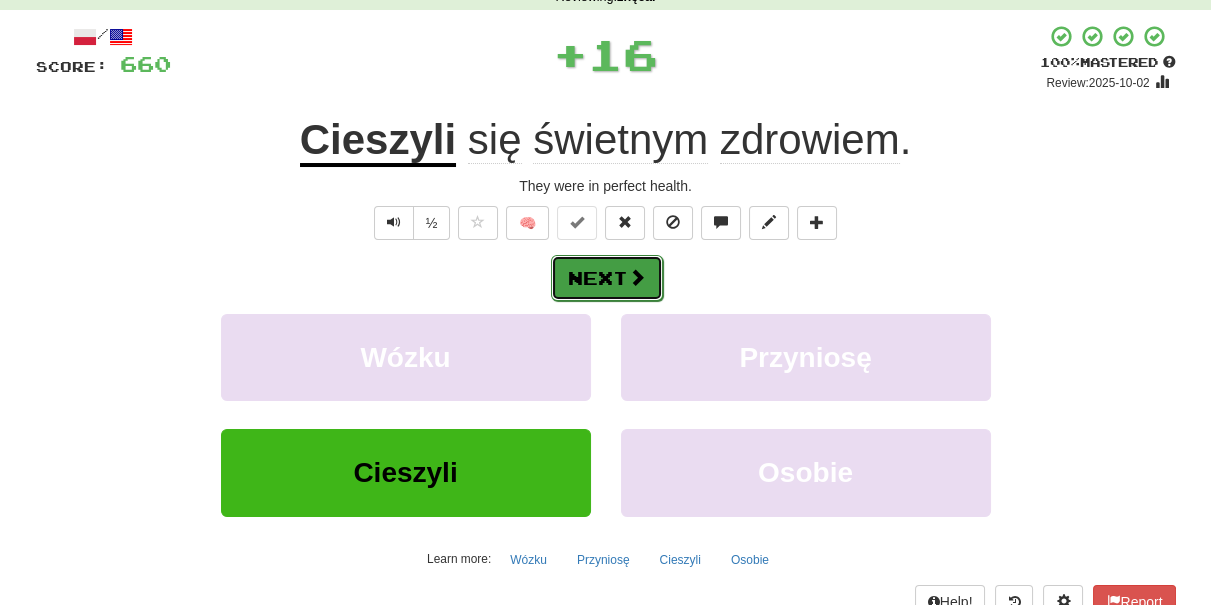 click on "Next" at bounding box center (607, 278) 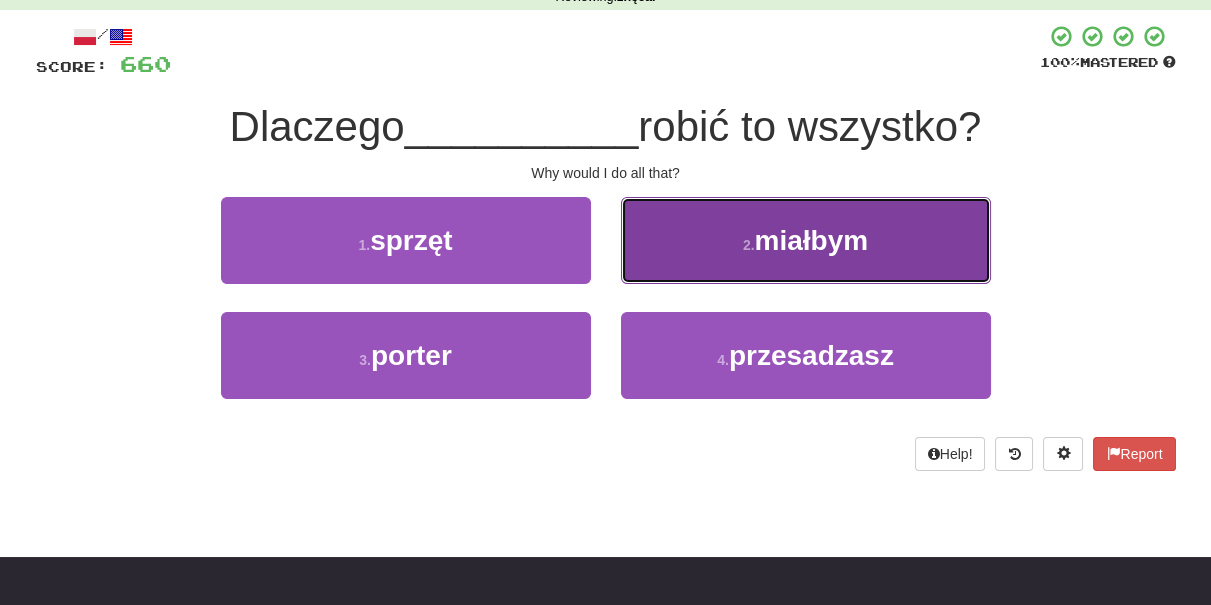click on "2 .  miałbym" at bounding box center [806, 240] 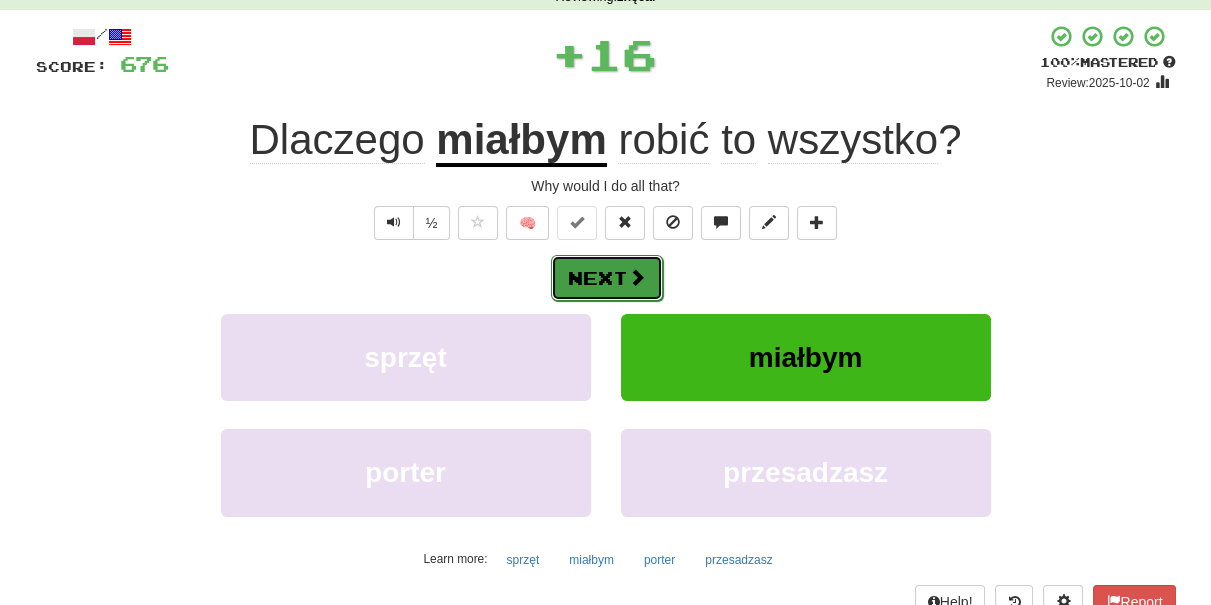 click at bounding box center [637, 277] 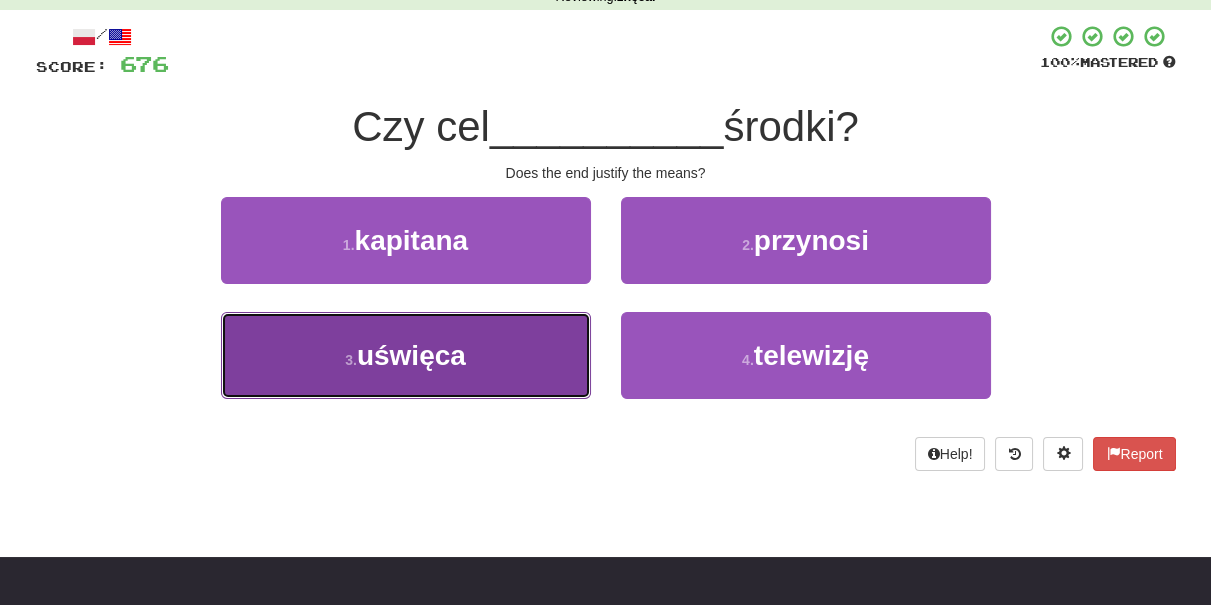 click on "3 .  uświęca" at bounding box center [406, 355] 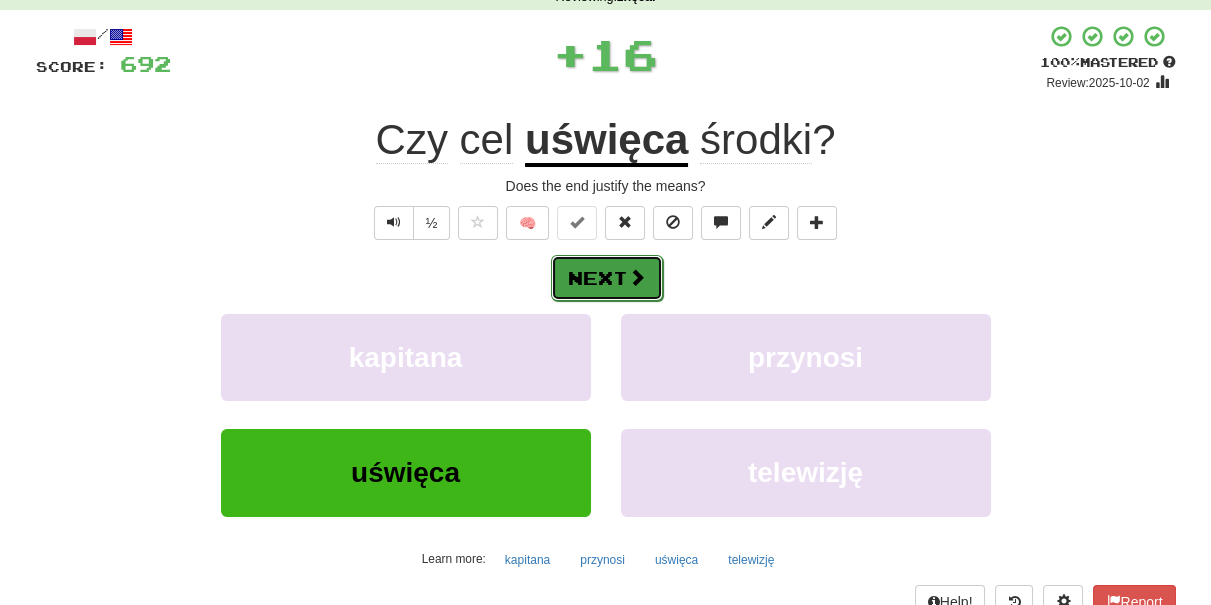 click on "Next" at bounding box center (607, 278) 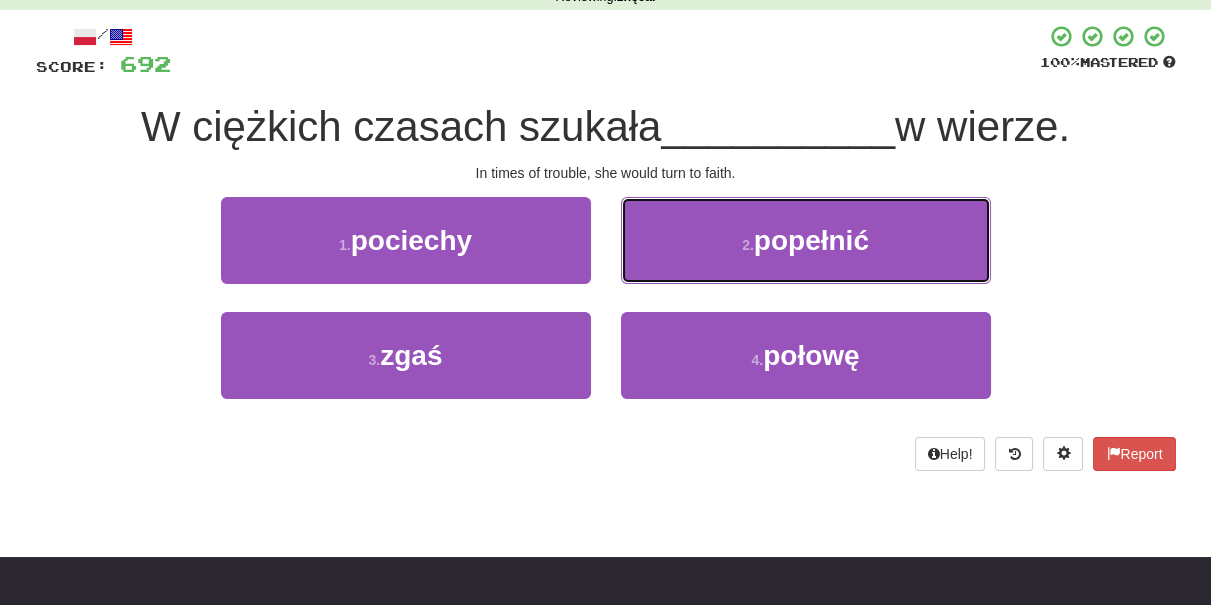 drag, startPoint x: 652, startPoint y: 227, endPoint x: 646, endPoint y: 252, distance: 25.70992 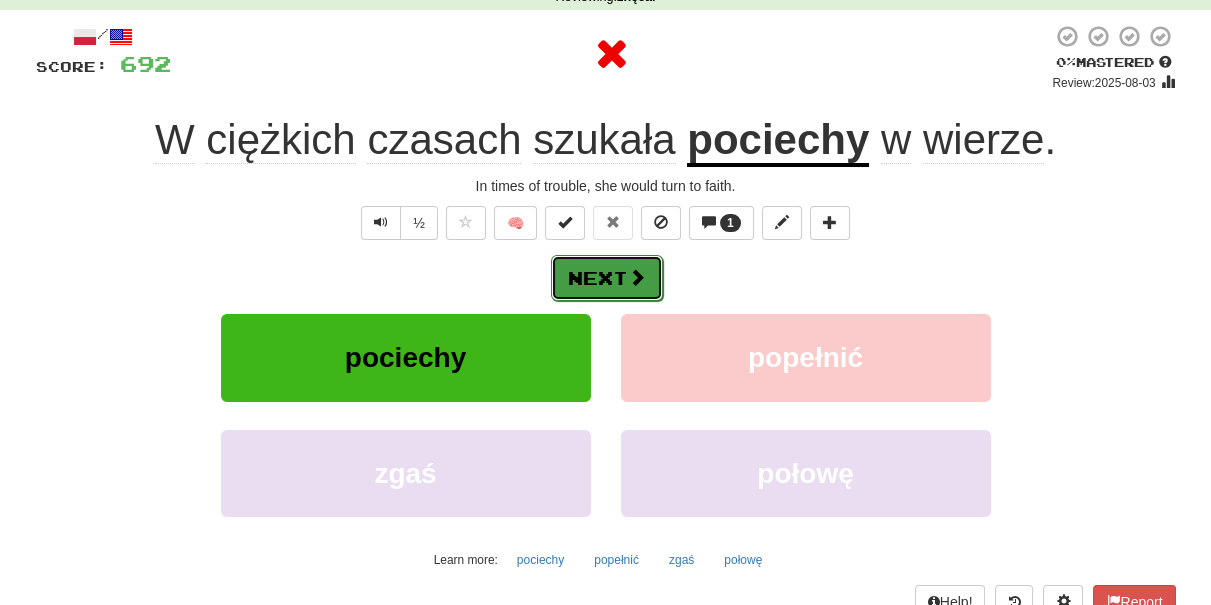 click on "Next" at bounding box center (607, 278) 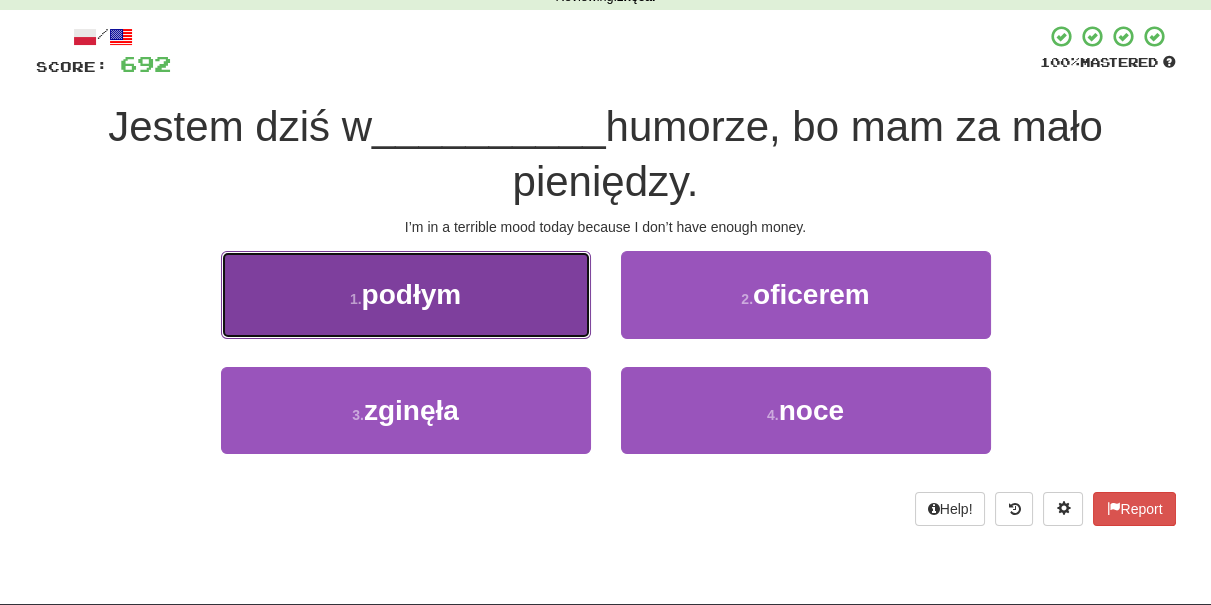 click on "1 .  podłym" at bounding box center (406, 294) 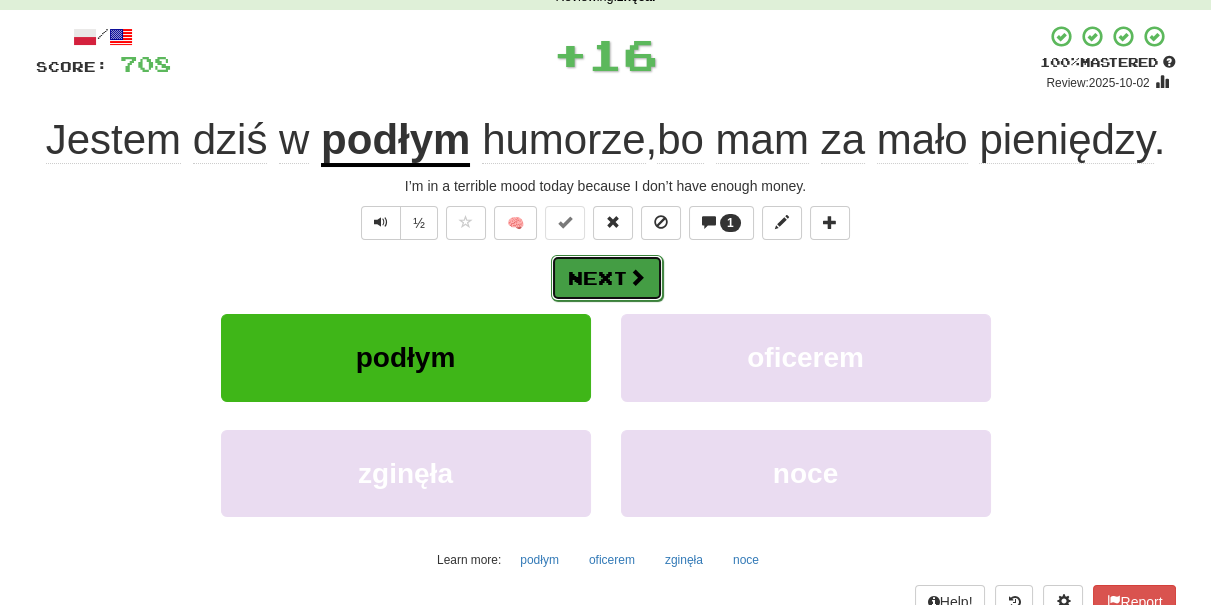 click on "Next" at bounding box center (607, 278) 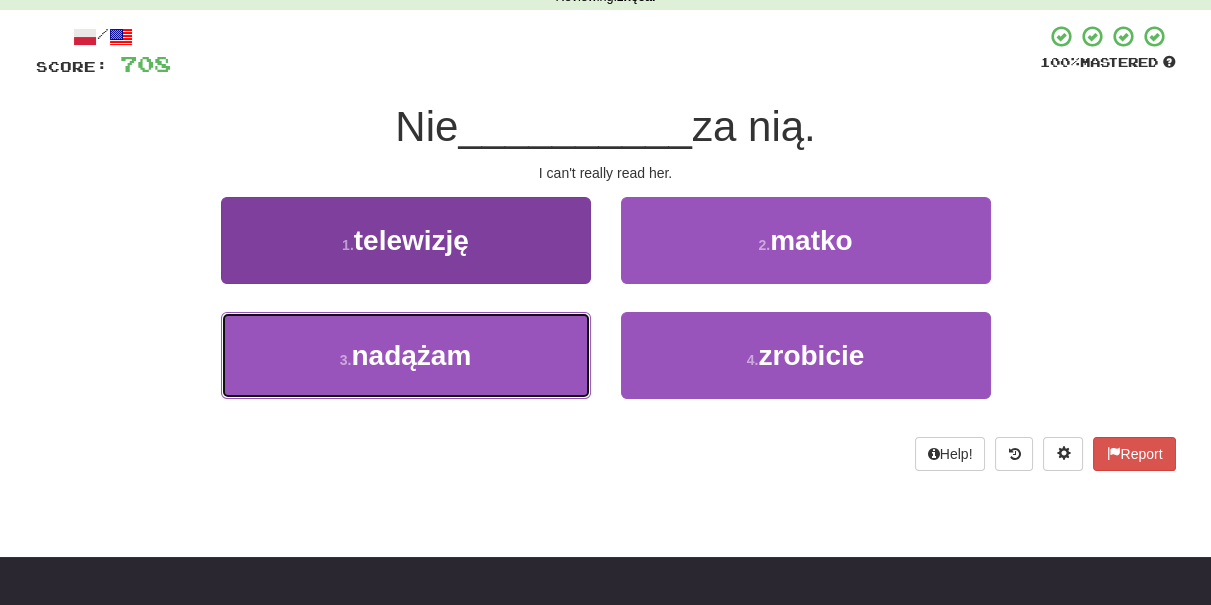 drag, startPoint x: 505, startPoint y: 353, endPoint x: 564, endPoint y: 314, distance: 70.724815 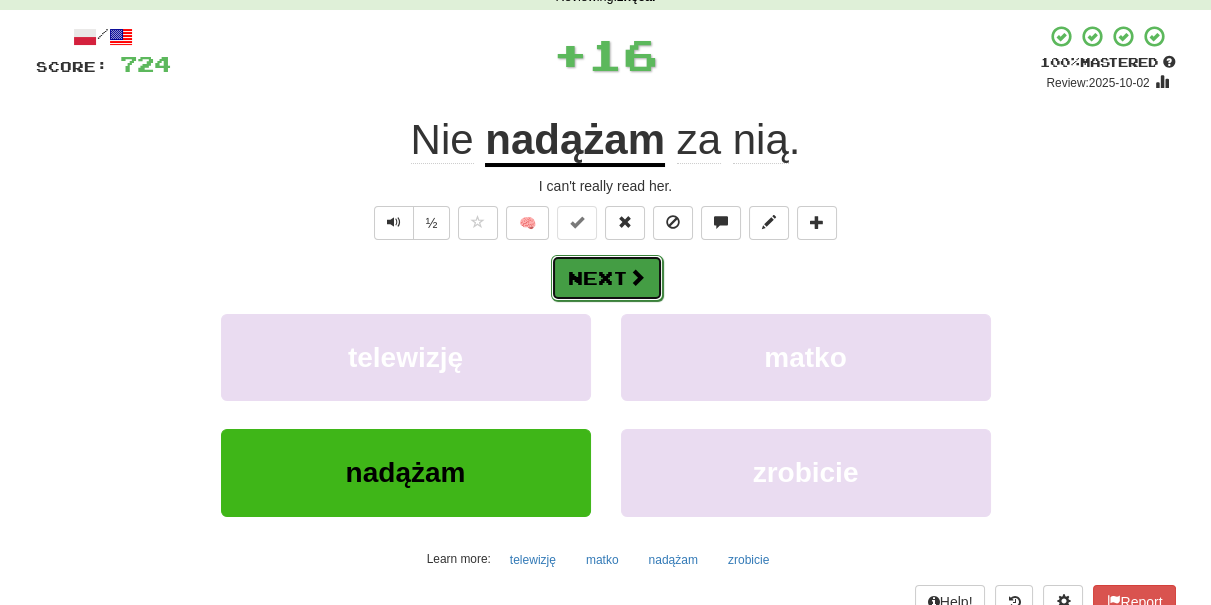 click on "Next" at bounding box center [607, 278] 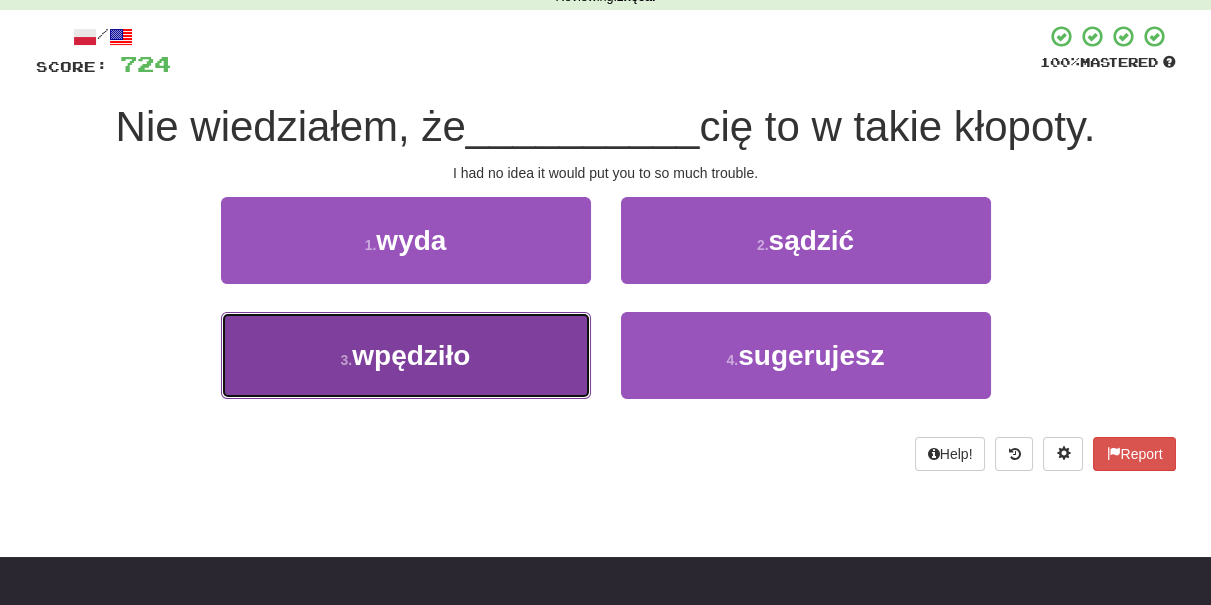 drag, startPoint x: 535, startPoint y: 341, endPoint x: 582, endPoint y: 304, distance: 59.816387 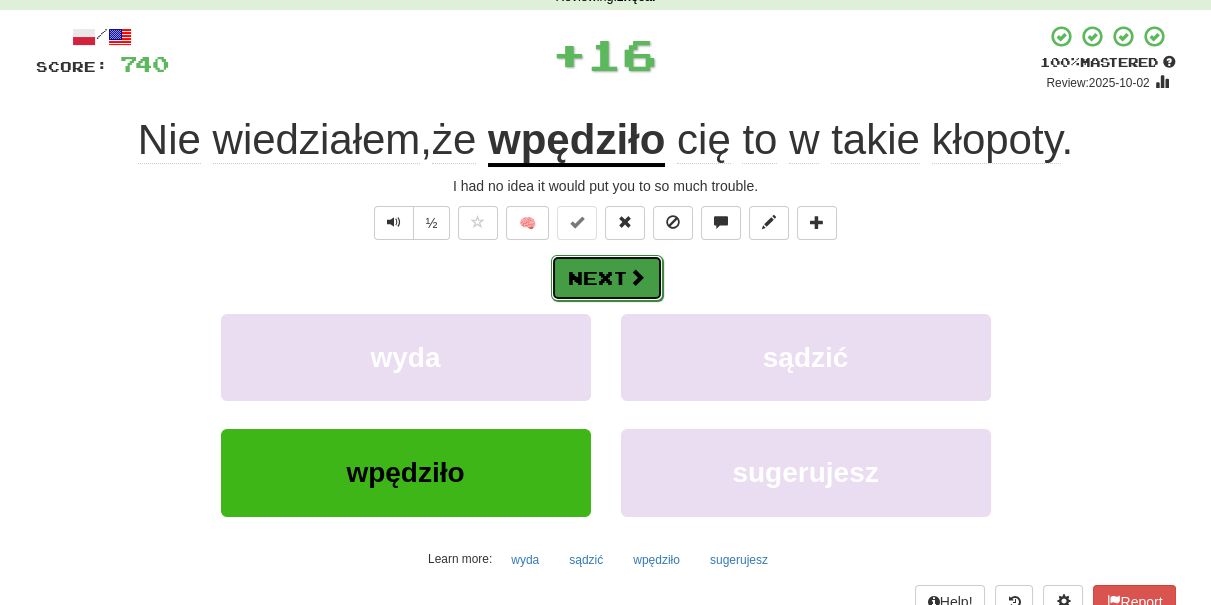 click on "Next" at bounding box center [607, 278] 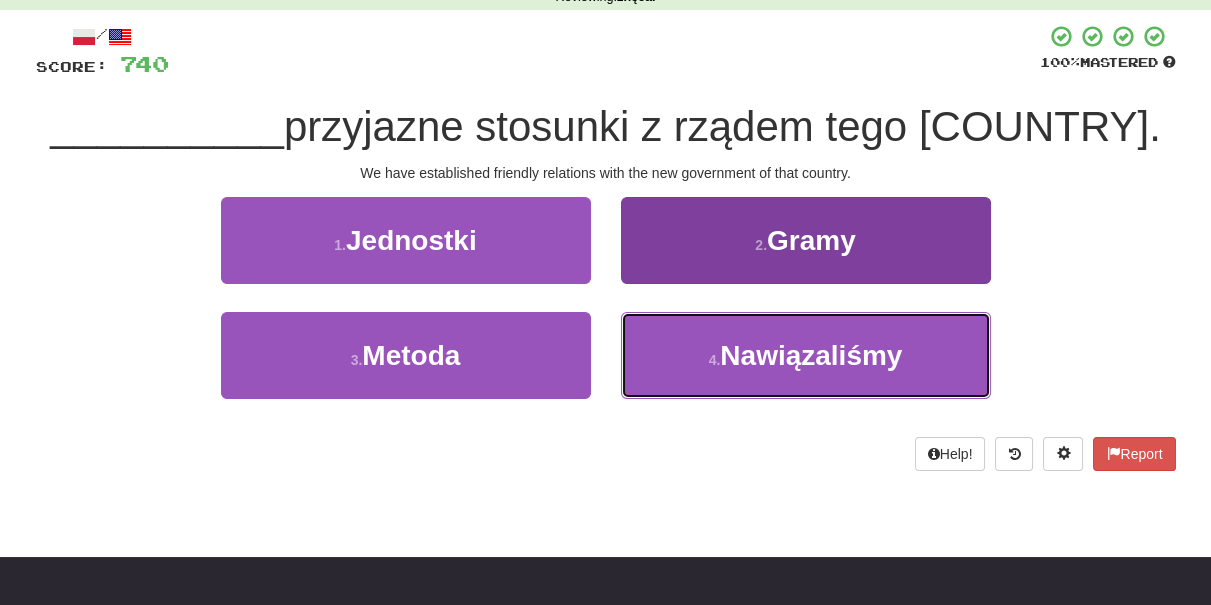 drag, startPoint x: 664, startPoint y: 350, endPoint x: 653, endPoint y: 314, distance: 37.64306 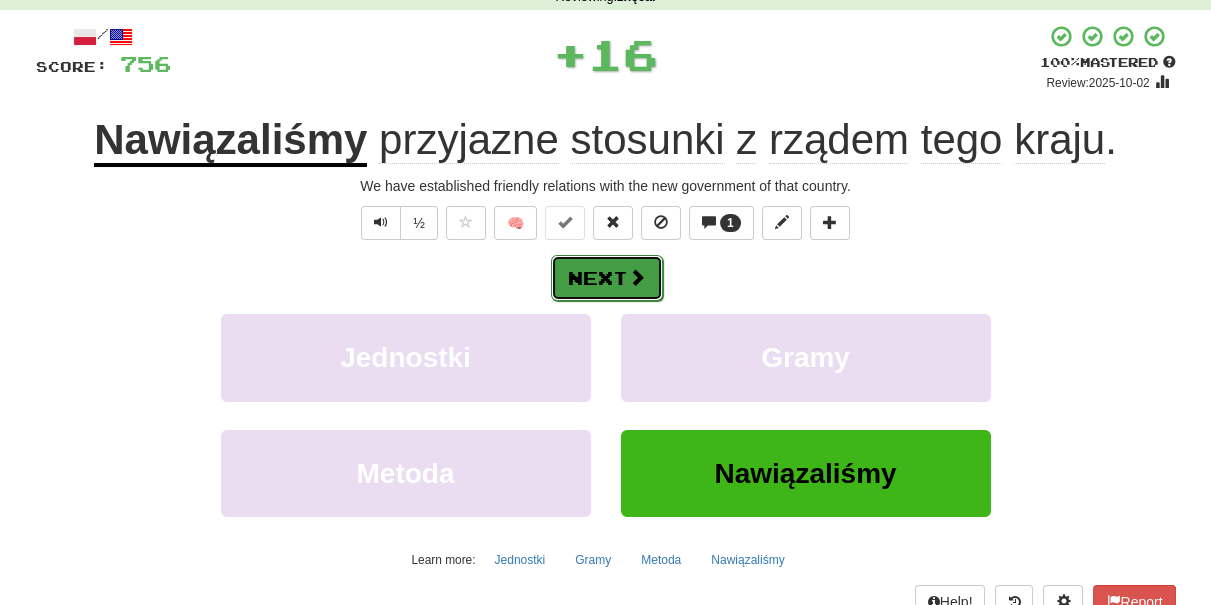 click at bounding box center [637, 277] 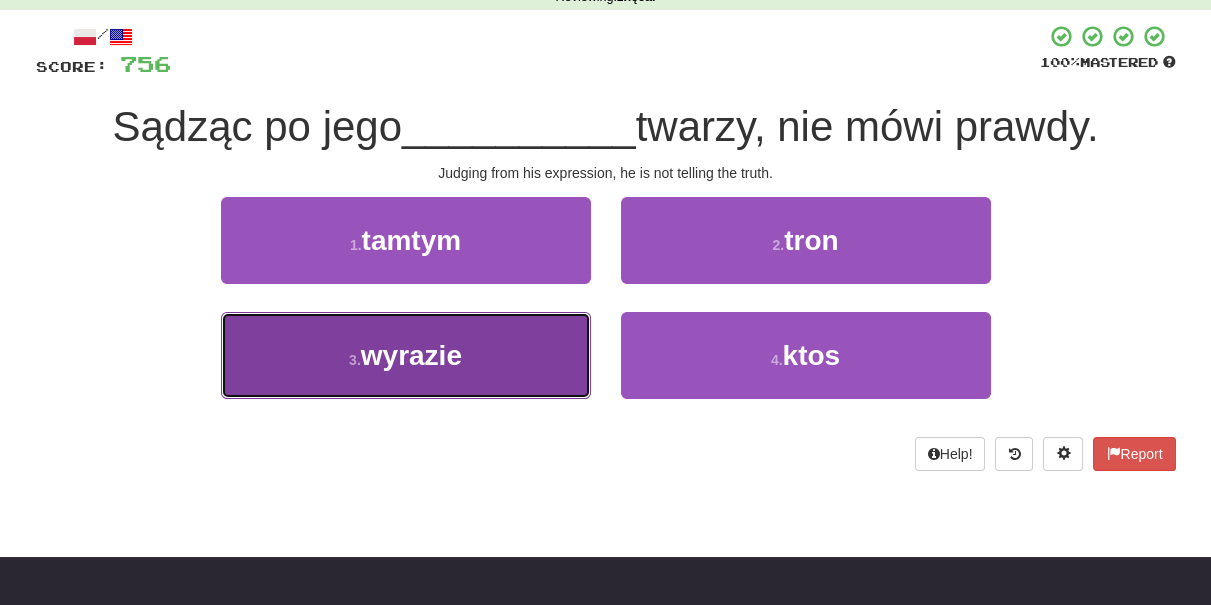 click on "3 .  wyrazie" at bounding box center [406, 355] 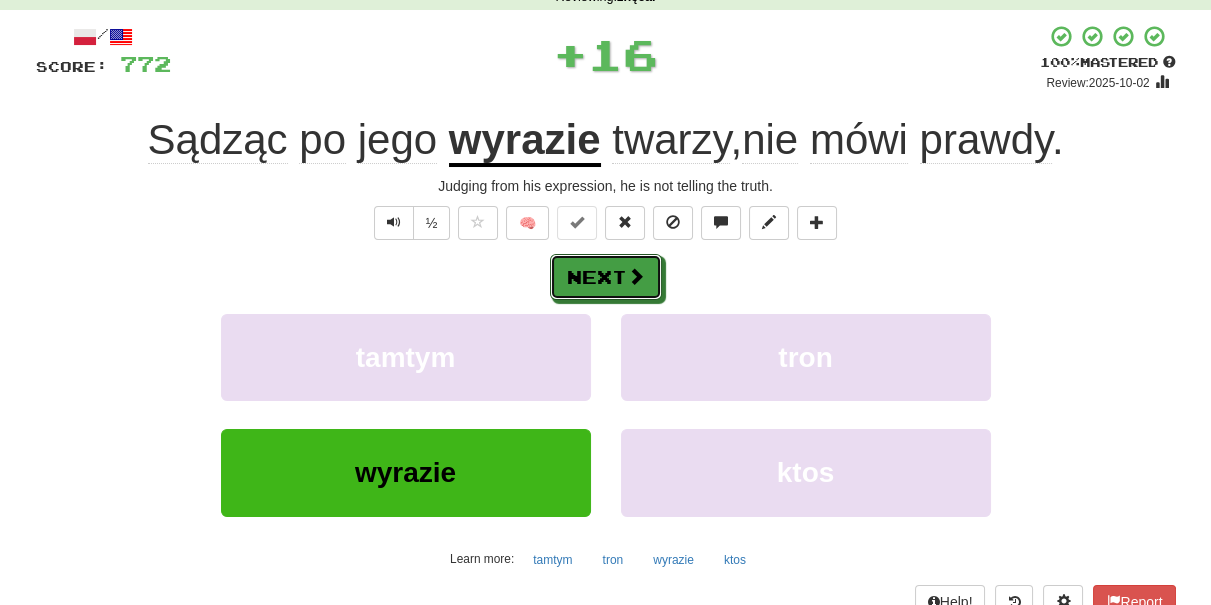 drag, startPoint x: 629, startPoint y: 285, endPoint x: 522, endPoint y: 186, distance: 145.7738 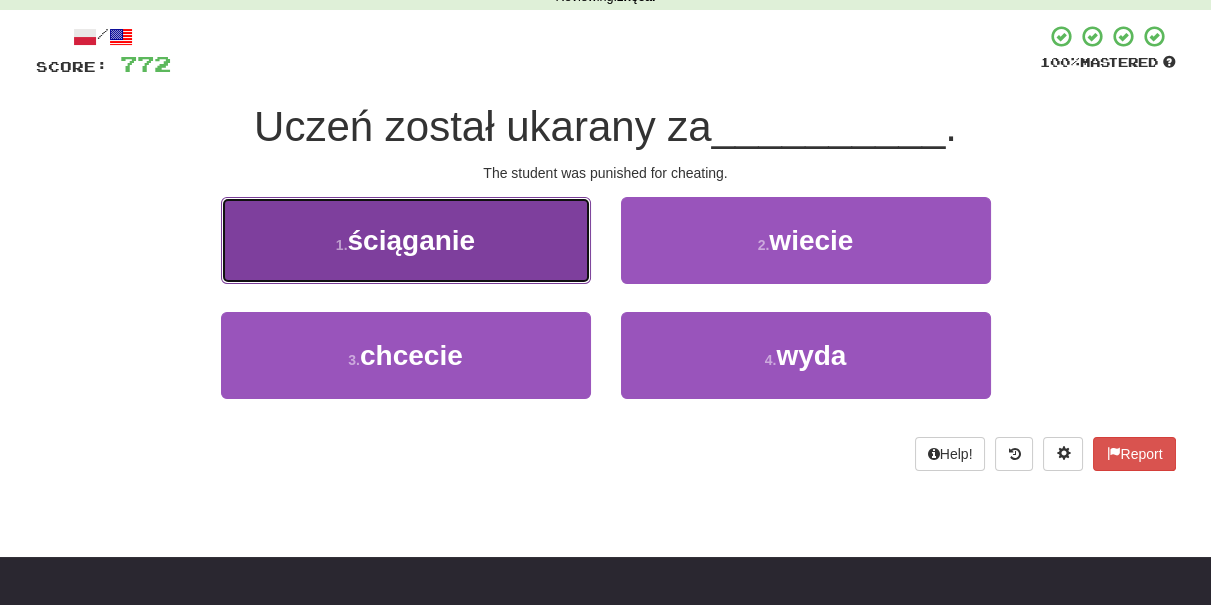 drag, startPoint x: 524, startPoint y: 237, endPoint x: 608, endPoint y: 252, distance: 85.32877 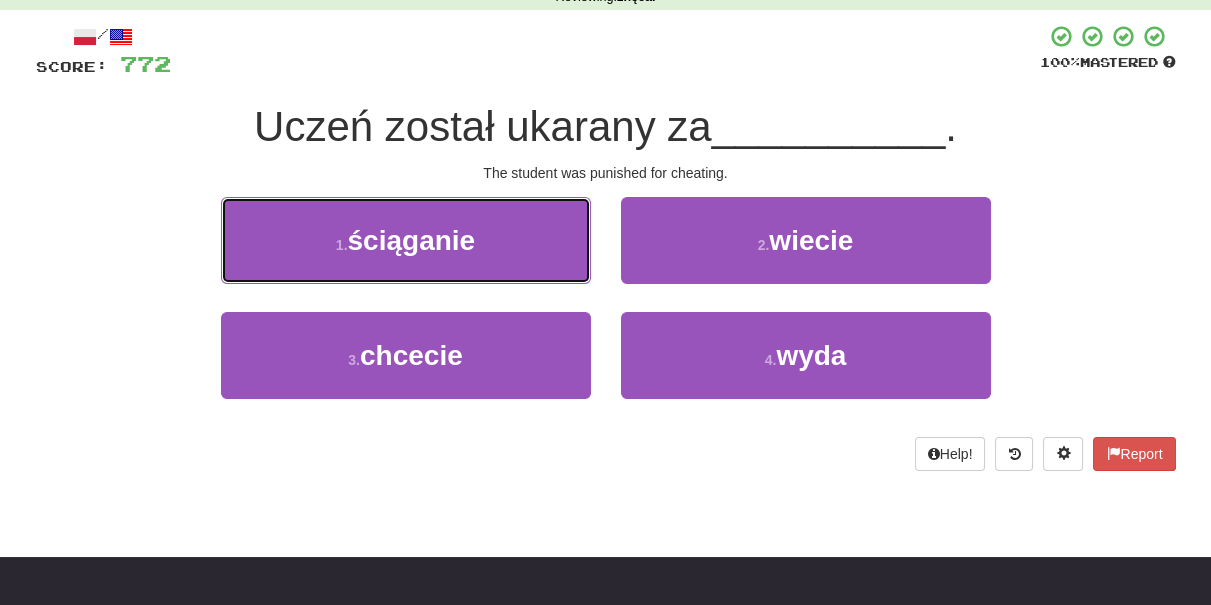 click on "1 .  ściąganie" at bounding box center [406, 240] 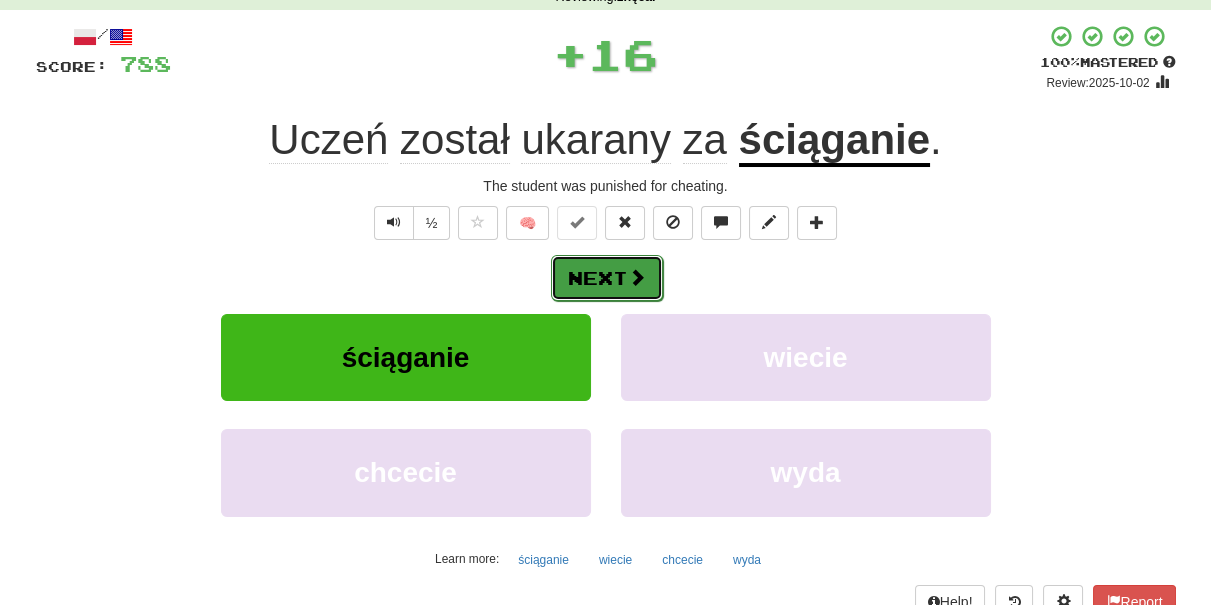 click on "Next" at bounding box center (607, 278) 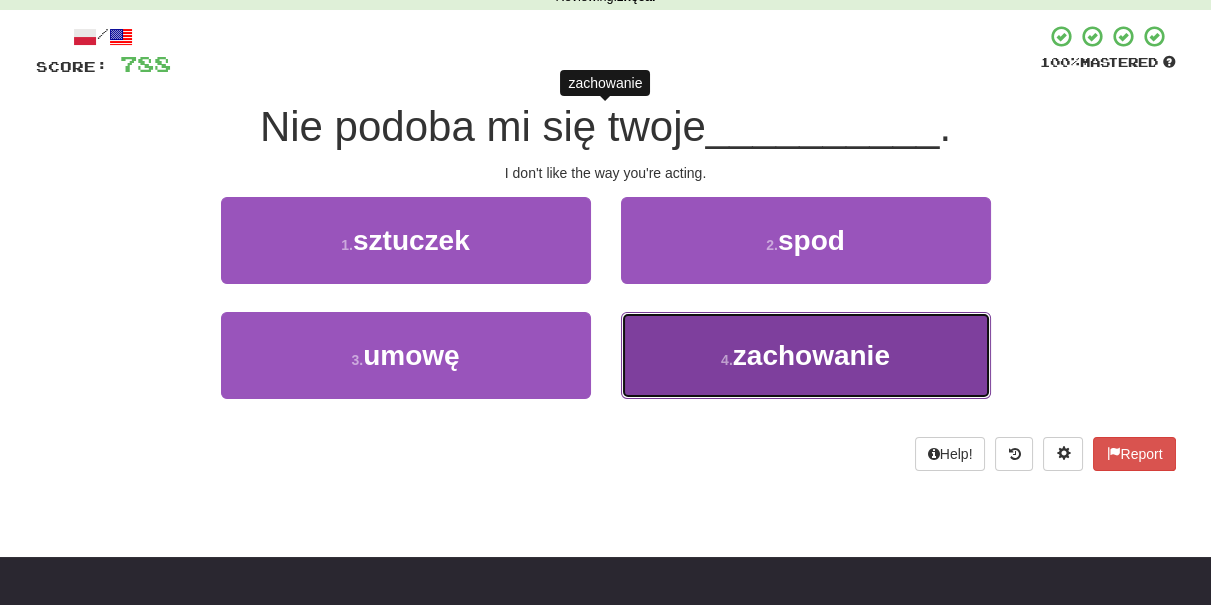 click on "4 .  zachowanie" at bounding box center (806, 355) 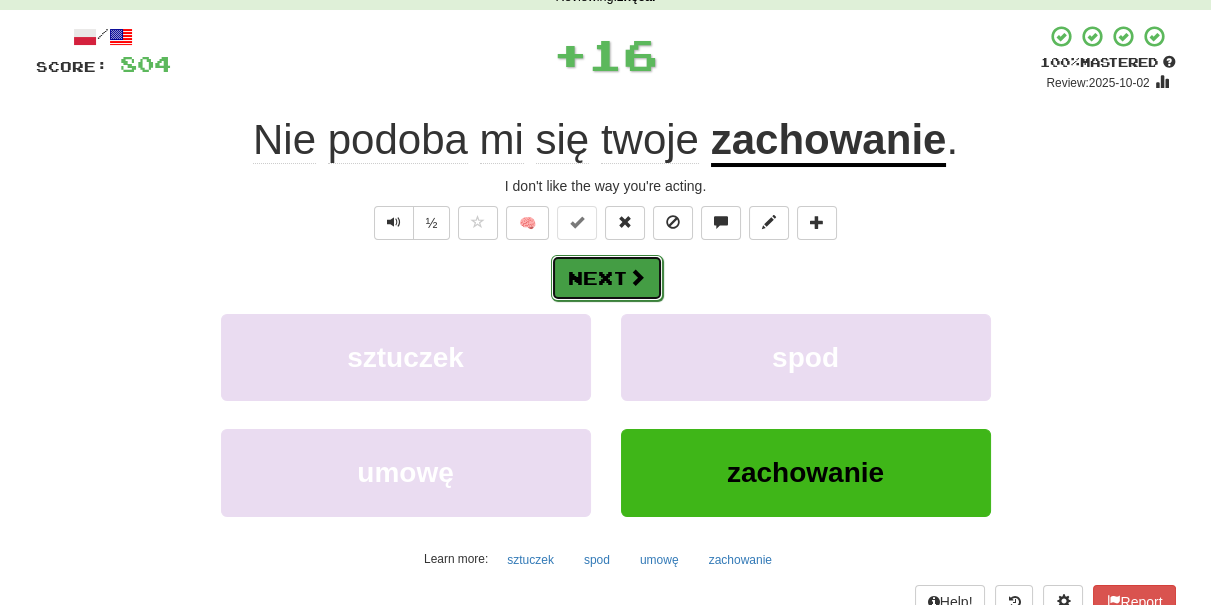 click at bounding box center (637, 277) 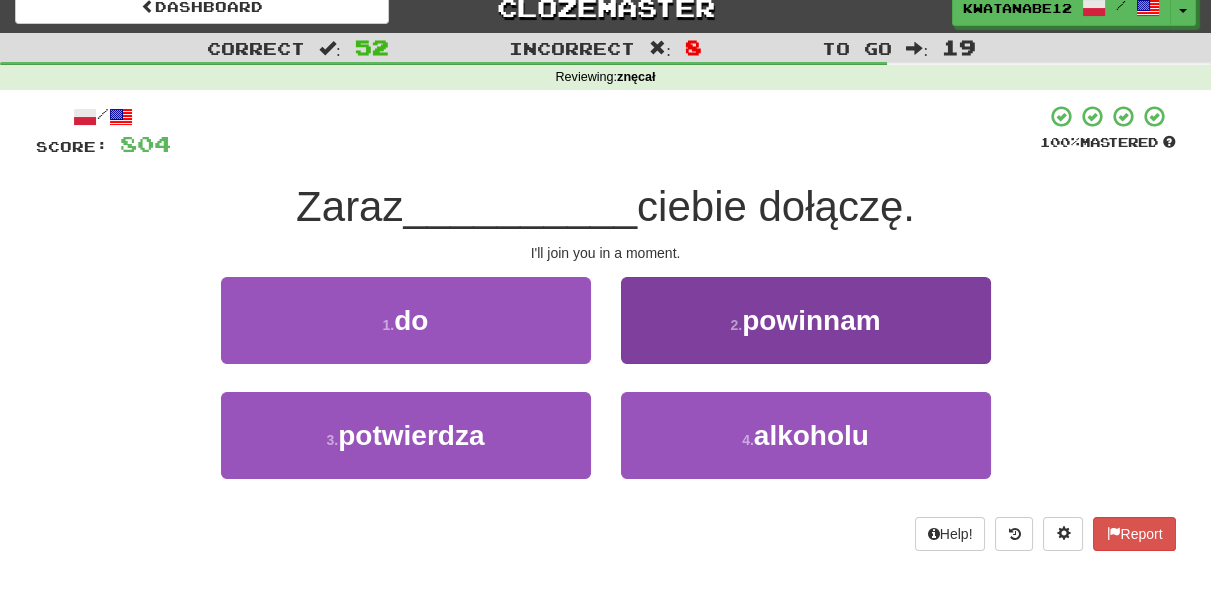 scroll, scrollTop: 14, scrollLeft: 0, axis: vertical 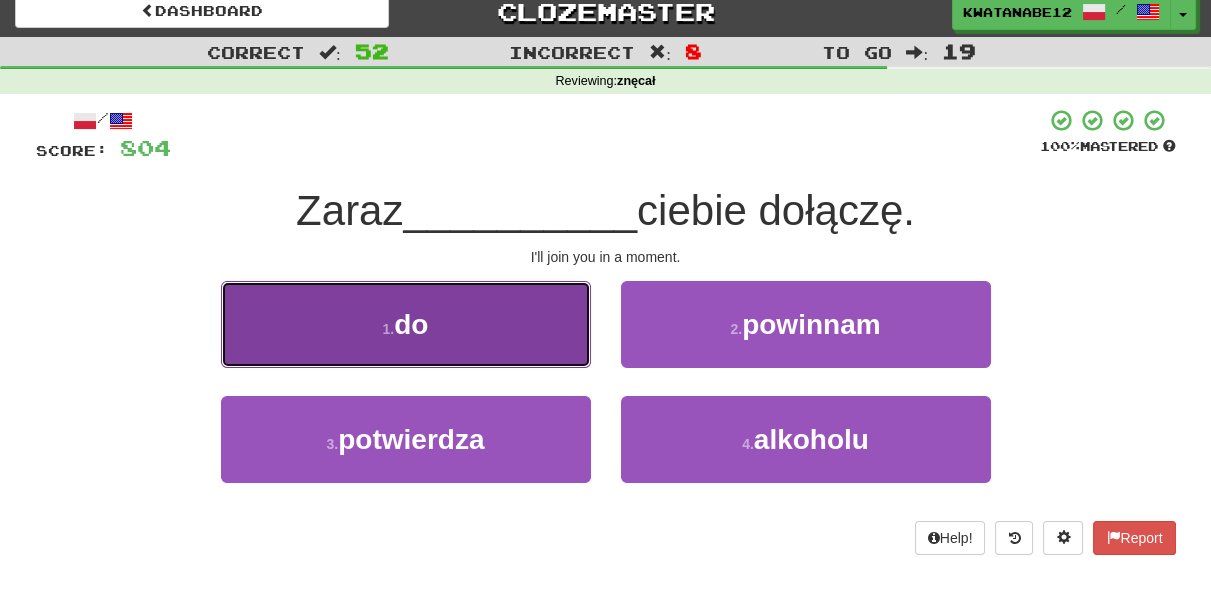 click on "1 .  do" at bounding box center (406, 324) 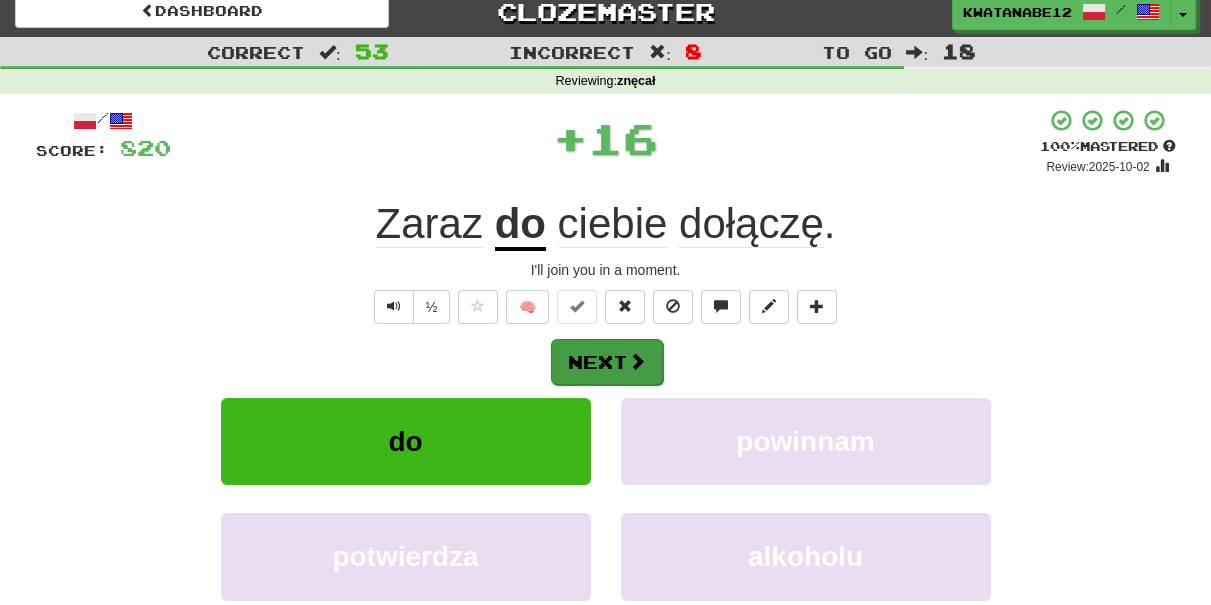 drag, startPoint x: 632, startPoint y: 336, endPoint x: 605, endPoint y: 354, distance: 32.449963 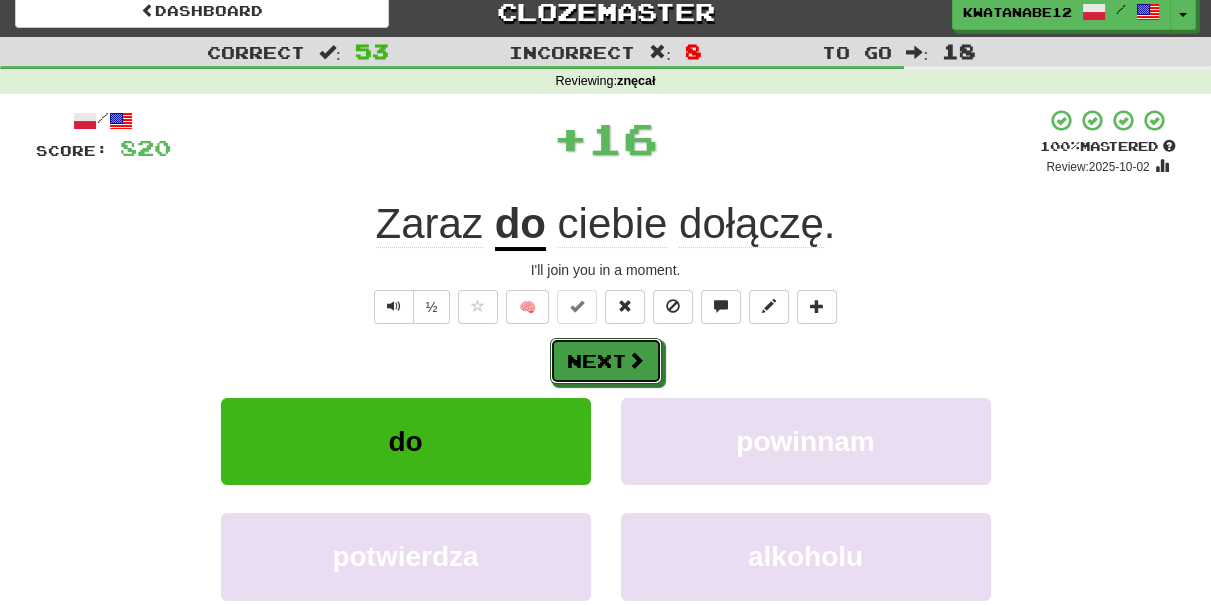 drag, startPoint x: 612, startPoint y: 355, endPoint x: 584, endPoint y: 235, distance: 123.22337 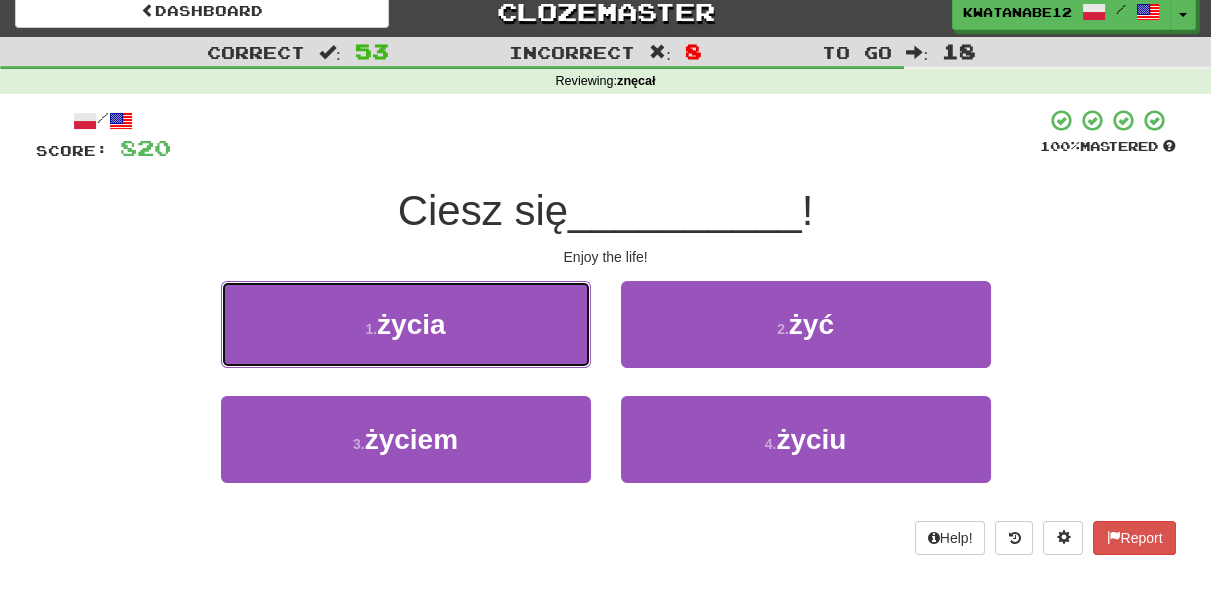 click on "1 .  życia" at bounding box center (406, 324) 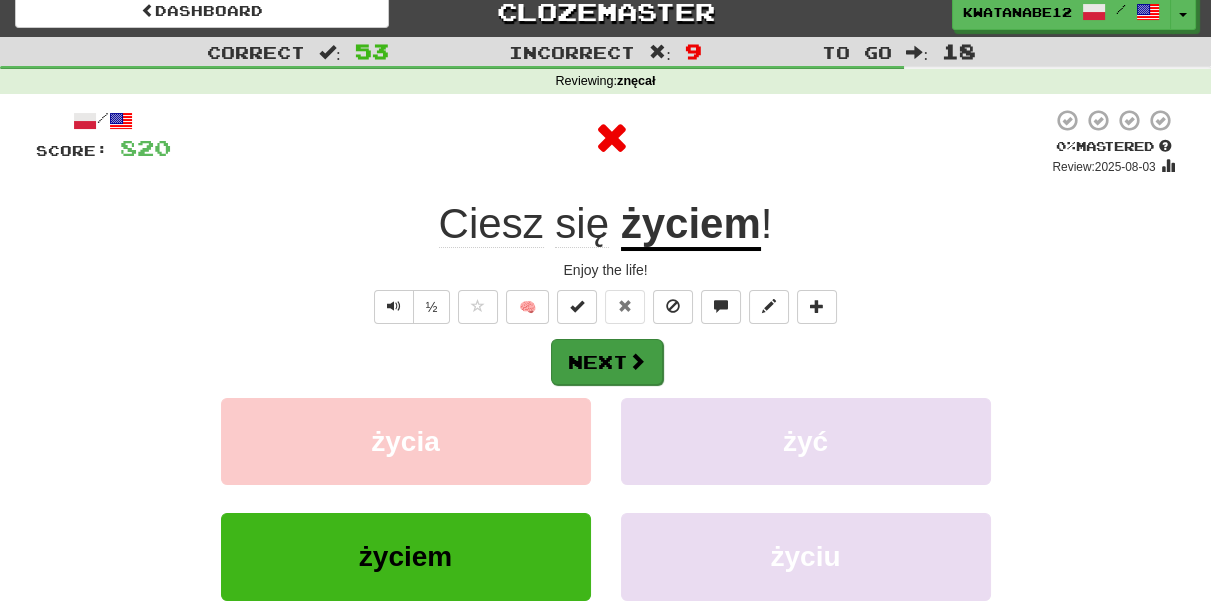 click on "/  Score:   820 0 %  Mastered Review:  2025-08-03 Ciesz   się   życiem ! Enjoy the life! ½ 🧠 Next życia żyć życiem życiu Learn more: życia żyć życiem życiu  Help!  Report Sentence Source" at bounding box center [606, 421] 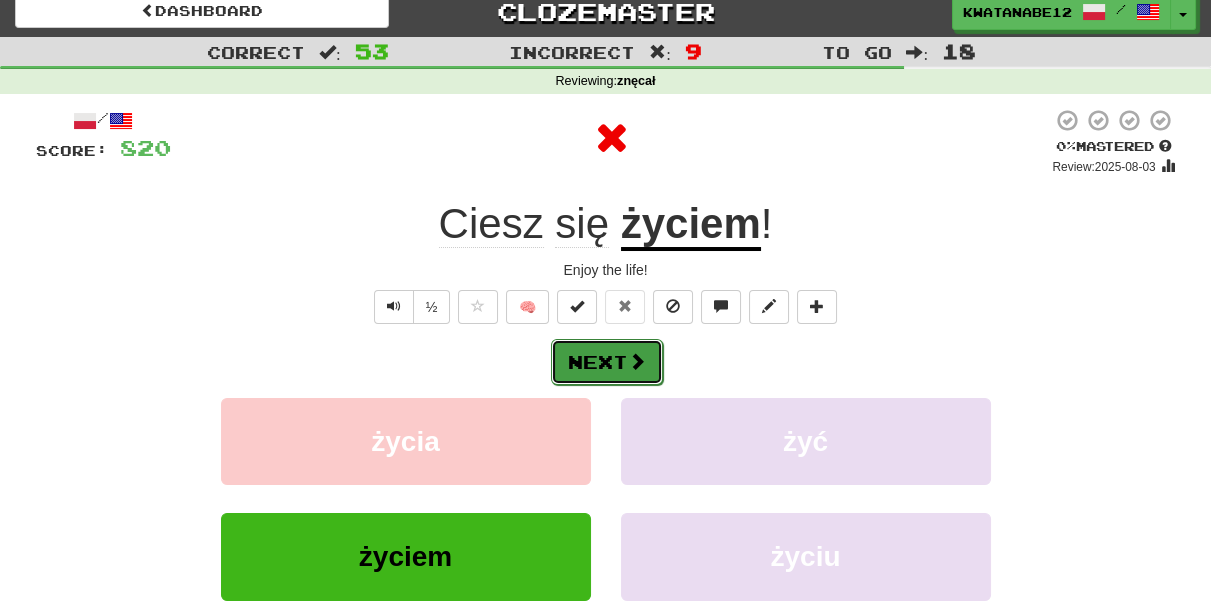 click on "Next" at bounding box center (607, 362) 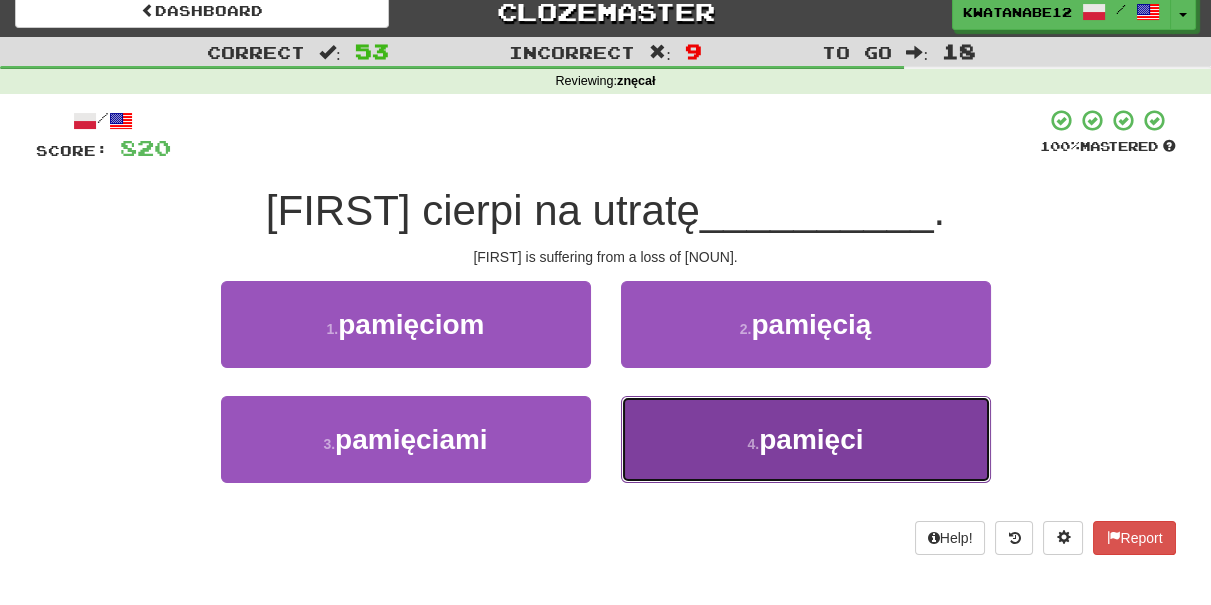 click on "4 .  pamięci" at bounding box center [806, 439] 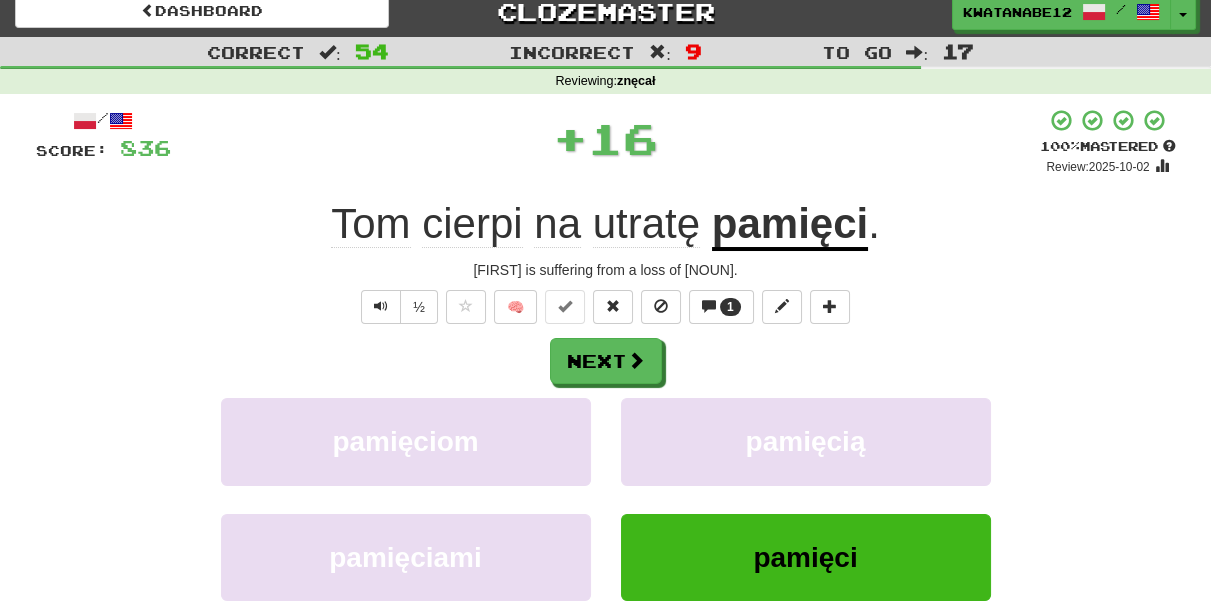 click on "/  Score:   836 + 16 100 %  Mastered Review:  2025-10-02 Tom   cierpi   na   utratę   pamięci . Tom is suffering from a loss of memory. ½ 🧠 1 Next pamięciom pamięcią pamięciami pamięci Learn more: pamięciom pamięcią pamięciami pamięci  Help!  Report Sentence Source" at bounding box center [606, 421] 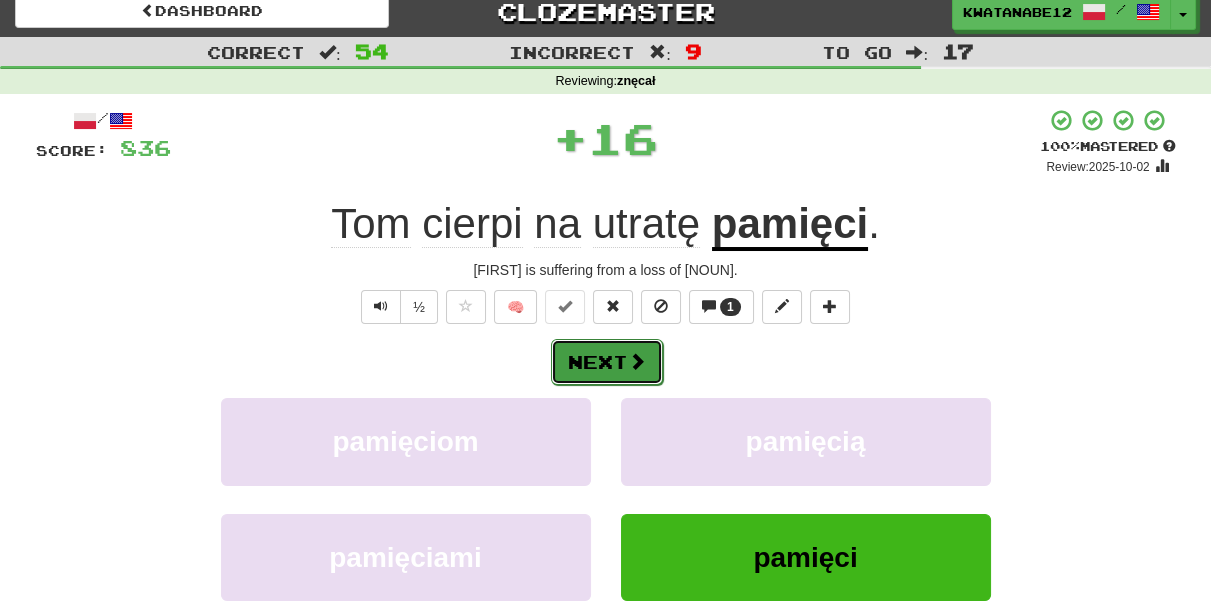 click at bounding box center (637, 361) 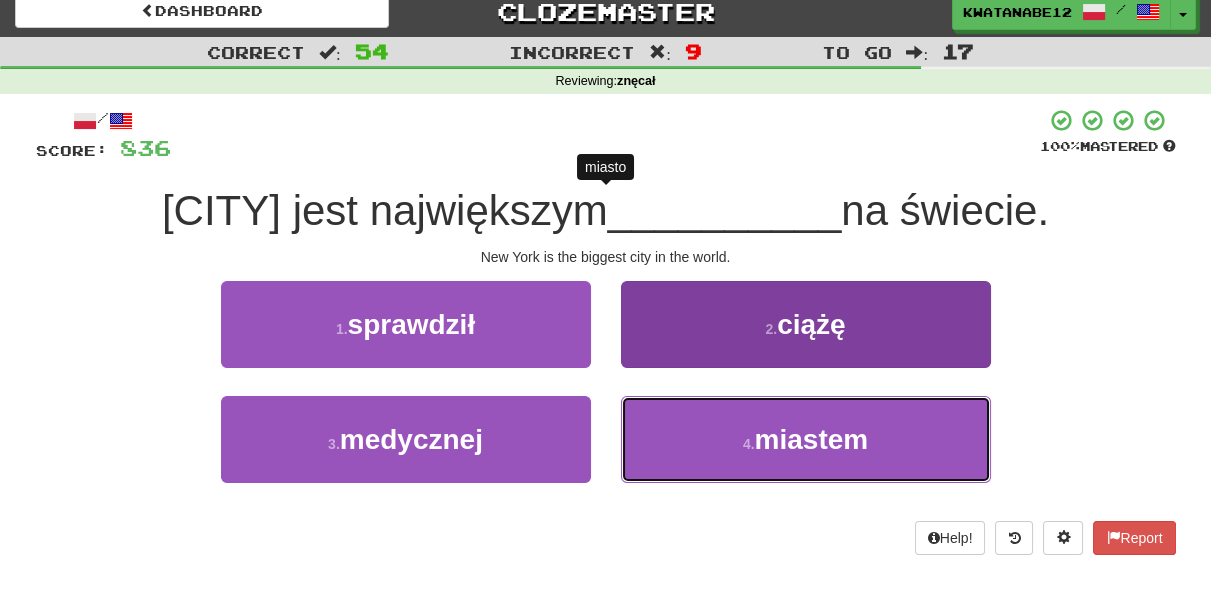 drag, startPoint x: 648, startPoint y: 432, endPoint x: 648, endPoint y: 418, distance: 14 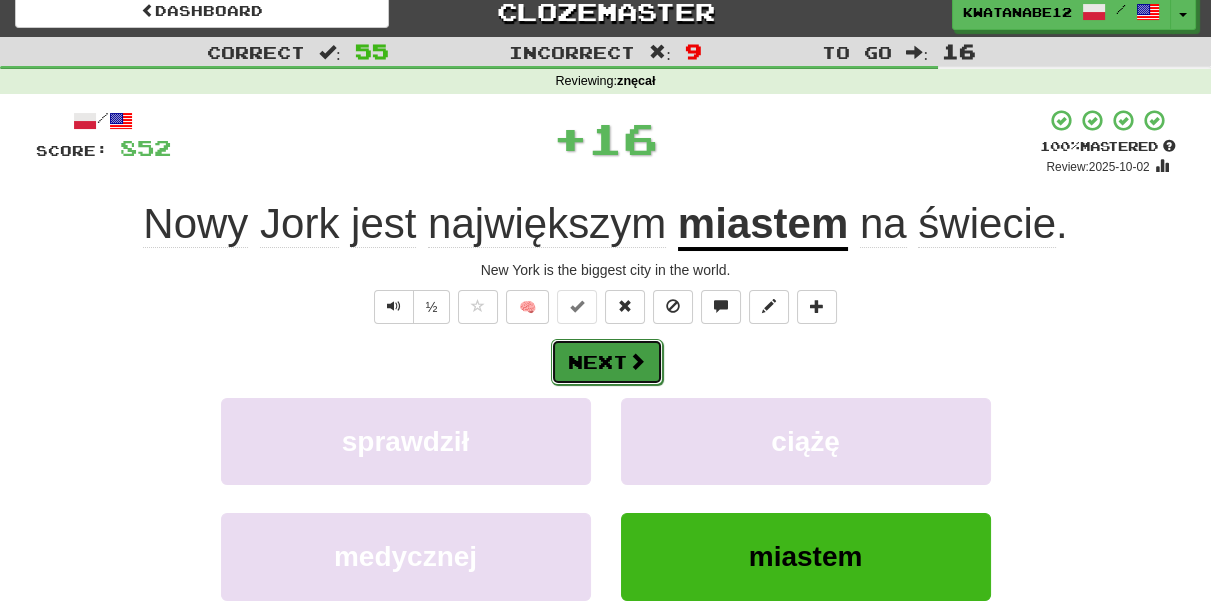 click on "Next" at bounding box center (607, 362) 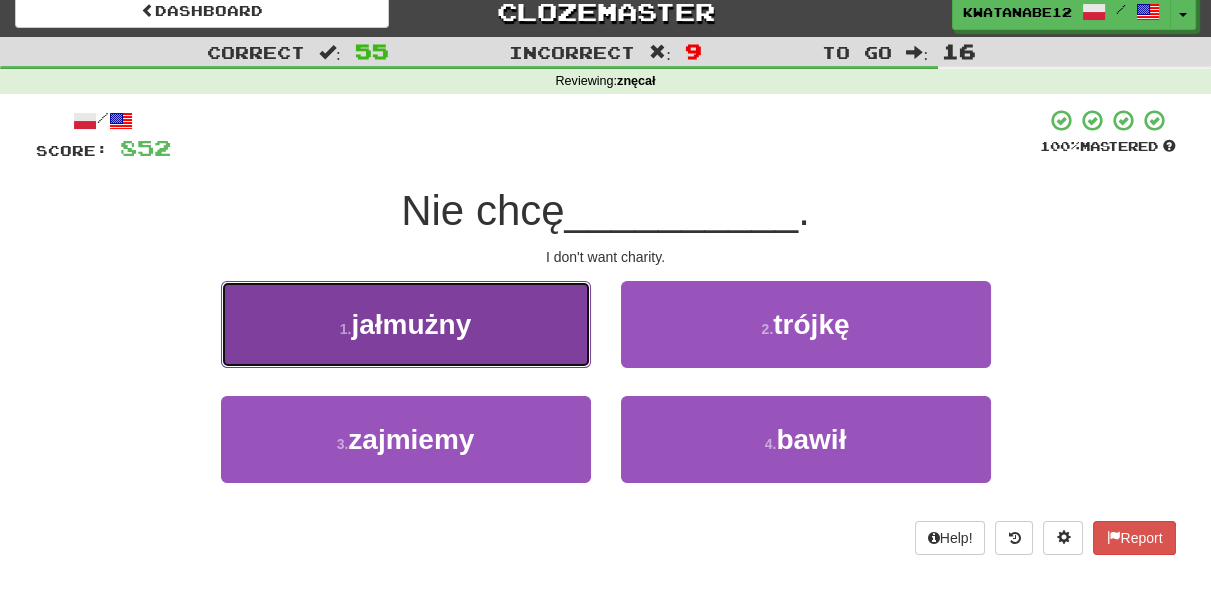 click on "1 .  jałmużny" at bounding box center [406, 324] 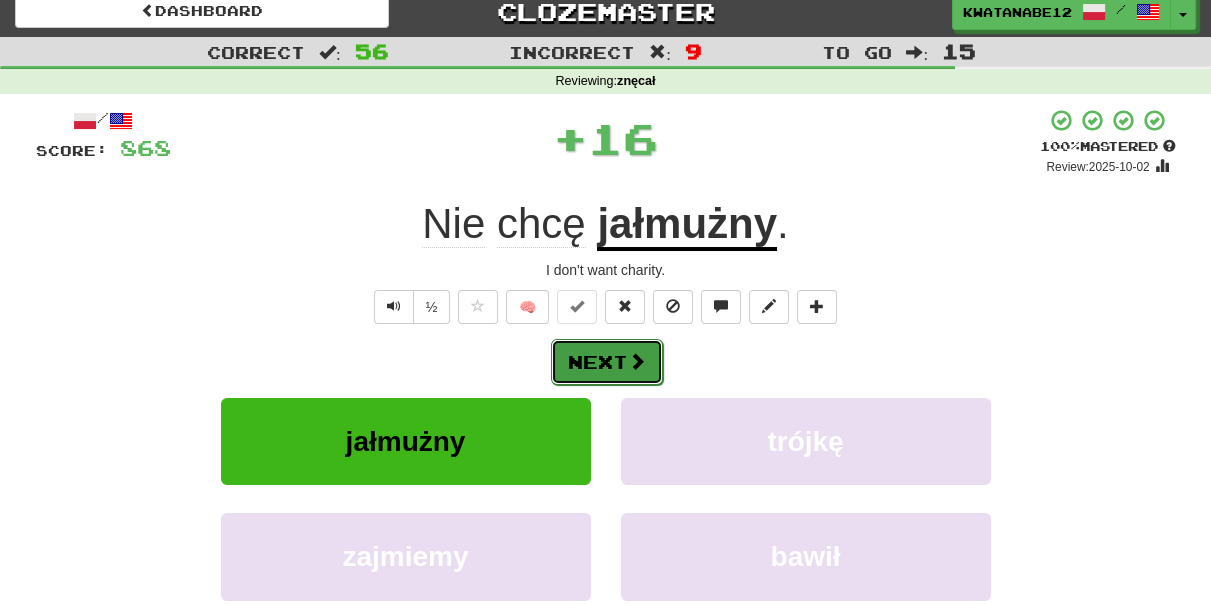 click at bounding box center (637, 361) 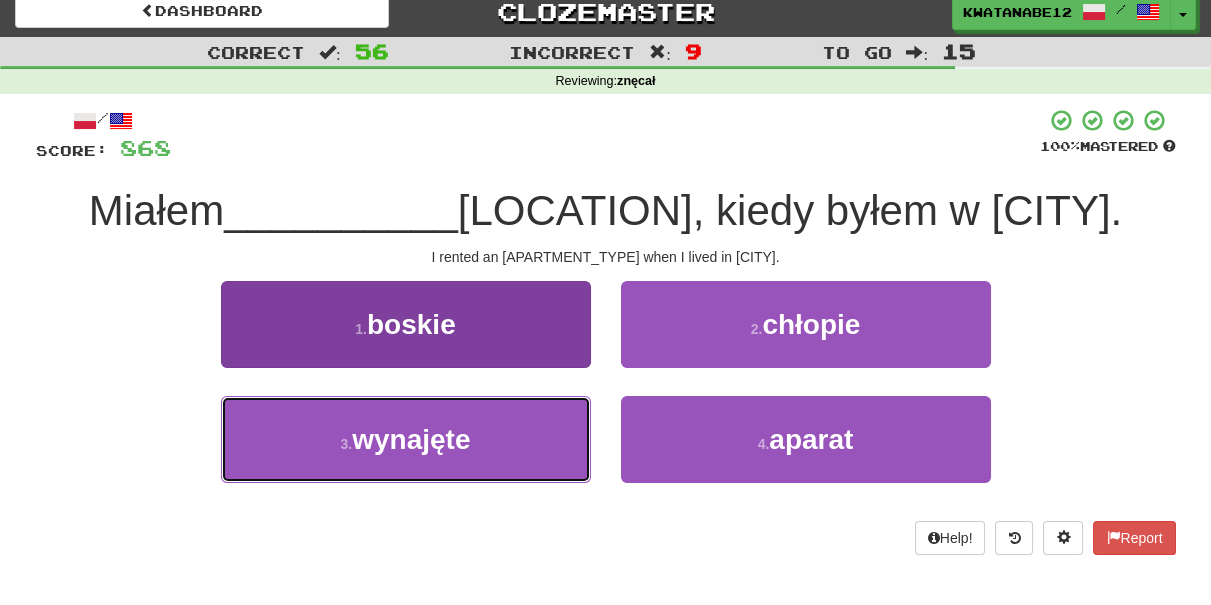 drag, startPoint x: 500, startPoint y: 434, endPoint x: 584, endPoint y: 412, distance: 86.833176 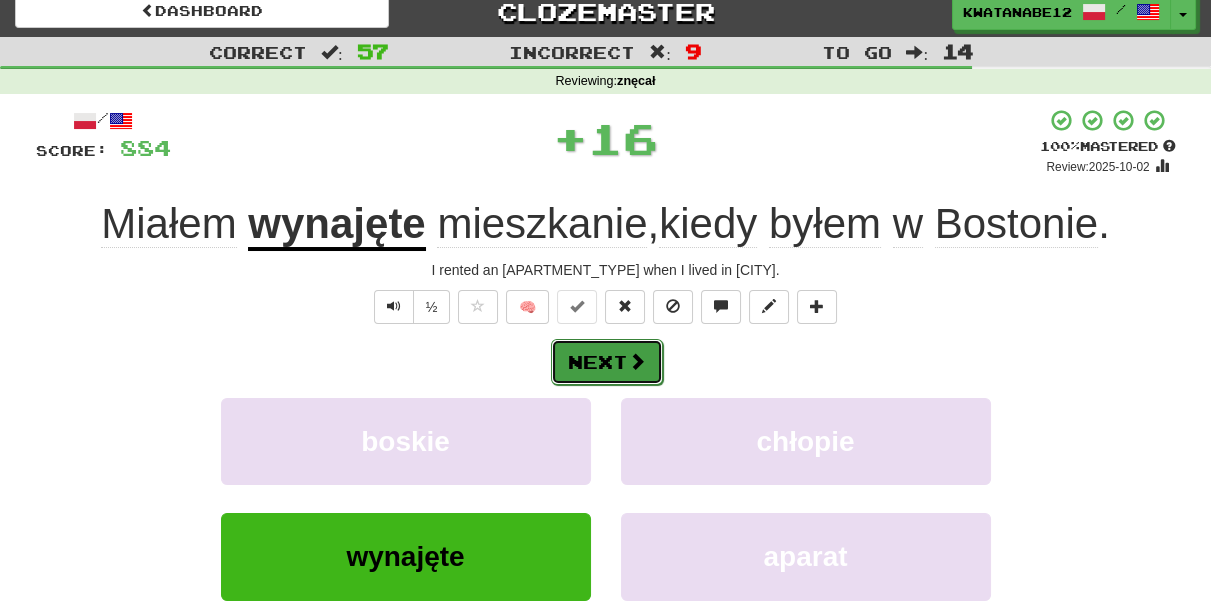 click on "Next" at bounding box center (607, 362) 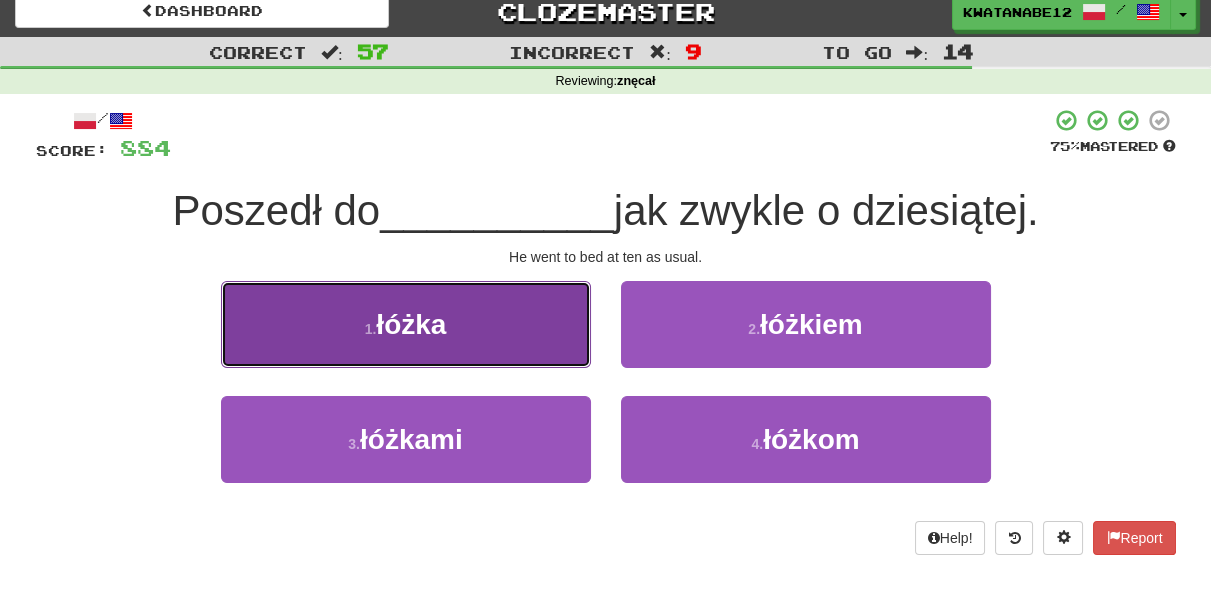 click on "1 .  łóżka" at bounding box center [406, 324] 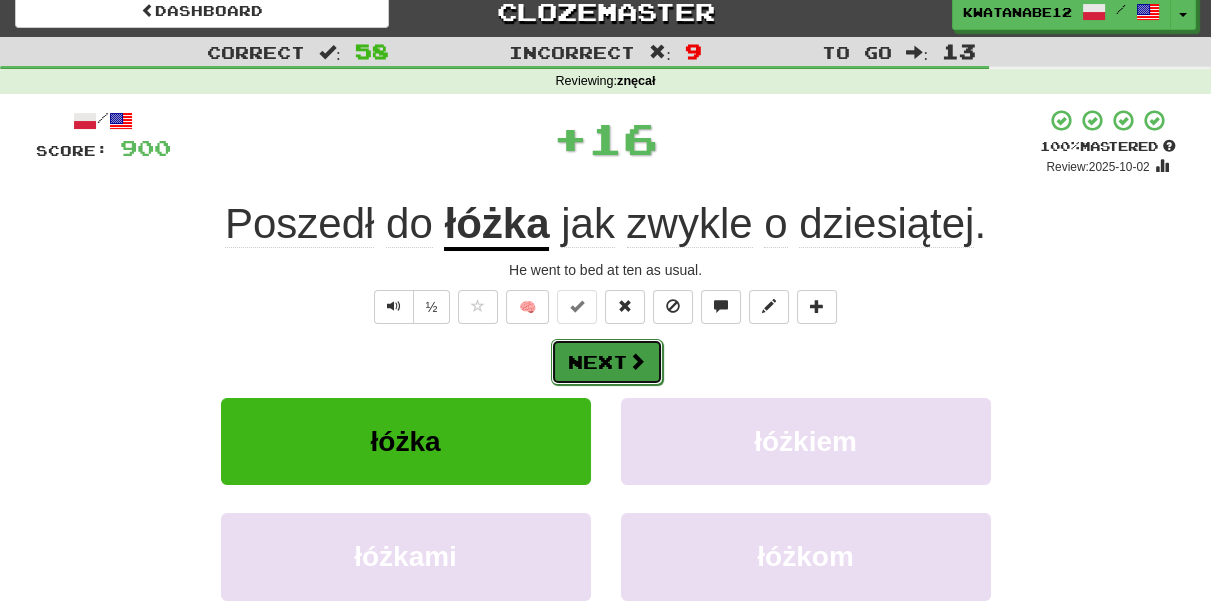 click at bounding box center [637, 361] 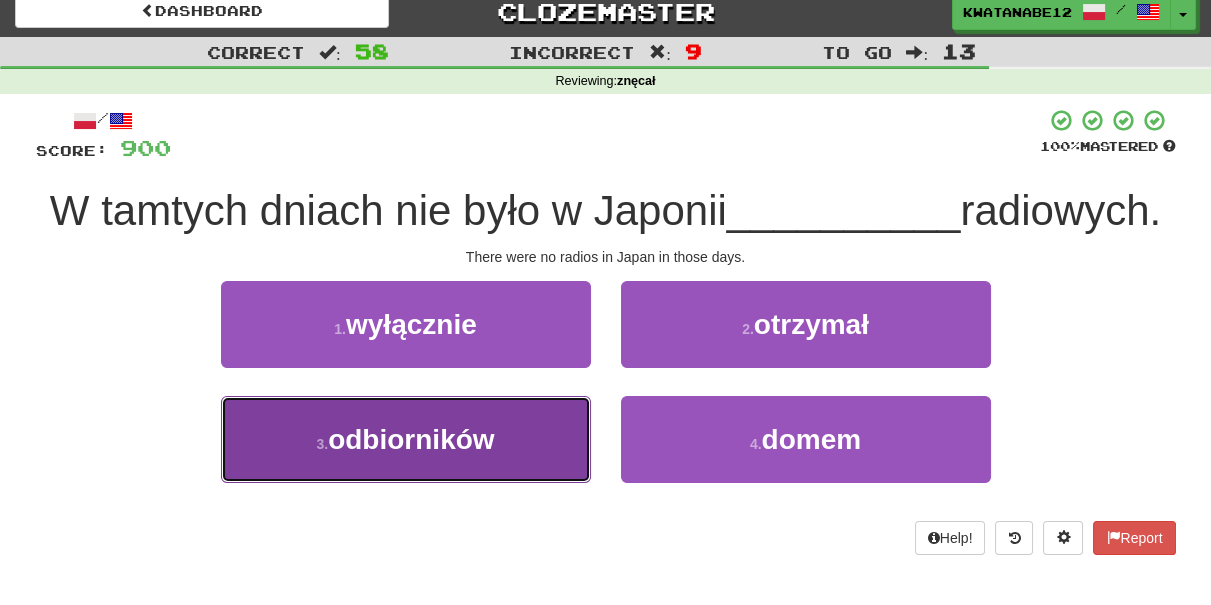 click on "3 .  odbiorników" at bounding box center (406, 439) 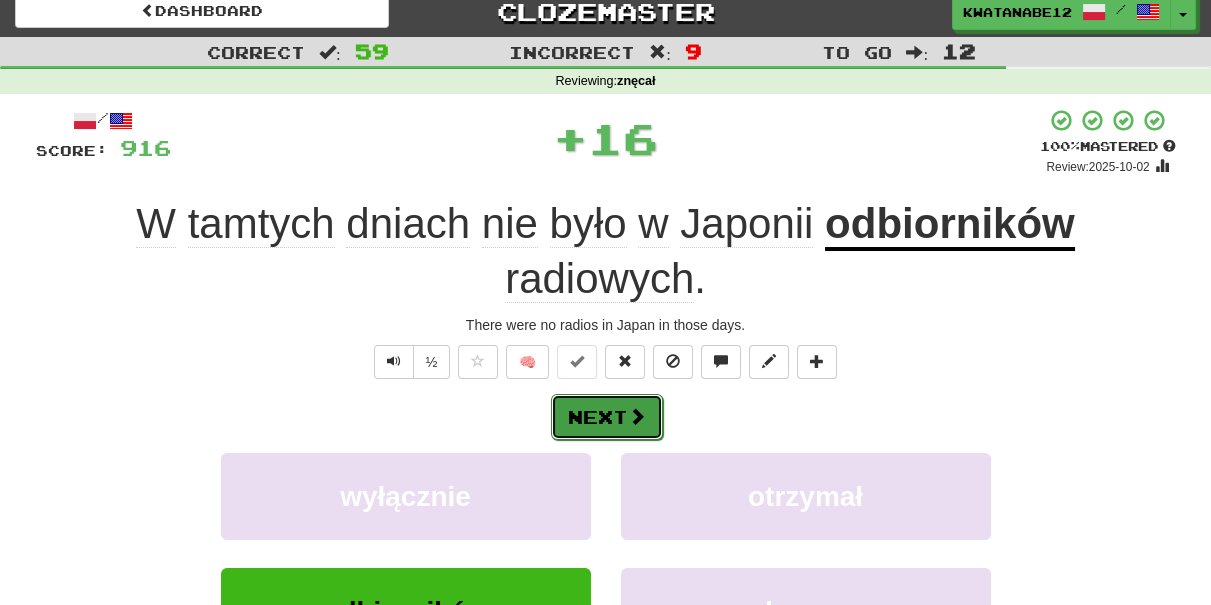 click on "Next" at bounding box center (607, 417) 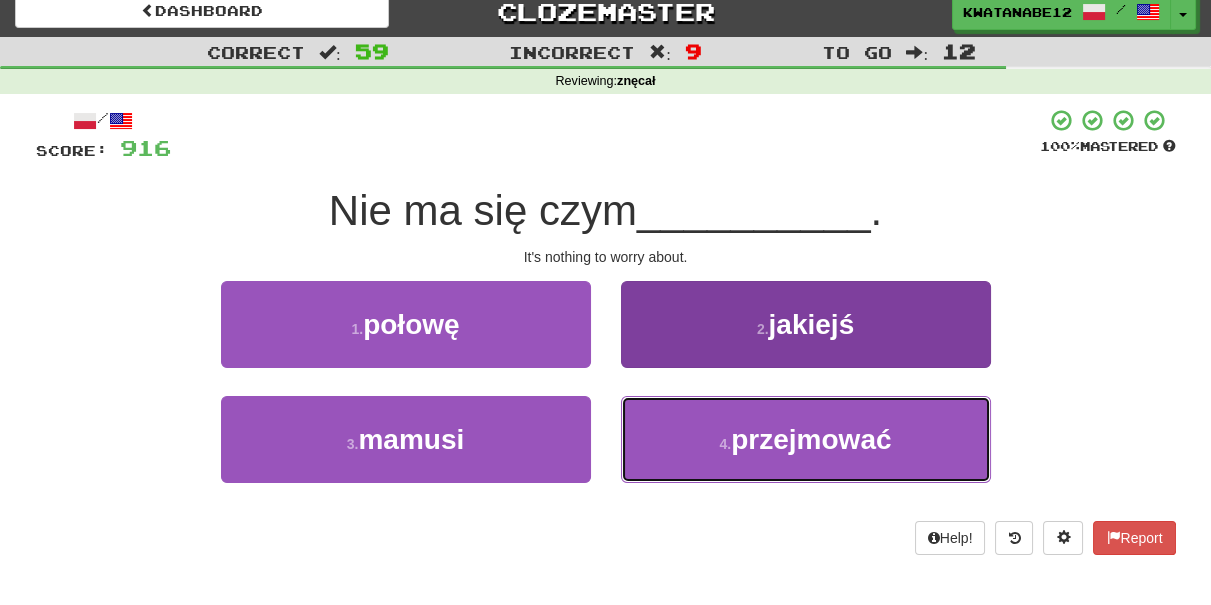 drag, startPoint x: 648, startPoint y: 419, endPoint x: 632, endPoint y: 410, distance: 18.35756 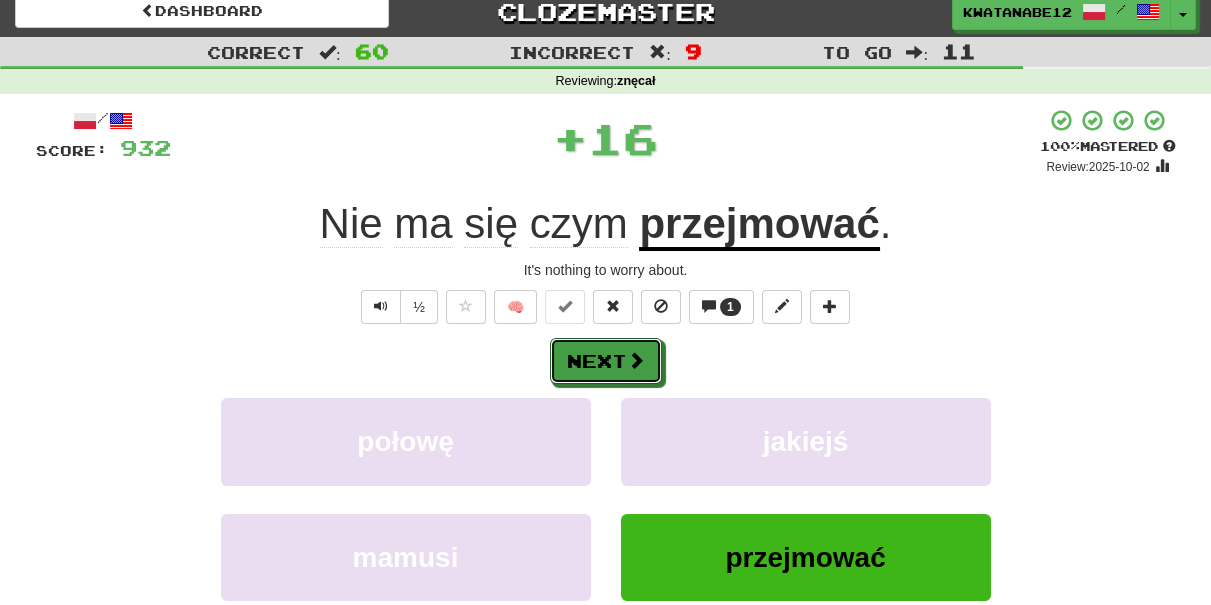 drag, startPoint x: 603, startPoint y: 369, endPoint x: 600, endPoint y: 250, distance: 119.03781 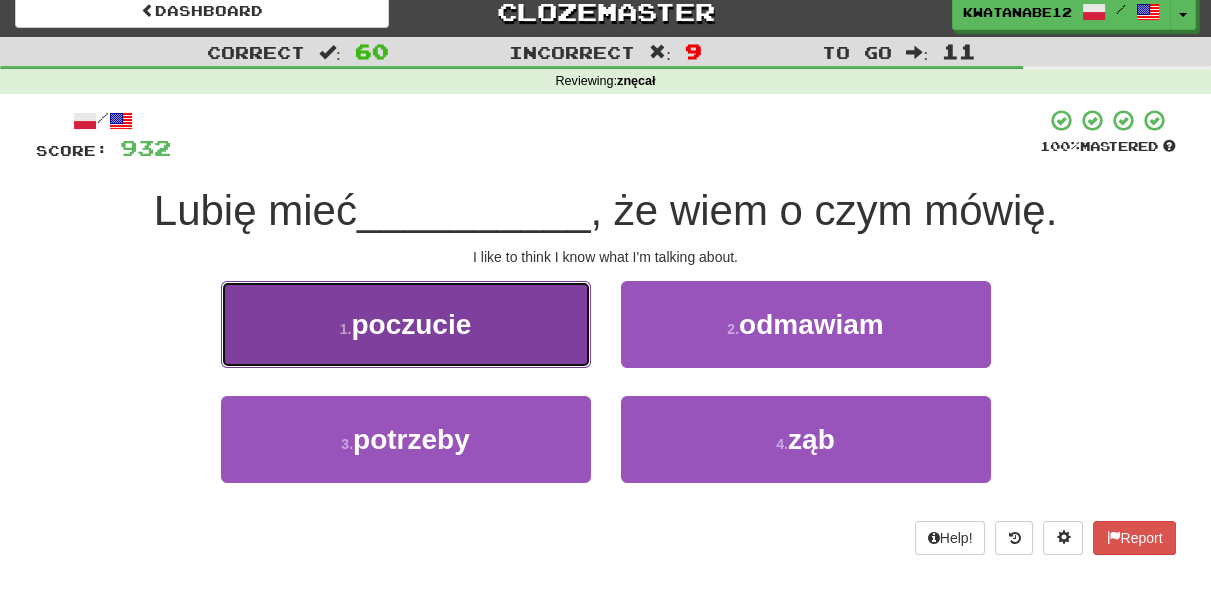 click on "1 .  poczucie" at bounding box center (406, 324) 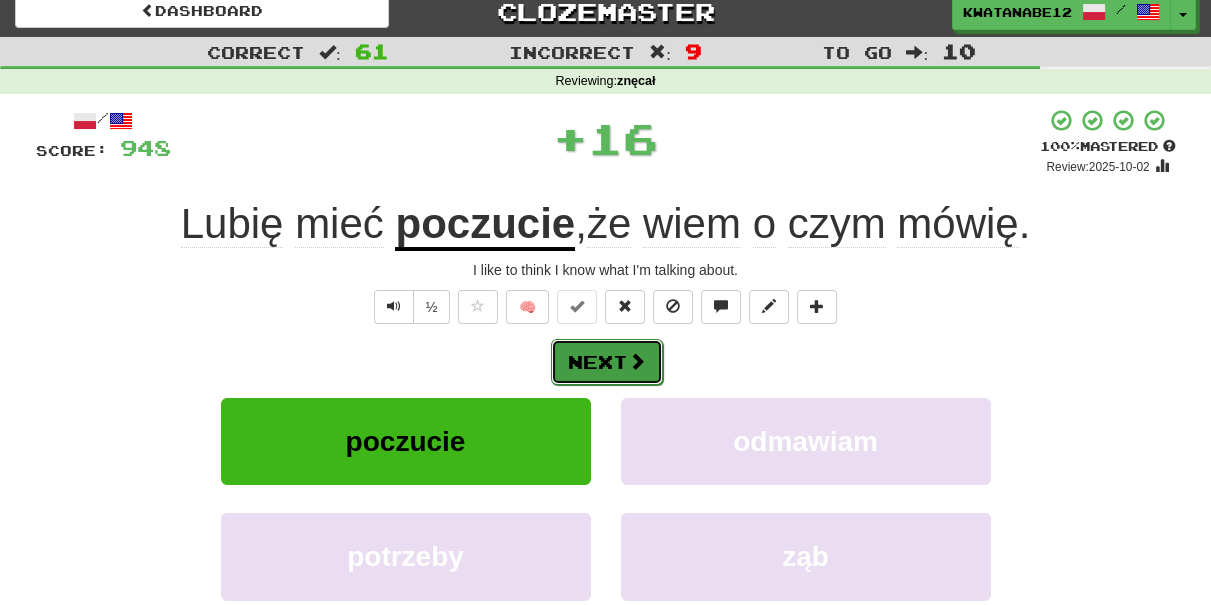 click on "Next" at bounding box center (607, 362) 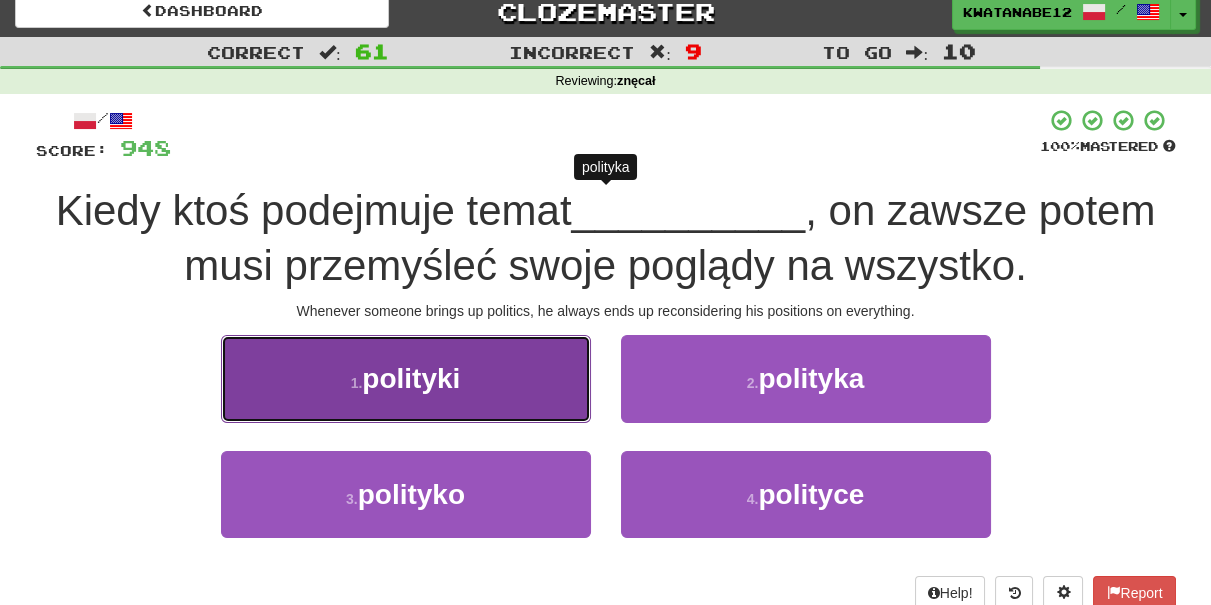 click on "1 .  polityki" at bounding box center [406, 378] 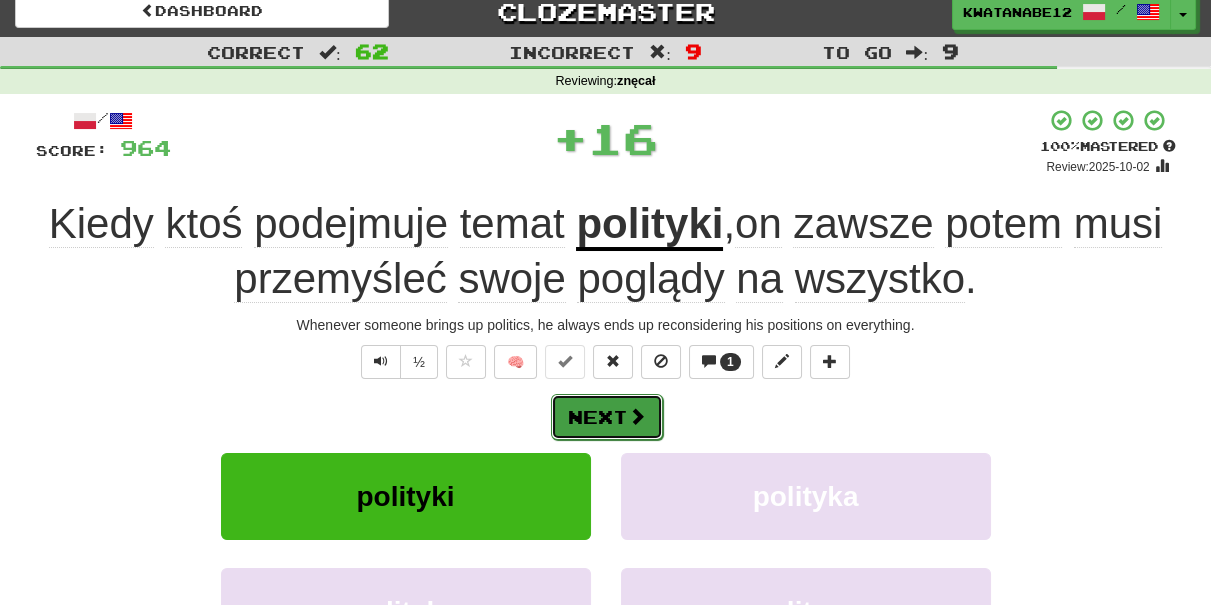 click at bounding box center [637, 416] 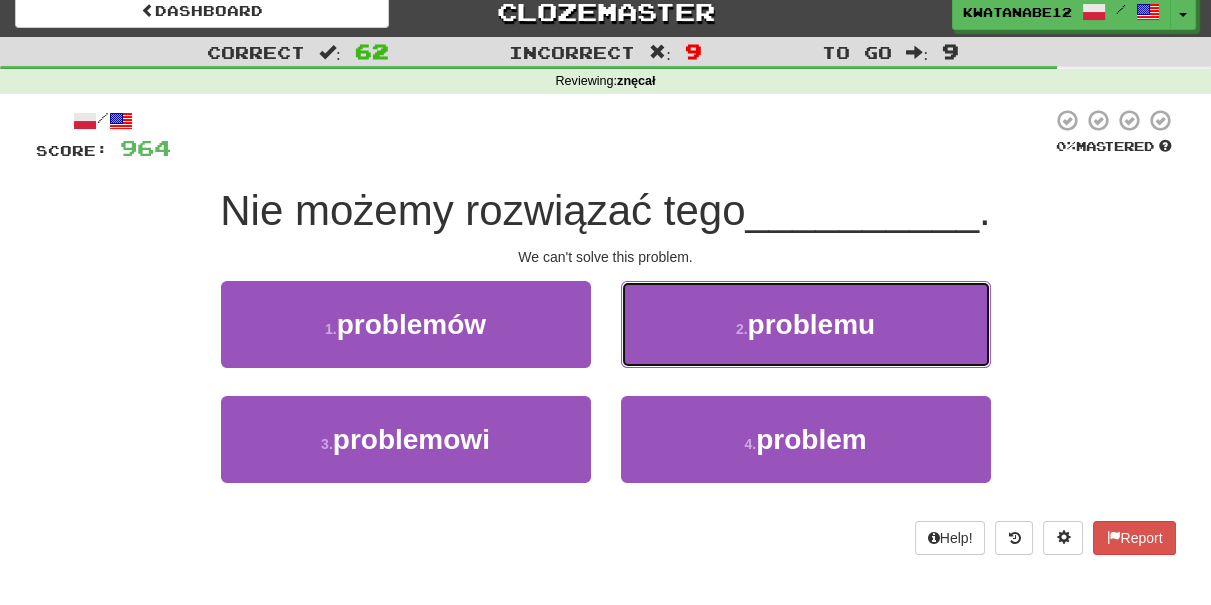 drag, startPoint x: 660, startPoint y: 326, endPoint x: 640, endPoint y: 335, distance: 21.931713 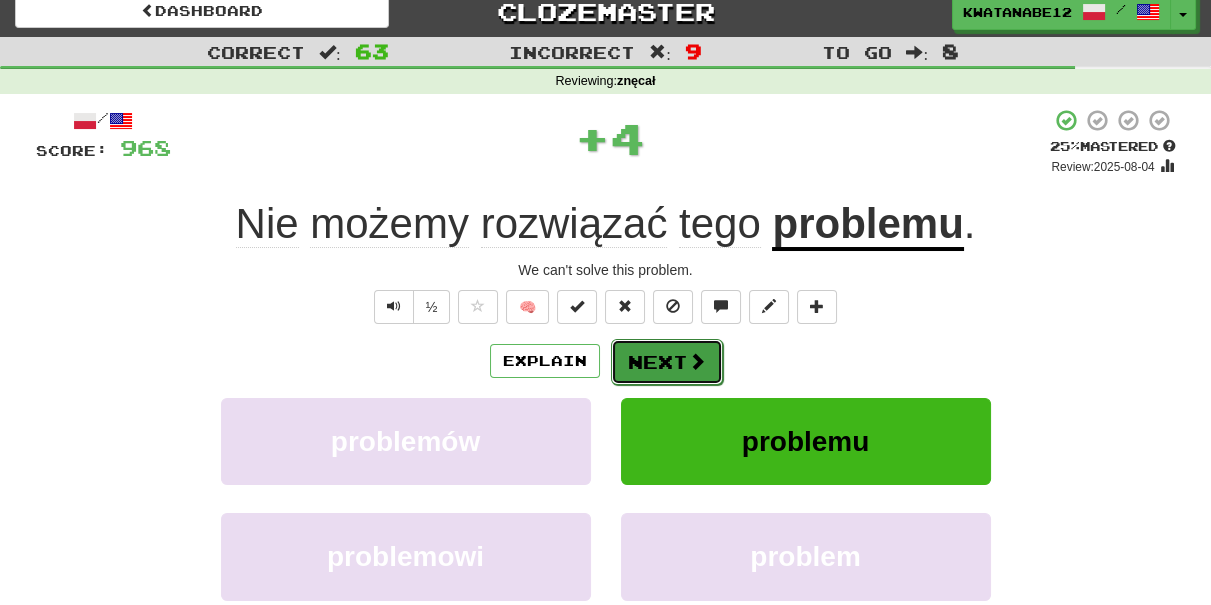 click on "Next" at bounding box center (667, 362) 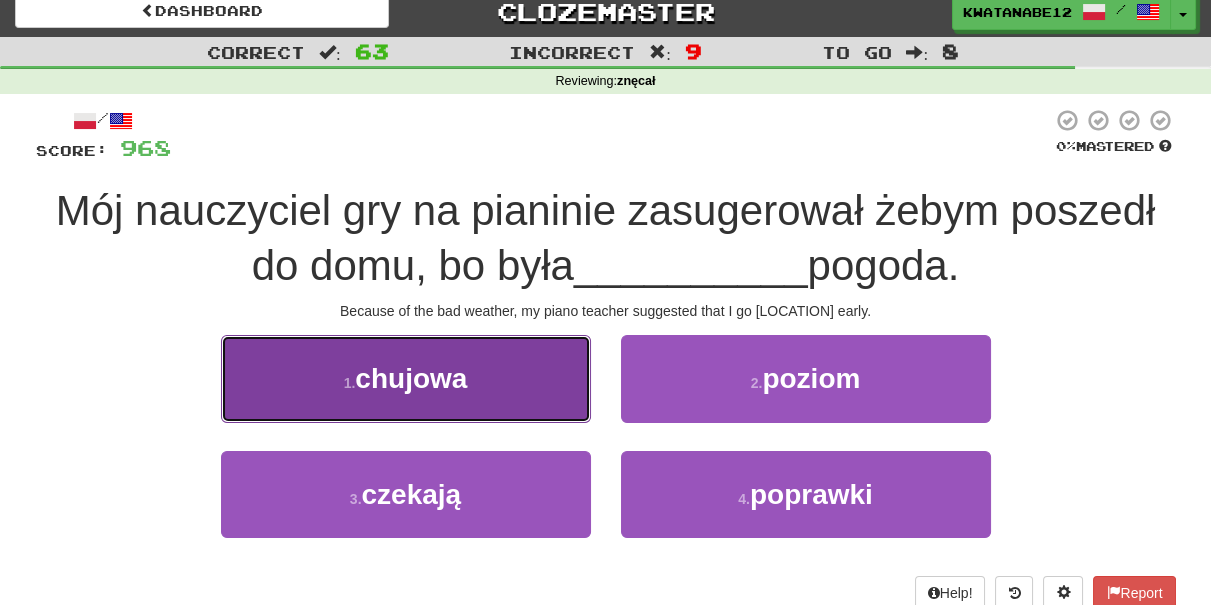 click on "1 .  chujowa" at bounding box center [406, 378] 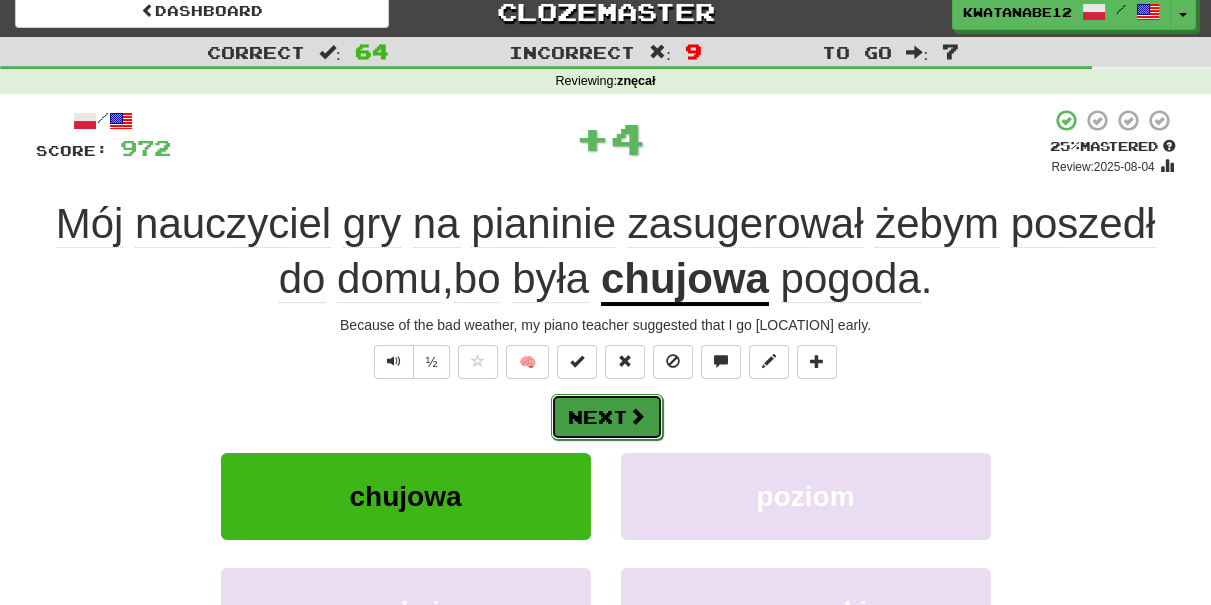 click on "Next" at bounding box center [607, 417] 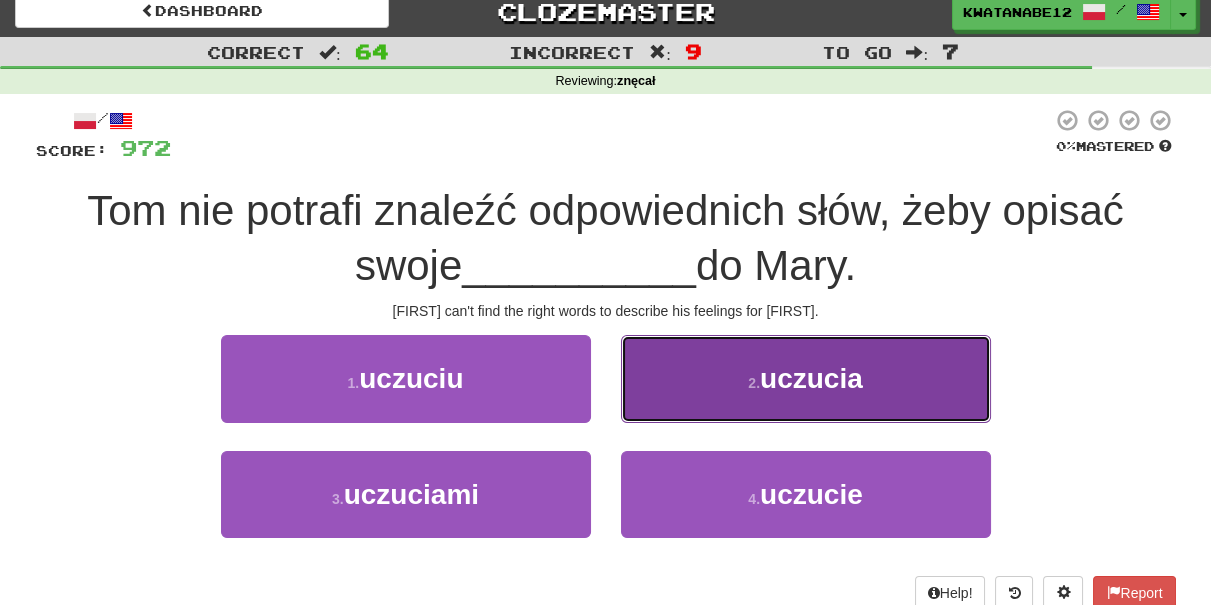 click on "2 .  uczucia" at bounding box center [806, 378] 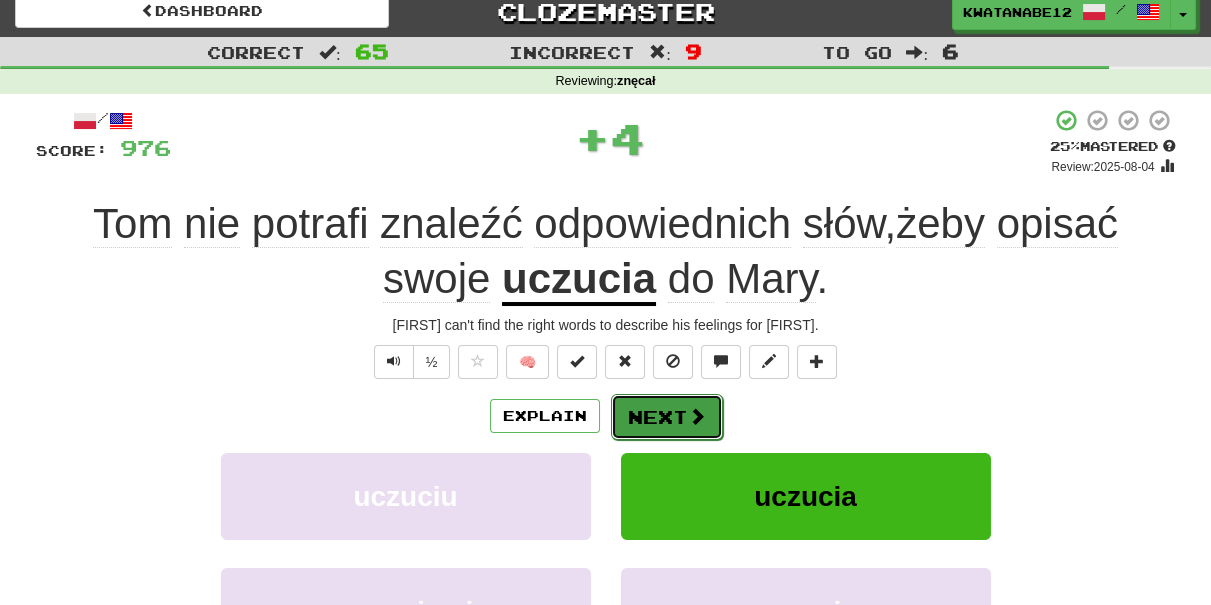 click on "Next" at bounding box center (667, 417) 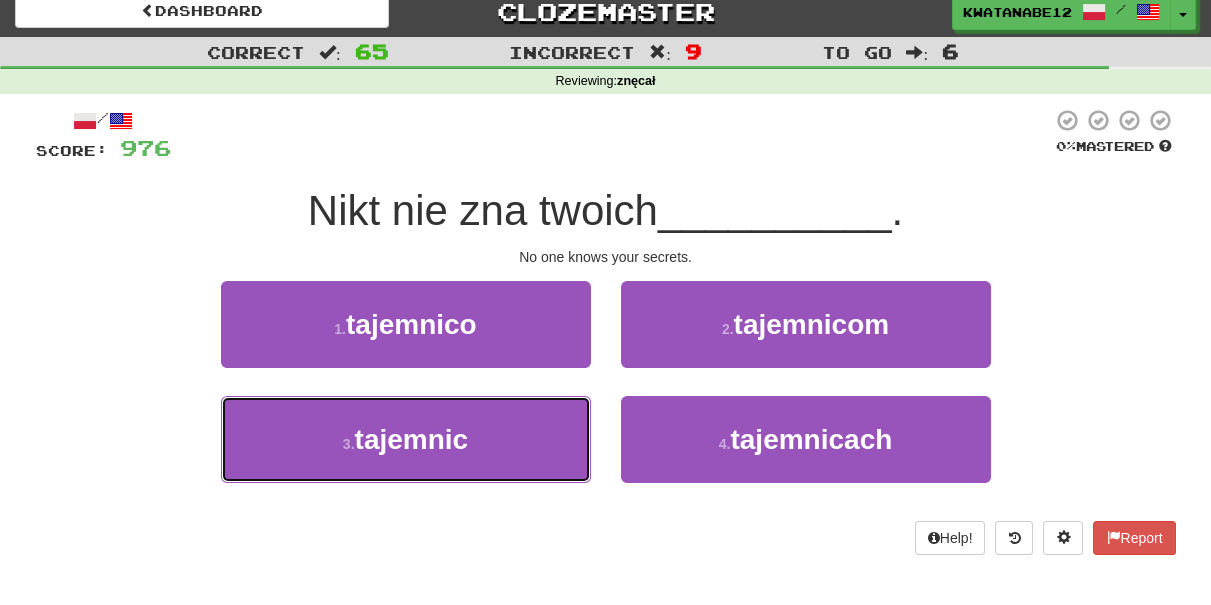 drag, startPoint x: 529, startPoint y: 418, endPoint x: 557, endPoint y: 395, distance: 36.23534 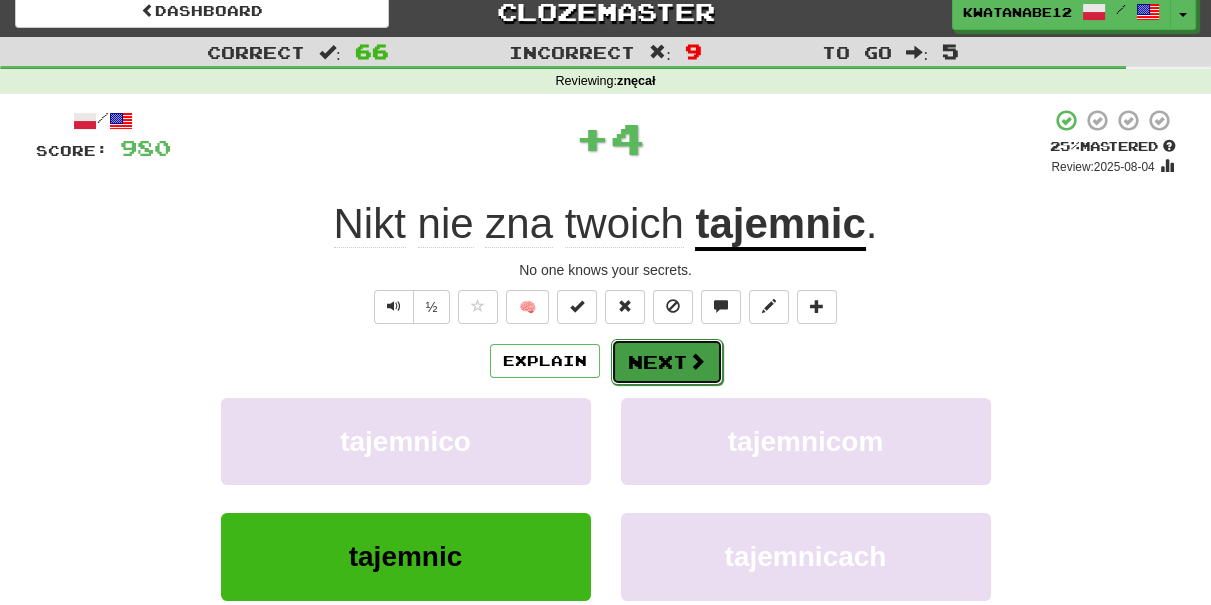 drag, startPoint x: 608, startPoint y: 349, endPoint x: 628, endPoint y: 346, distance: 20.22375 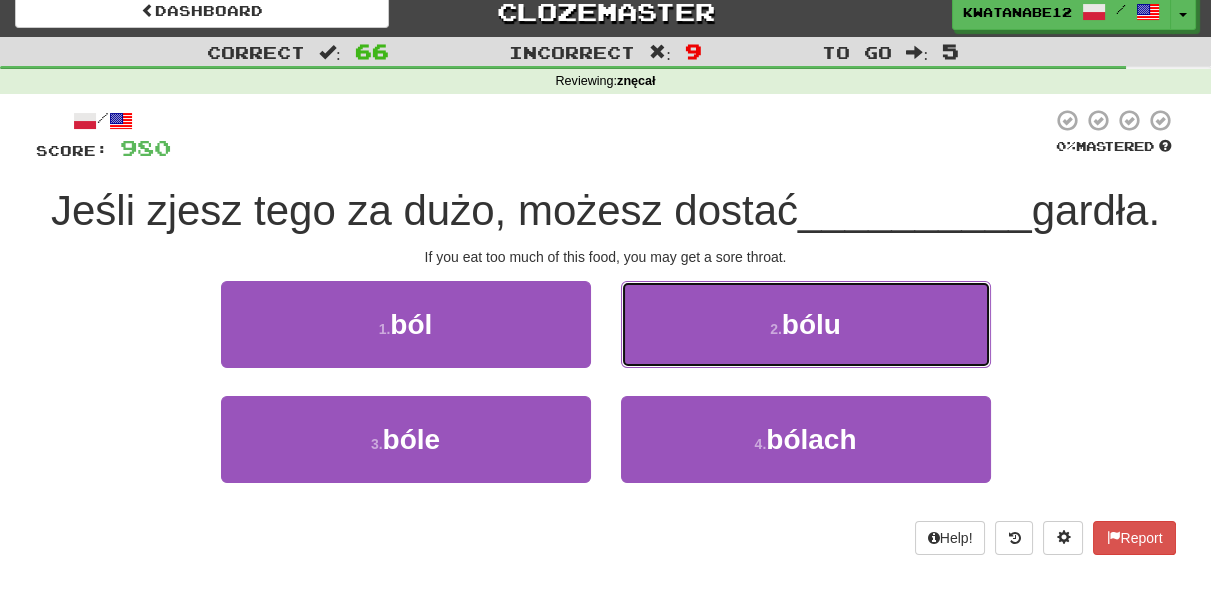 click on "2 .  bólu" at bounding box center (806, 324) 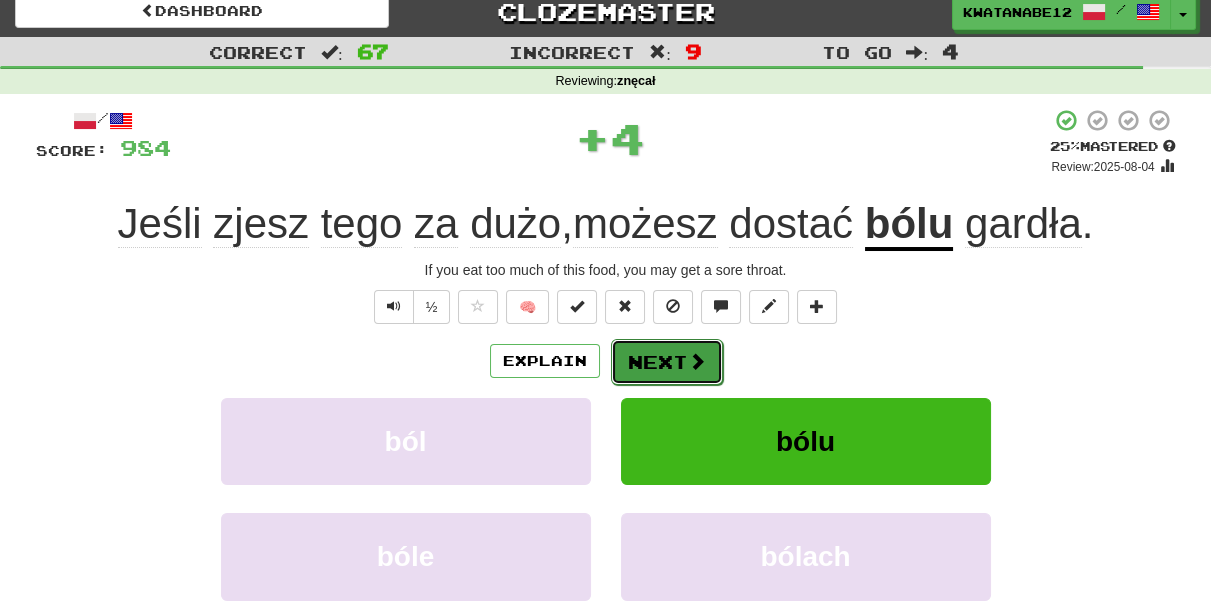 click on "Next" at bounding box center (667, 362) 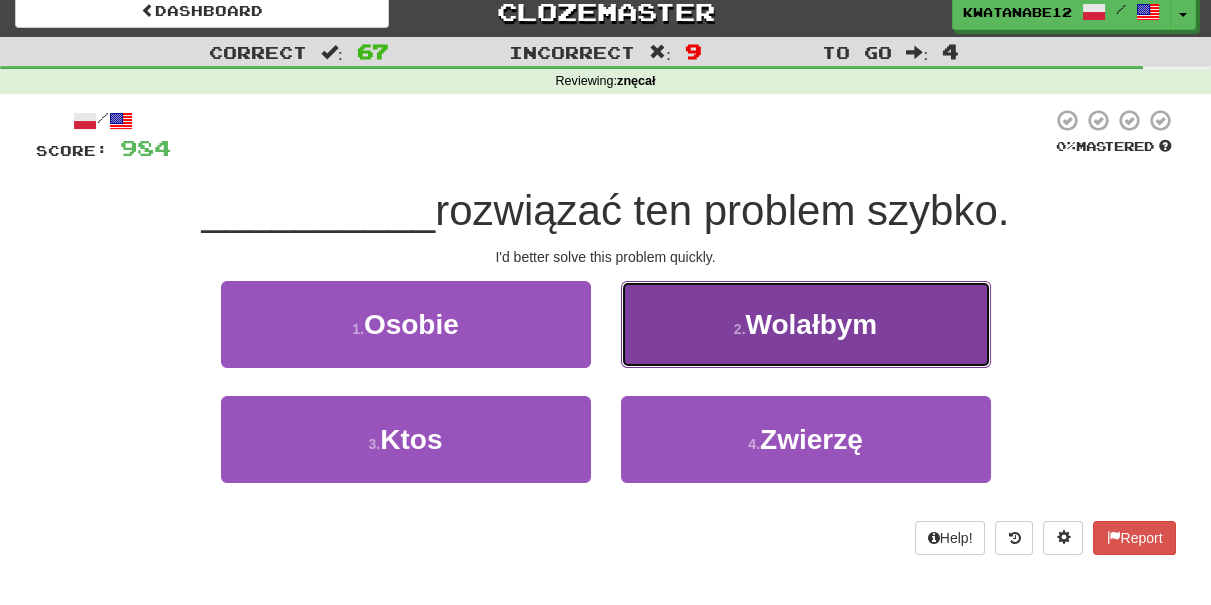 click on "2 .  Wolałbym" at bounding box center (806, 324) 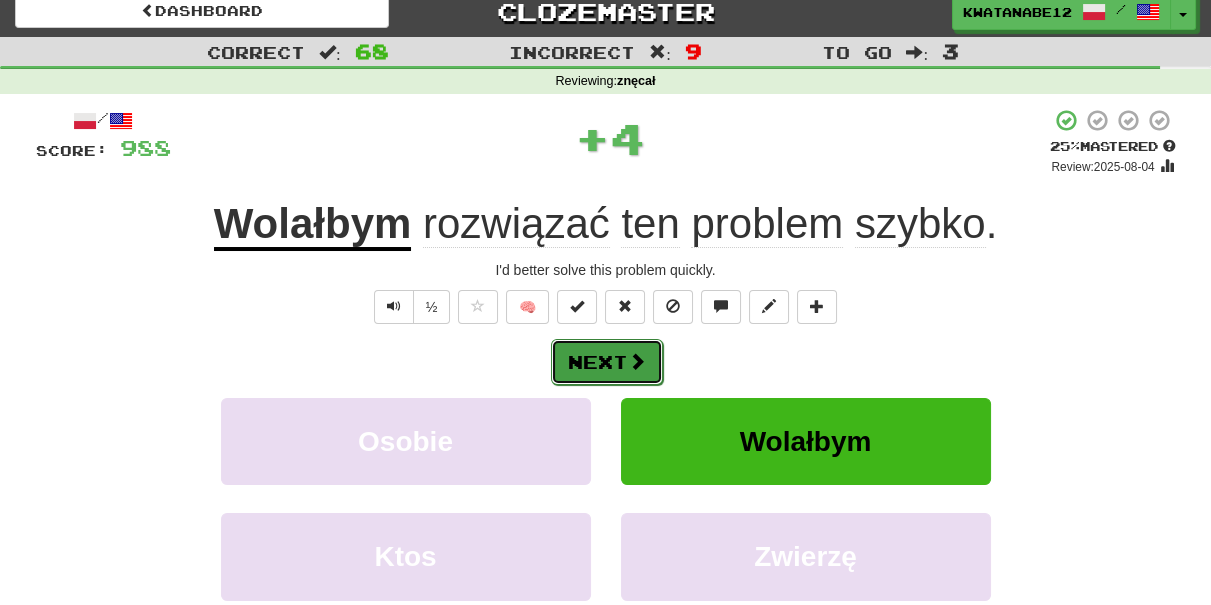 click at bounding box center [637, 361] 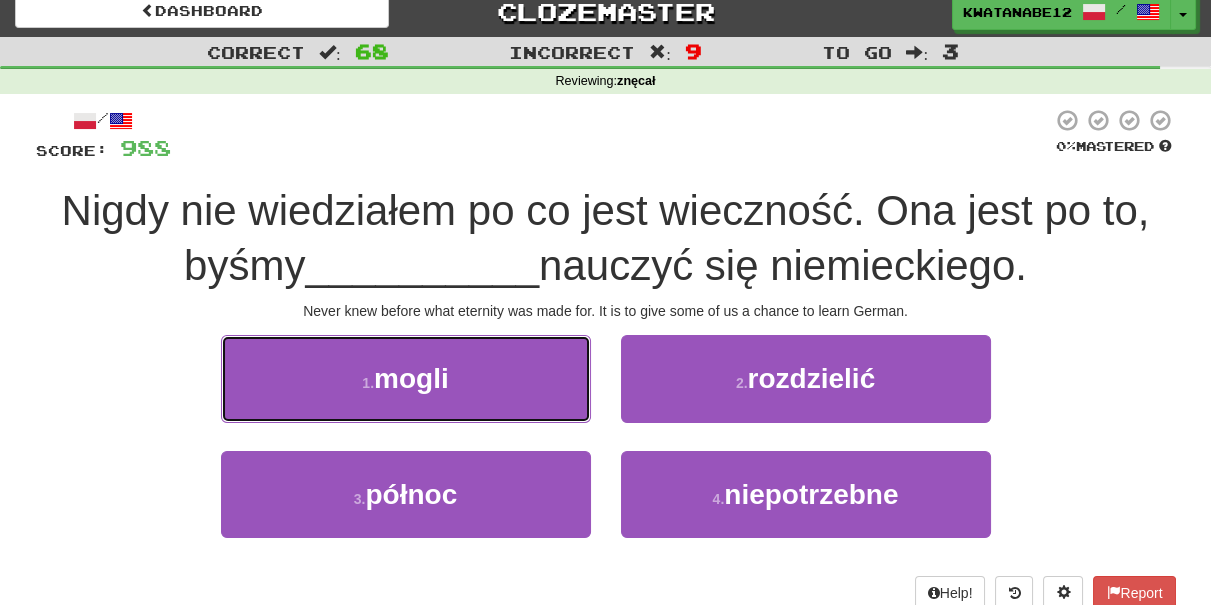 drag, startPoint x: 506, startPoint y: 372, endPoint x: 558, endPoint y: 383, distance: 53.15073 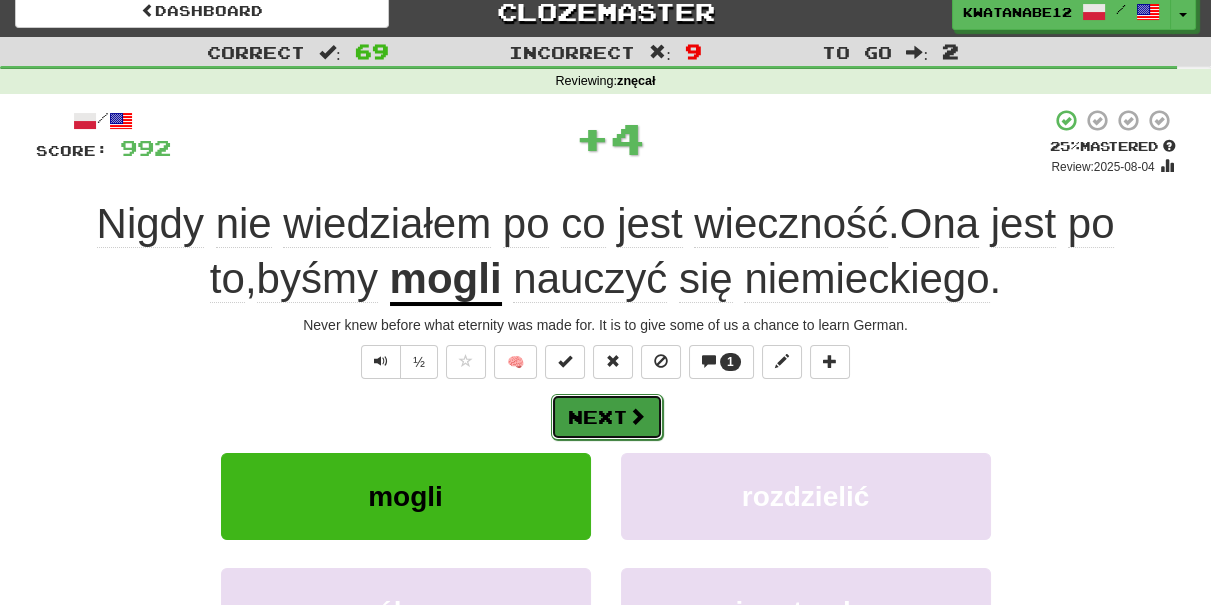 click on "Next" at bounding box center [607, 417] 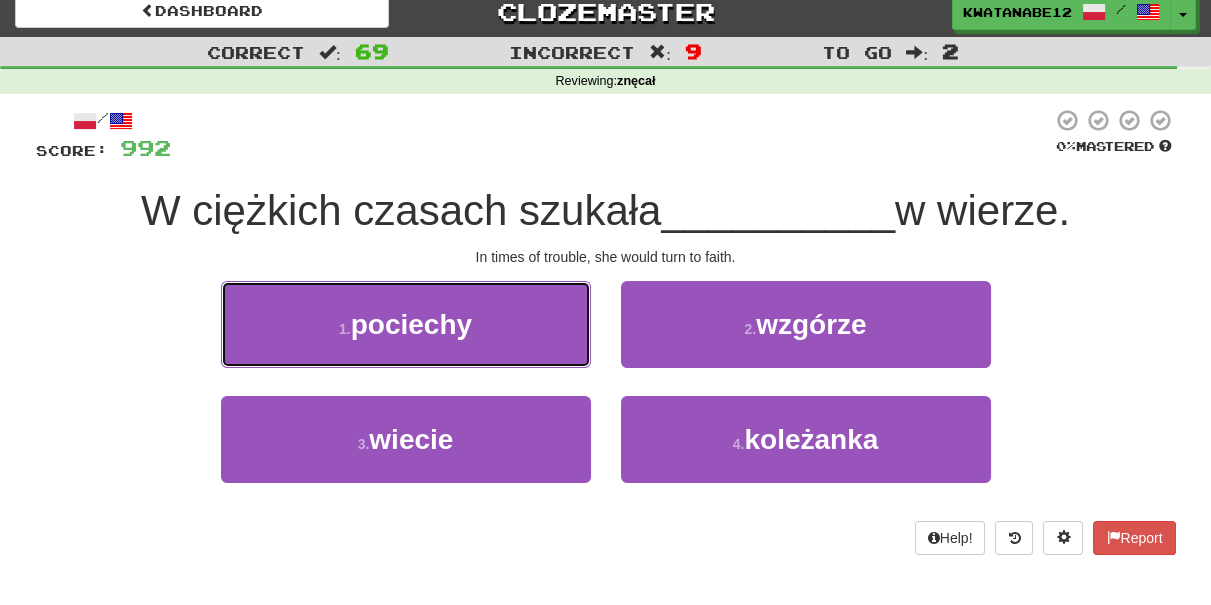 click on "1 .  pociechy" at bounding box center (406, 324) 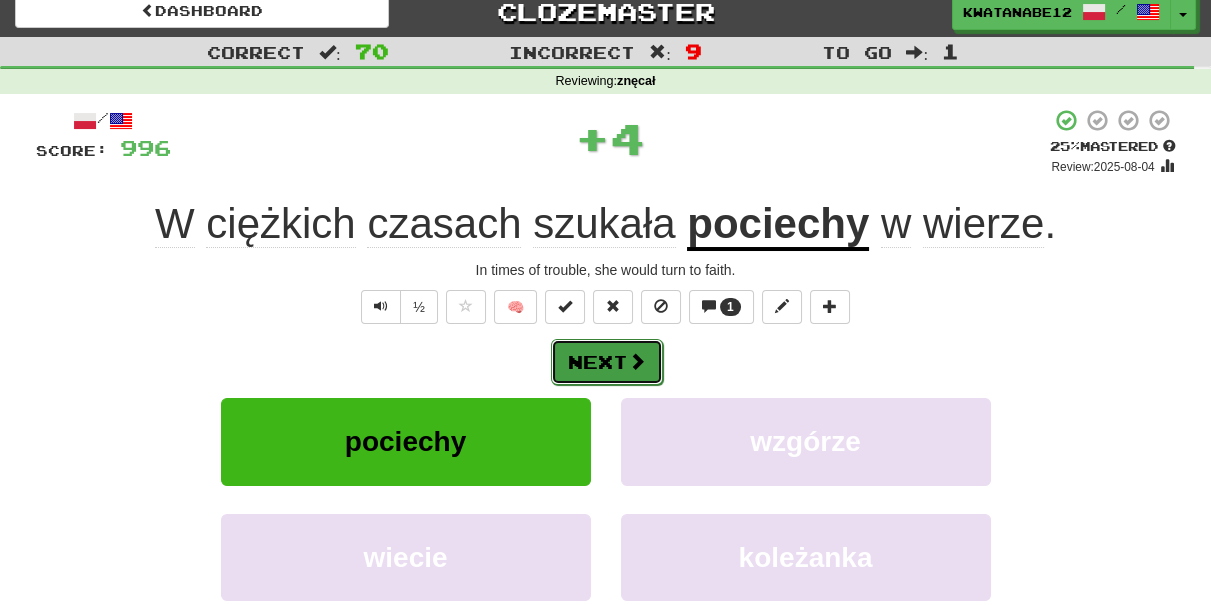 click on "Next" at bounding box center (607, 362) 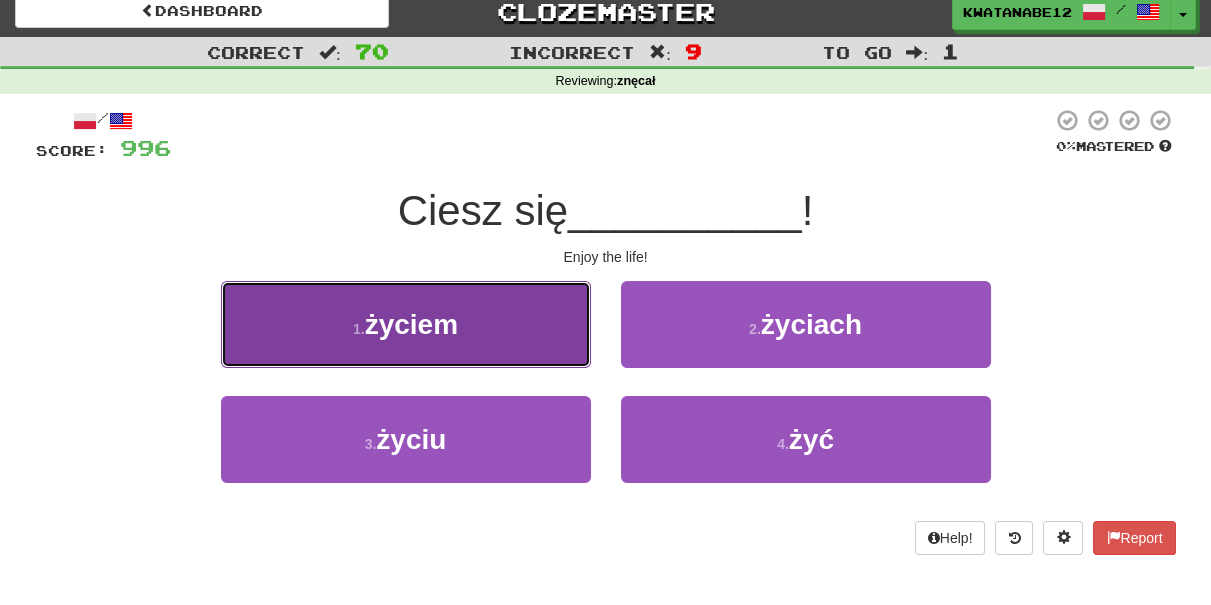 click on "1 .  życiem" at bounding box center (406, 324) 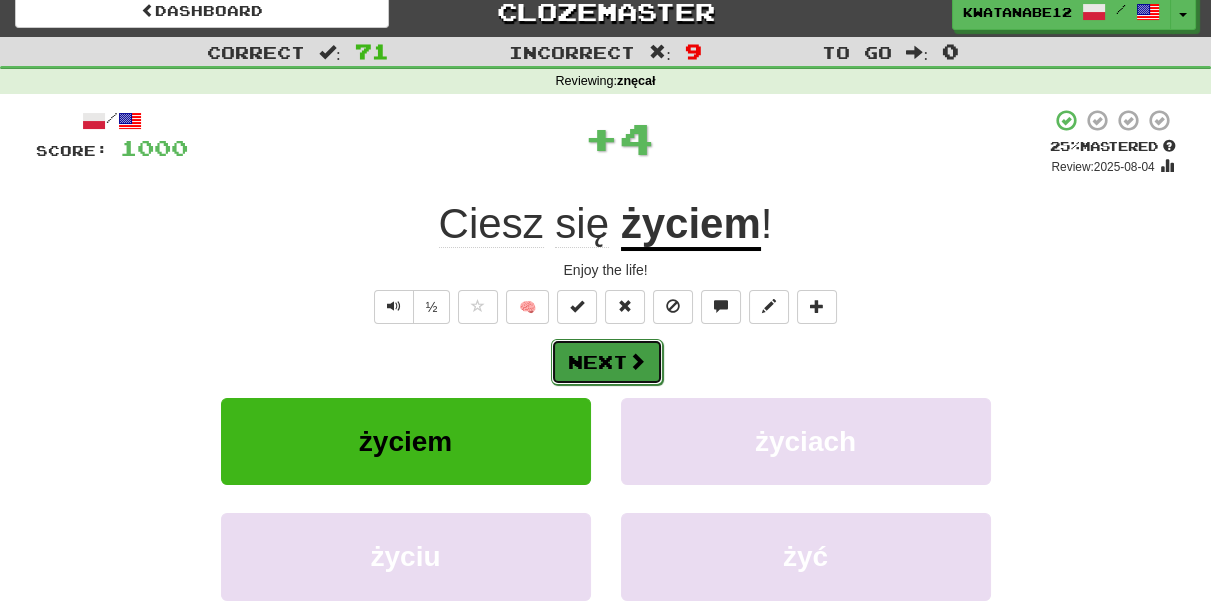 click on "Next" at bounding box center (607, 362) 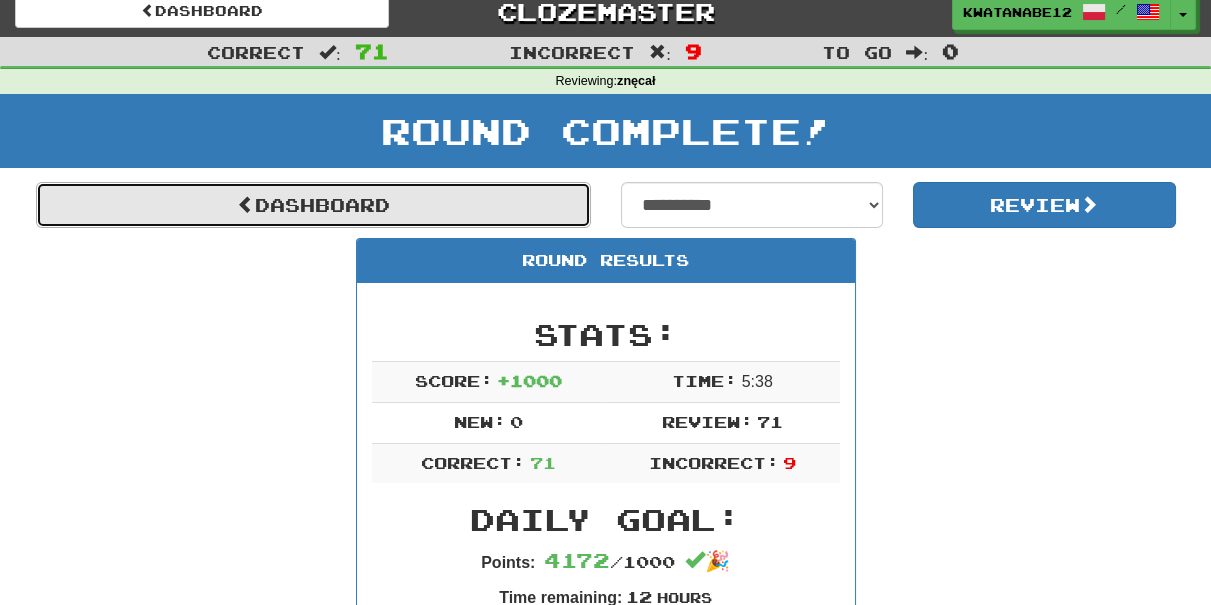 click on "Dashboard" at bounding box center (313, 205) 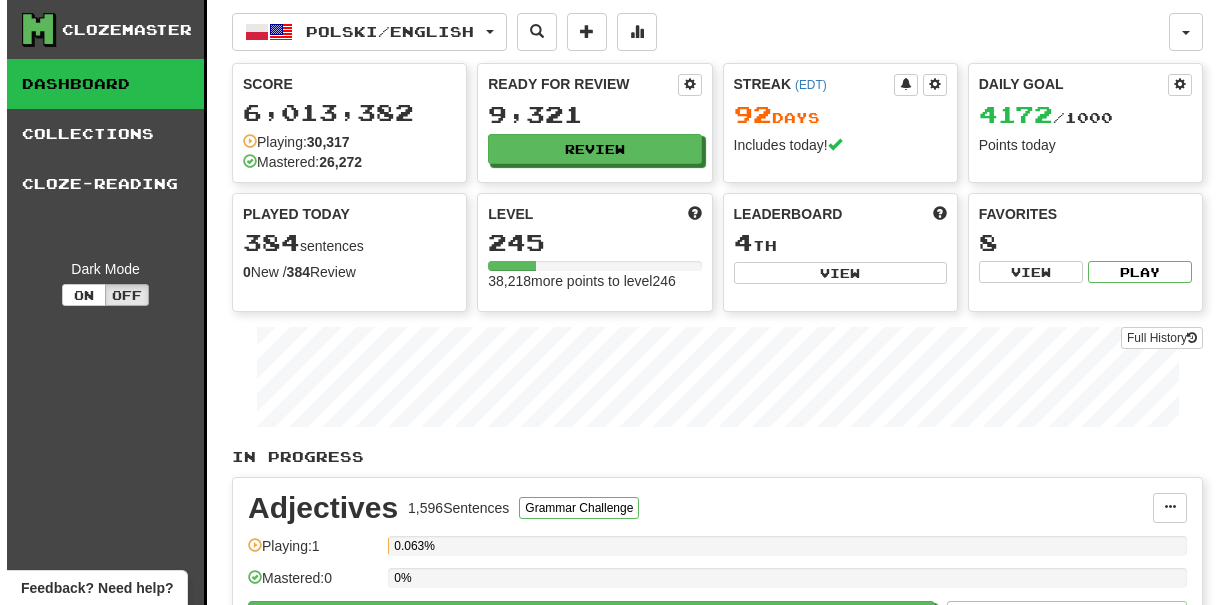 scroll, scrollTop: 0, scrollLeft: 0, axis: both 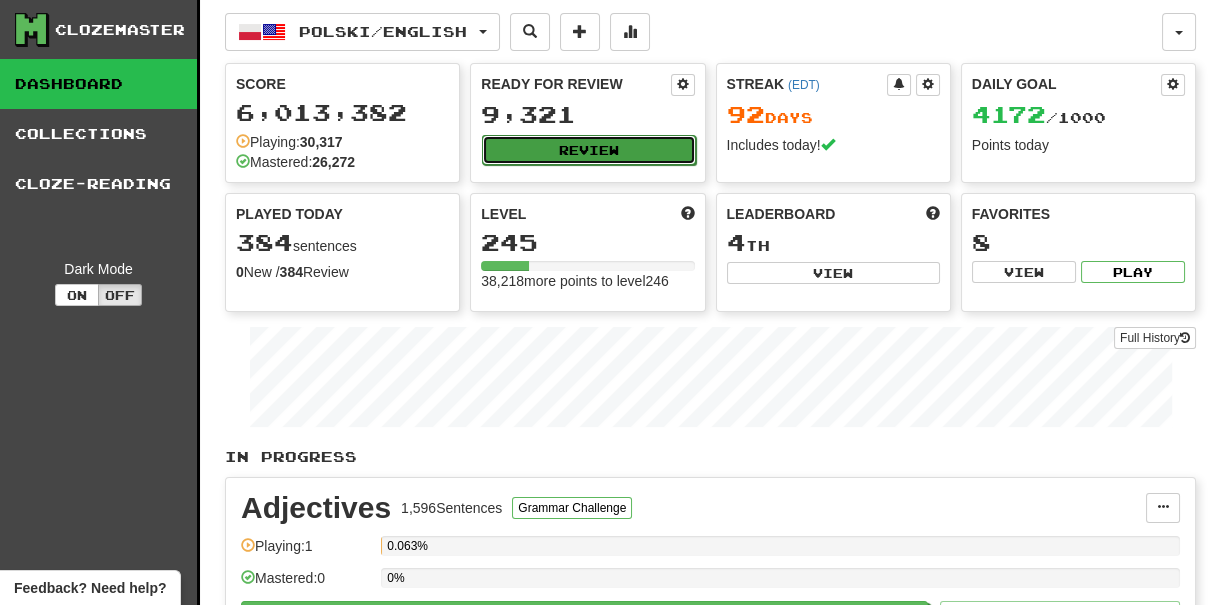 click on "Review" at bounding box center [588, 150] 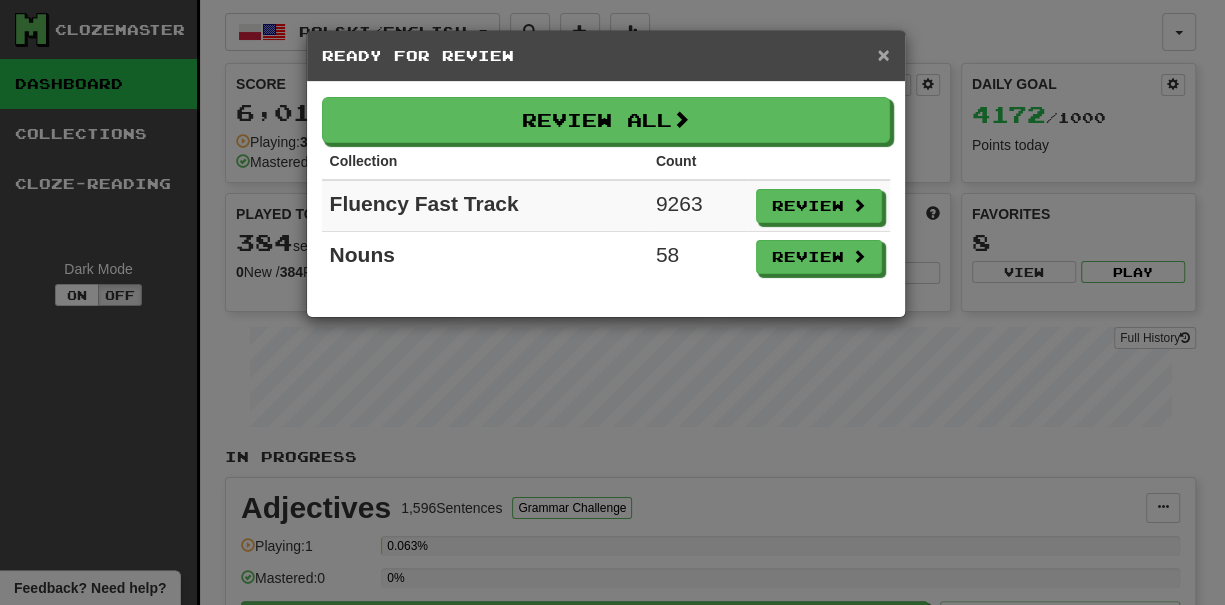 click on "×" at bounding box center (883, 54) 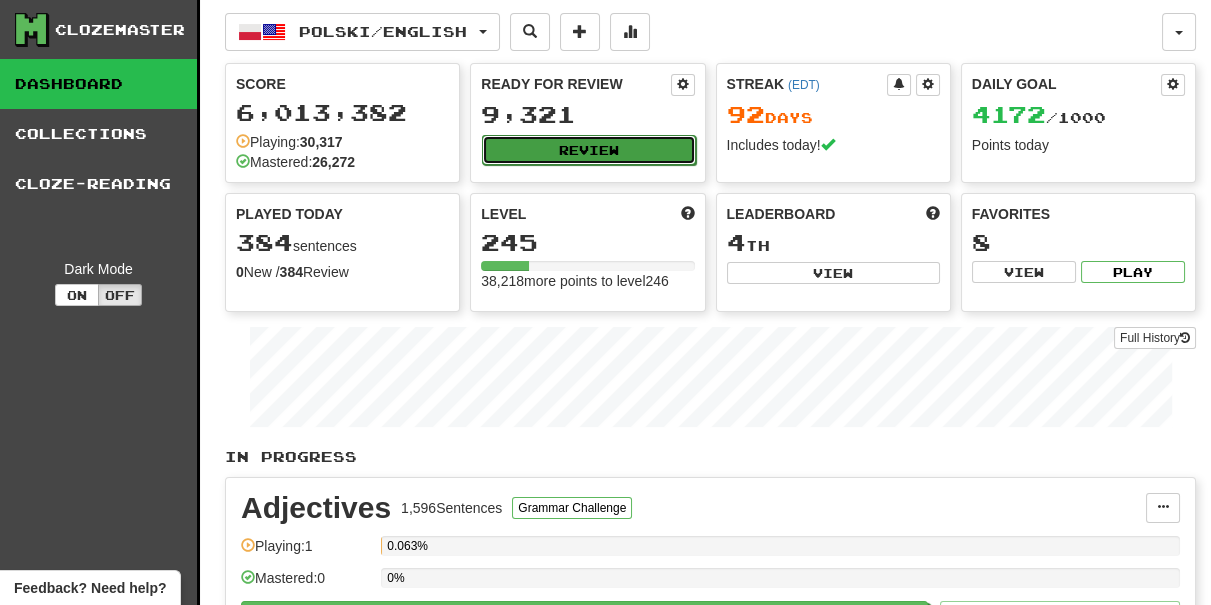 click on "Review" at bounding box center [588, 150] 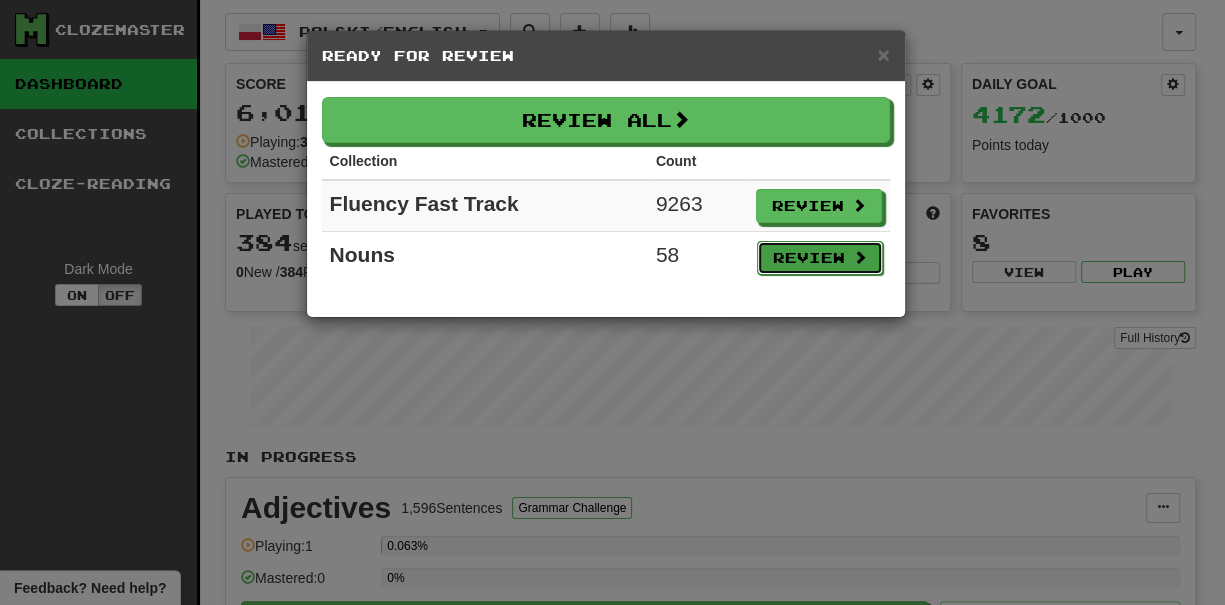 click on "Review" at bounding box center (820, 258) 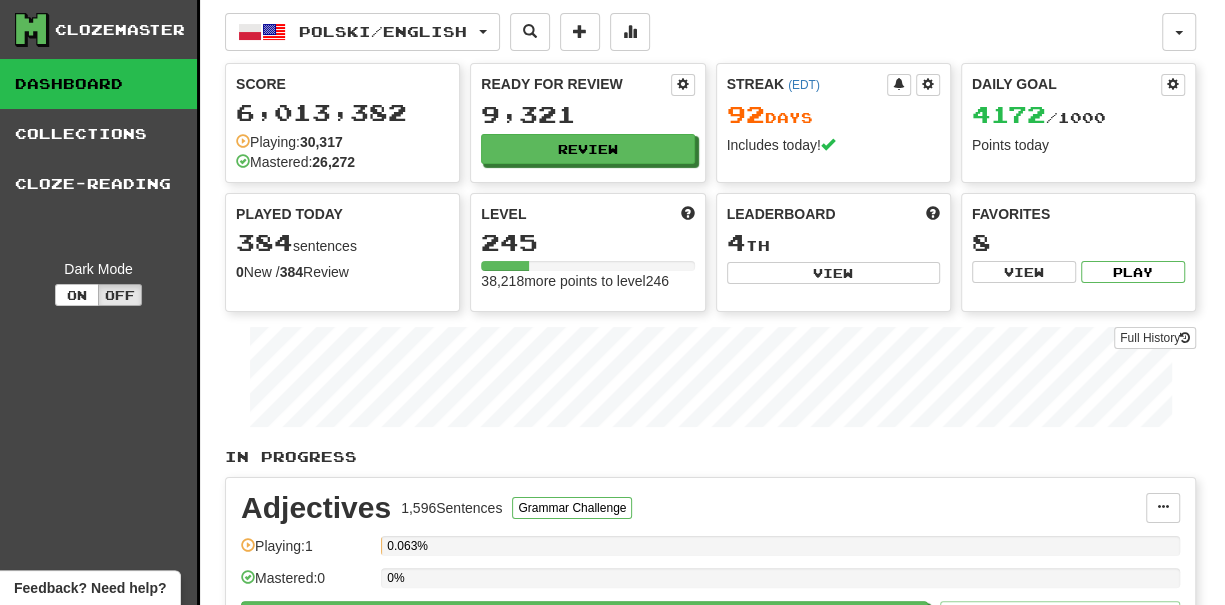 select on "***" 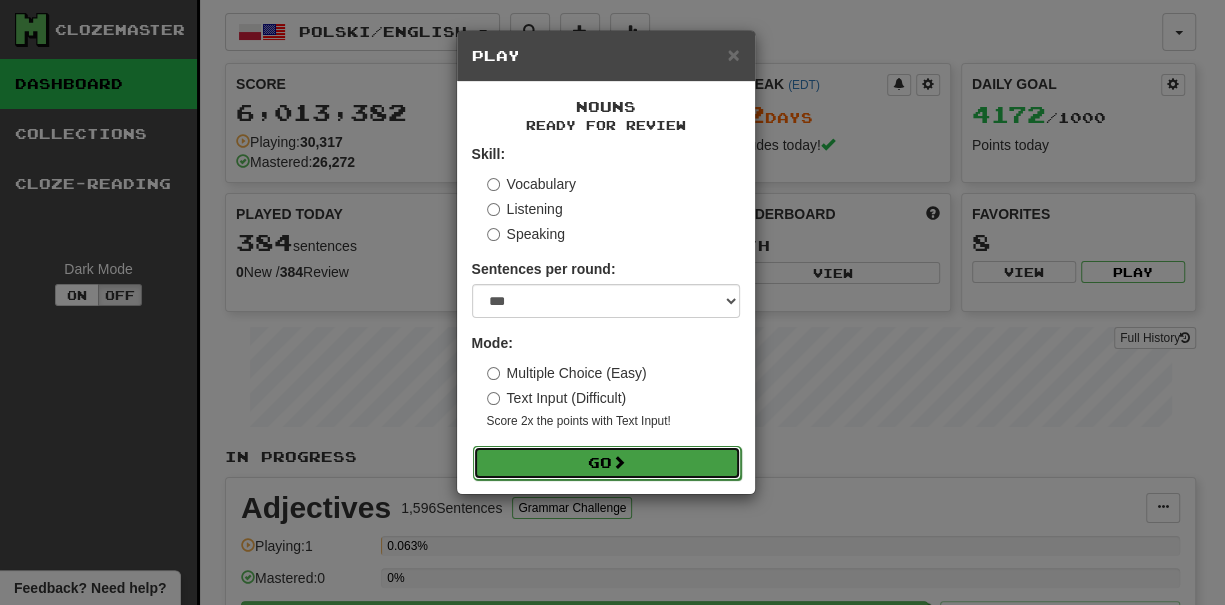 click on "Go" at bounding box center (607, 463) 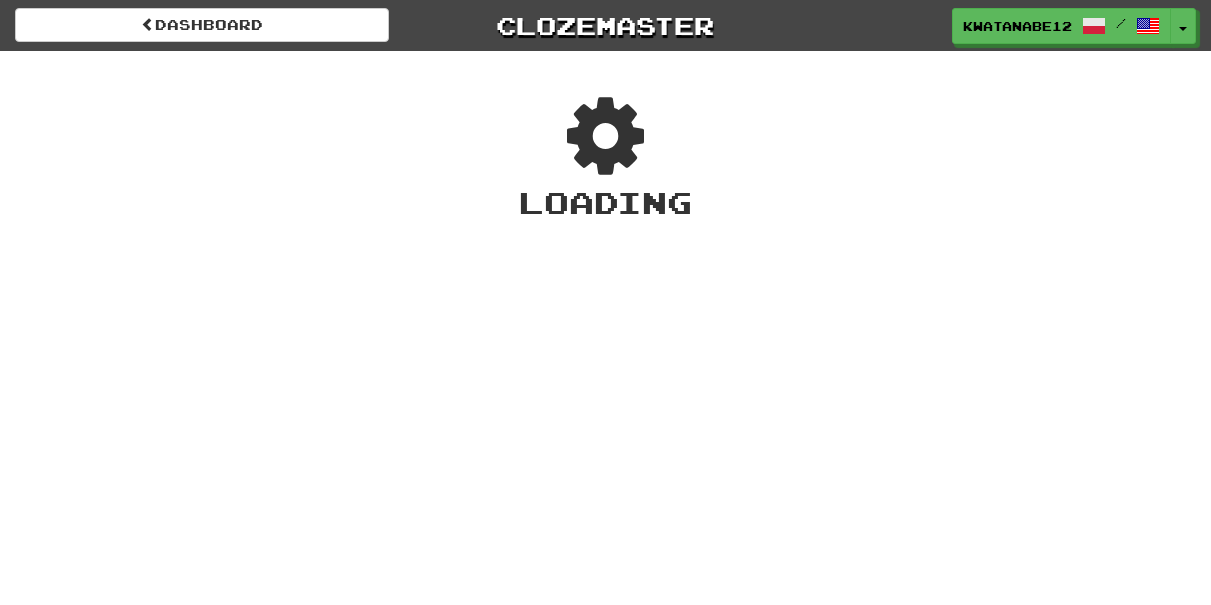 scroll, scrollTop: 0, scrollLeft: 0, axis: both 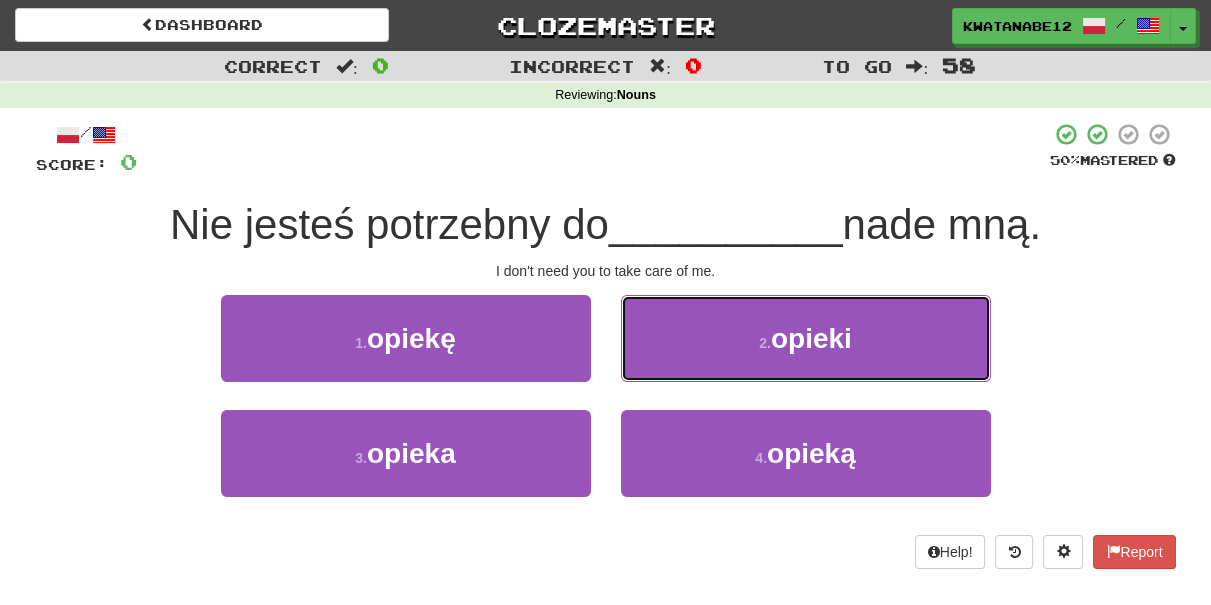 drag, startPoint x: 0, startPoint y: 0, endPoint x: 633, endPoint y: 400, distance: 748.7917 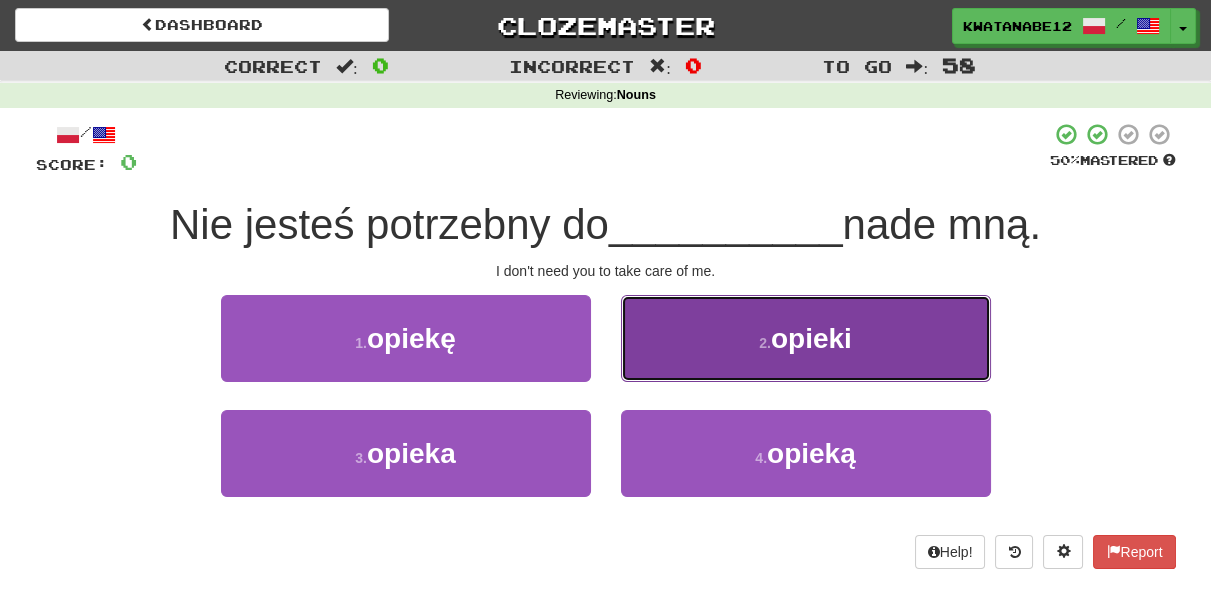 click on "2 .  opieki" at bounding box center (806, 338) 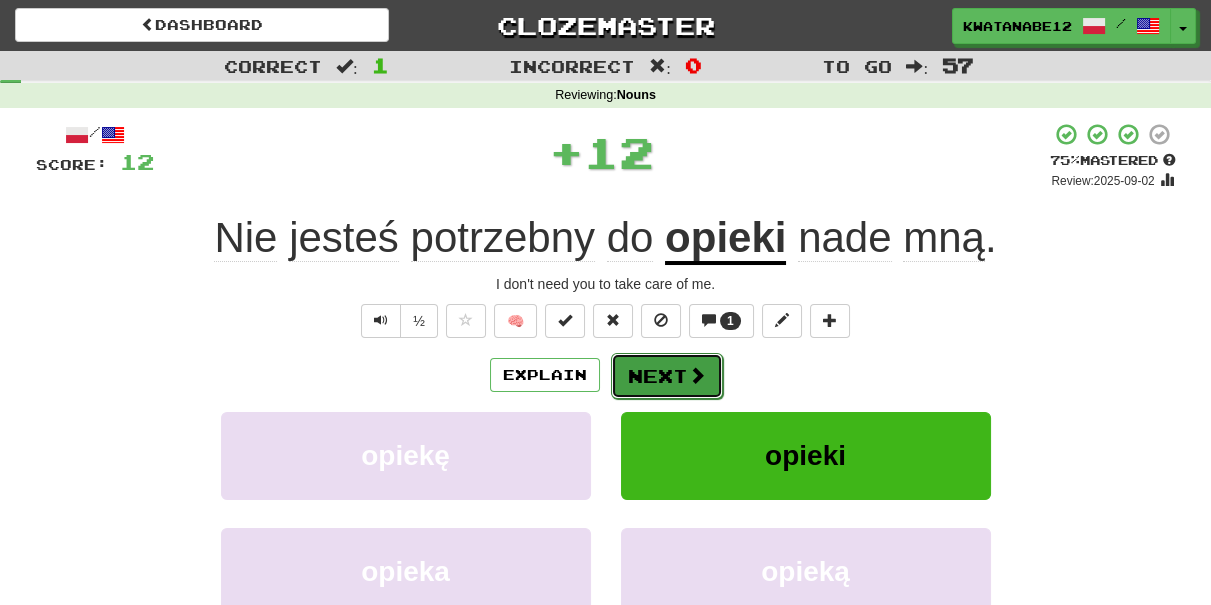 click on "Next" at bounding box center [667, 376] 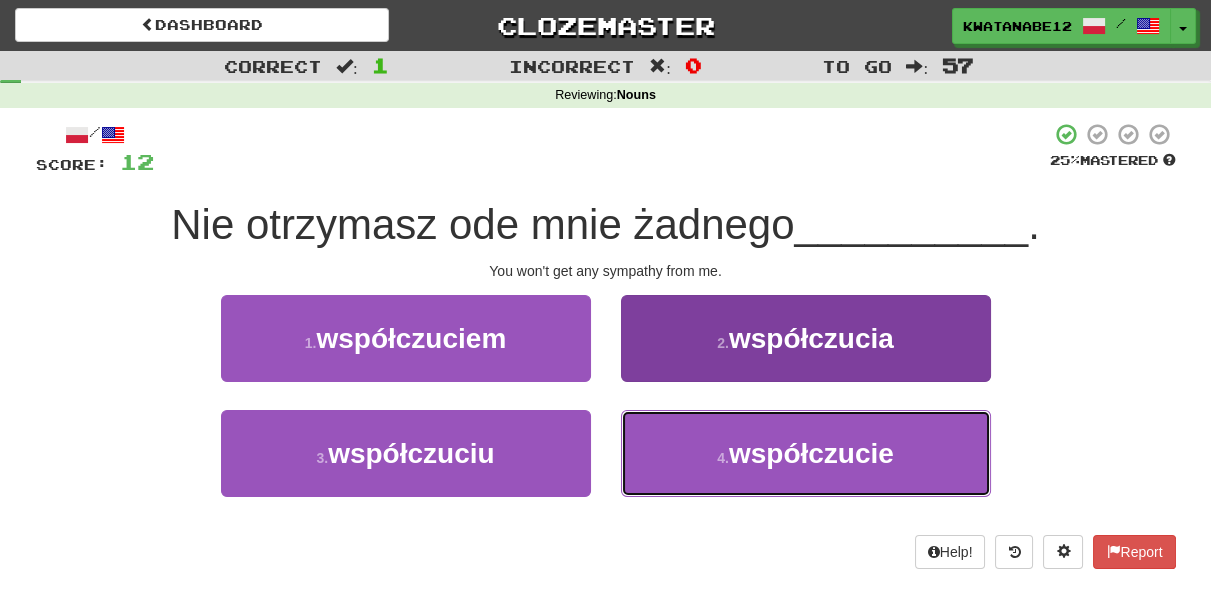drag, startPoint x: 695, startPoint y: 439, endPoint x: 678, endPoint y: 418, distance: 27.018513 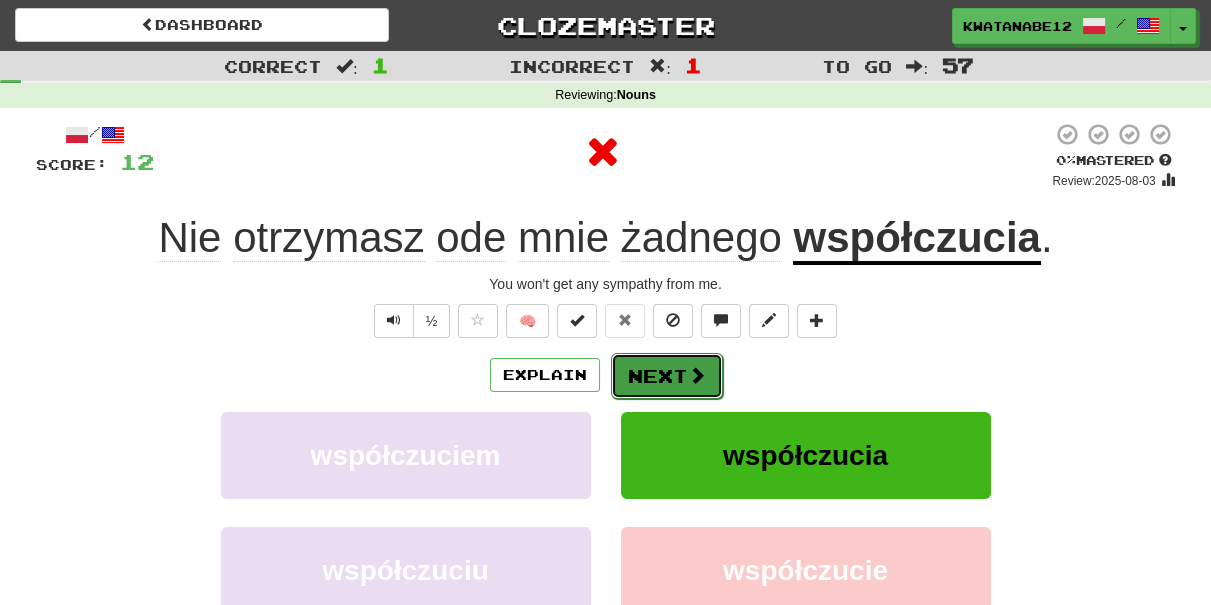click on "Next" at bounding box center (667, 376) 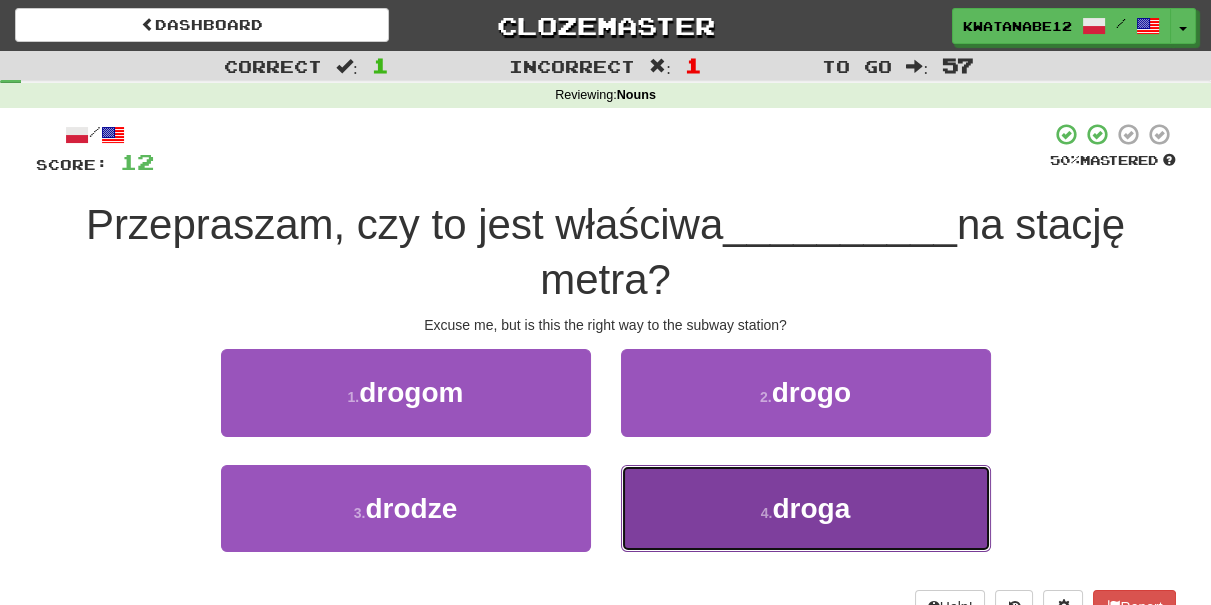 click on "4 .  droga" at bounding box center (806, 508) 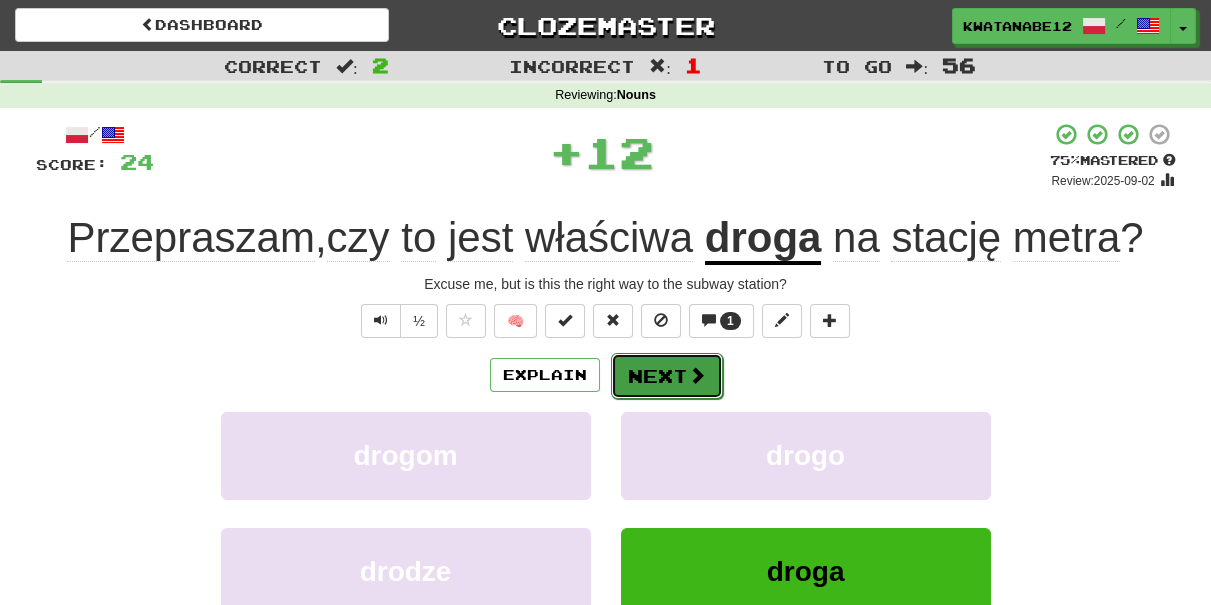 click on "Next" at bounding box center [667, 376] 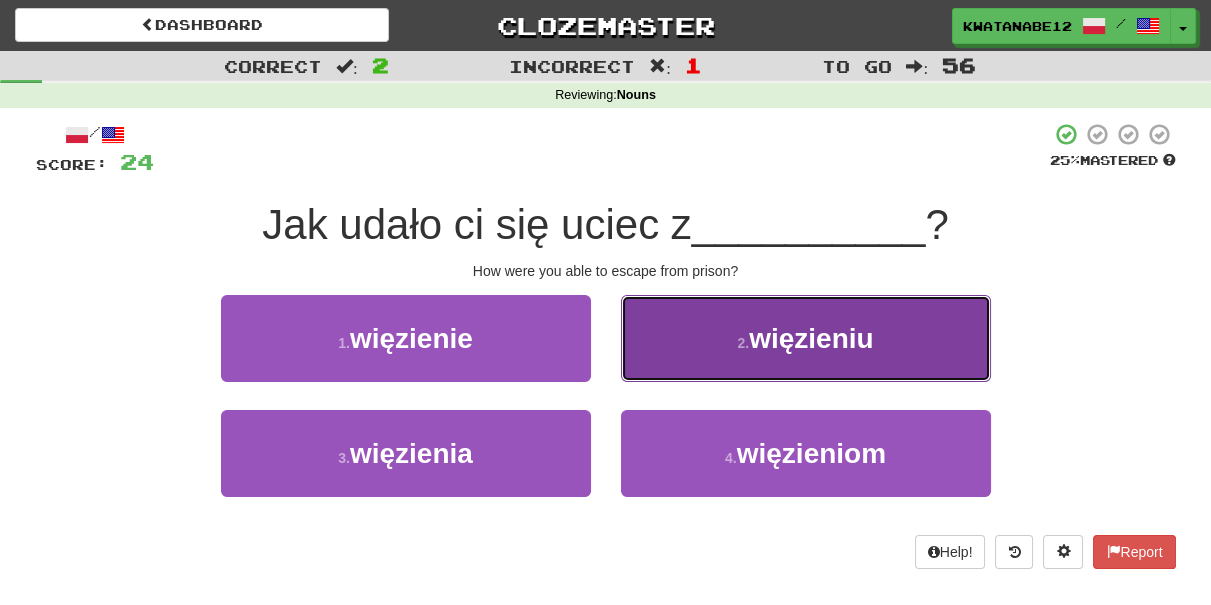 click on "2 .  więzieniu" at bounding box center [806, 338] 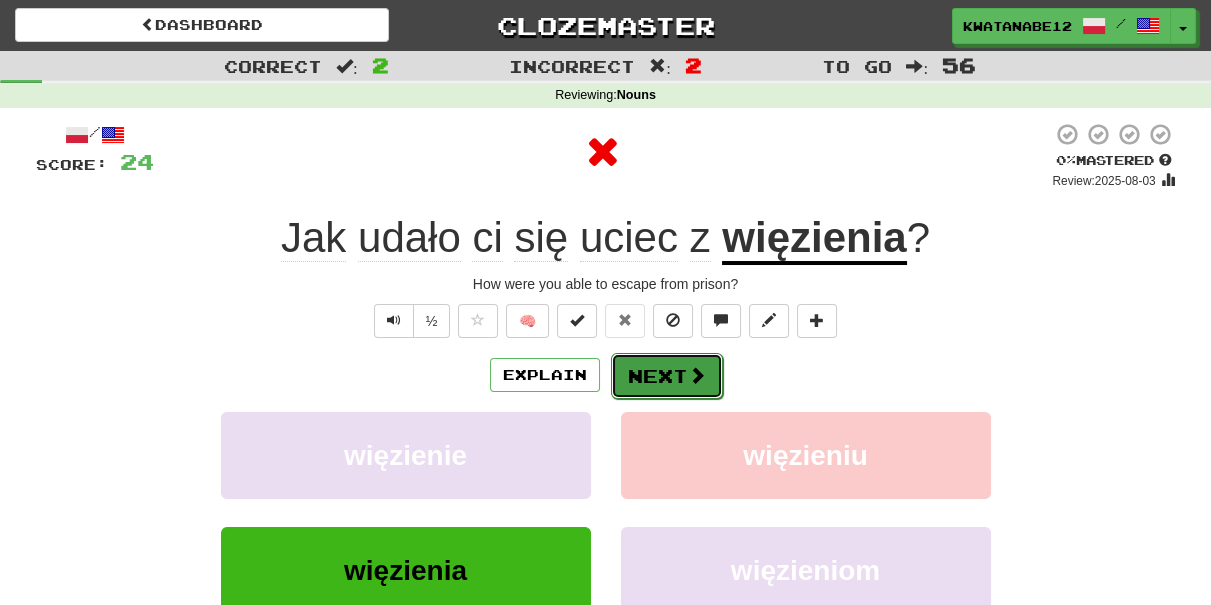 click on "Next" at bounding box center (667, 376) 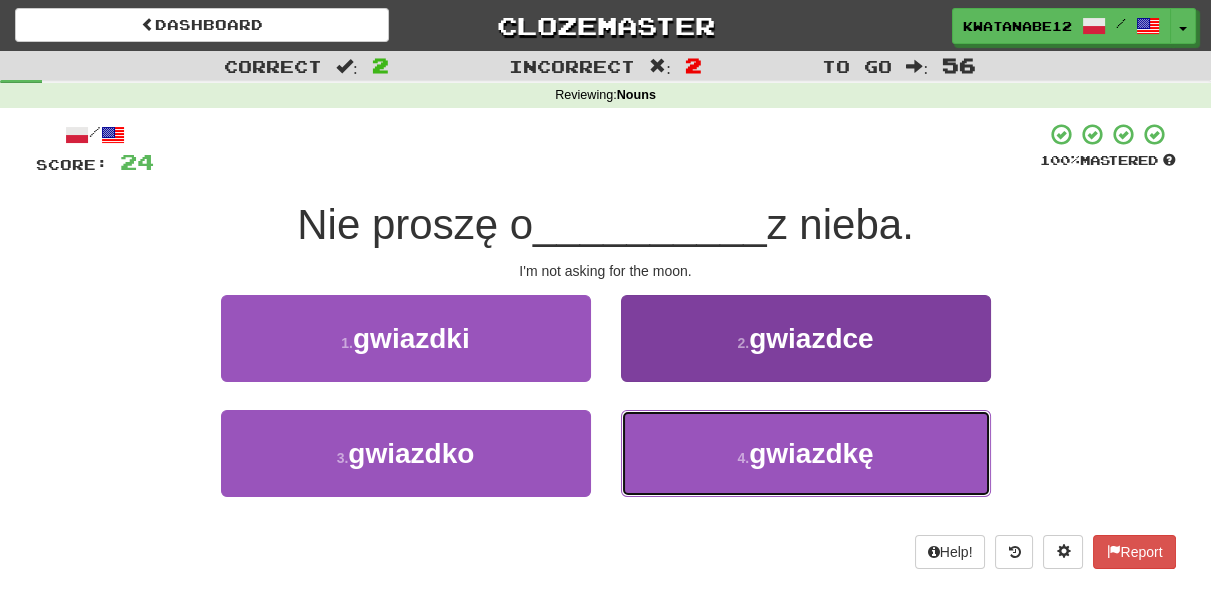 click on "4 .  gwiazdkę" at bounding box center [806, 453] 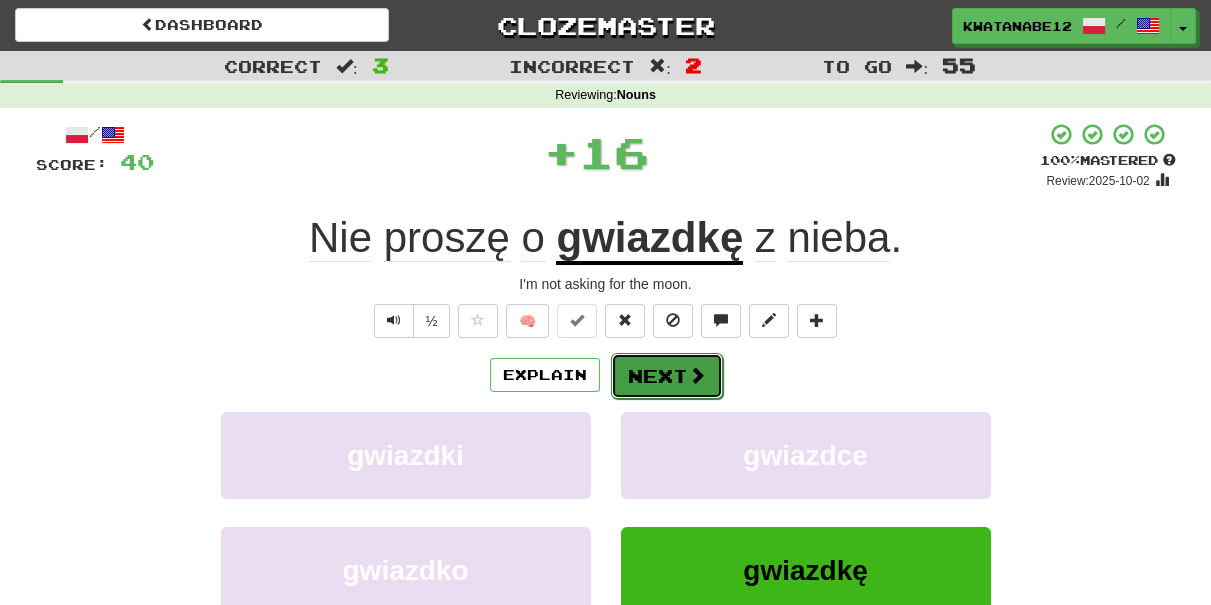 click on "Next" at bounding box center [667, 376] 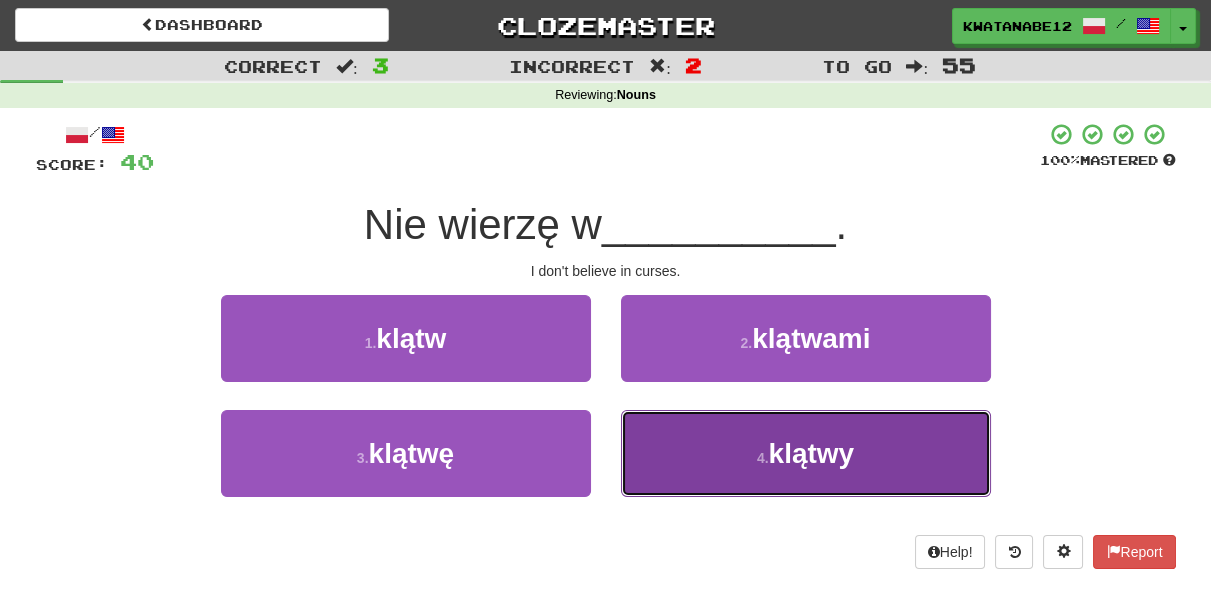 click on "4 .  klątwy" at bounding box center (806, 453) 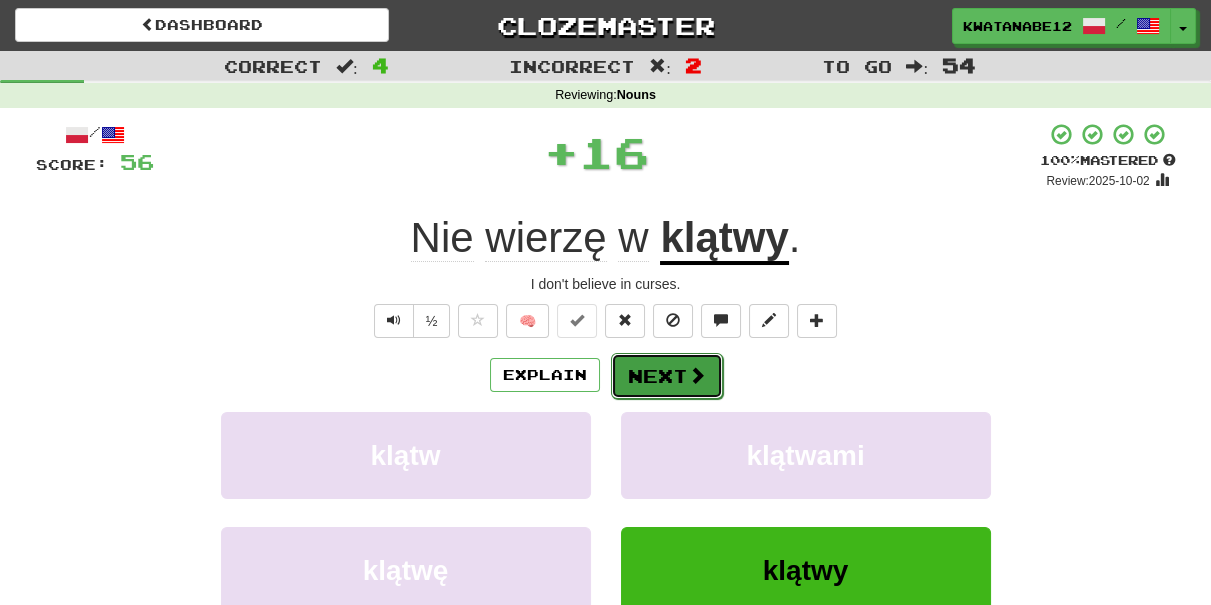 click on "Next" at bounding box center [667, 376] 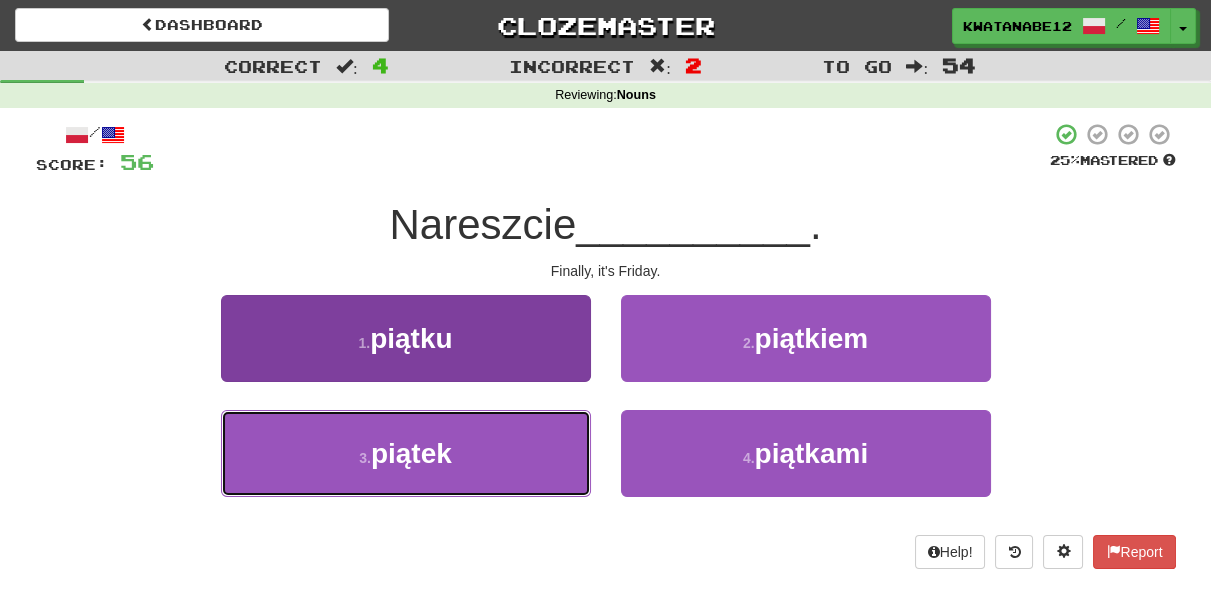 drag, startPoint x: 540, startPoint y: 442, endPoint x: 576, endPoint y: 411, distance: 47.507893 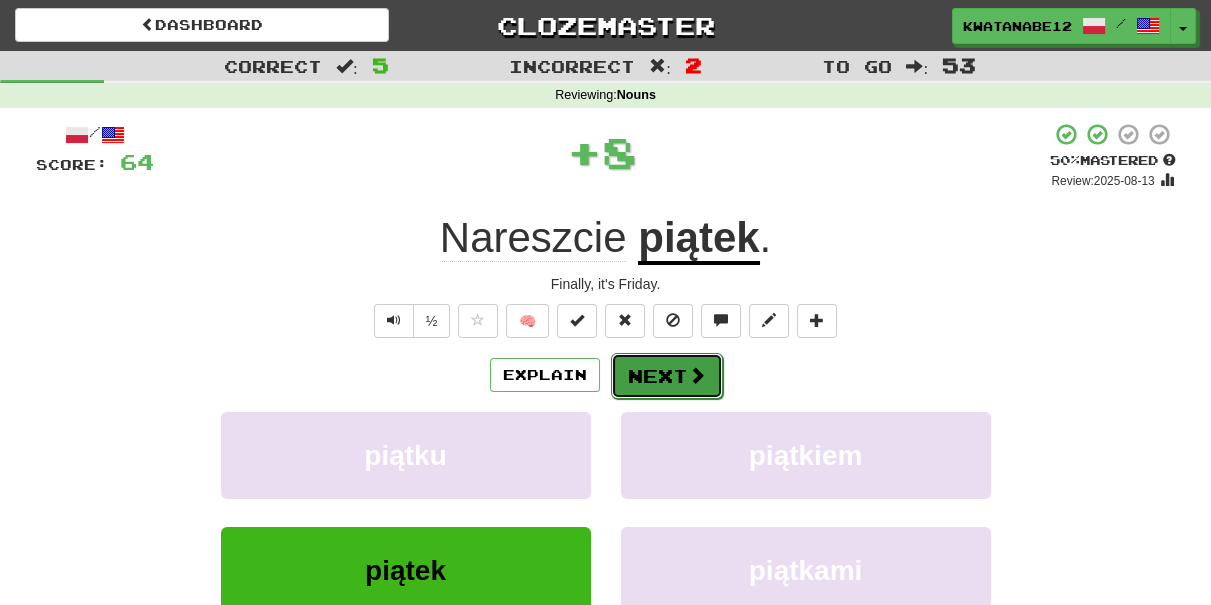 click on "Next" at bounding box center [667, 376] 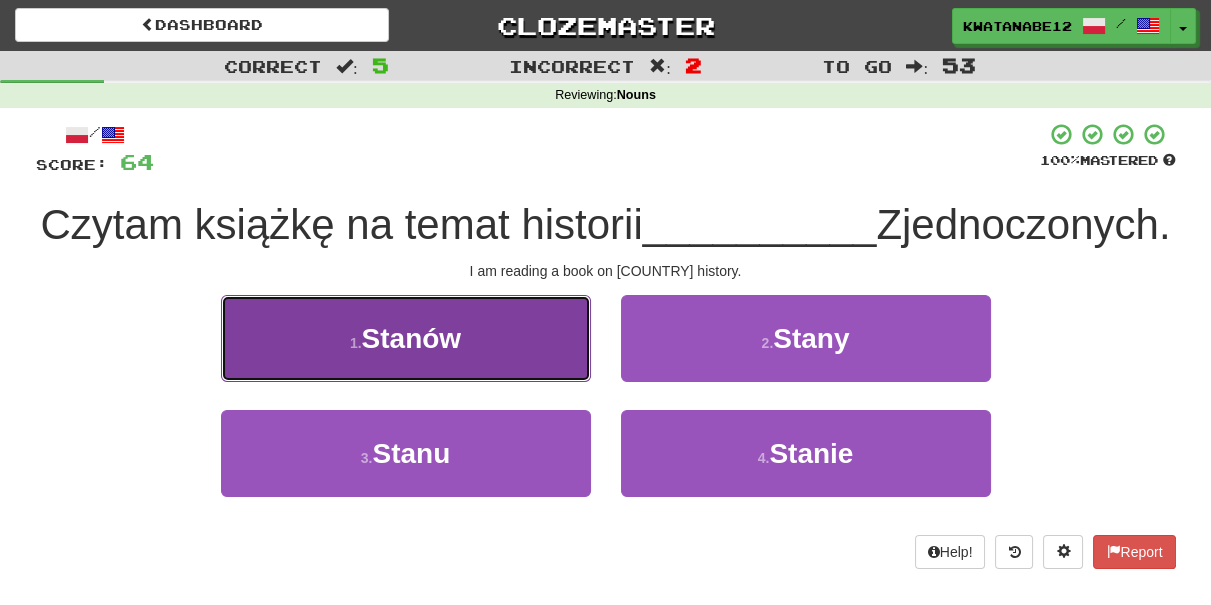 drag, startPoint x: 534, startPoint y: 410, endPoint x: 546, endPoint y: 410, distance: 12 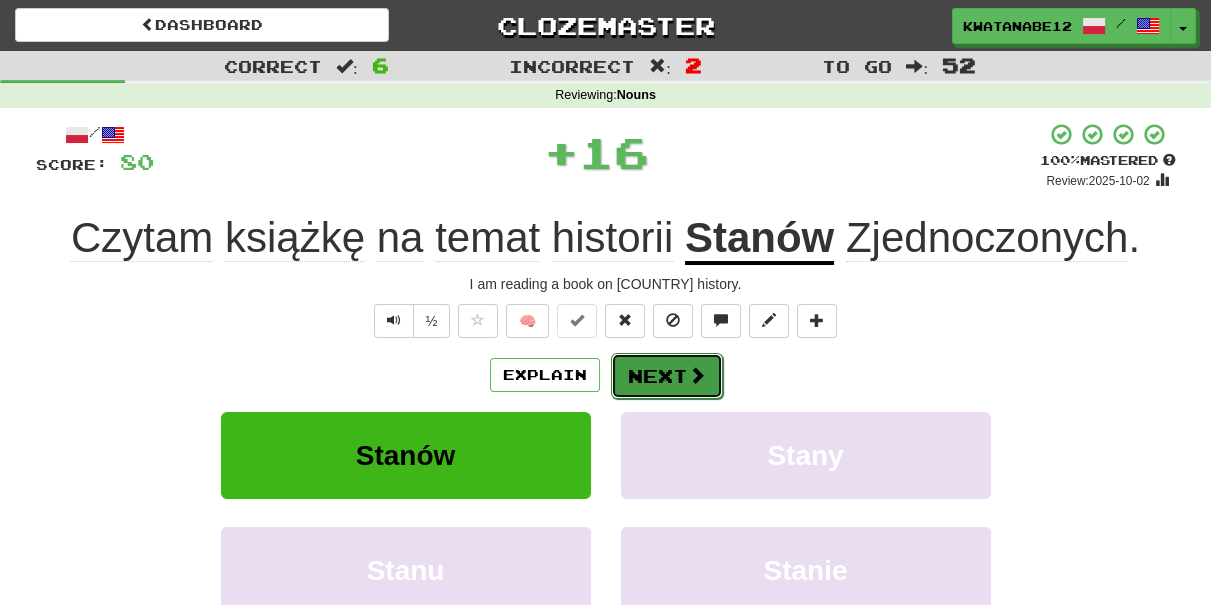 click on "Next" at bounding box center [667, 376] 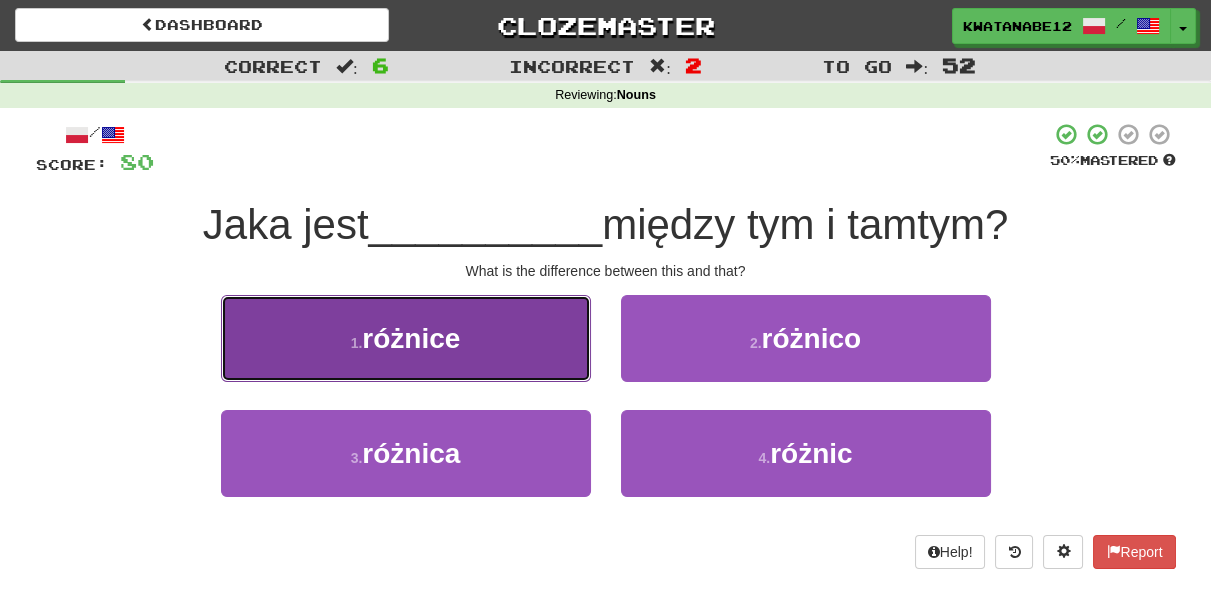 drag, startPoint x: 546, startPoint y: 347, endPoint x: 564, endPoint y: 346, distance: 18.027756 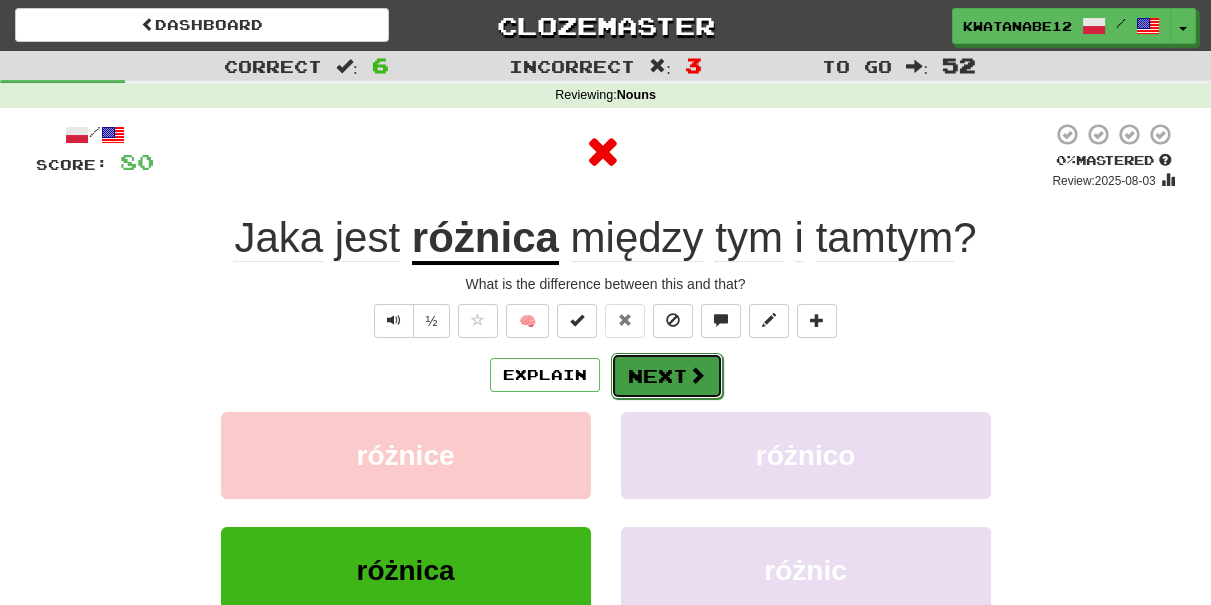 click on "Next" at bounding box center [667, 376] 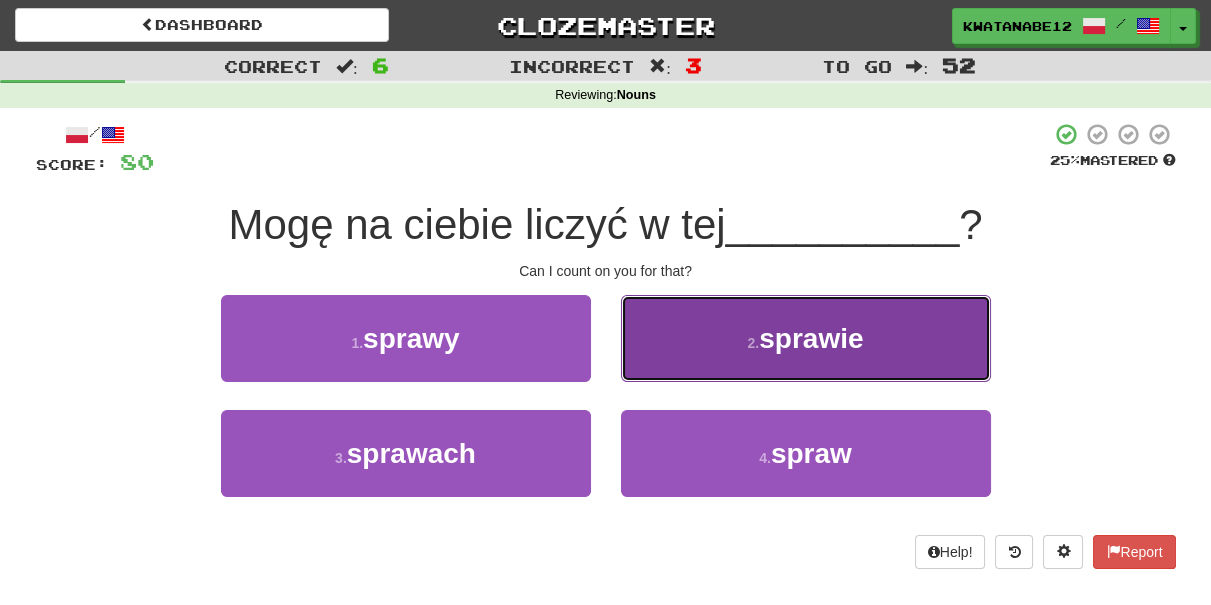 click on "2 .  sprawie" at bounding box center [806, 338] 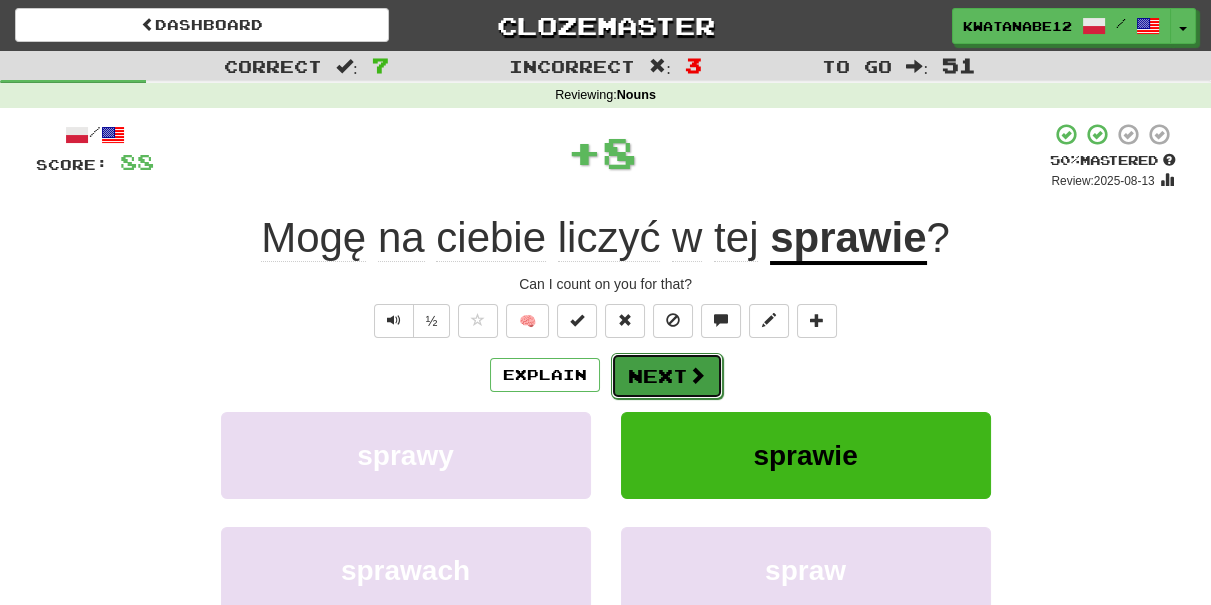 click on "Next" at bounding box center (667, 376) 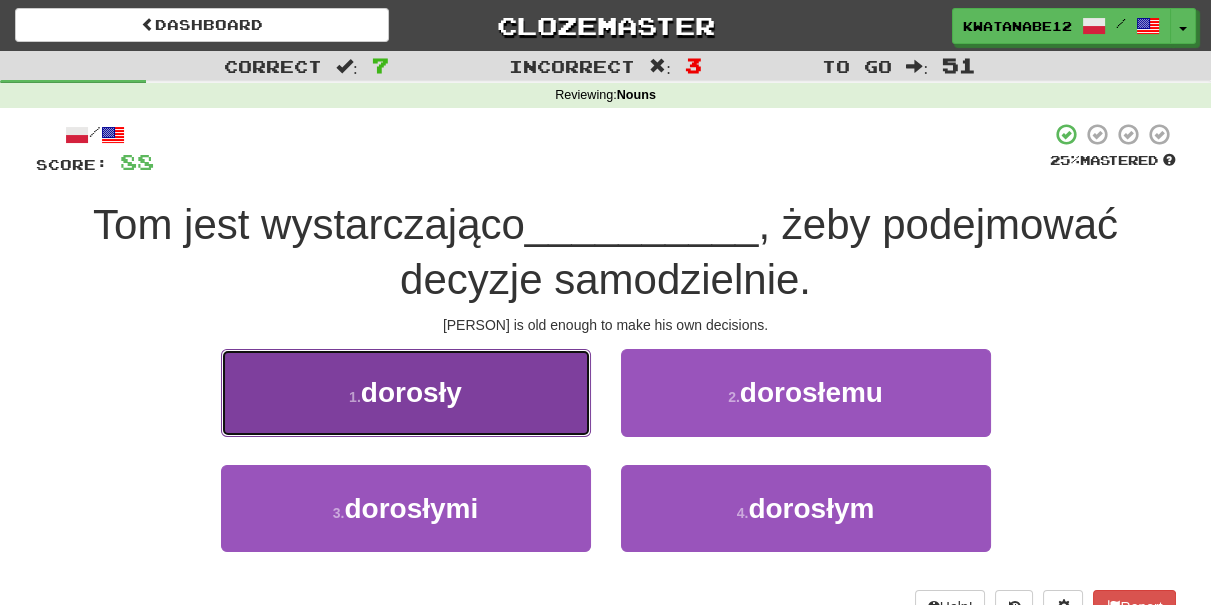 click on "1 .  dorosły" at bounding box center [406, 392] 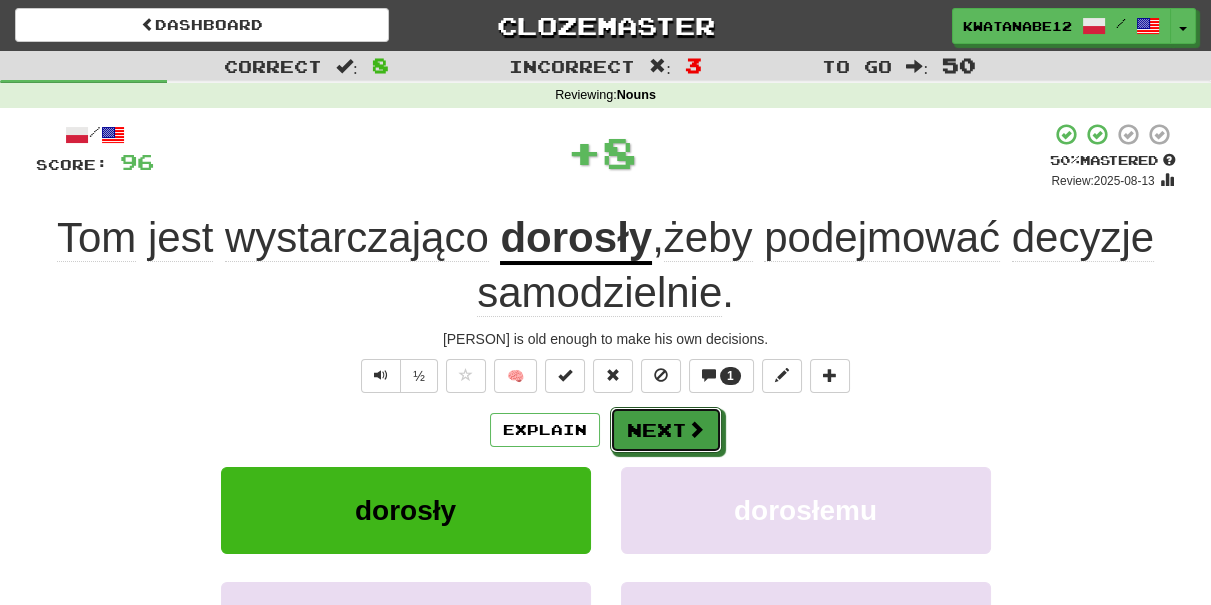 click on "/  Score:   96 + 8 50 %  Mastered Review:  2025-08-13 Tom   jest   wystarczająco   dorosły ,  żeby   podejmować   decyzje   samodzielnie . Tom is old enough to make his own decisions. ½ 🧠 1 Explain Next dorosły dorosłemu dorosłymi dorosłym Learn more: dorosły dorosłemu dorosłymi dorosłym  Help!  Report Sentence Source" at bounding box center [606, 462] 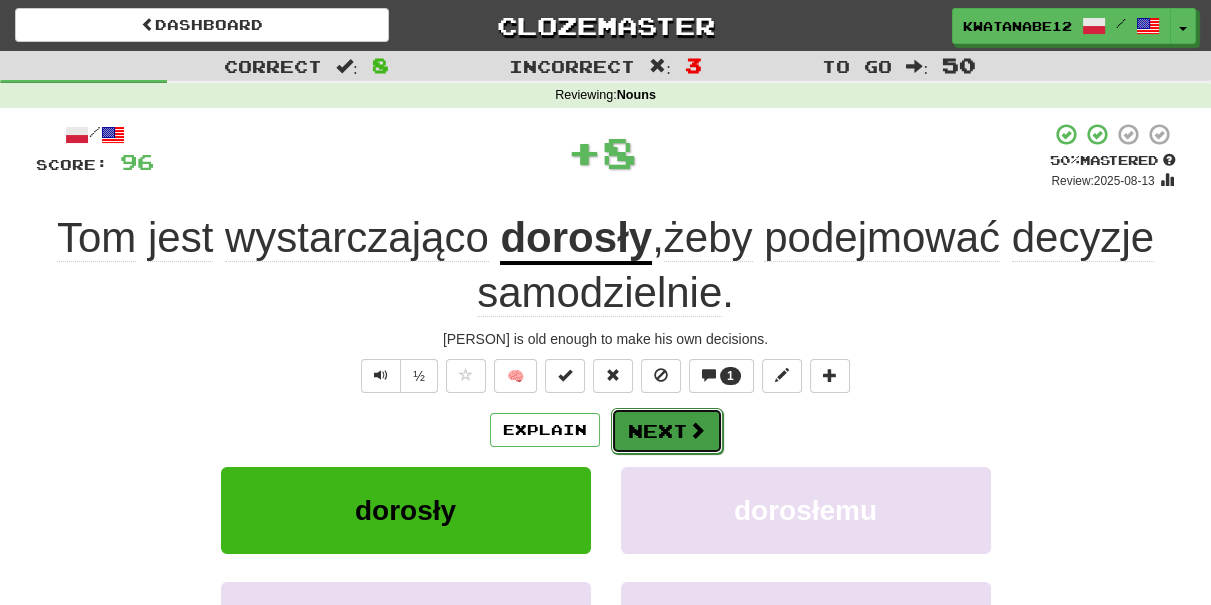 click on "Next" at bounding box center (667, 431) 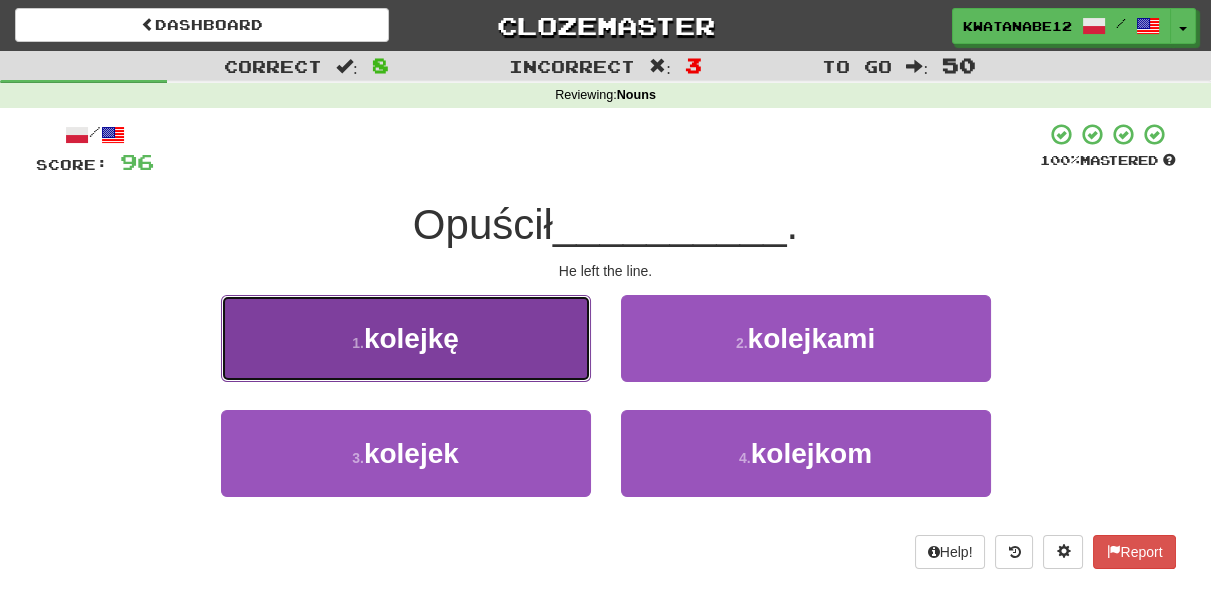 click on "1 .  kolejkę" at bounding box center (406, 338) 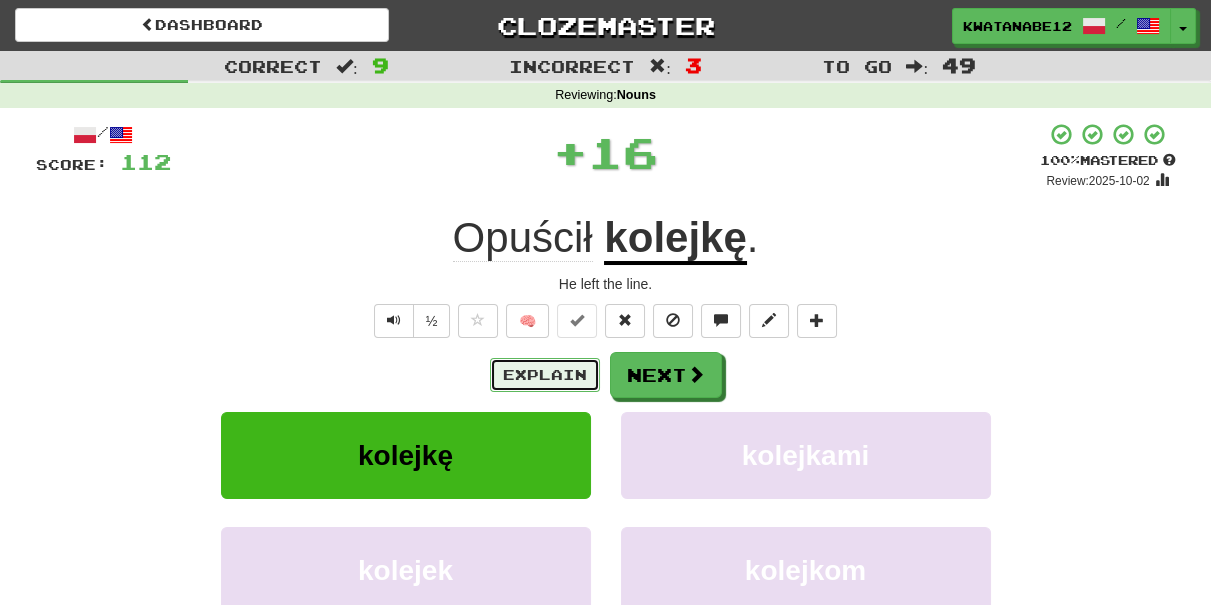 click on "Explain" at bounding box center [545, 375] 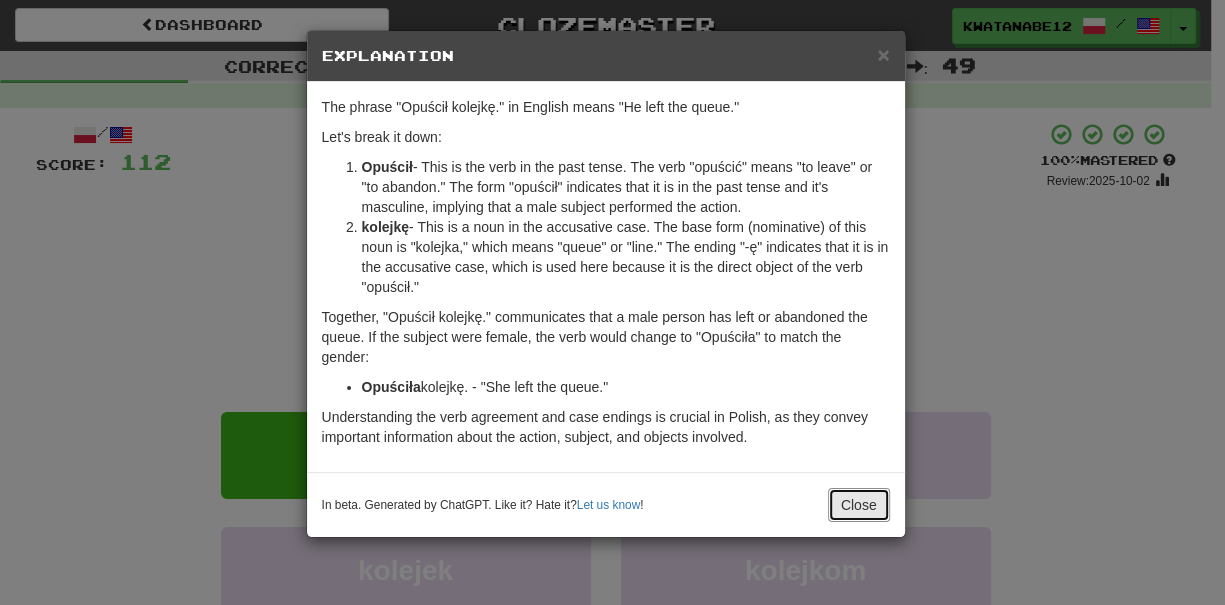 drag, startPoint x: 864, startPoint y: 496, endPoint x: 840, endPoint y: 486, distance: 26 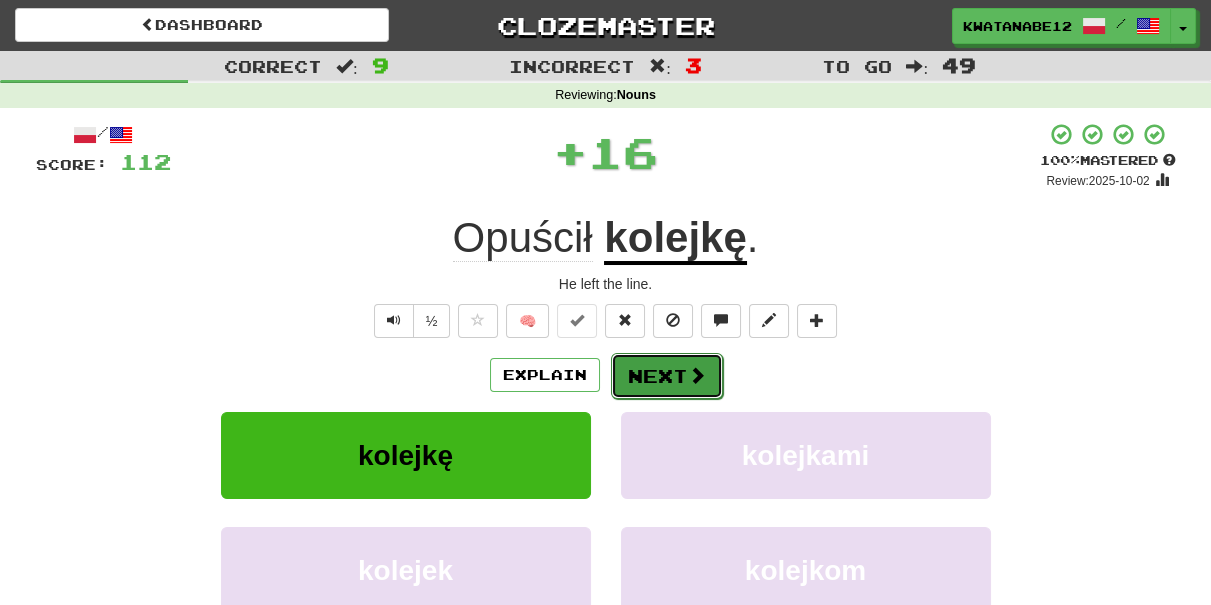 click at bounding box center (697, 375) 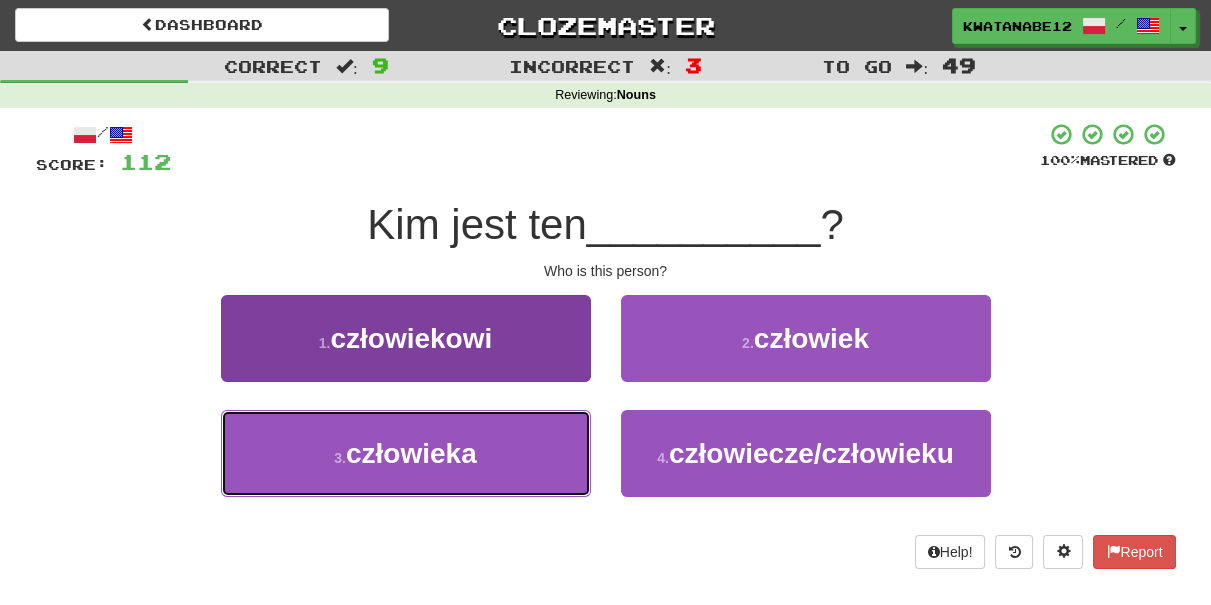 drag, startPoint x: 532, startPoint y: 439, endPoint x: 557, endPoint y: 420, distance: 31.400637 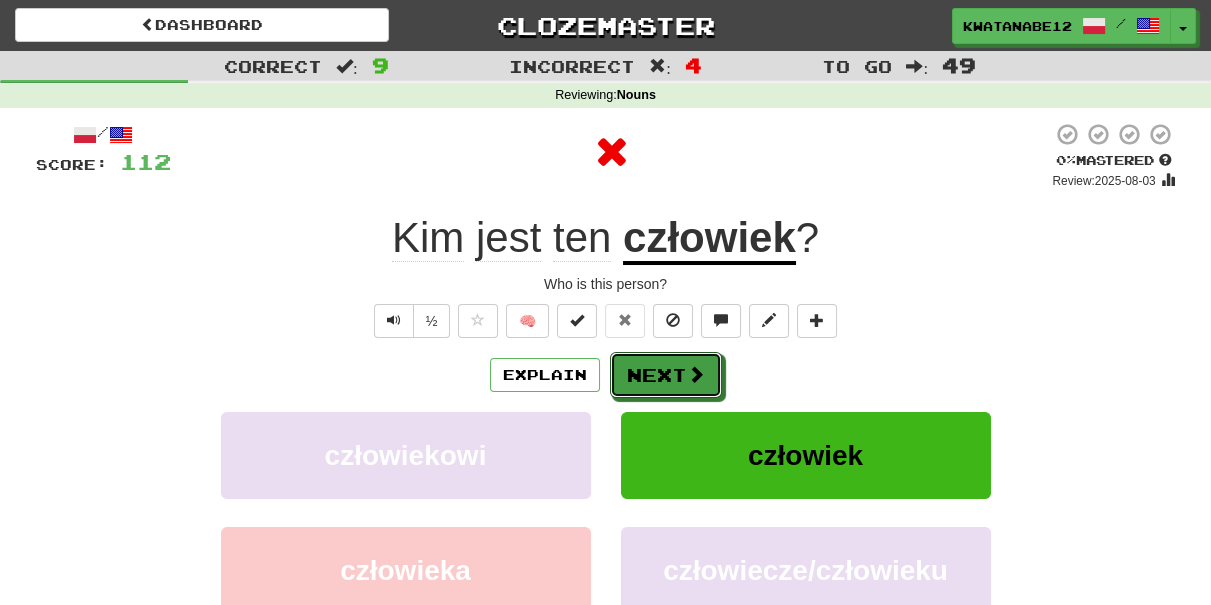 drag, startPoint x: 638, startPoint y: 367, endPoint x: 597, endPoint y: 316, distance: 65.43699 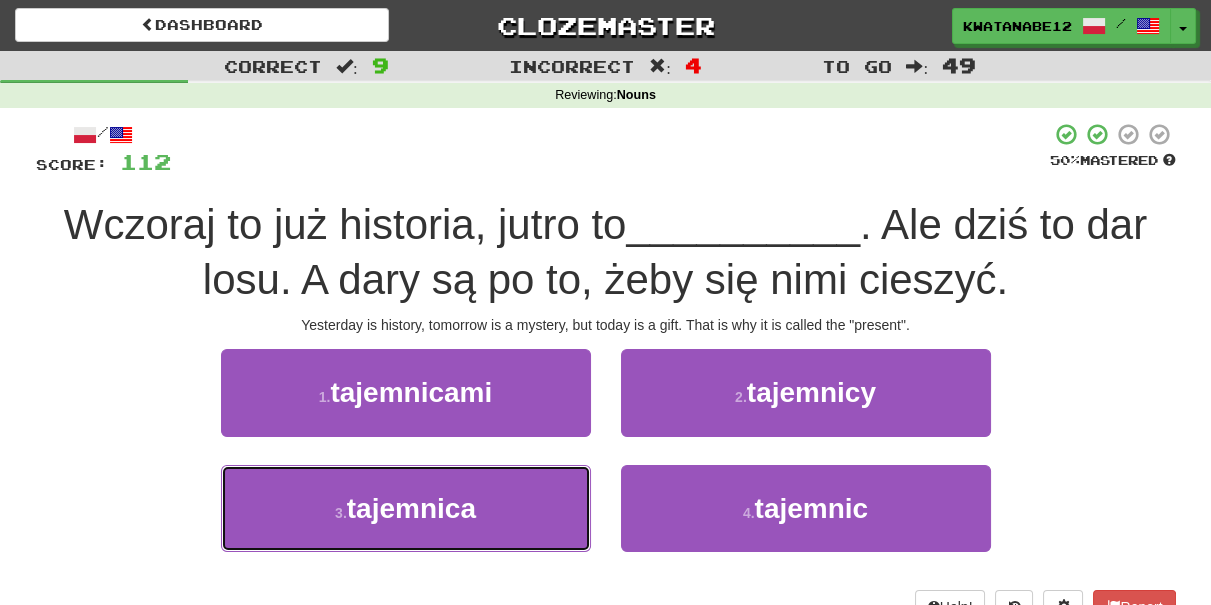 drag, startPoint x: 549, startPoint y: 497, endPoint x: 584, endPoint y: 462, distance: 49.497475 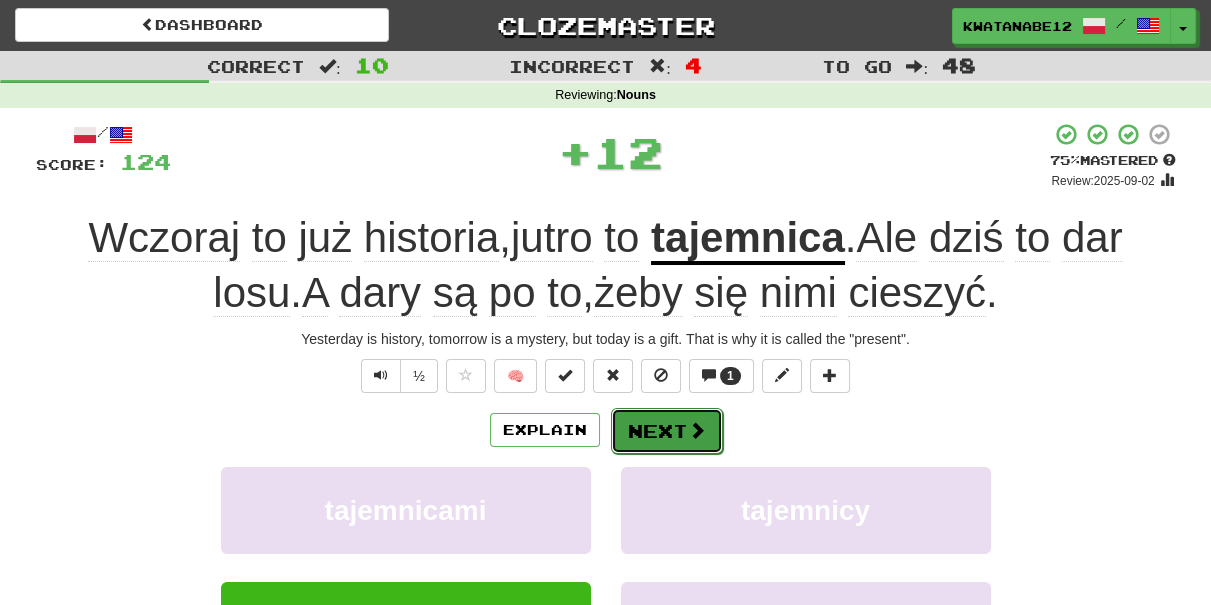 click on "Next" at bounding box center [667, 431] 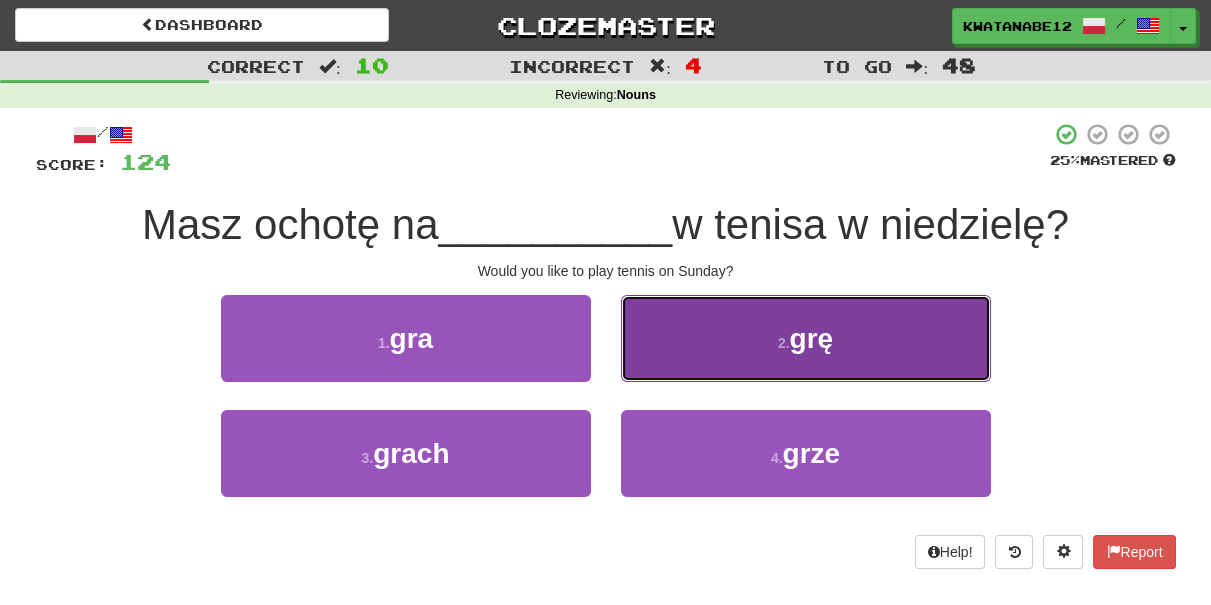 click on "2 .  grę" at bounding box center [806, 338] 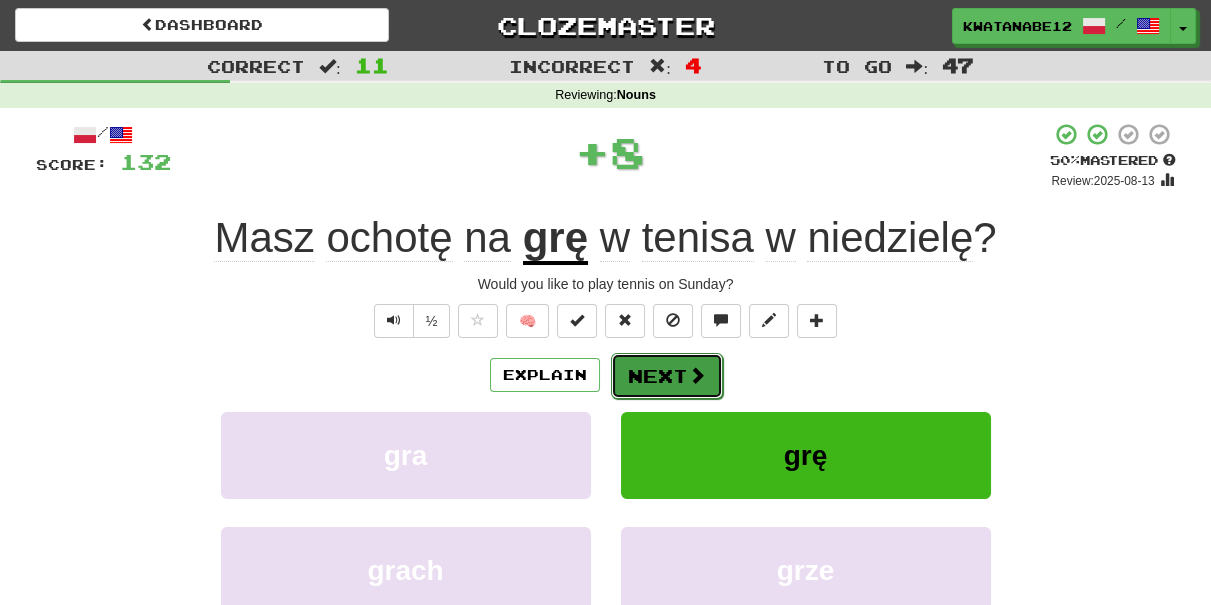 click on "Next" at bounding box center (667, 376) 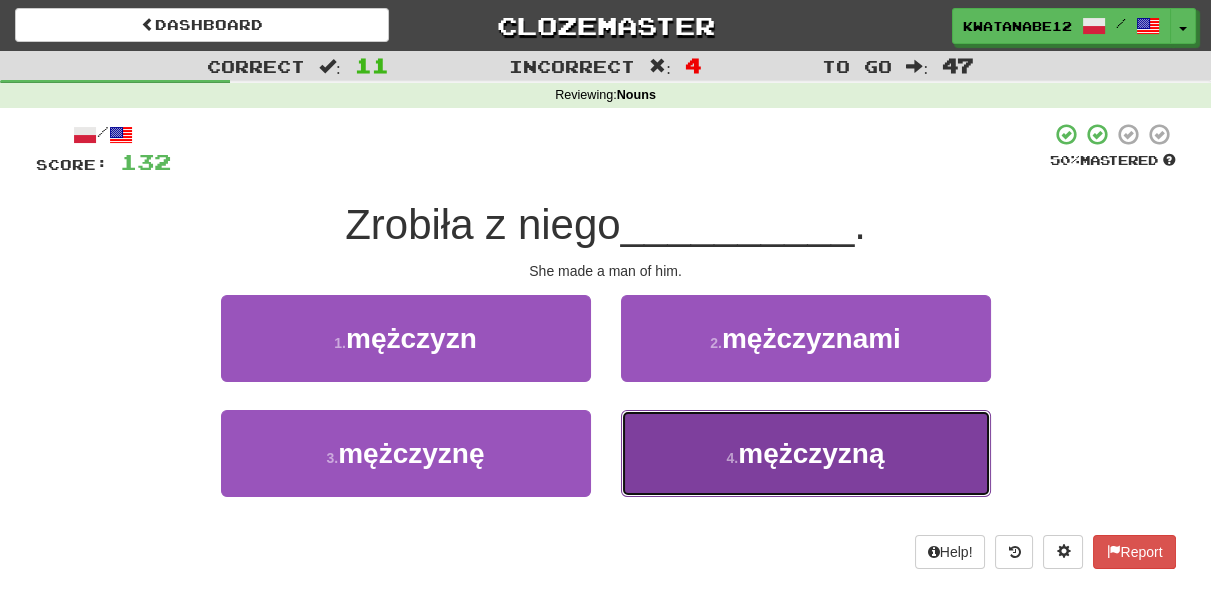 drag, startPoint x: 685, startPoint y: 431, endPoint x: 676, endPoint y: 410, distance: 22.847319 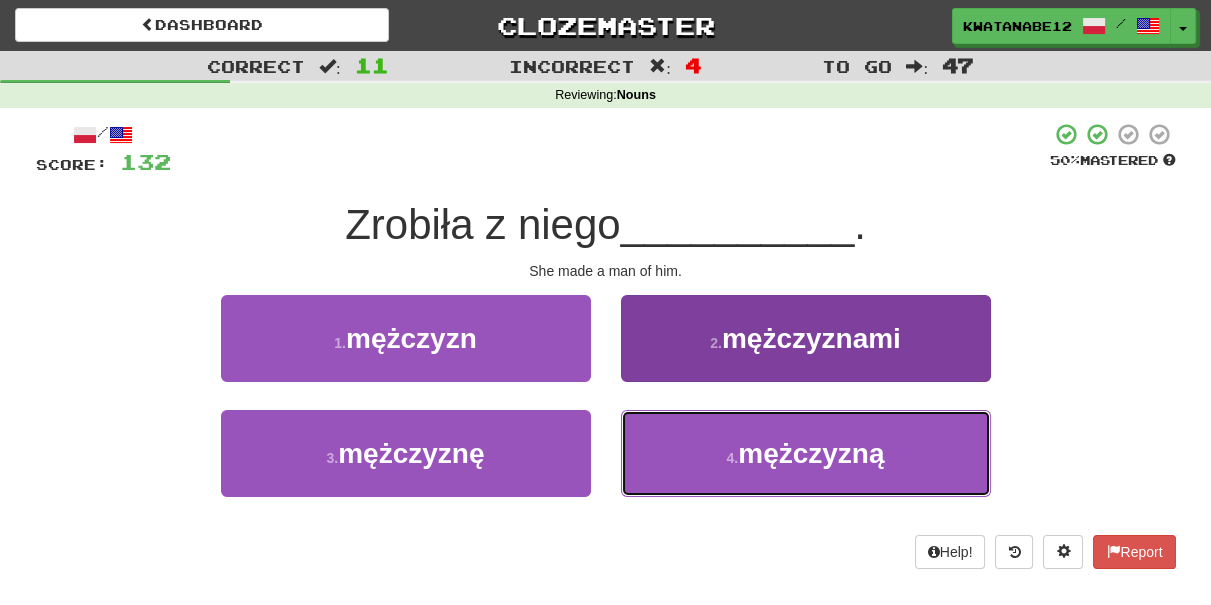 click on "4 .  mężczyzną" at bounding box center (806, 453) 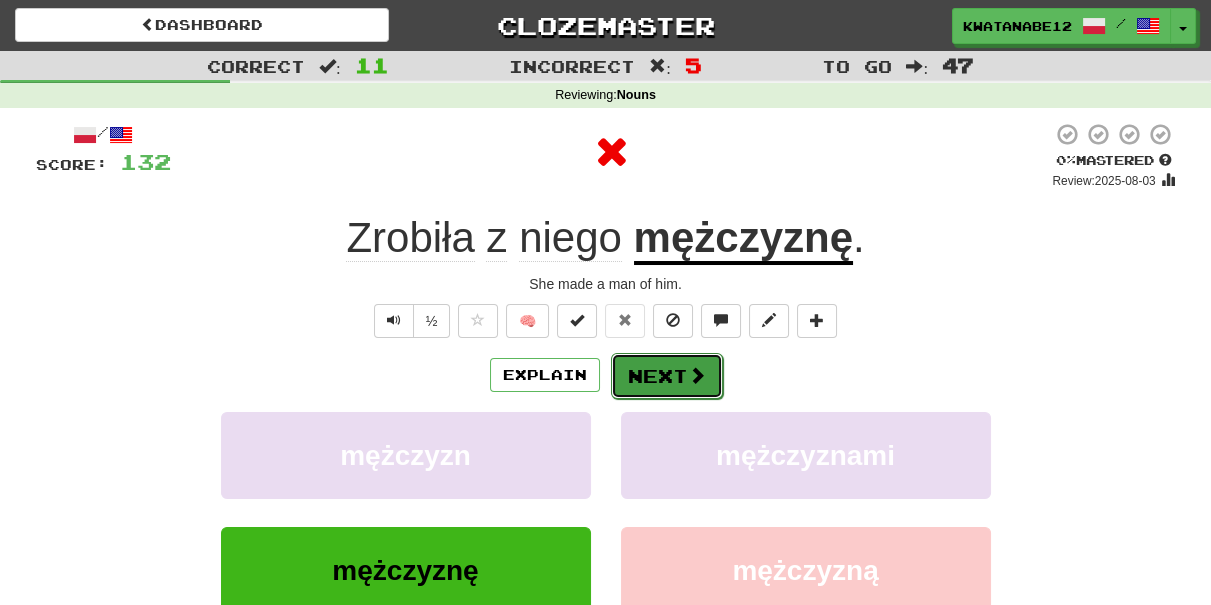 click on "Next" at bounding box center (667, 376) 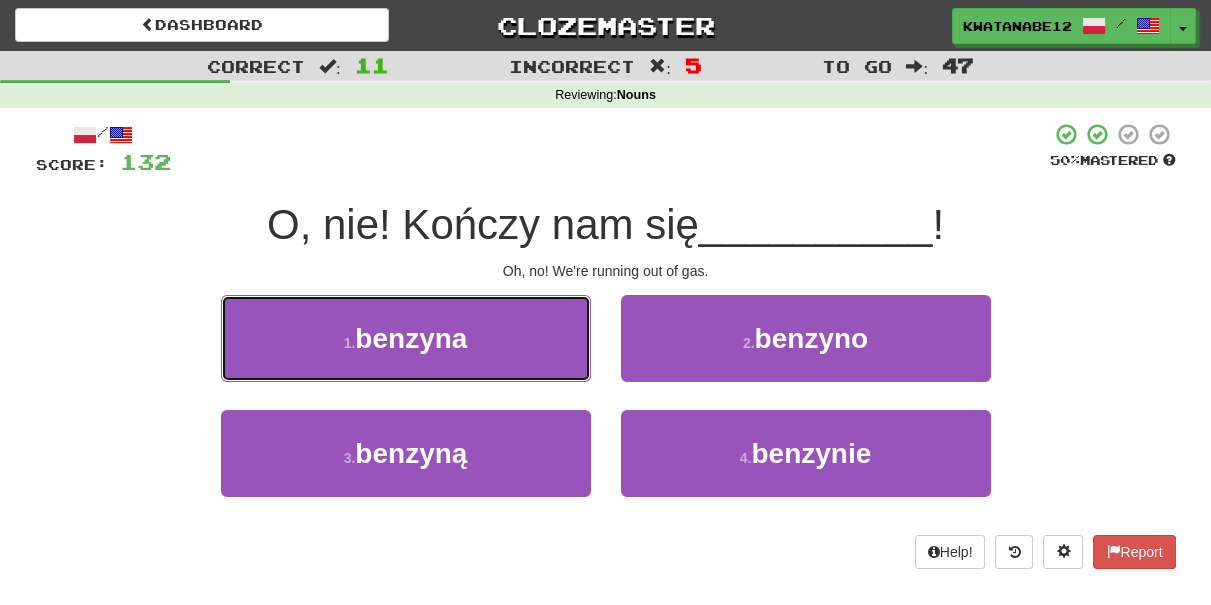 click on "1 .  benzyna" at bounding box center [406, 338] 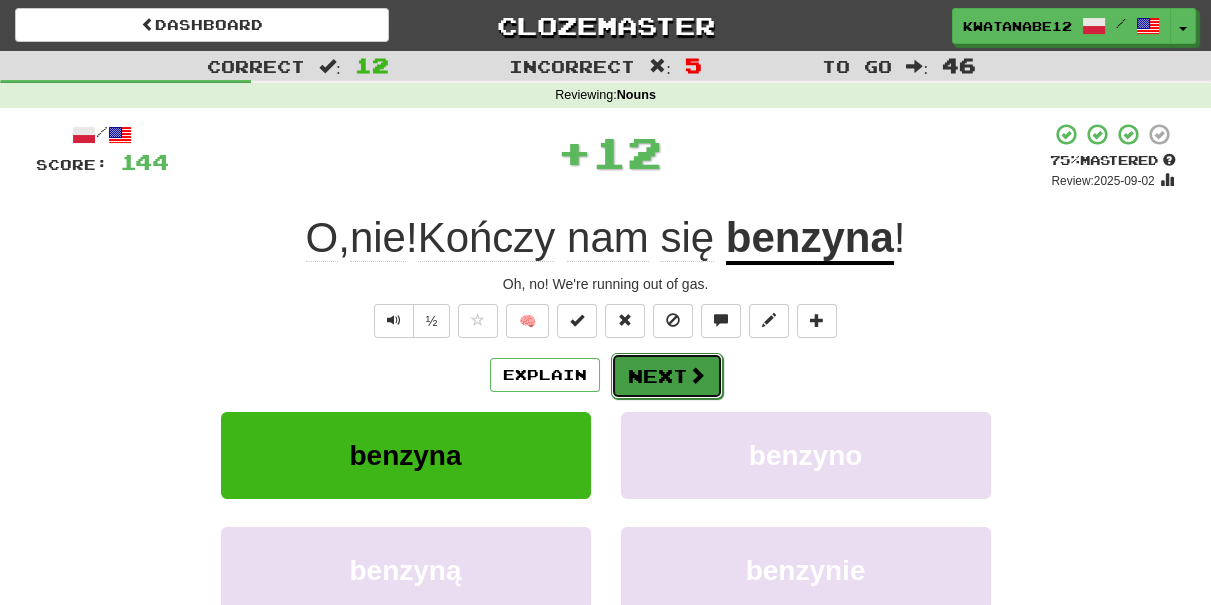click on "Next" at bounding box center (667, 376) 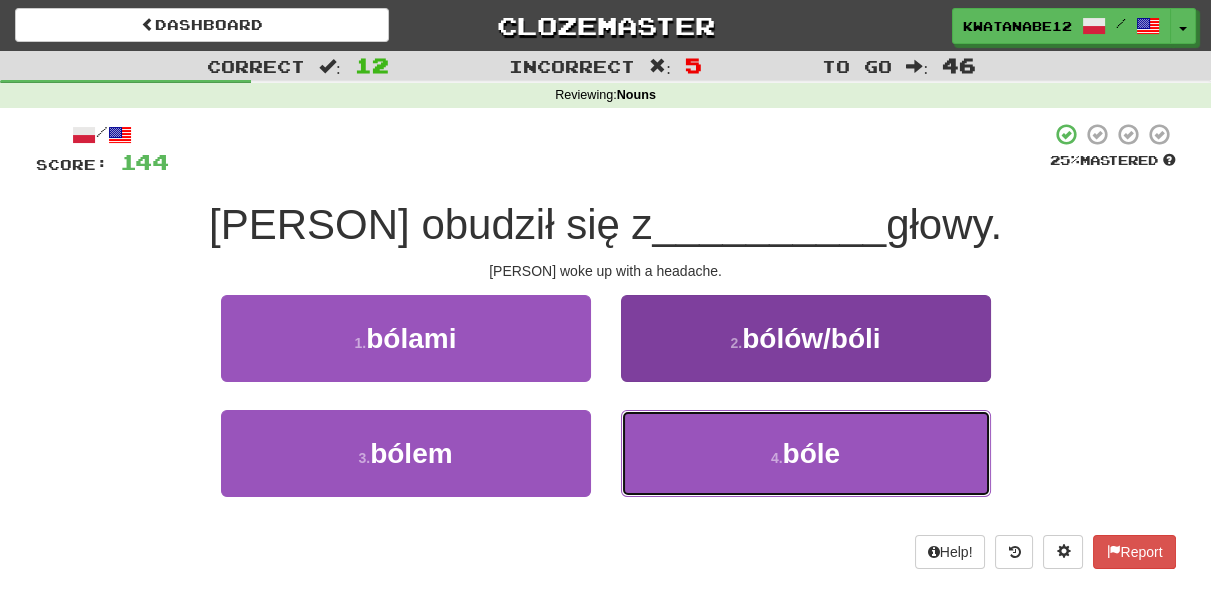 click on "4 .  bóle" at bounding box center (806, 453) 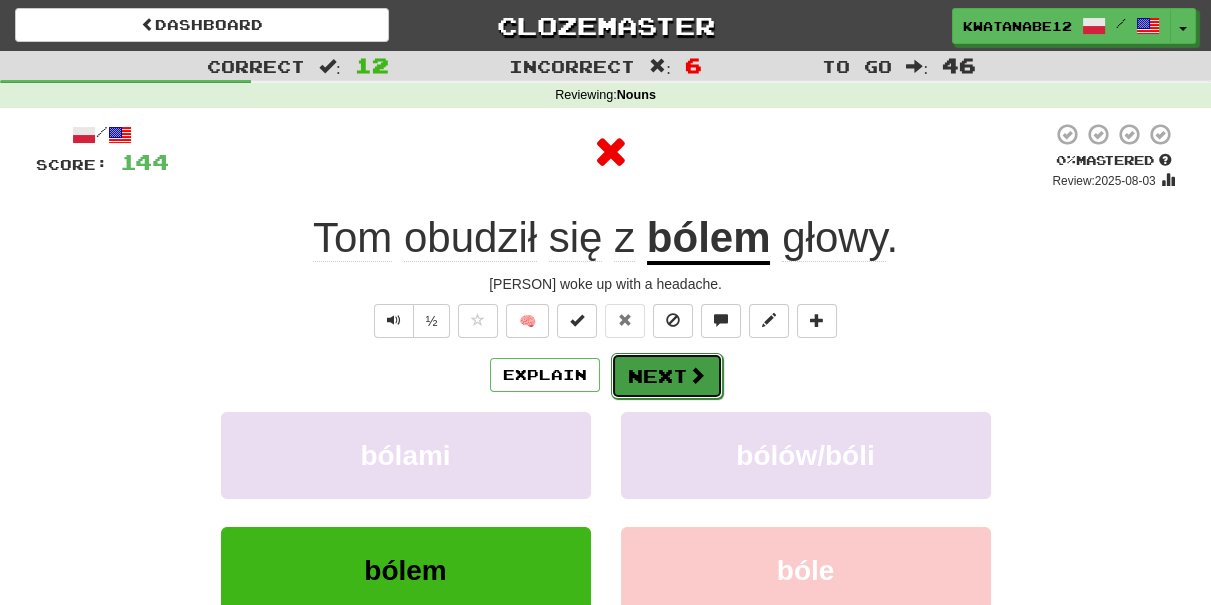 click on "Next" at bounding box center [667, 376] 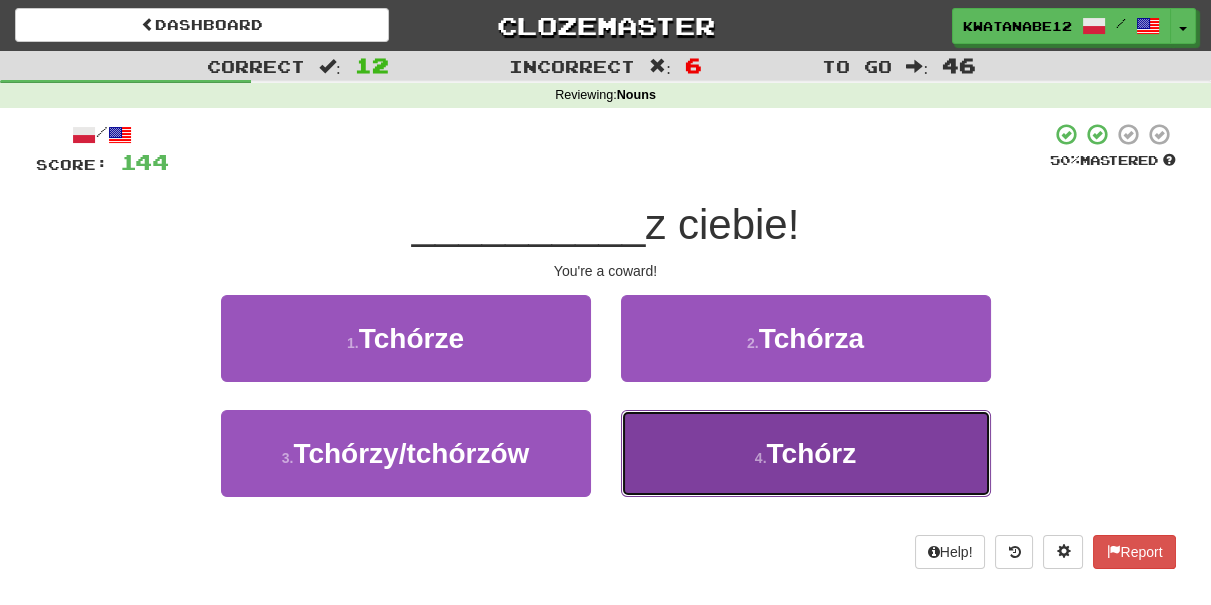 click on "4 .  Tchórz" at bounding box center (806, 453) 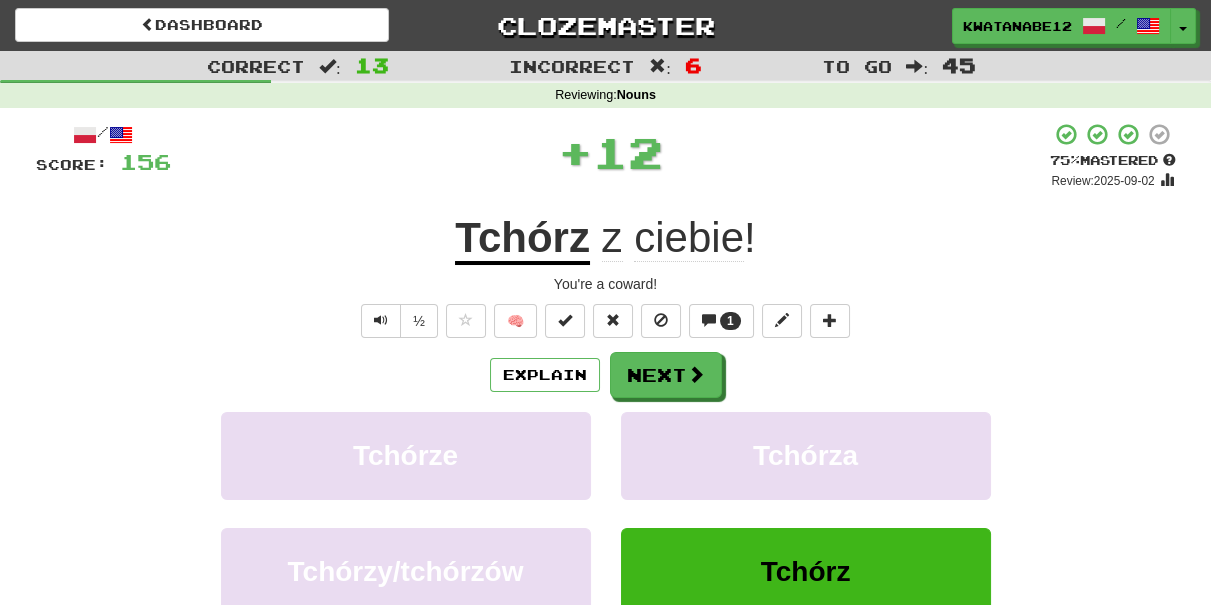 drag, startPoint x: 653, startPoint y: 396, endPoint x: 576, endPoint y: 249, distance: 165.94577 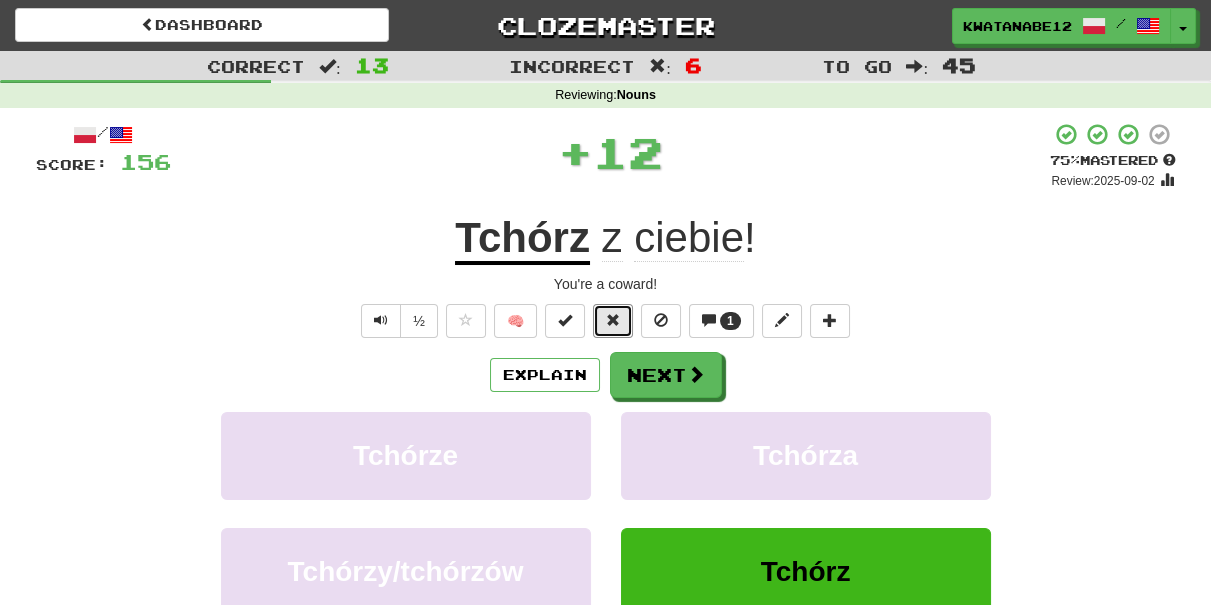drag, startPoint x: 626, startPoint y: 336, endPoint x: 637, endPoint y: 348, distance: 16.27882 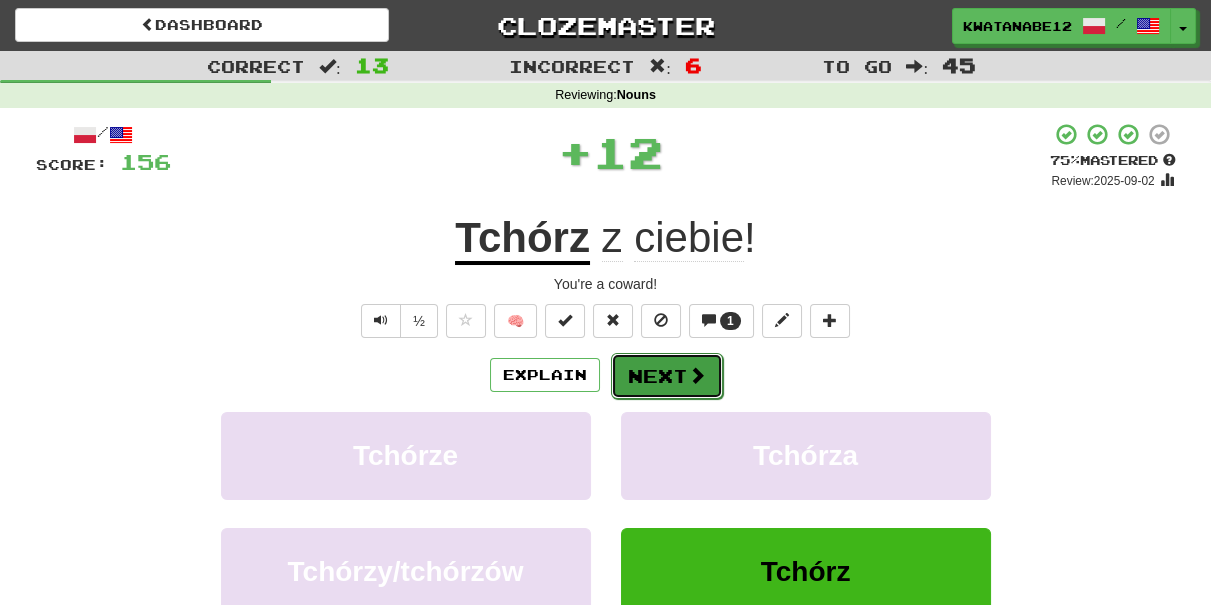 click on "Next" at bounding box center (667, 376) 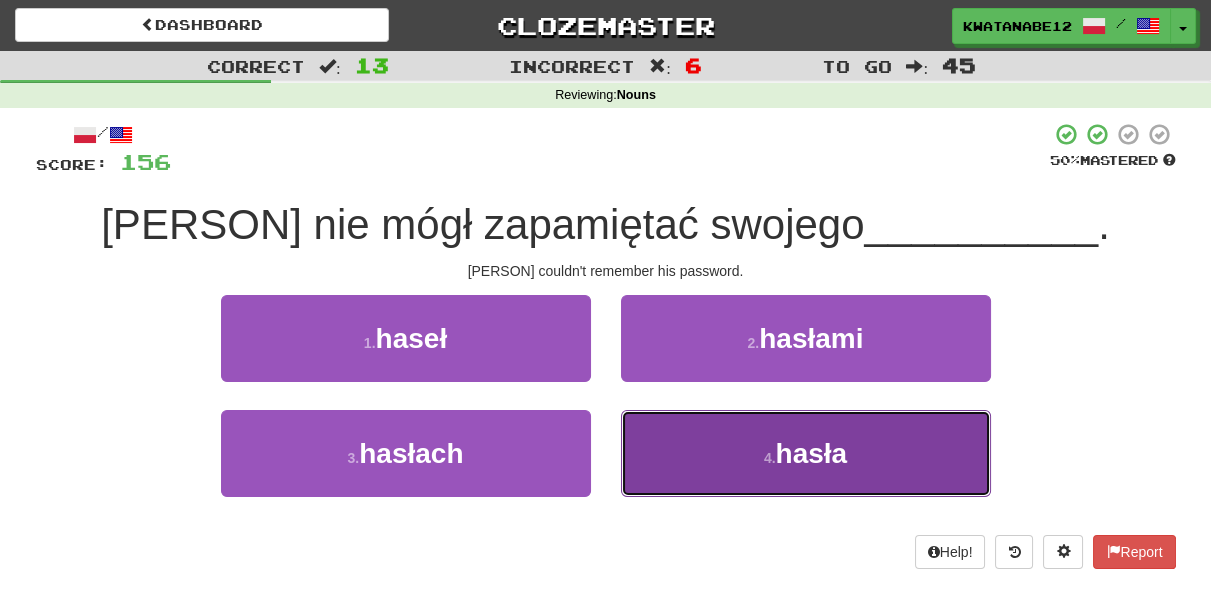 click on "4 .  hasła" at bounding box center (806, 453) 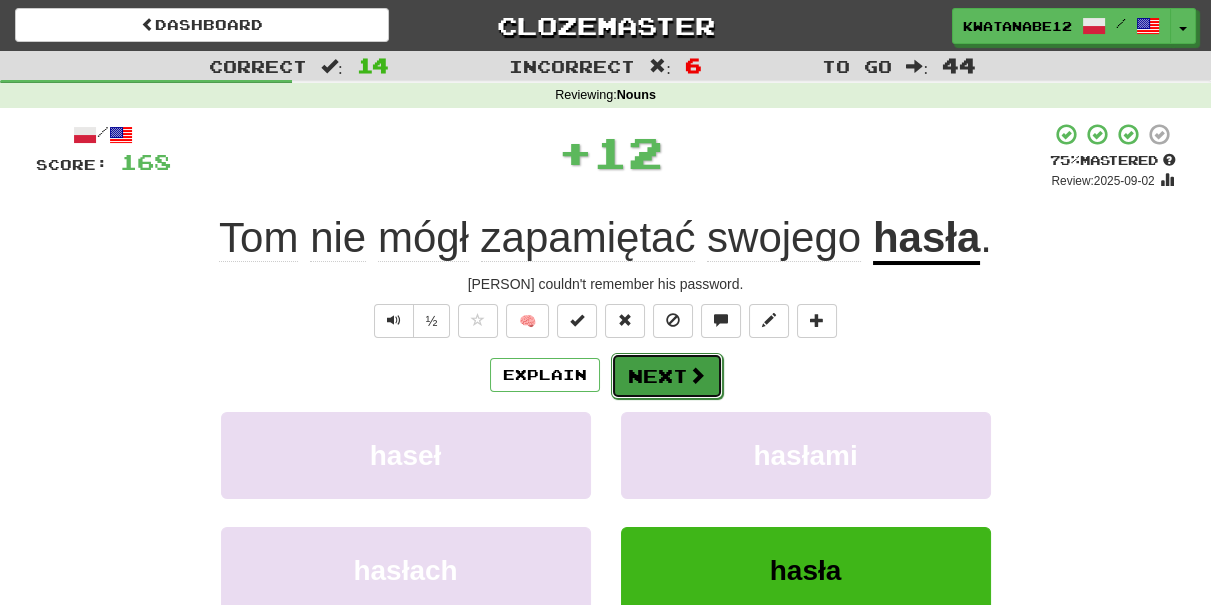 click on "Next" at bounding box center (667, 376) 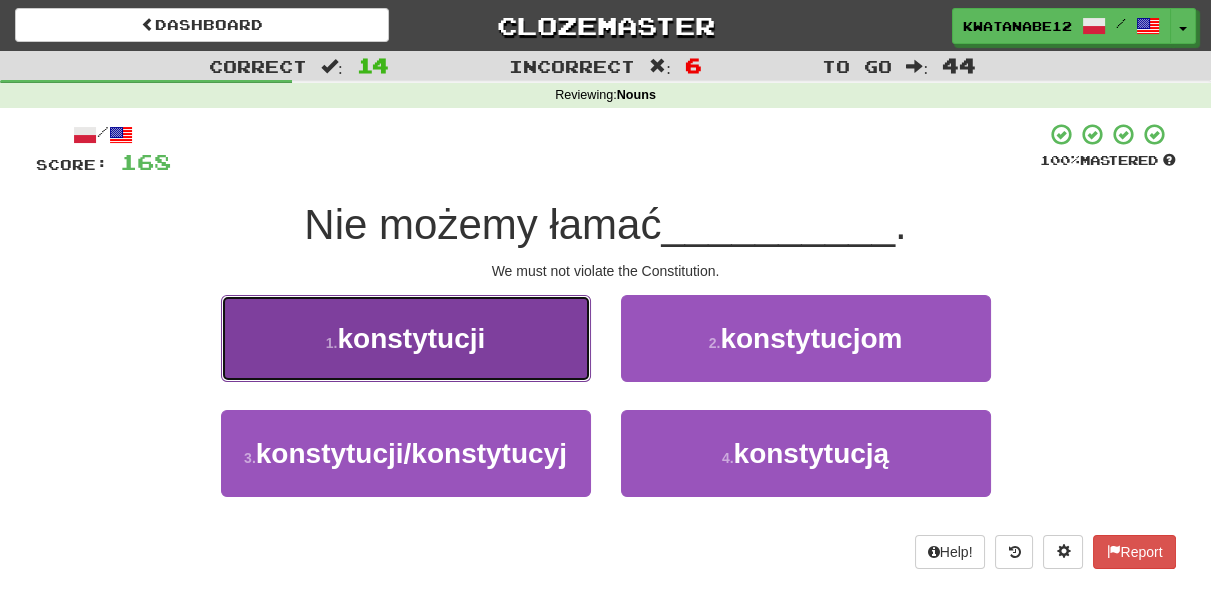click on "1 .  konstytucji" at bounding box center (406, 338) 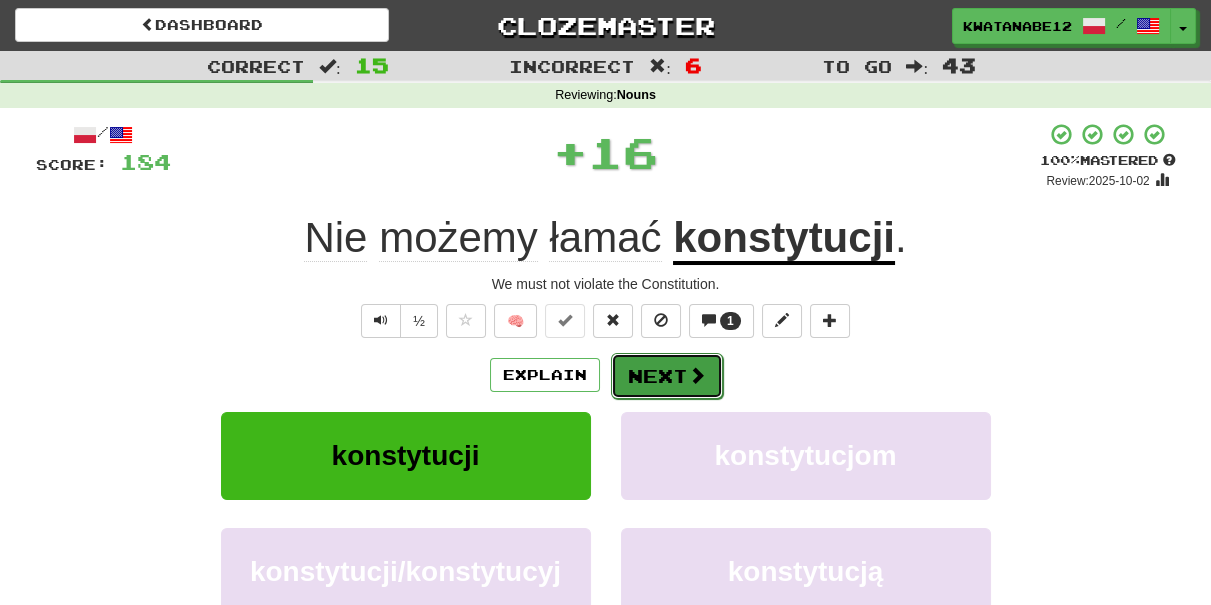 click on "Next" at bounding box center [667, 376] 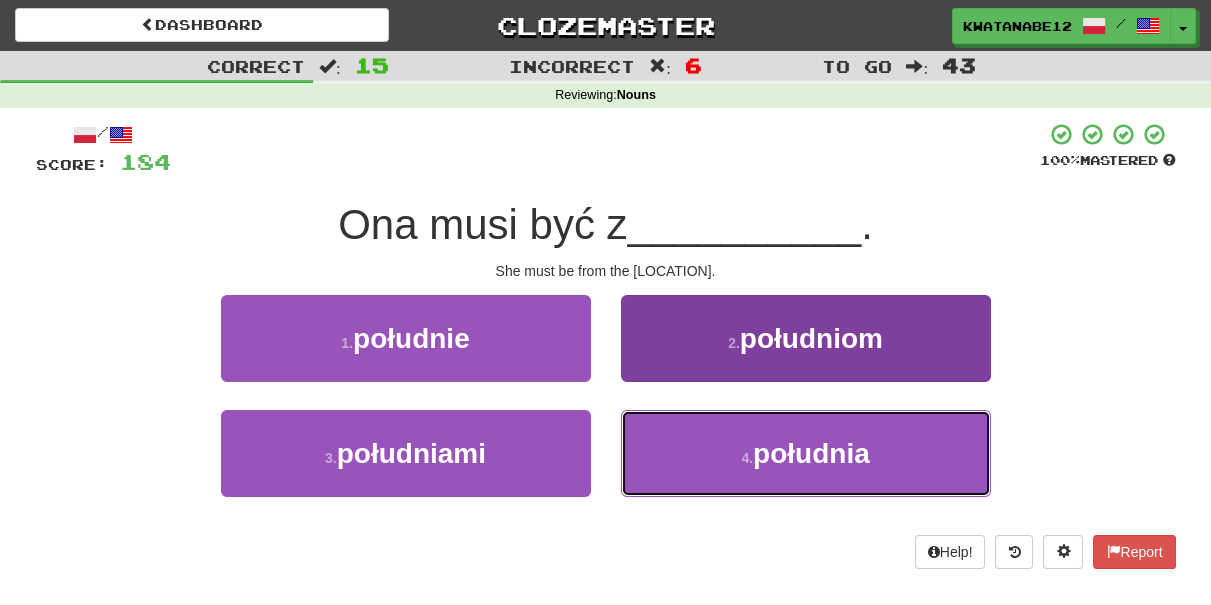 click on "4 .  południa" at bounding box center [806, 453] 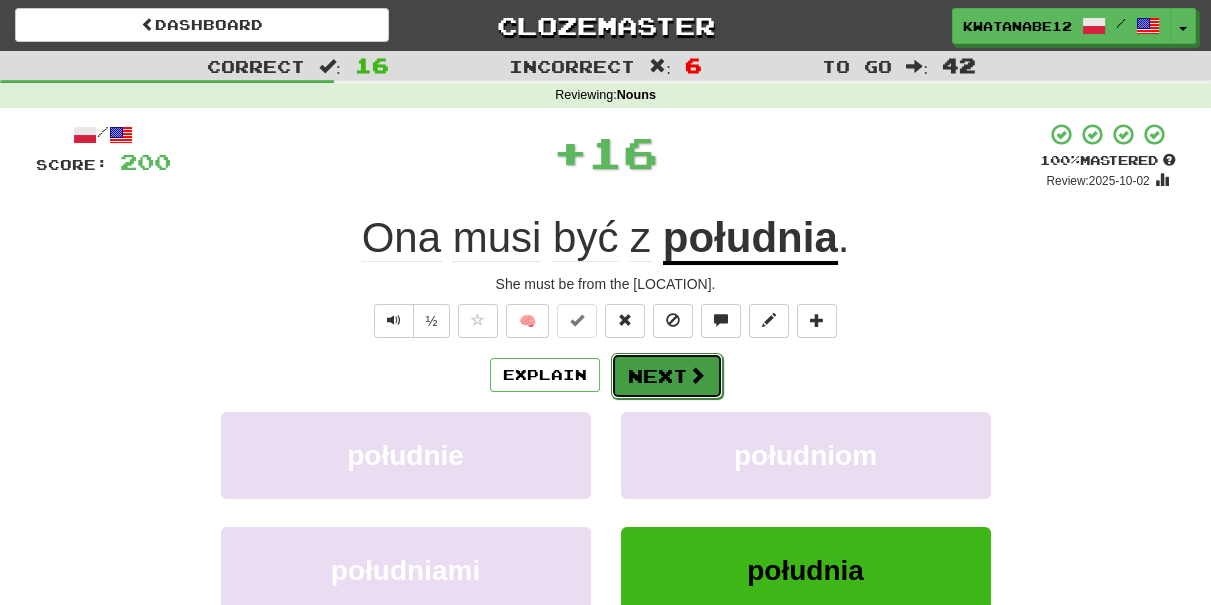 click on "Next" at bounding box center [667, 376] 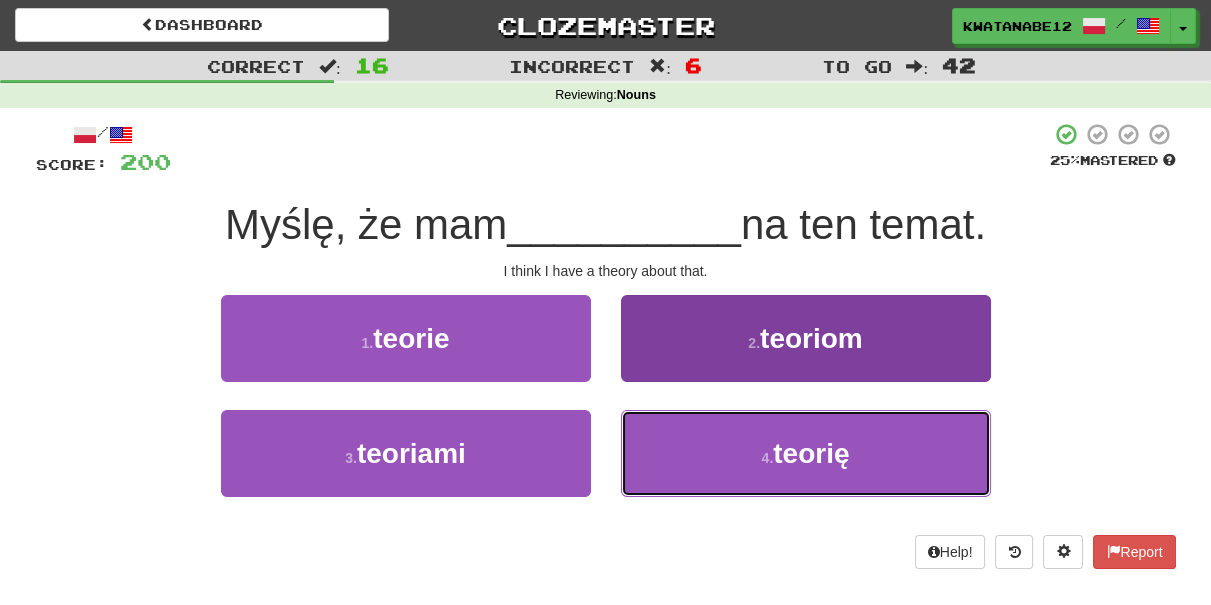 click on "4 .  teorię" at bounding box center (806, 453) 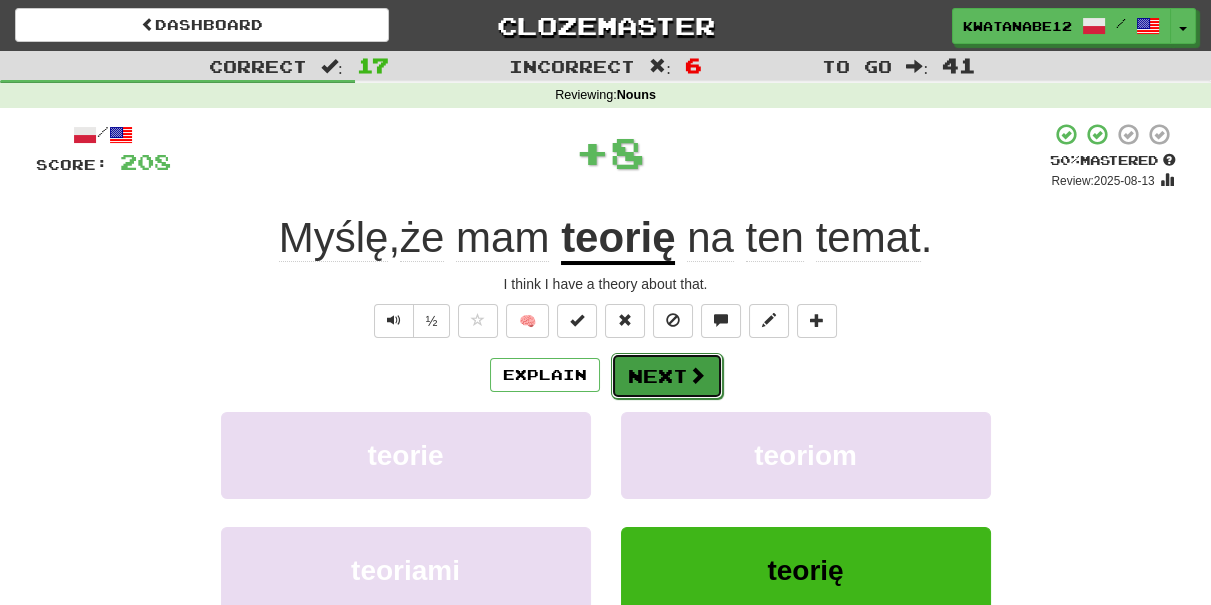 click on "Next" at bounding box center [667, 376] 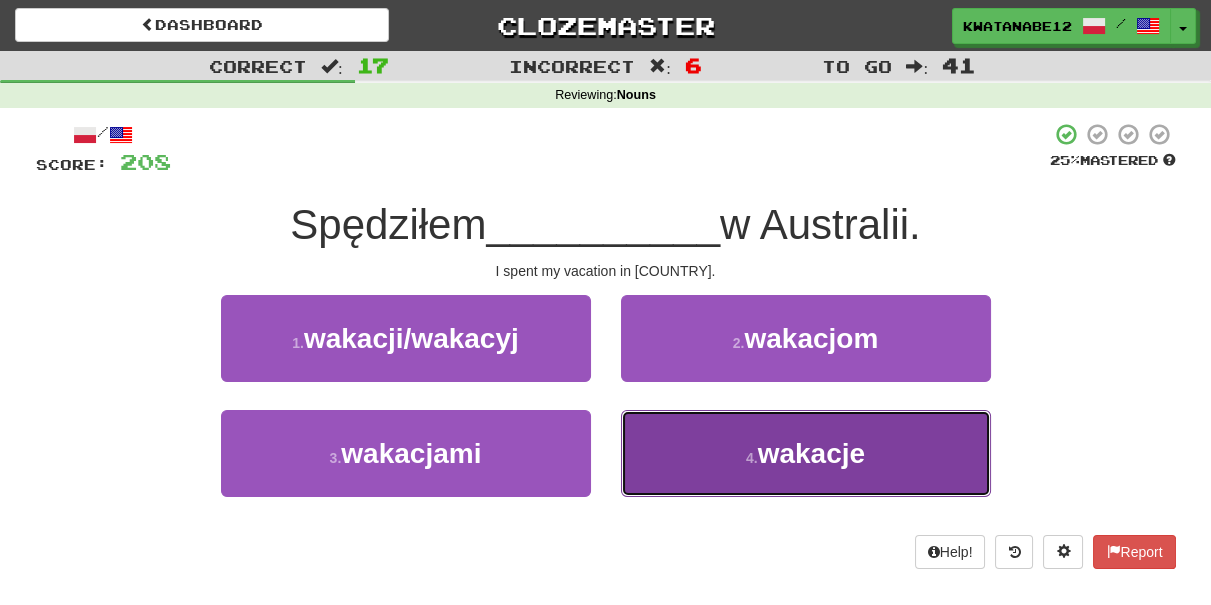 drag, startPoint x: 688, startPoint y: 451, endPoint x: 679, endPoint y: 434, distance: 19.235384 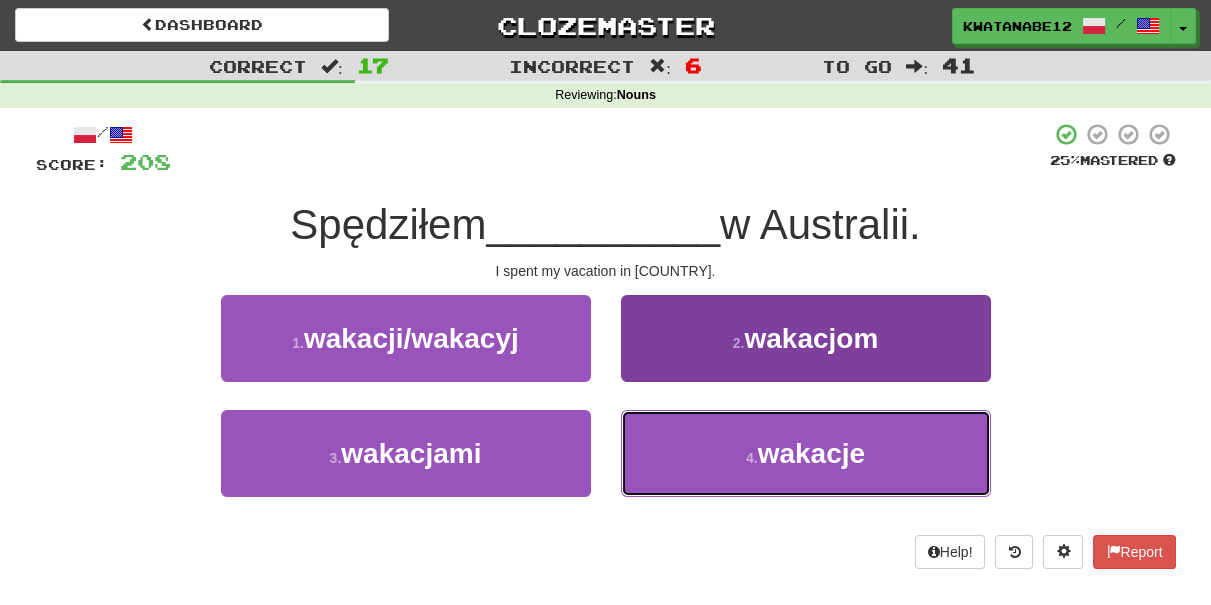 click on "4 .  wakacje" at bounding box center (806, 453) 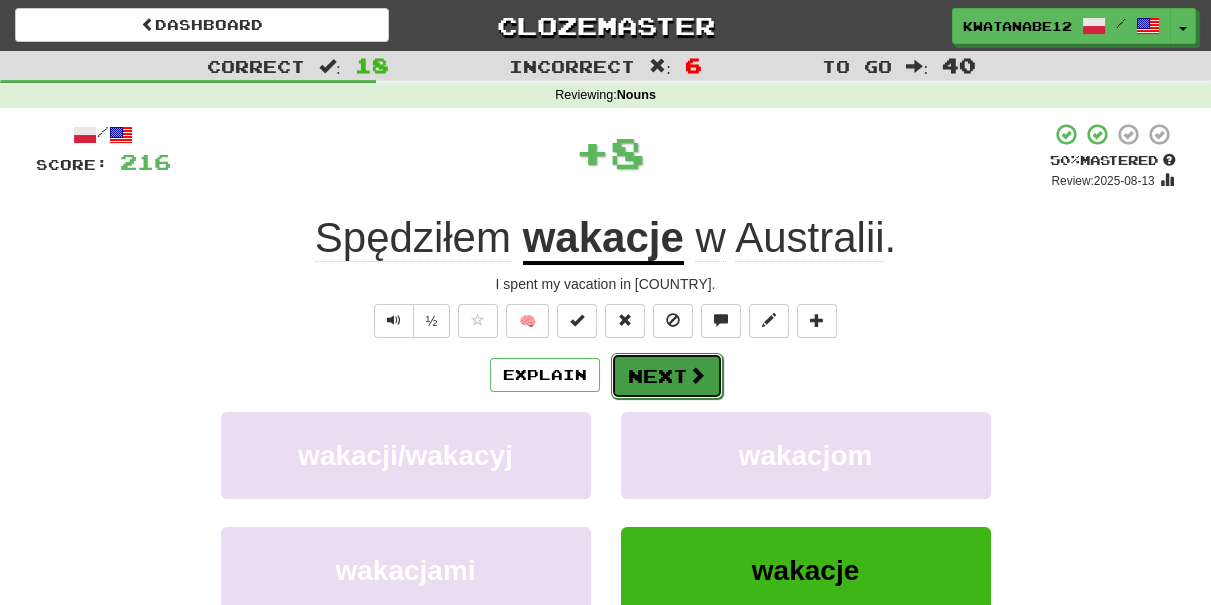drag, startPoint x: 669, startPoint y: 410, endPoint x: 652, endPoint y: 372, distance: 41.62932 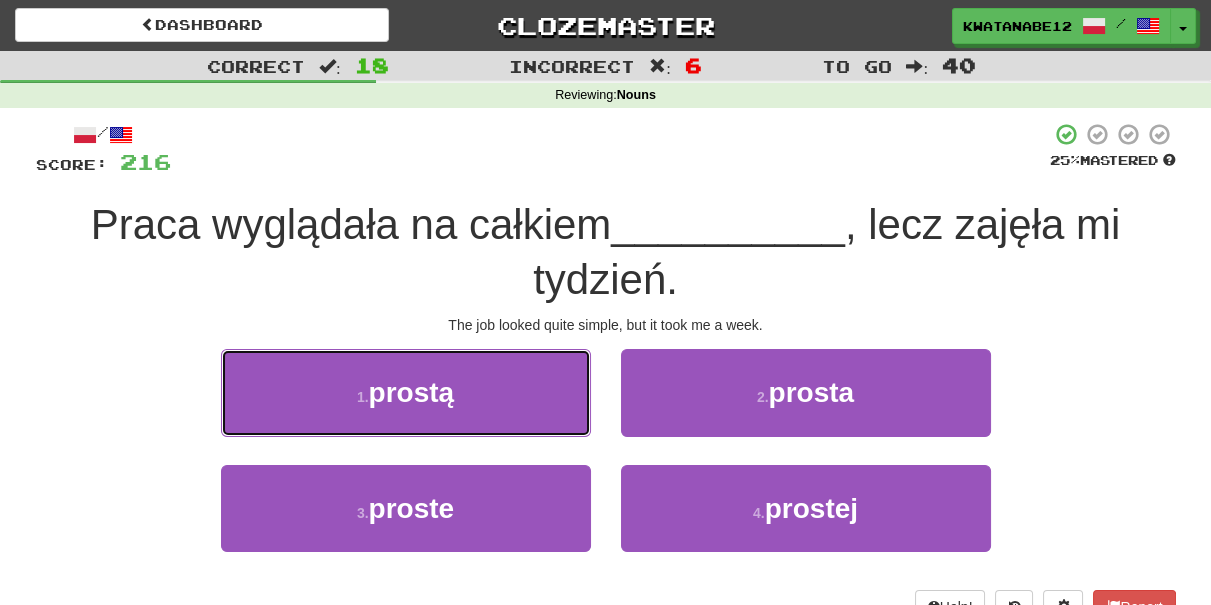 click on "1 .  prostą" at bounding box center [406, 392] 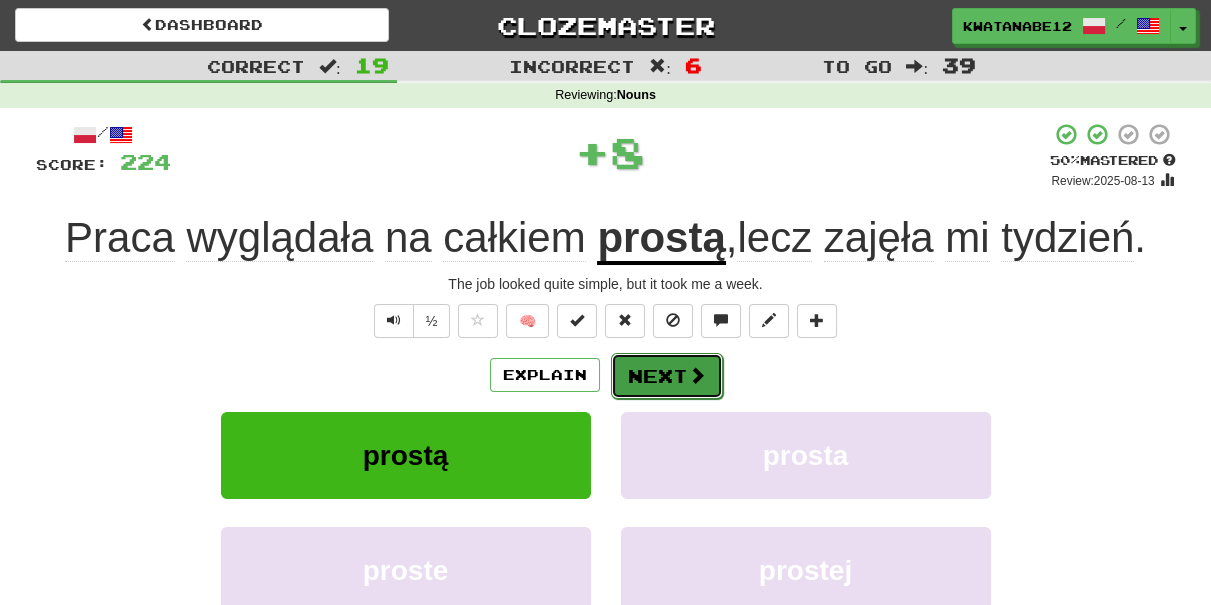 click on "Next" at bounding box center [667, 376] 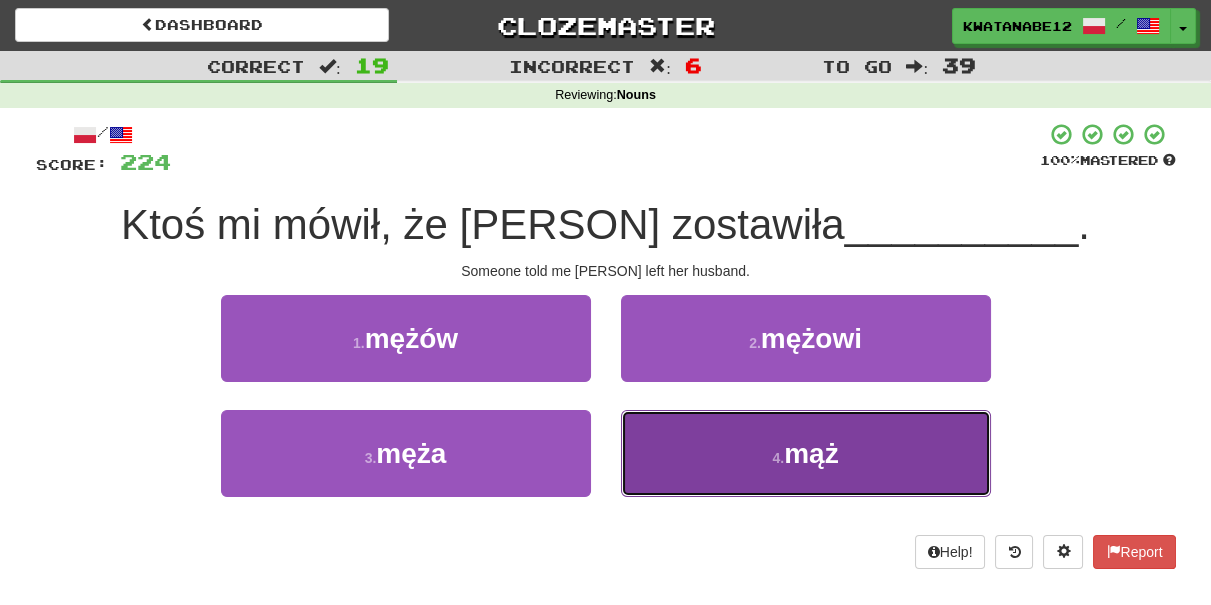 click on "4 .  mąż" at bounding box center (806, 453) 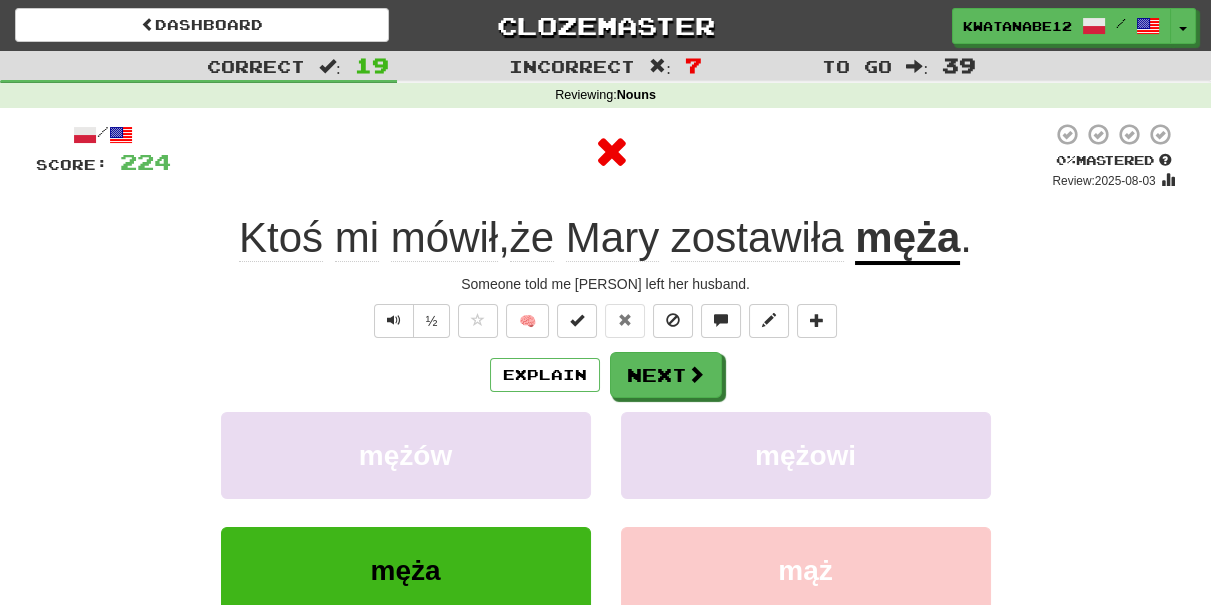 click on "Explain Next mężów mężowi męża mąż Learn more: mężów mężowi męża mąż" at bounding box center [606, 512] 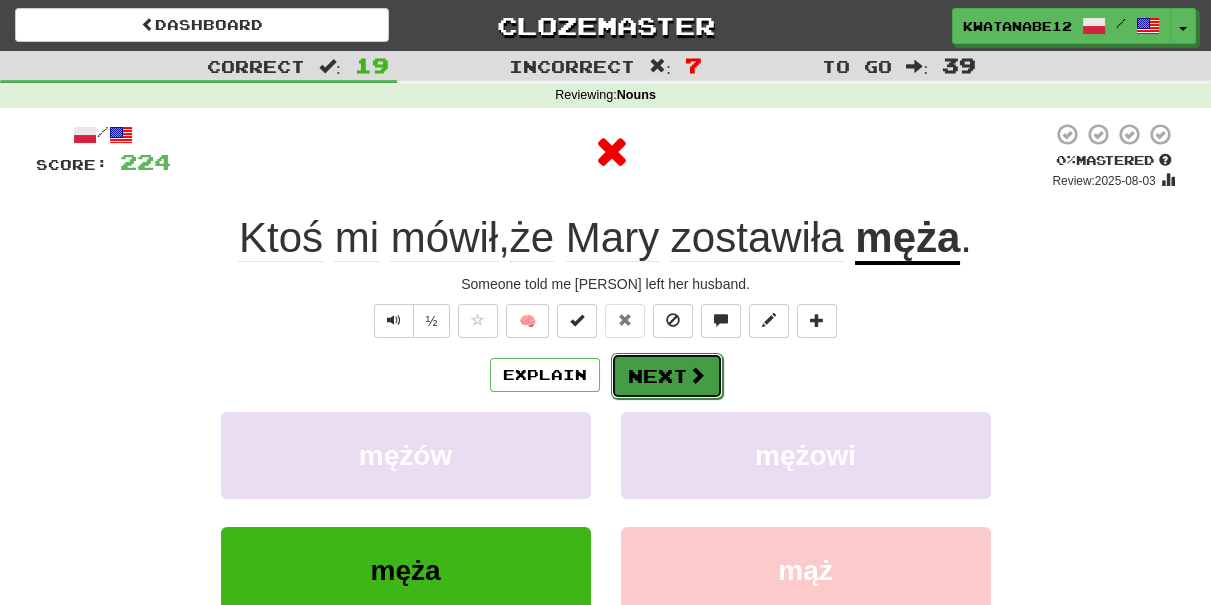 click on "Next" at bounding box center (667, 376) 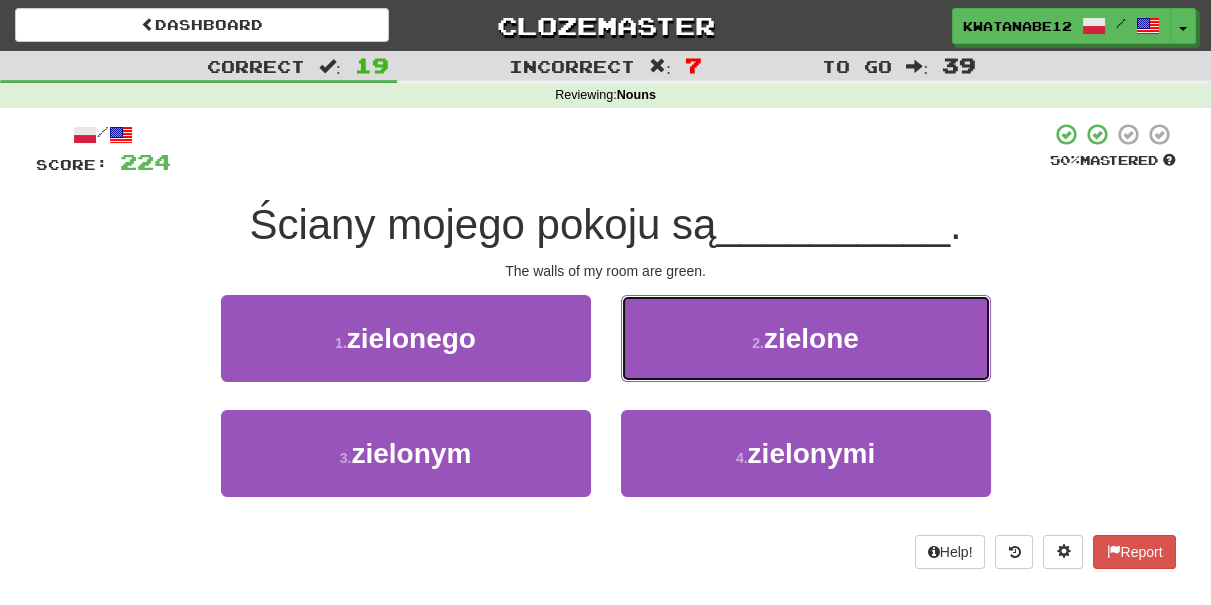 click on "2 .  zielone" at bounding box center (806, 338) 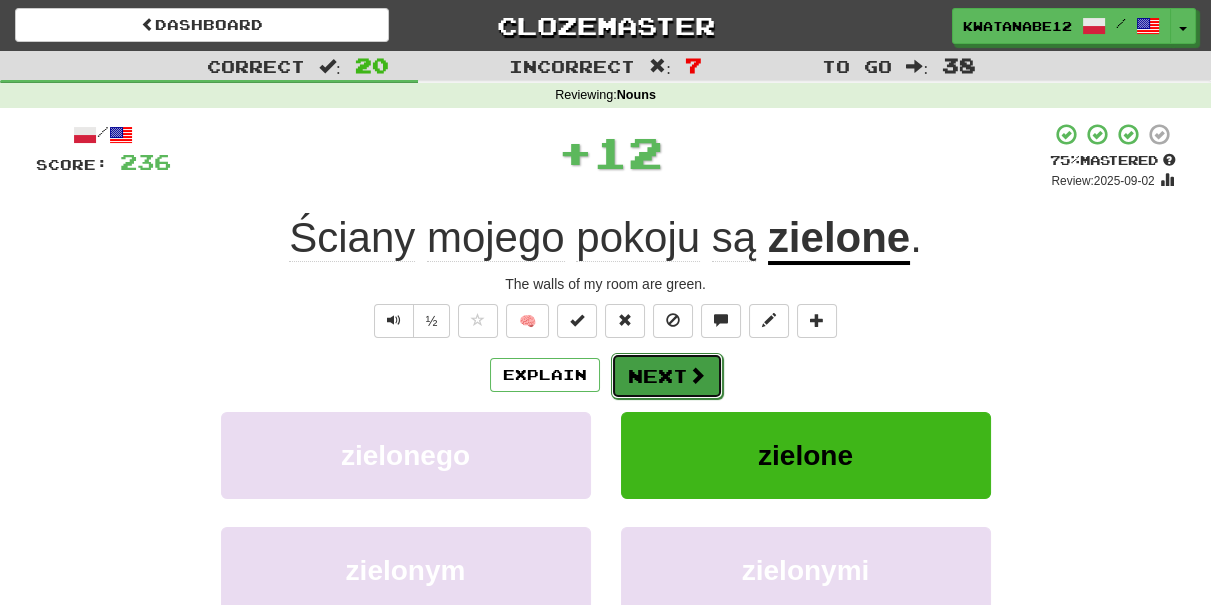 click on "Next" at bounding box center [667, 376] 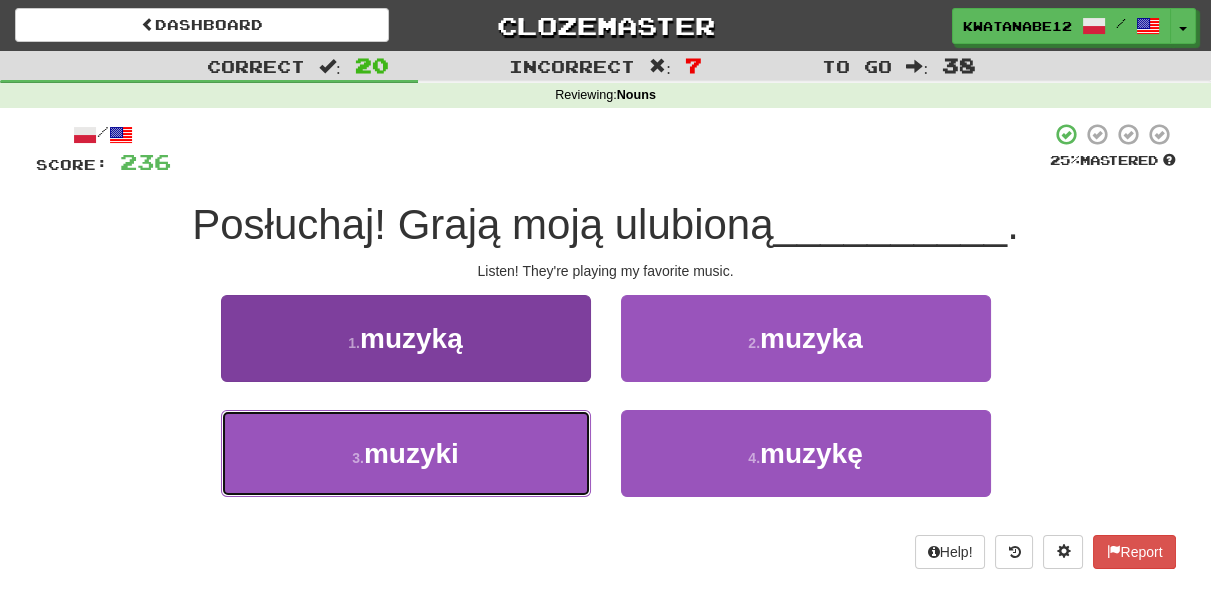 drag, startPoint x: 549, startPoint y: 435, endPoint x: 574, endPoint y: 418, distance: 30.232433 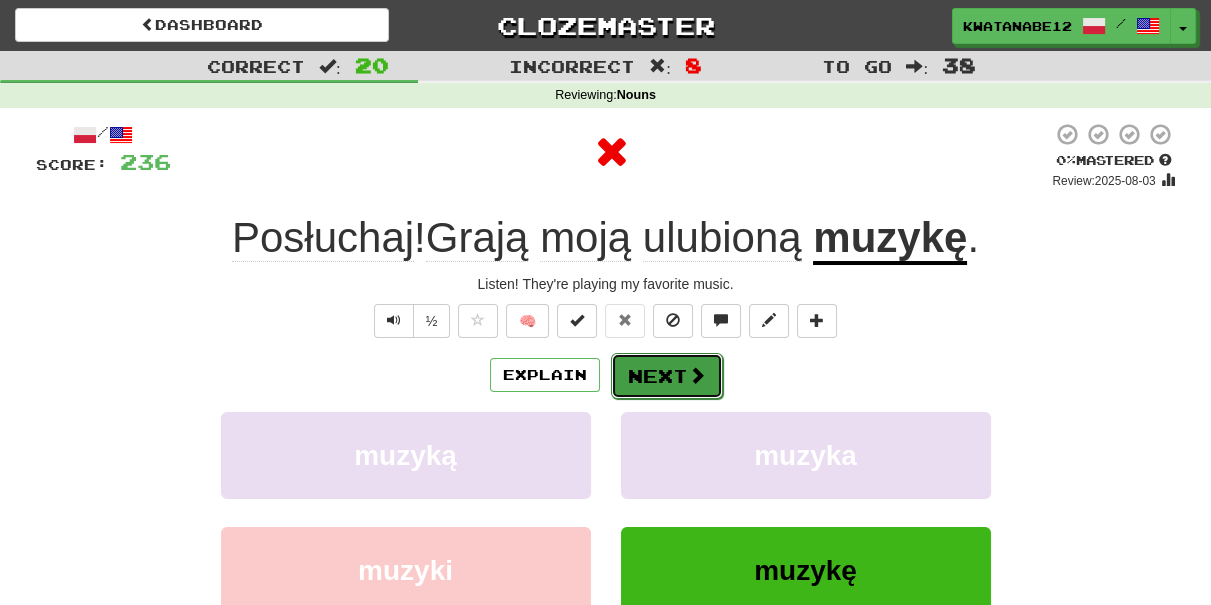 click on "Next" at bounding box center (667, 376) 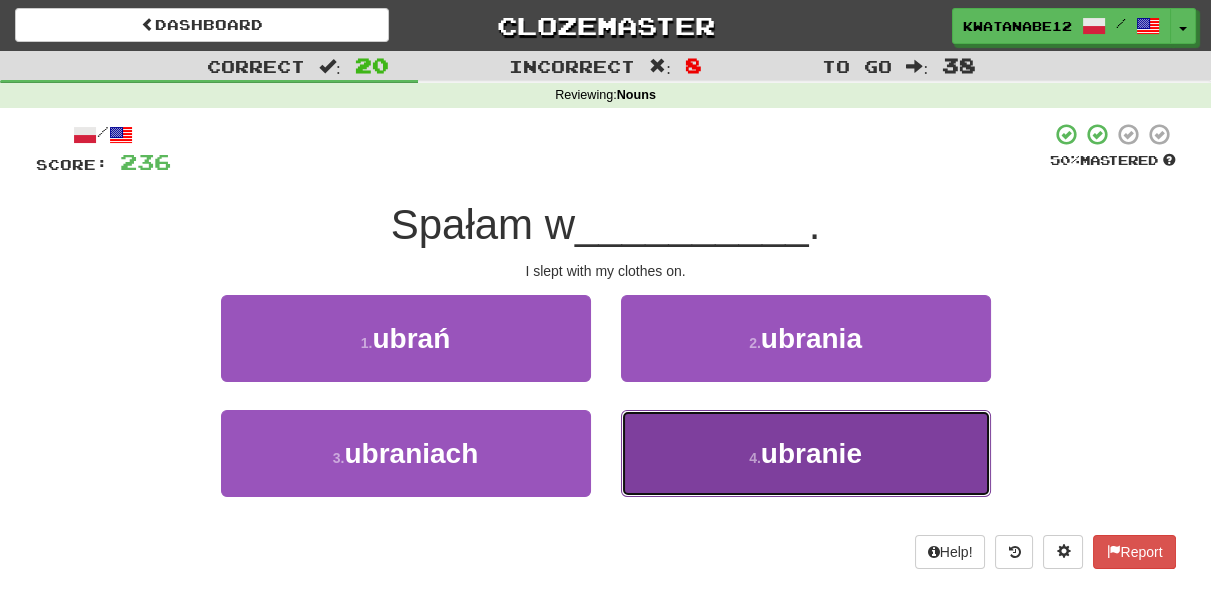 click on "4 .  ubranie" at bounding box center (806, 453) 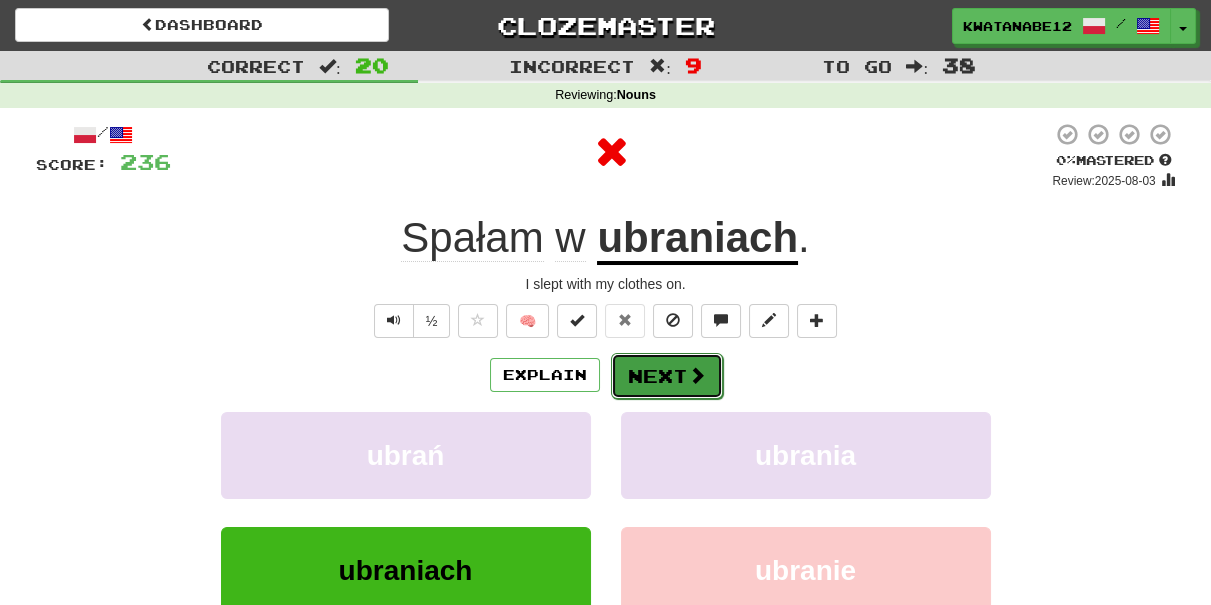 click on "Next" at bounding box center (667, 376) 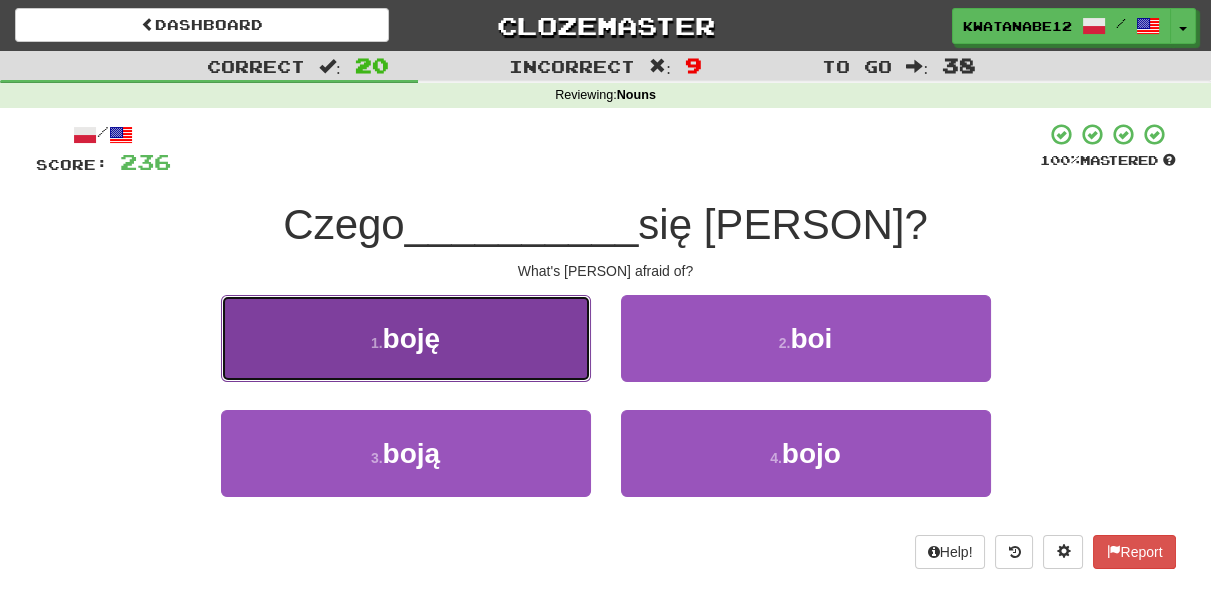 drag, startPoint x: 544, startPoint y: 364, endPoint x: 557, endPoint y: 364, distance: 13 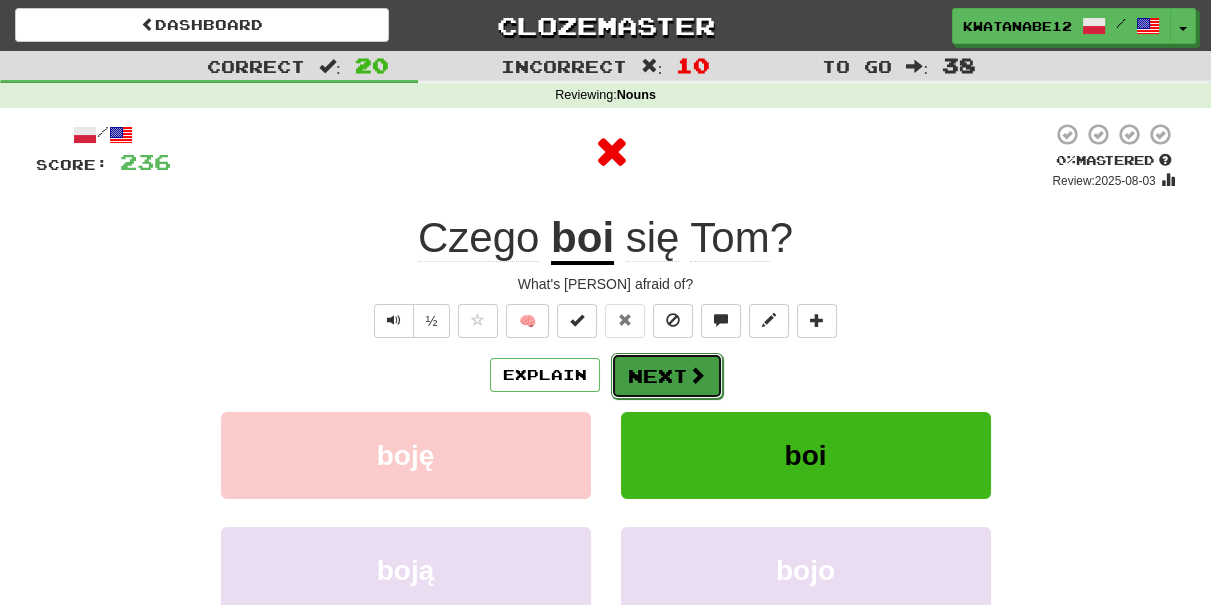 click on "Next" at bounding box center (667, 376) 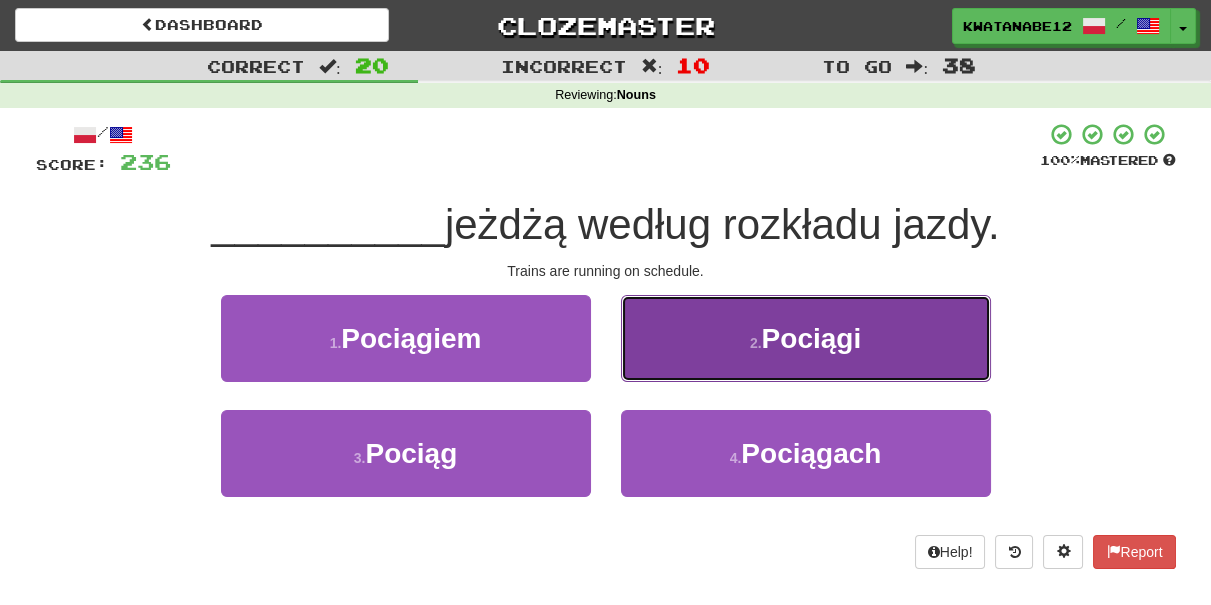 click on "2 .  Pociągi" at bounding box center [806, 338] 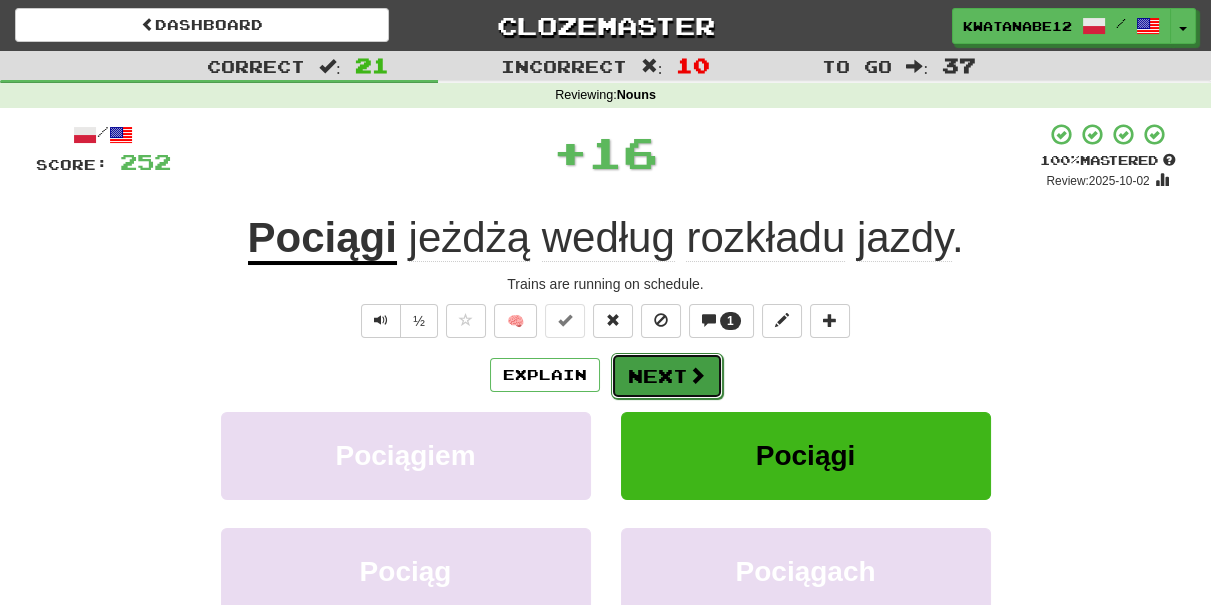click on "Next" at bounding box center [667, 376] 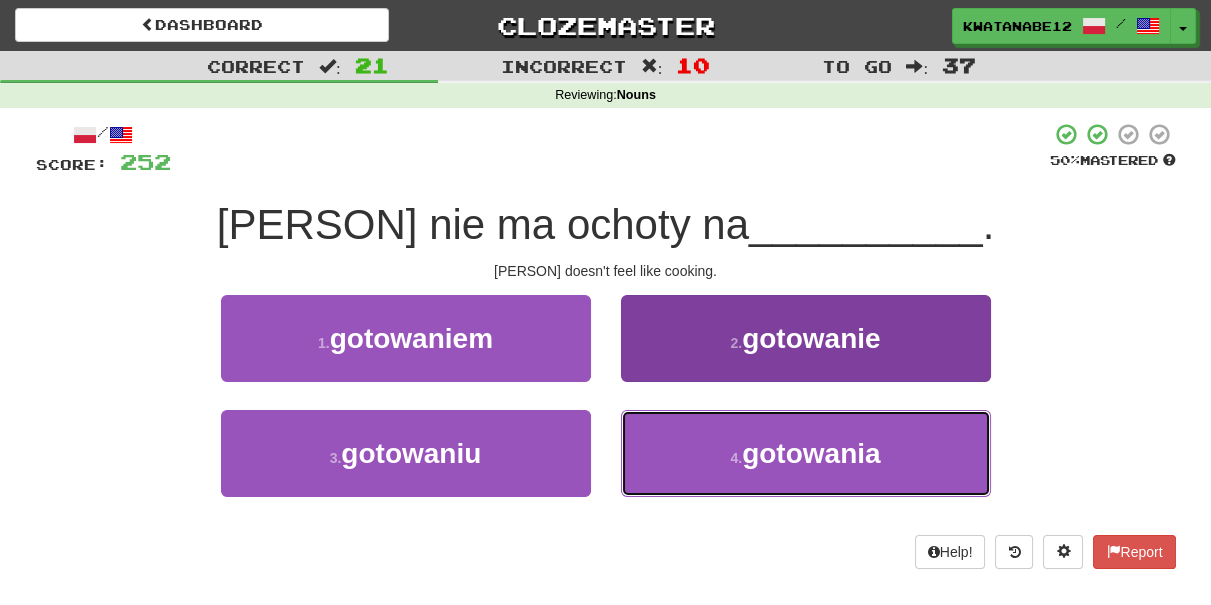 drag, startPoint x: 651, startPoint y: 436, endPoint x: 653, endPoint y: 426, distance: 10.198039 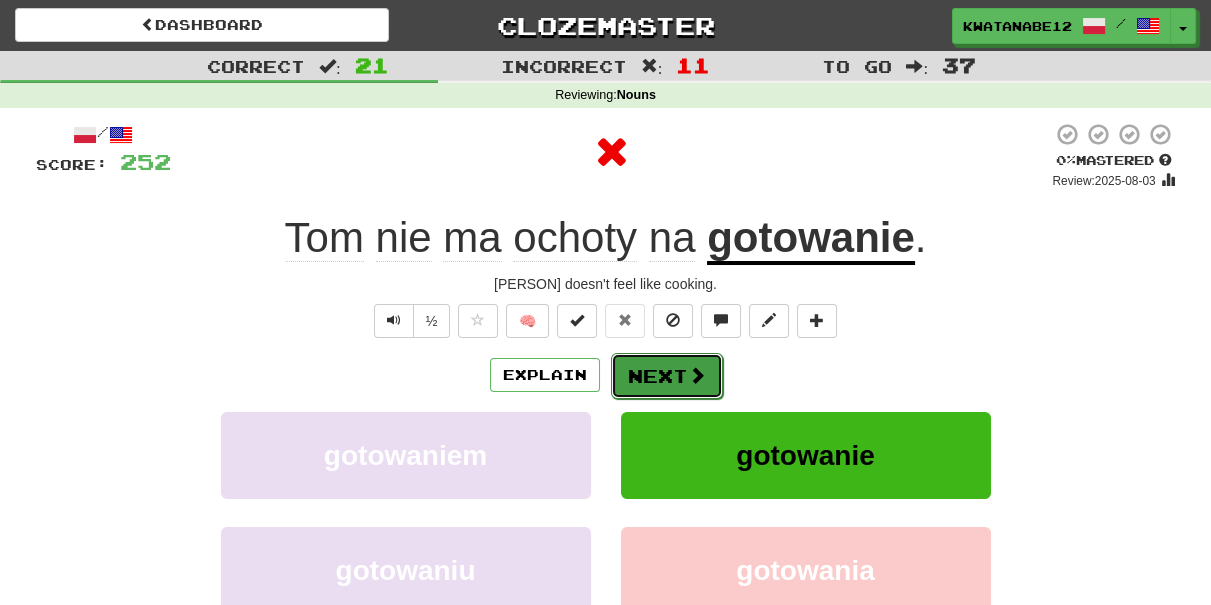 click on "Next" at bounding box center [667, 376] 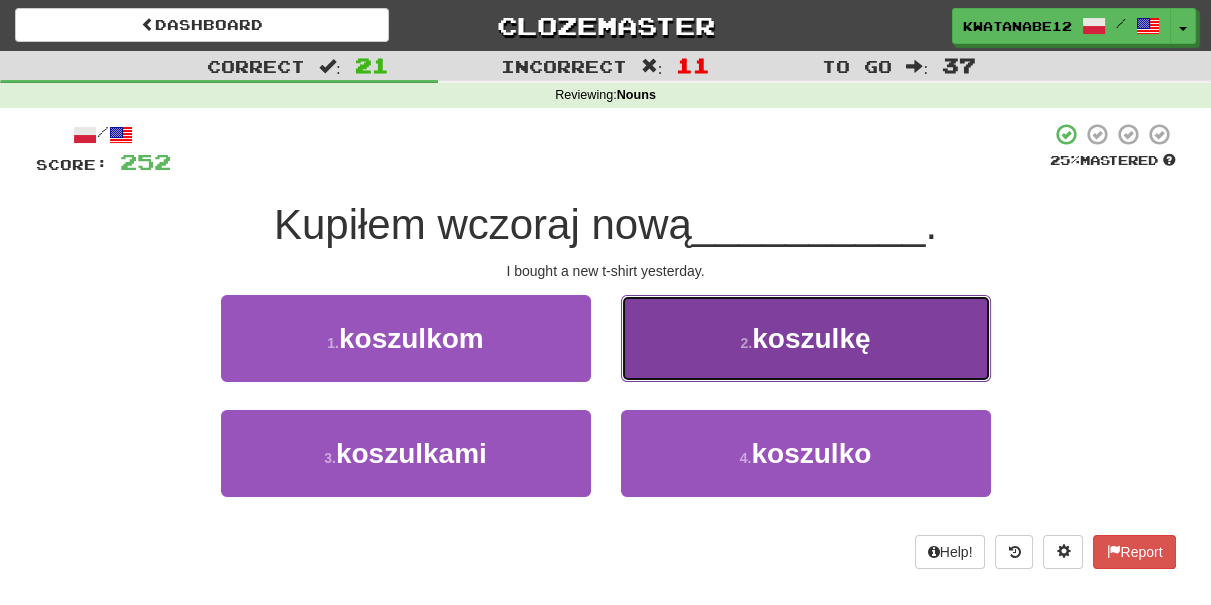click on "2 .  koszulkę" at bounding box center (806, 338) 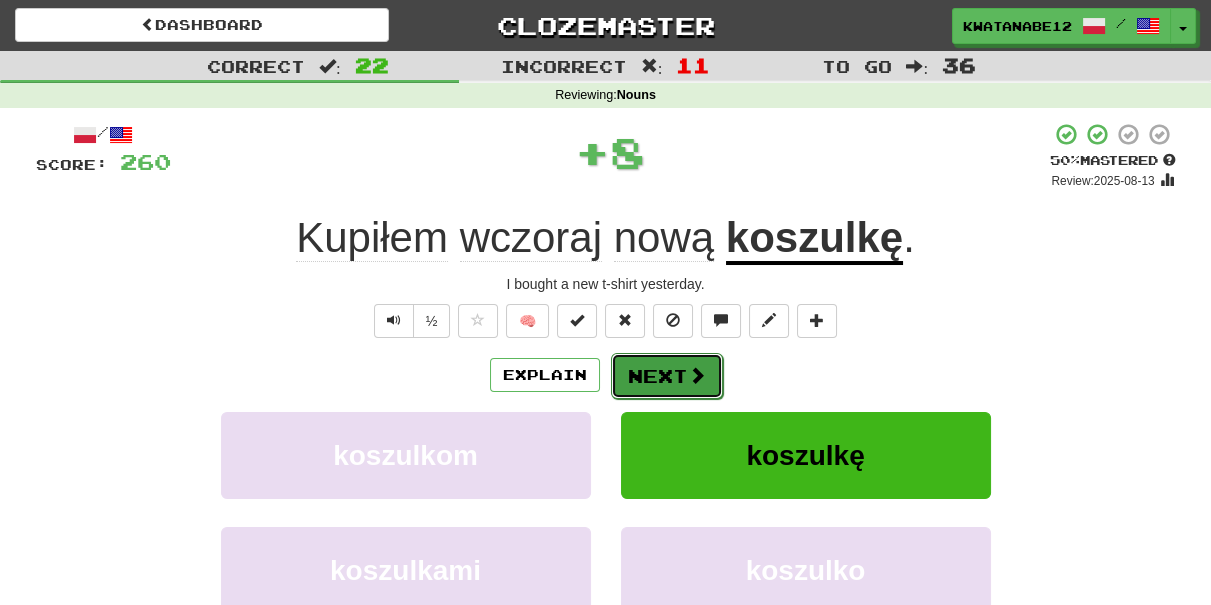 click on "Next" at bounding box center (667, 376) 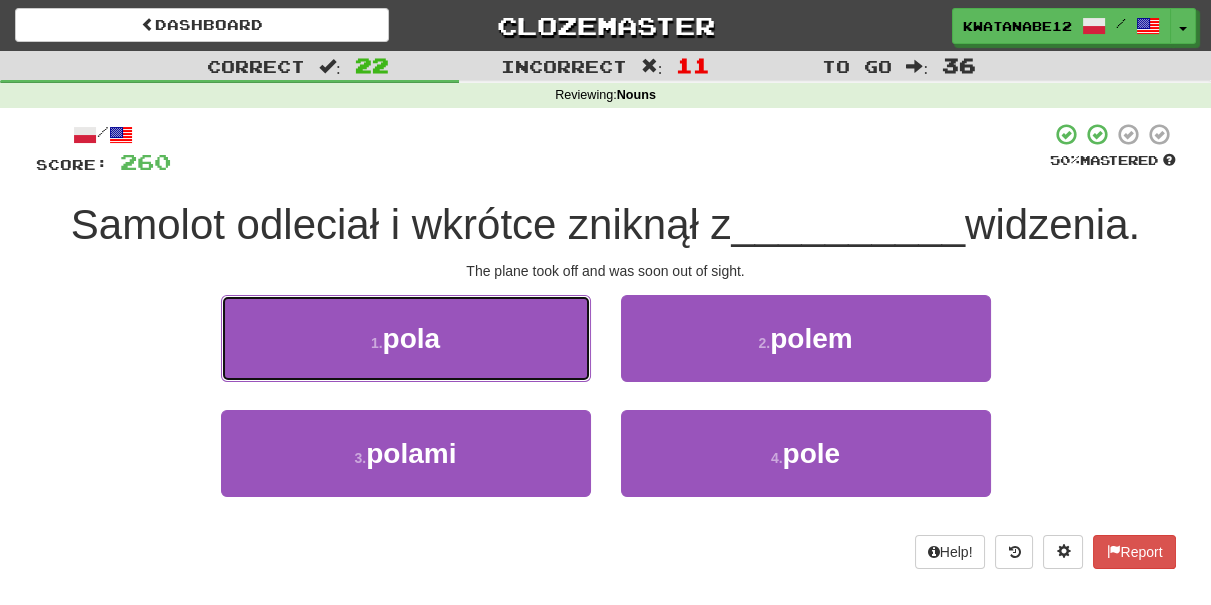 drag, startPoint x: 535, startPoint y: 348, endPoint x: 560, endPoint y: 348, distance: 25 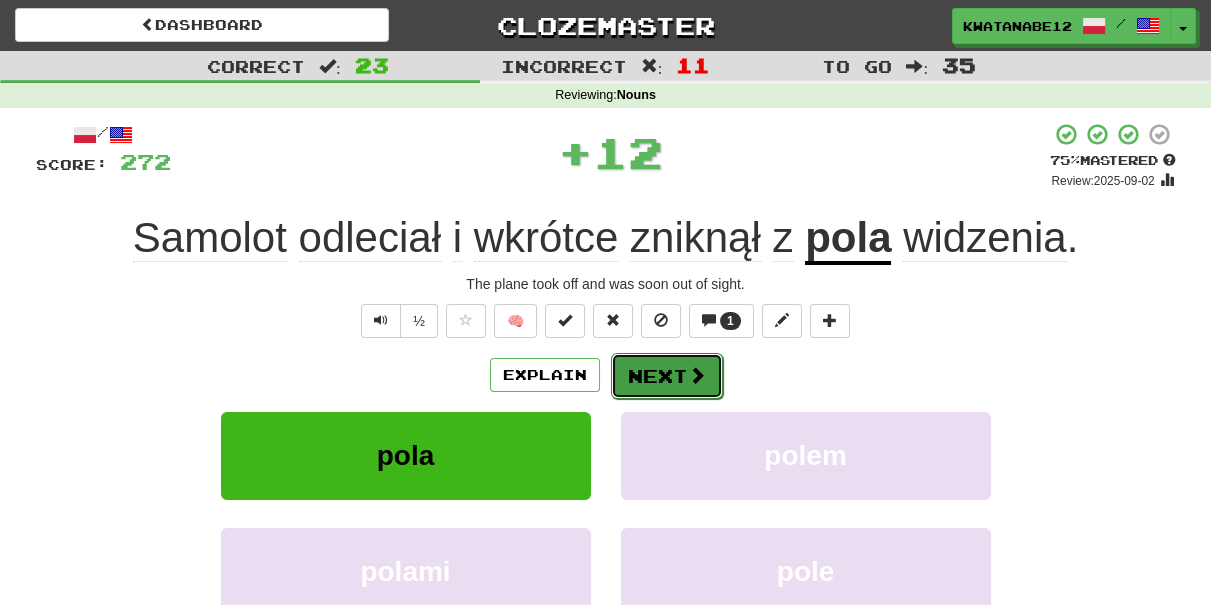 click on "Next" at bounding box center (667, 376) 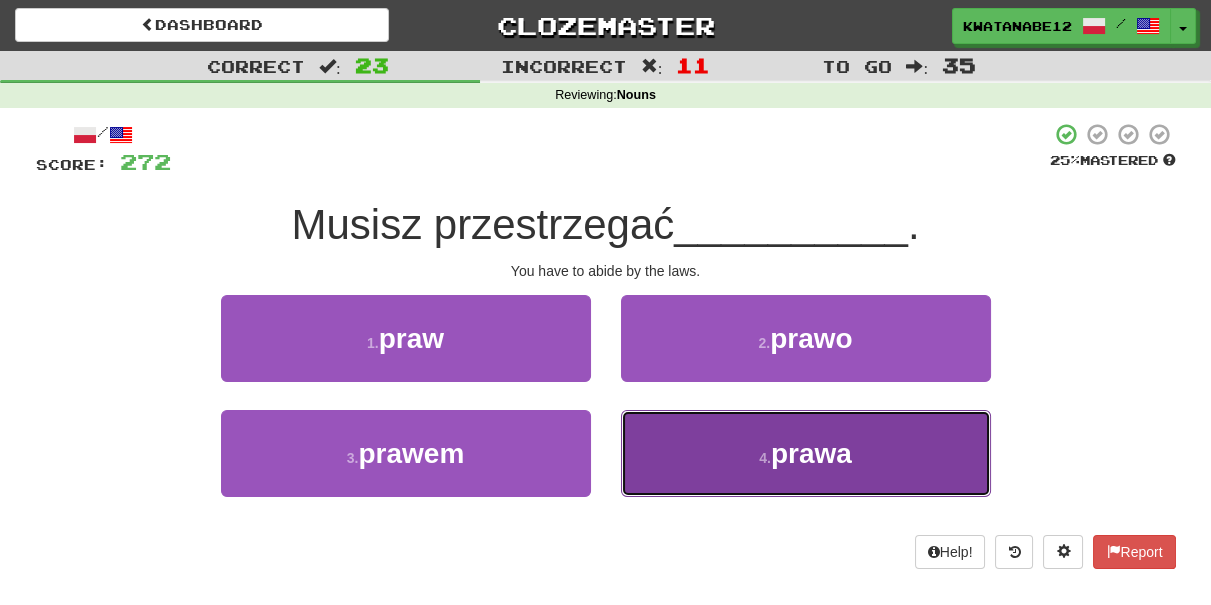 click on "4 .  prawa" at bounding box center (806, 453) 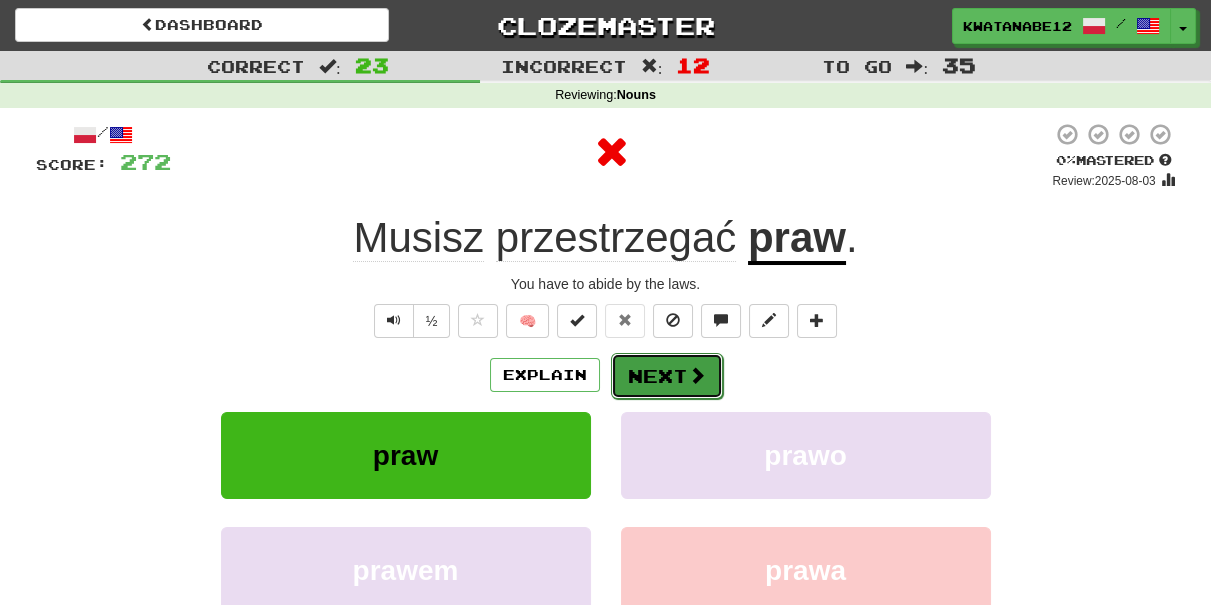 click on "Next" at bounding box center (667, 376) 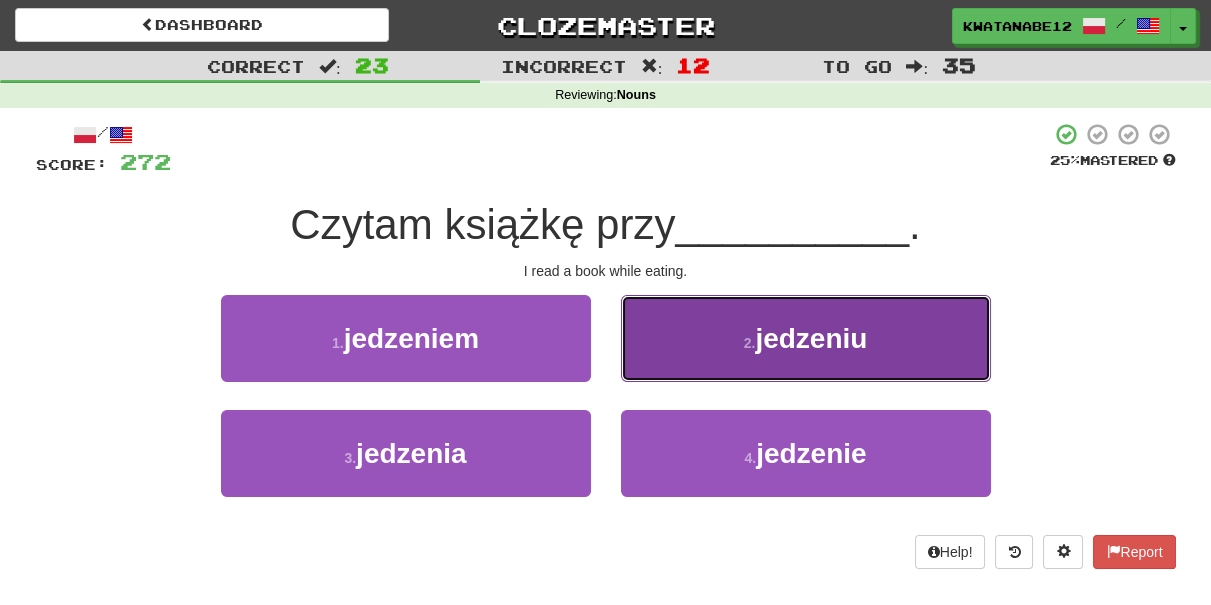 click on "2 .  jedzeniu" at bounding box center (806, 338) 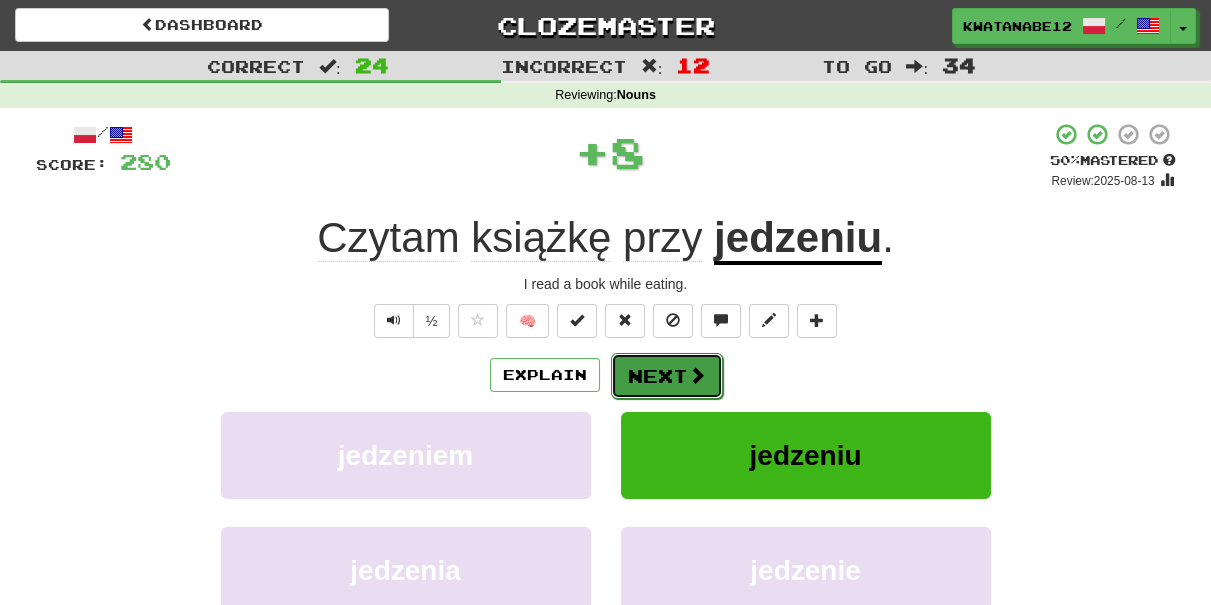 click on "Next" at bounding box center (667, 376) 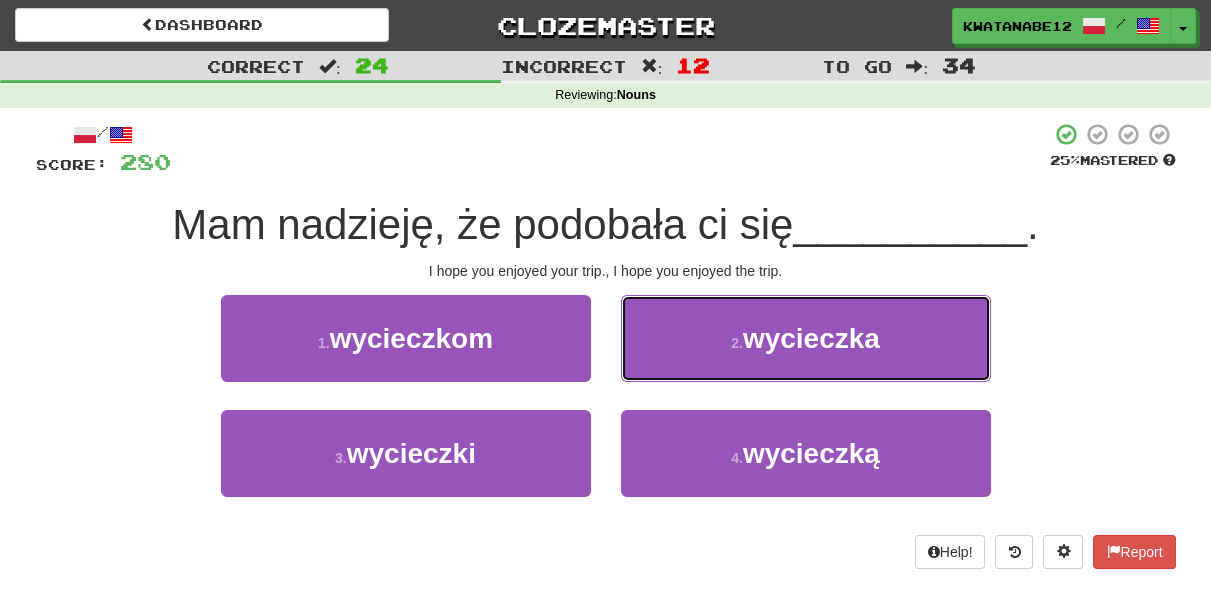 click on "2 .  wycieczka" at bounding box center (806, 338) 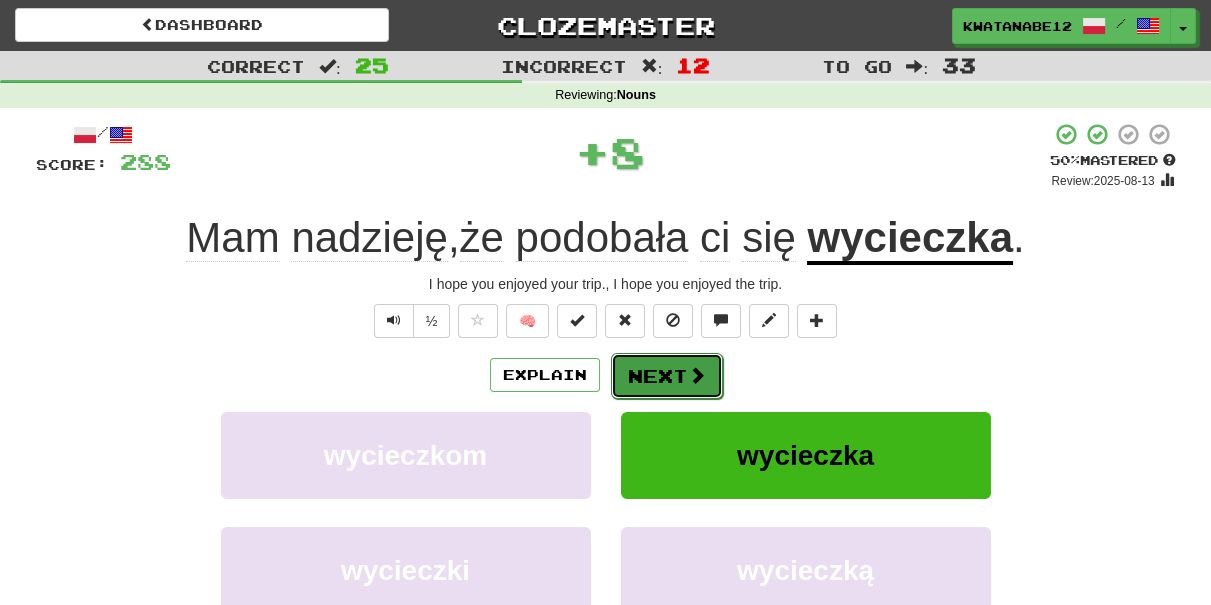 click on "Next" at bounding box center (667, 376) 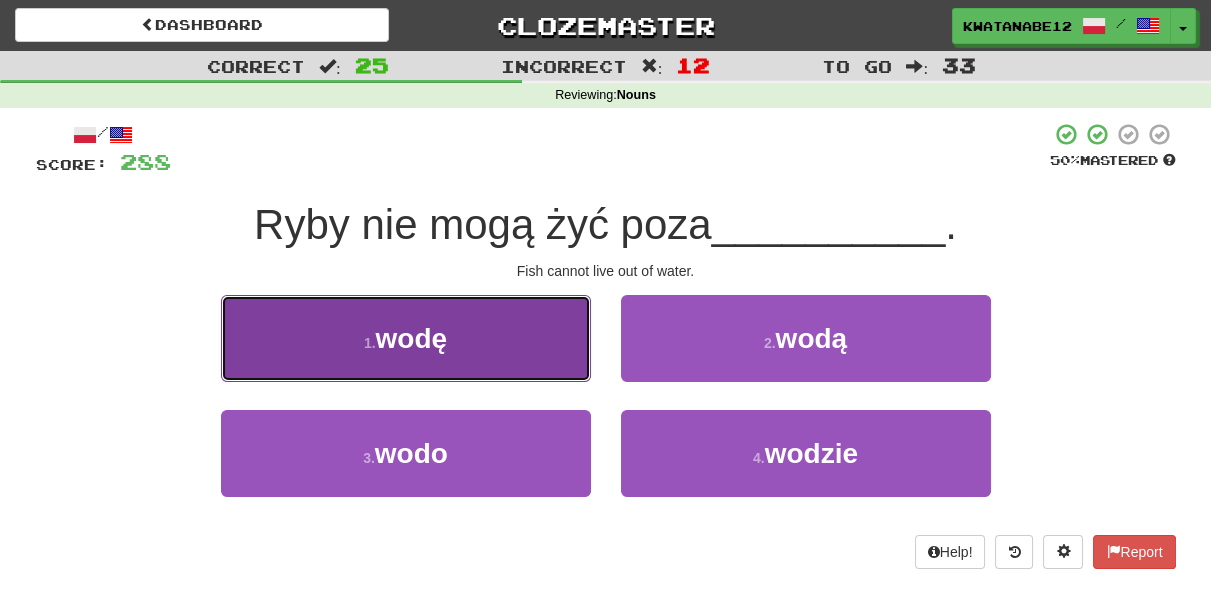 click on "1 .  wodę" at bounding box center (406, 338) 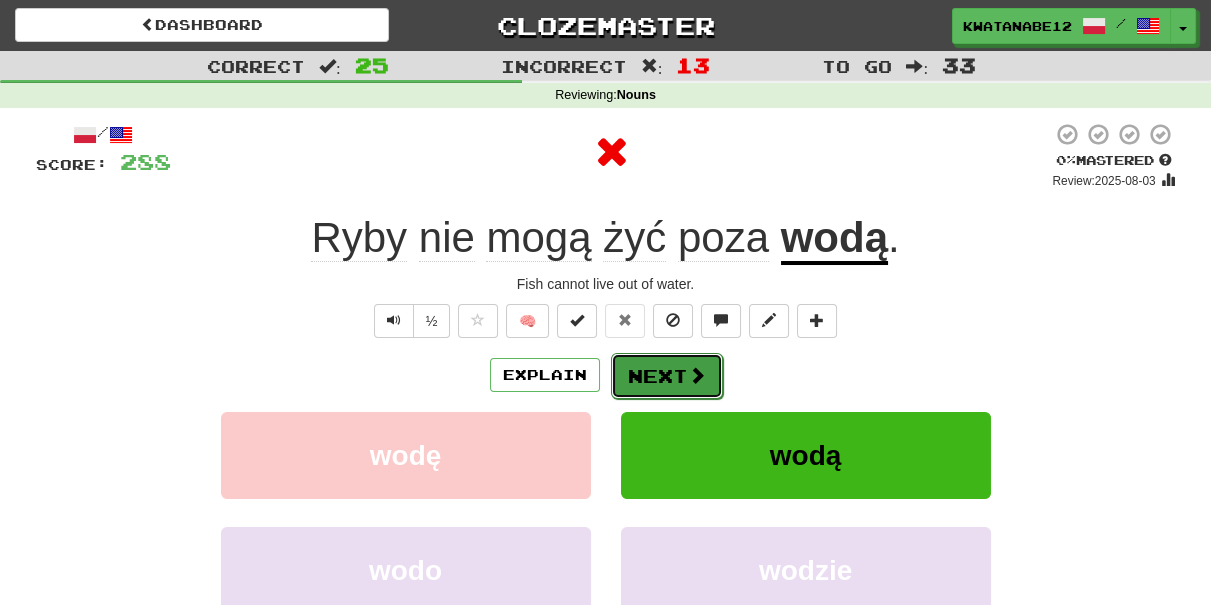 click on "Next" at bounding box center [667, 376] 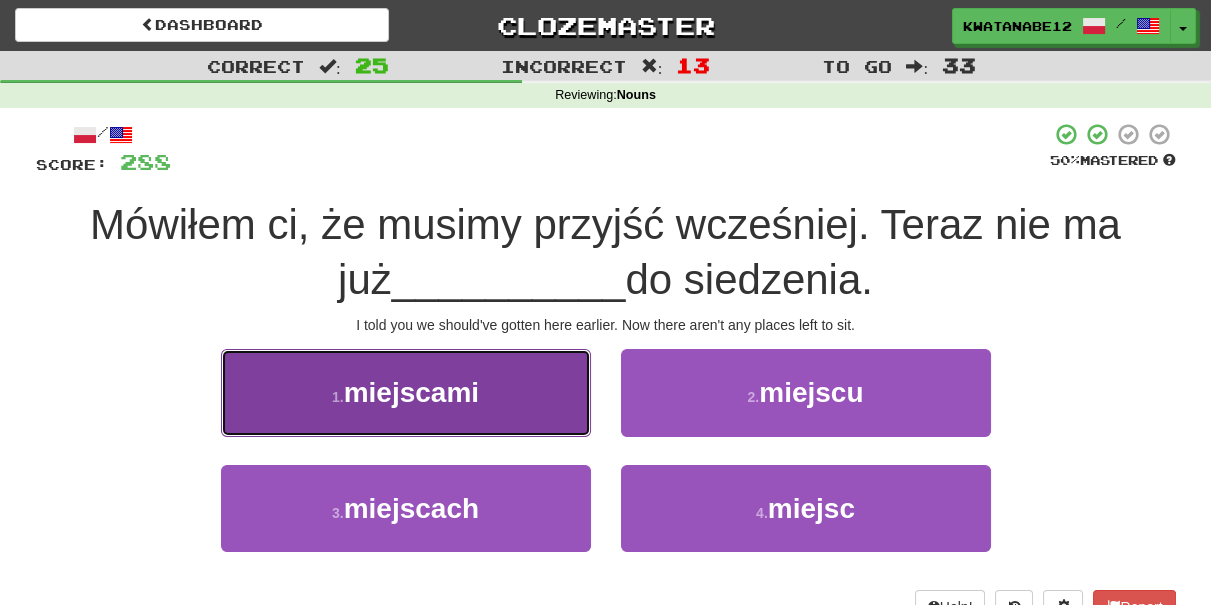 click on "1 .  miejscami" at bounding box center (406, 392) 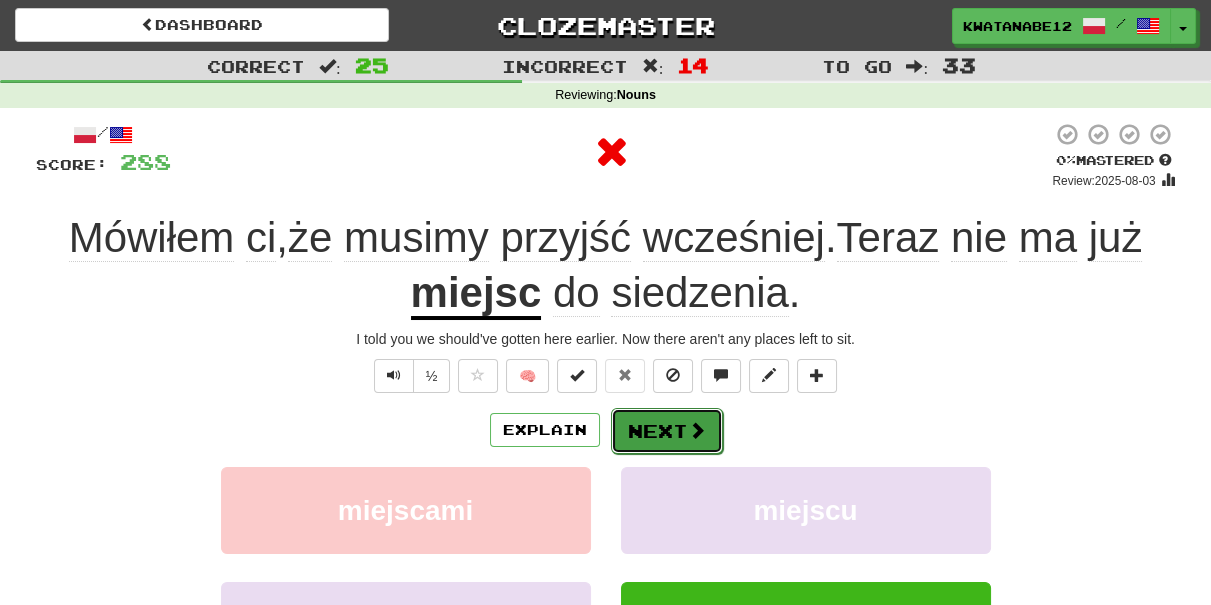 click on "Next" at bounding box center [667, 431] 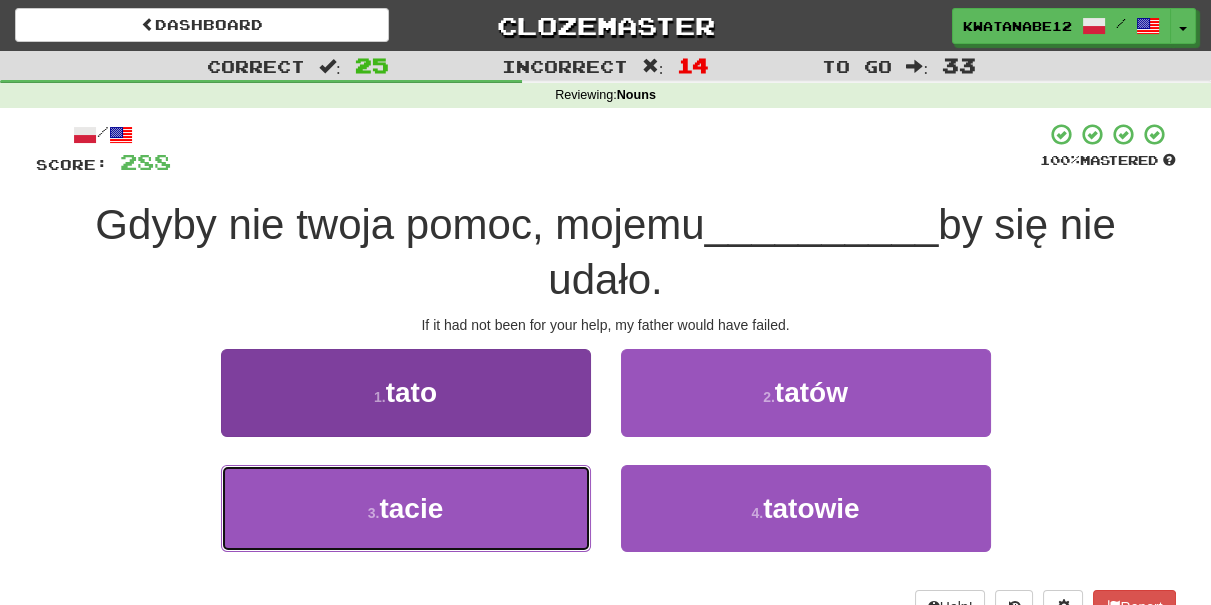 drag, startPoint x: 540, startPoint y: 493, endPoint x: 556, endPoint y: 476, distance: 23.345236 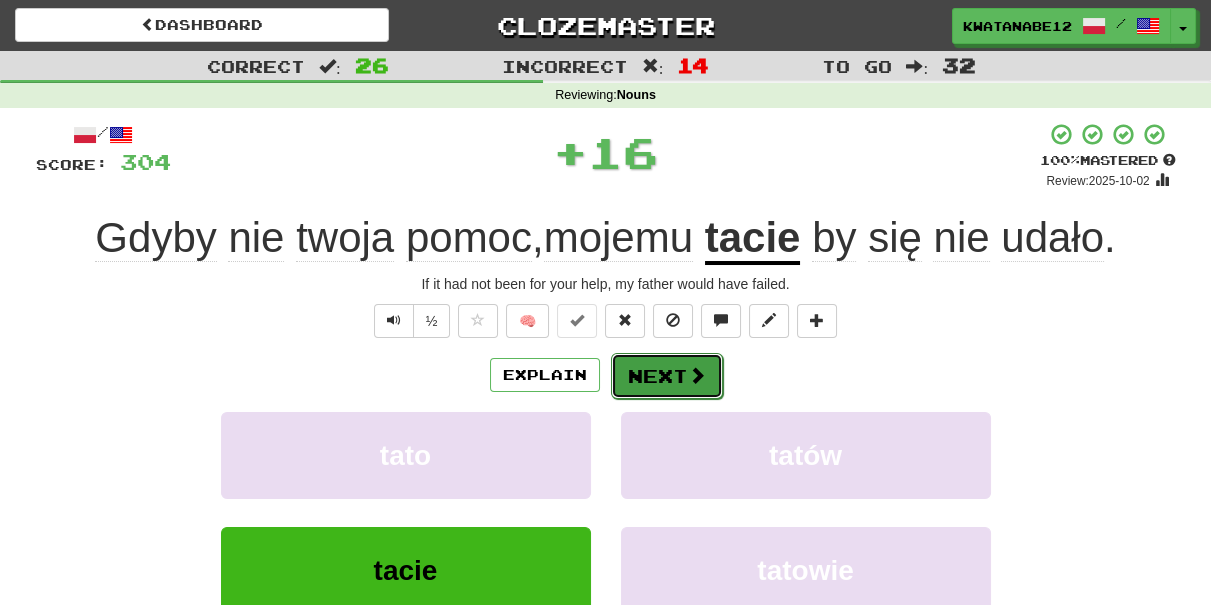 click on "Next" at bounding box center (667, 376) 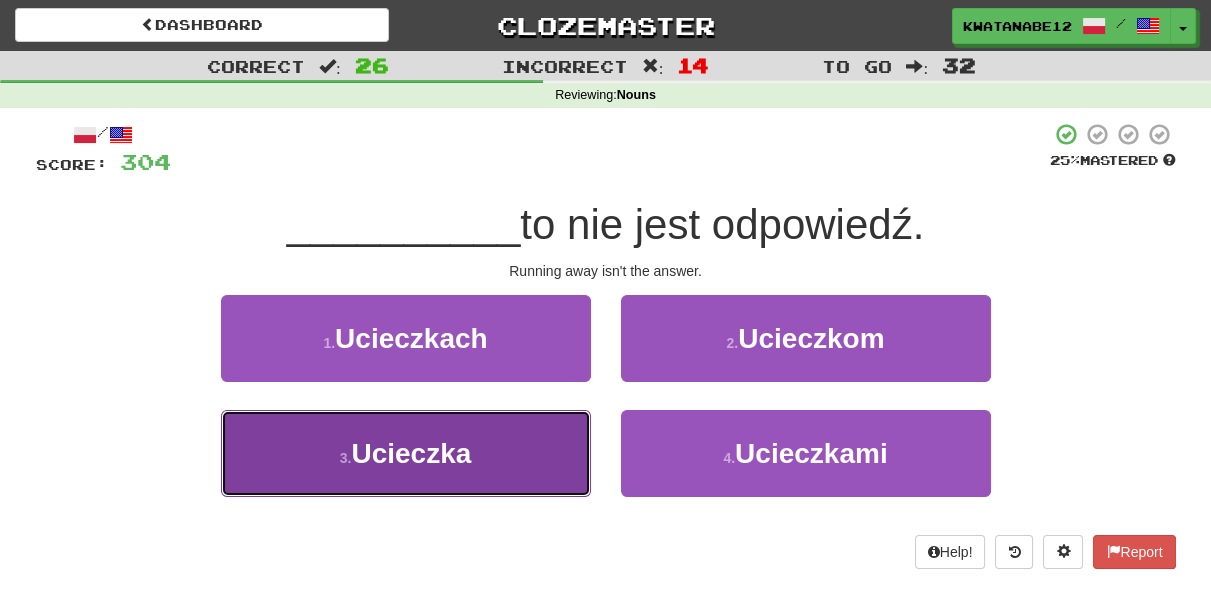 drag, startPoint x: 548, startPoint y: 439, endPoint x: 591, endPoint y: 399, distance: 58.728188 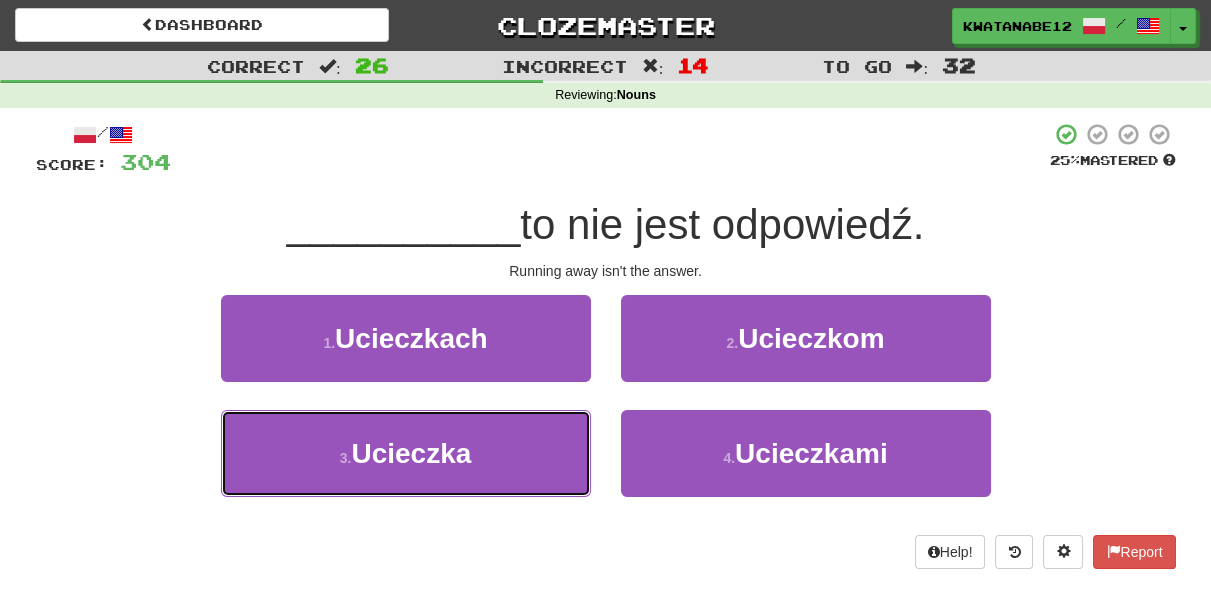 click on "3 .  Ucieczka" at bounding box center [406, 453] 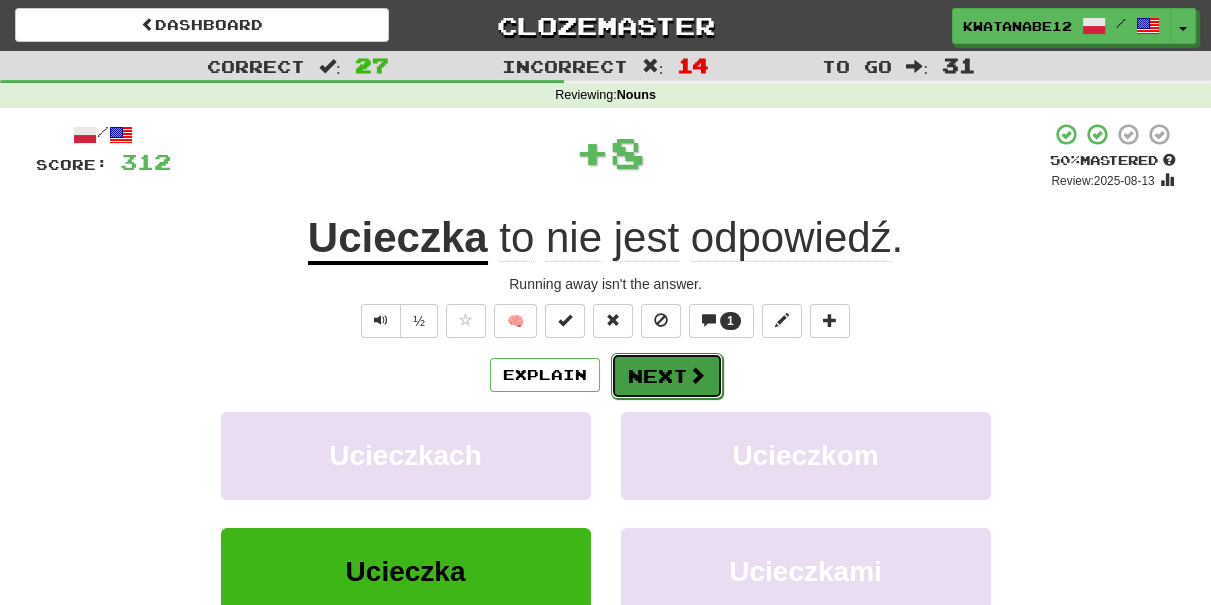 click on "Next" at bounding box center [667, 376] 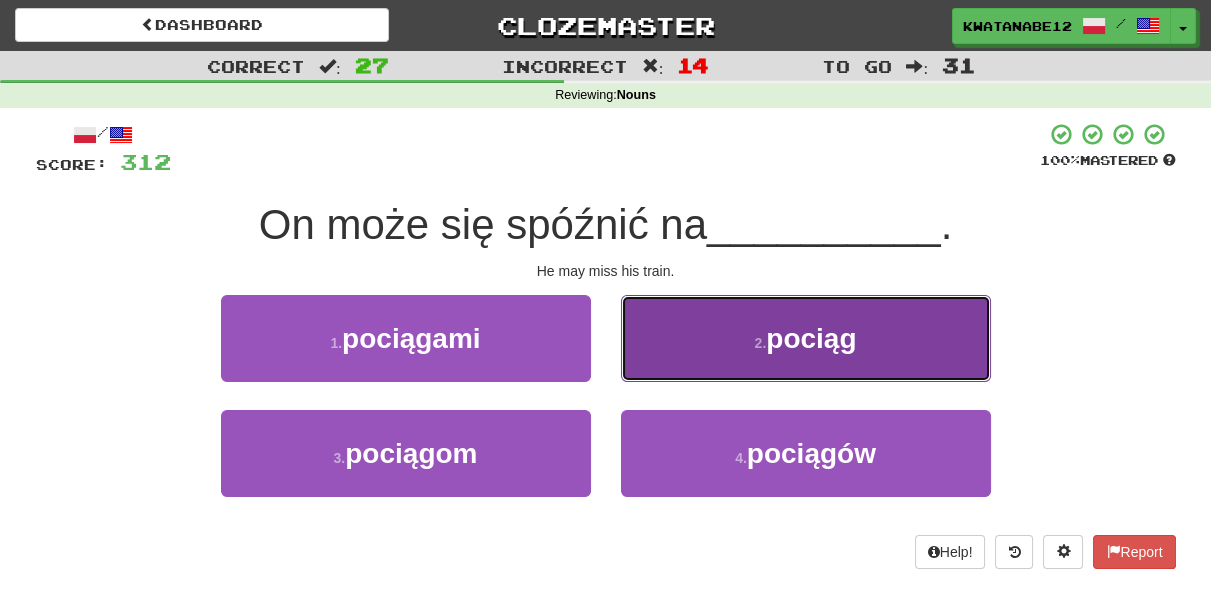 click on "2 .  pociąg" at bounding box center (806, 338) 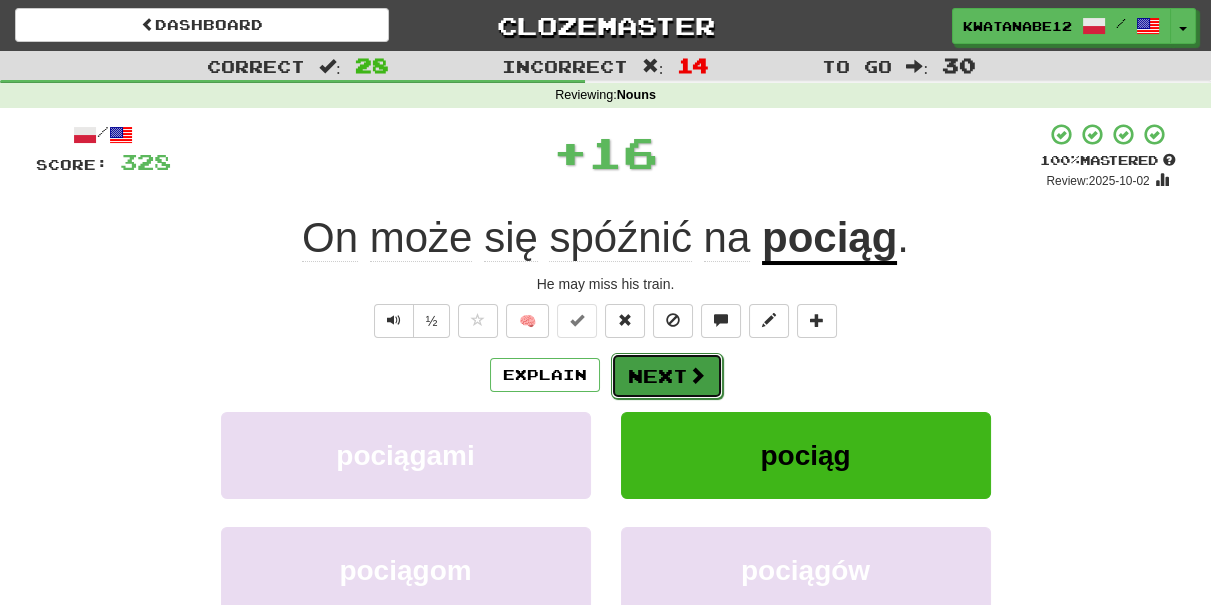 click on "Next" at bounding box center [667, 376] 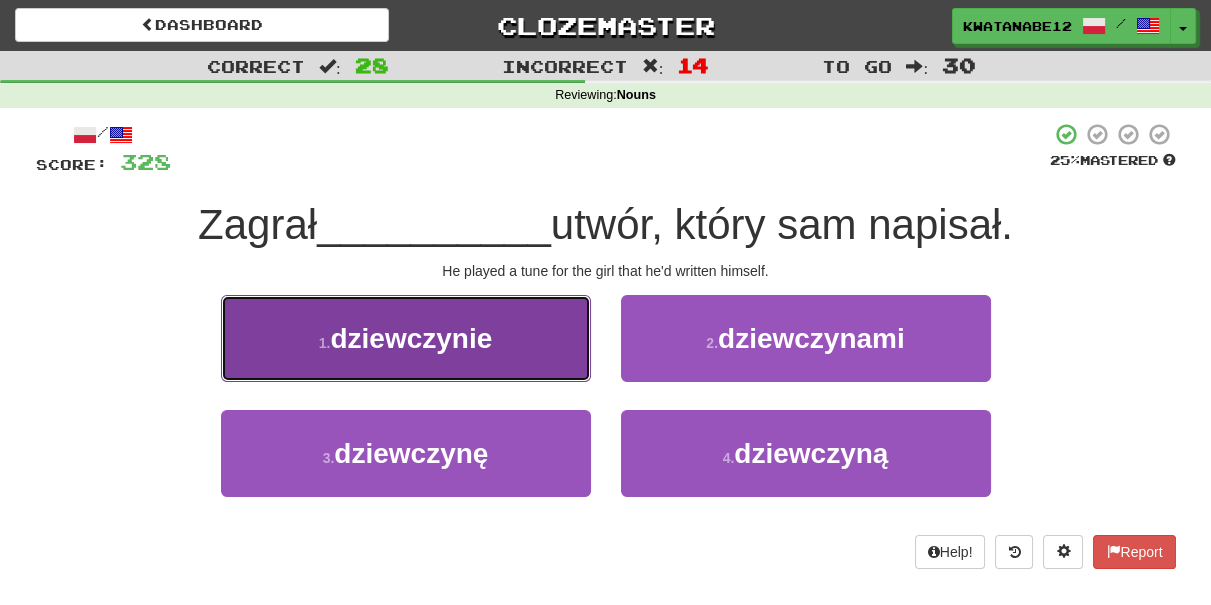 click on "1 .  dziewczynie" at bounding box center (406, 338) 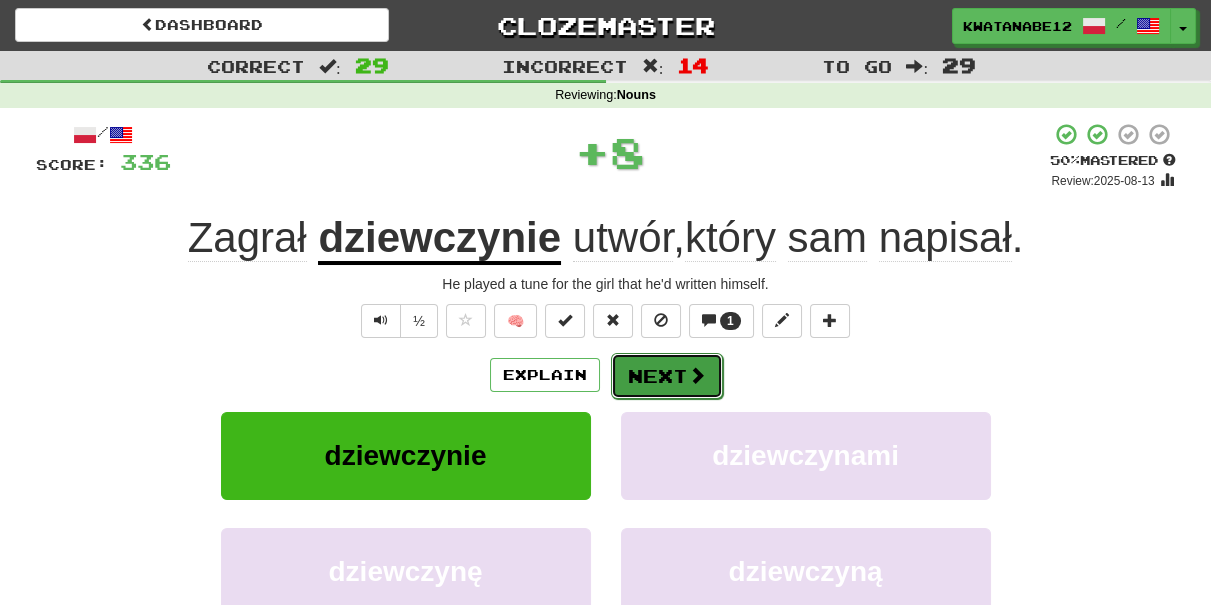 click on "Next" at bounding box center [667, 376] 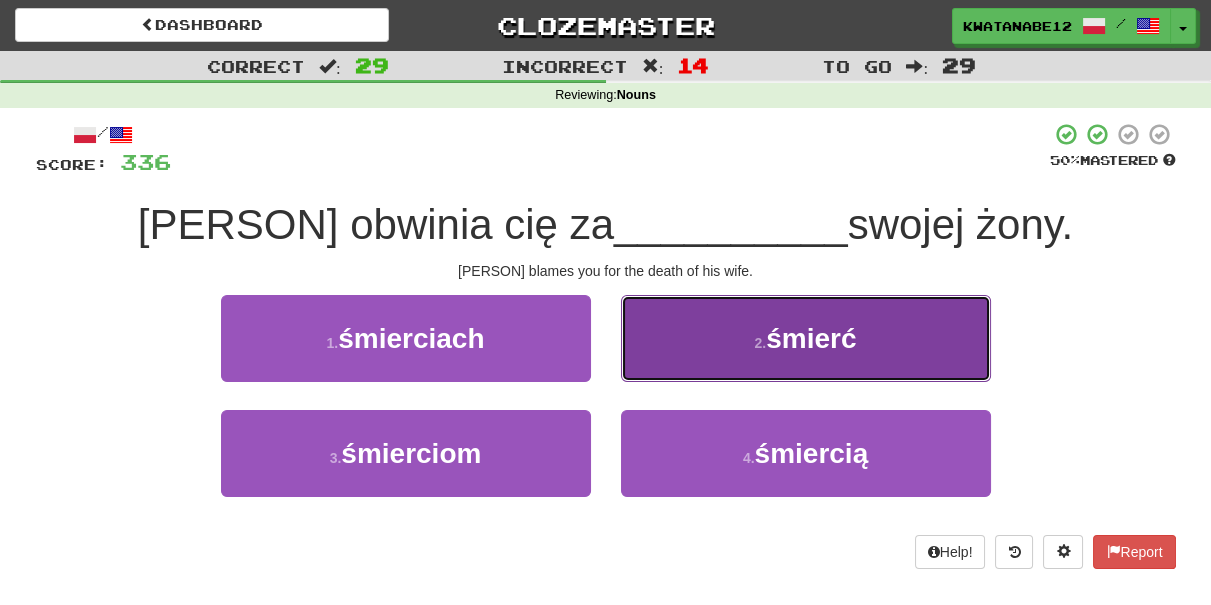 drag, startPoint x: 687, startPoint y: 348, endPoint x: 676, endPoint y: 358, distance: 14.866069 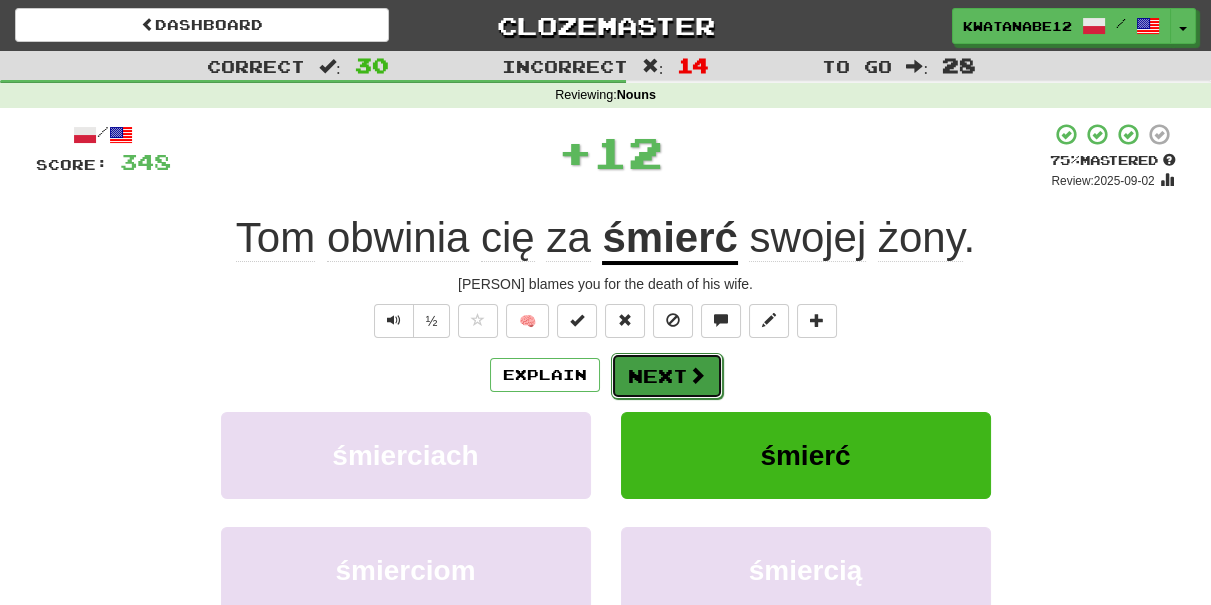 click on "Next" at bounding box center [667, 376] 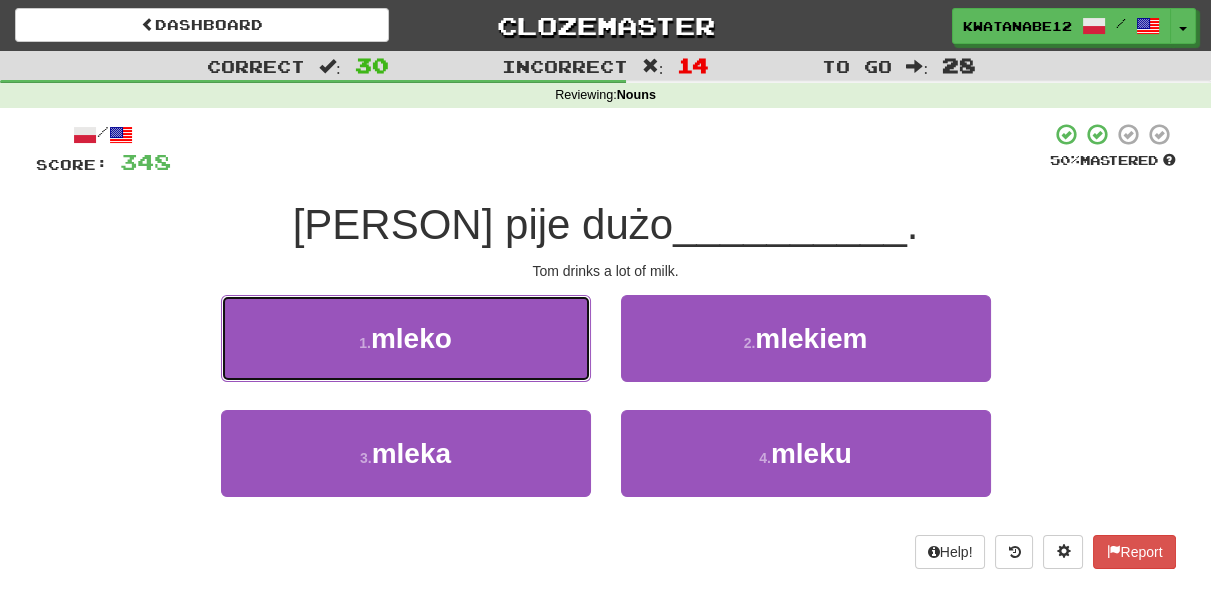 drag, startPoint x: 549, startPoint y: 335, endPoint x: 614, endPoint y: 350, distance: 66.70832 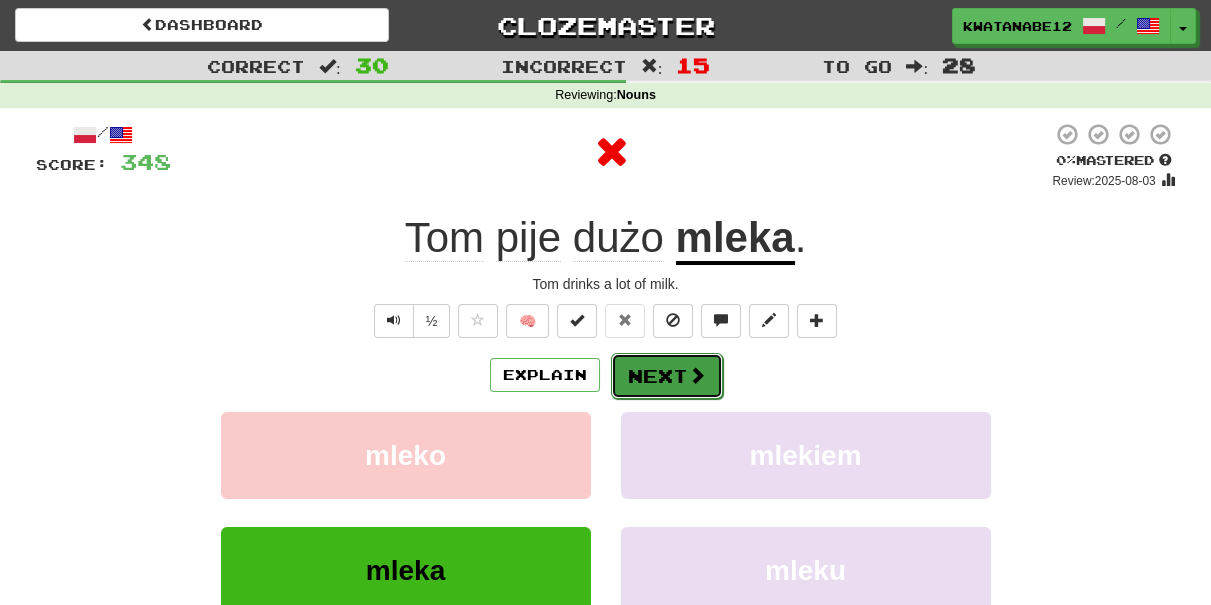 click on "Next" at bounding box center [667, 376] 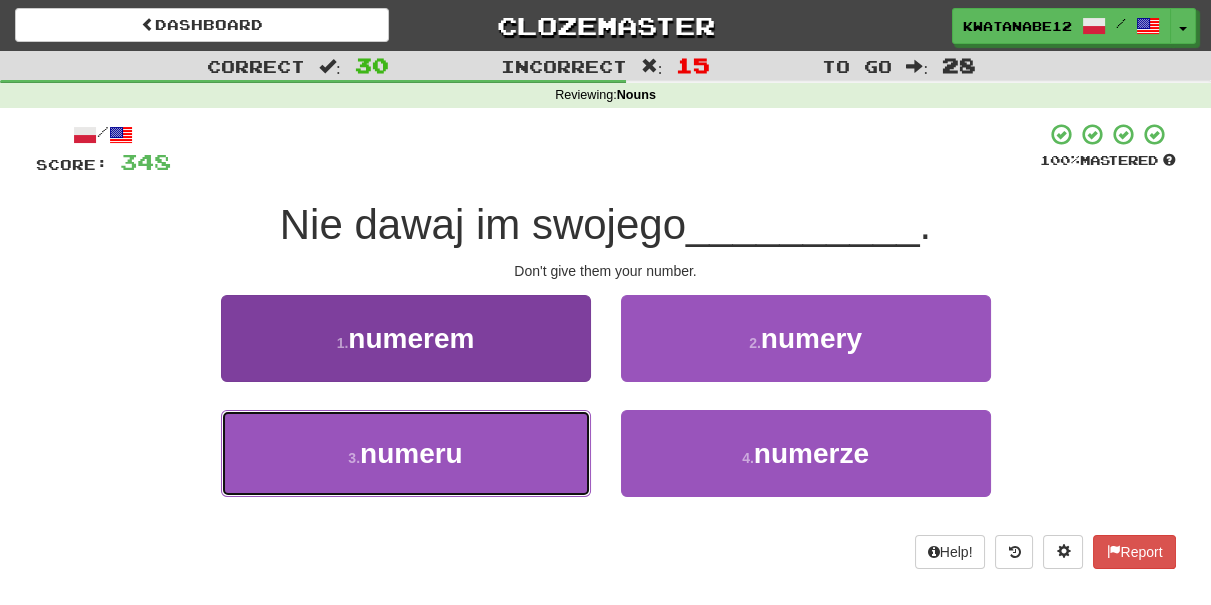 drag, startPoint x: 525, startPoint y: 450, endPoint x: 581, endPoint y: 422, distance: 62.609905 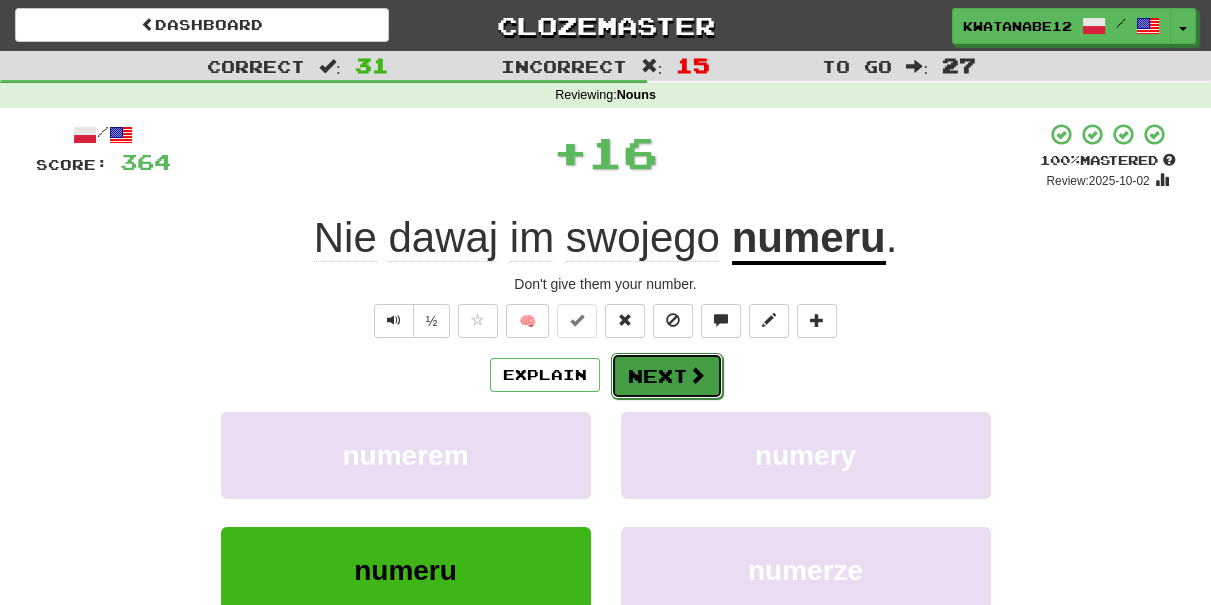 click on "Next" at bounding box center [667, 376] 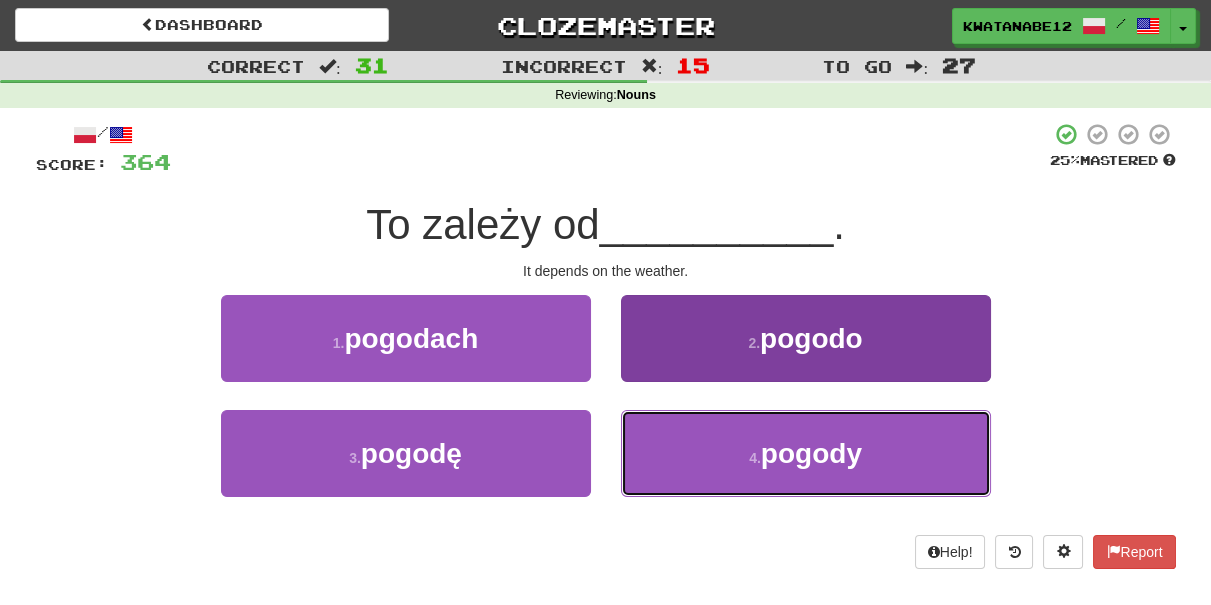 click on "4 .  pogody" at bounding box center [806, 453] 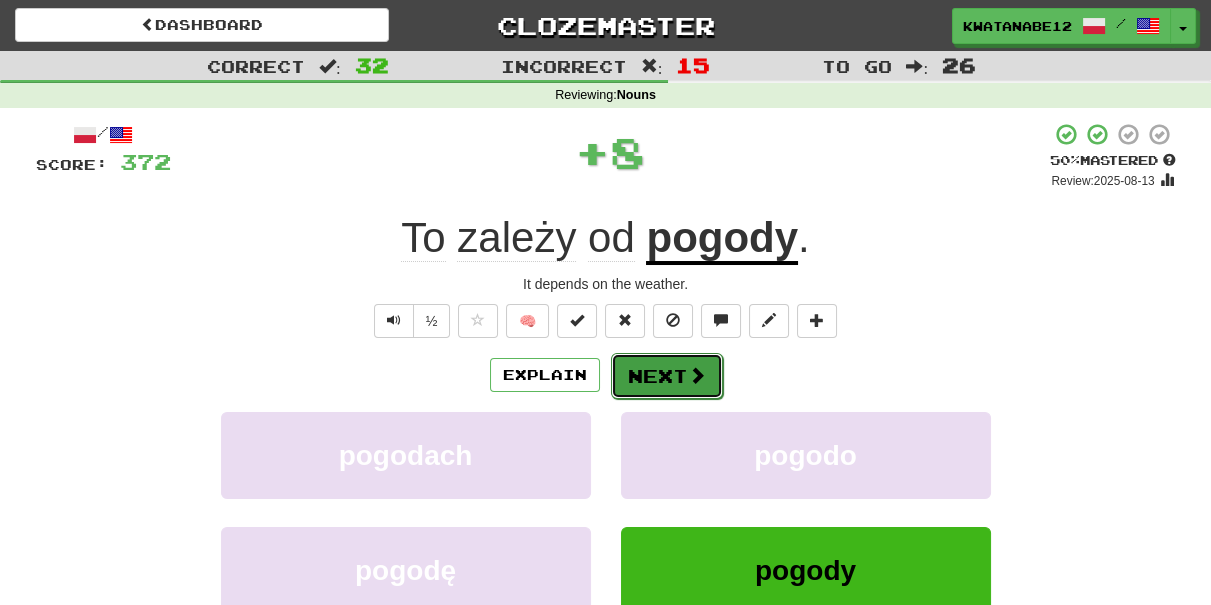 click on "Next" at bounding box center (667, 376) 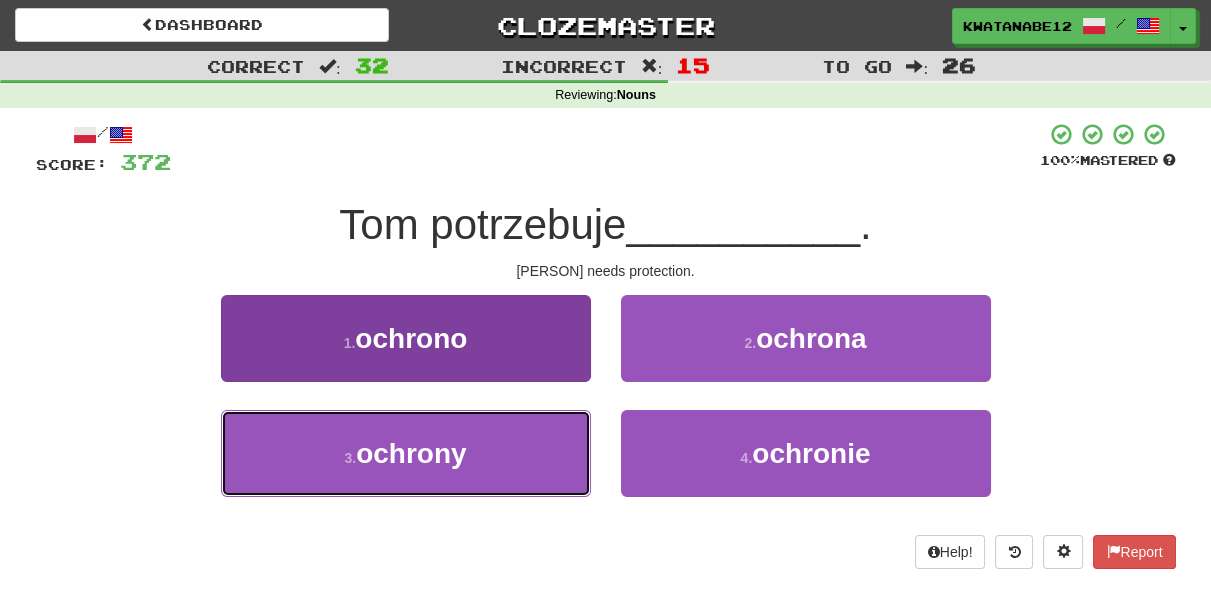 drag, startPoint x: 529, startPoint y: 442, endPoint x: 570, endPoint y: 418, distance: 47.507893 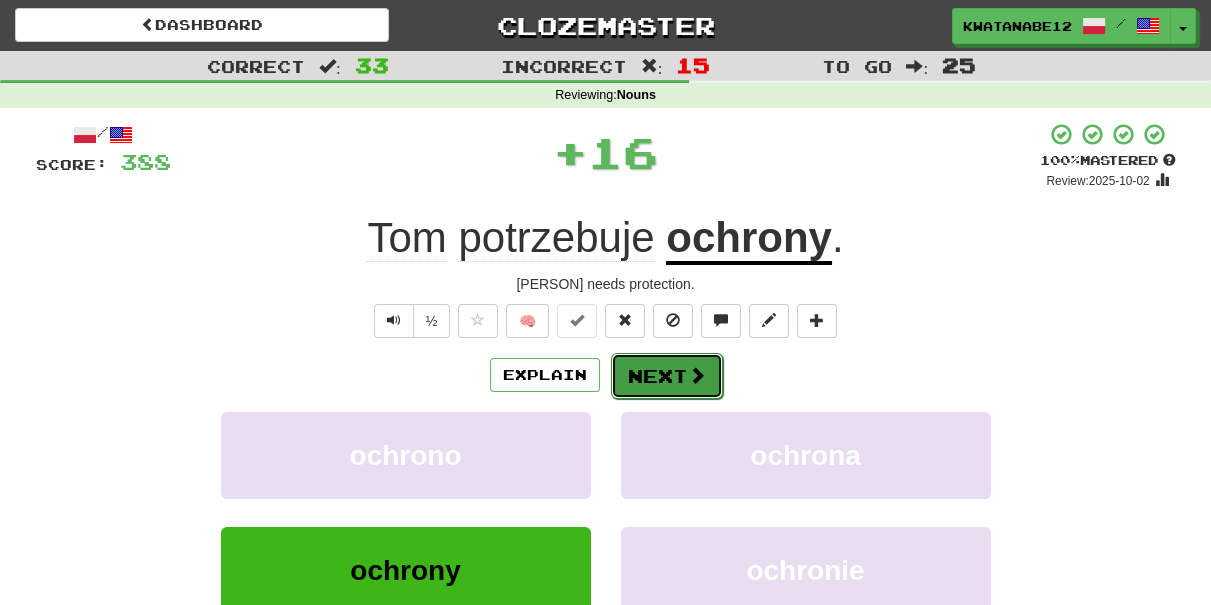 click on "Next" at bounding box center [667, 376] 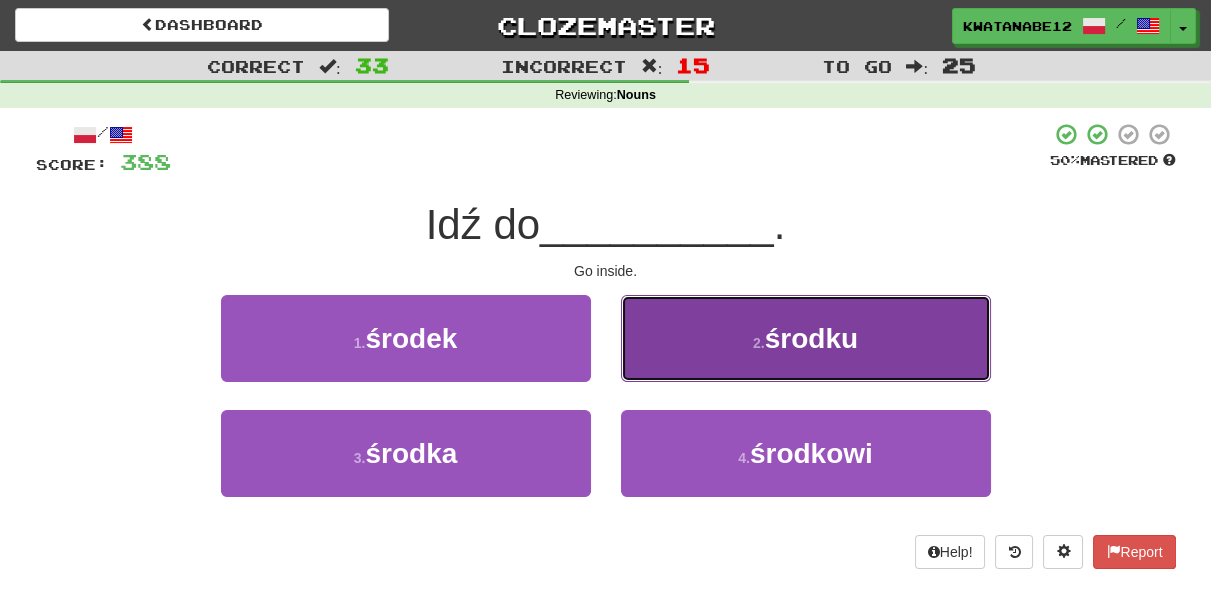 drag, startPoint x: 657, startPoint y: 354, endPoint x: 671, endPoint y: 356, distance: 14.142136 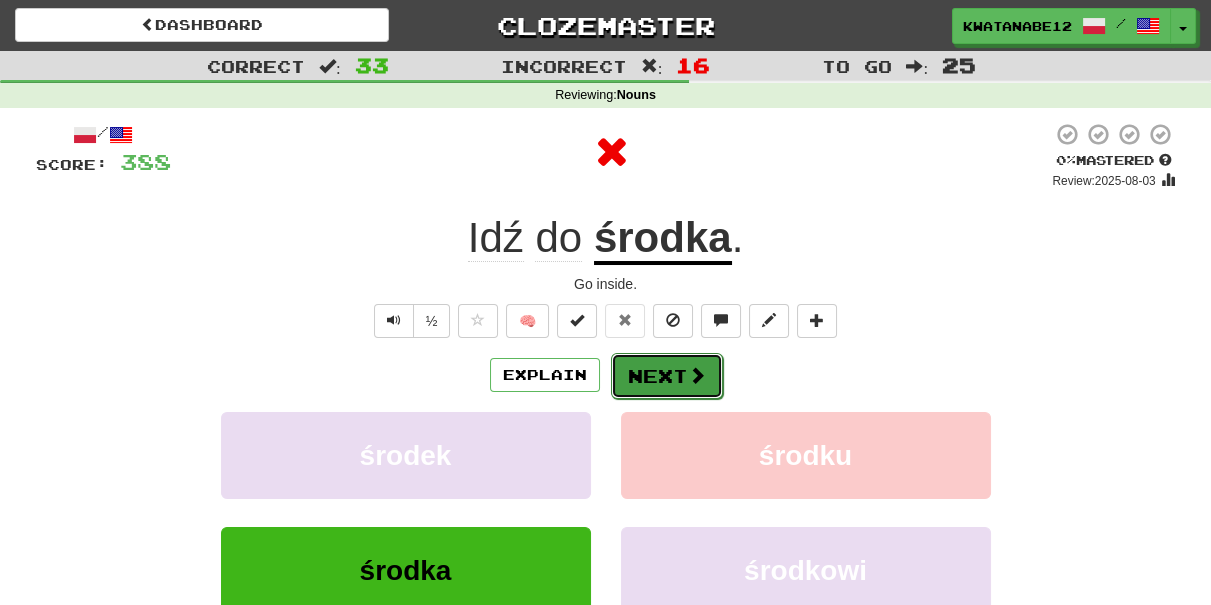 click on "Next" at bounding box center (667, 376) 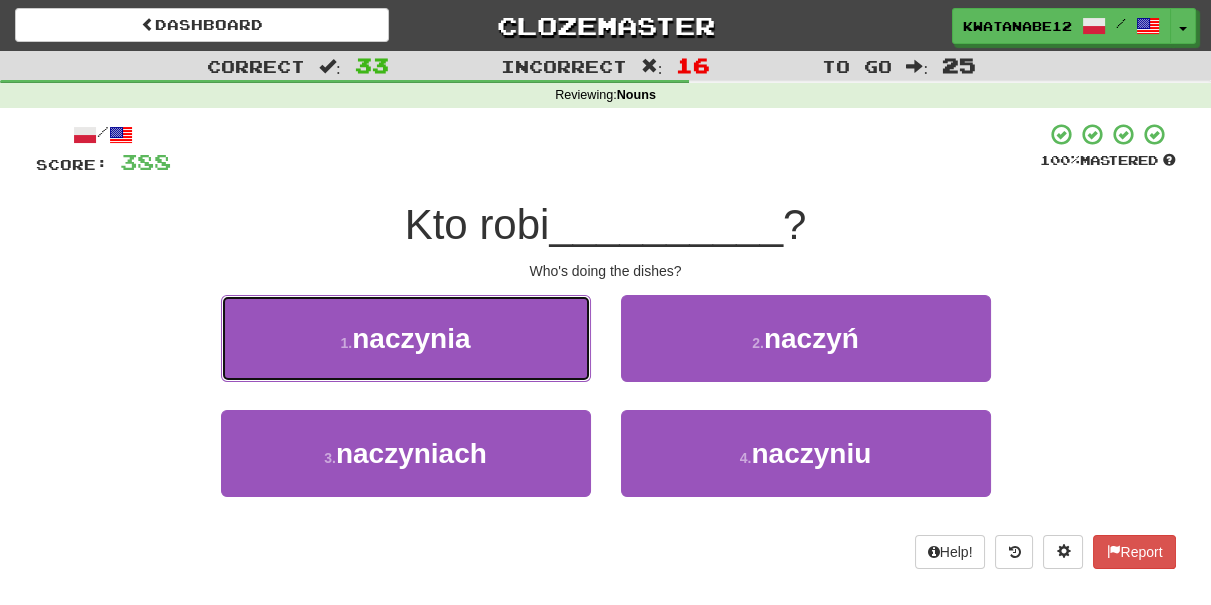 click on "1 .  naczynia" at bounding box center [406, 338] 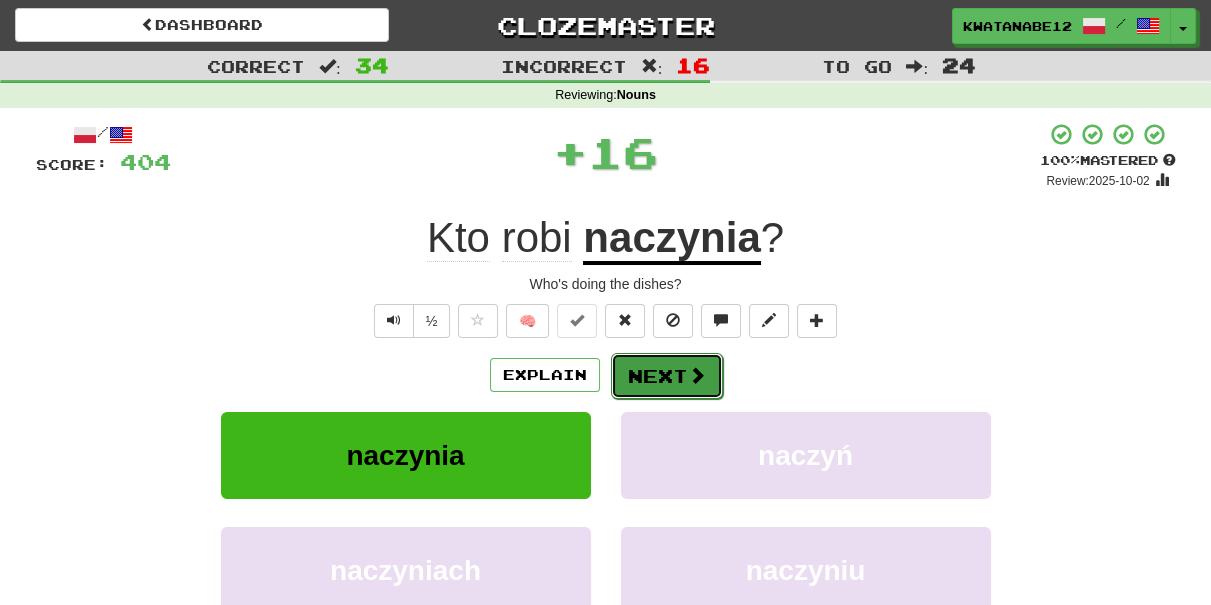 click on "Next" at bounding box center [667, 376] 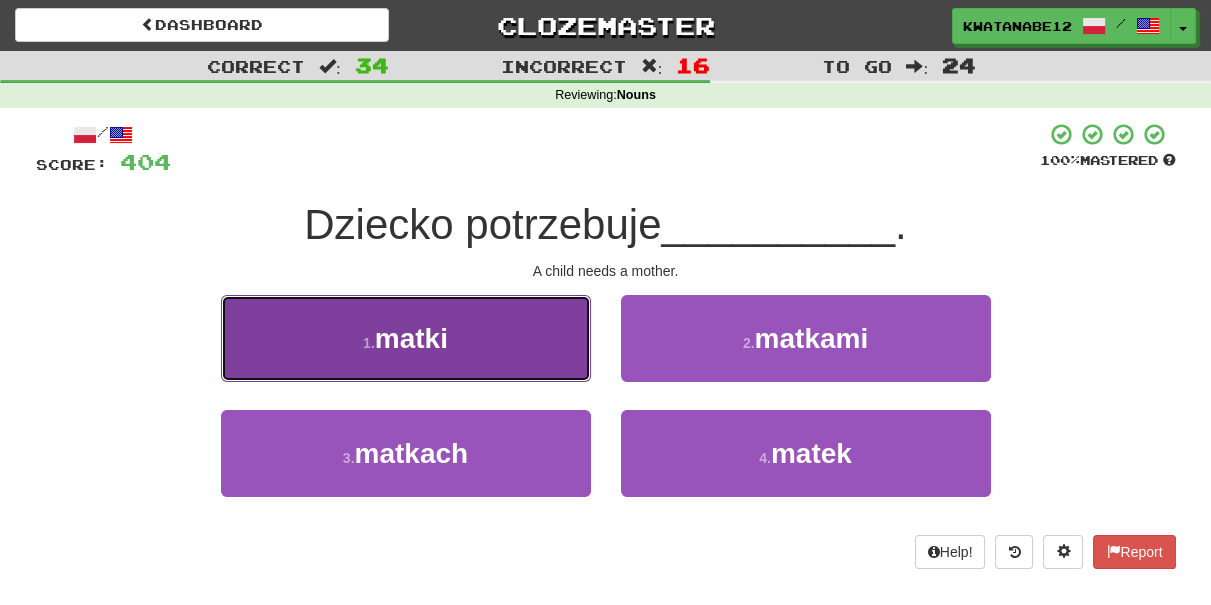 click on "1 .  matki" at bounding box center (406, 338) 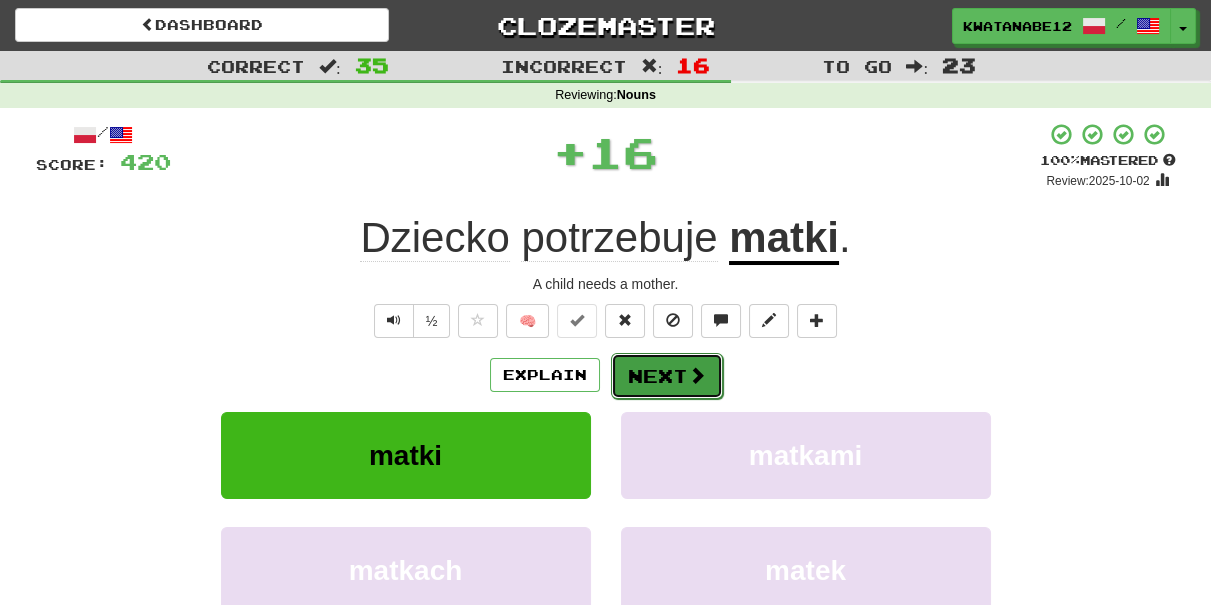 click on "Next" at bounding box center [667, 376] 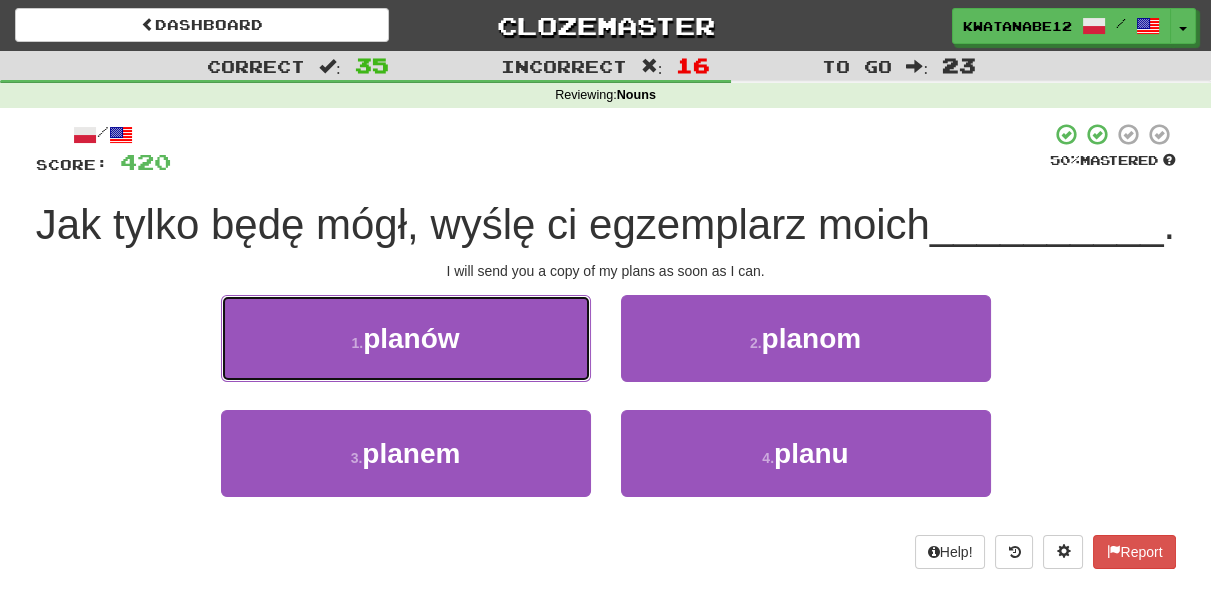 drag, startPoint x: 562, startPoint y: 401, endPoint x: 614, endPoint y: 403, distance: 52.03845 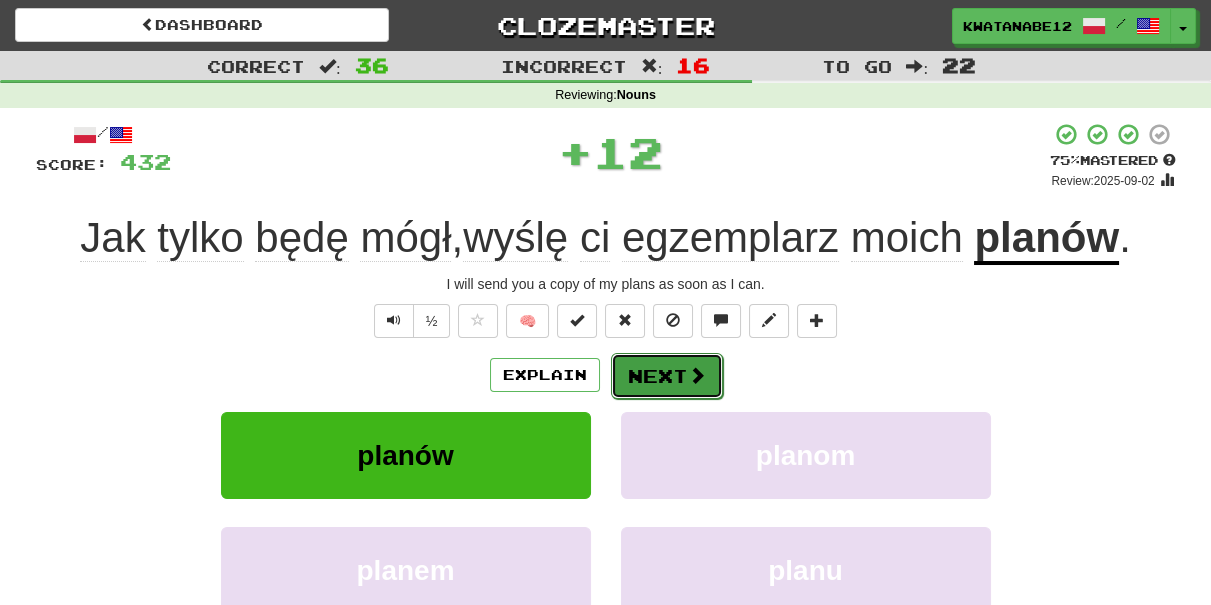 click at bounding box center [697, 375] 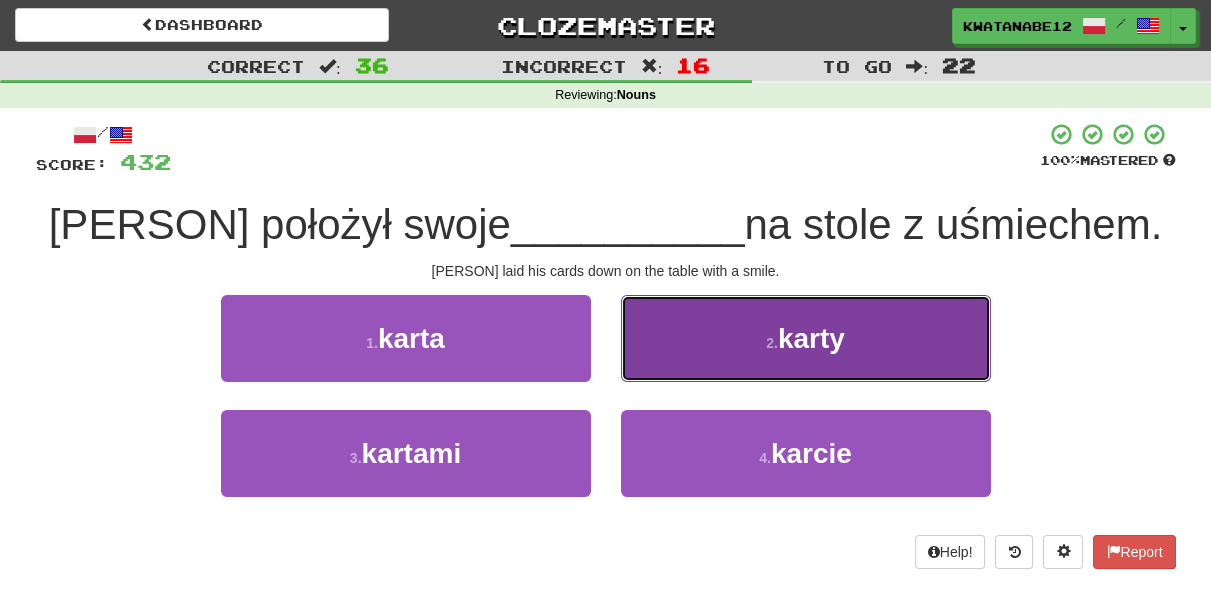 click on "2 .  karty" at bounding box center (806, 338) 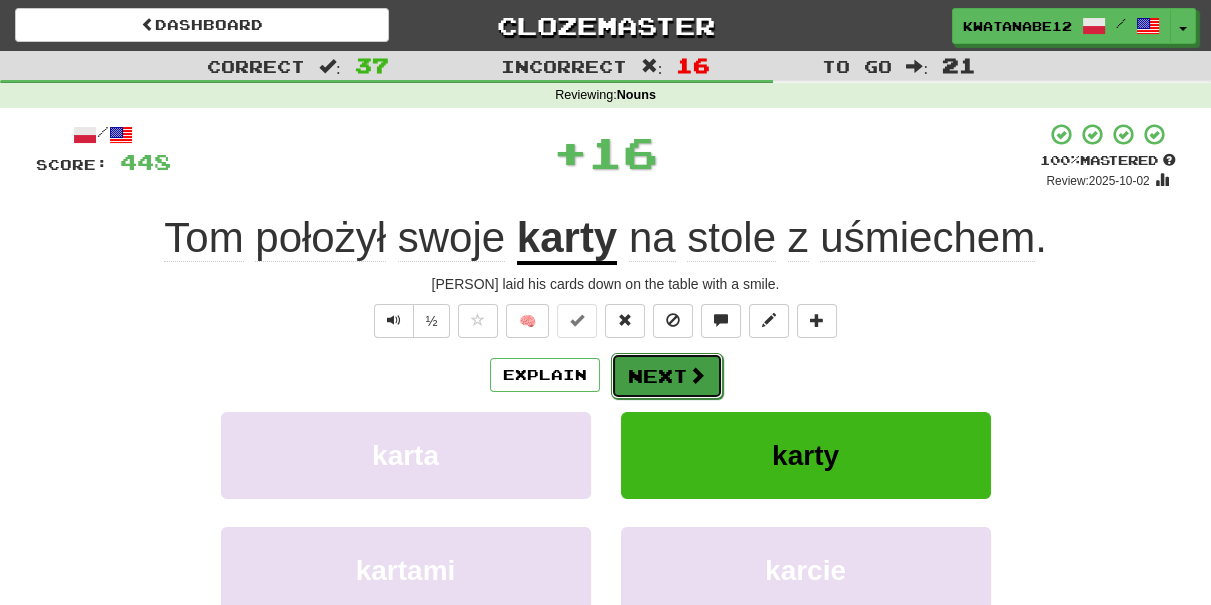 click on "Next" at bounding box center [667, 376] 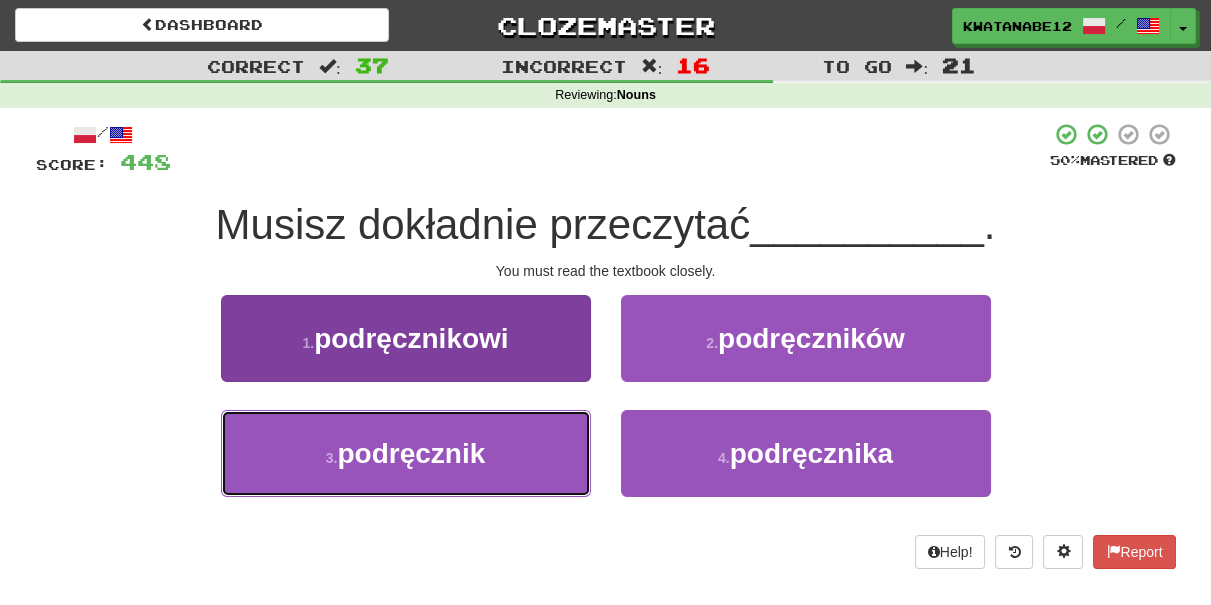 drag, startPoint x: 522, startPoint y: 453, endPoint x: 554, endPoint y: 434, distance: 37.215588 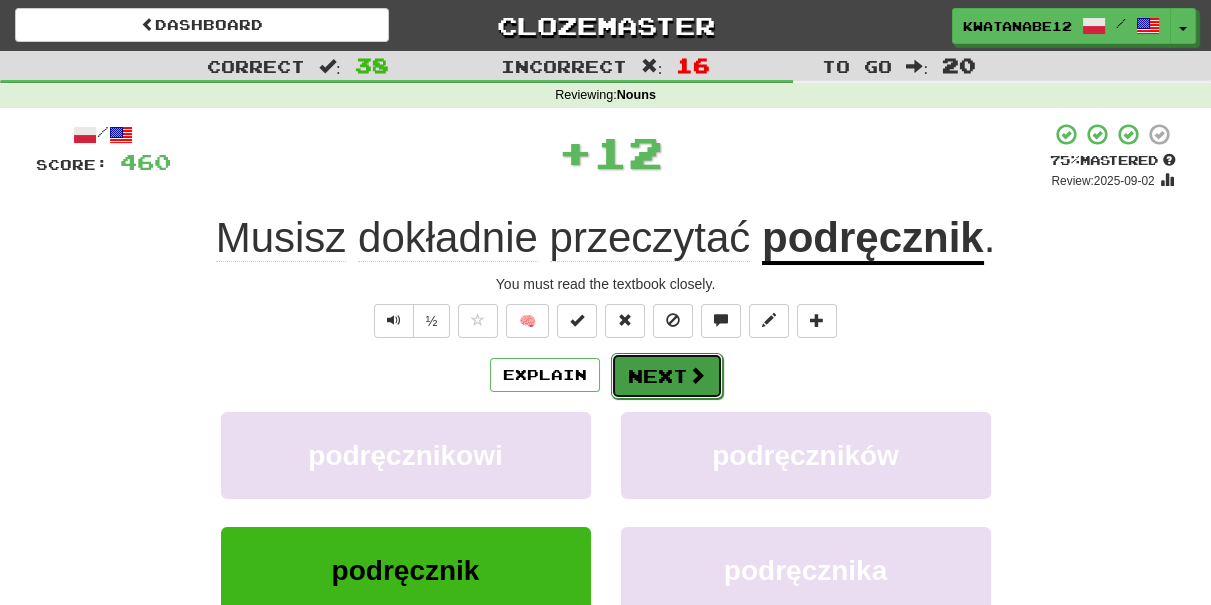 click on "Next" at bounding box center (667, 376) 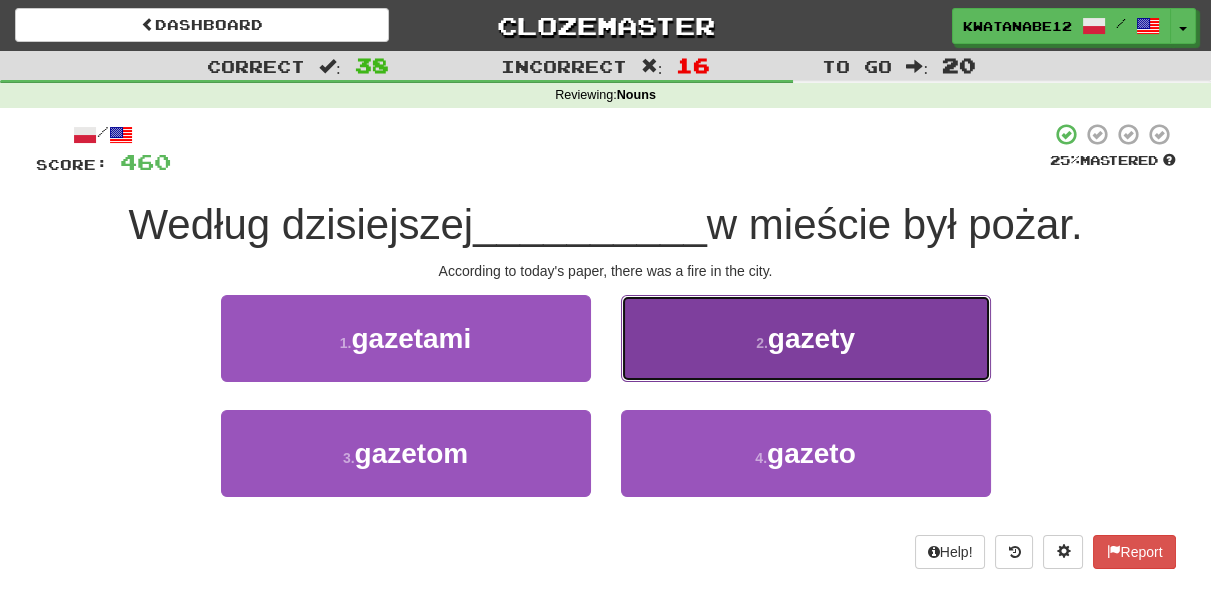 click on "2 .  gazety" at bounding box center [806, 338] 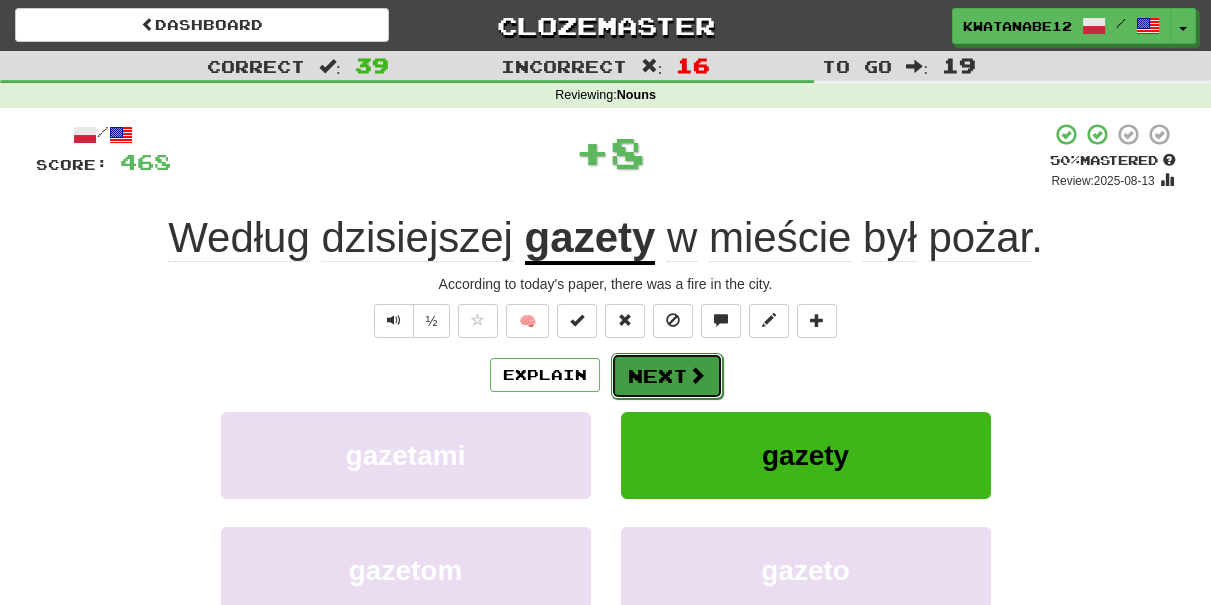 click on "Next" at bounding box center (667, 376) 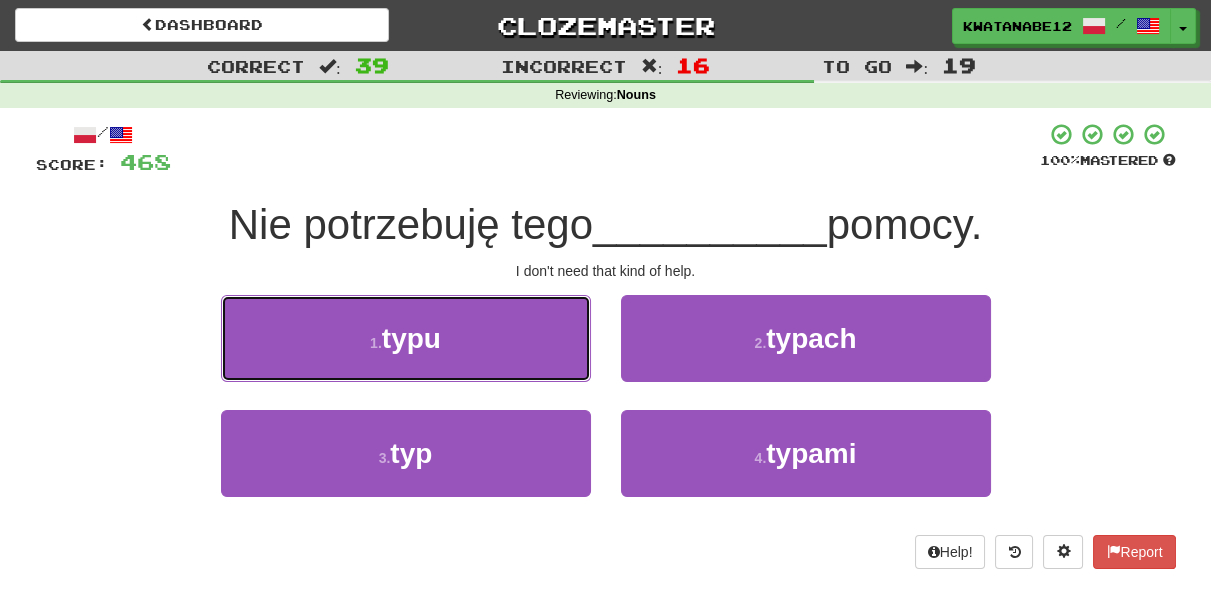 drag, startPoint x: 558, startPoint y: 343, endPoint x: 576, endPoint y: 348, distance: 18.681541 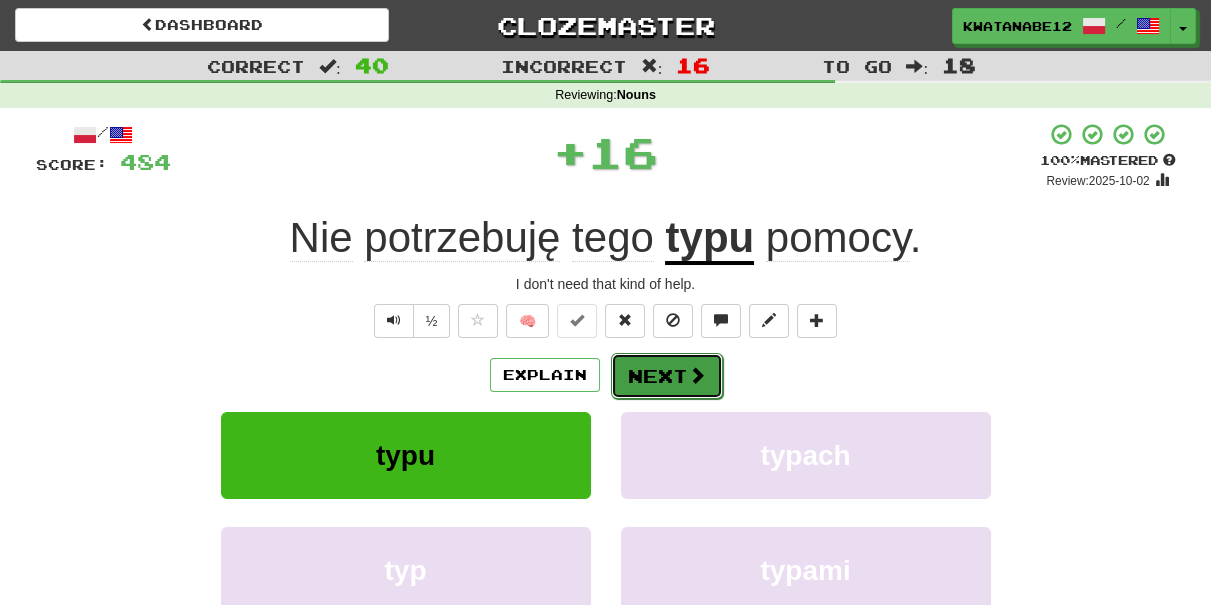 click on "Next" at bounding box center [667, 376] 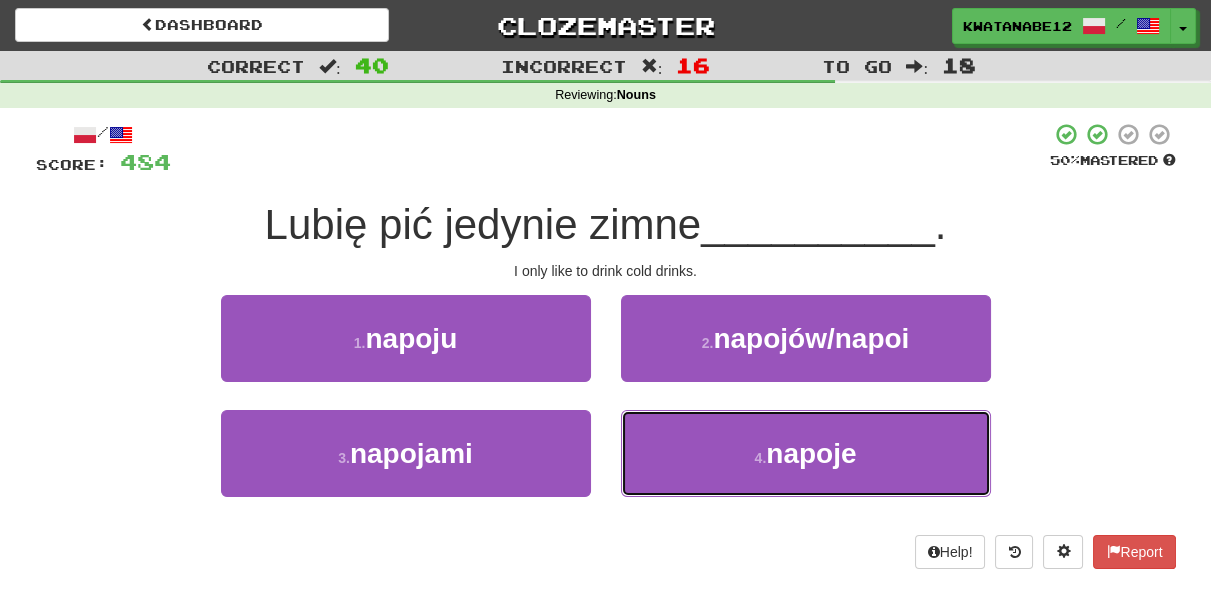 drag, startPoint x: 652, startPoint y: 420, endPoint x: 650, endPoint y: 399, distance: 21.095022 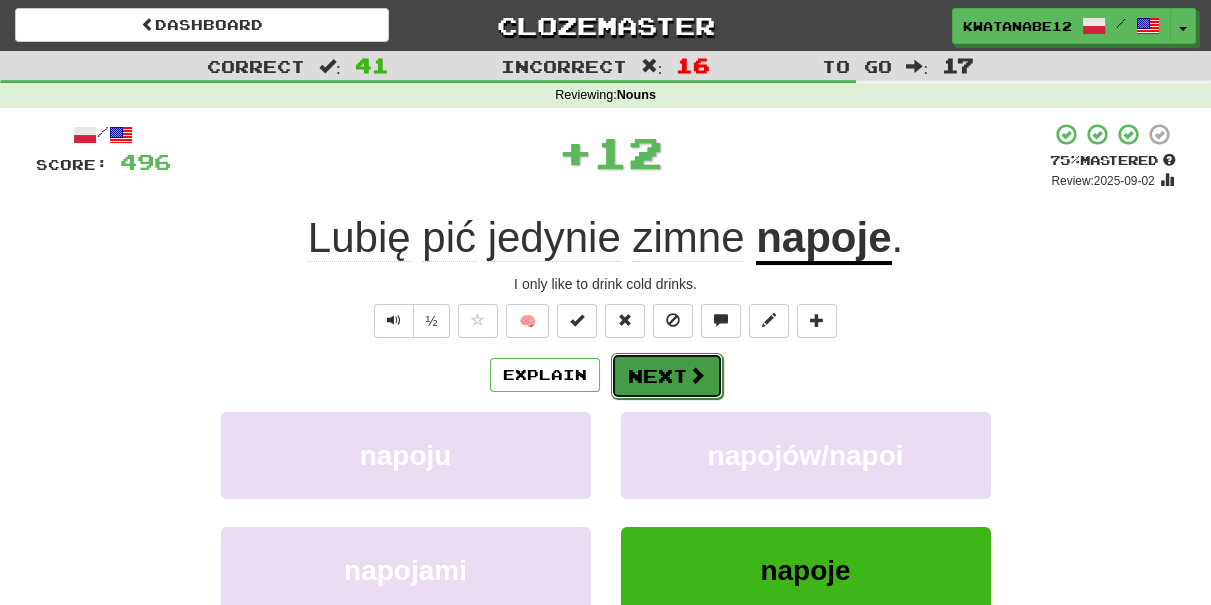 click on "Next" at bounding box center (667, 376) 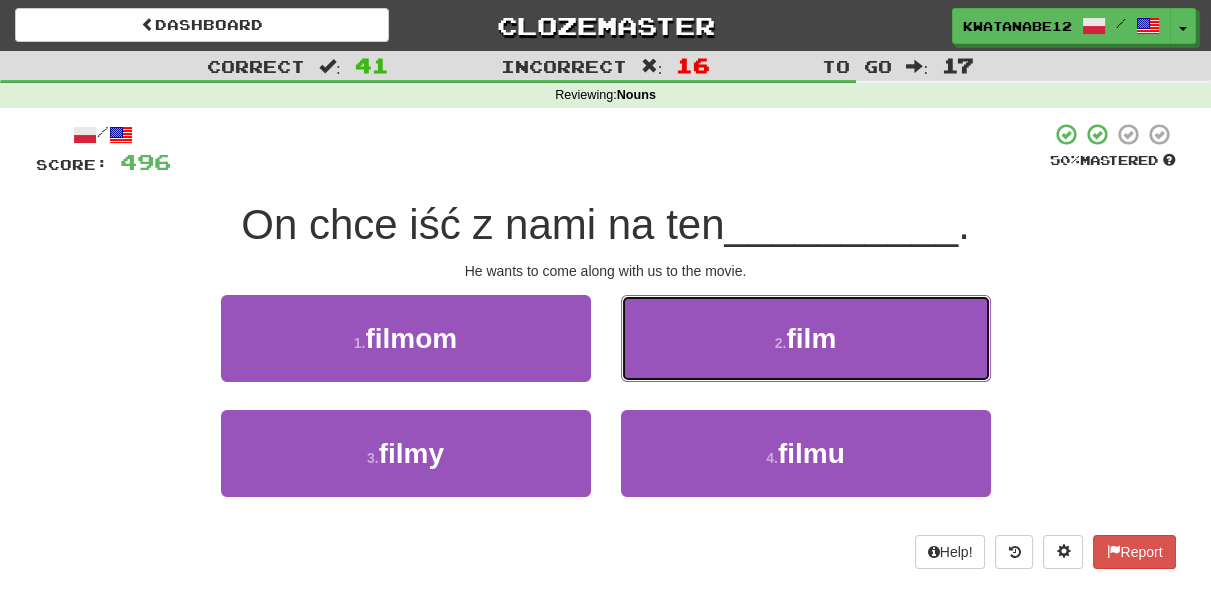 drag, startPoint x: 684, startPoint y: 320, endPoint x: 664, endPoint y: 350, distance: 36.05551 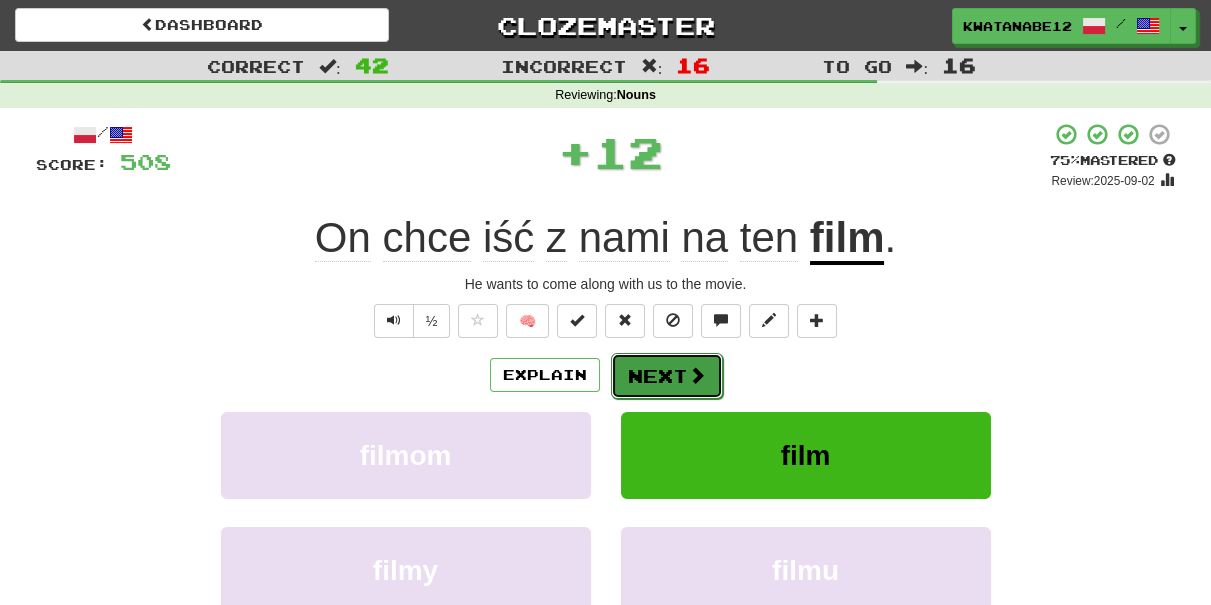 click on "Next" at bounding box center (667, 376) 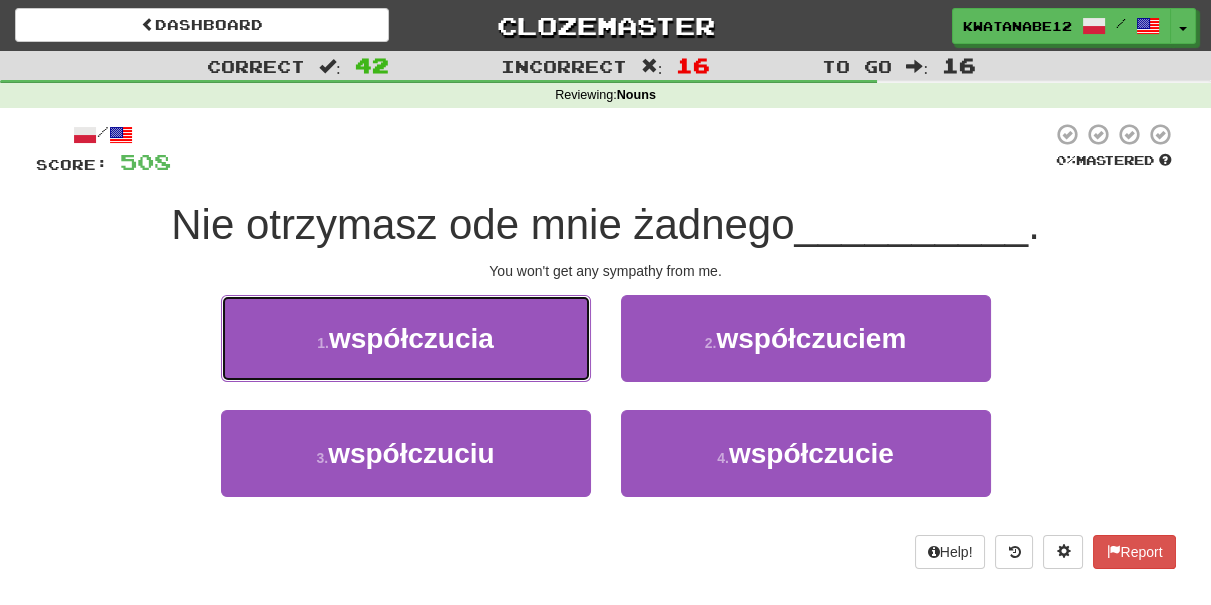 drag, startPoint x: 536, startPoint y: 347, endPoint x: 557, endPoint y: 350, distance: 21.213203 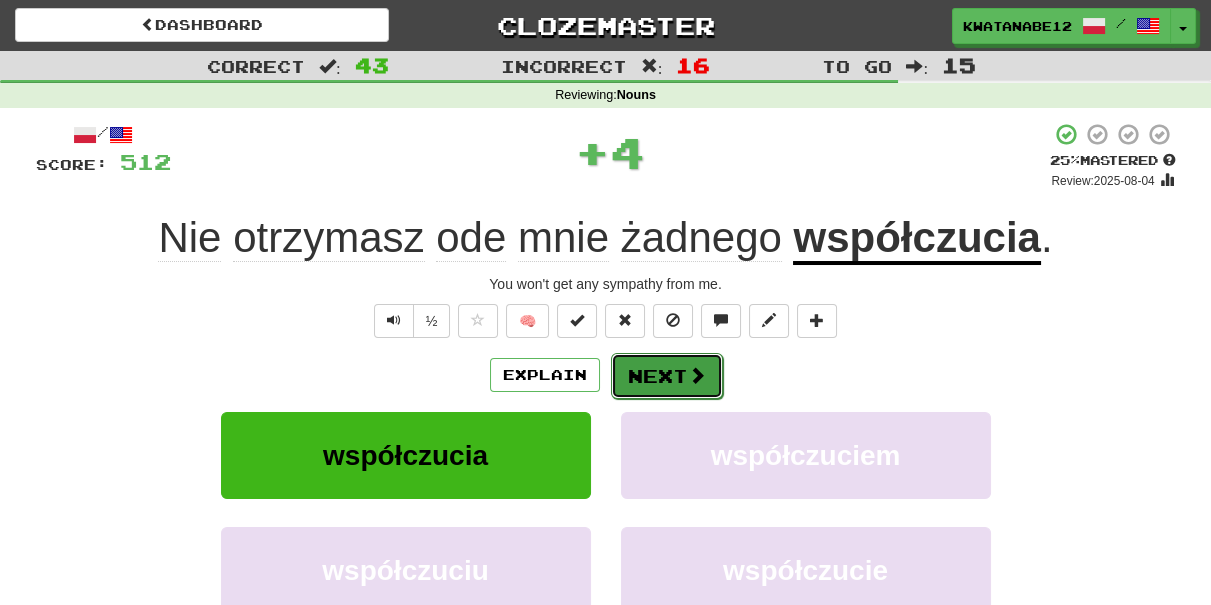 click on "Next" at bounding box center [667, 376] 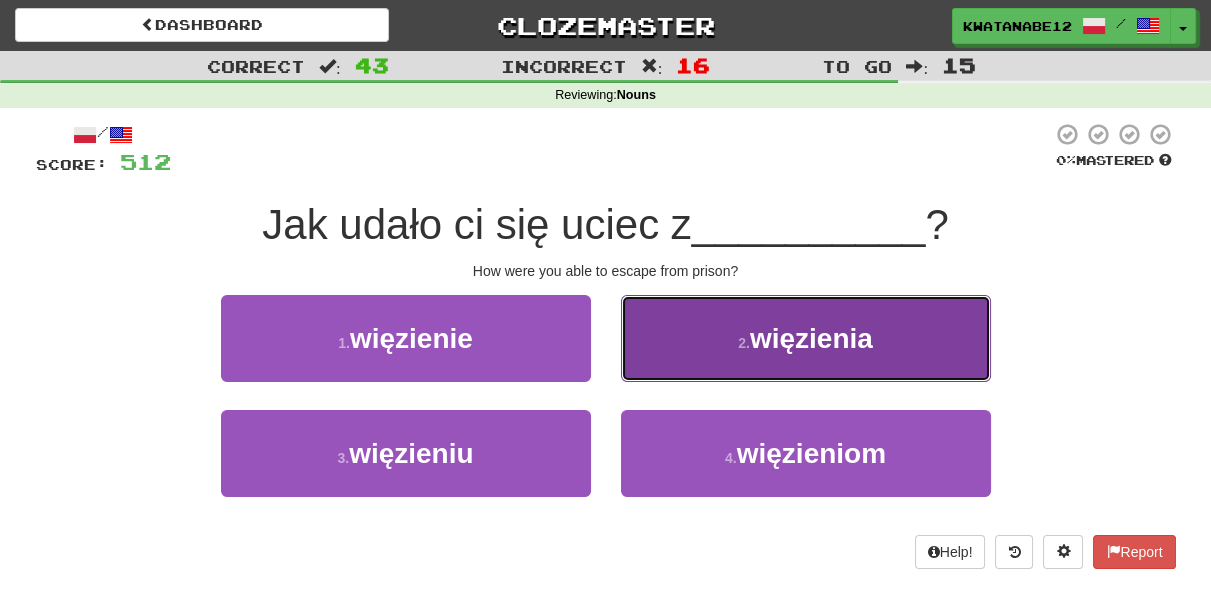 click on "2 .  więzienia" at bounding box center [806, 338] 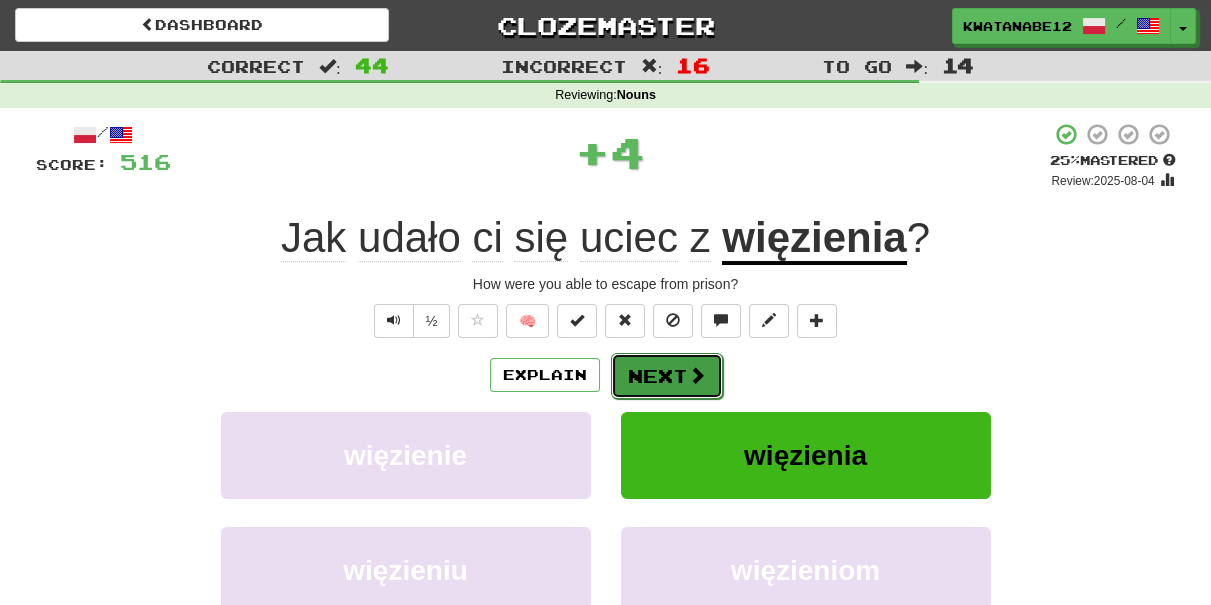 click on "Next" at bounding box center [667, 376] 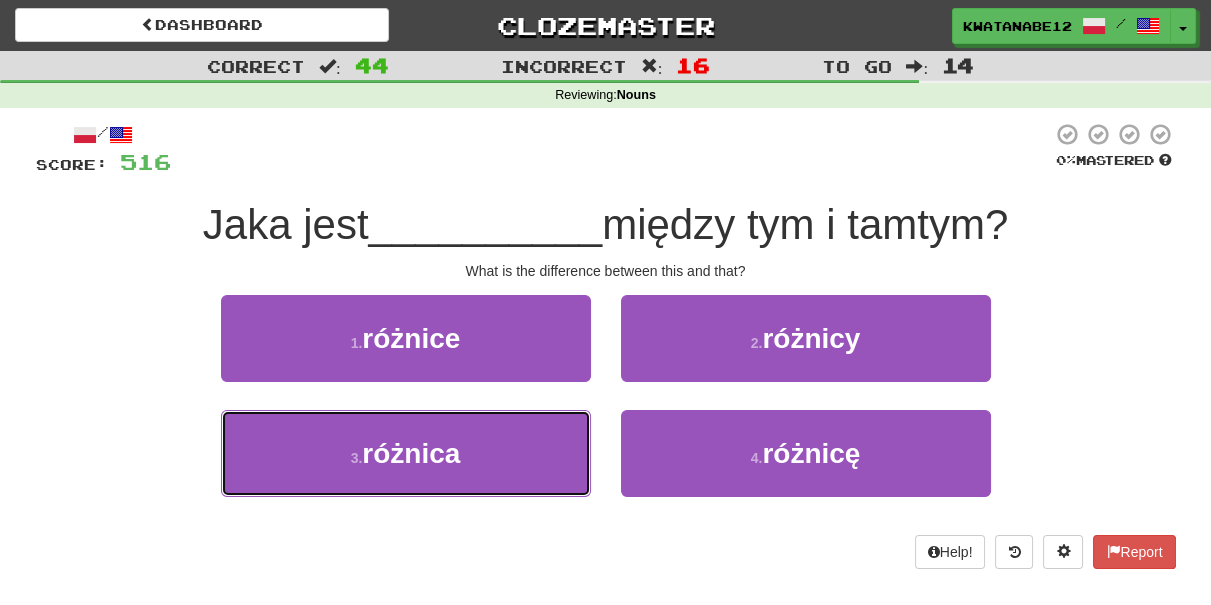 drag, startPoint x: 538, startPoint y: 442, endPoint x: 608, endPoint y: 397, distance: 83.21658 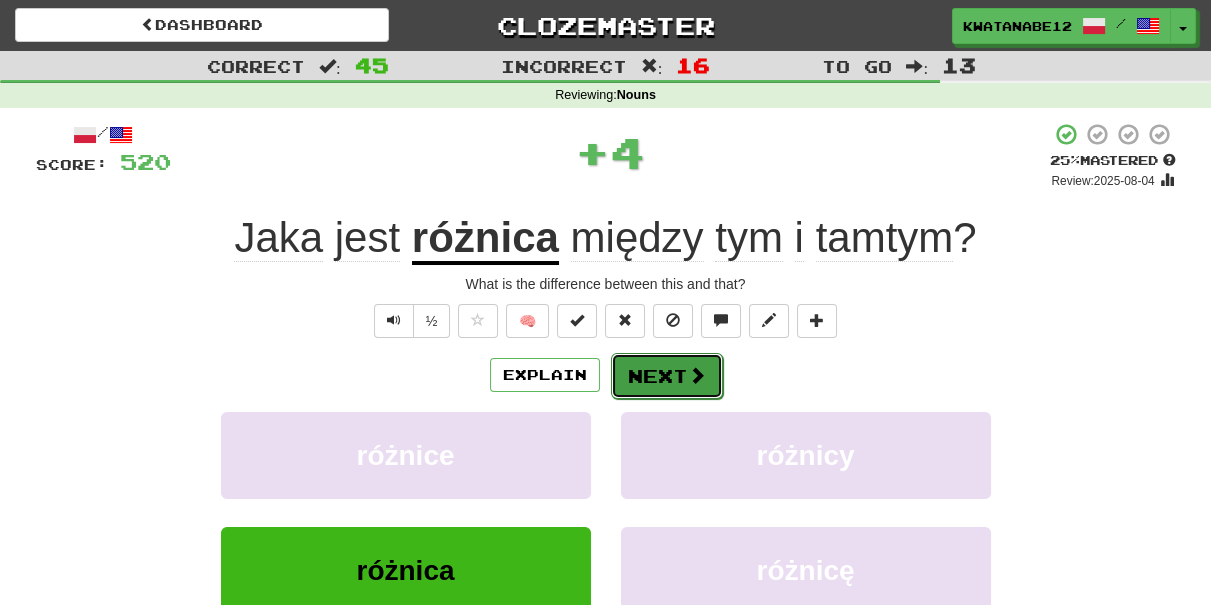 click on "Next" at bounding box center [667, 376] 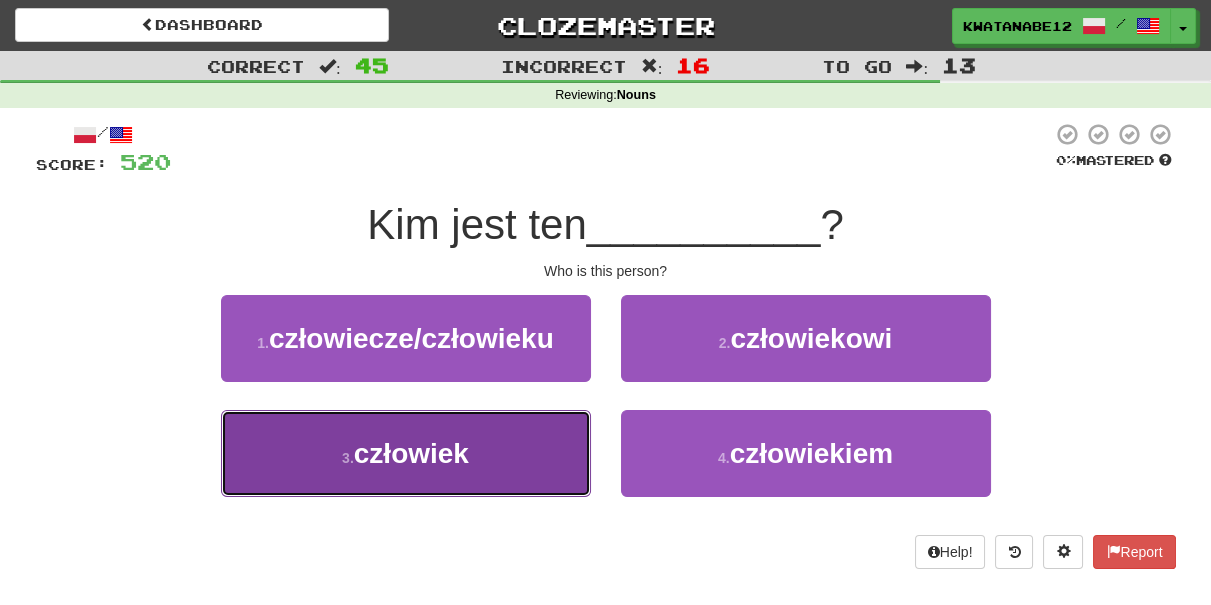drag, startPoint x: 496, startPoint y: 457, endPoint x: 597, endPoint y: 402, distance: 115.00435 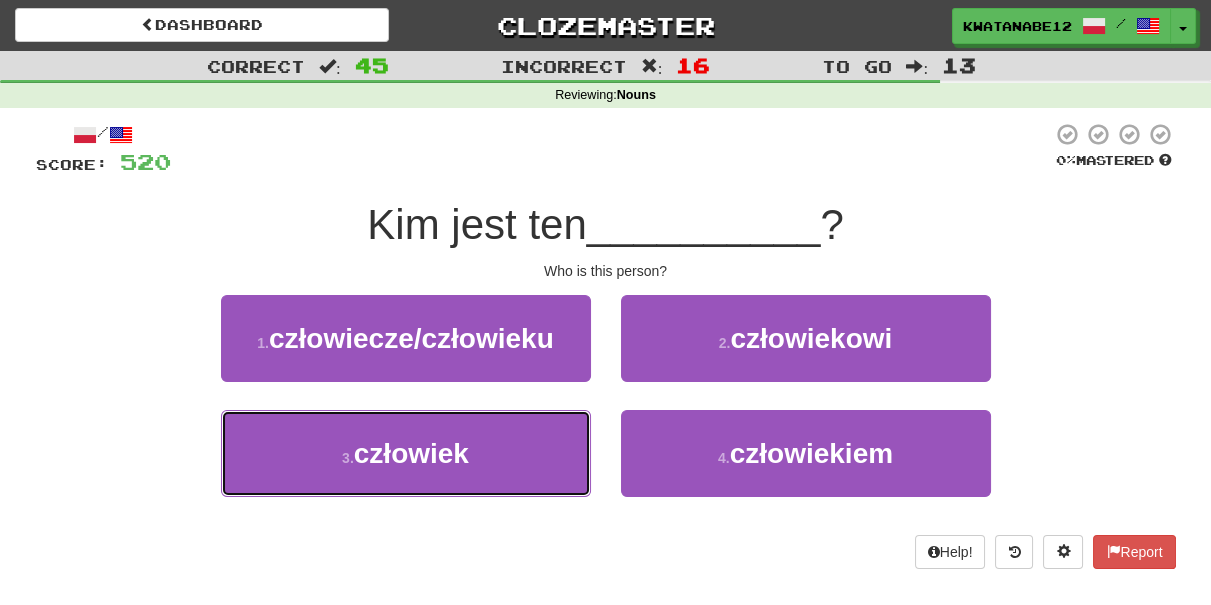 click on "3 .  człowiek" at bounding box center (406, 453) 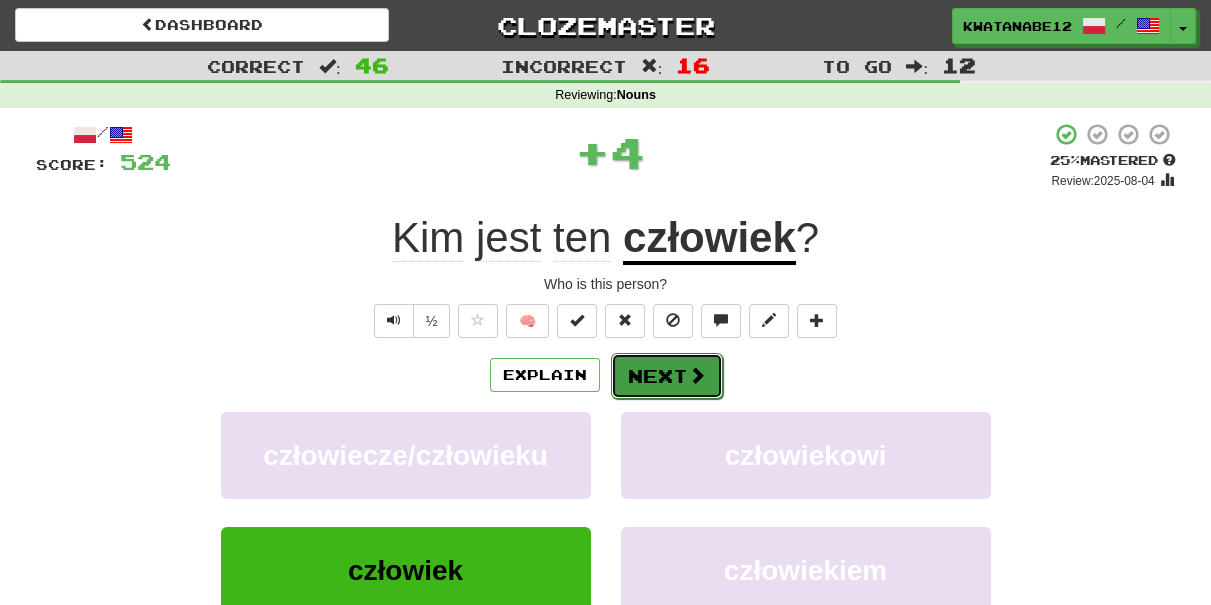 click on "Next" at bounding box center [667, 376] 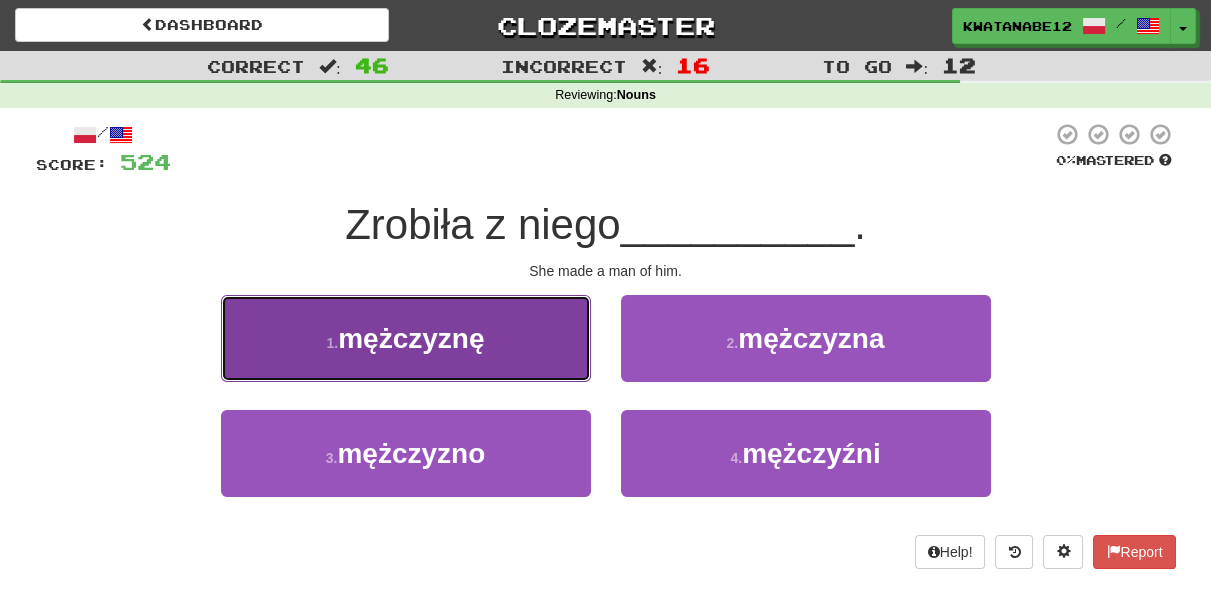 click on "1 .  mężczyznę" at bounding box center [406, 338] 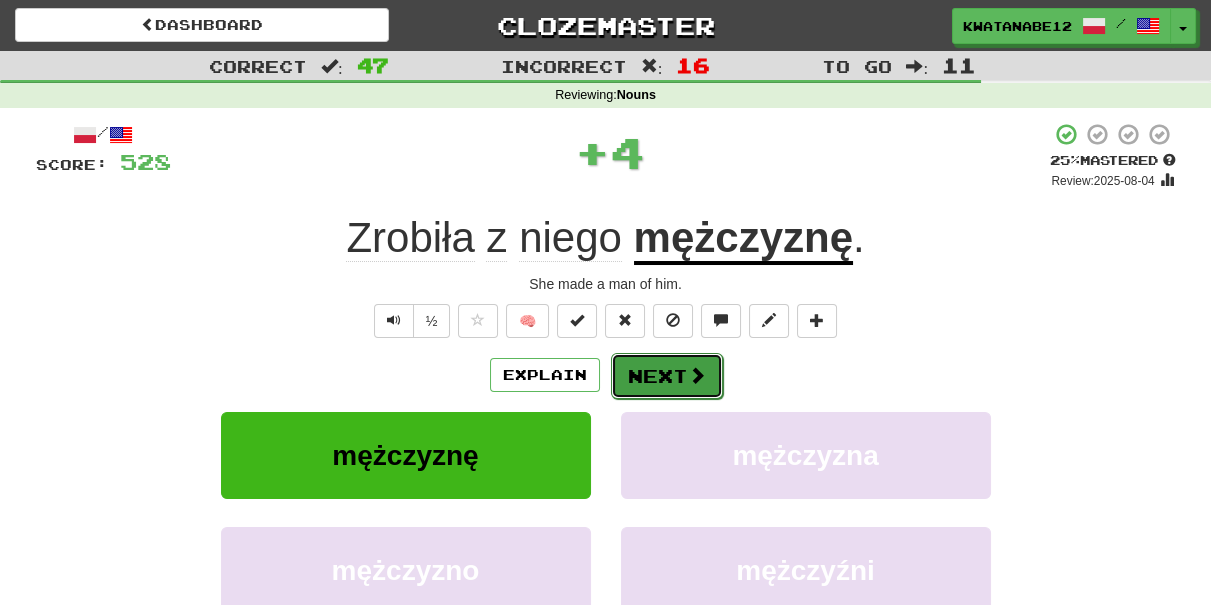 click on "Next" at bounding box center [667, 376] 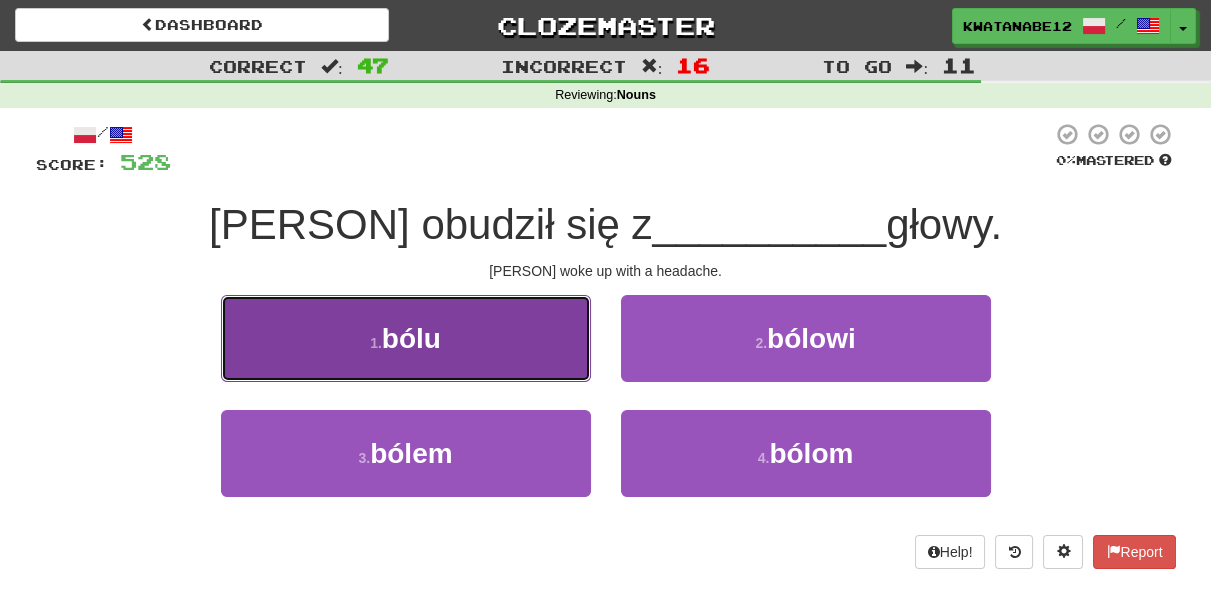 click on "1 .  bólu" at bounding box center (406, 338) 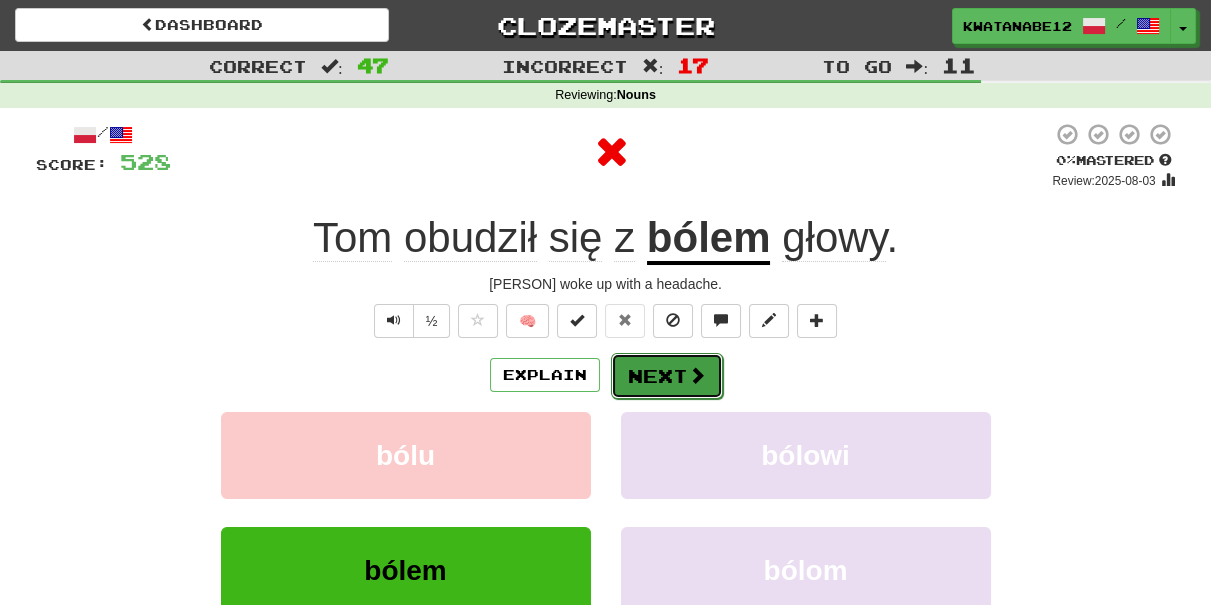 click on "Next" at bounding box center [667, 376] 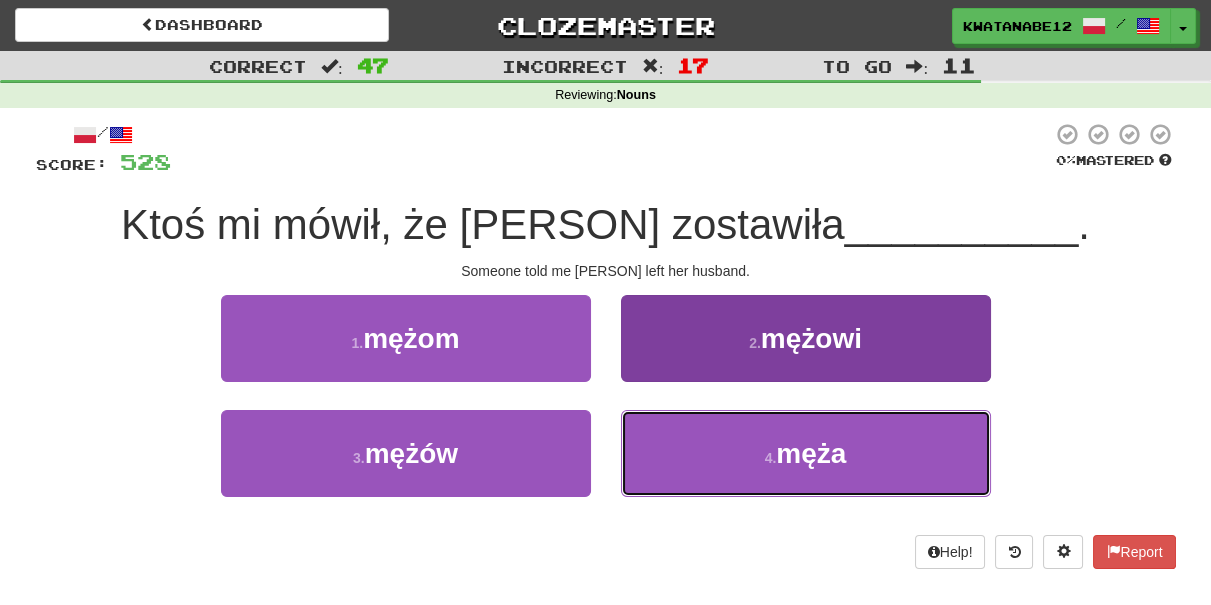 drag, startPoint x: 664, startPoint y: 447, endPoint x: 662, endPoint y: 420, distance: 27.073973 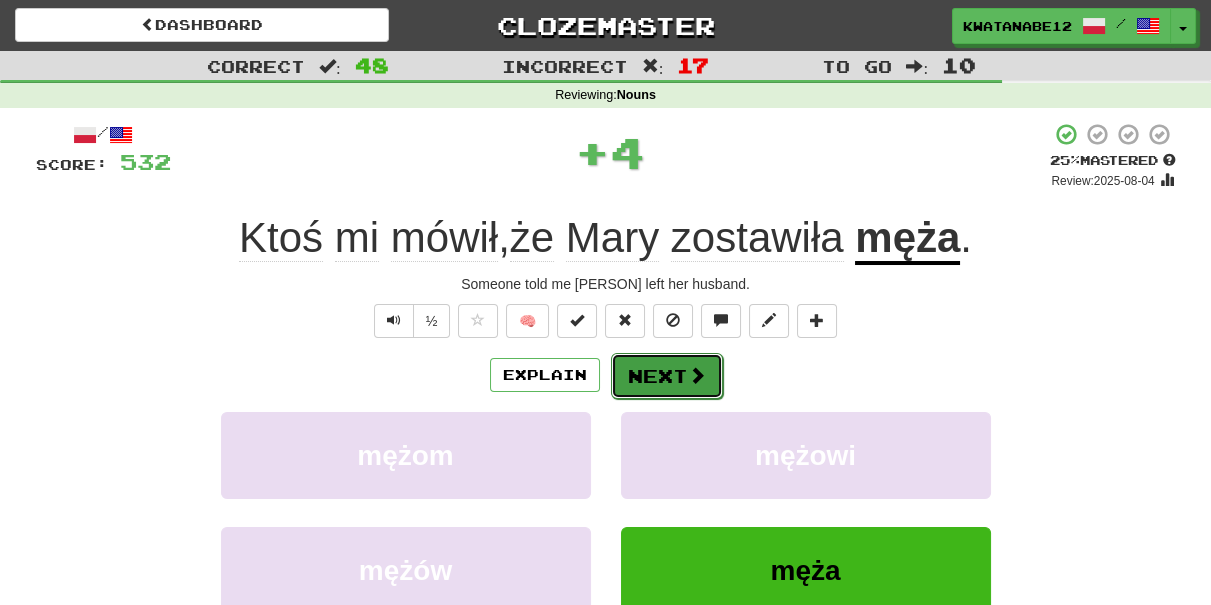 click on "Next" at bounding box center (667, 376) 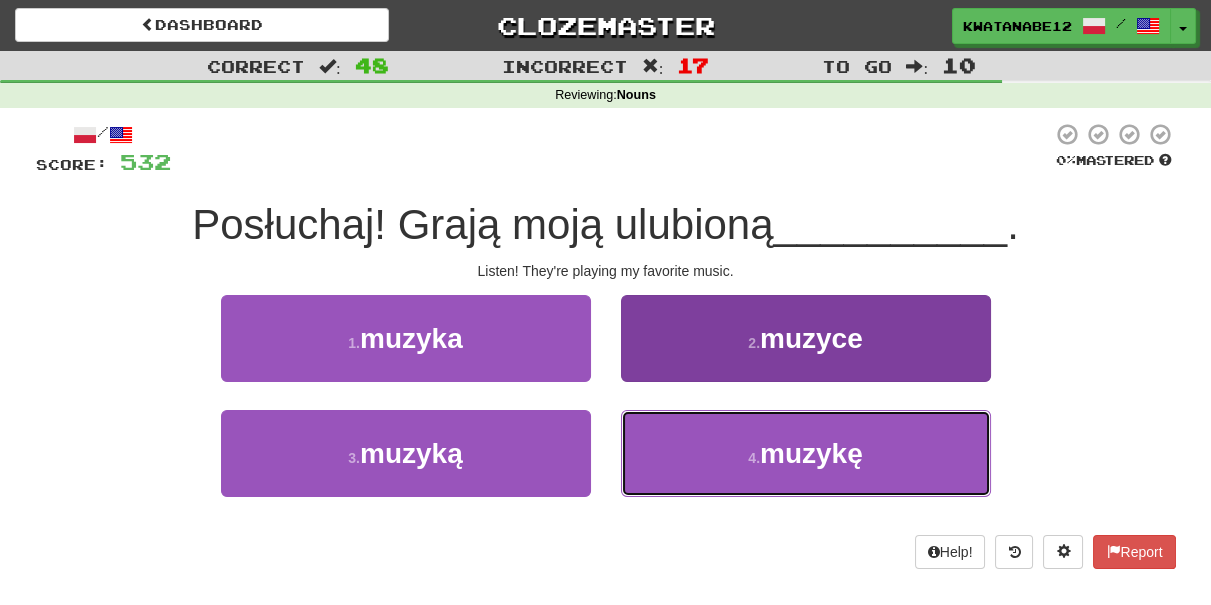 click on "4 .  muzykę" at bounding box center [806, 453] 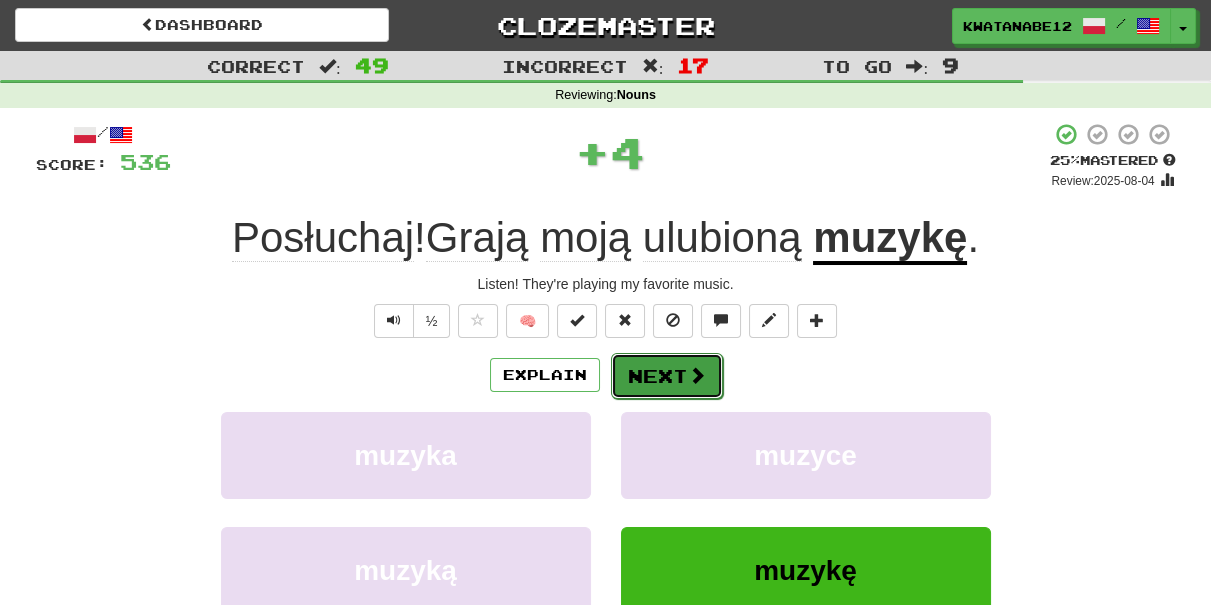 click on "Next" at bounding box center [667, 376] 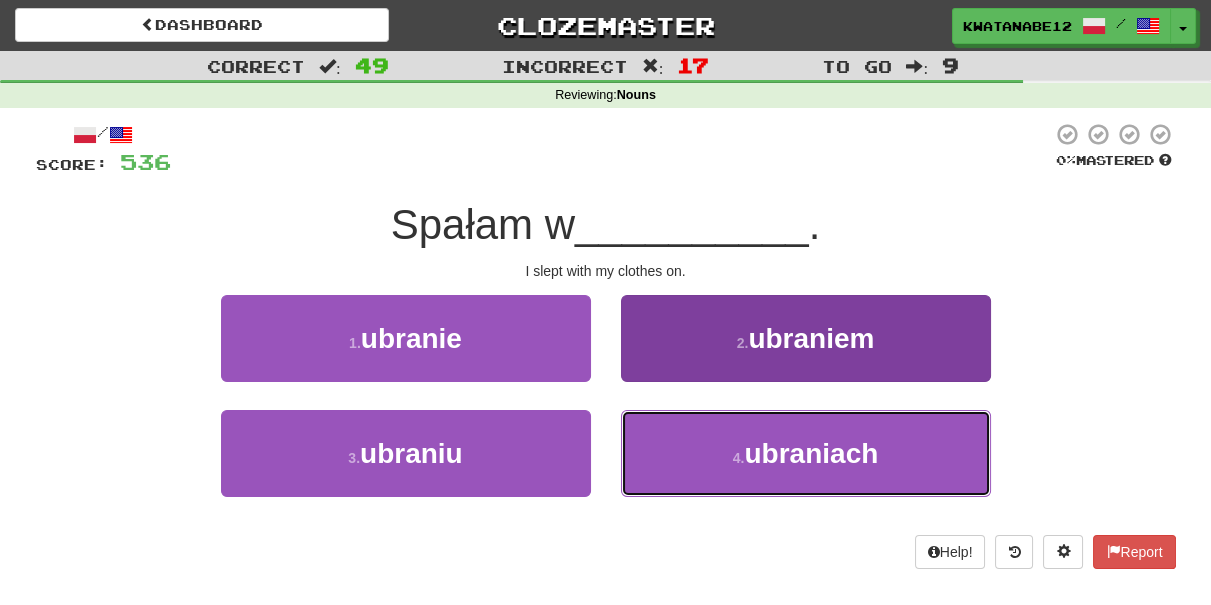 click on "4 .  ubraniach" at bounding box center [806, 453] 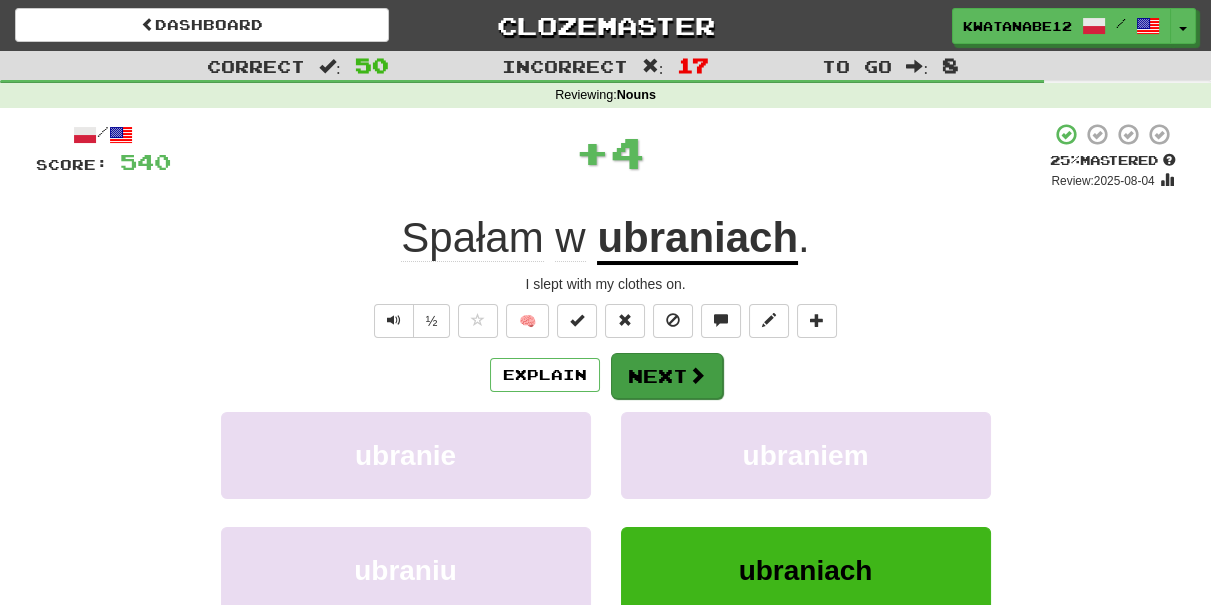 drag, startPoint x: 648, startPoint y: 397, endPoint x: 637, endPoint y: 372, distance: 27.313 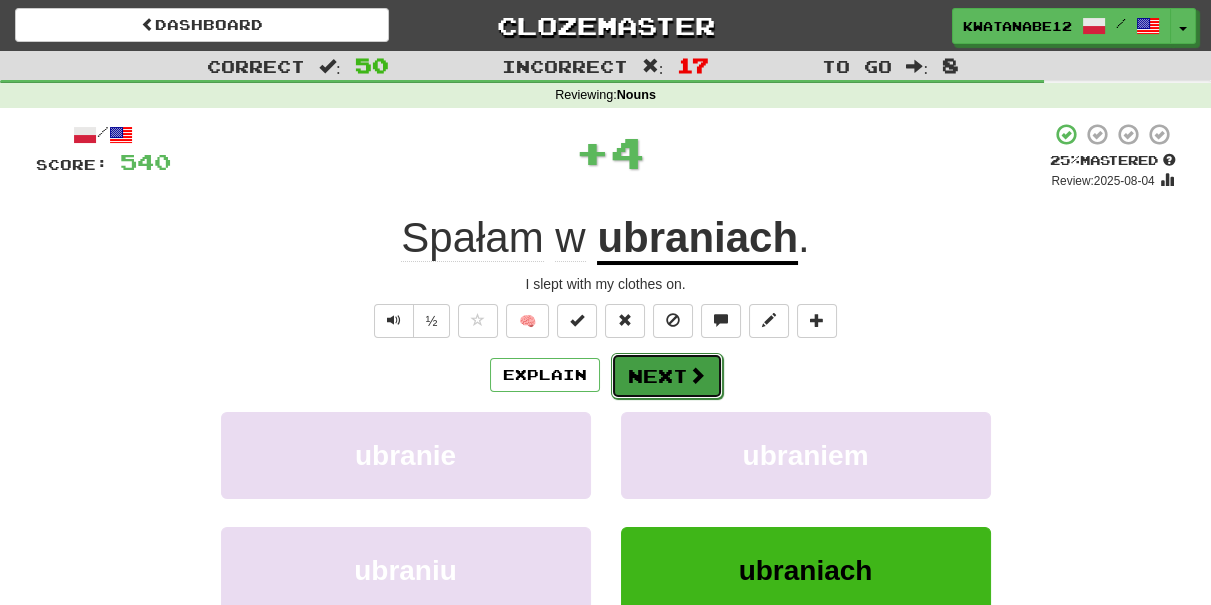 click on "Next" at bounding box center [667, 376] 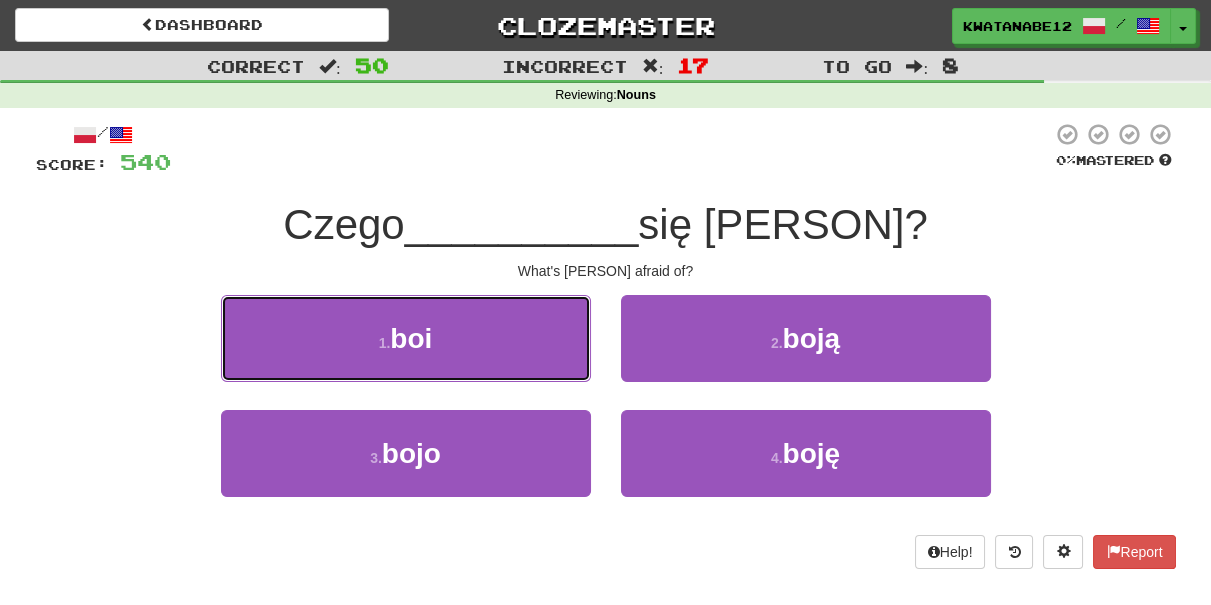 drag, startPoint x: 528, startPoint y: 339, endPoint x: 564, endPoint y: 350, distance: 37.64306 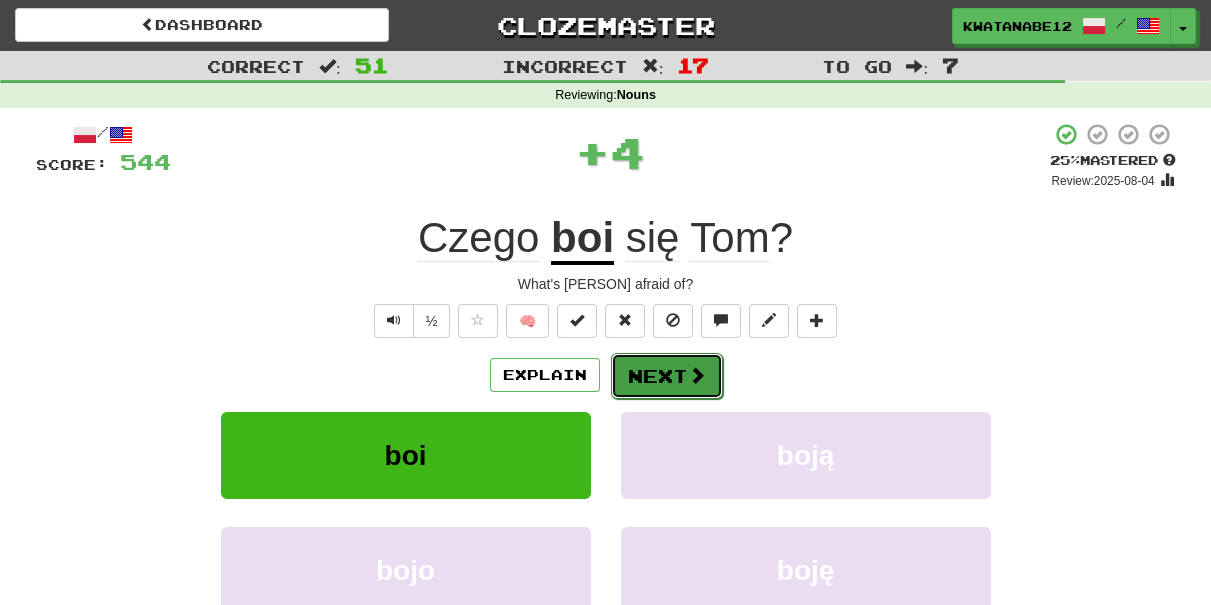click on "Next" at bounding box center [667, 376] 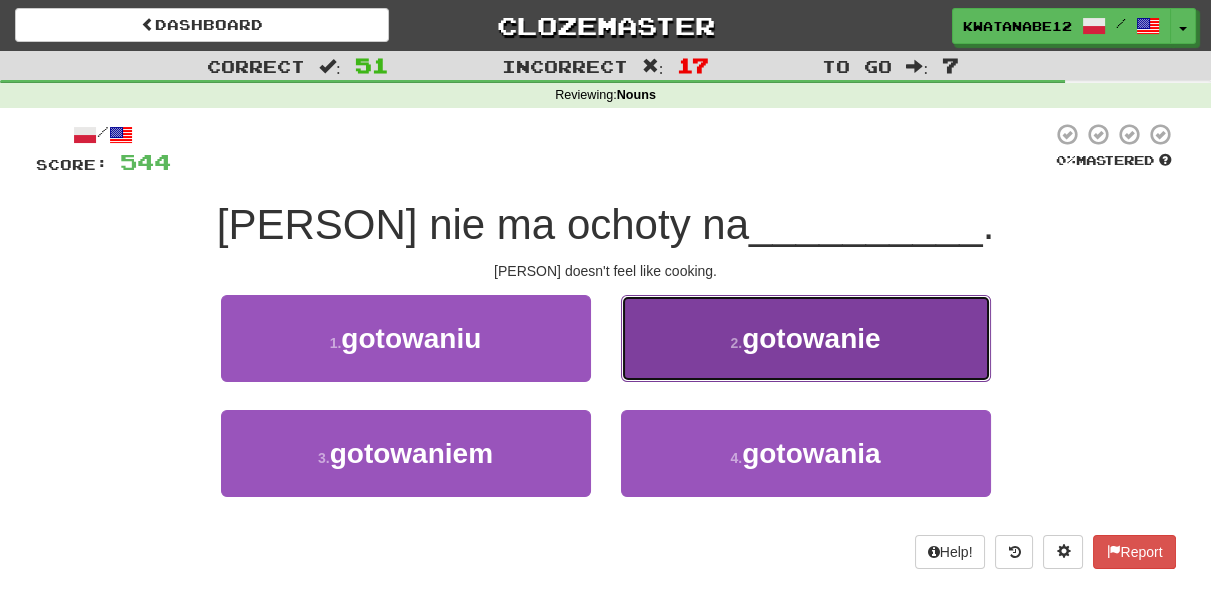 click on "2 .  gotowanie" at bounding box center [806, 338] 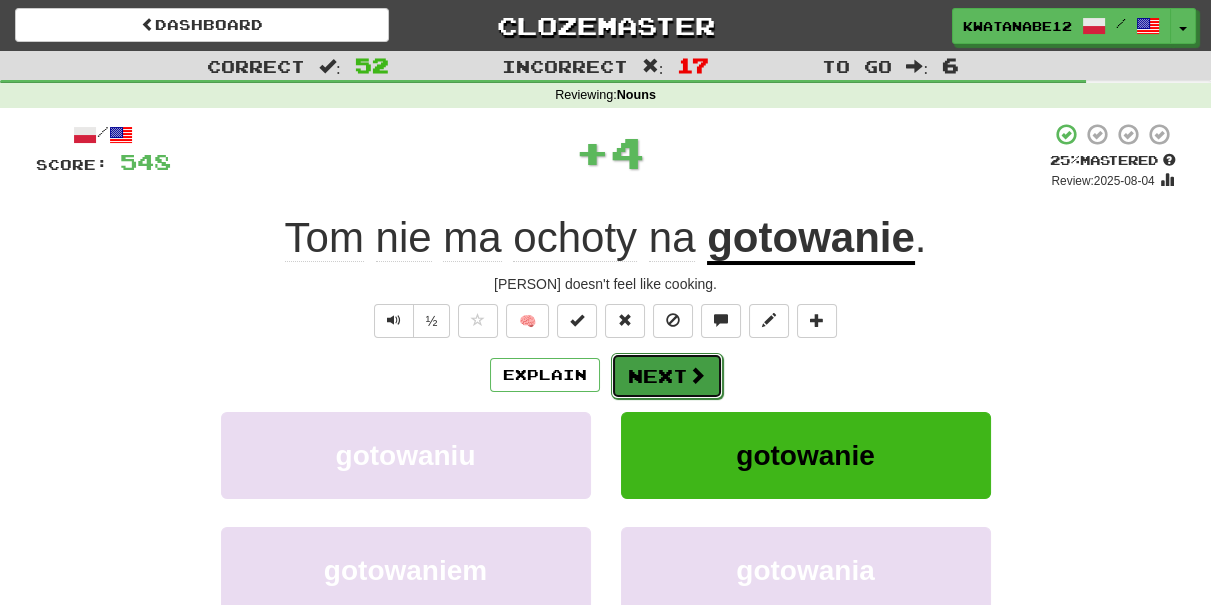 click on "Next" at bounding box center (667, 376) 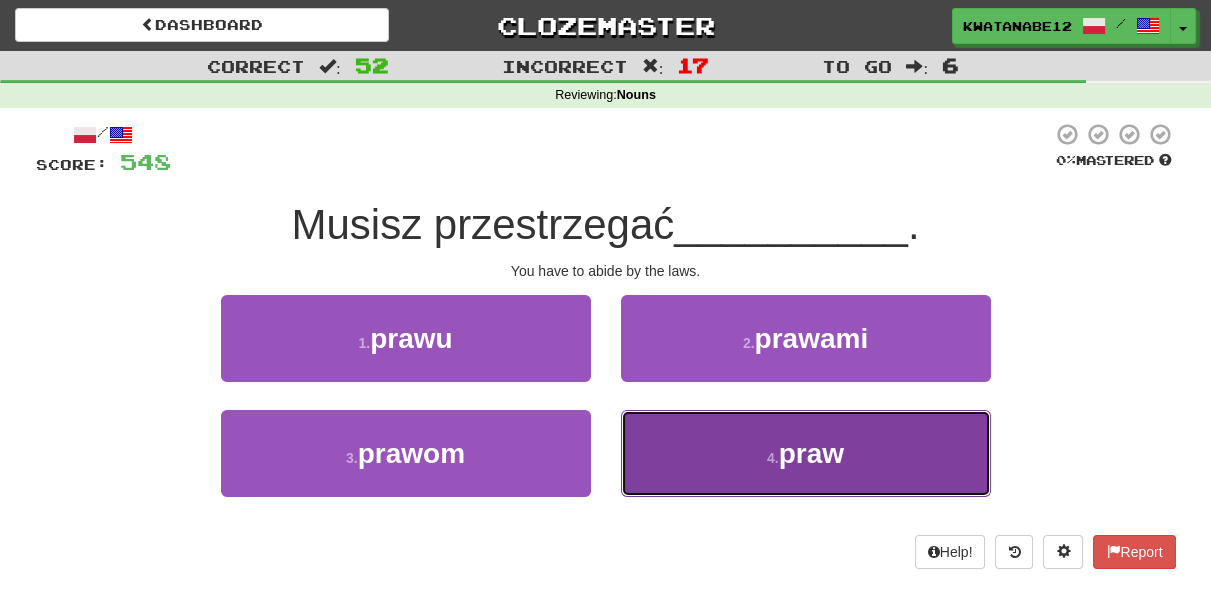 click on "4 .  praw" at bounding box center [806, 453] 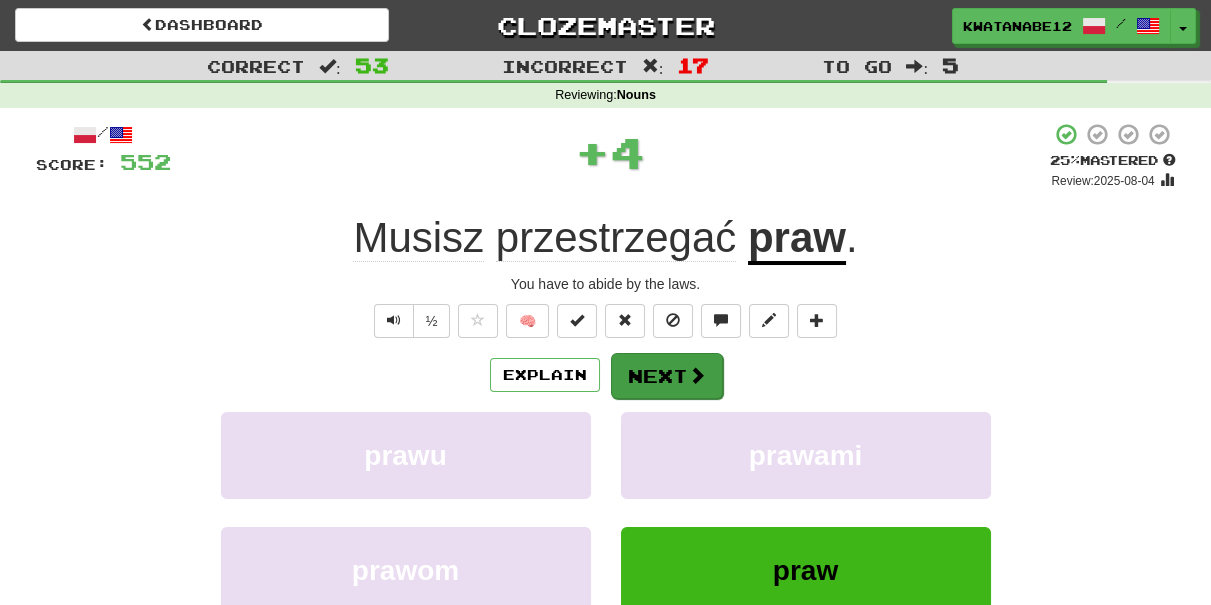 click on "Explain Next prawu prawami prawom praw Learn more: prawu prawami prawom praw" at bounding box center [606, 512] 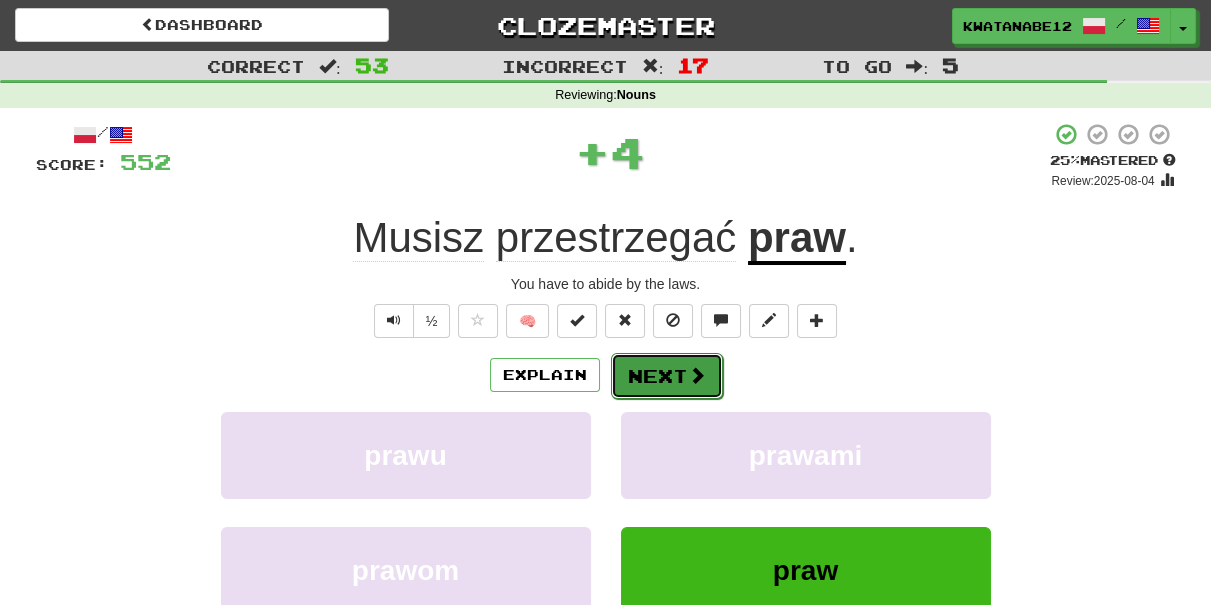 click on "Next" at bounding box center [667, 376] 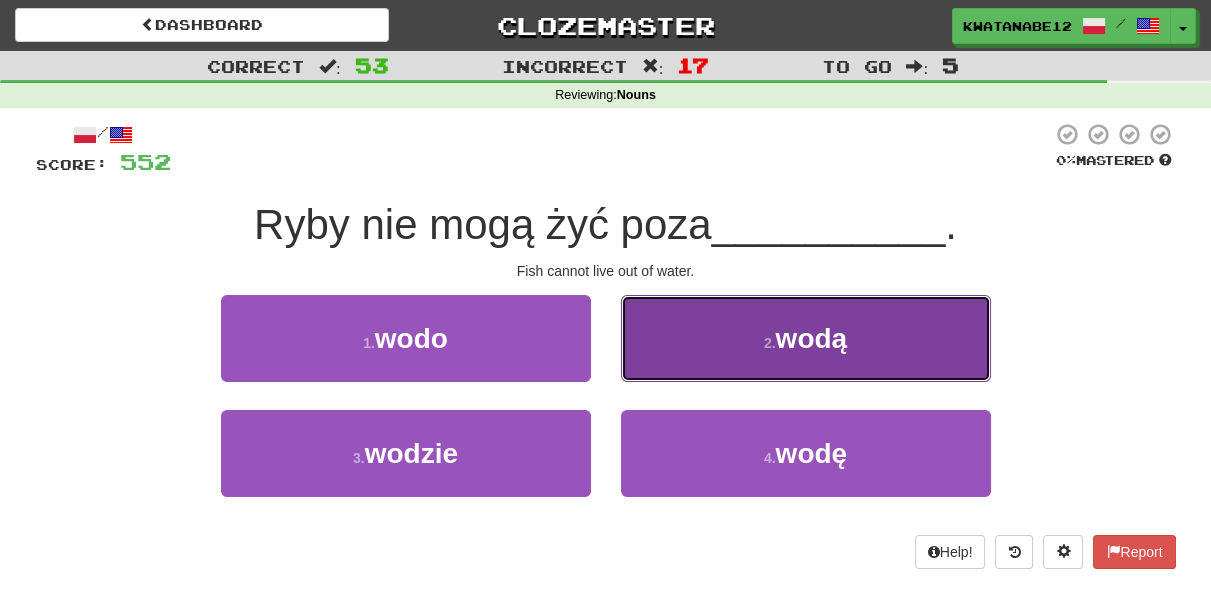 click on "2 .  wodą" at bounding box center (806, 338) 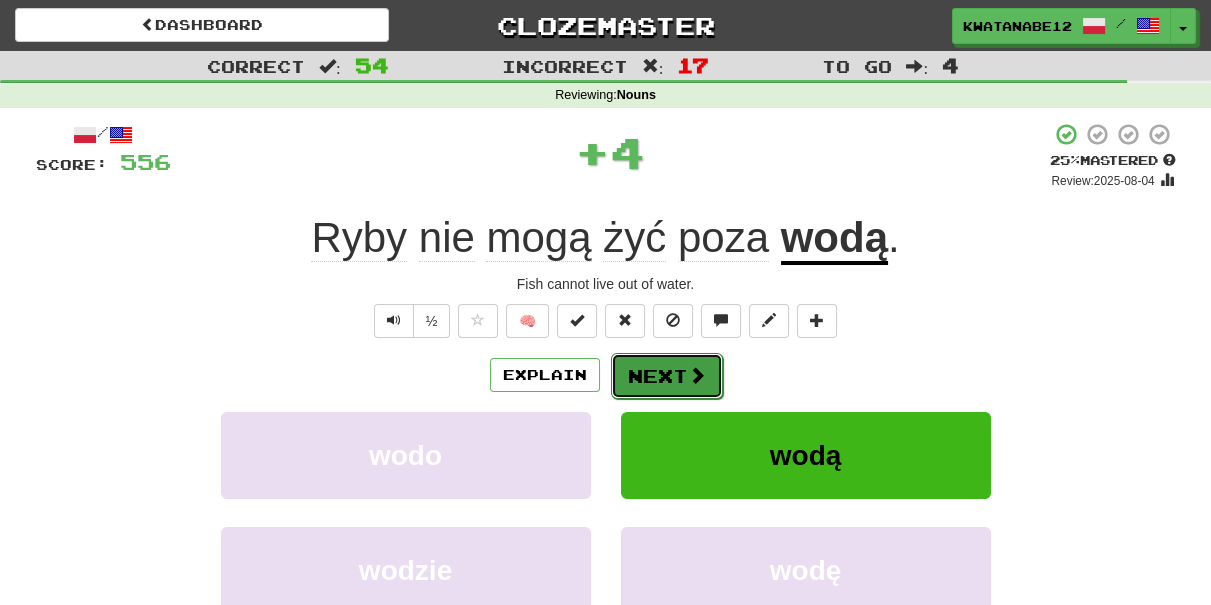 click on "Next" at bounding box center (667, 376) 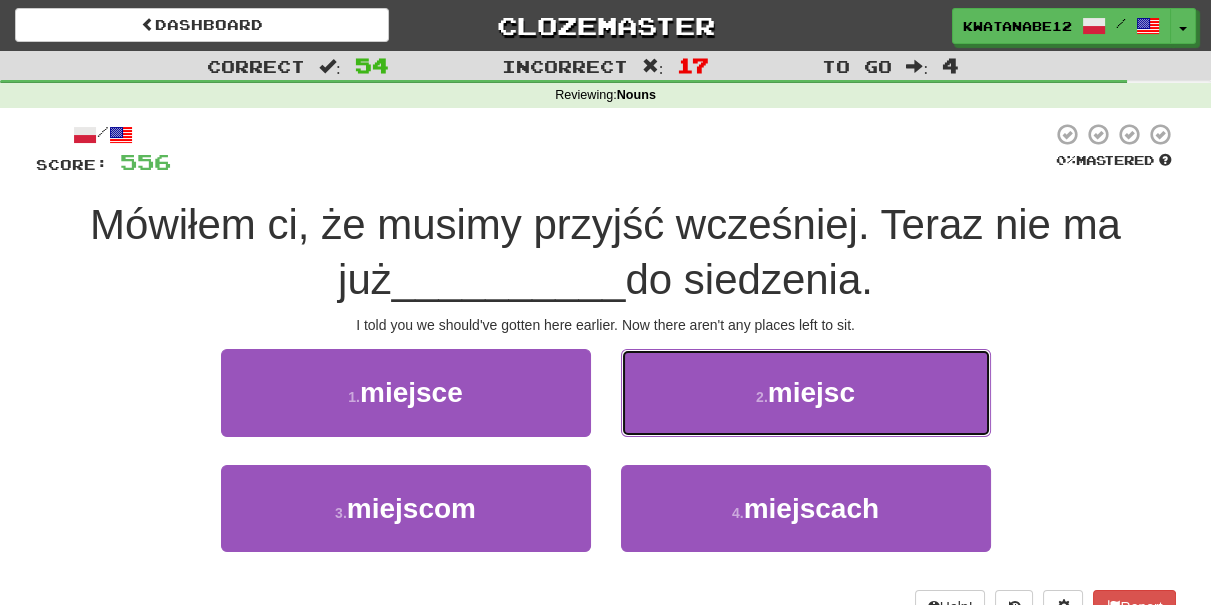 click on "2 .  miejsc" at bounding box center [806, 392] 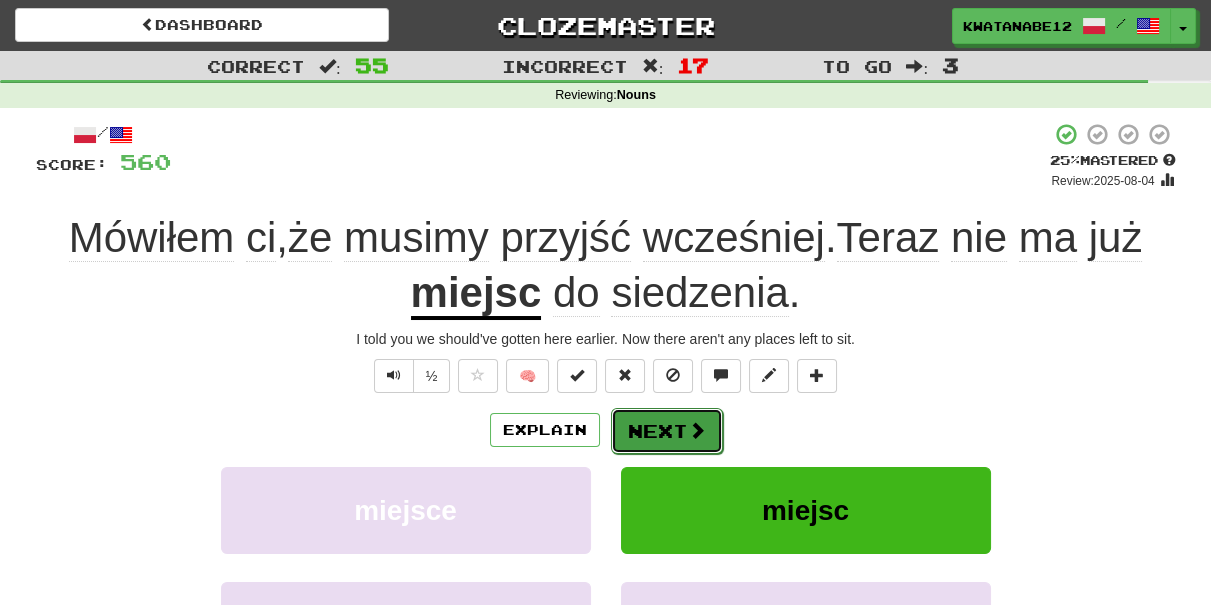 click on "Next" at bounding box center [667, 431] 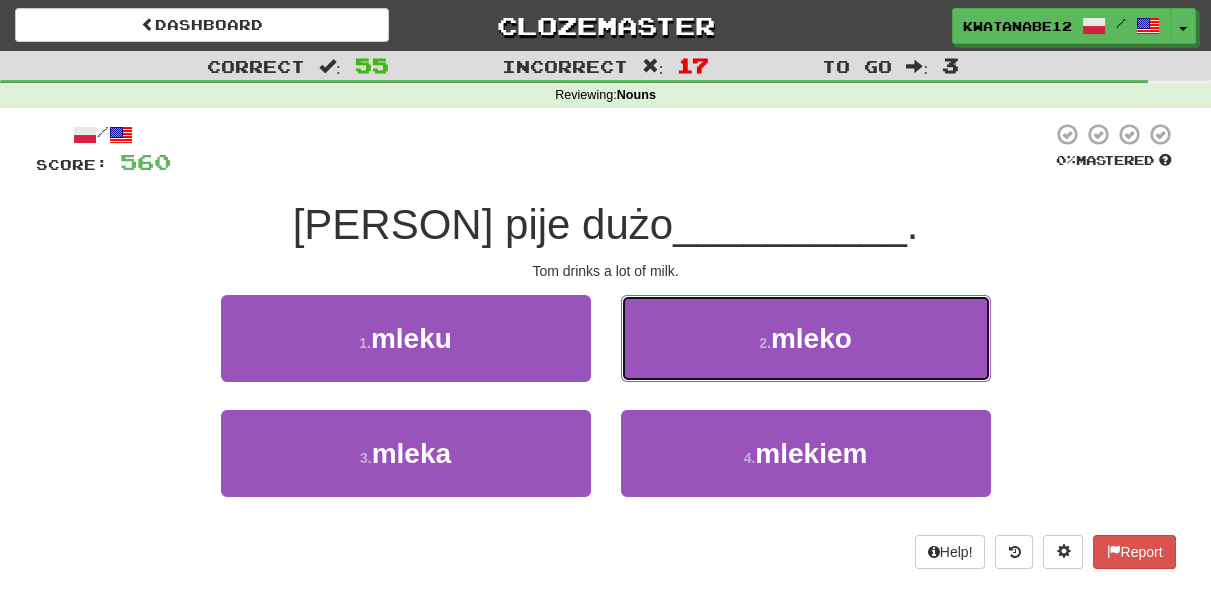 click on "2 .  mleko" at bounding box center [806, 338] 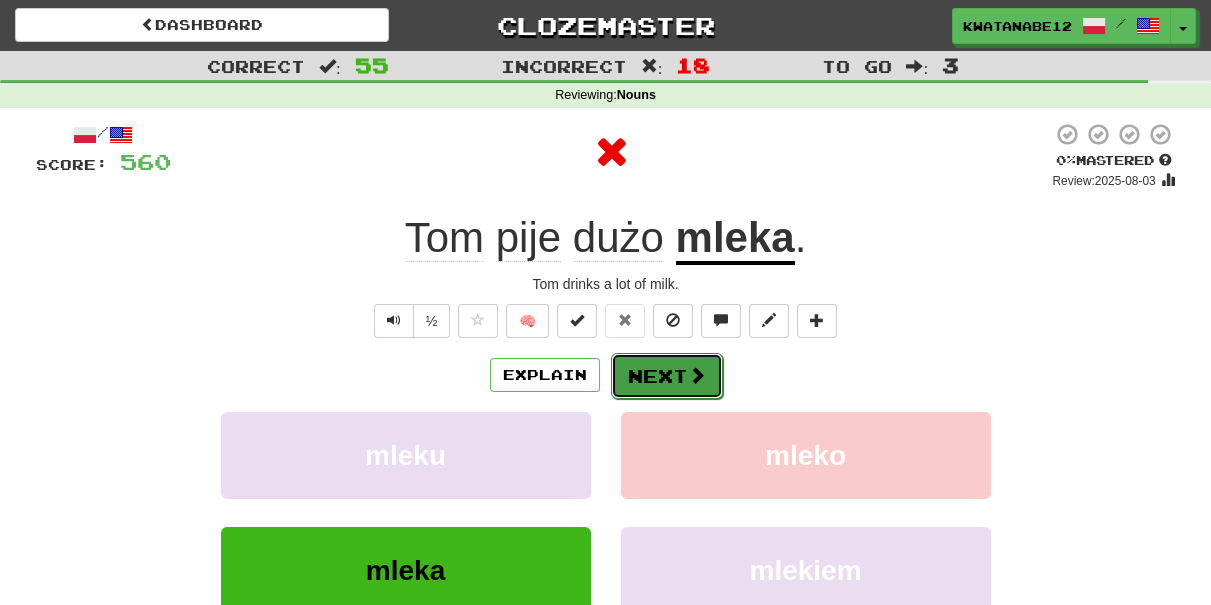 click on "Next" at bounding box center (667, 376) 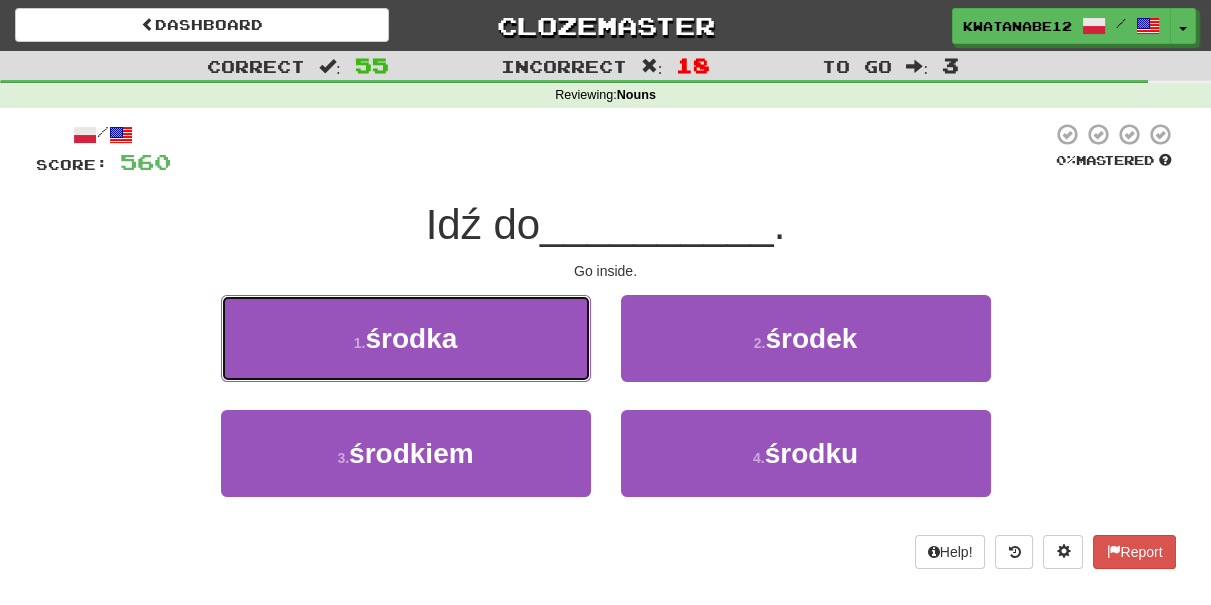 drag, startPoint x: 526, startPoint y: 346, endPoint x: 540, endPoint y: 349, distance: 14.3178215 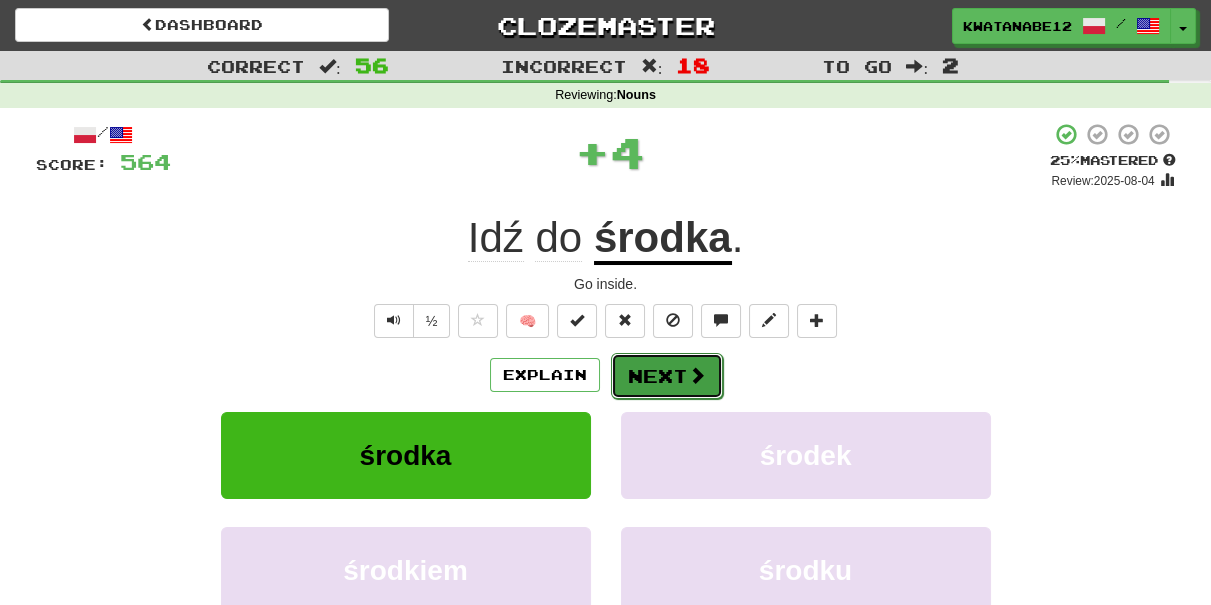 click on "Next" at bounding box center (667, 376) 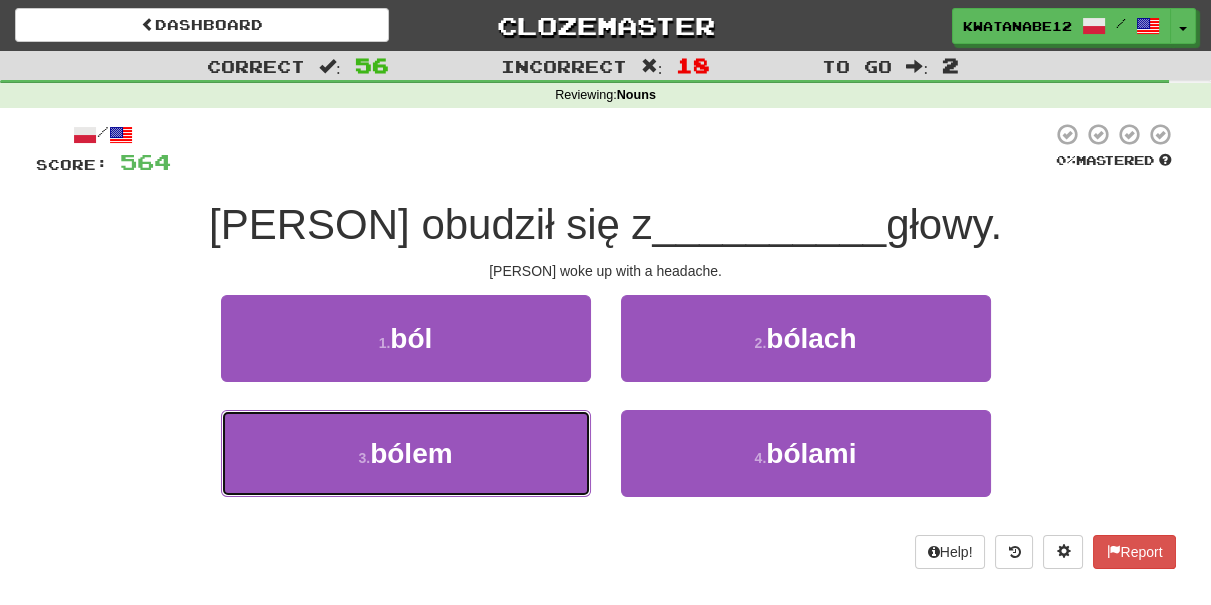 drag, startPoint x: 546, startPoint y: 456, endPoint x: 605, endPoint y: 407, distance: 76.6942 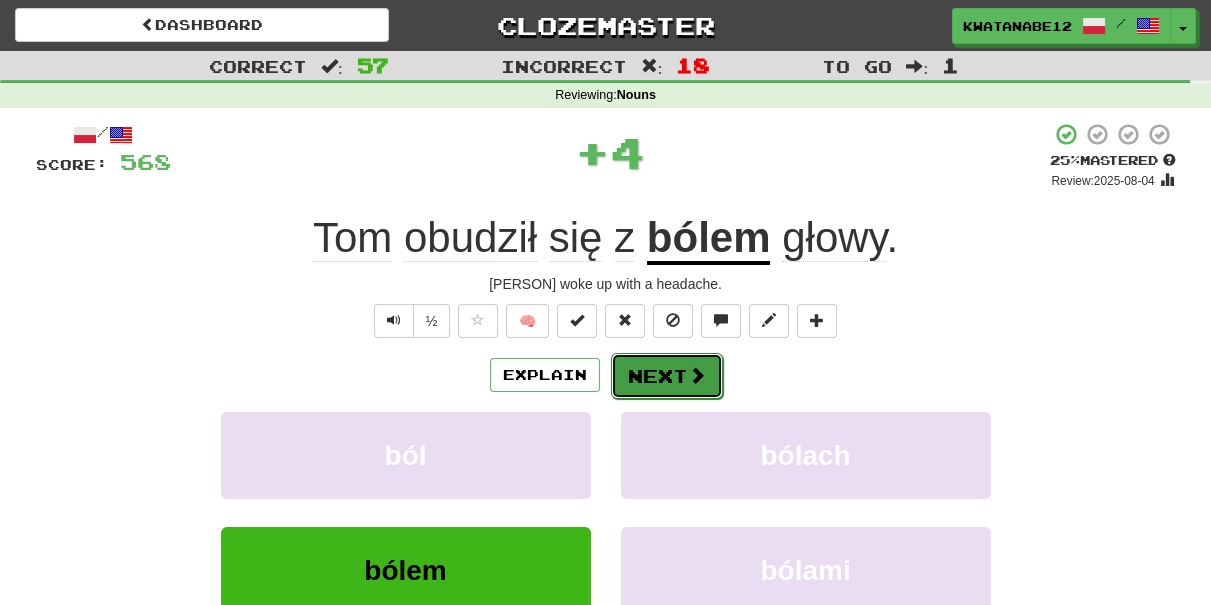 click on "Next" at bounding box center [667, 376] 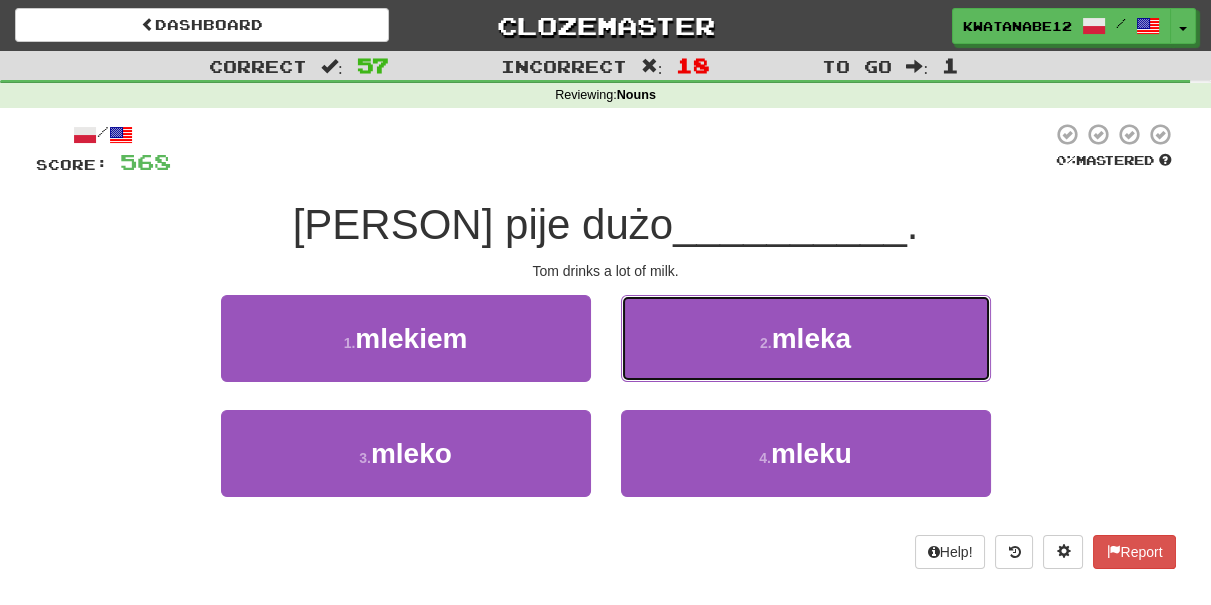 click on "2 .  mleka" at bounding box center [806, 338] 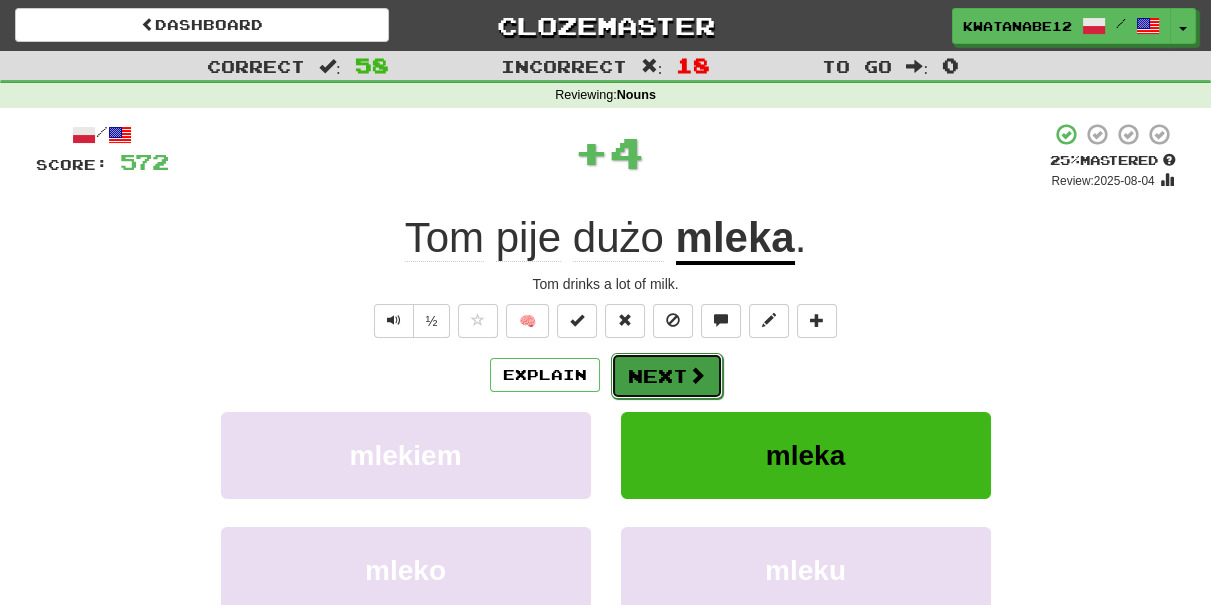 click on "Next" at bounding box center [667, 376] 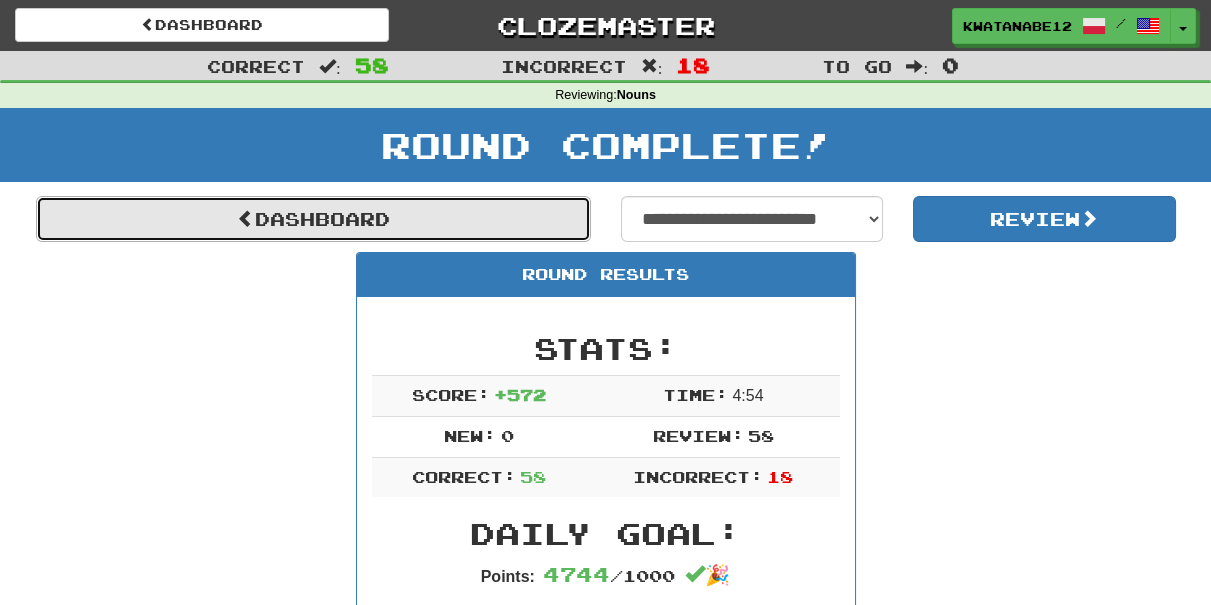 click on "Dashboard" at bounding box center (313, 219) 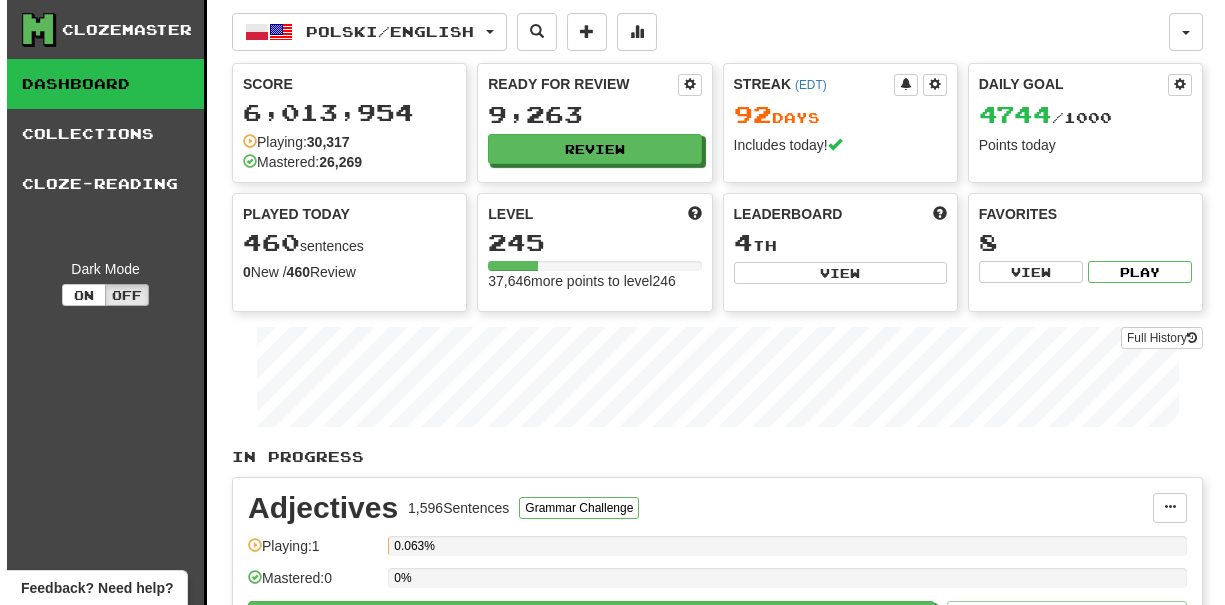 scroll, scrollTop: 0, scrollLeft: 0, axis: both 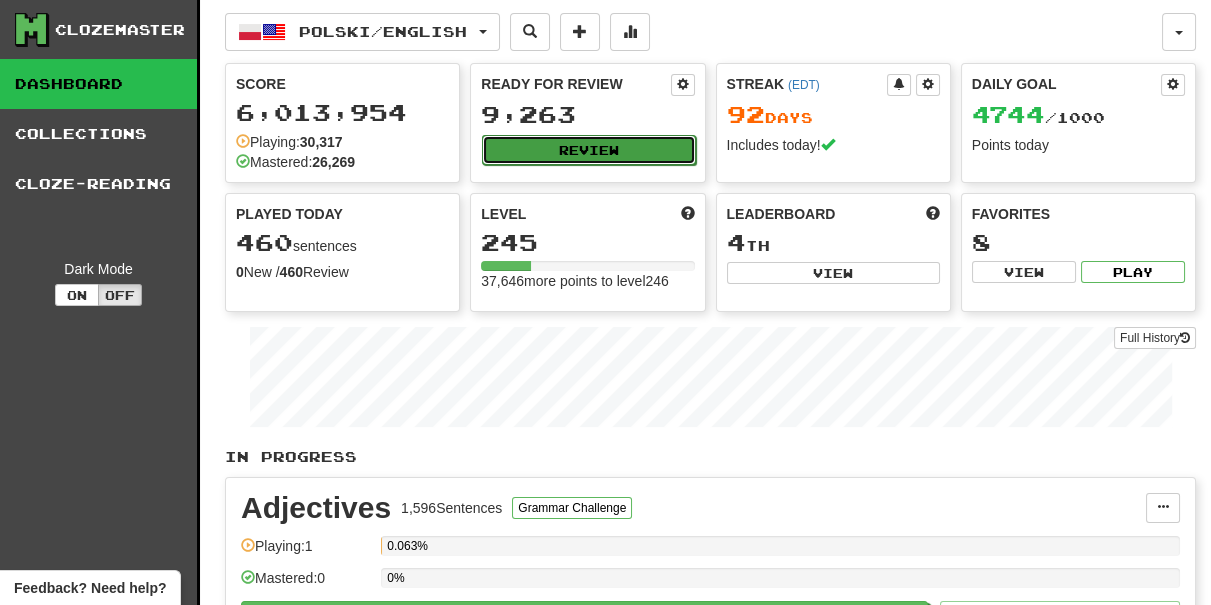 click on "Review" at bounding box center (588, 150) 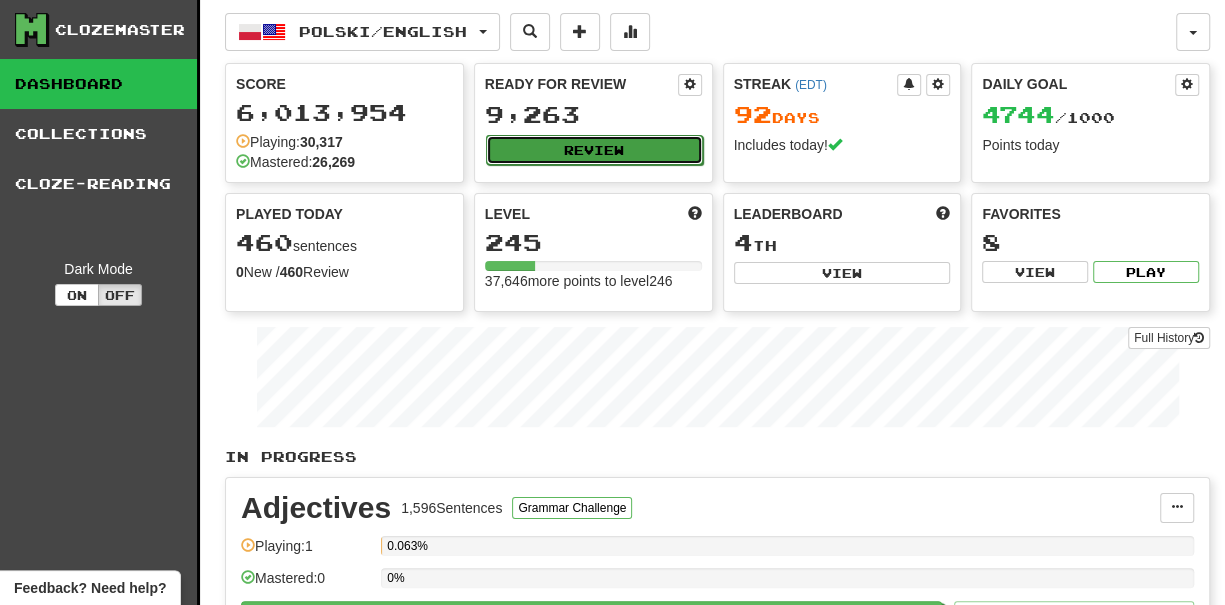 select on "***" 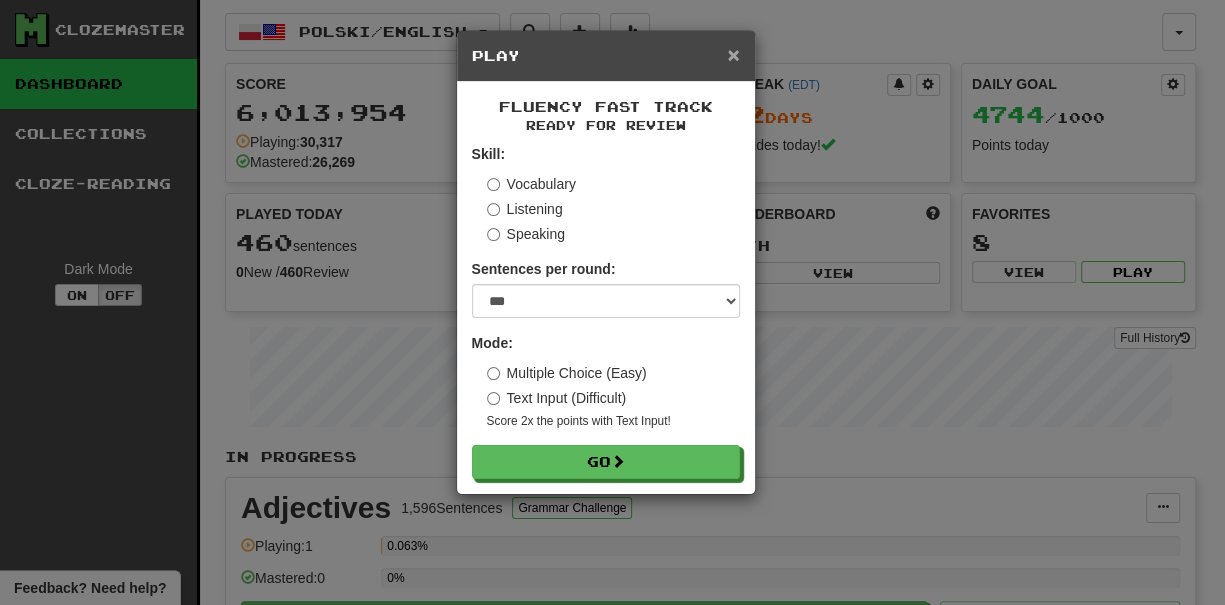 click on "×" at bounding box center (733, 54) 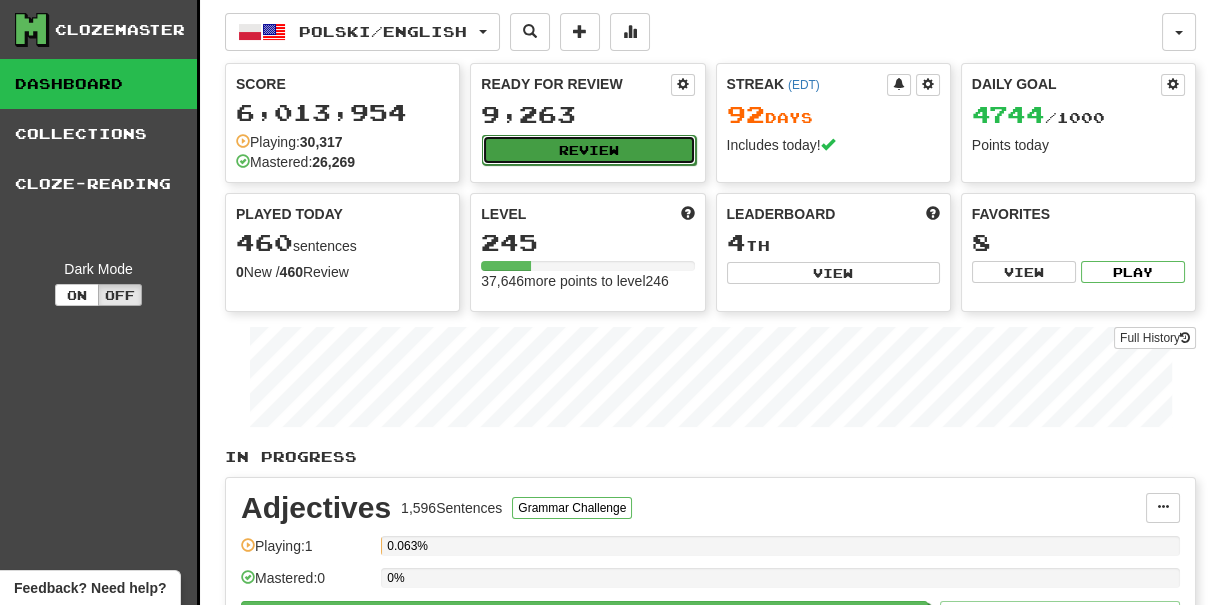 click on "Review" at bounding box center [588, 150] 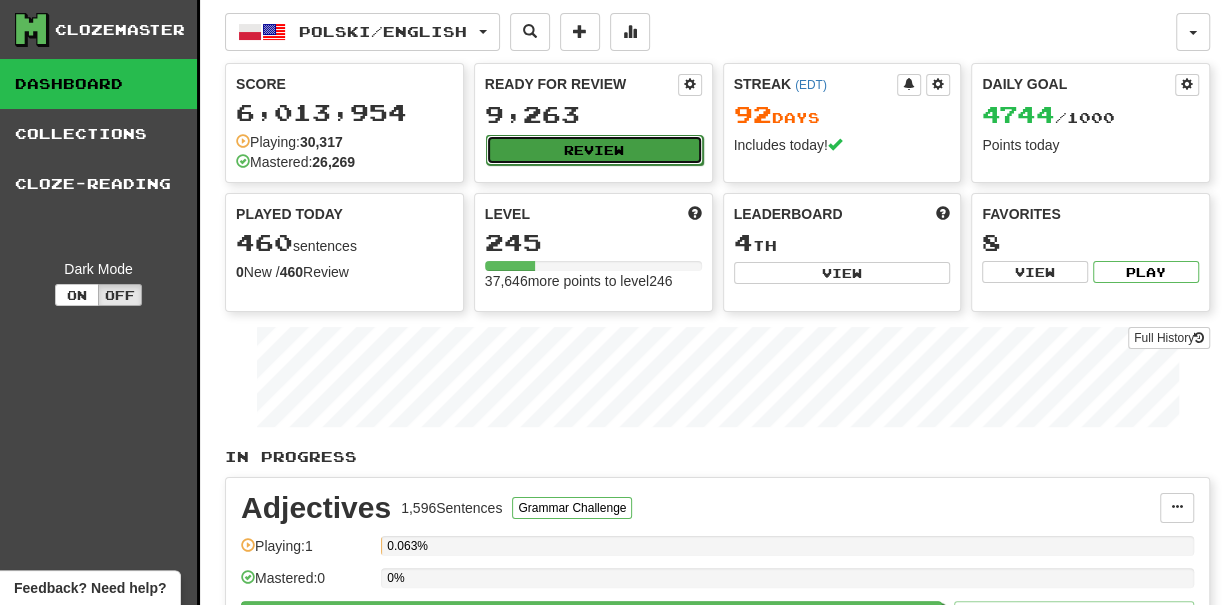 select on "***" 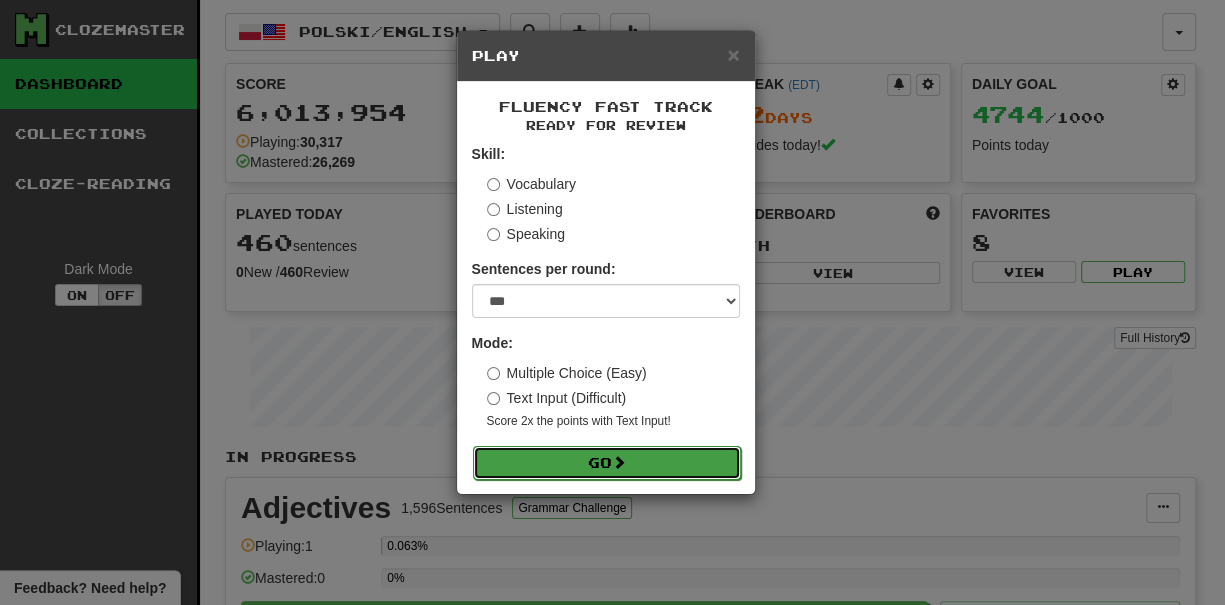 click on "Go" at bounding box center [607, 463] 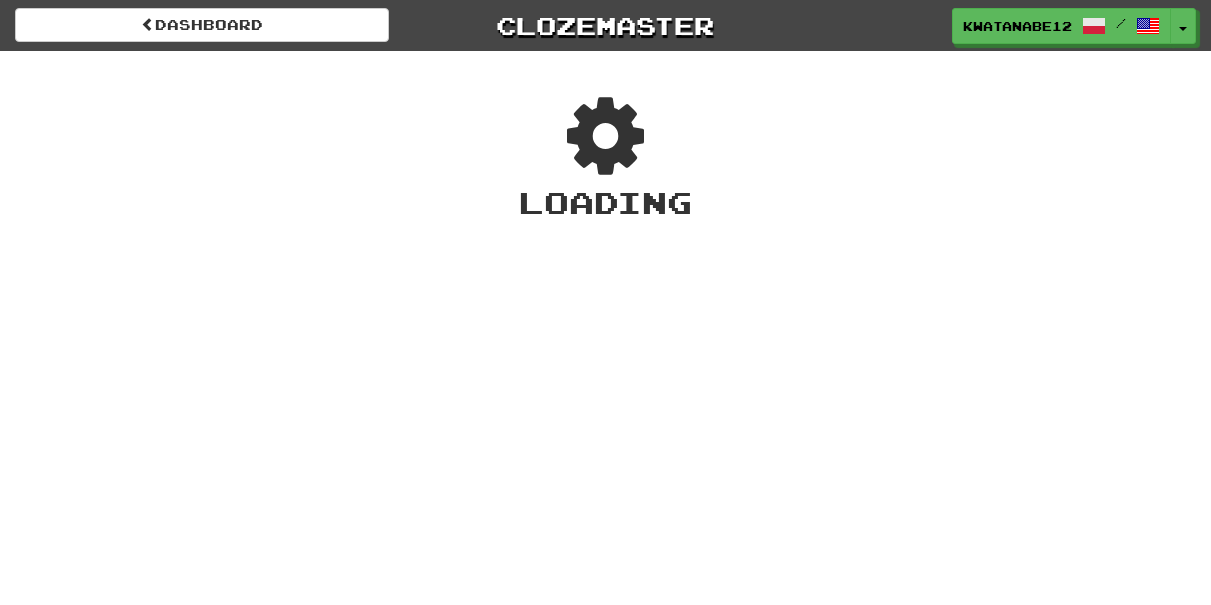 scroll, scrollTop: 0, scrollLeft: 0, axis: both 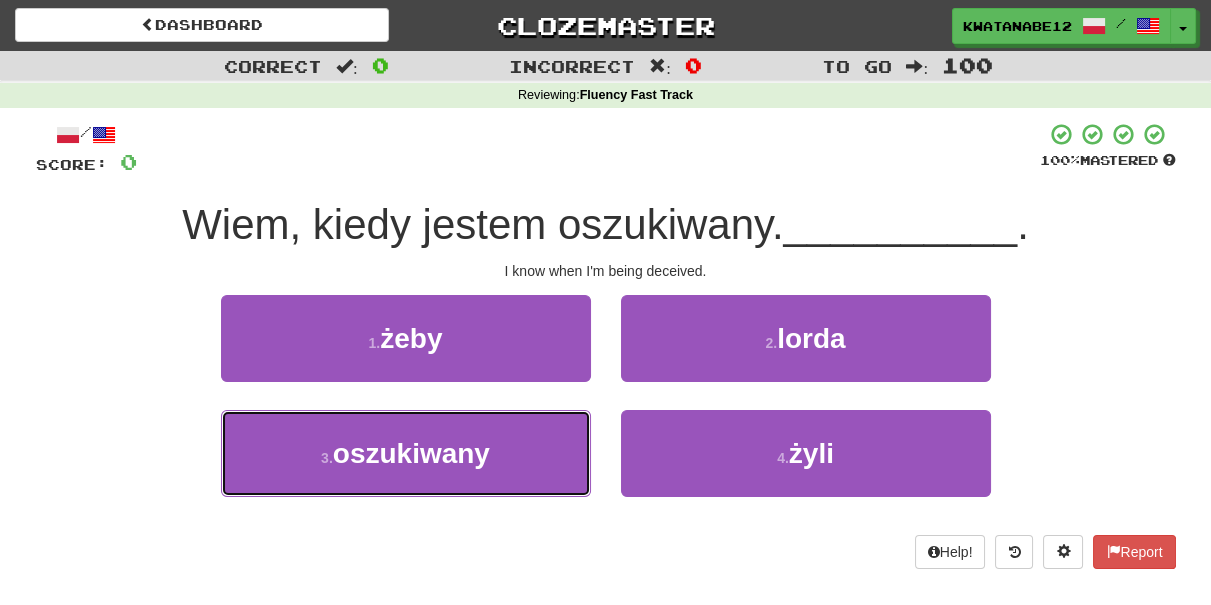 drag, startPoint x: 509, startPoint y: 440, endPoint x: 592, endPoint y: 401, distance: 91.706055 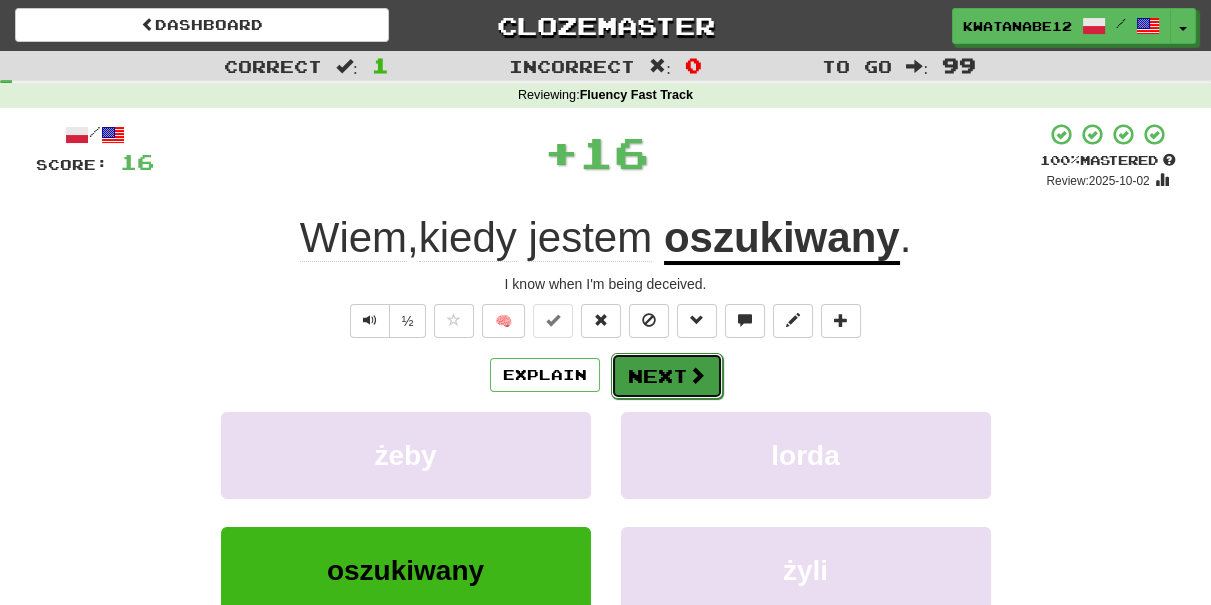 click on "Next" at bounding box center [667, 376] 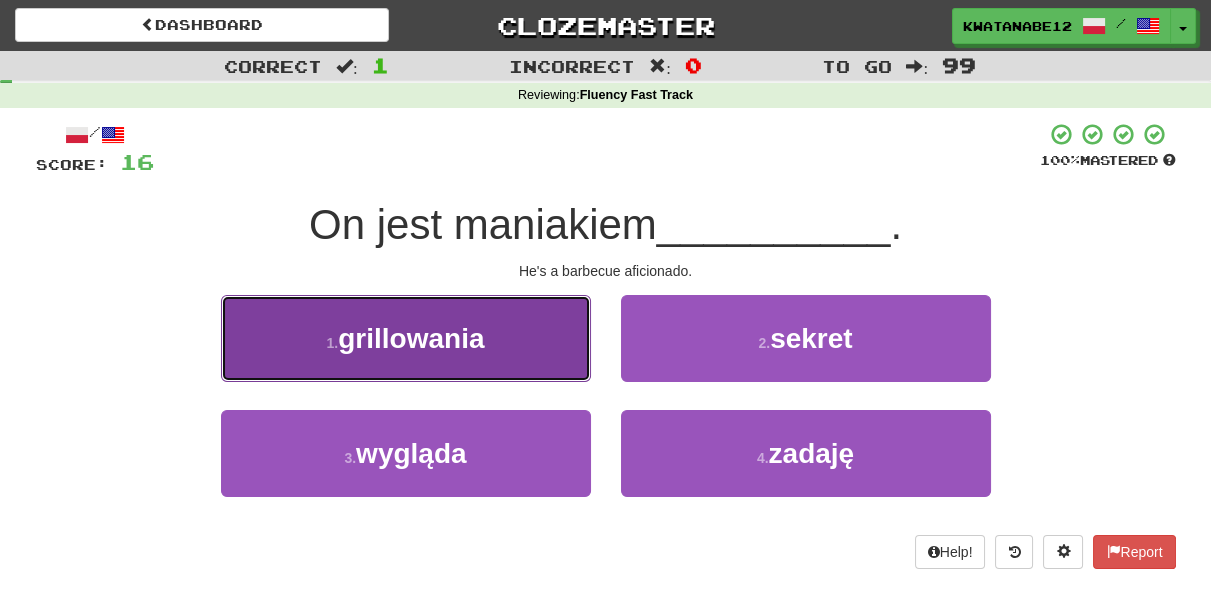 click on "1 .  grillowania" at bounding box center (406, 338) 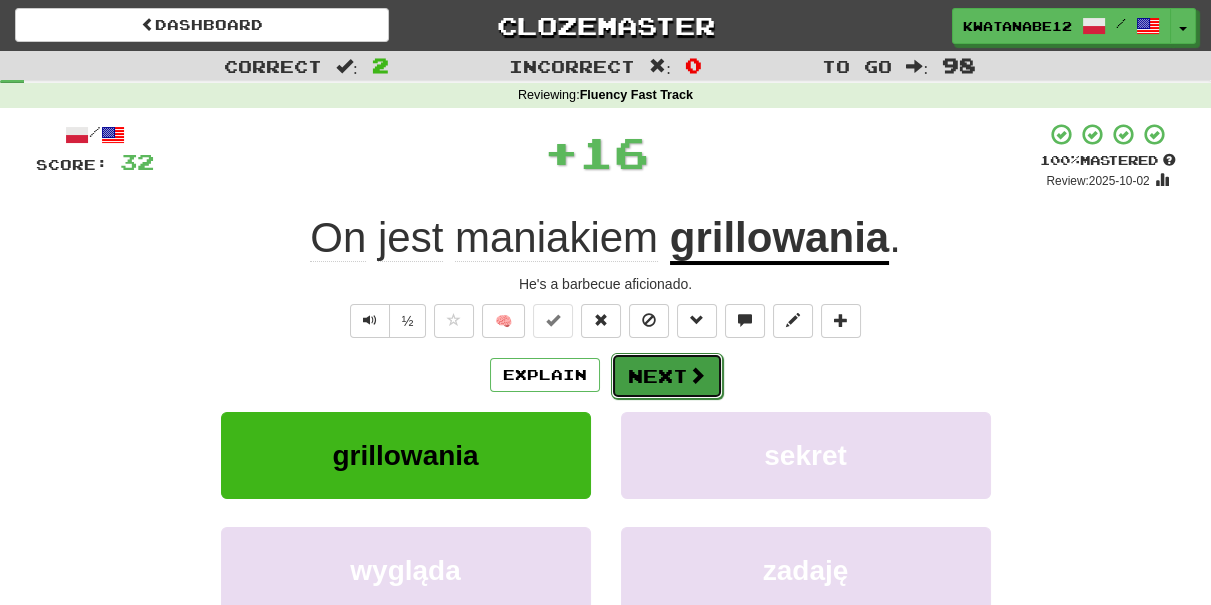click on "Next" at bounding box center (667, 376) 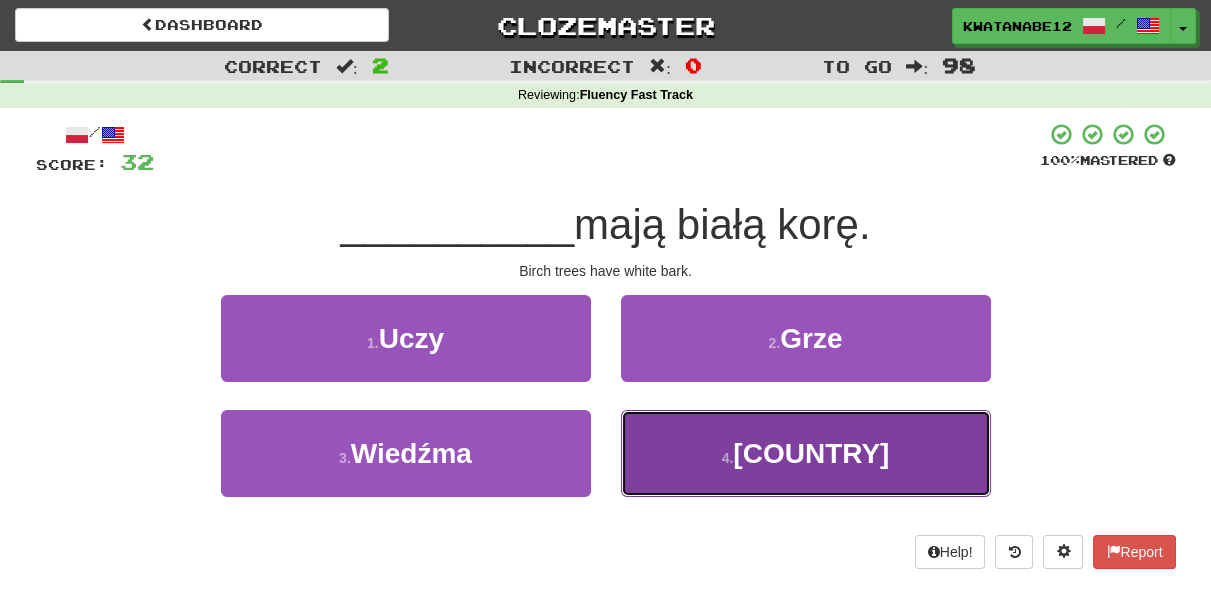click on "4 .  Brzozy" at bounding box center [806, 453] 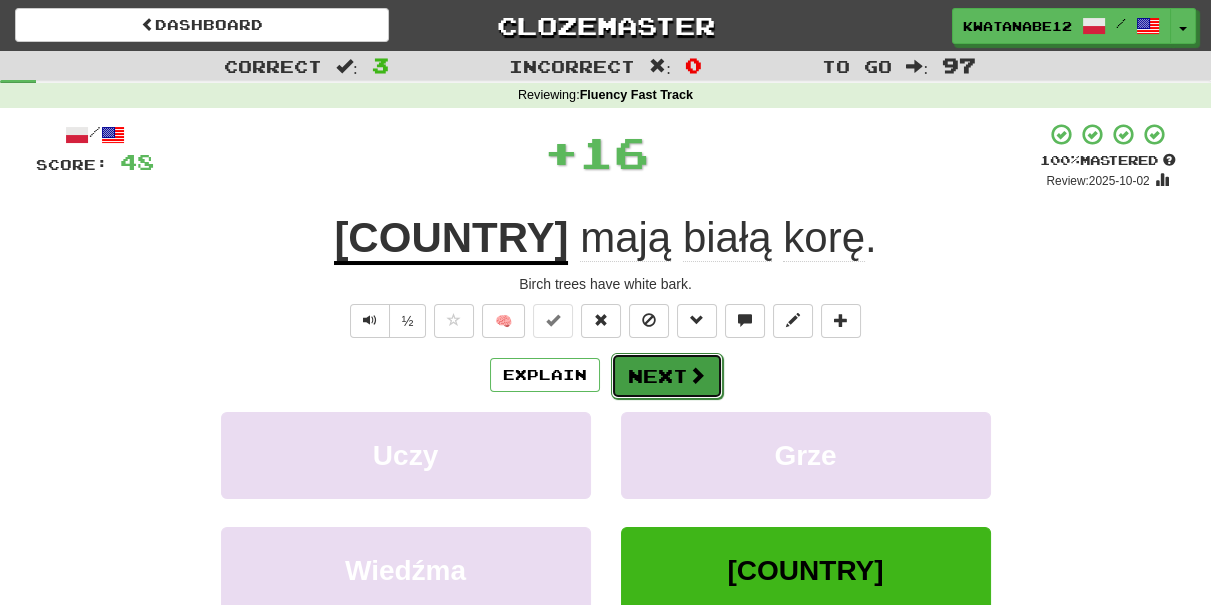 click on "Next" at bounding box center (667, 376) 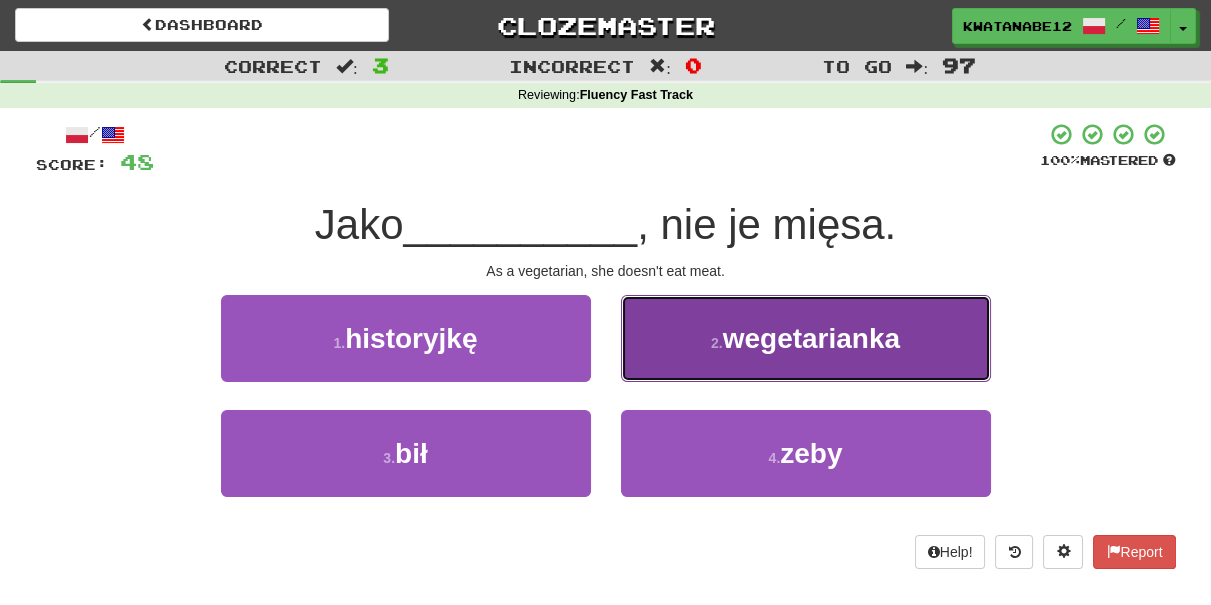 click on "2 .  wegetarianka" at bounding box center [806, 338] 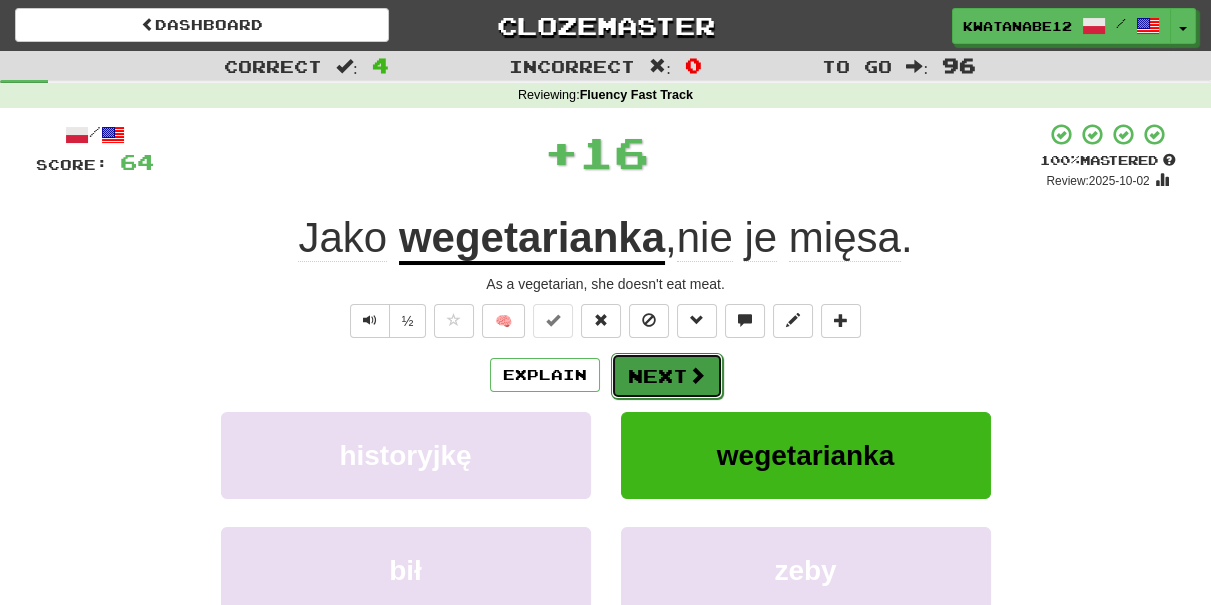 click on "Next" at bounding box center (667, 376) 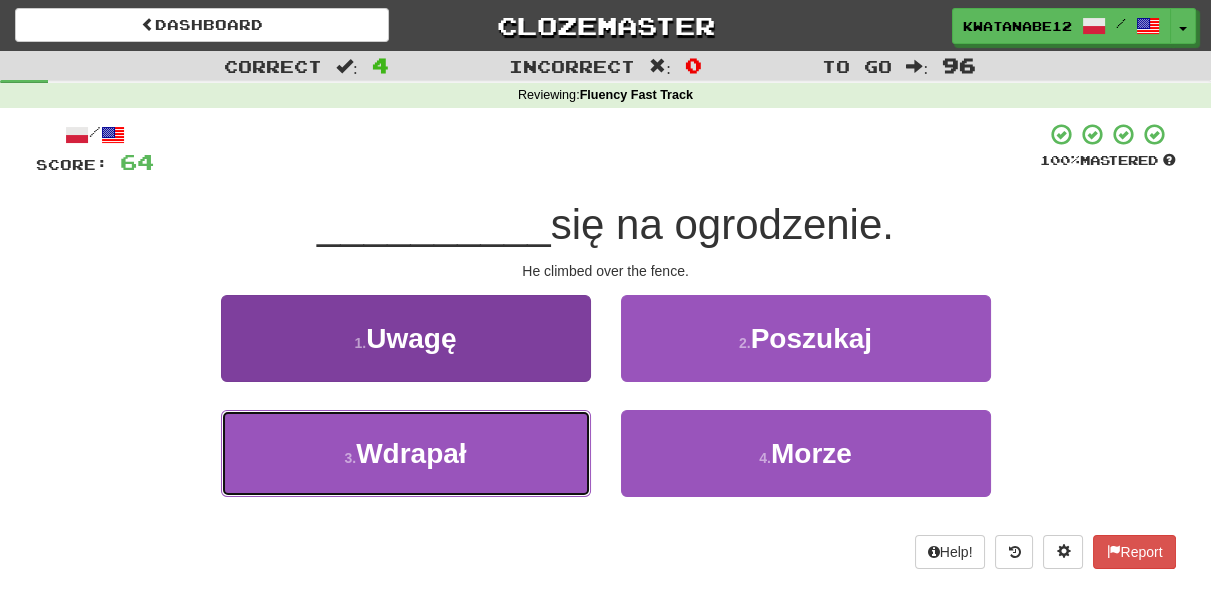 drag, startPoint x: 520, startPoint y: 437, endPoint x: 589, endPoint y: 420, distance: 71.063354 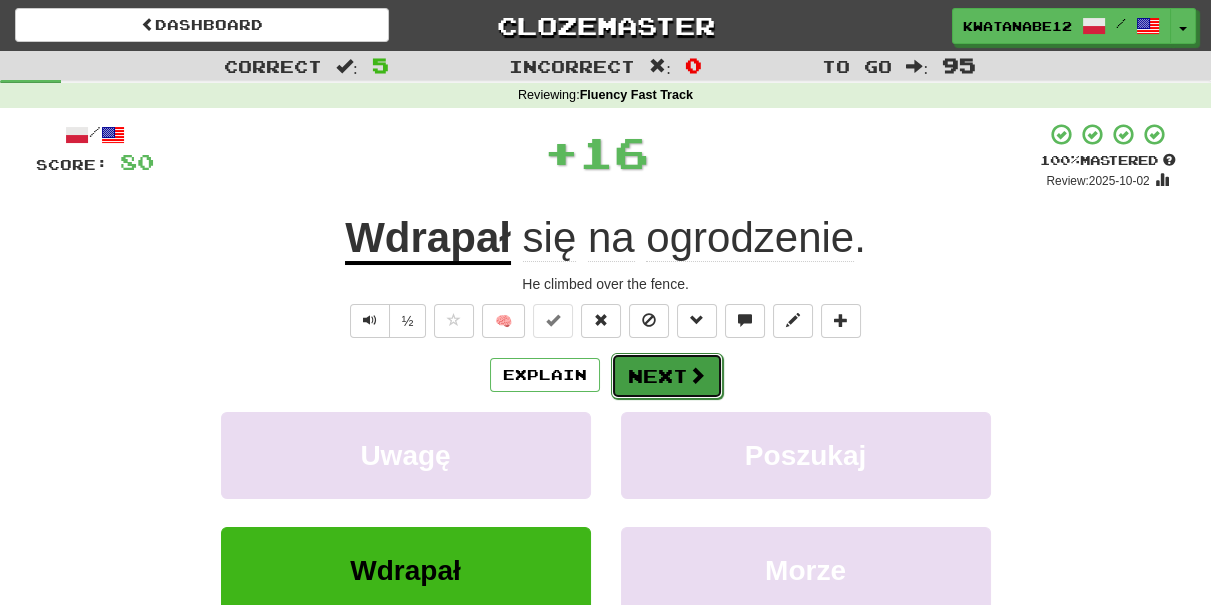 click on "Next" at bounding box center (667, 376) 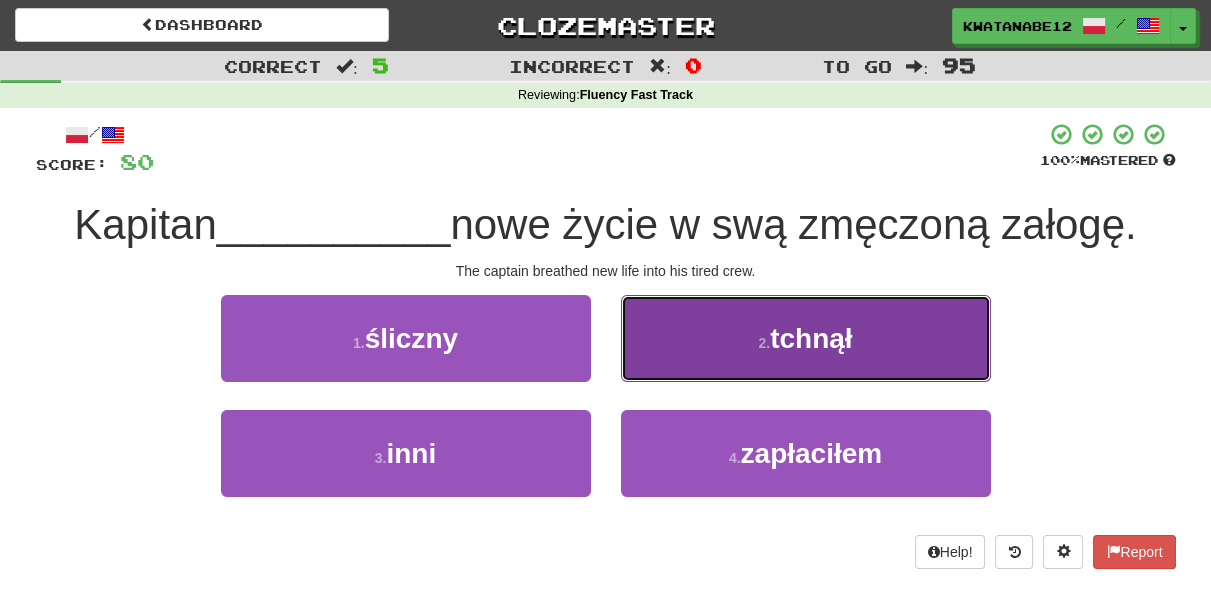 click on "2 .  tchnął" at bounding box center [806, 338] 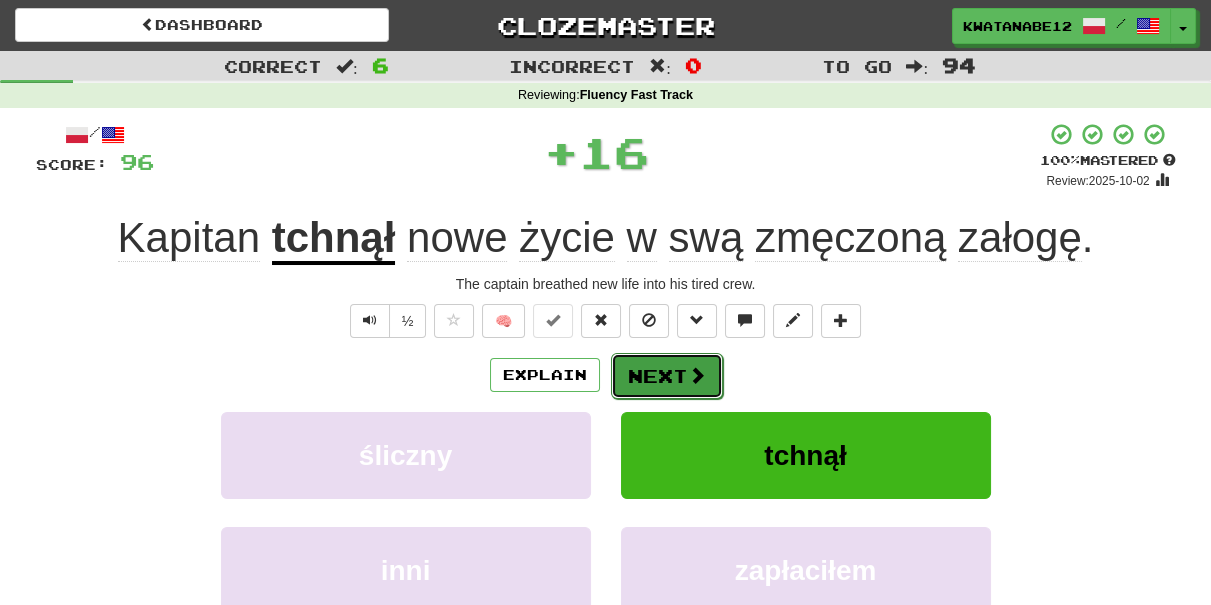 click on "Next" at bounding box center (667, 376) 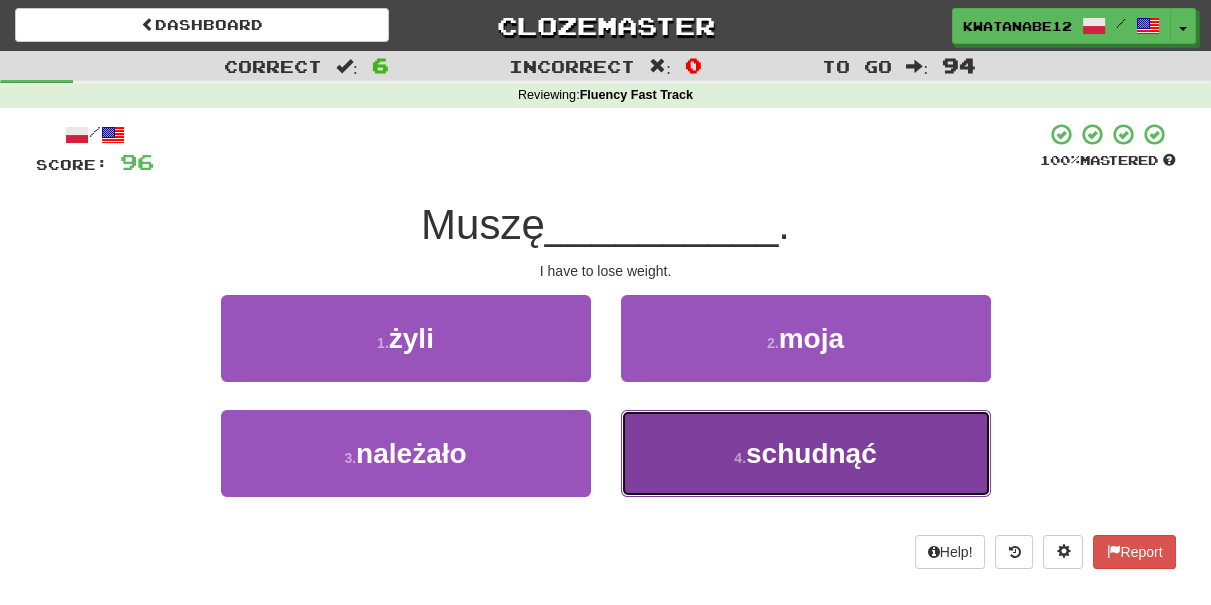 click on "4 .  schudnąć" at bounding box center (806, 453) 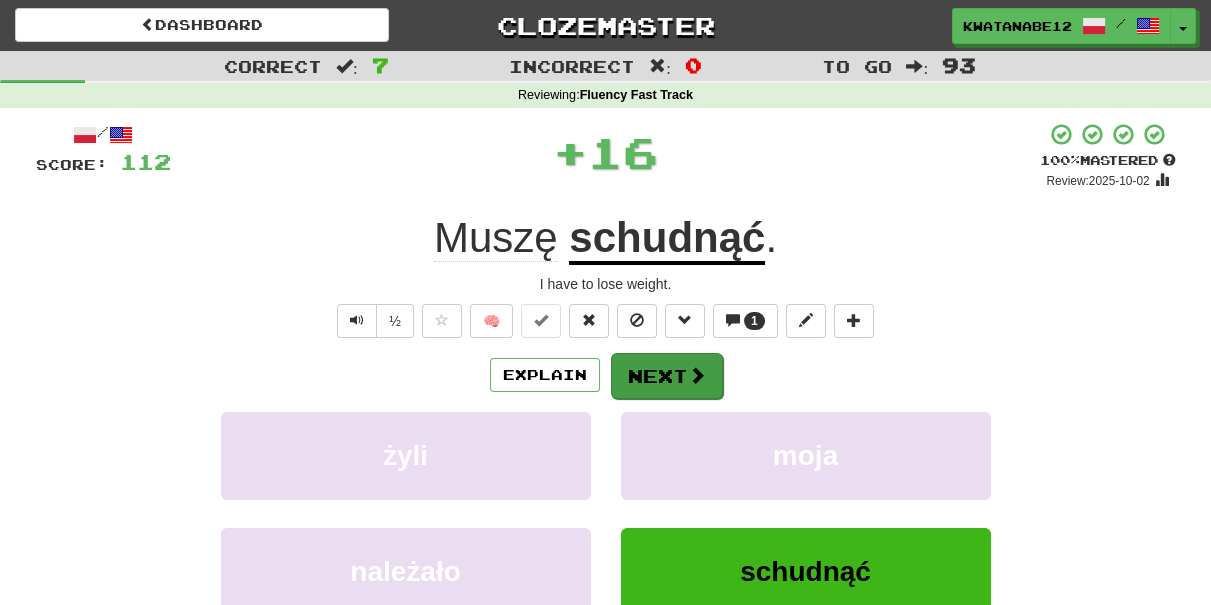 click on "Explain Next żyli moja należało schudnąć Learn more: żyli moja należało schudnąć" at bounding box center [606, 512] 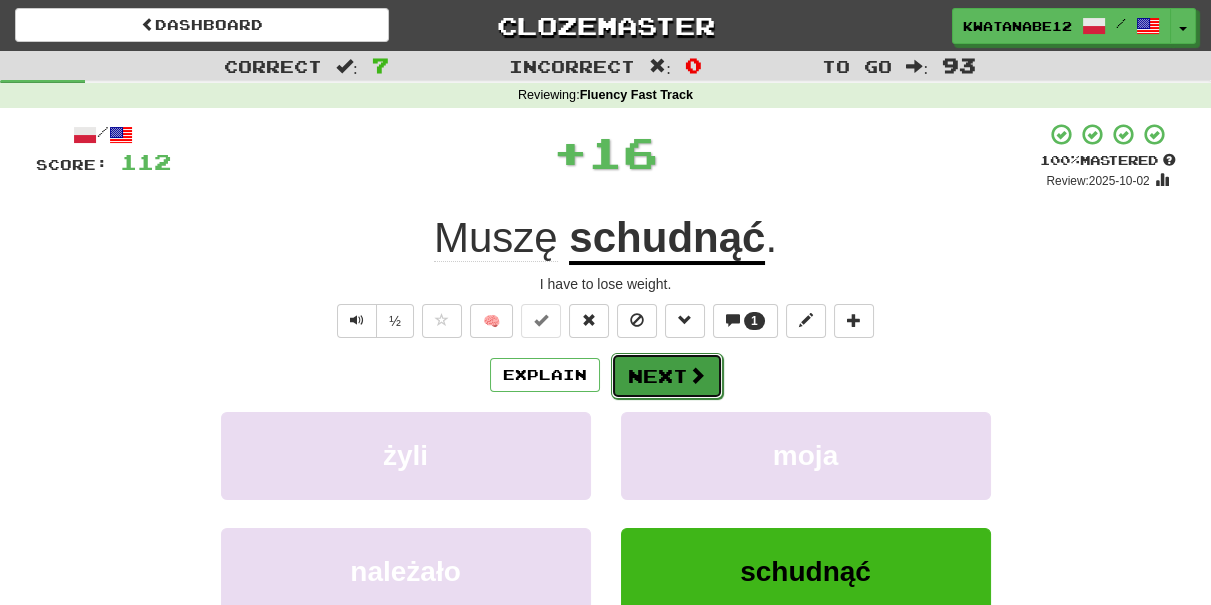 click on "Next" at bounding box center (667, 376) 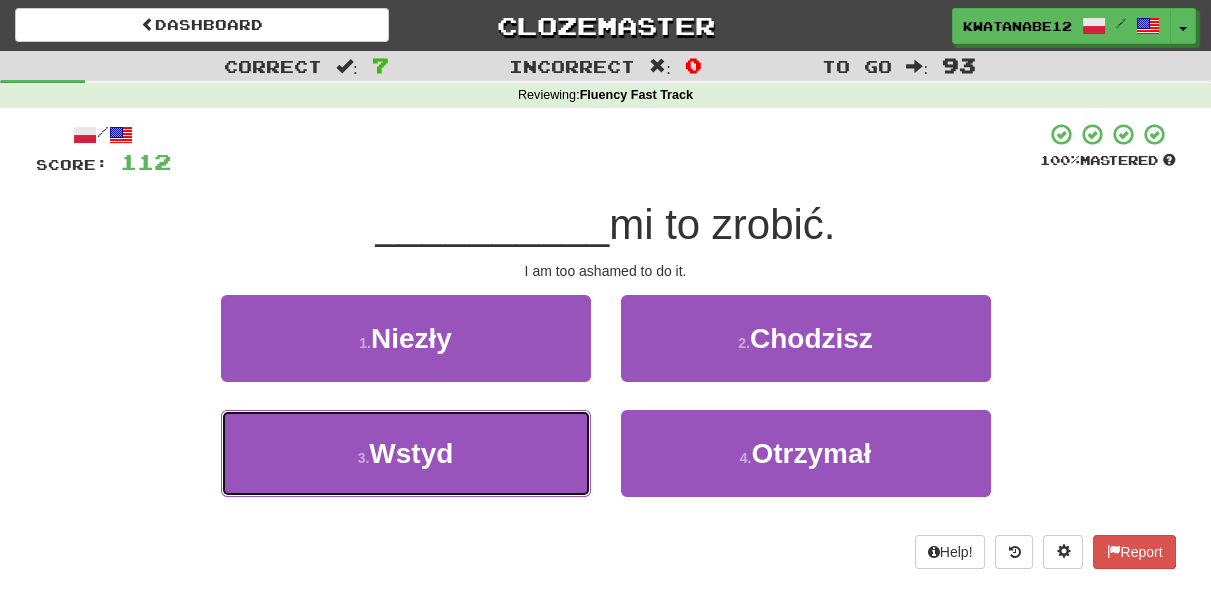 drag, startPoint x: 509, startPoint y: 455, endPoint x: 600, endPoint y: 399, distance: 106.850365 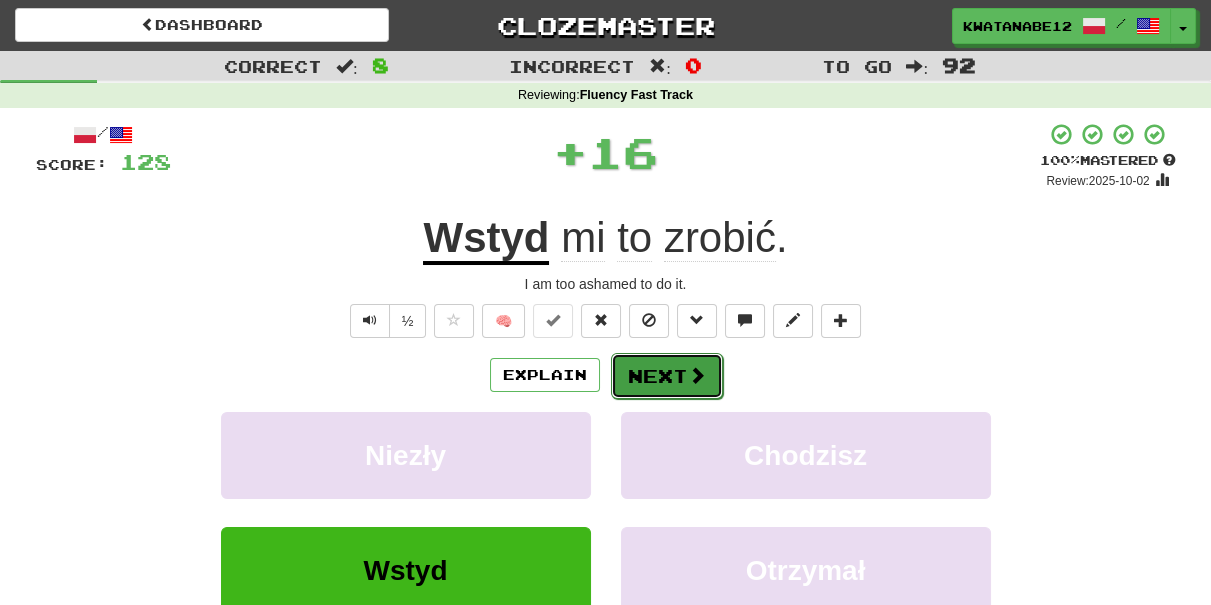 click on "Next" at bounding box center [667, 376] 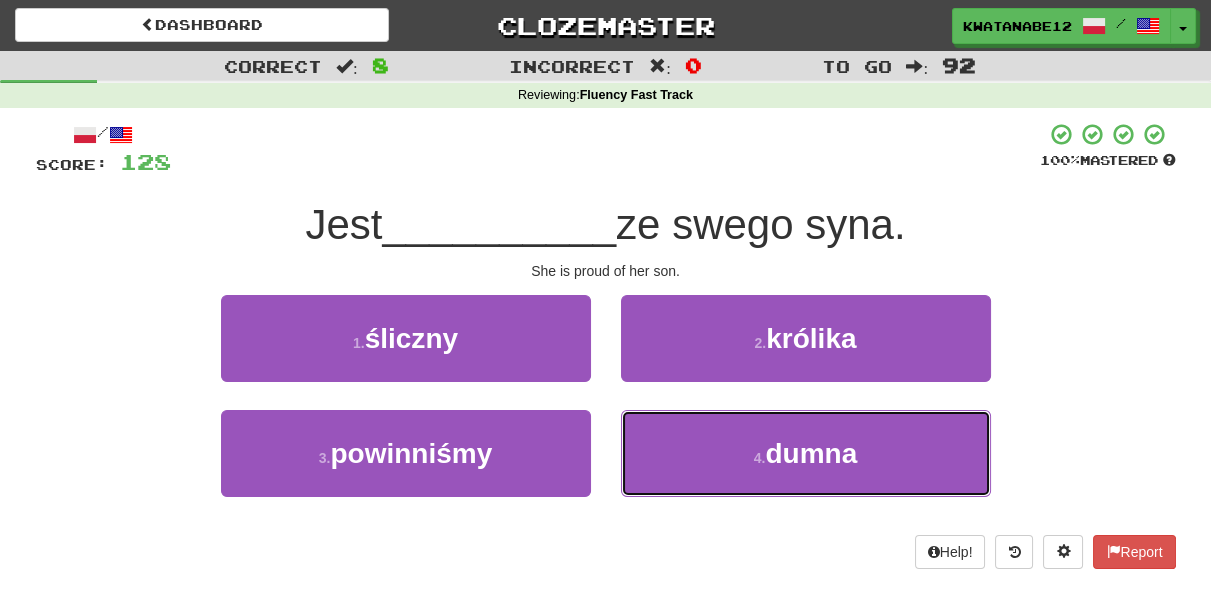 drag, startPoint x: 651, startPoint y: 428, endPoint x: 638, endPoint y: 400, distance: 30.870699 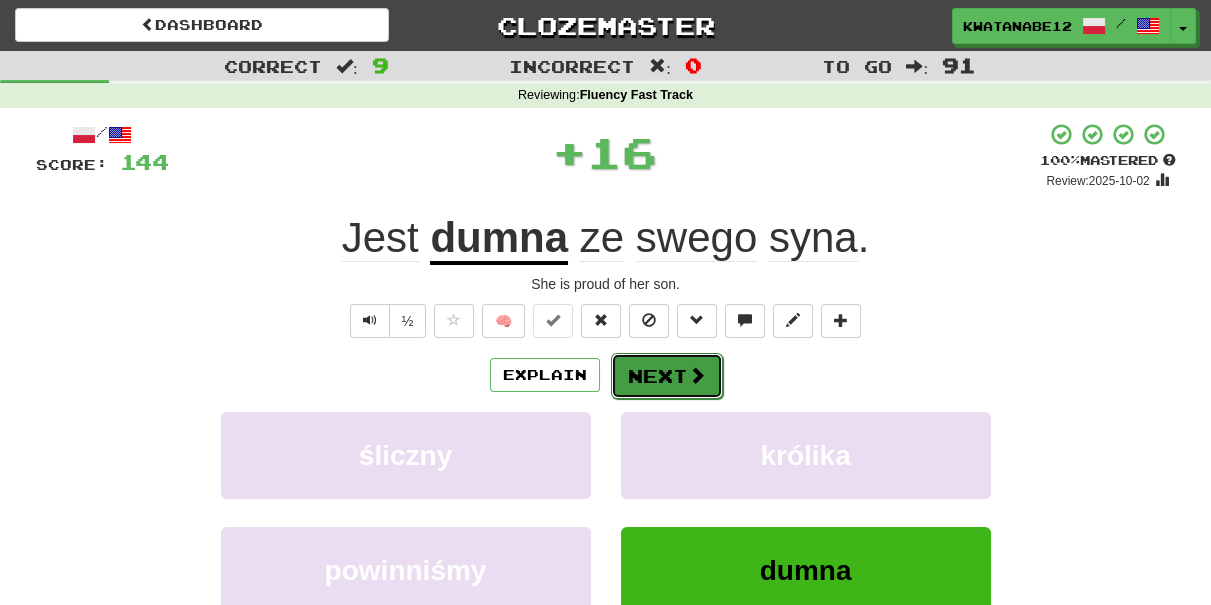 drag, startPoint x: 632, startPoint y: 378, endPoint x: 538, endPoint y: 244, distance: 163.68262 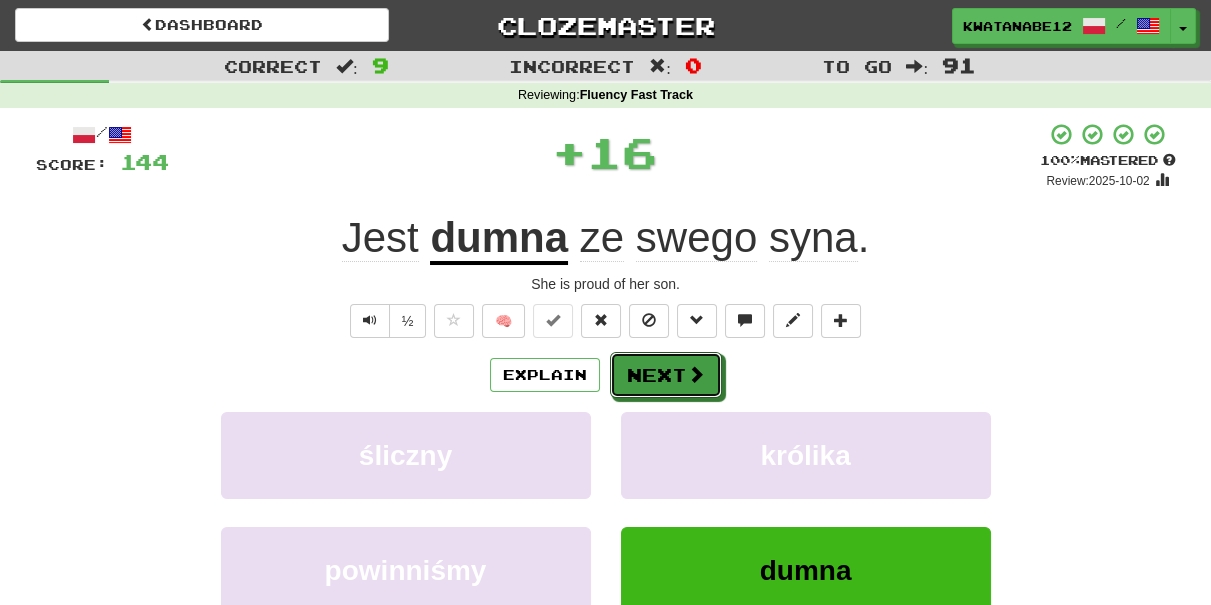 click on "Next" at bounding box center [666, 375] 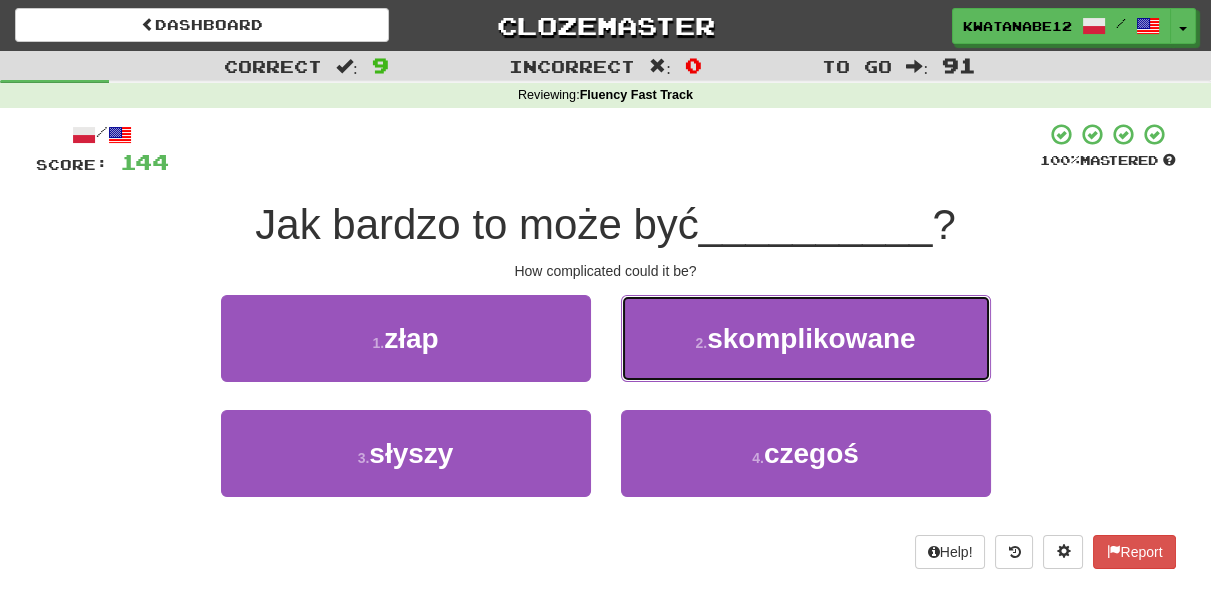 click on "2 .  skomplikowane" at bounding box center (806, 338) 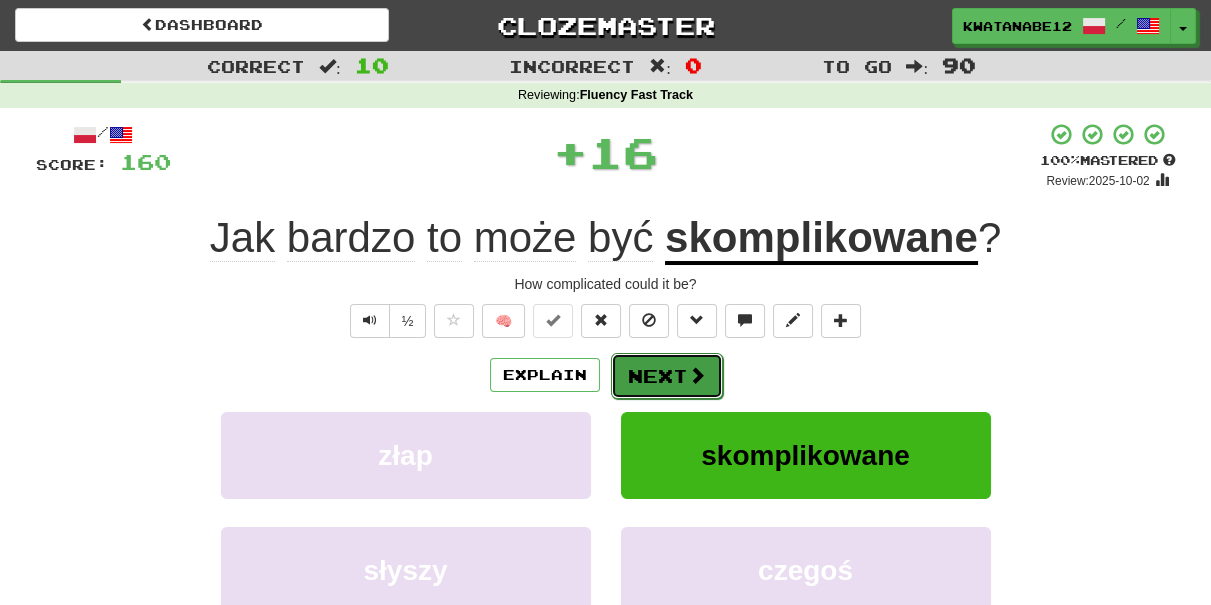 click on "Next" at bounding box center [667, 376] 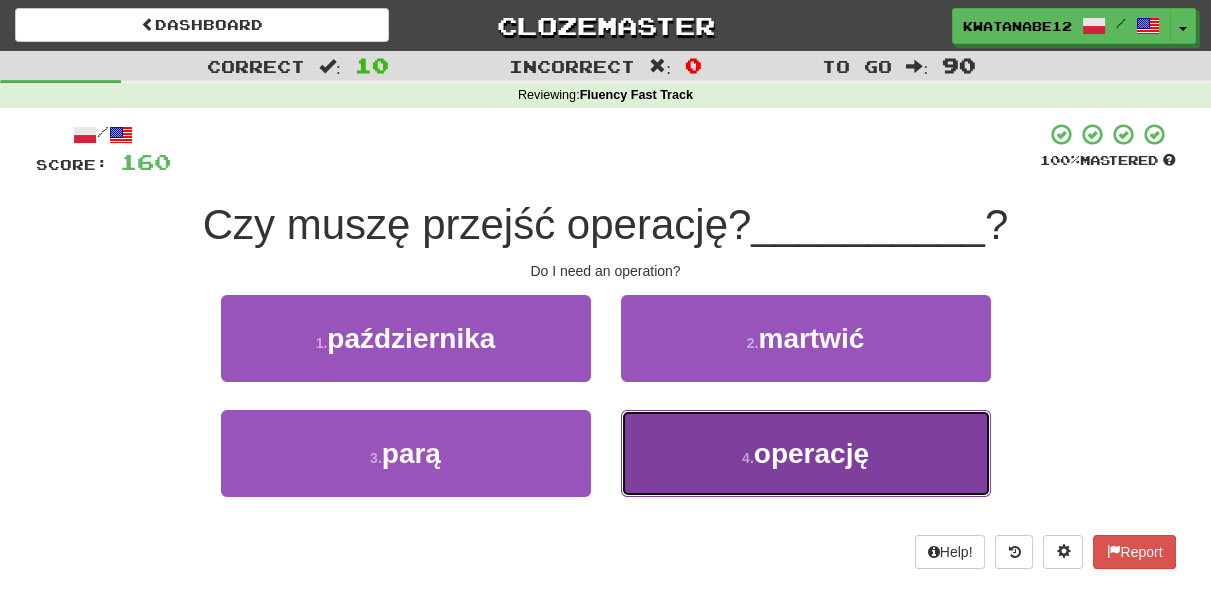 click on "4 .  operację" at bounding box center [806, 453] 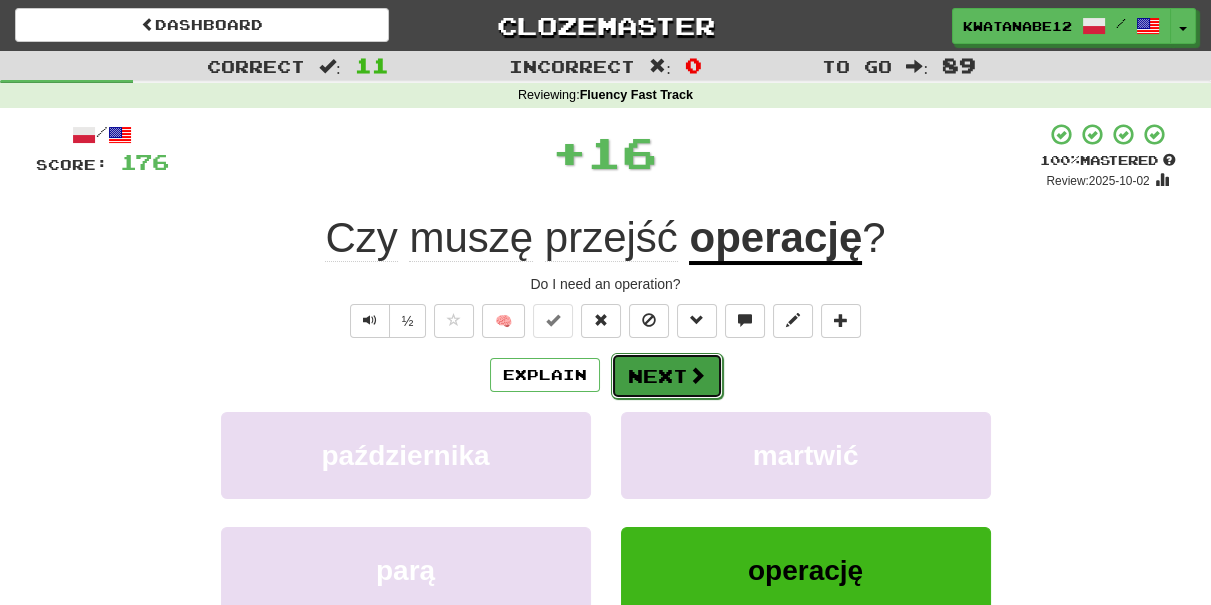 click on "Next" at bounding box center [667, 376] 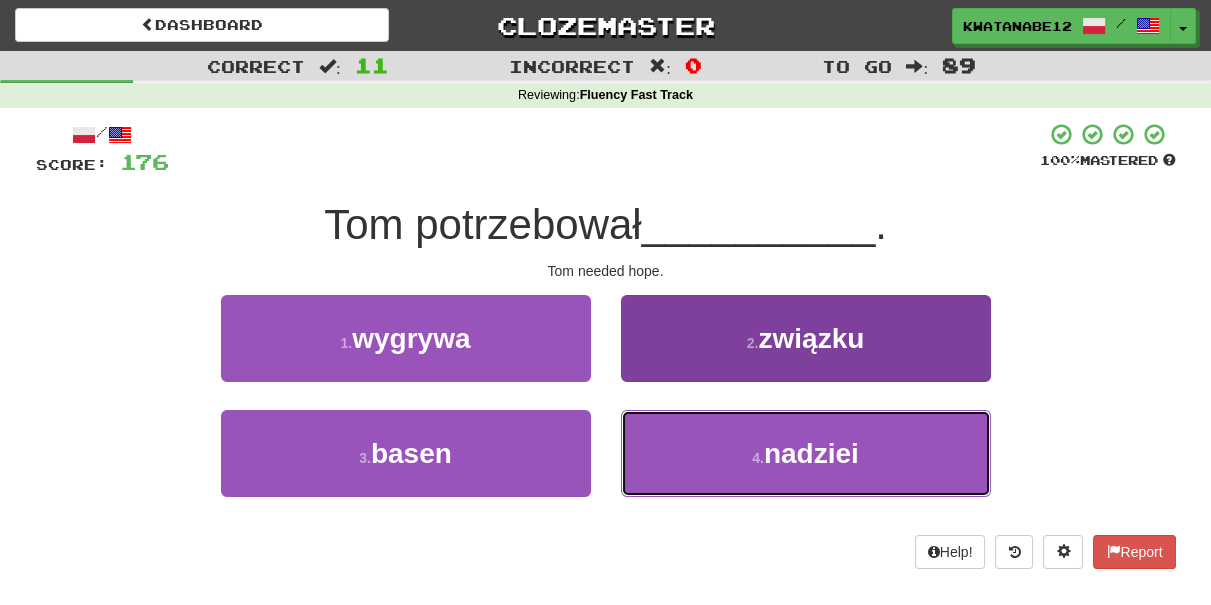 click on "4 .  nadziei" at bounding box center (806, 453) 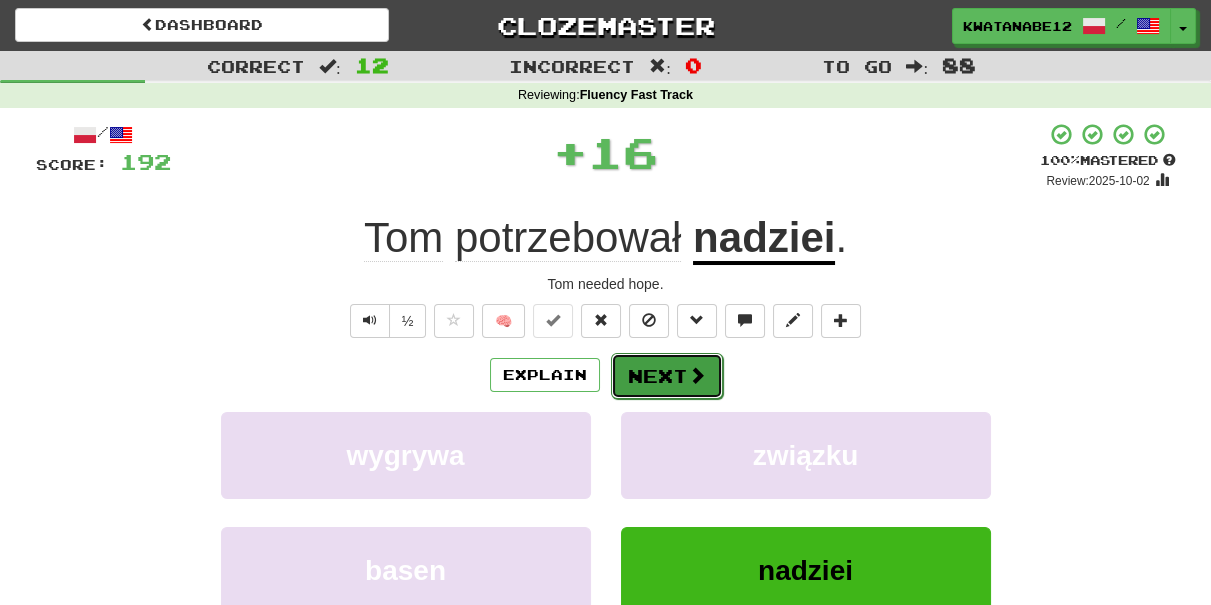click on "Next" at bounding box center [667, 376] 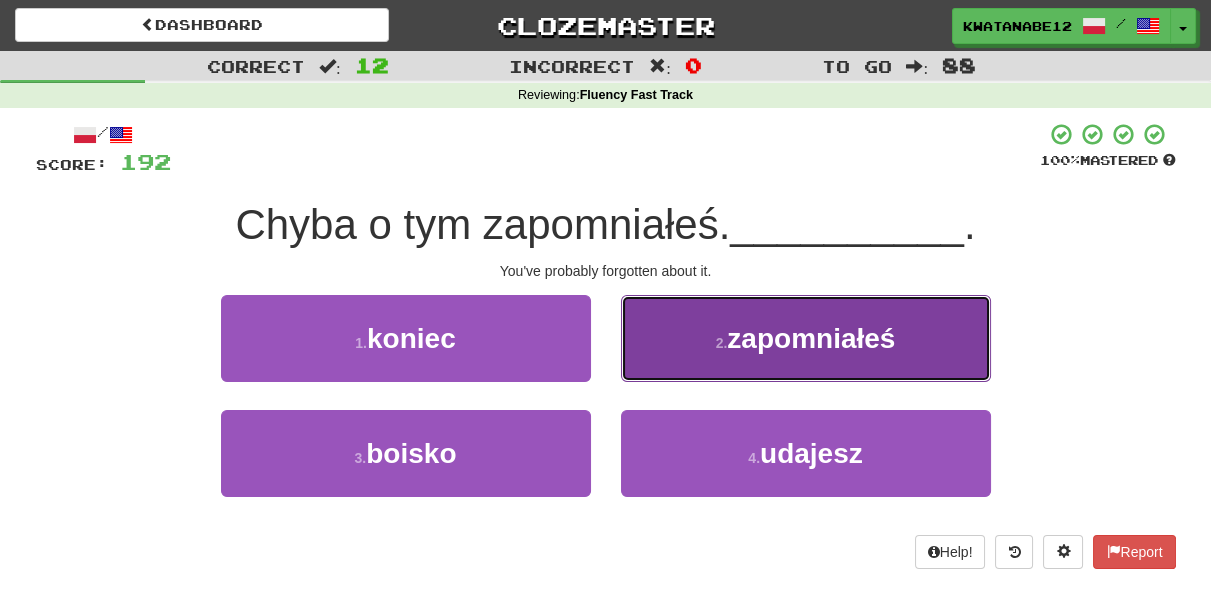click on "2 .  zapomniałeś" at bounding box center [806, 338] 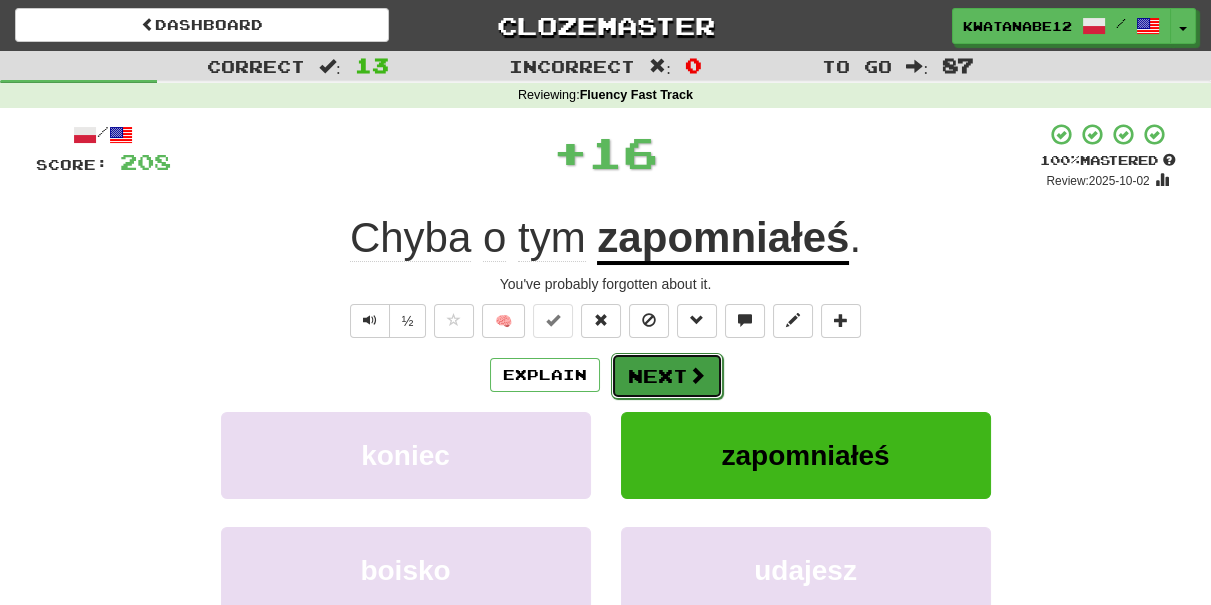 click on "Next" at bounding box center [667, 376] 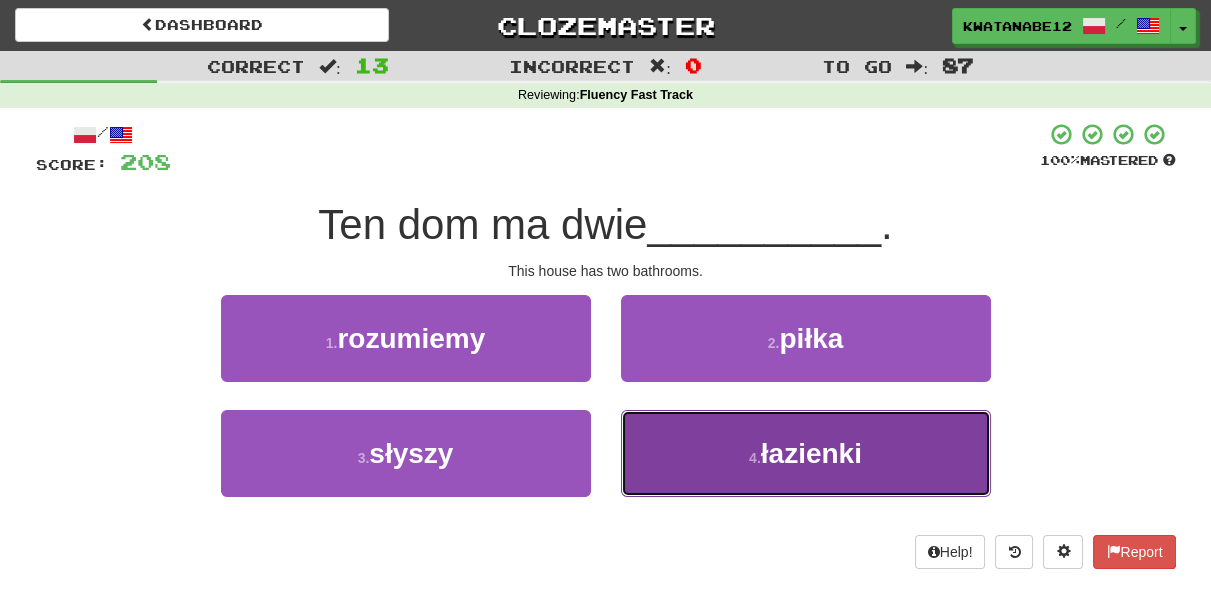 click on "4 .  łazienki" at bounding box center [806, 453] 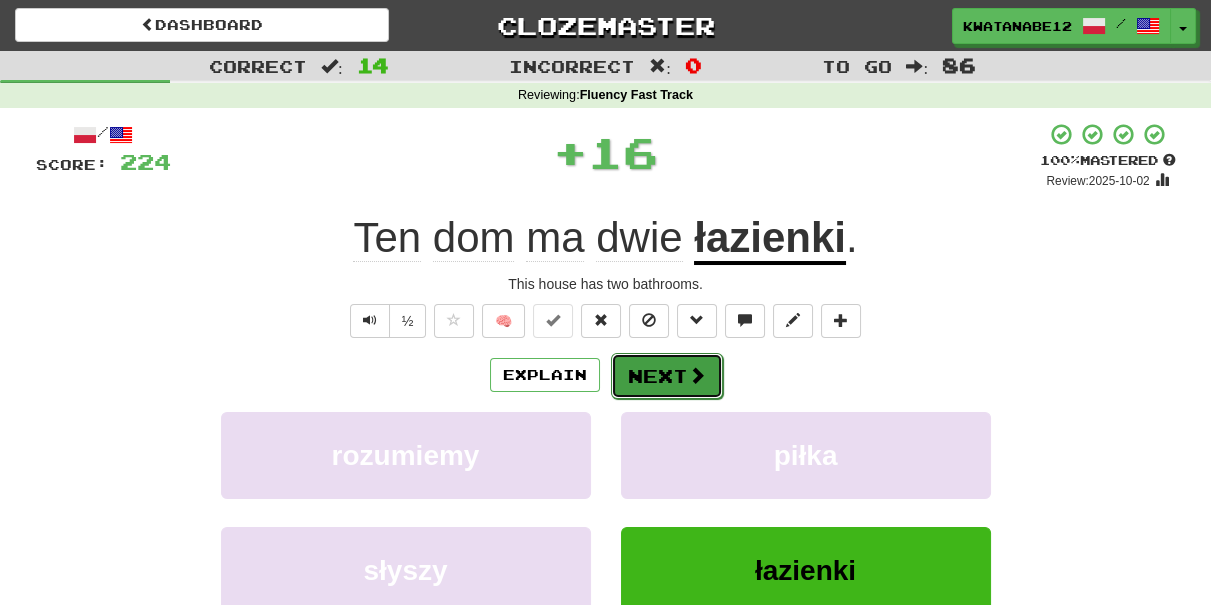 click on "Next" at bounding box center (667, 376) 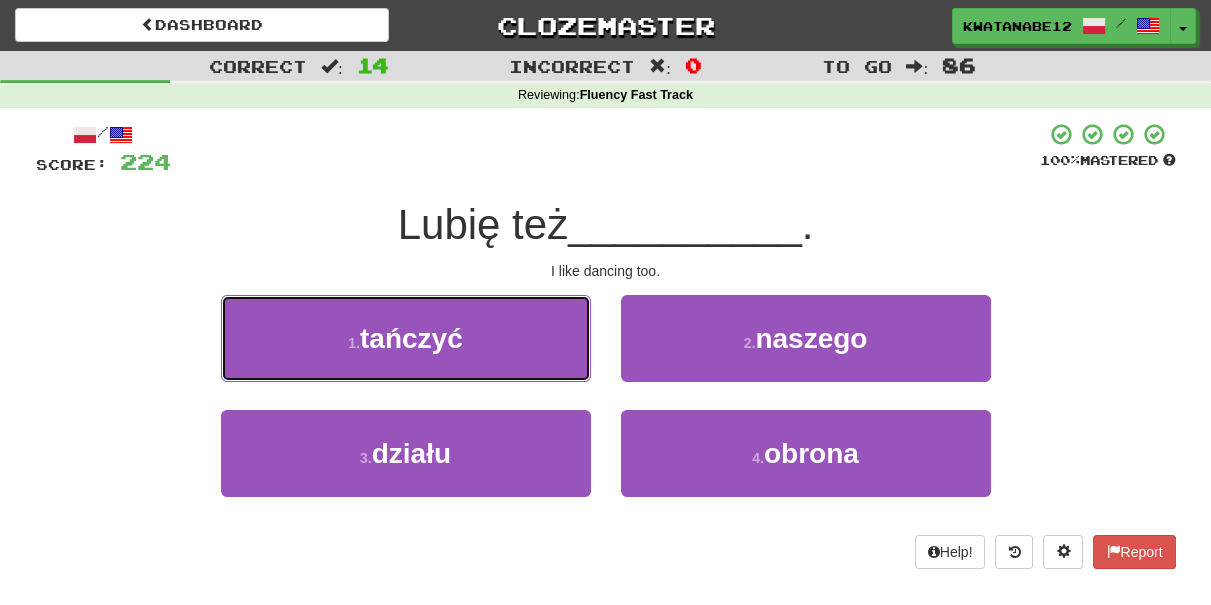 click on "1 .  tańczyć" at bounding box center [406, 338] 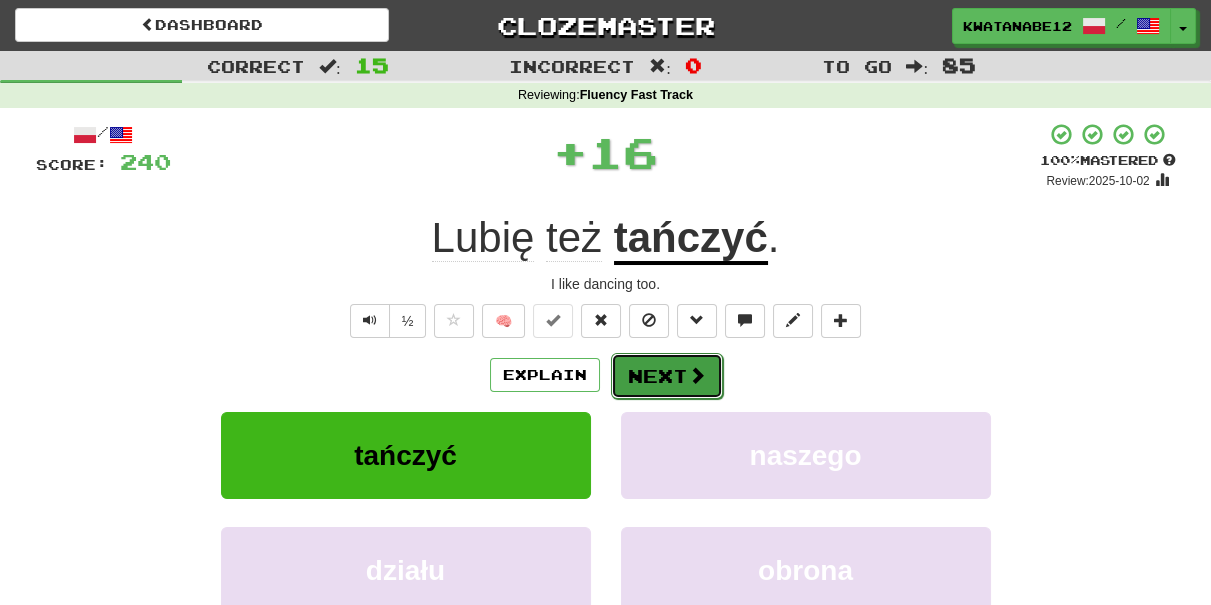 click on "Next" at bounding box center [667, 376] 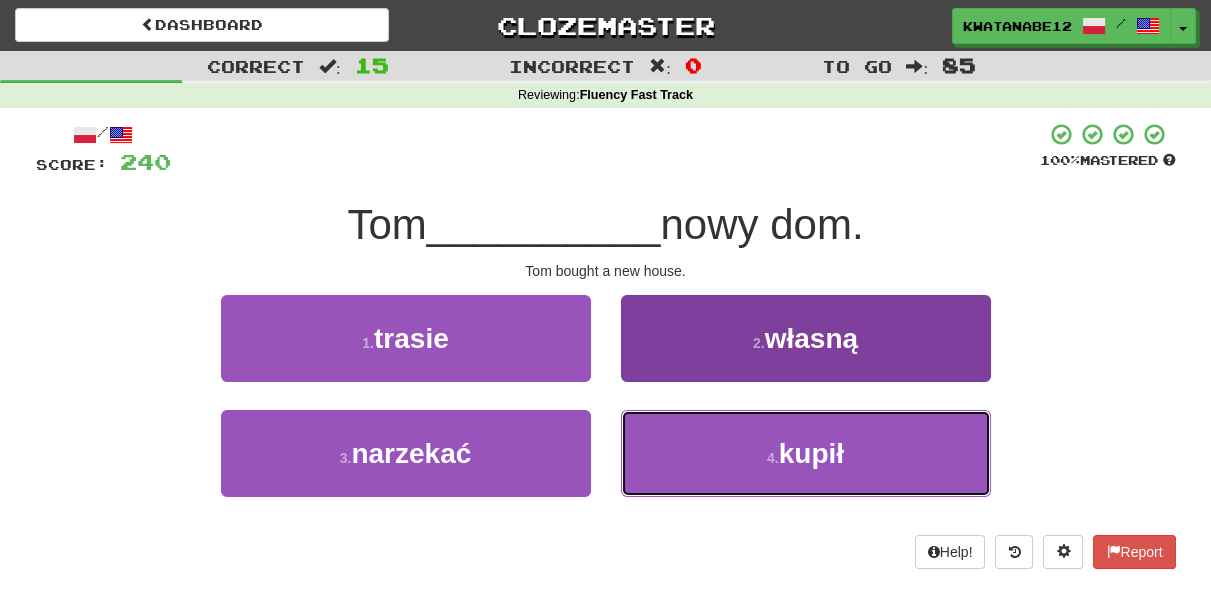 drag, startPoint x: 690, startPoint y: 437, endPoint x: 683, endPoint y: 423, distance: 15.652476 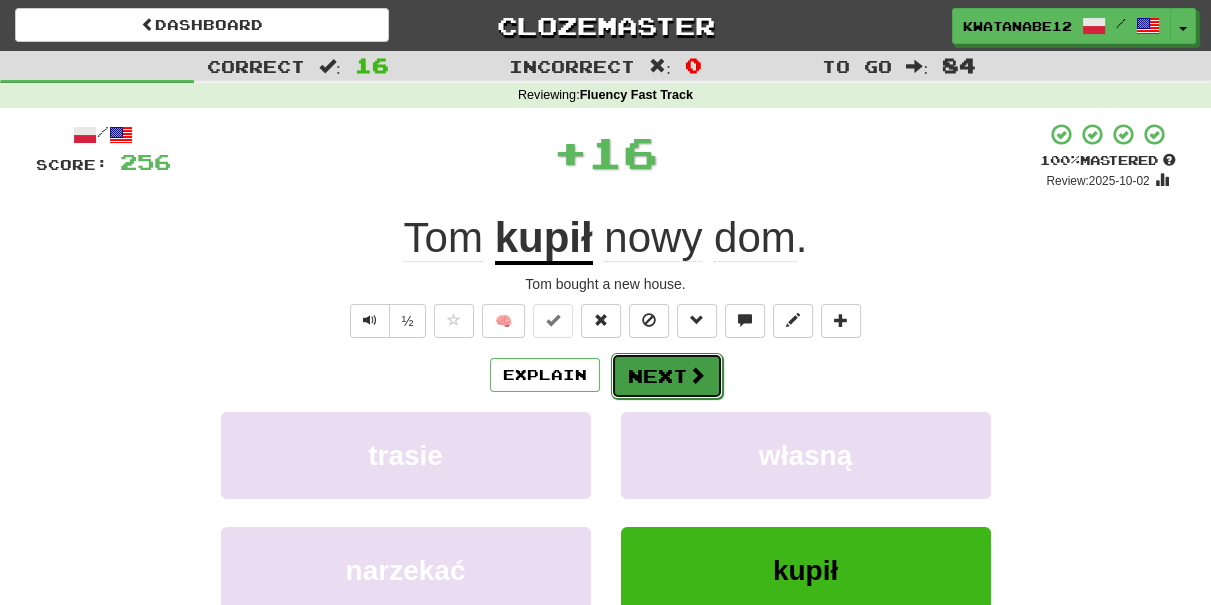 click on "Next" at bounding box center [667, 376] 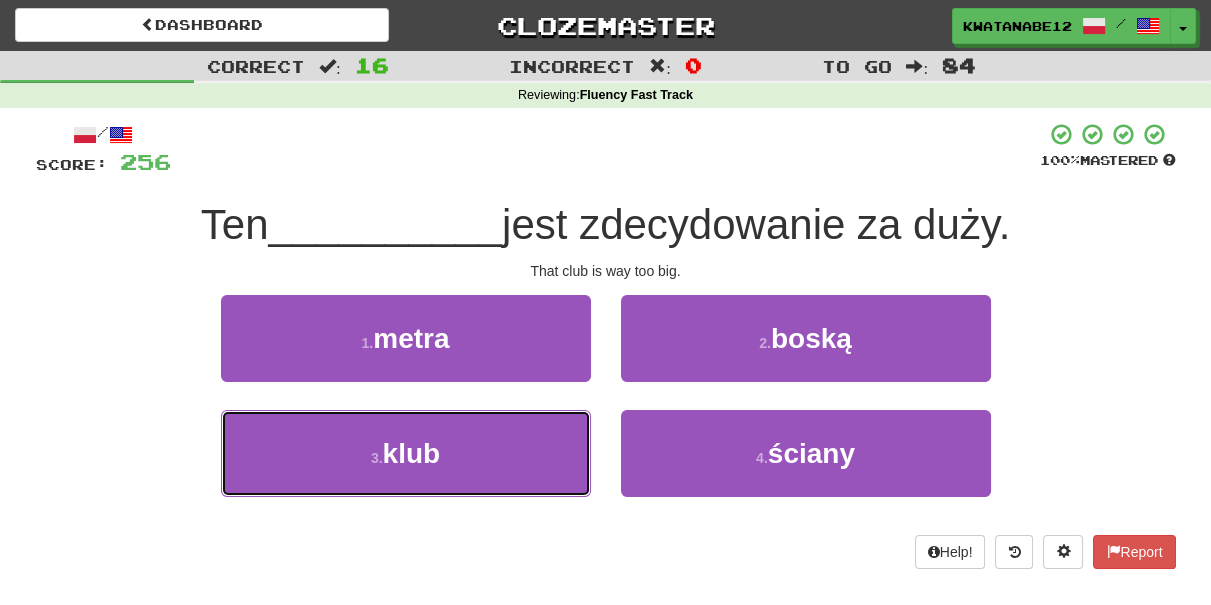 drag, startPoint x: 541, startPoint y: 426, endPoint x: 602, endPoint y: 420, distance: 61.294373 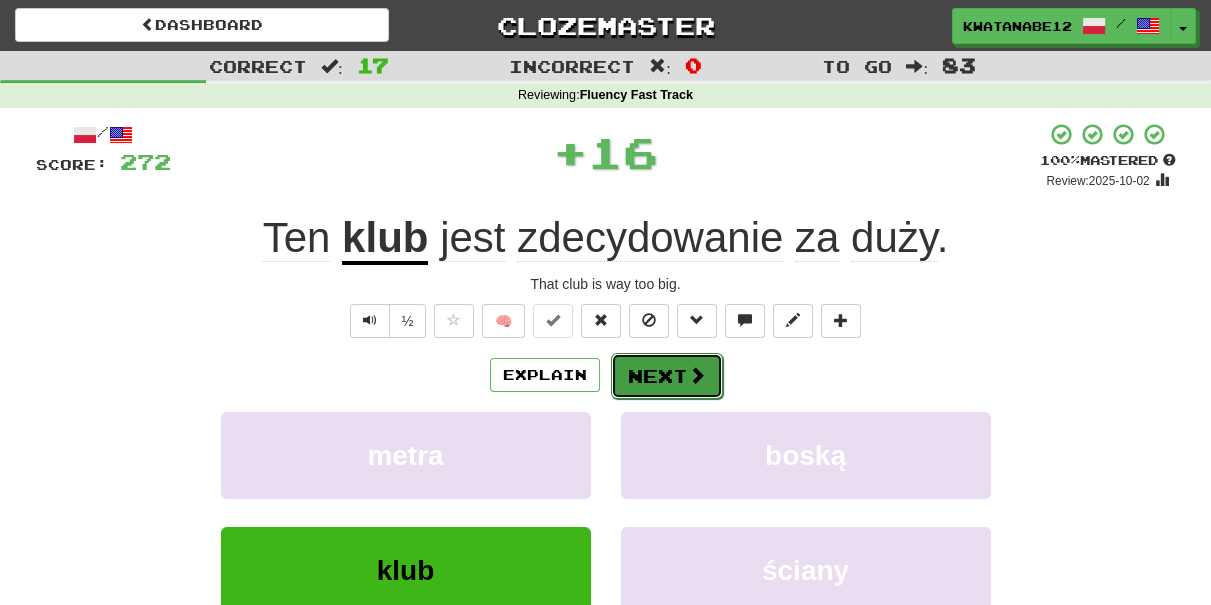click on "Next" at bounding box center [667, 376] 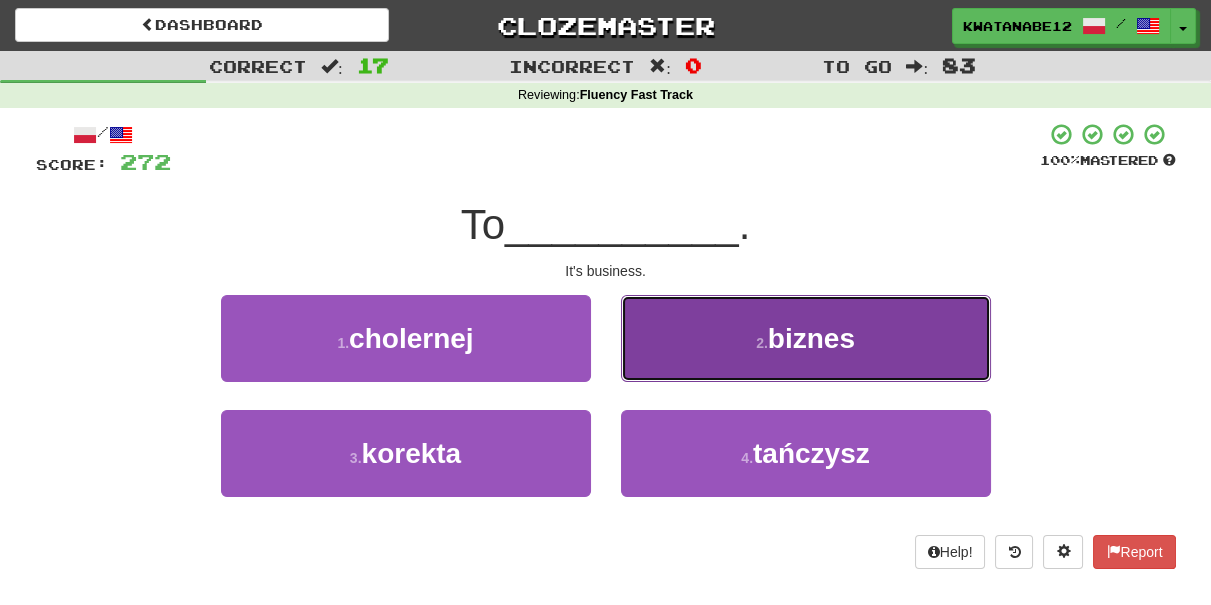 click on "2 .  biznes" at bounding box center [806, 338] 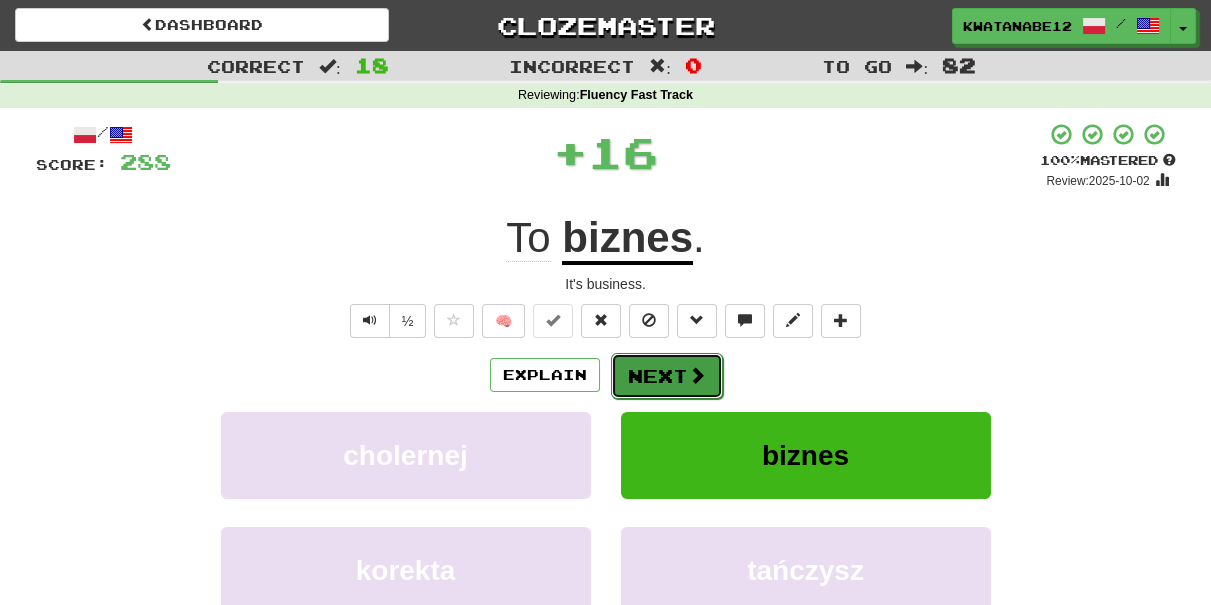 click on "Next" at bounding box center (667, 376) 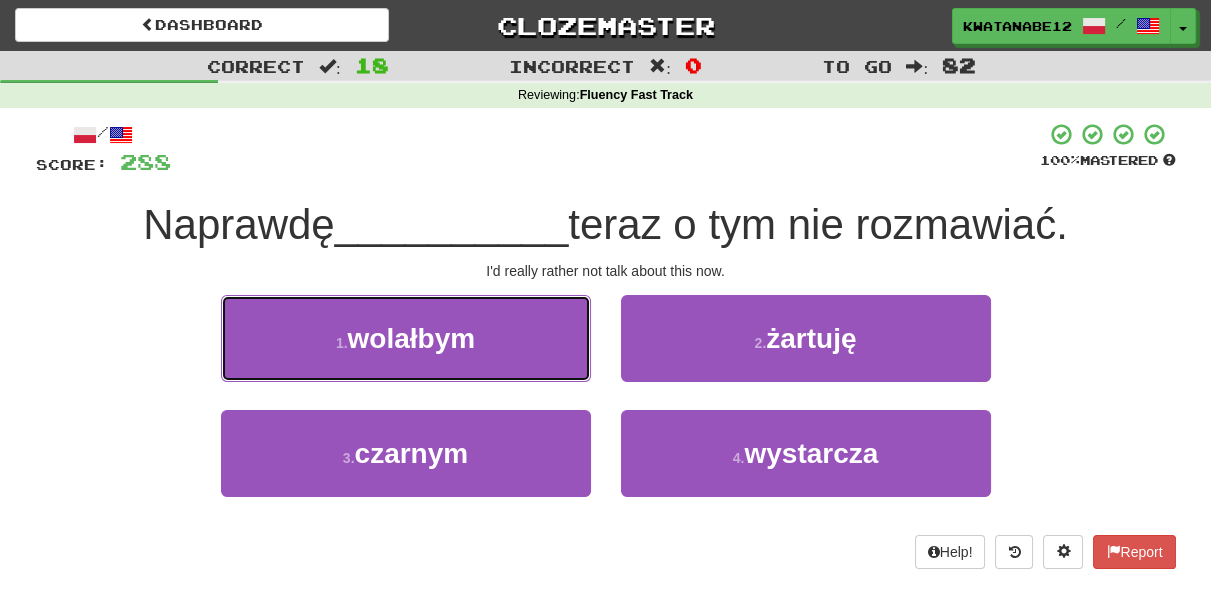 drag, startPoint x: 511, startPoint y: 336, endPoint x: 543, endPoint y: 342, distance: 32.55764 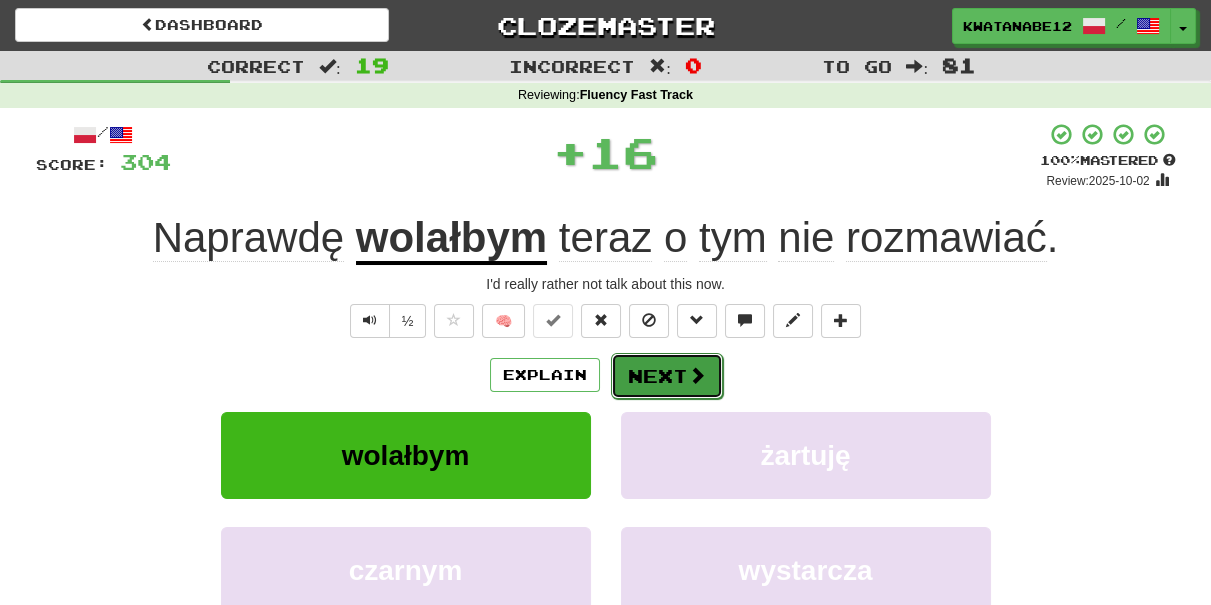 click on "Next" at bounding box center (667, 376) 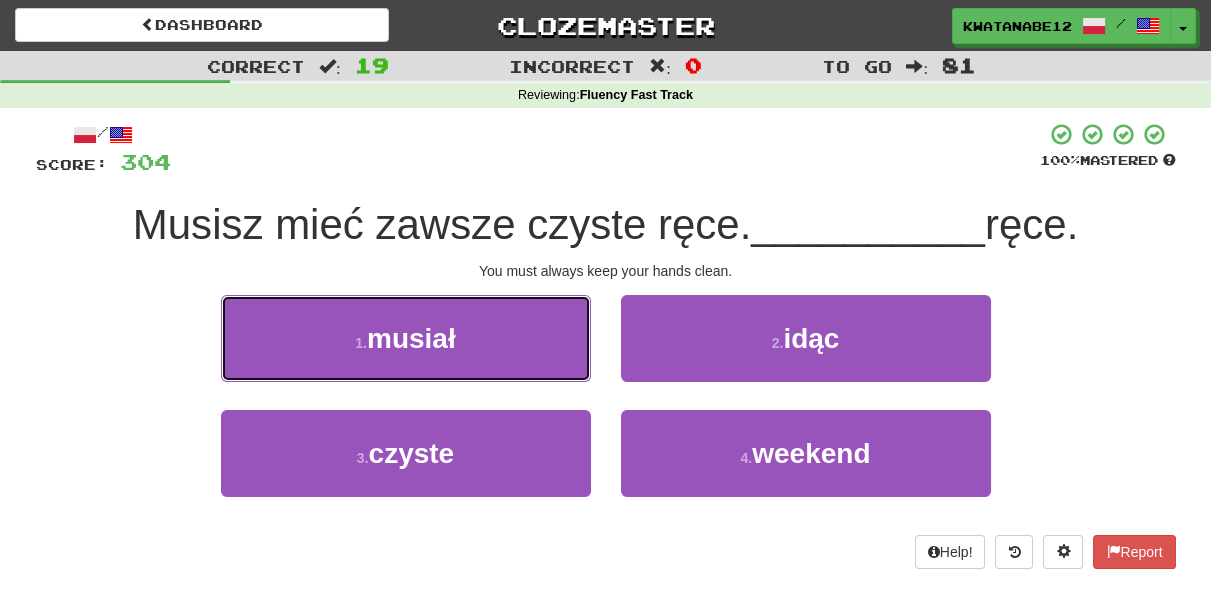 click on "1 .  musiał" at bounding box center [406, 338] 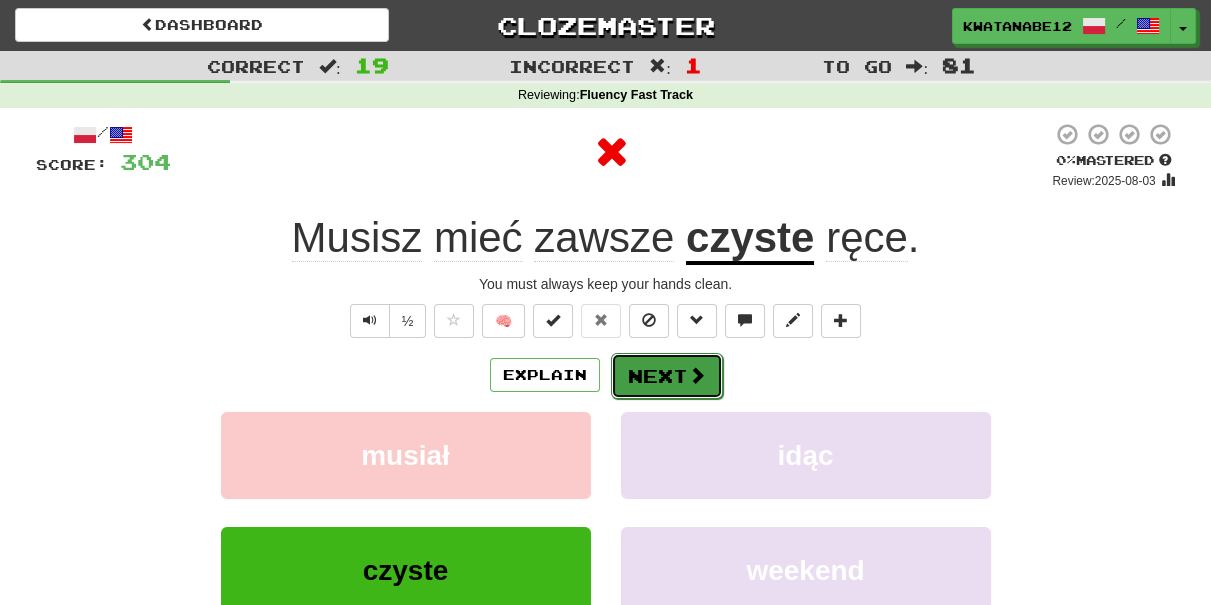 click at bounding box center [697, 375] 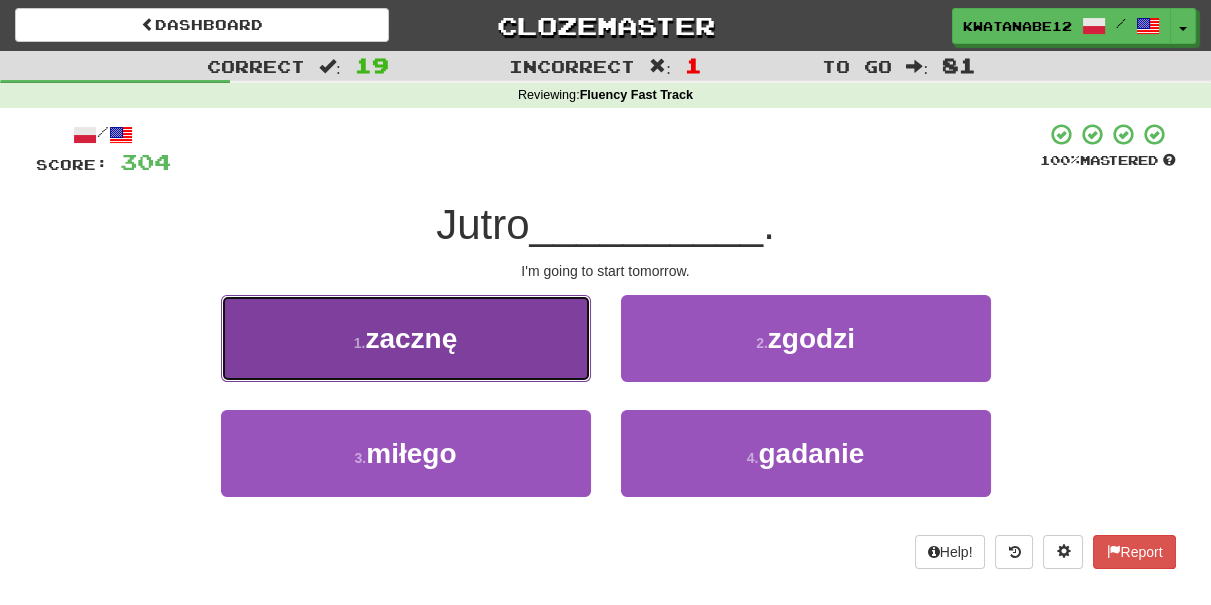 click on "1 .  zacznę" at bounding box center [406, 338] 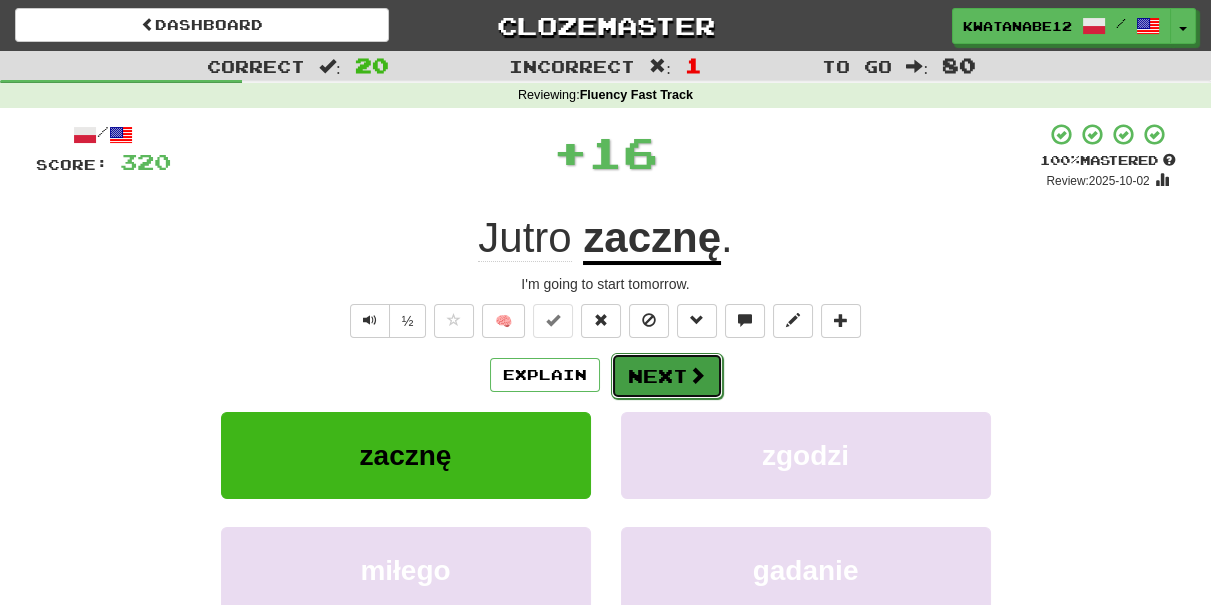 click on "Next" at bounding box center (667, 376) 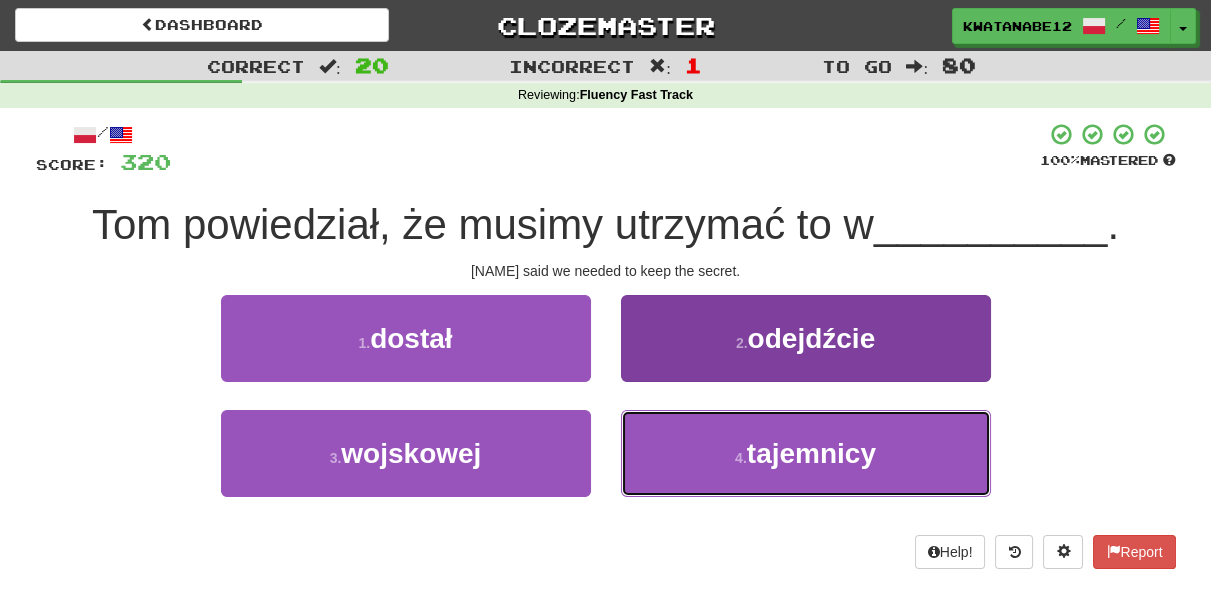 drag, startPoint x: 650, startPoint y: 449, endPoint x: 655, endPoint y: 419, distance: 30.413813 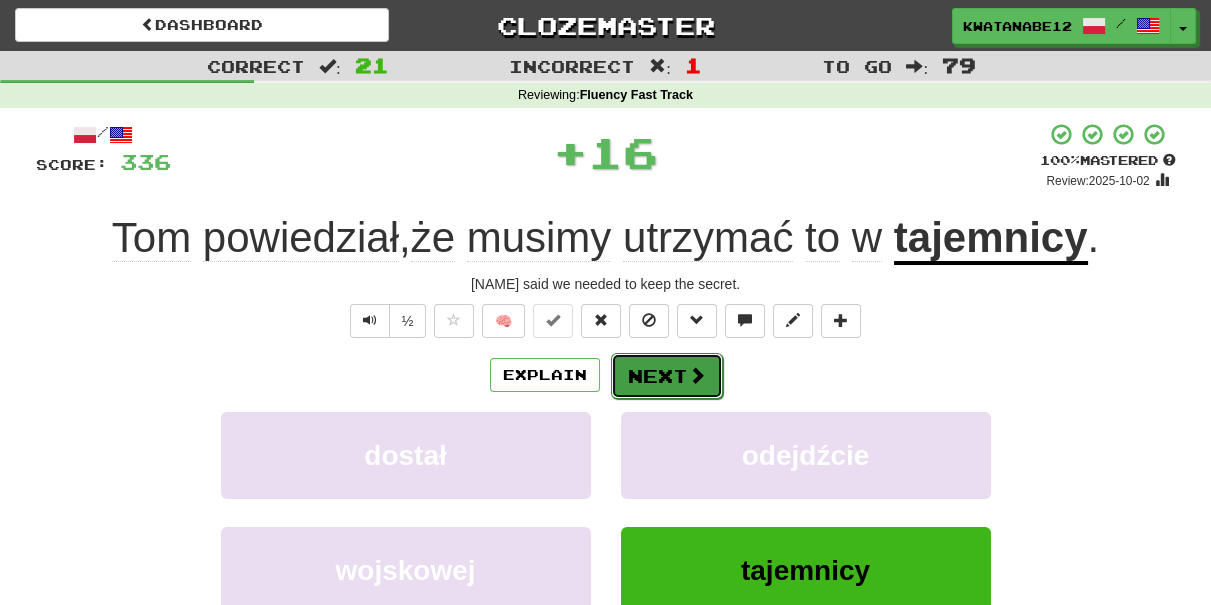 click on "Next" at bounding box center [667, 376] 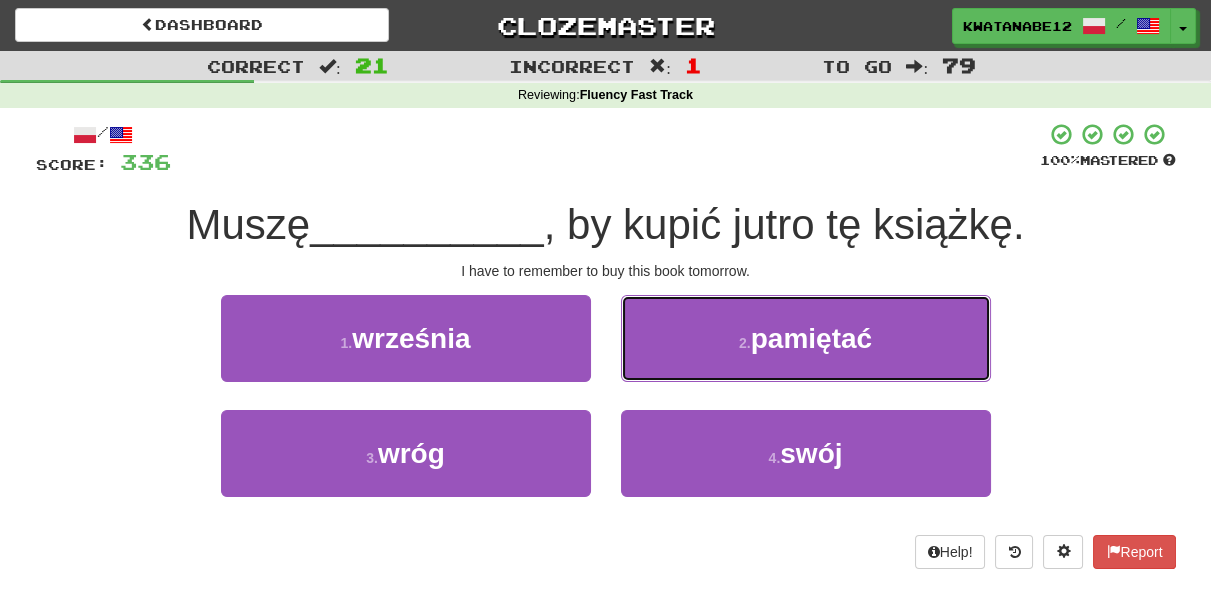 click on "2 .  pamiętać" at bounding box center [806, 338] 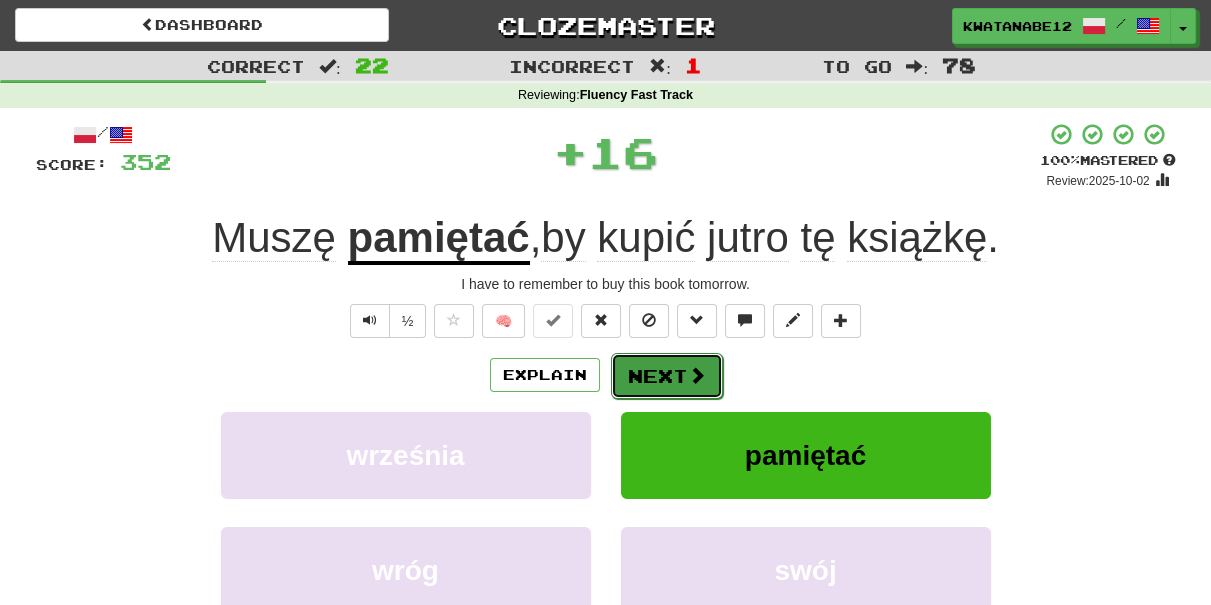 click on "Next" at bounding box center [667, 376] 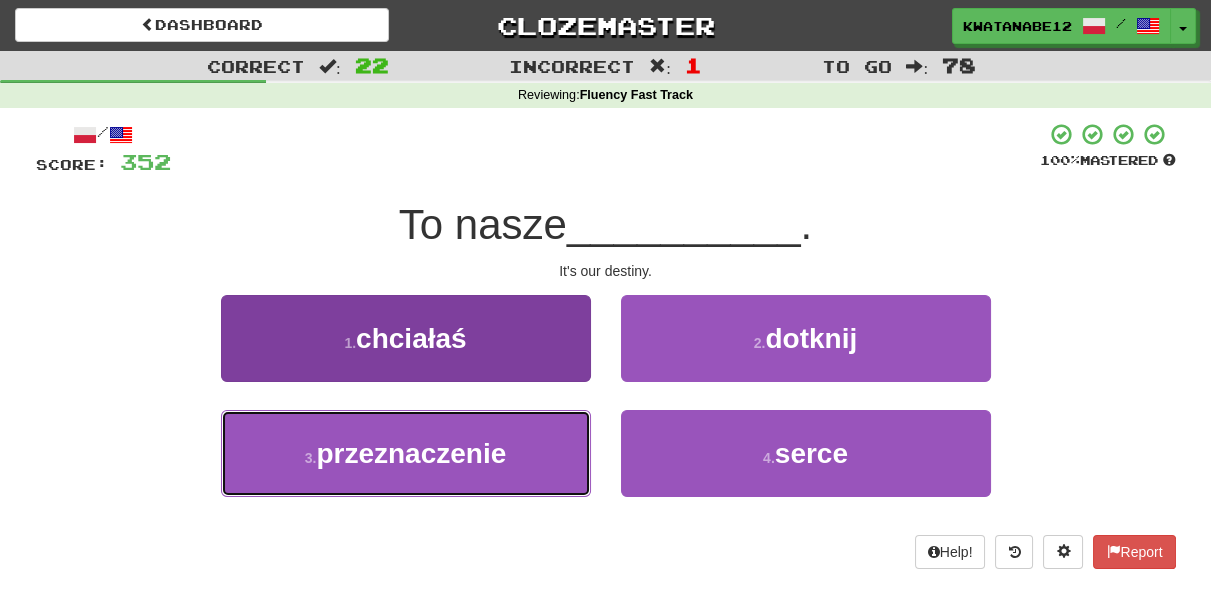 drag, startPoint x: 501, startPoint y: 450, endPoint x: 532, endPoint y: 436, distance: 34.0147 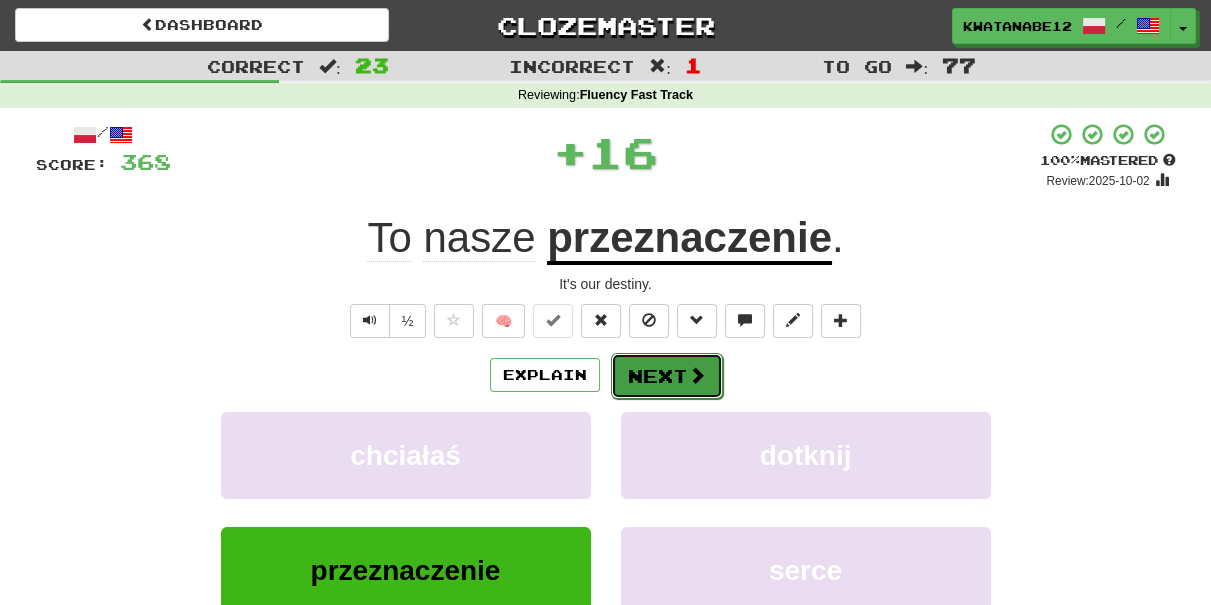 click on "Next" at bounding box center (667, 376) 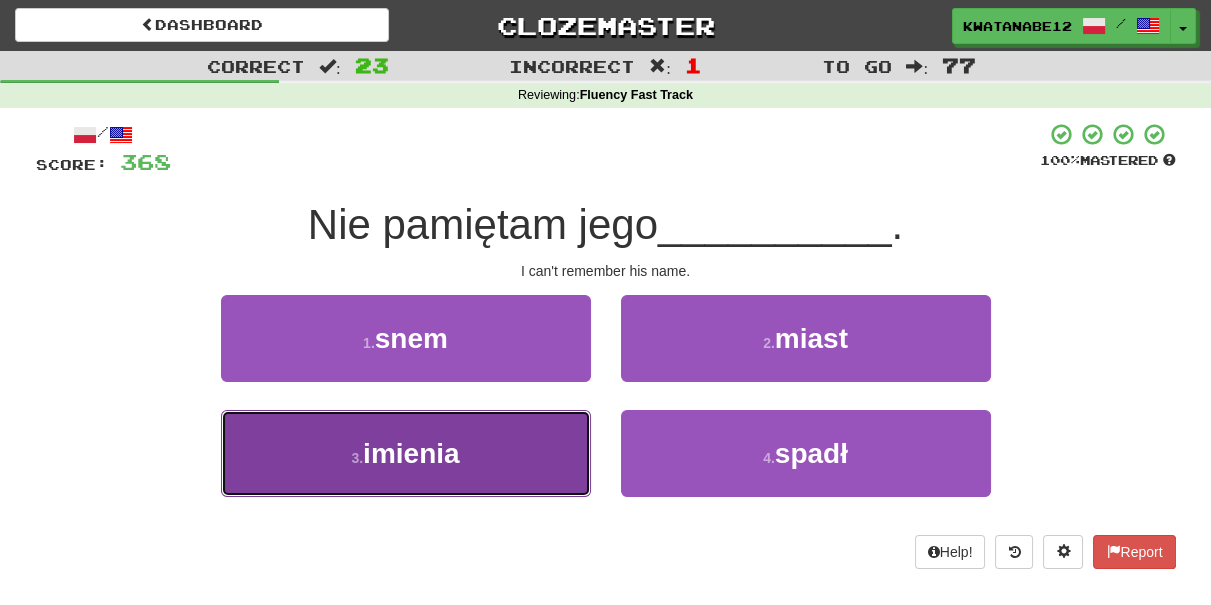 click on "3 .  imienia" at bounding box center (406, 453) 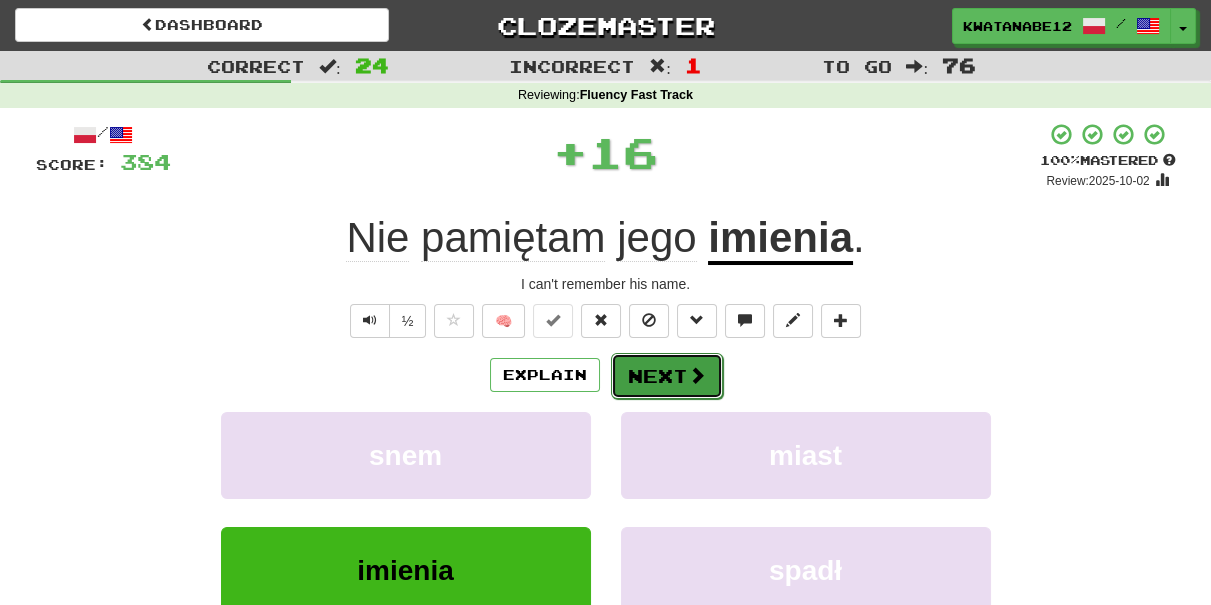 drag, startPoint x: 626, startPoint y: 375, endPoint x: 640, endPoint y: 375, distance: 14 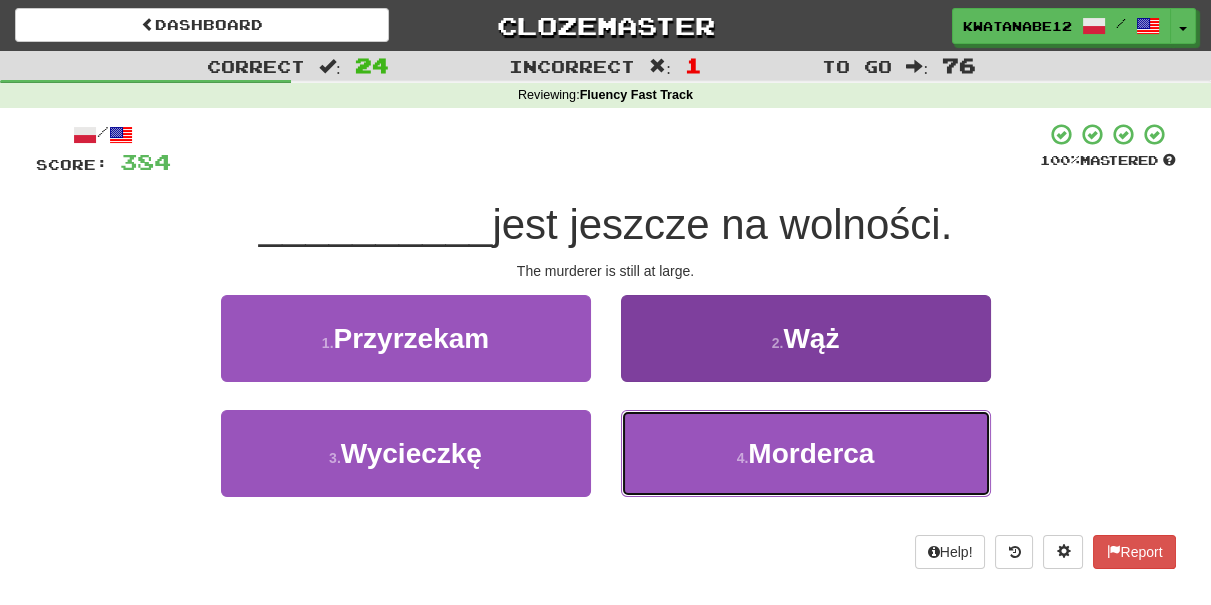 drag, startPoint x: 669, startPoint y: 466, endPoint x: 666, endPoint y: 432, distance: 34.132095 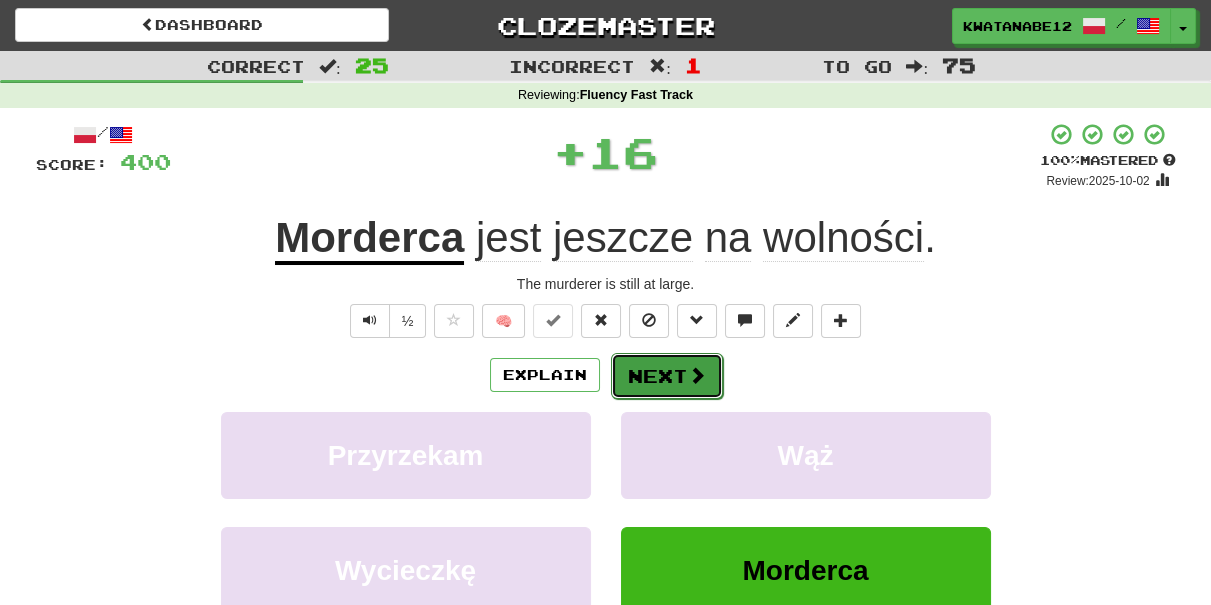 click on "Next" at bounding box center (667, 376) 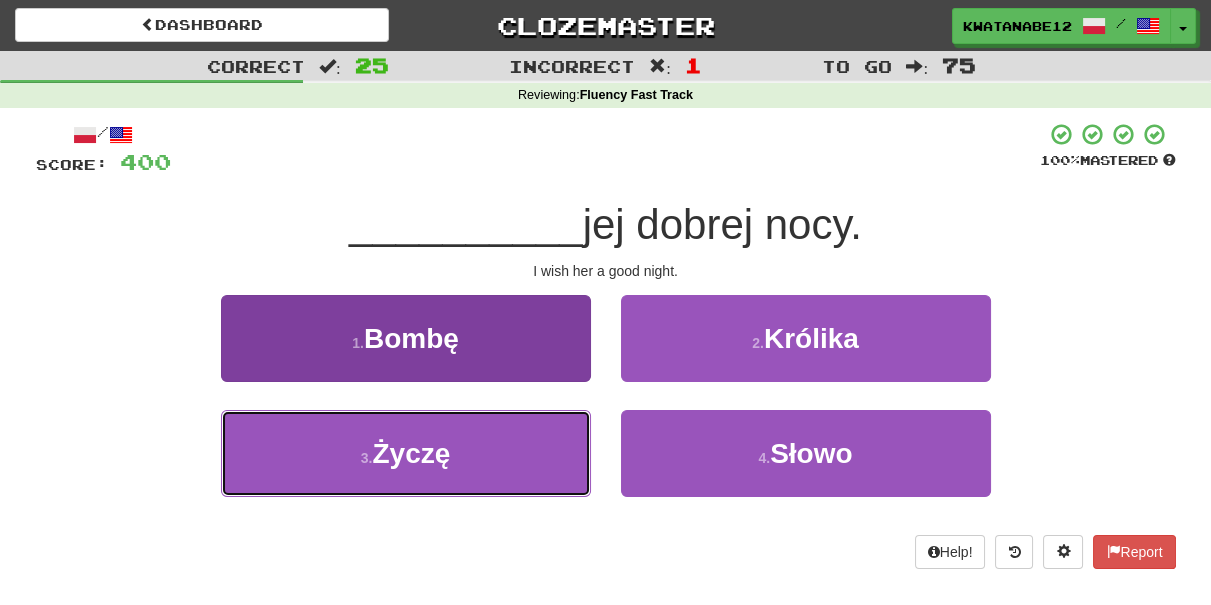 drag, startPoint x: 496, startPoint y: 458, endPoint x: 570, endPoint y: 412, distance: 87.13208 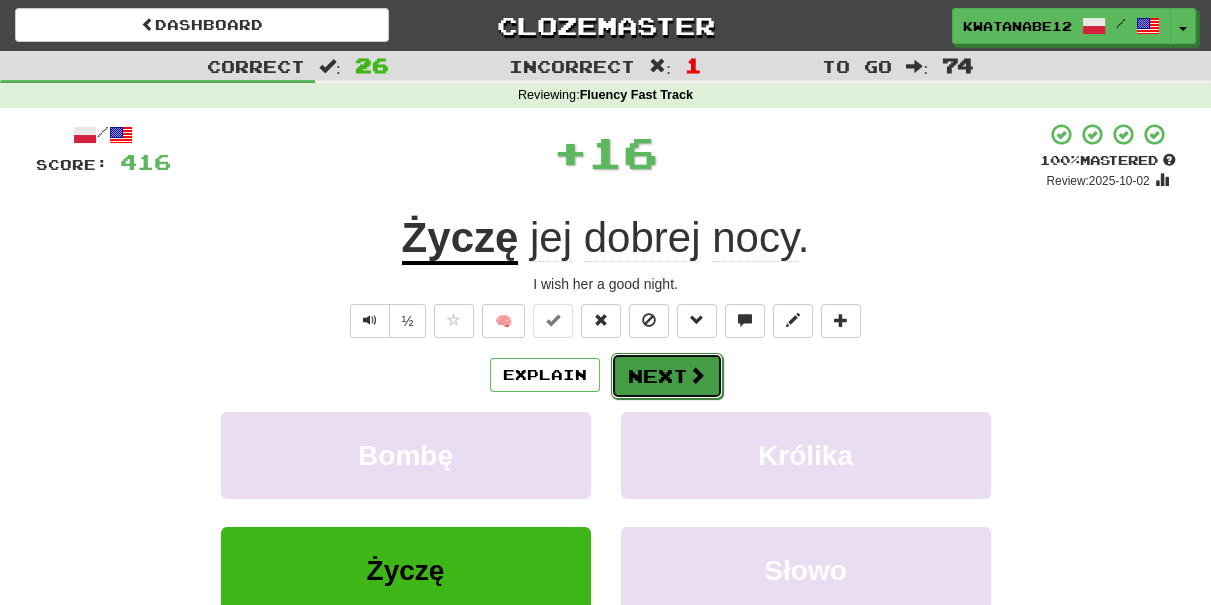 click on "Next" at bounding box center [667, 376] 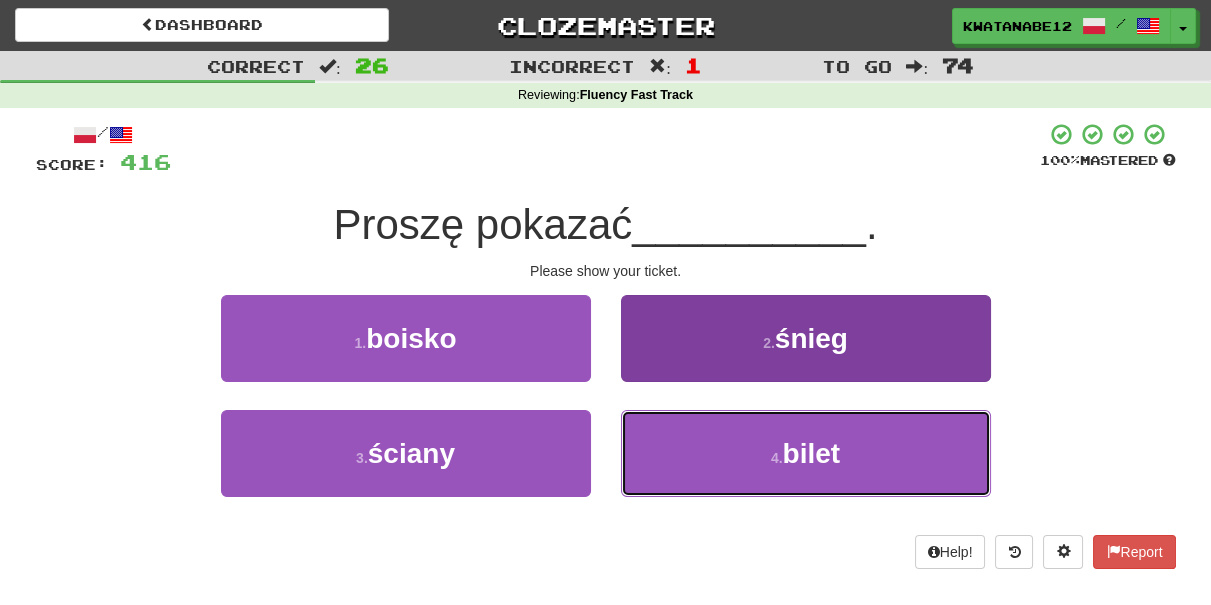 click on "4 .  bilet" at bounding box center (806, 453) 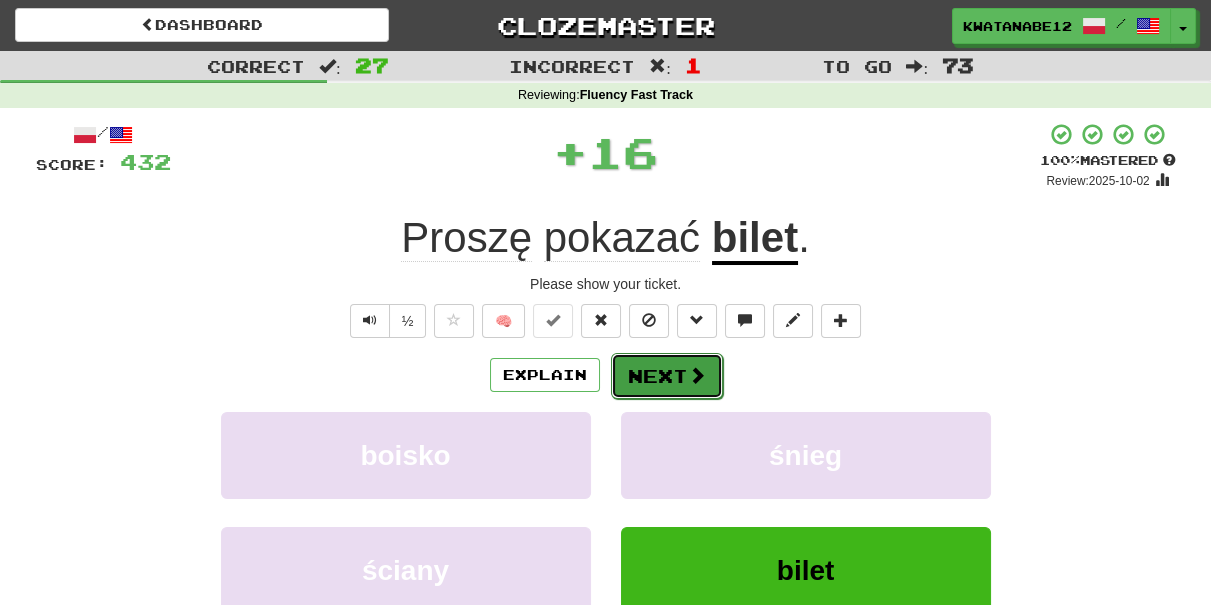 click on "Next" at bounding box center [667, 376] 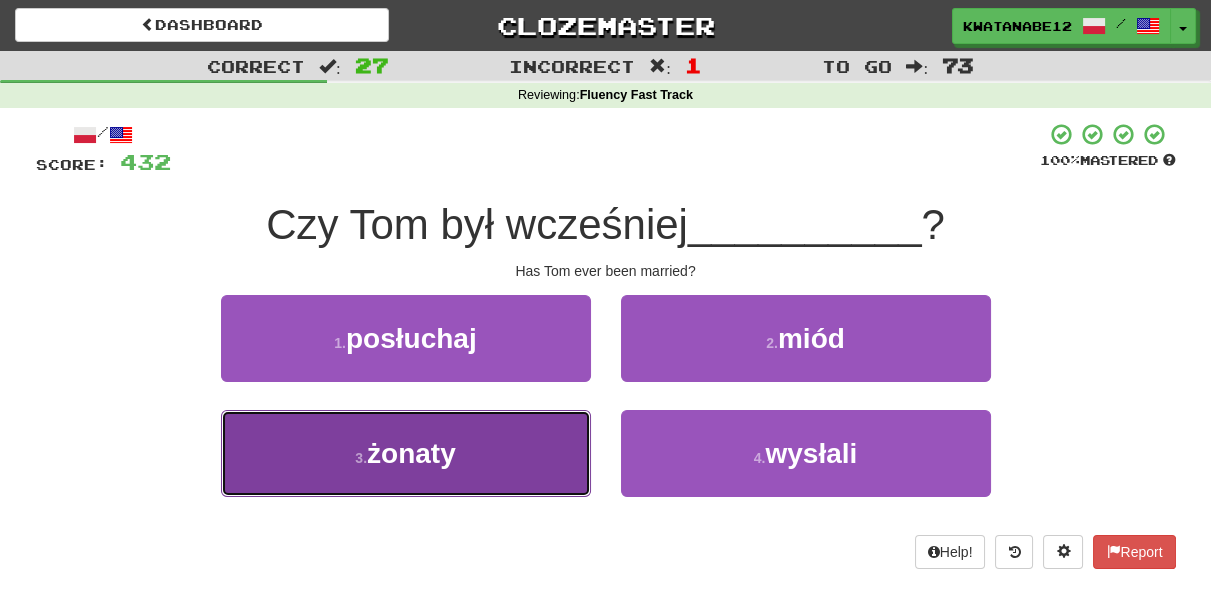 drag, startPoint x: 480, startPoint y: 446, endPoint x: 597, endPoint y: 401, distance: 125.35549 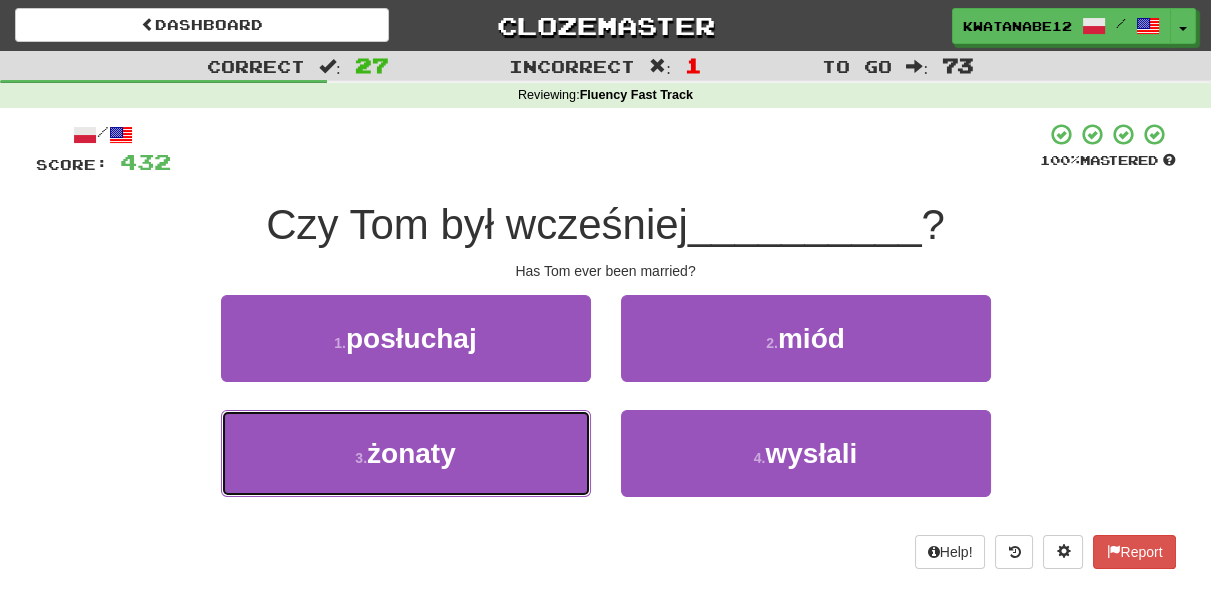 click on "3 .  żonaty" at bounding box center [406, 453] 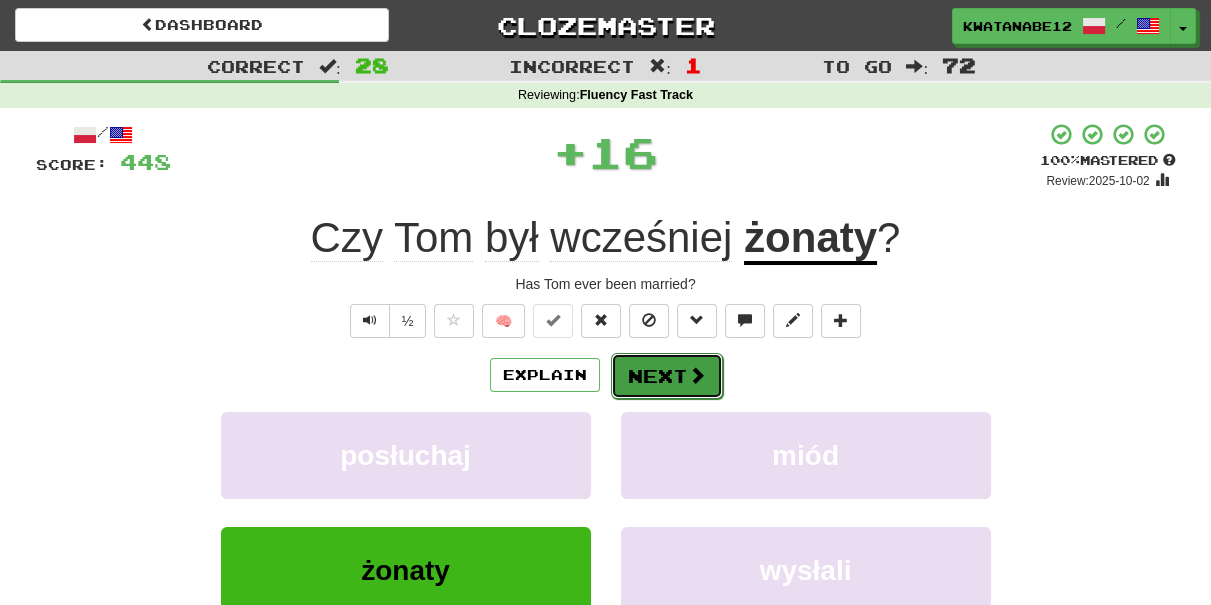 click on "Next" at bounding box center [667, 376] 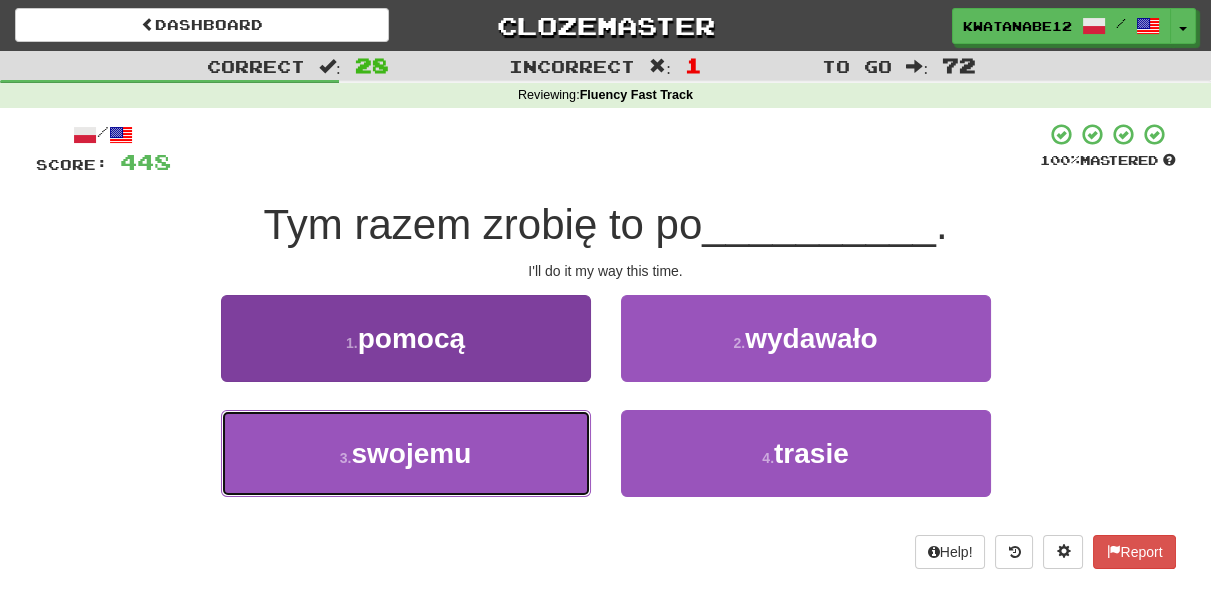 click on "3 .  swojemu" at bounding box center [406, 453] 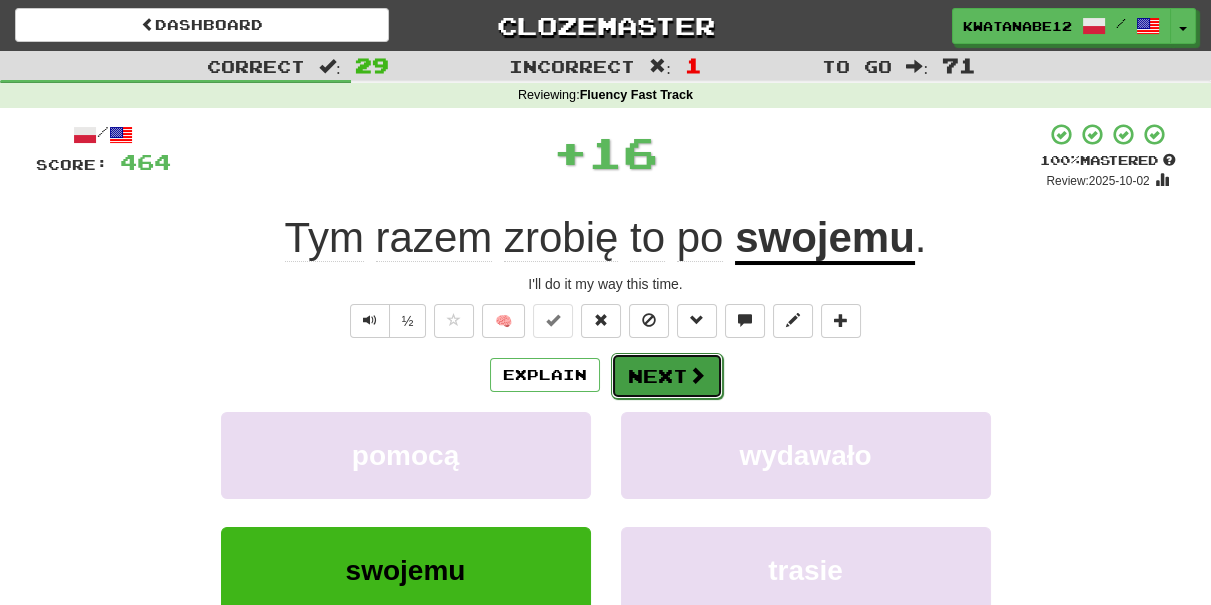 click on "Next" at bounding box center (667, 376) 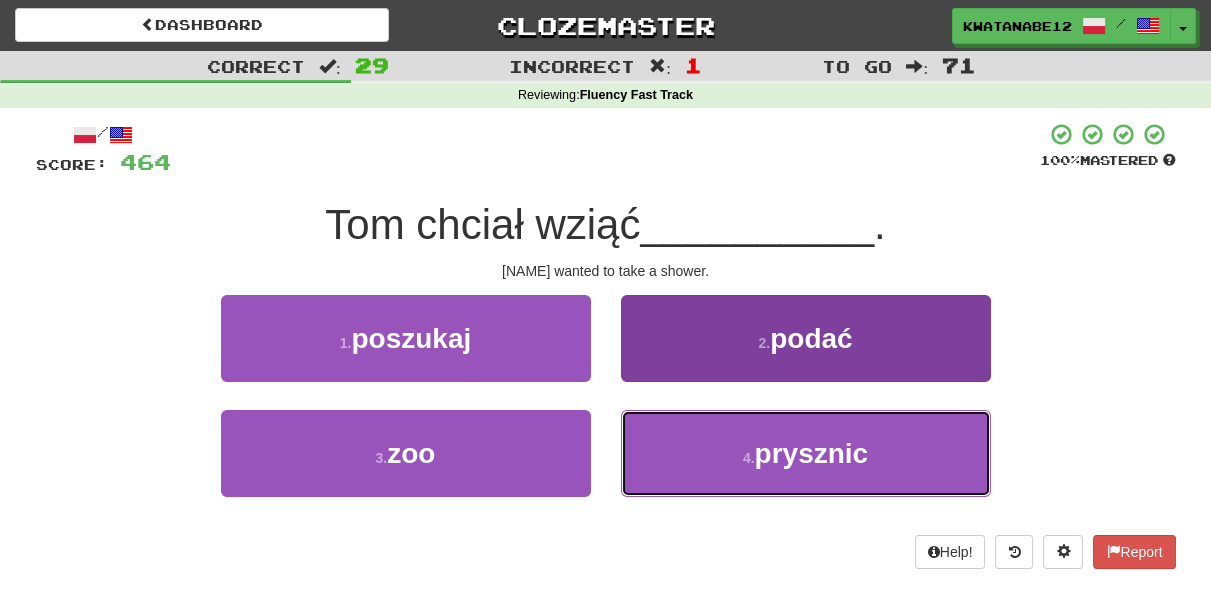 click on "4 .  prysznic" at bounding box center [806, 453] 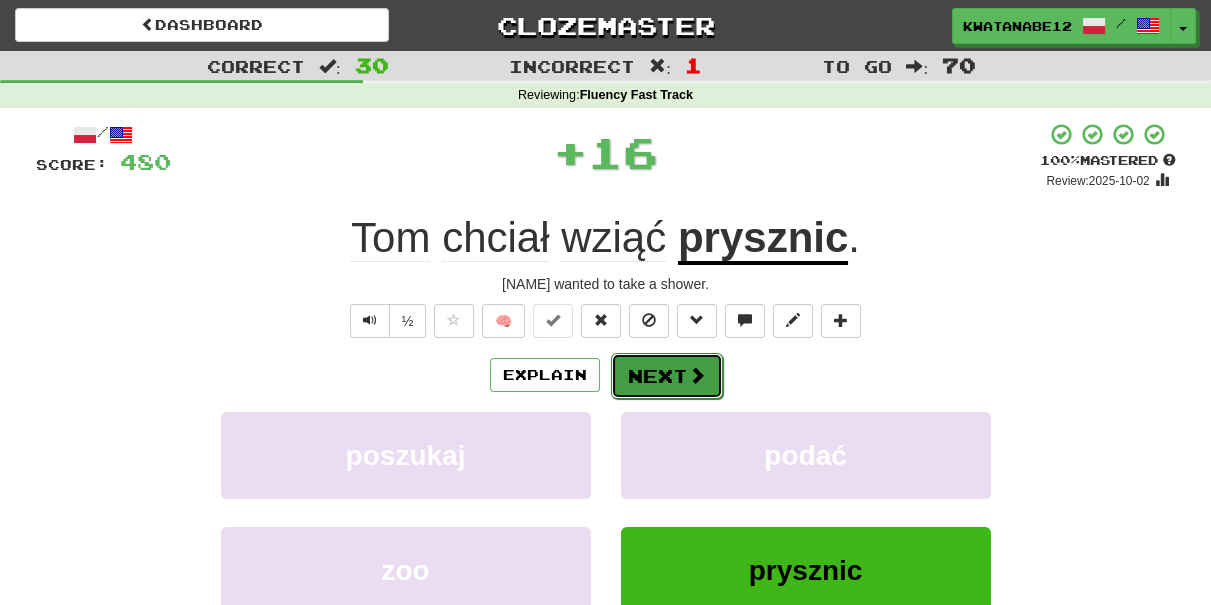 click on "Next" at bounding box center (667, 376) 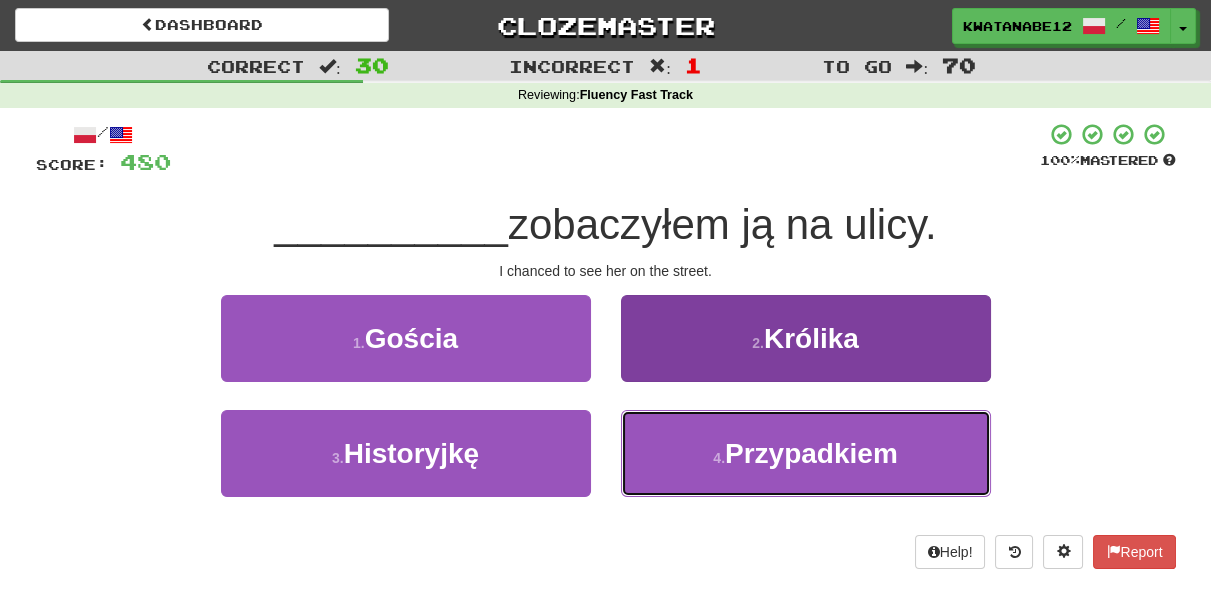 click on "4 .  Przypadkiem" at bounding box center [806, 453] 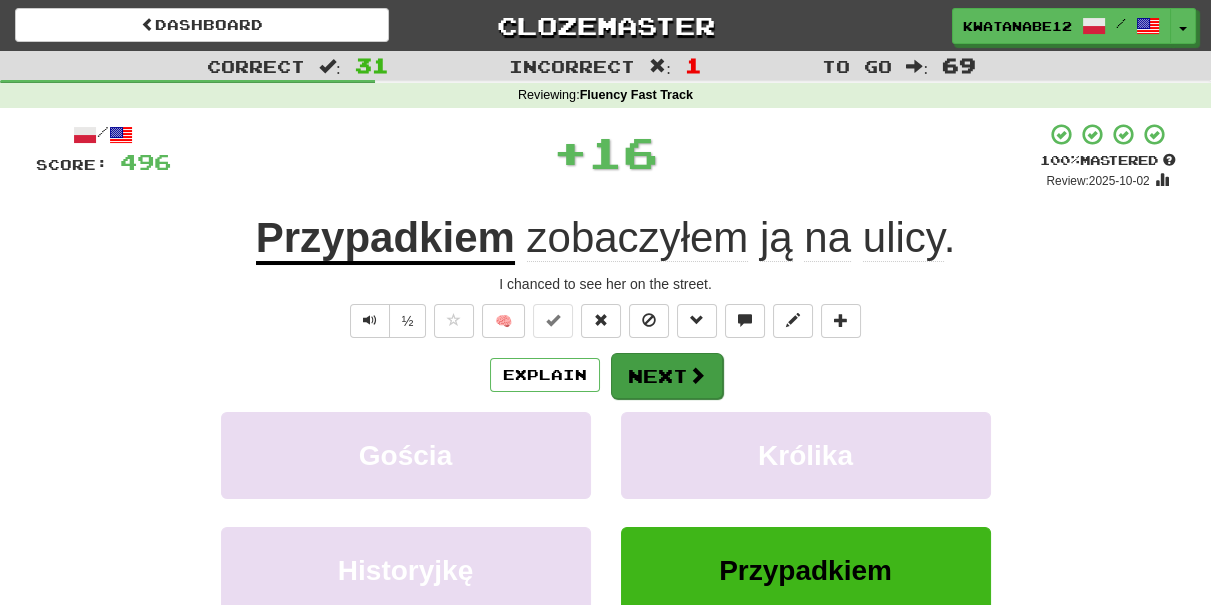 click on "Explain Next Gościa Królika Historyjkę Przypadkiem Learn more: Gościa Królika Historyjkę Przypadkiem" at bounding box center (606, 512) 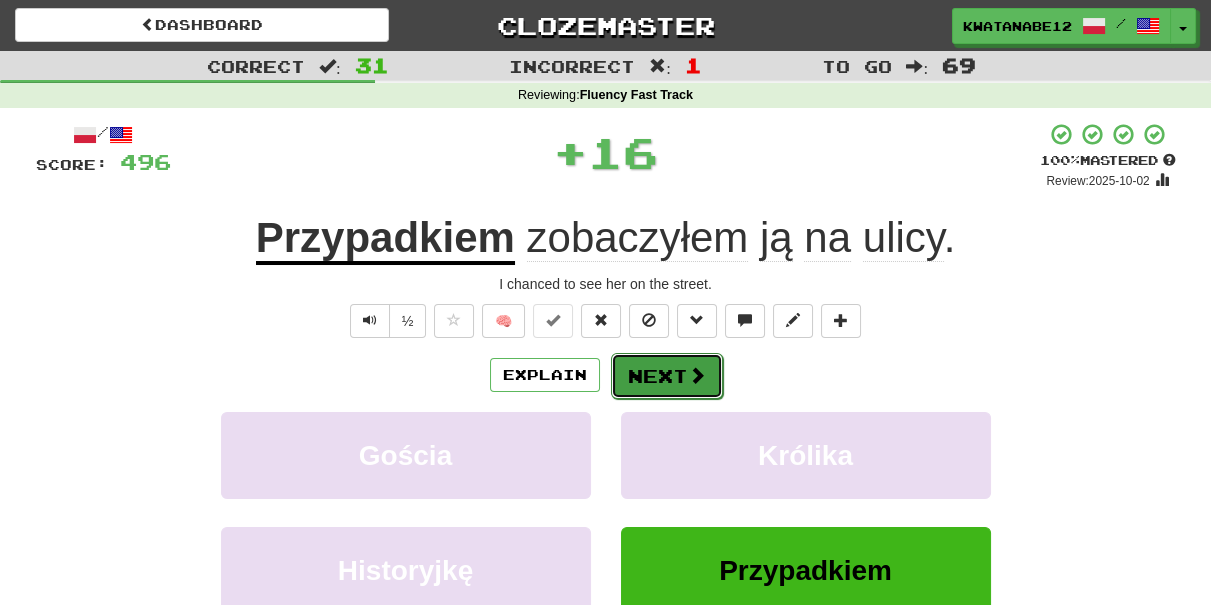 click on "Next" at bounding box center [667, 376] 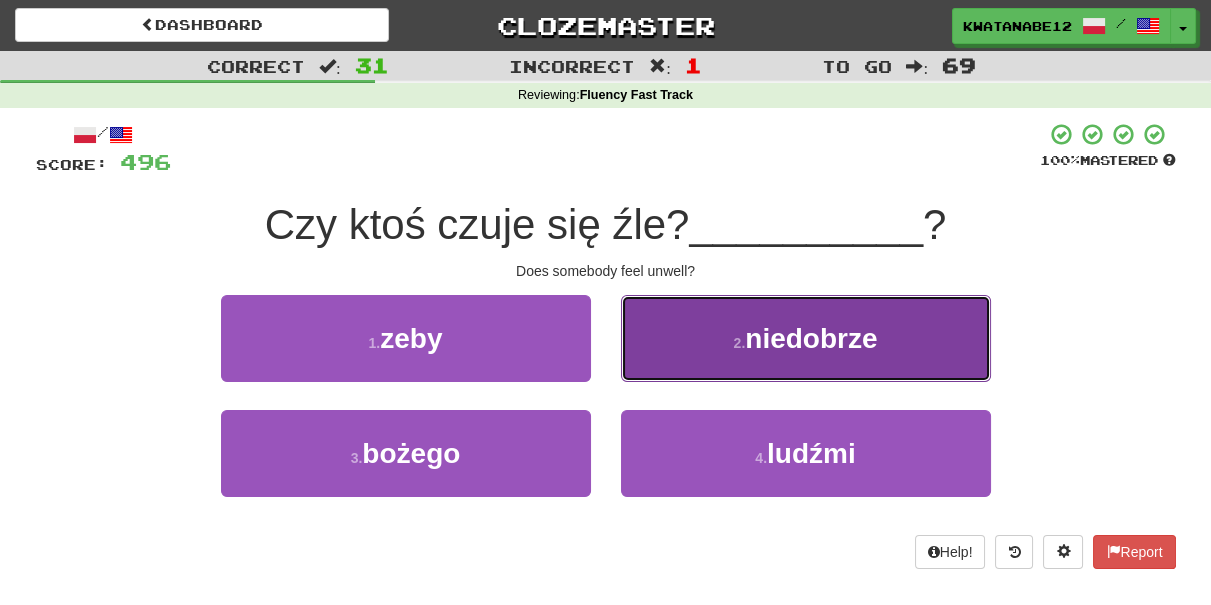 click on "2 .  niedobrze" at bounding box center [806, 338] 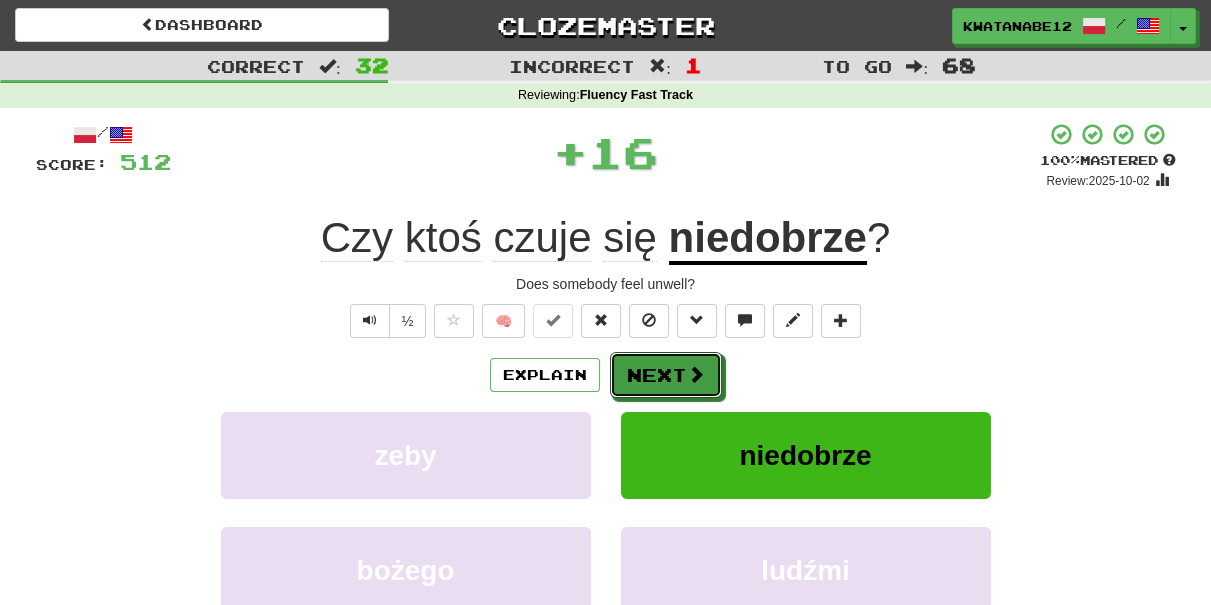 click on "Next" at bounding box center [666, 375] 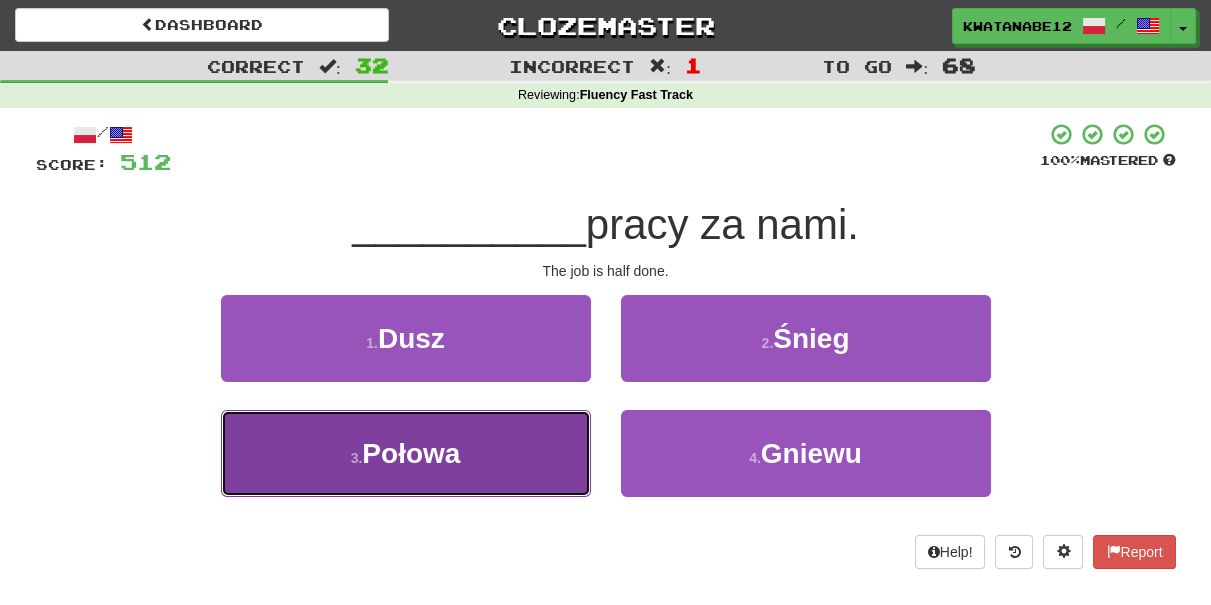 click on "3 .  Połowa" at bounding box center [406, 453] 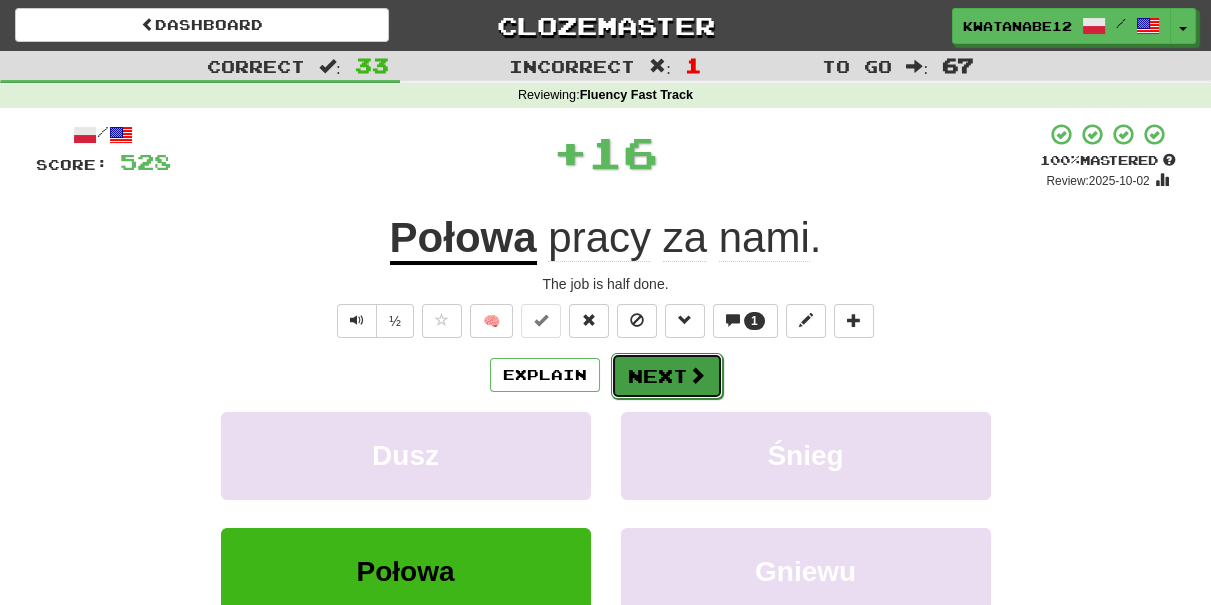 click on "Next" at bounding box center [667, 376] 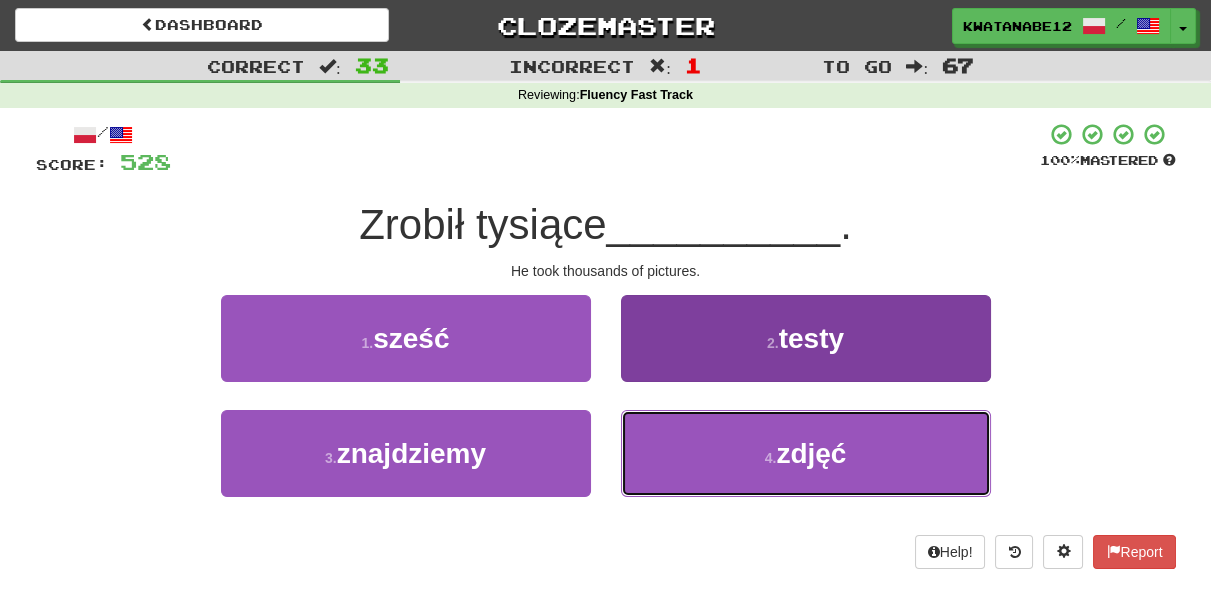 click on "4 .  zdjęć" at bounding box center [806, 453] 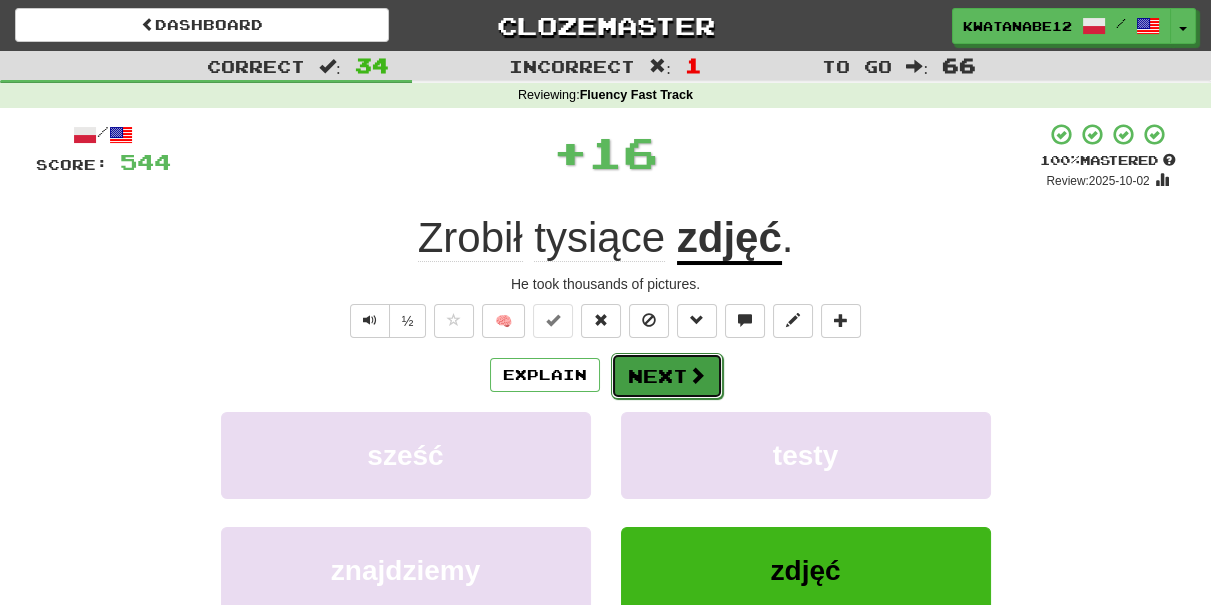 click on "Next" at bounding box center (667, 376) 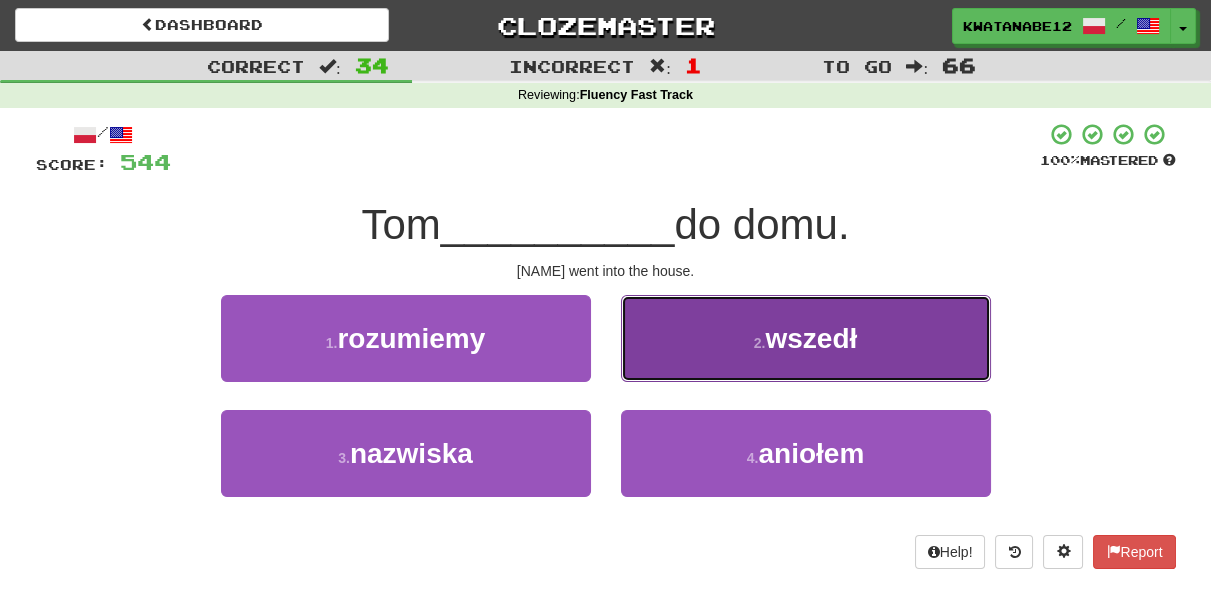 click on "2 .  wszedł" at bounding box center [806, 338] 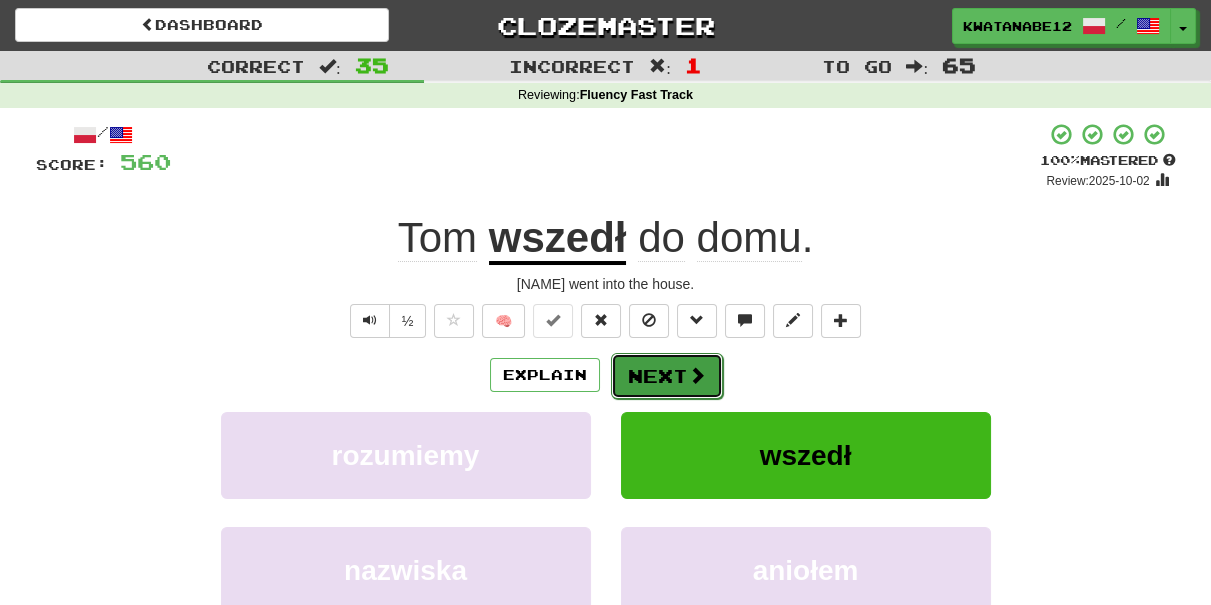 click on "Next" at bounding box center (667, 376) 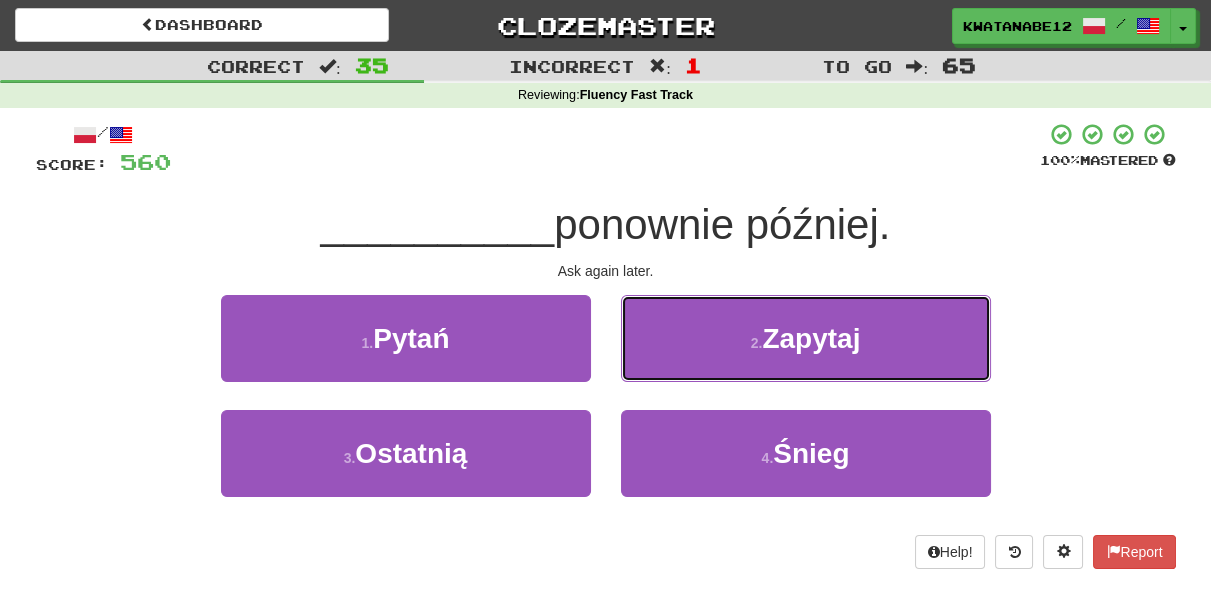 click on "2 .  Zapytaj" at bounding box center (806, 338) 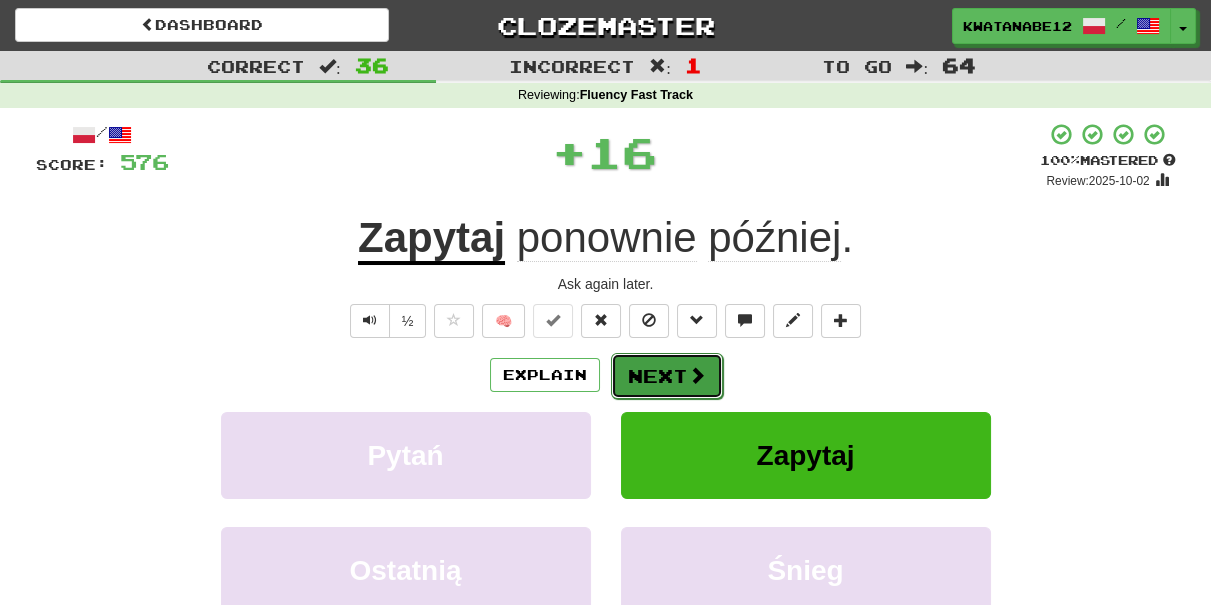 click on "Next" at bounding box center (667, 376) 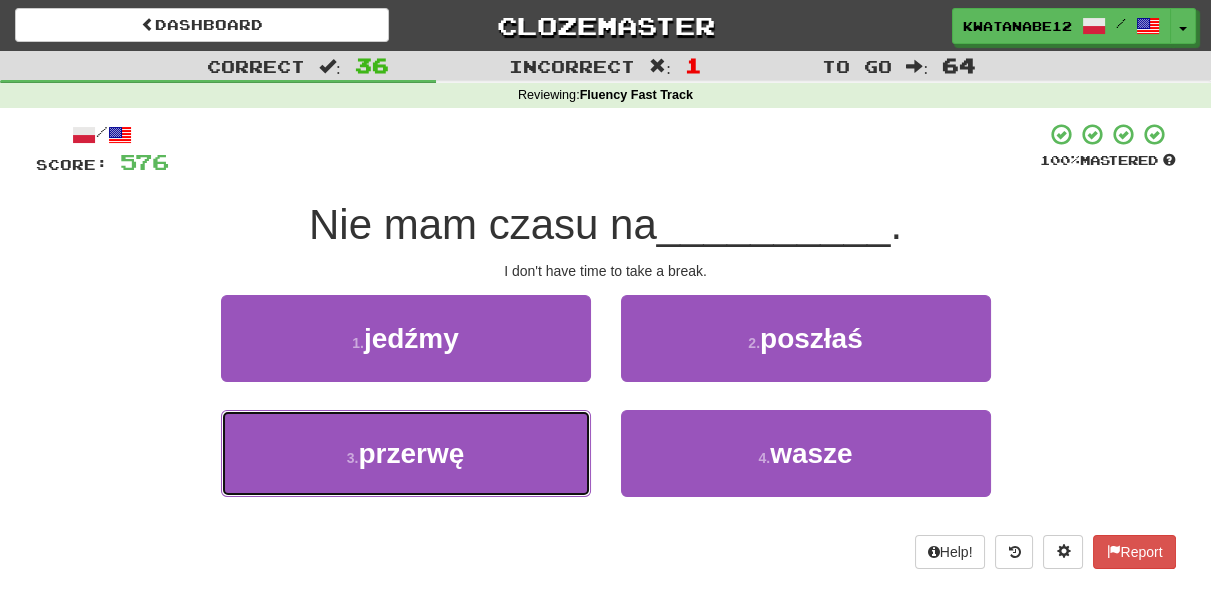 drag, startPoint x: 538, startPoint y: 445, endPoint x: 577, endPoint y: 410, distance: 52.40229 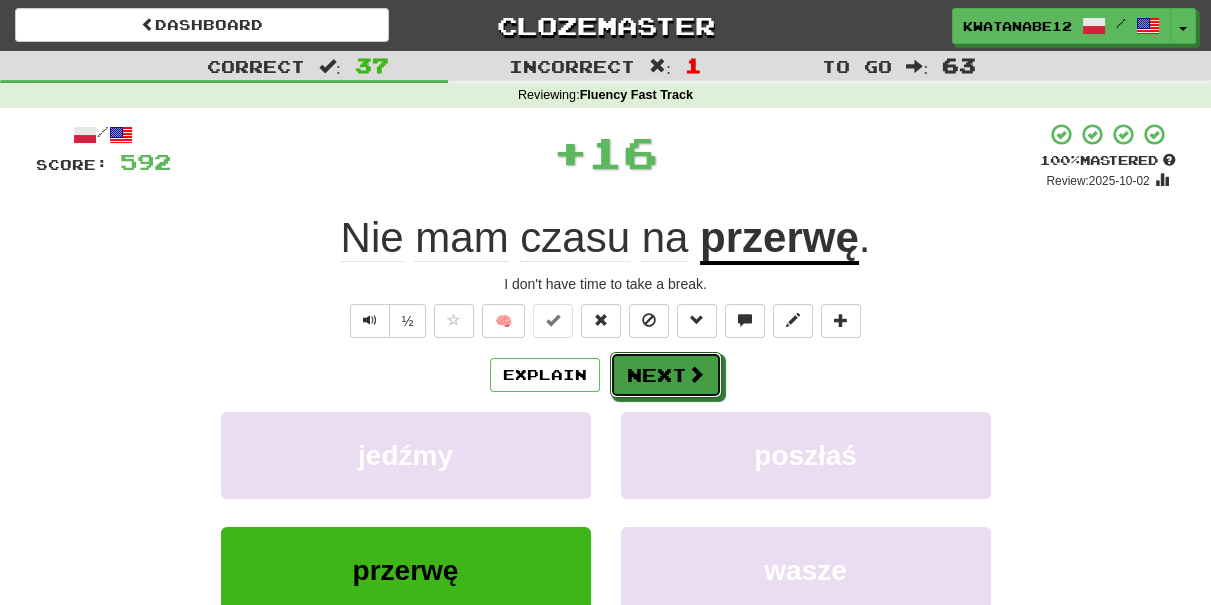 drag, startPoint x: 650, startPoint y: 355, endPoint x: 578, endPoint y: 271, distance: 110.63454 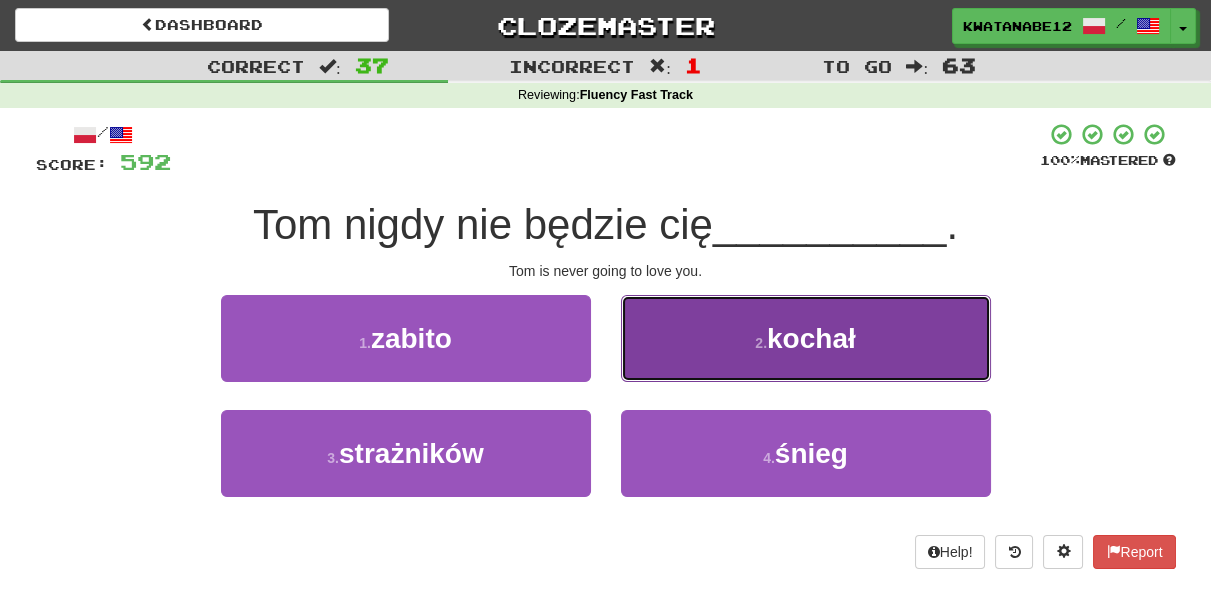 click on "2 .  kochał" at bounding box center [806, 338] 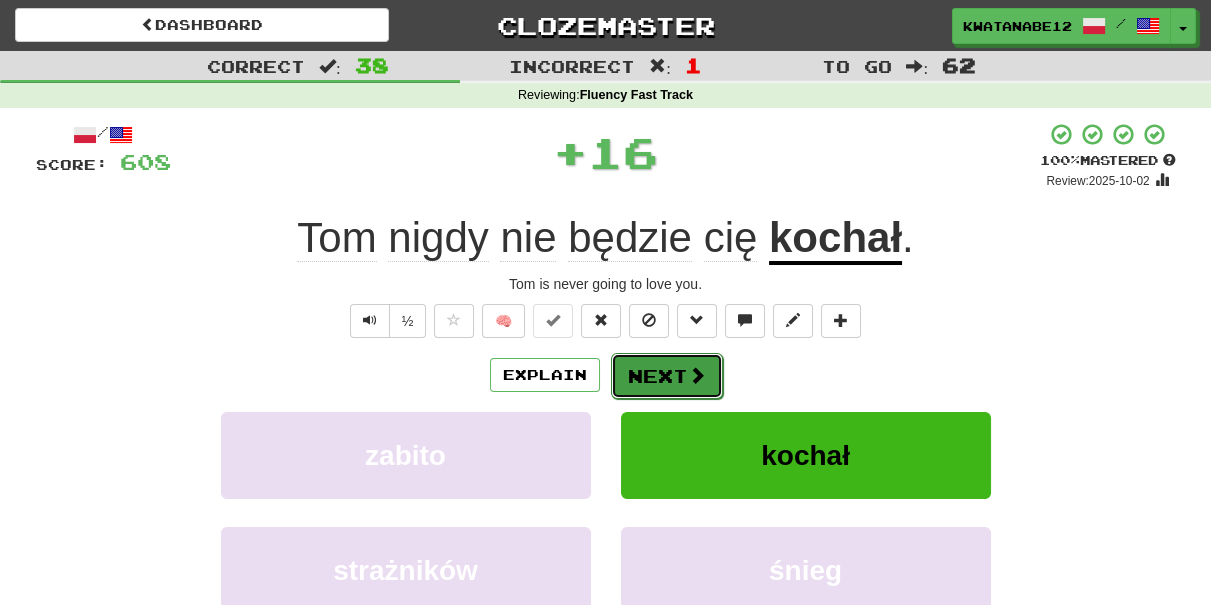 click on "Next" at bounding box center [667, 376] 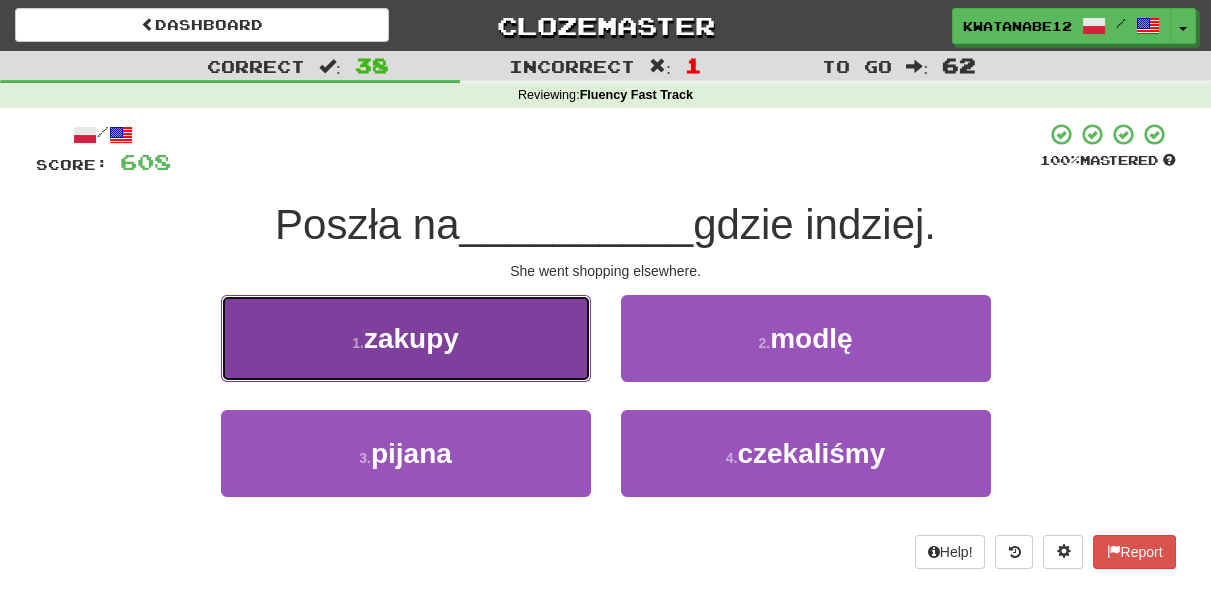 click on "1 .  zakupy" at bounding box center (406, 338) 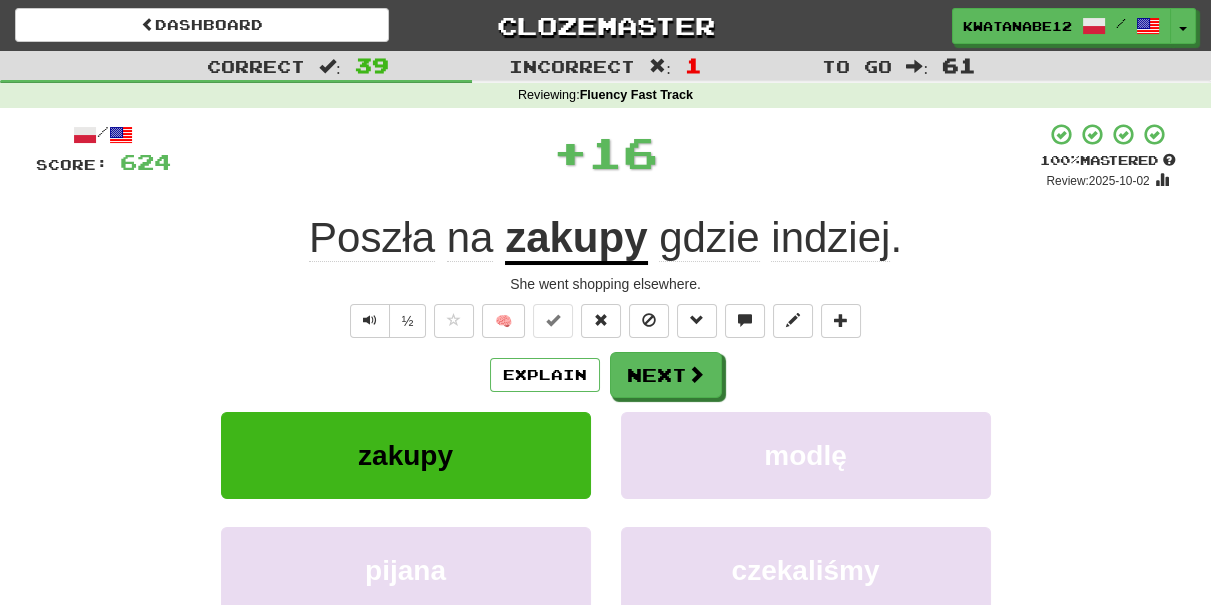 click on "/  Score:   624 + 16 100 %  Mastered Review:  2025-10-02 Poszła   na   zakupy   gdzie   indziej . She went shopping elsewhere. ½ 🧠 Explain Next zakupy modlę pijana czekaliśmy Learn more: zakupy modlę pijana czekaliśmy  Help!  Report Sentence Source" at bounding box center [606, 435] 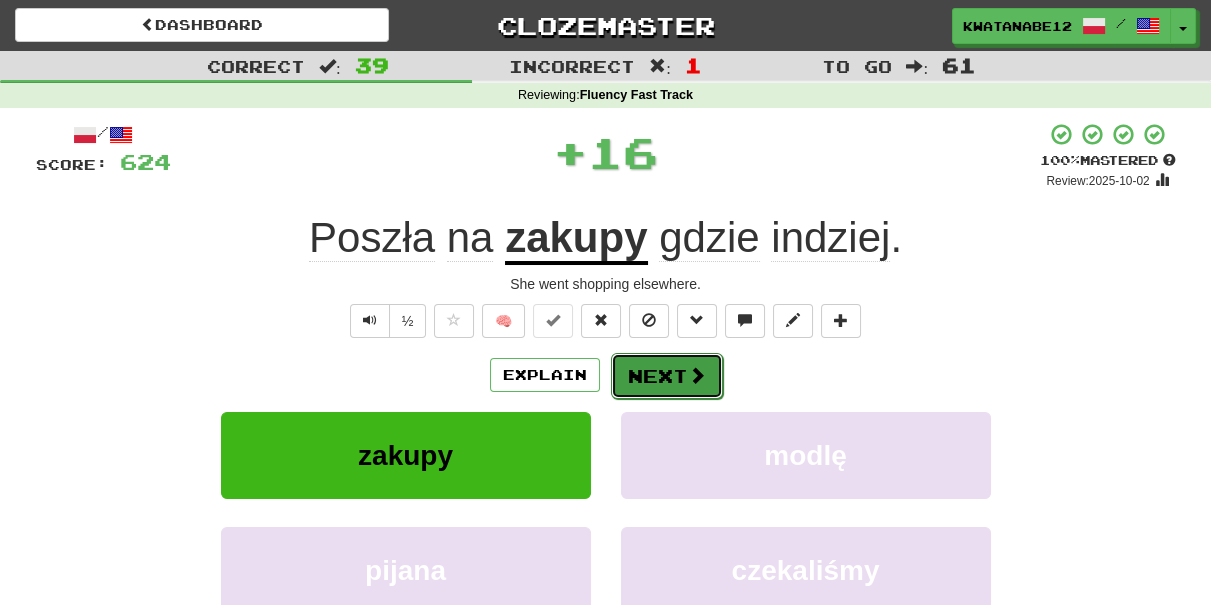 click on "Next" at bounding box center (667, 376) 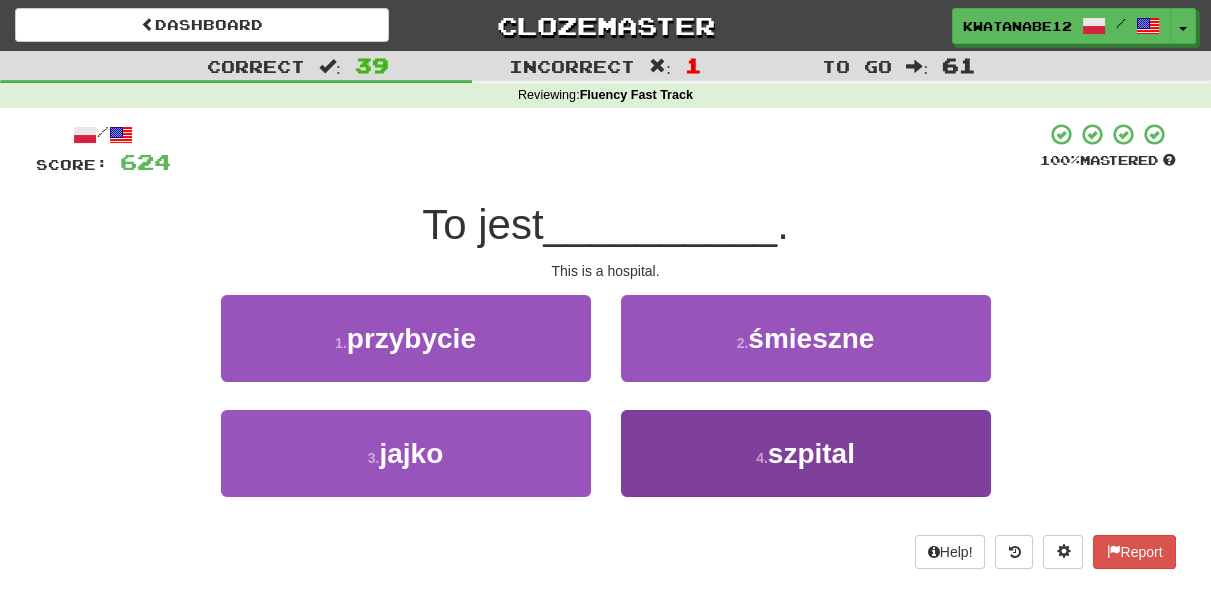 click on "1 .  przybycie 2 .  śmieszne 3 .  jajko 4 .  szpital" at bounding box center (606, 410) 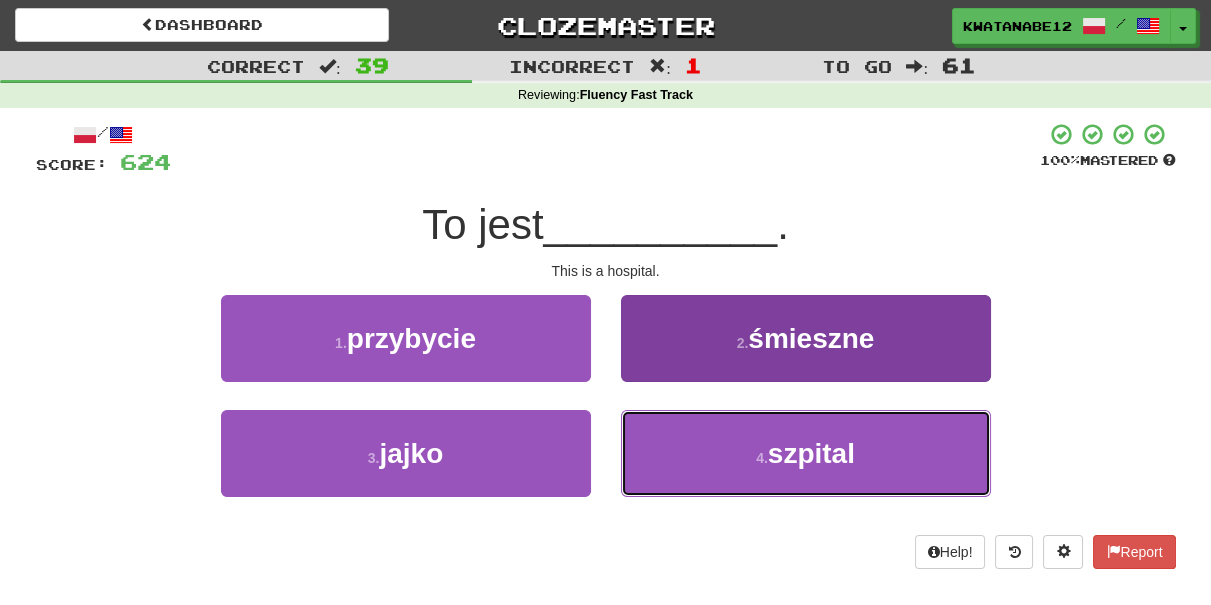 click on "4 .  szpital" at bounding box center [806, 453] 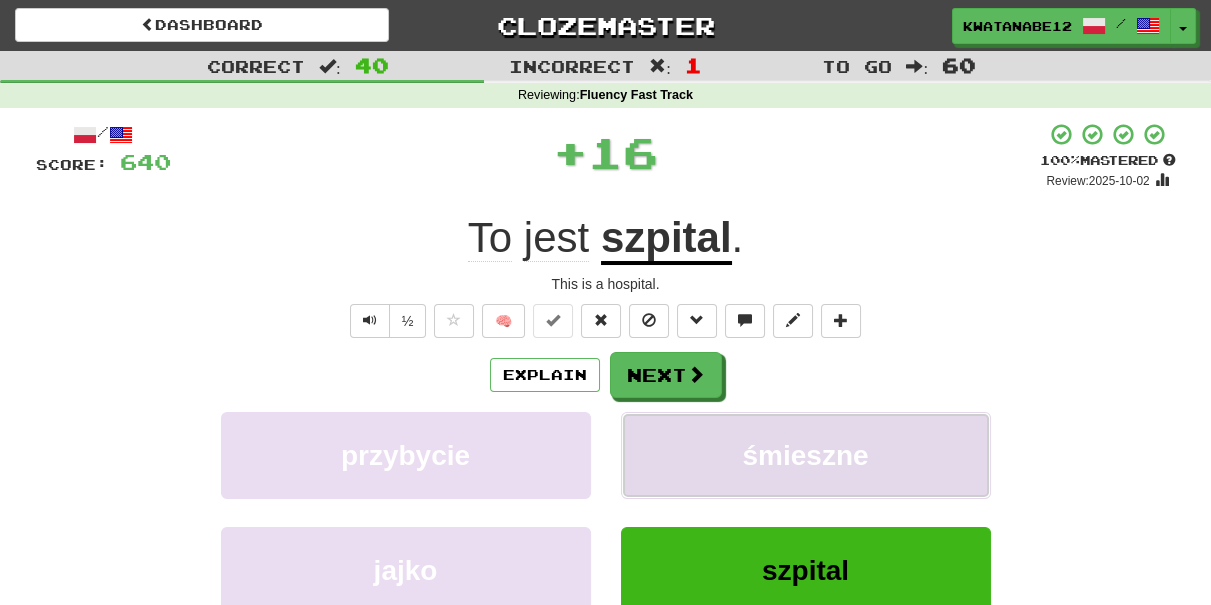 click on "śmieszne" at bounding box center (806, 455) 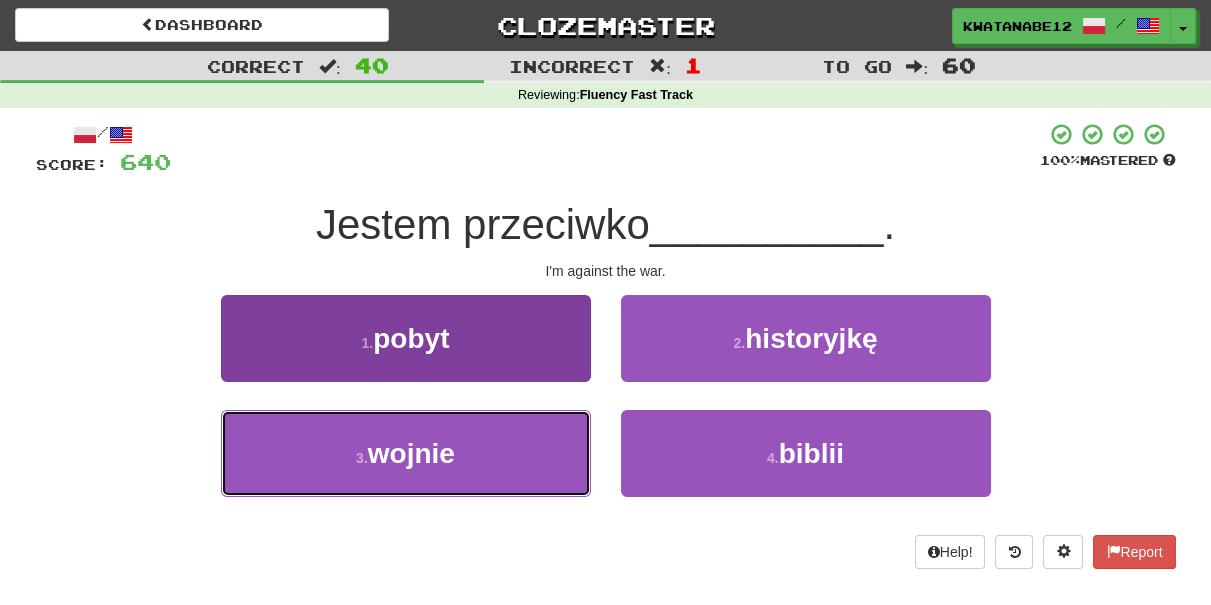click on "3 .  wojnie" at bounding box center [406, 453] 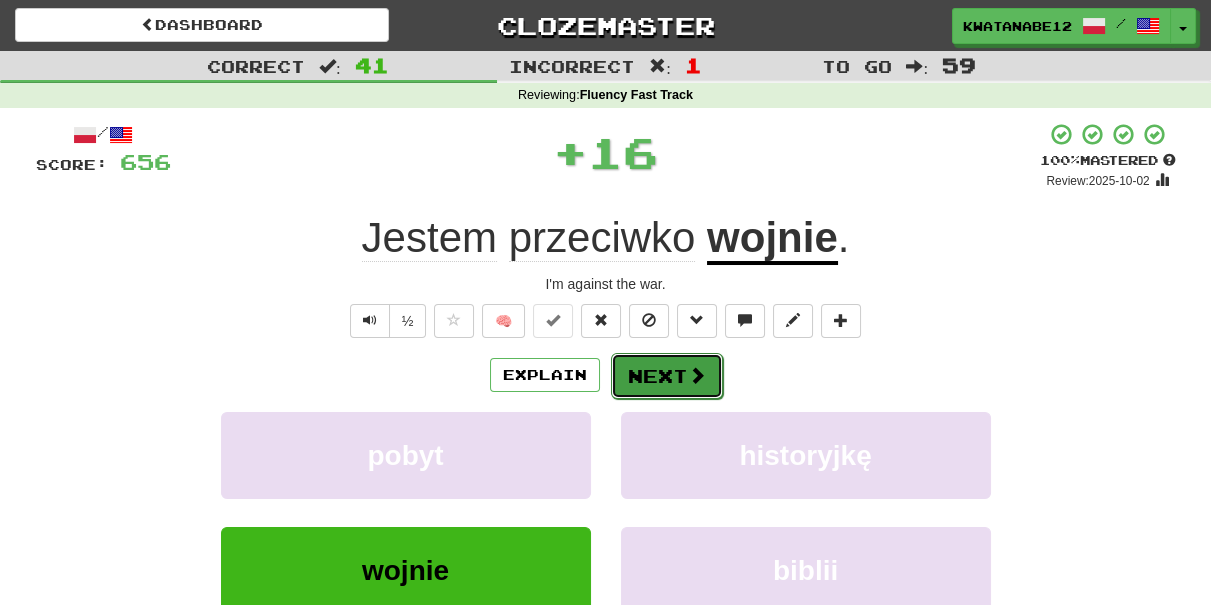 click on "Next" at bounding box center (667, 376) 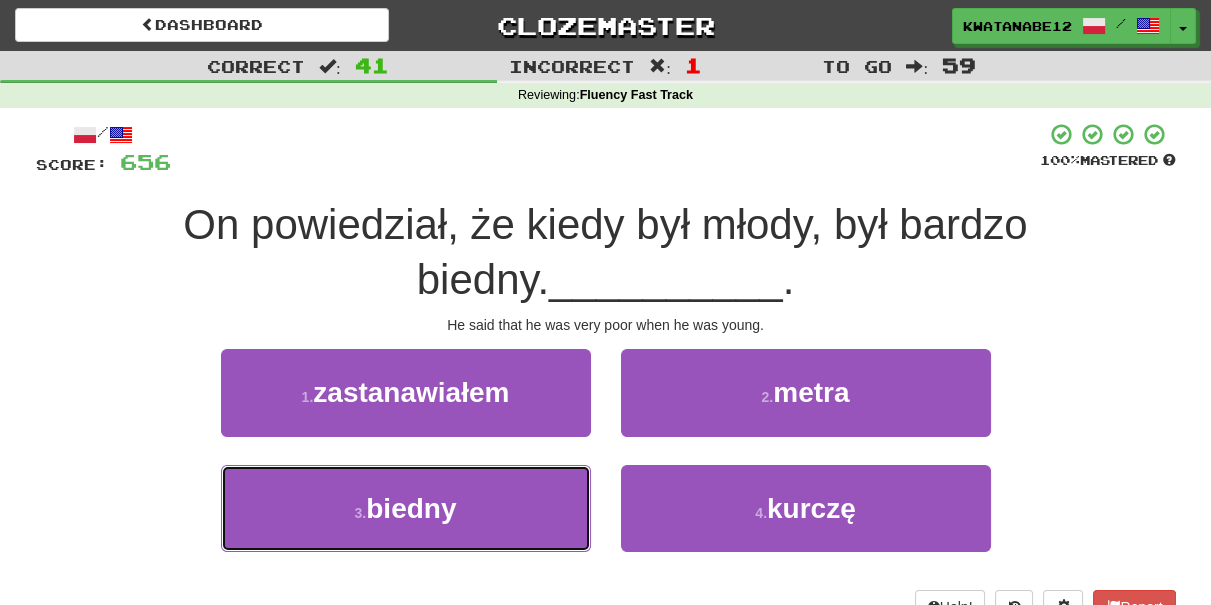 drag, startPoint x: 522, startPoint y: 422, endPoint x: 592, endPoint y: 399, distance: 73.68175 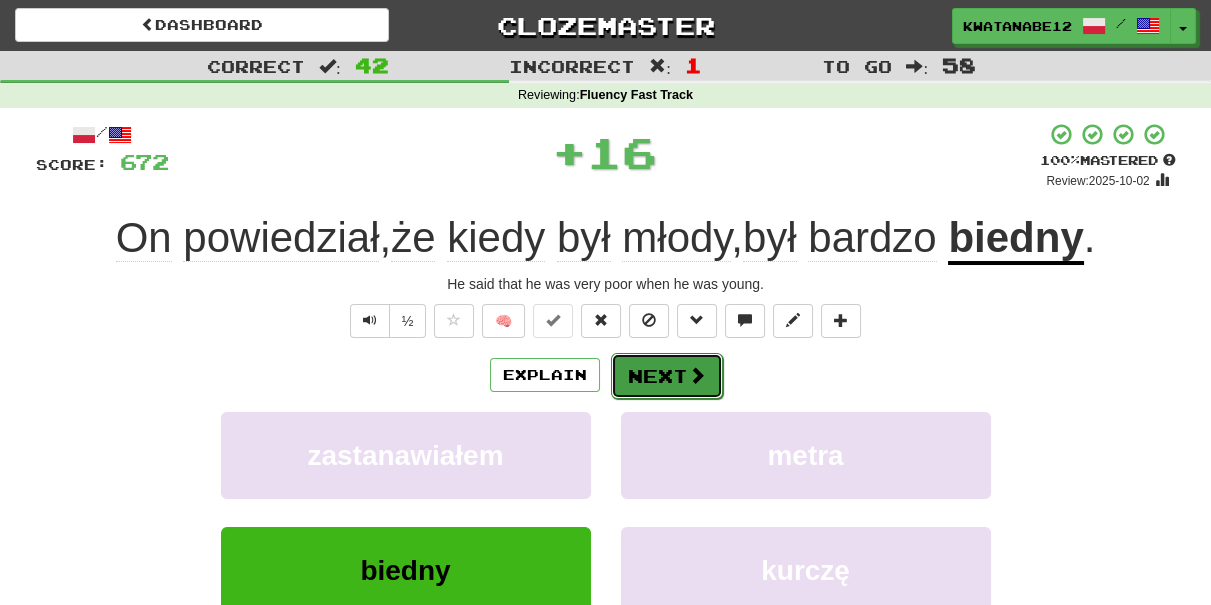 click on "Next" at bounding box center [667, 376] 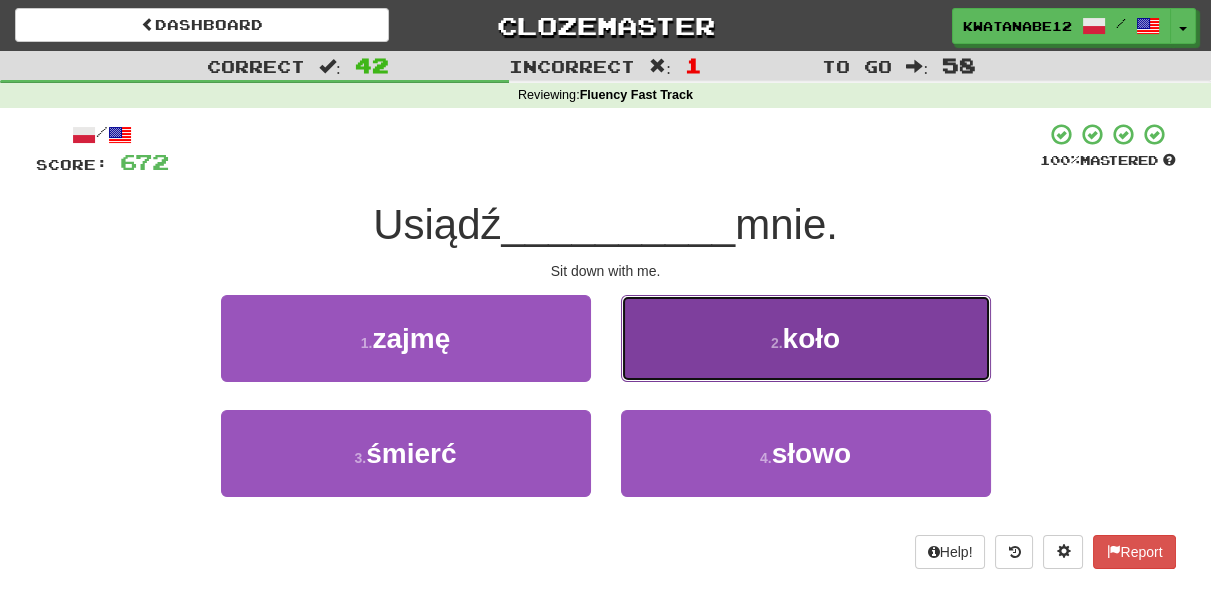 click on "2 .  koło" at bounding box center (806, 338) 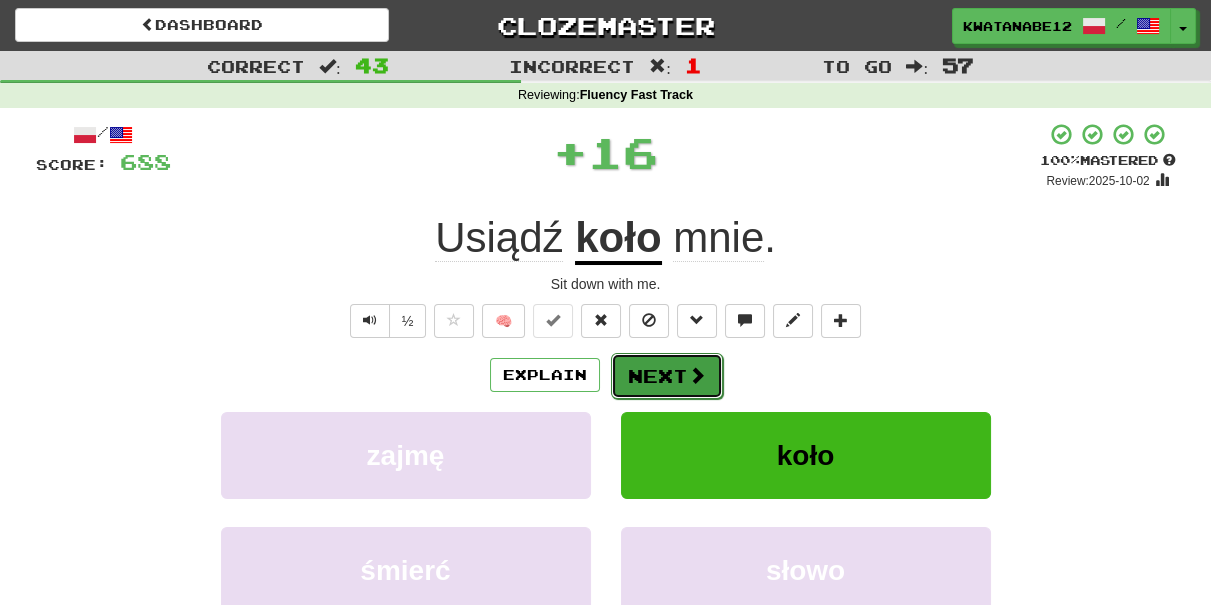 click on "Next" at bounding box center [667, 376] 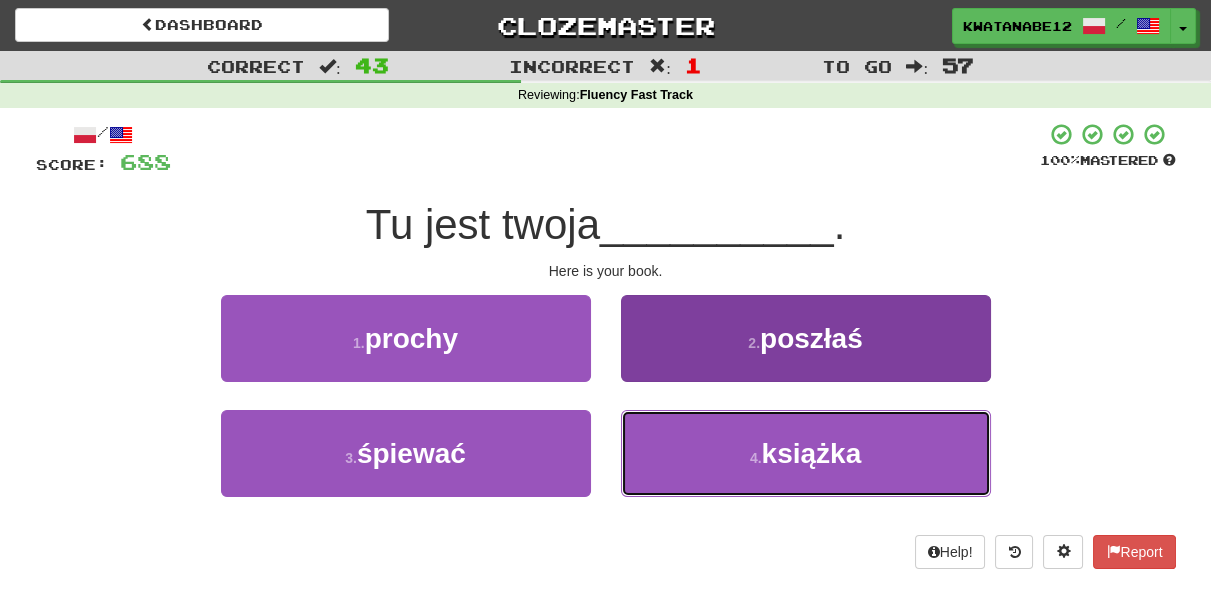 click on "4 .  książka" at bounding box center (806, 453) 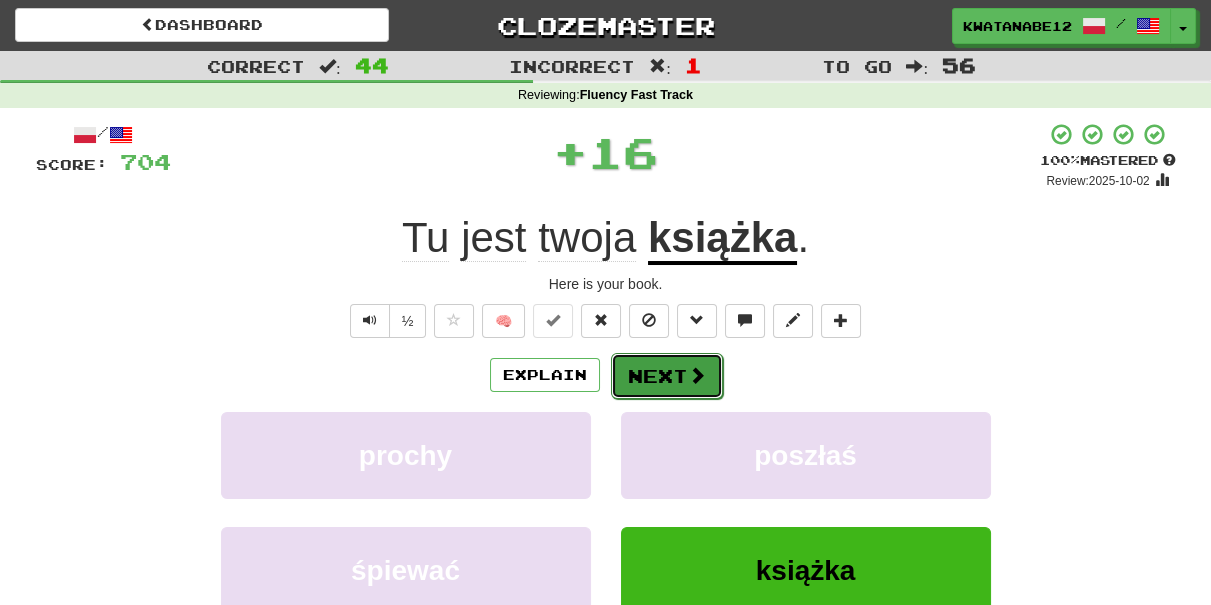 click on "Next" at bounding box center (667, 376) 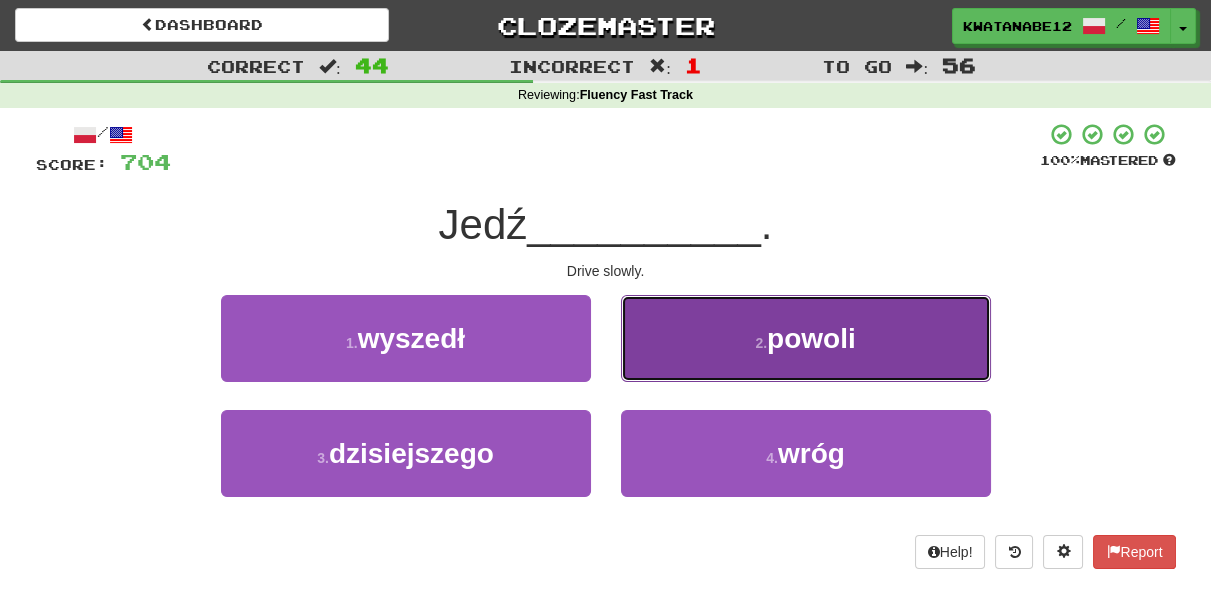 click on "2 .  powoli" at bounding box center (806, 338) 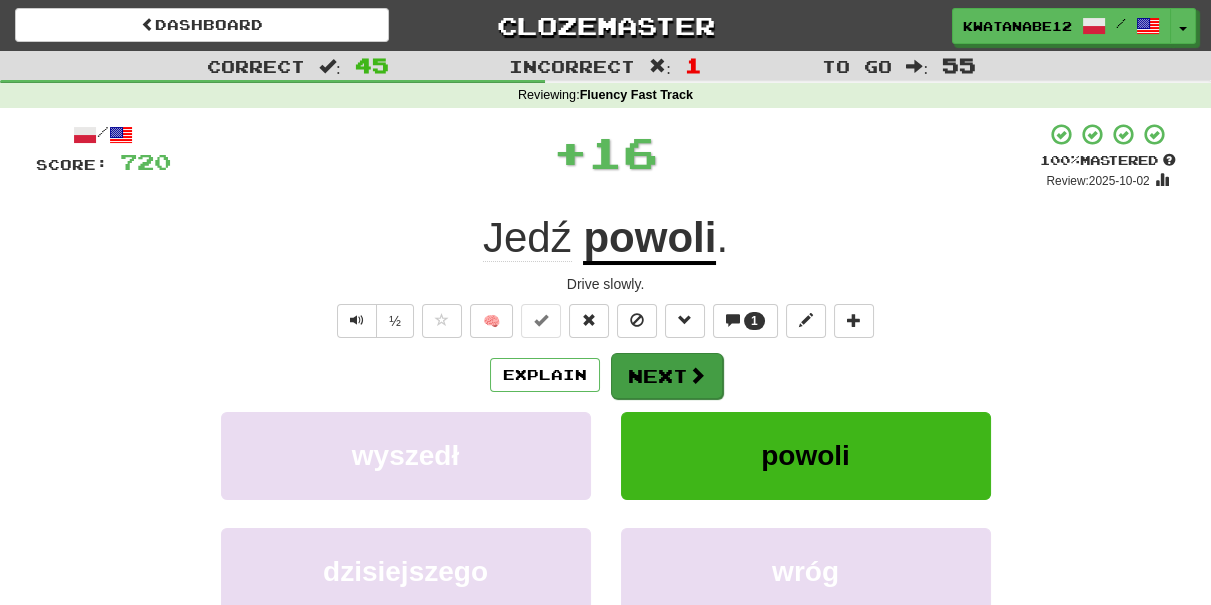 drag, startPoint x: 639, startPoint y: 346, endPoint x: 629, endPoint y: 354, distance: 12.806249 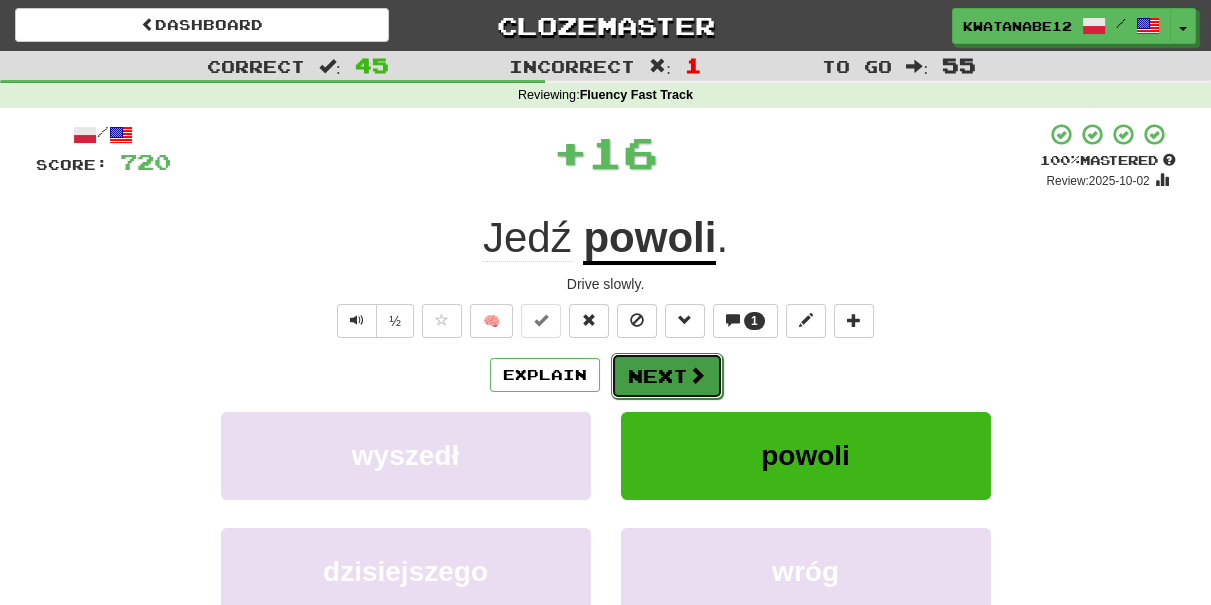 click on "Next" at bounding box center [667, 376] 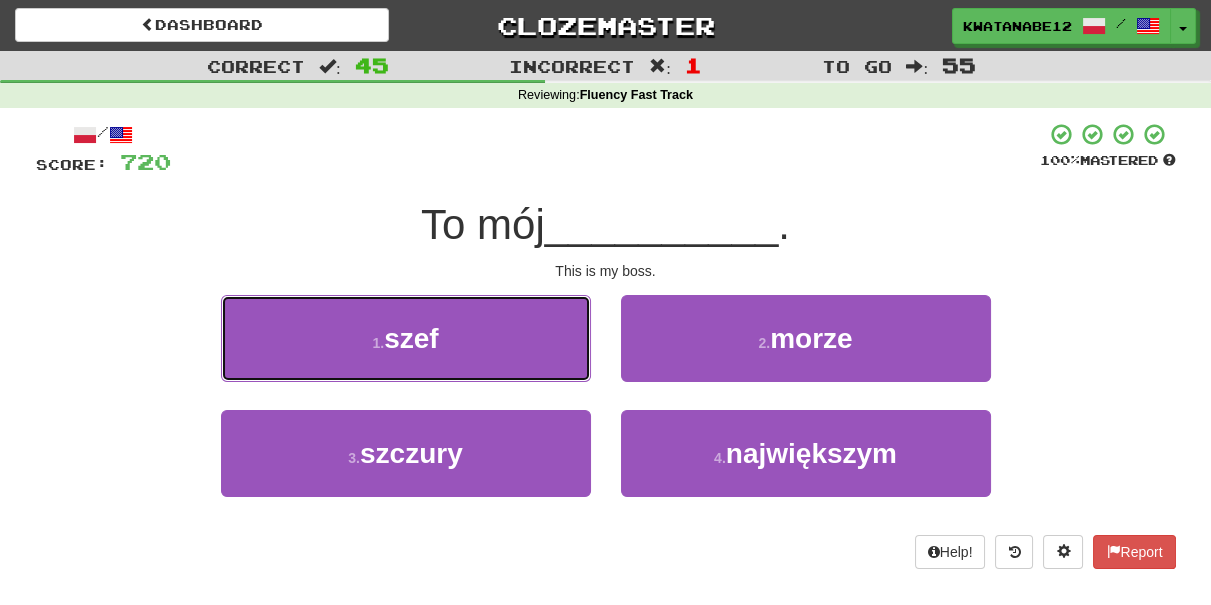 drag, startPoint x: 566, startPoint y: 346, endPoint x: 553, endPoint y: 342, distance: 13.601471 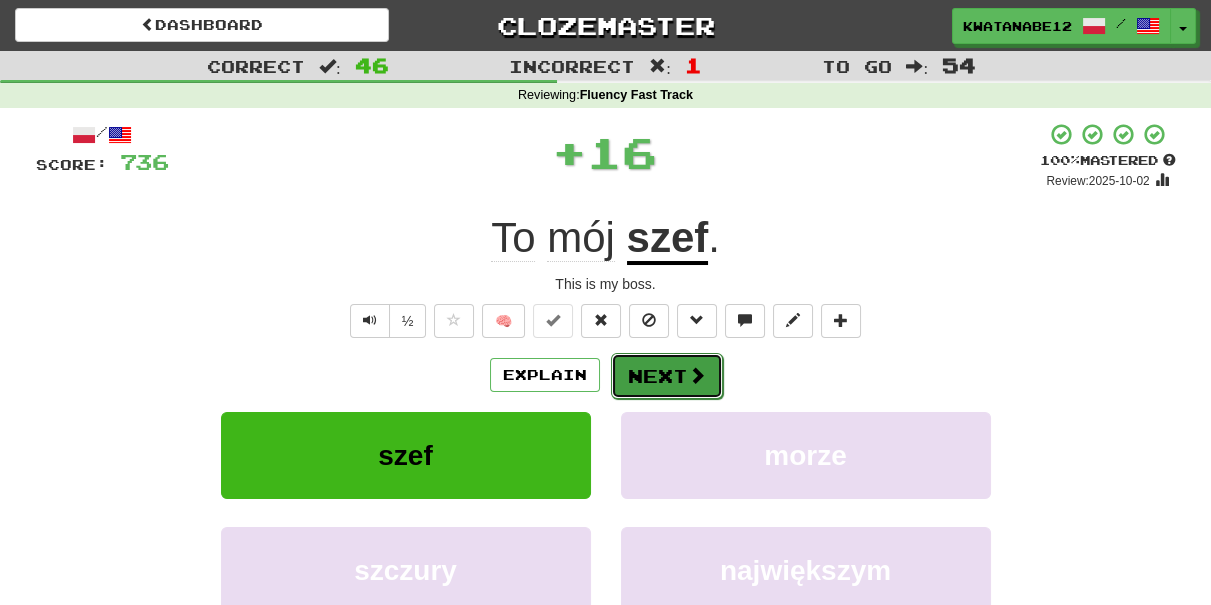 click on "Next" at bounding box center (667, 376) 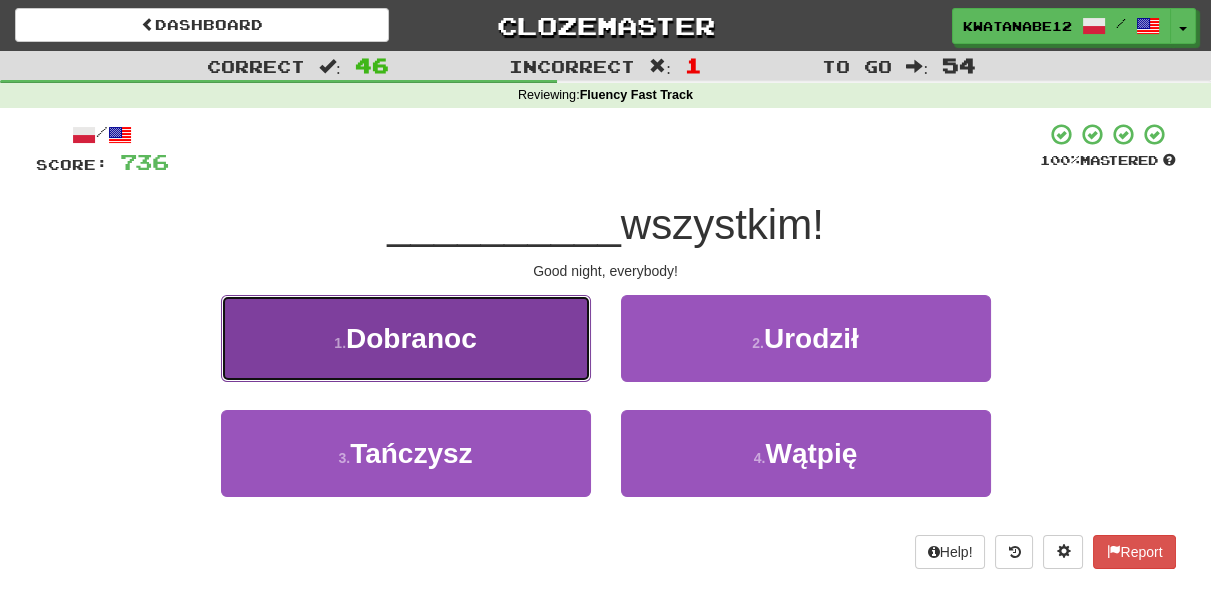 click on "1 .  Dobranoc" at bounding box center (406, 338) 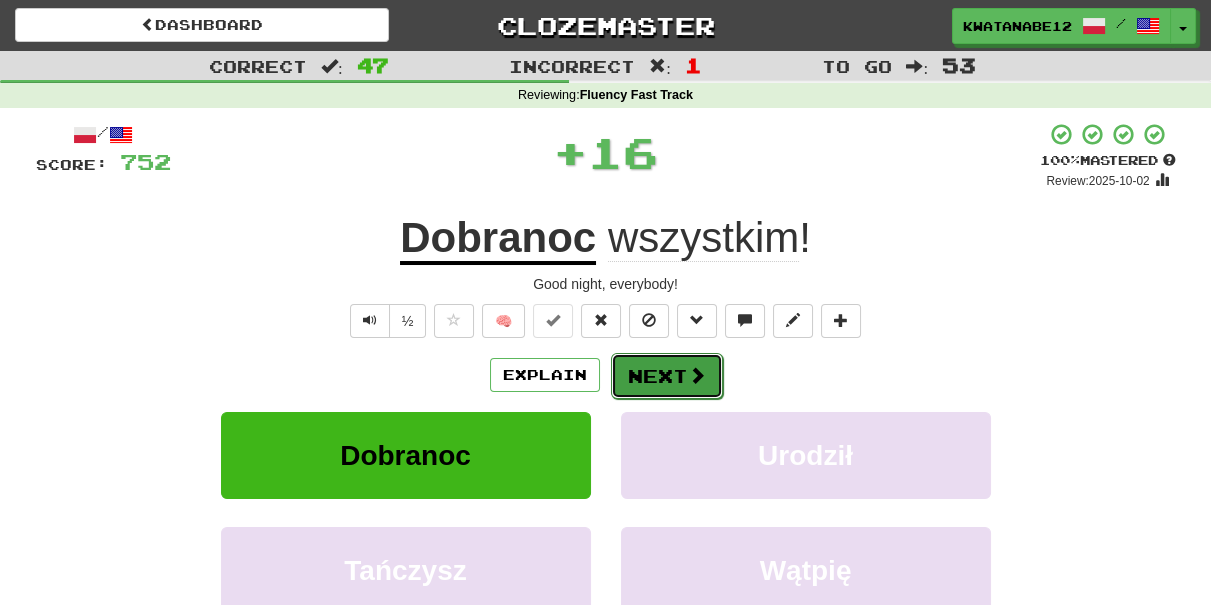 click on "Next" at bounding box center [667, 376] 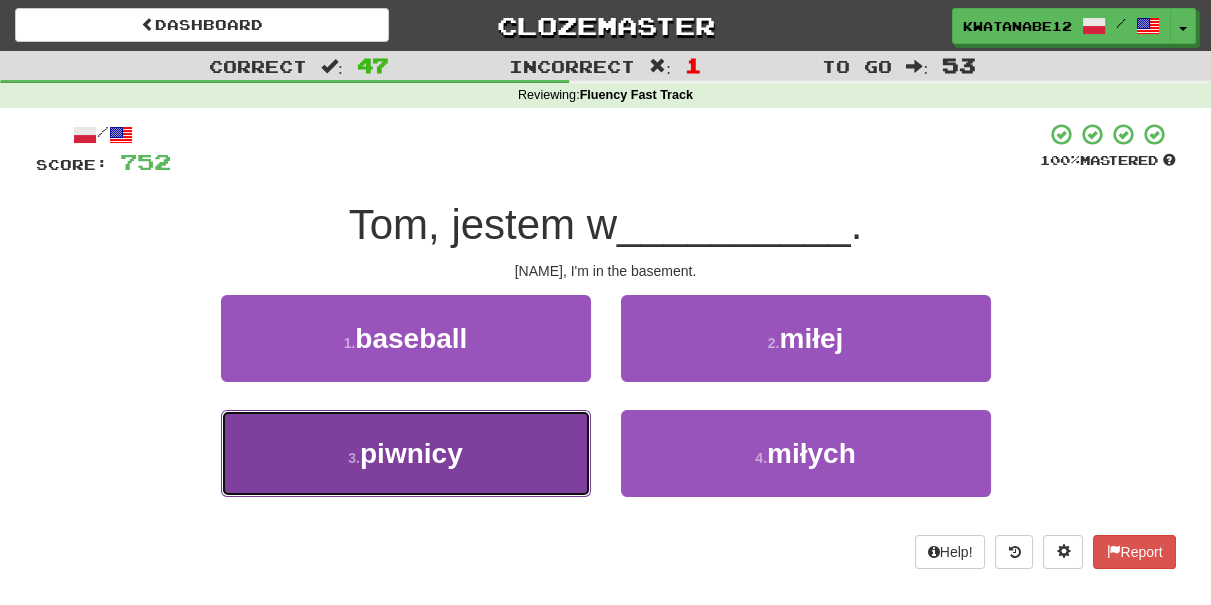 click on "3 .  piwnicy" at bounding box center [406, 453] 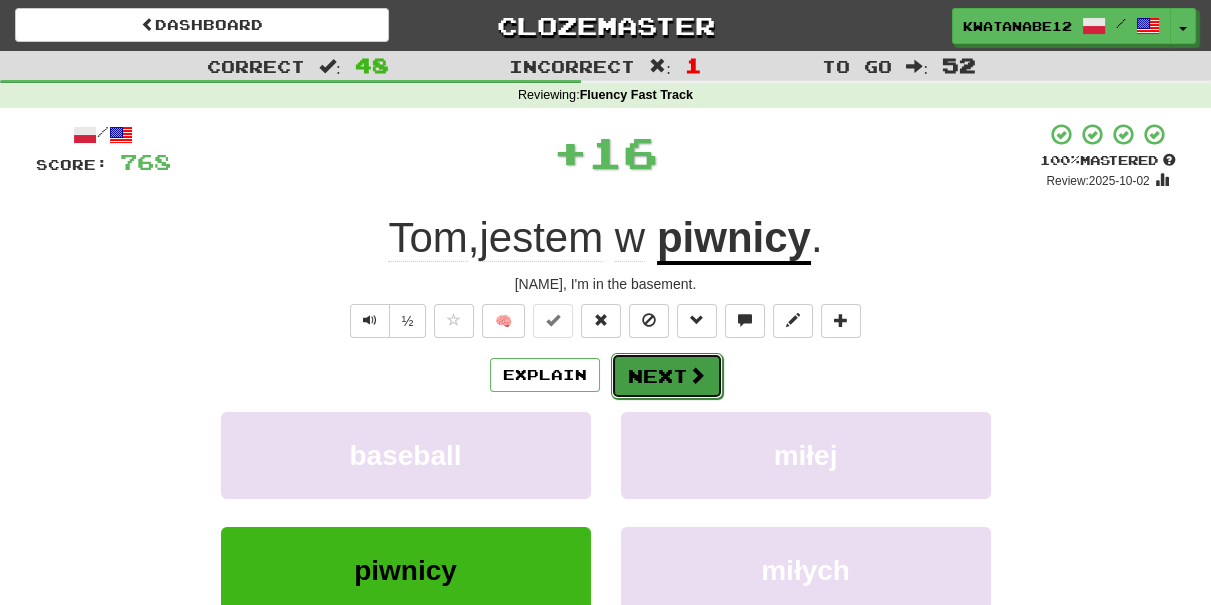 click on "Next" at bounding box center (667, 376) 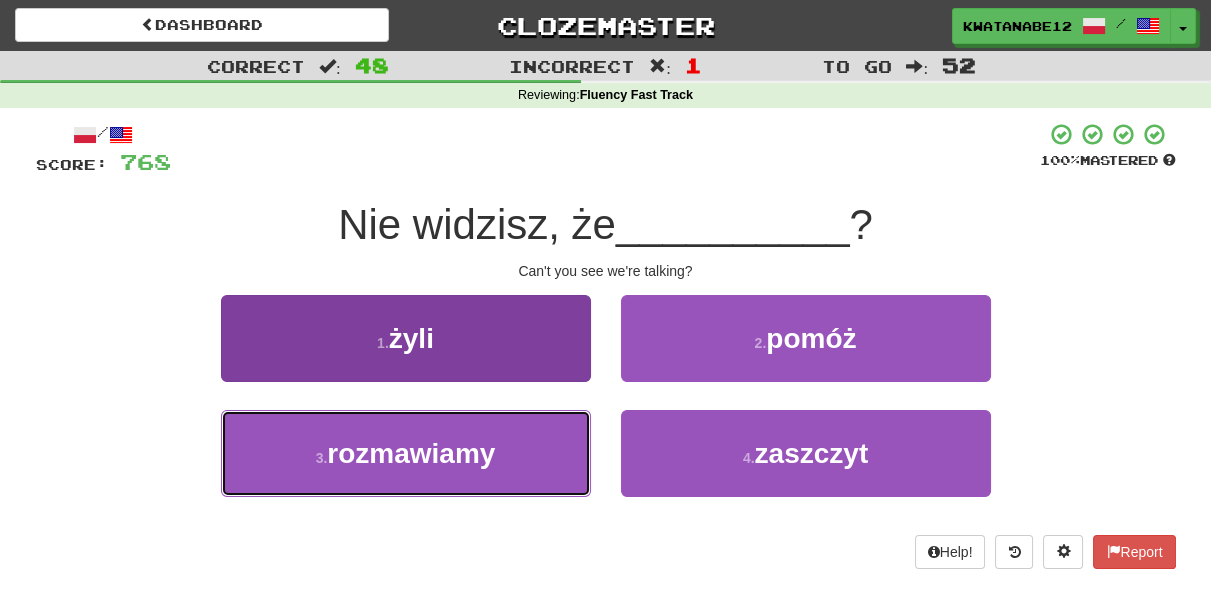 drag, startPoint x: 546, startPoint y: 447, endPoint x: 566, endPoint y: 432, distance: 25 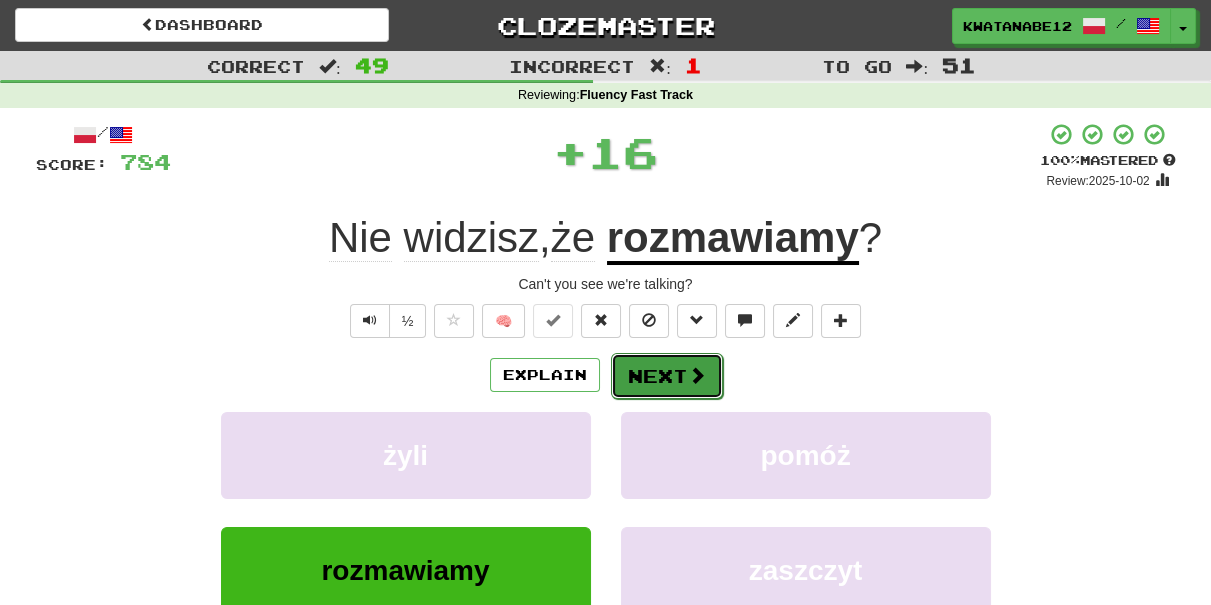 click on "Next" at bounding box center [667, 376] 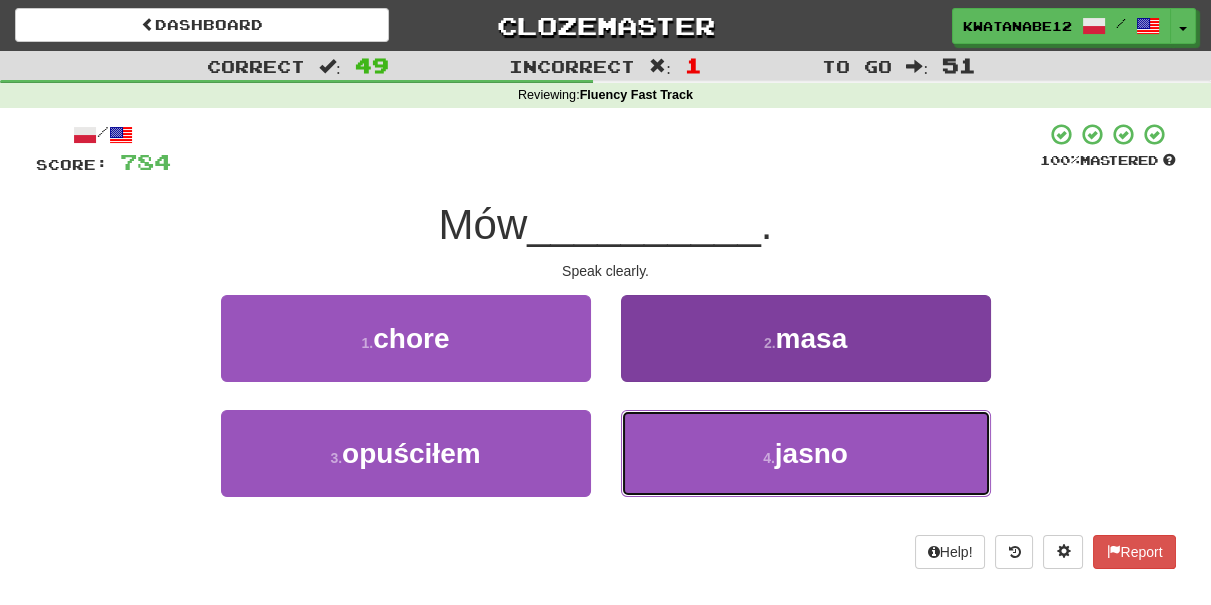 click on "4 .  jasno" at bounding box center [806, 453] 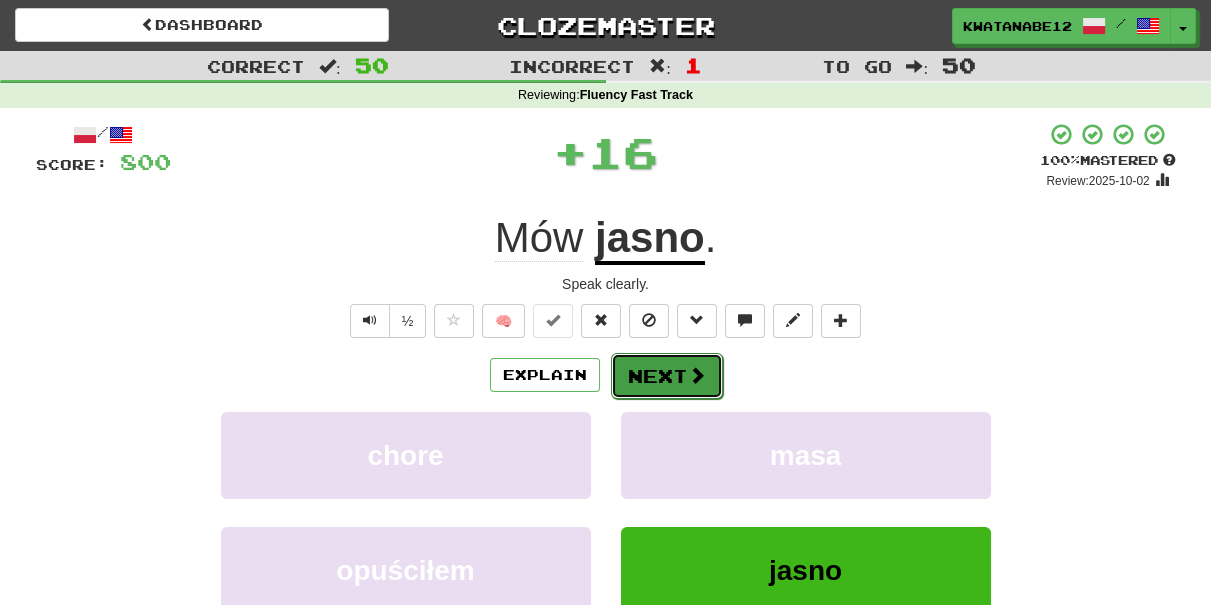 click on "Next" at bounding box center [667, 376] 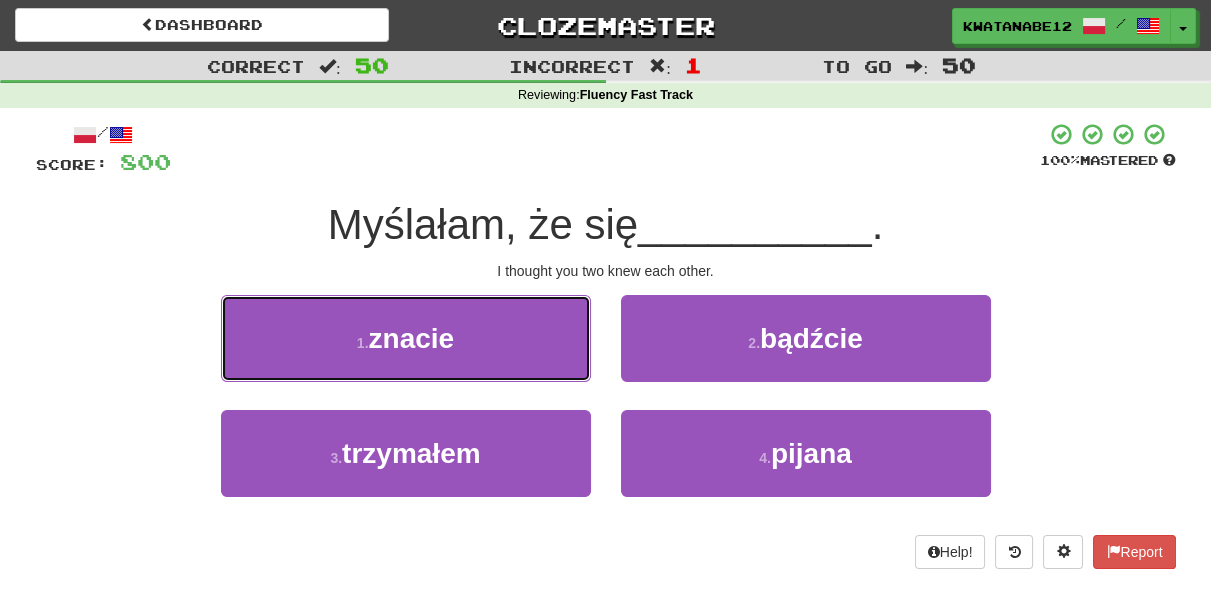 click on "1 .  znacie" at bounding box center [406, 338] 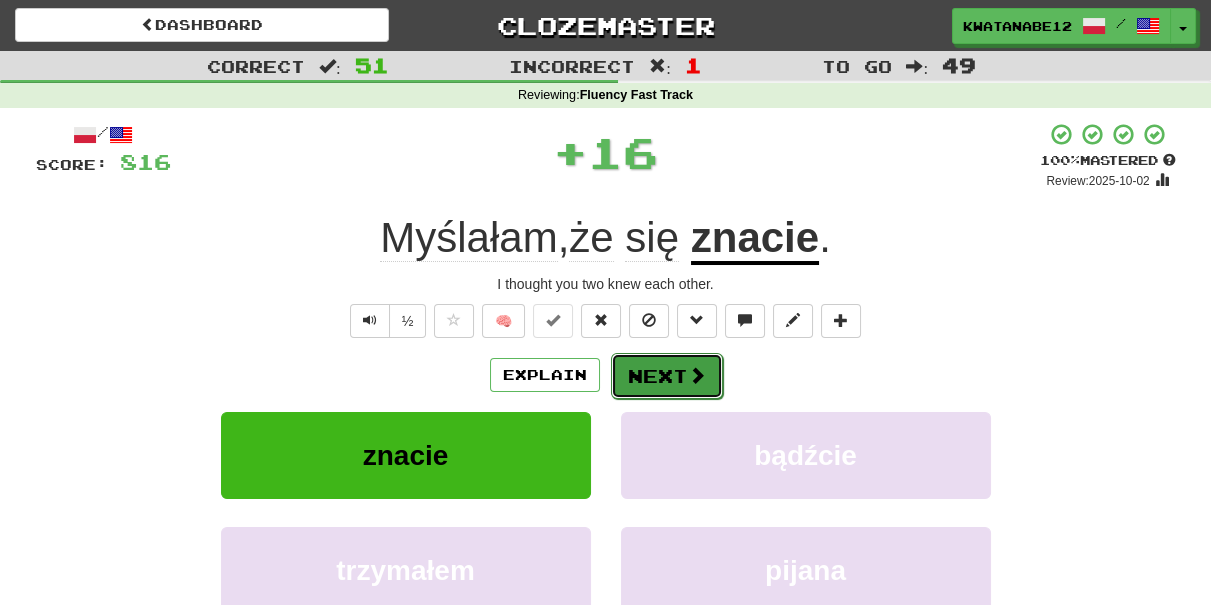 click at bounding box center [697, 375] 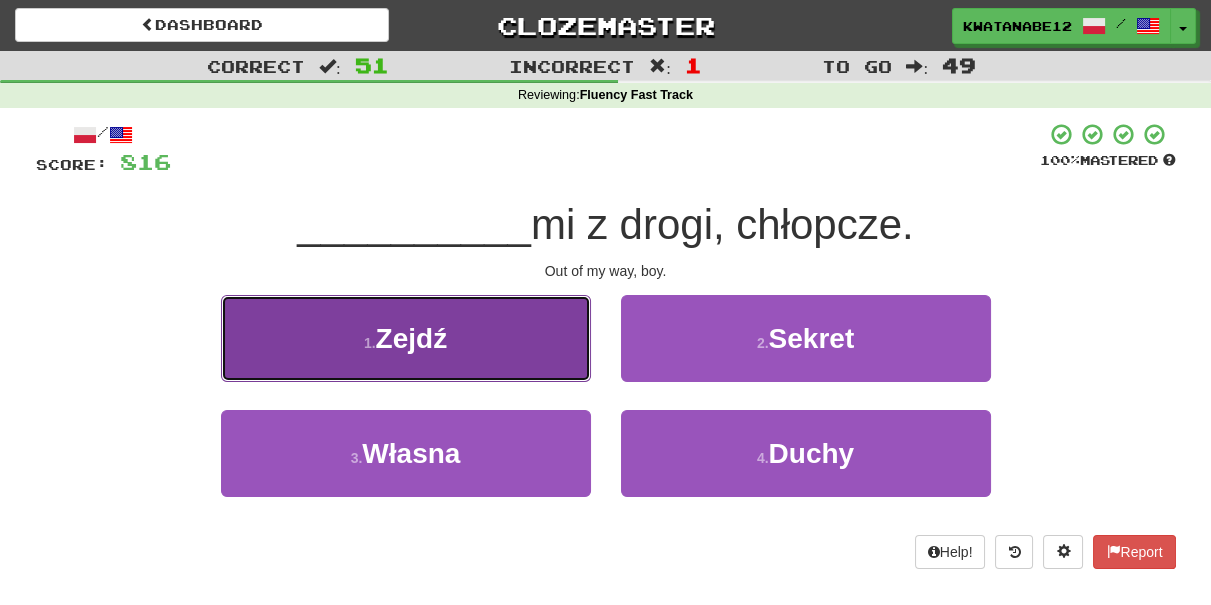 click on "1 .  Zejdź" at bounding box center [406, 338] 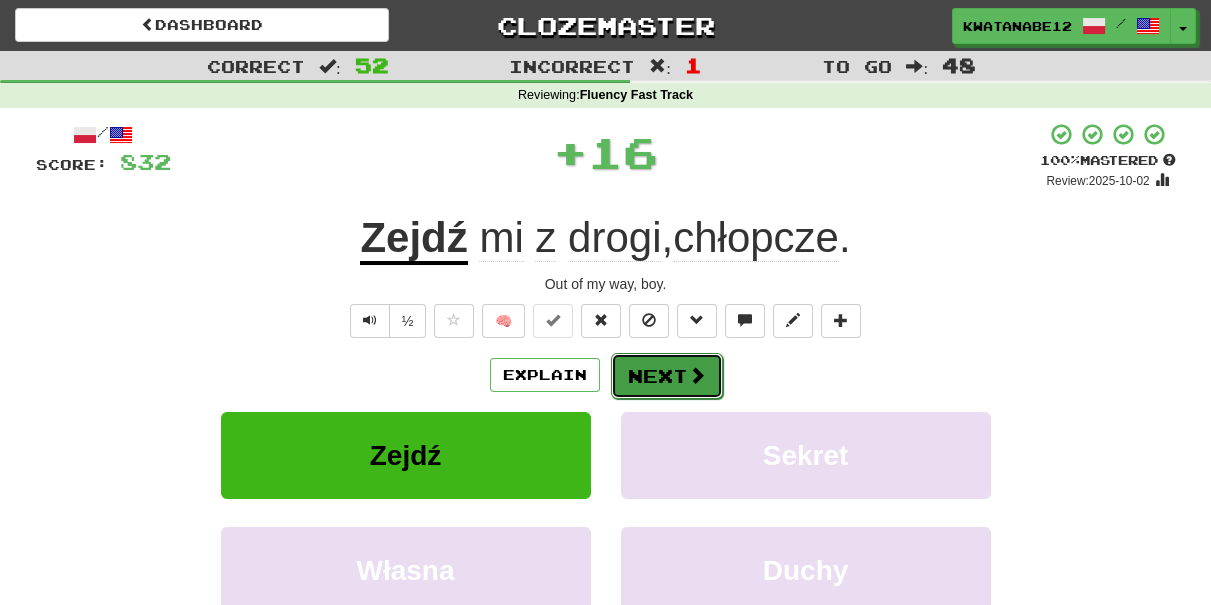 click on "Next" at bounding box center (667, 376) 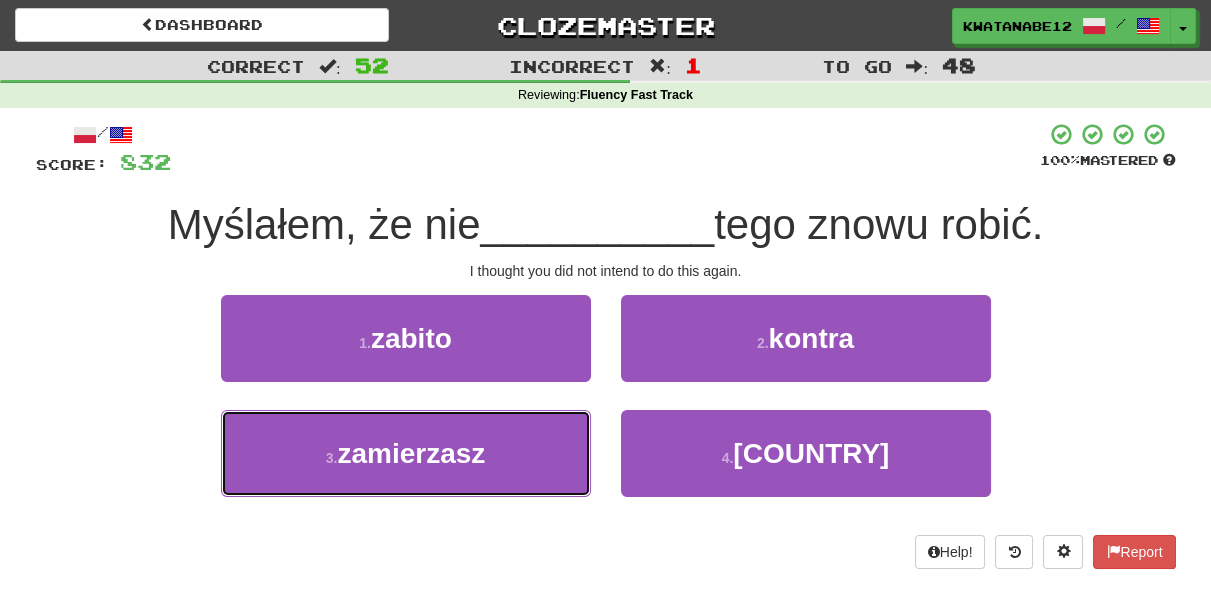 drag, startPoint x: 520, startPoint y: 461, endPoint x: 607, endPoint y: 399, distance: 106.83164 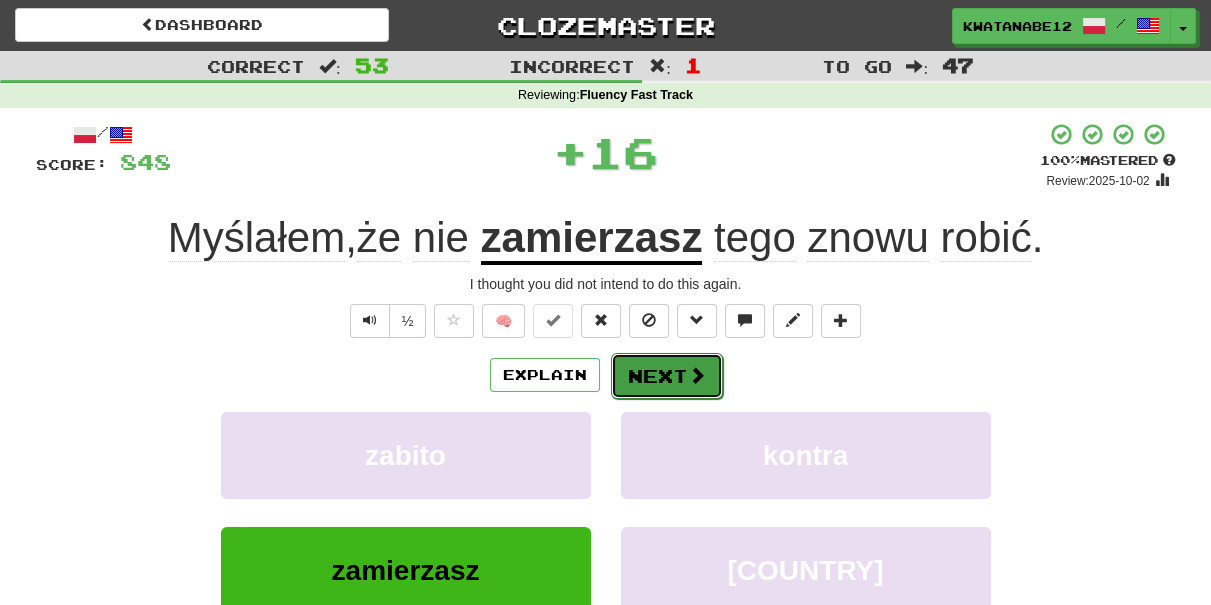 click on "Next" at bounding box center (667, 376) 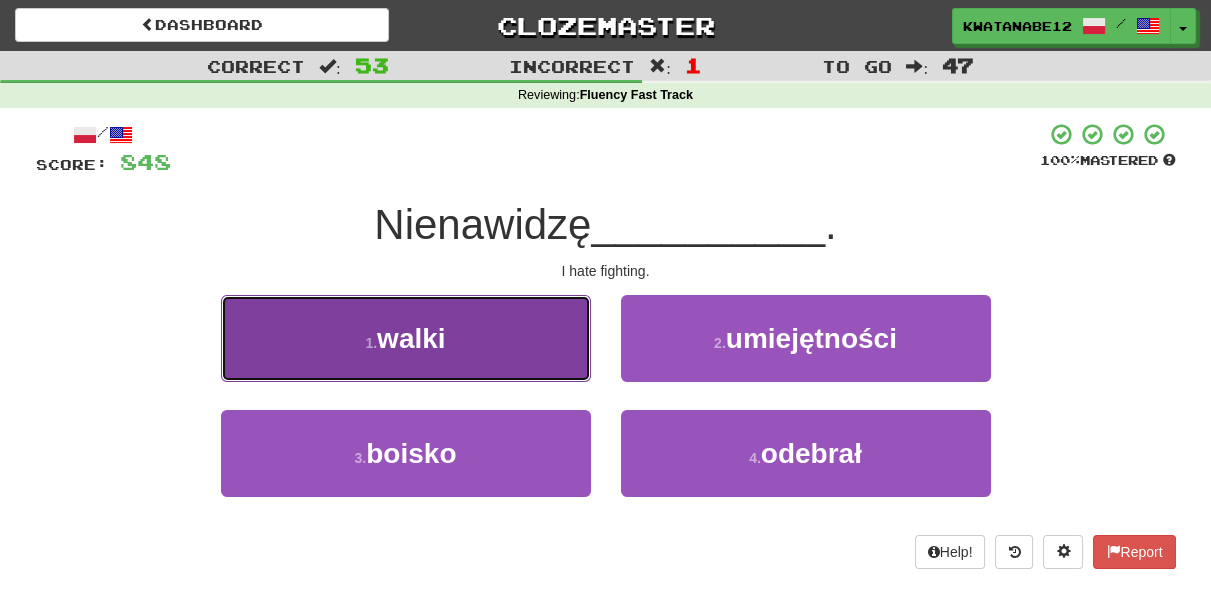 drag, startPoint x: 530, startPoint y: 367, endPoint x: 551, endPoint y: 359, distance: 22.472204 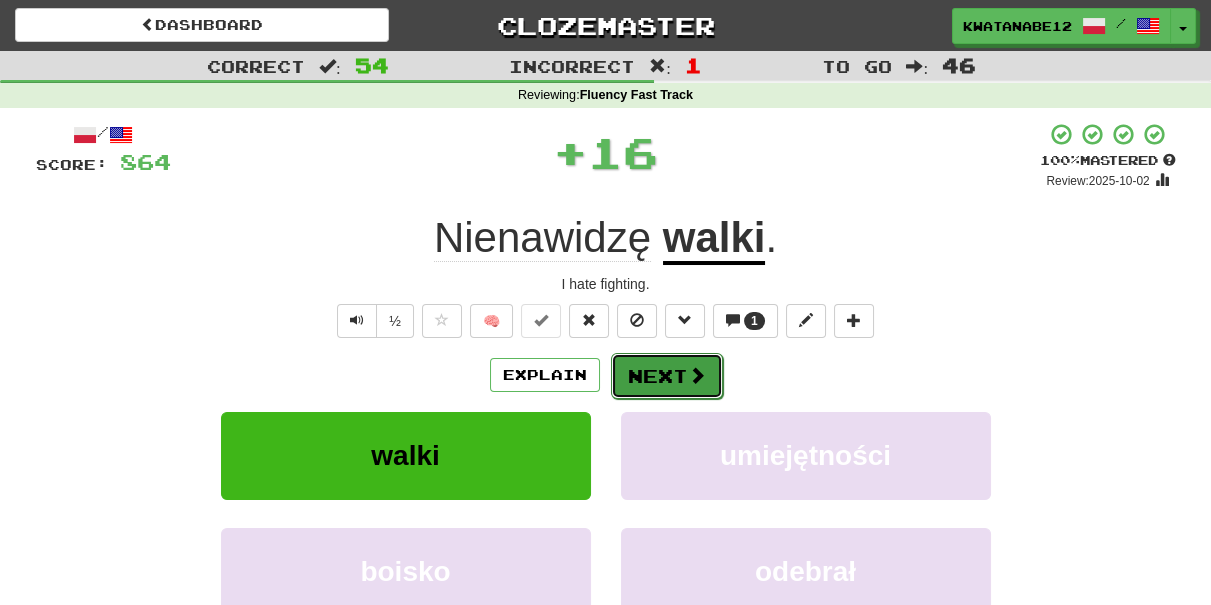 click on "Next" at bounding box center [667, 376] 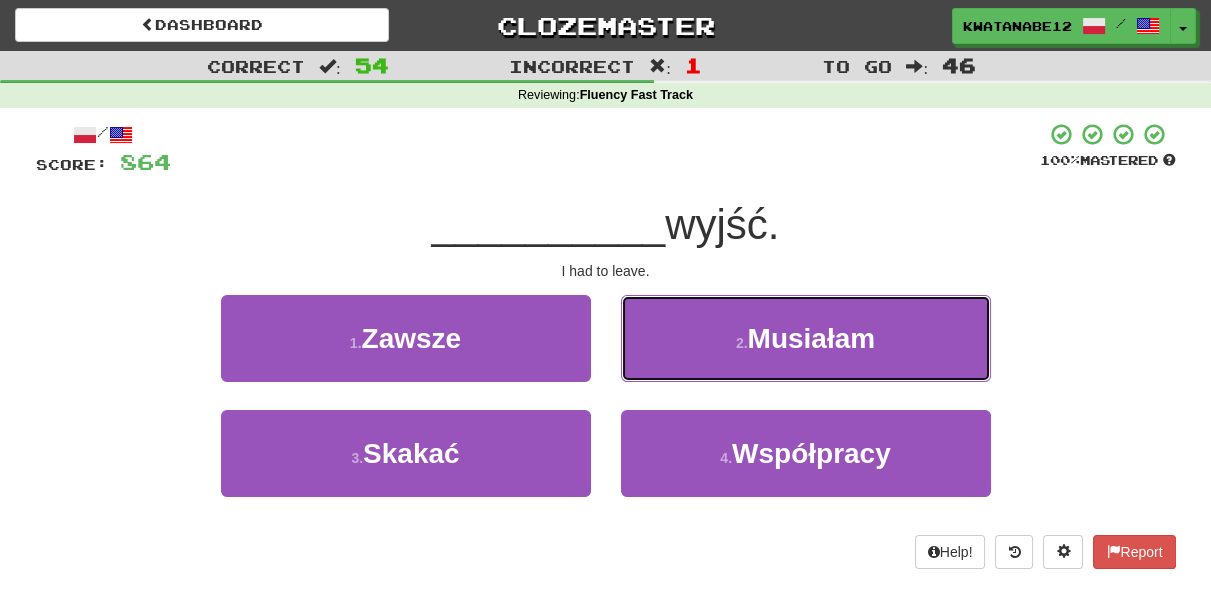 drag, startPoint x: 685, startPoint y: 337, endPoint x: 680, endPoint y: 346, distance: 10.29563 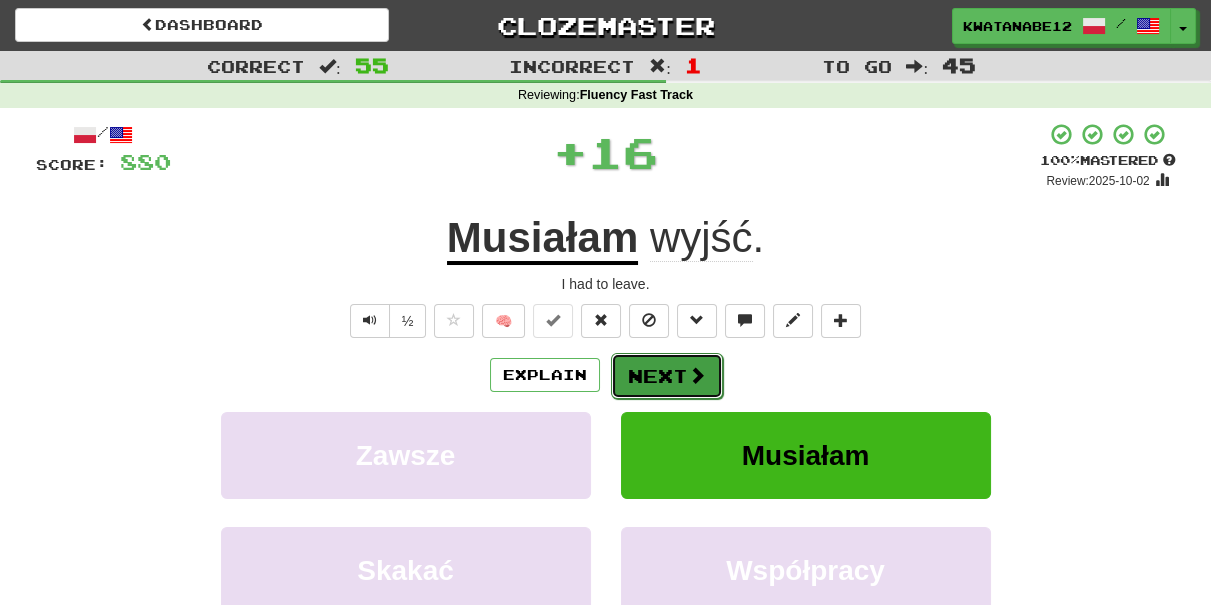 click on "Next" at bounding box center [667, 376] 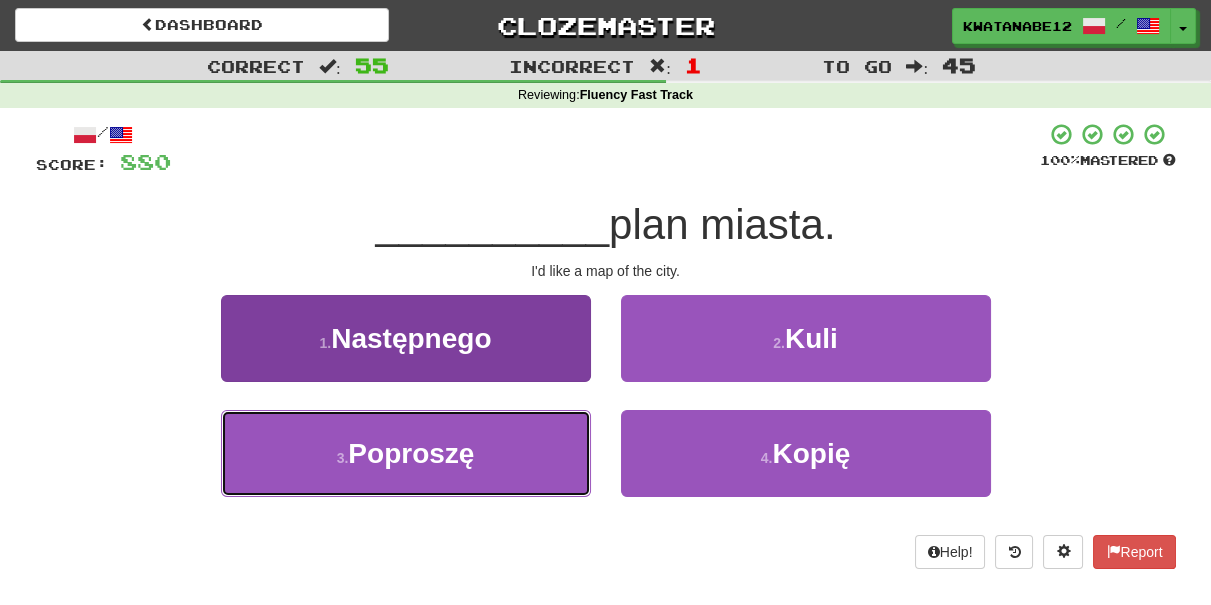 drag, startPoint x: 526, startPoint y: 466, endPoint x: 589, endPoint y: 423, distance: 76.27582 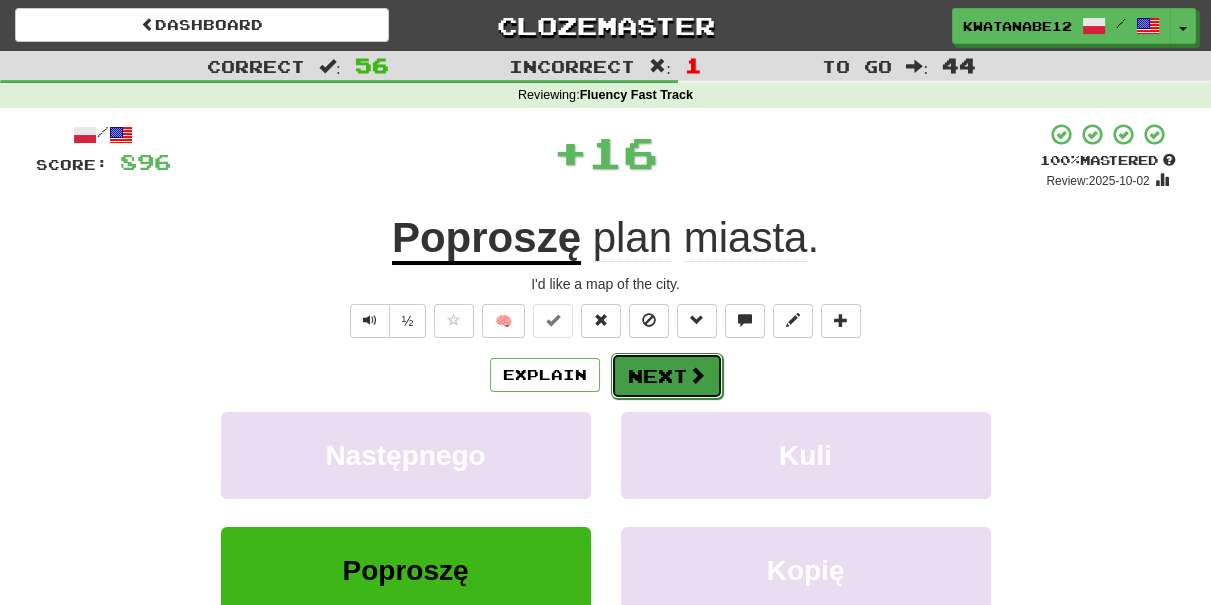 click on "Next" at bounding box center (667, 376) 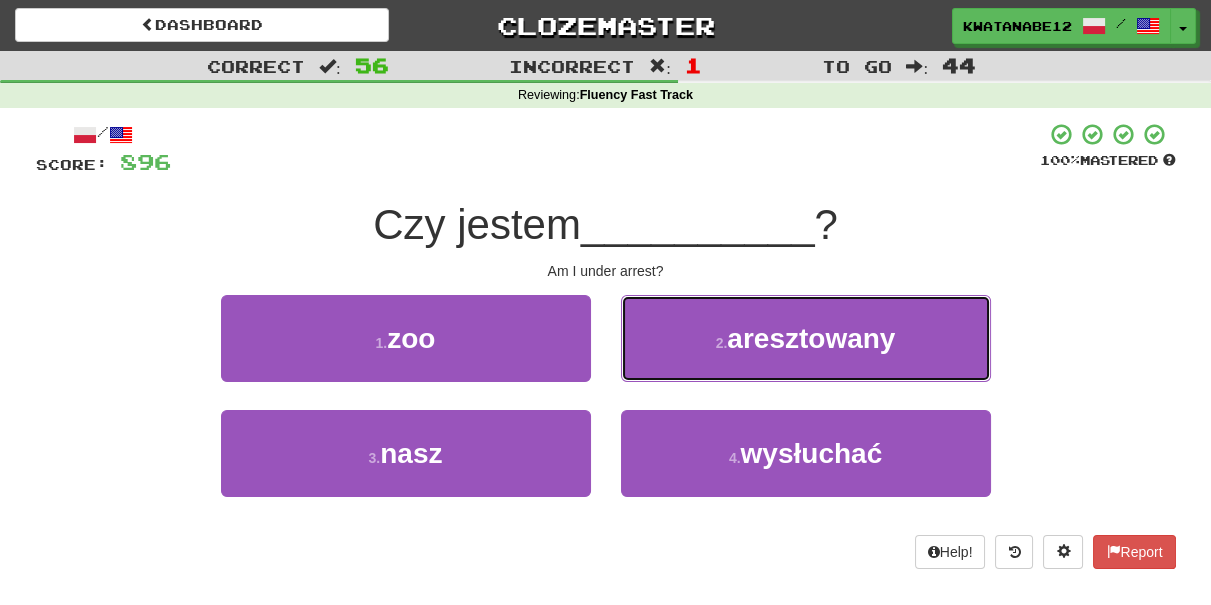 click on "2 .  aresztowany" at bounding box center [806, 338] 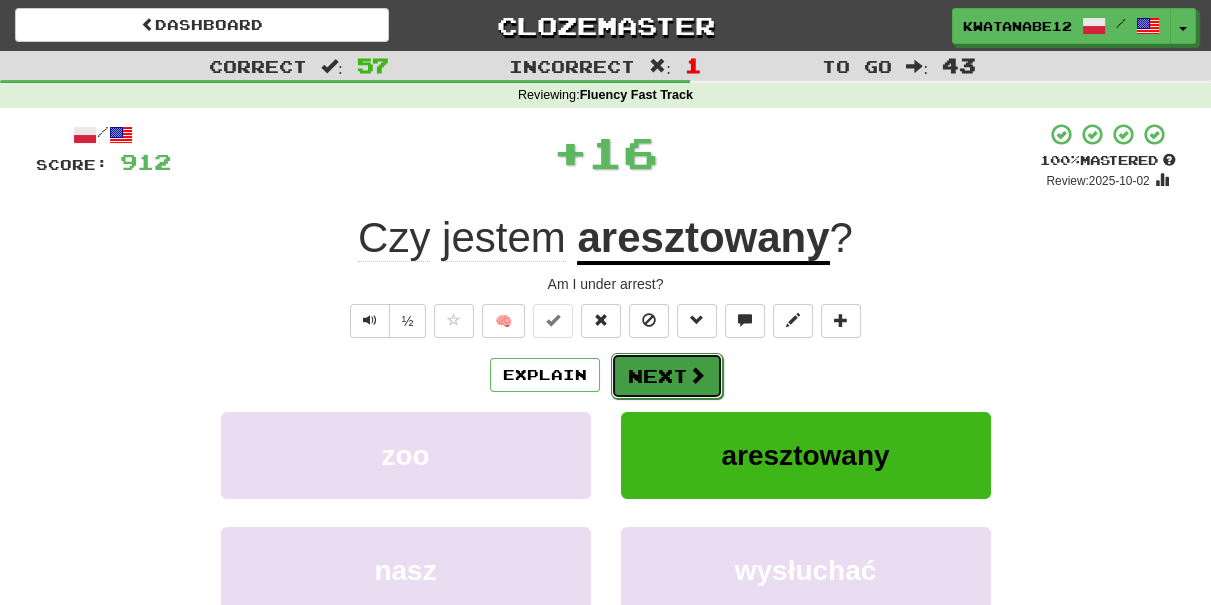 click on "Next" at bounding box center (667, 376) 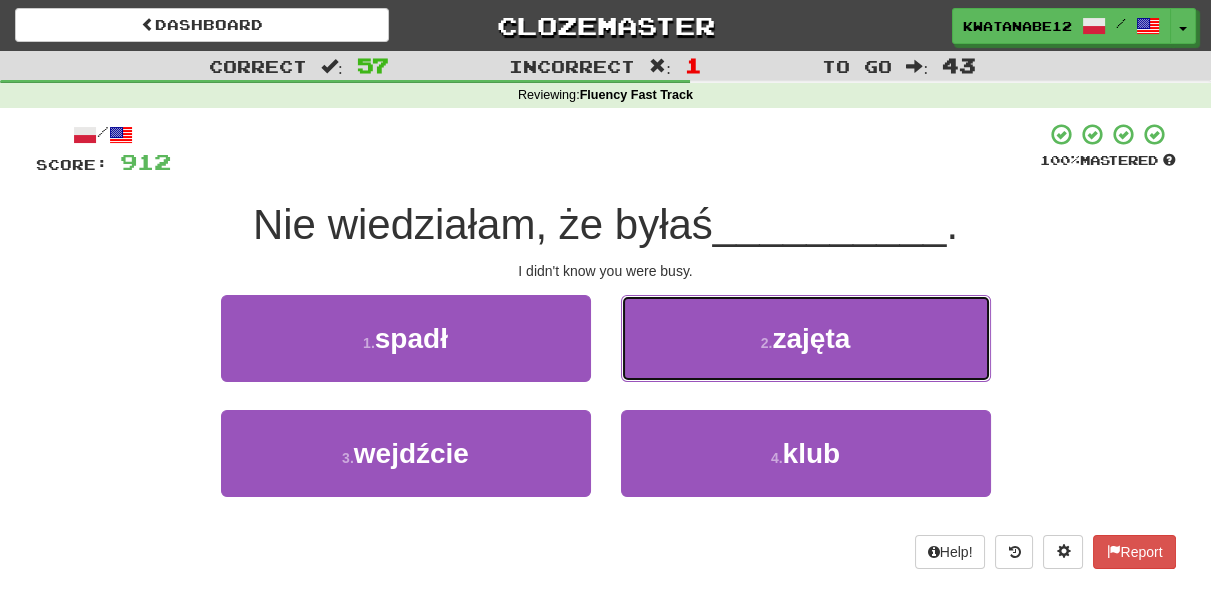 click on "2 .  zajęta" at bounding box center [806, 338] 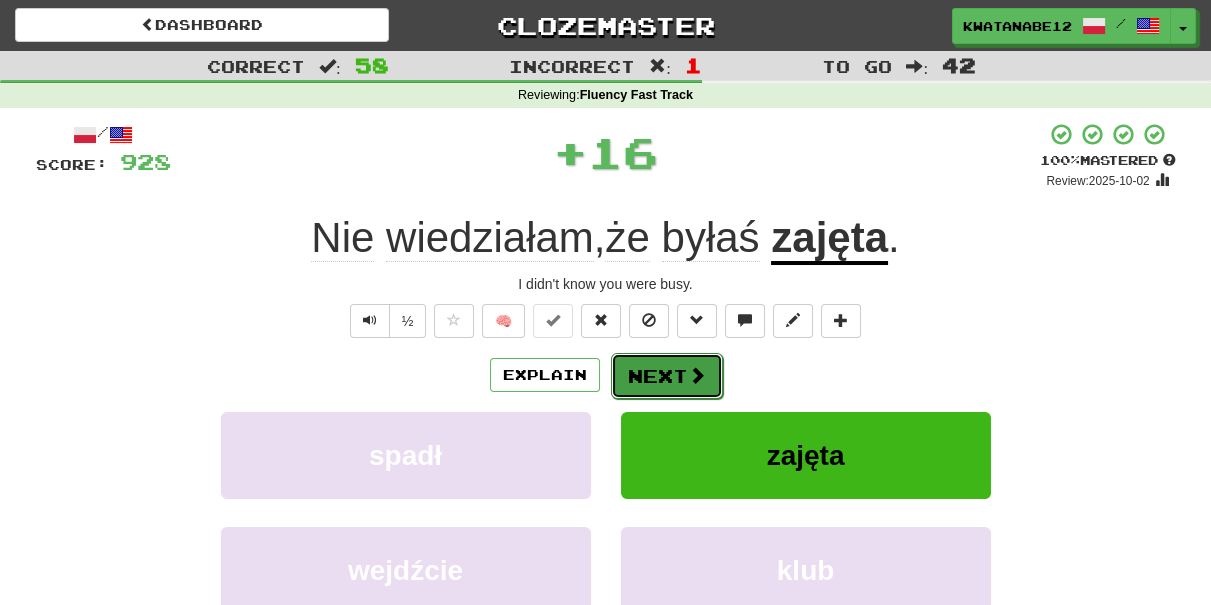 click on "Next" at bounding box center (667, 376) 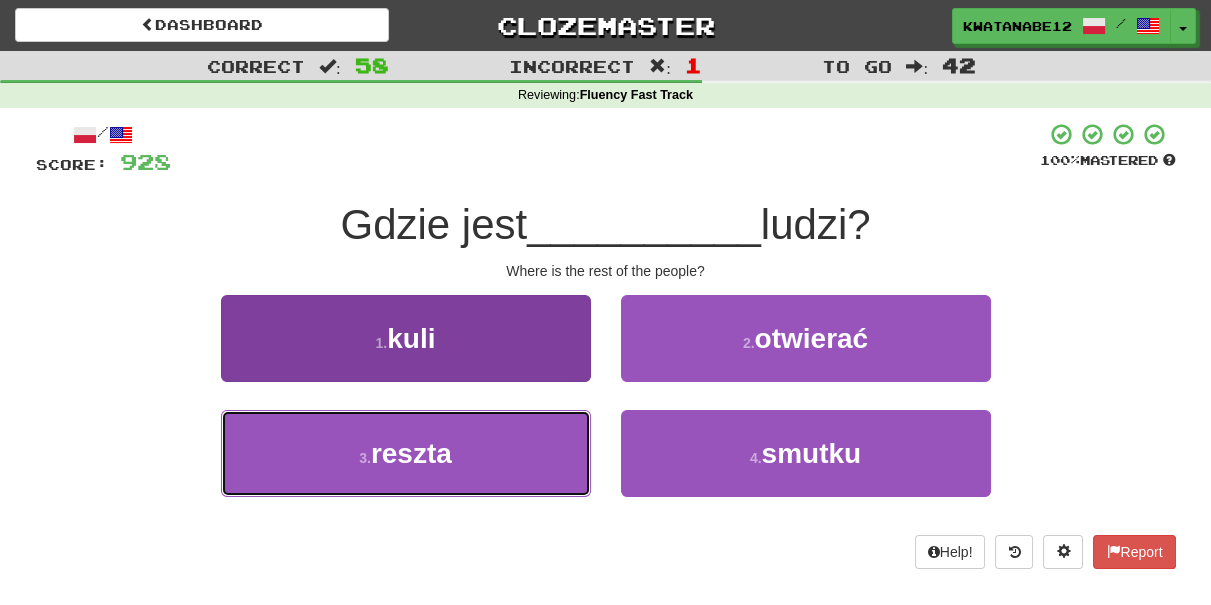drag, startPoint x: 535, startPoint y: 434, endPoint x: 556, endPoint y: 427, distance: 22.135944 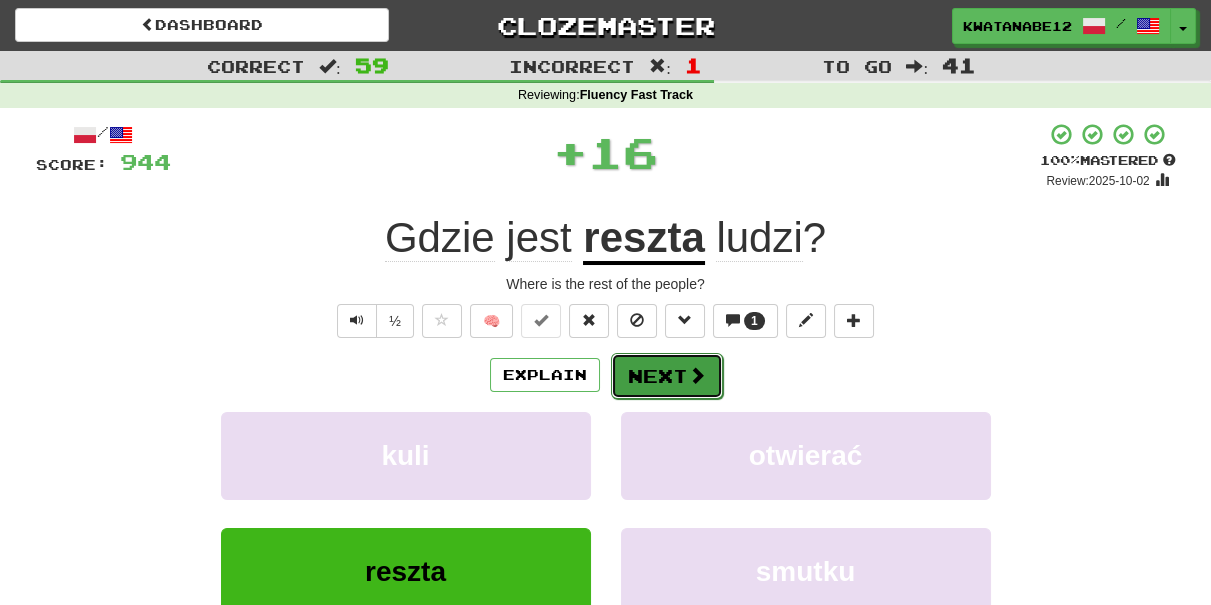 click on "Next" at bounding box center [667, 376] 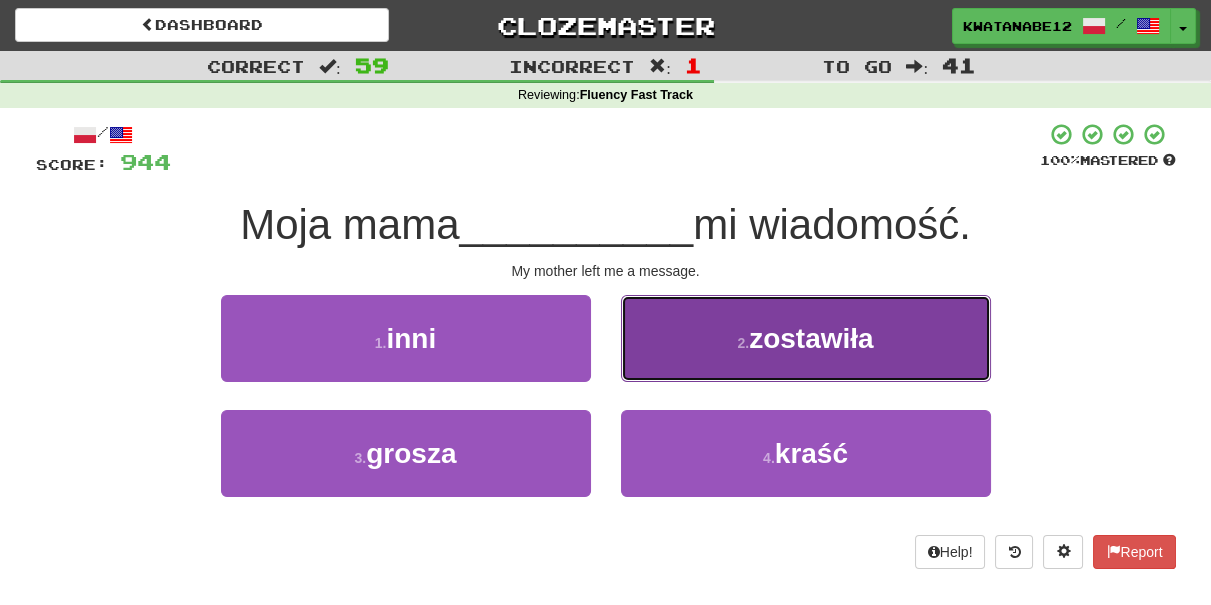click on "2 .  zostawiła" at bounding box center [806, 338] 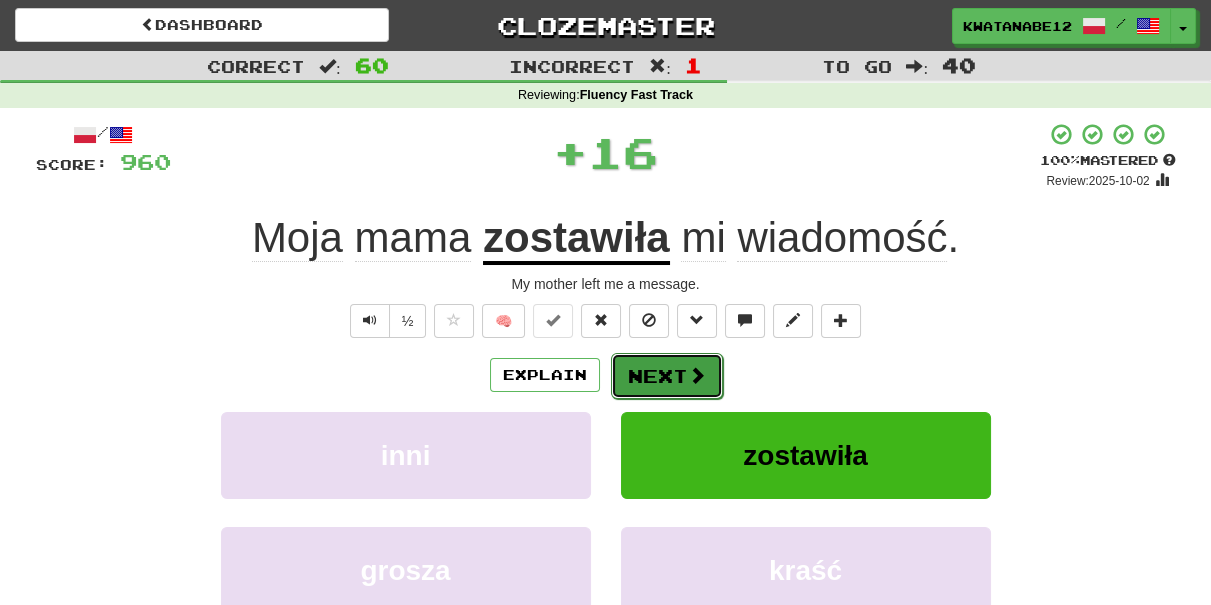 click on "Next" at bounding box center [667, 376] 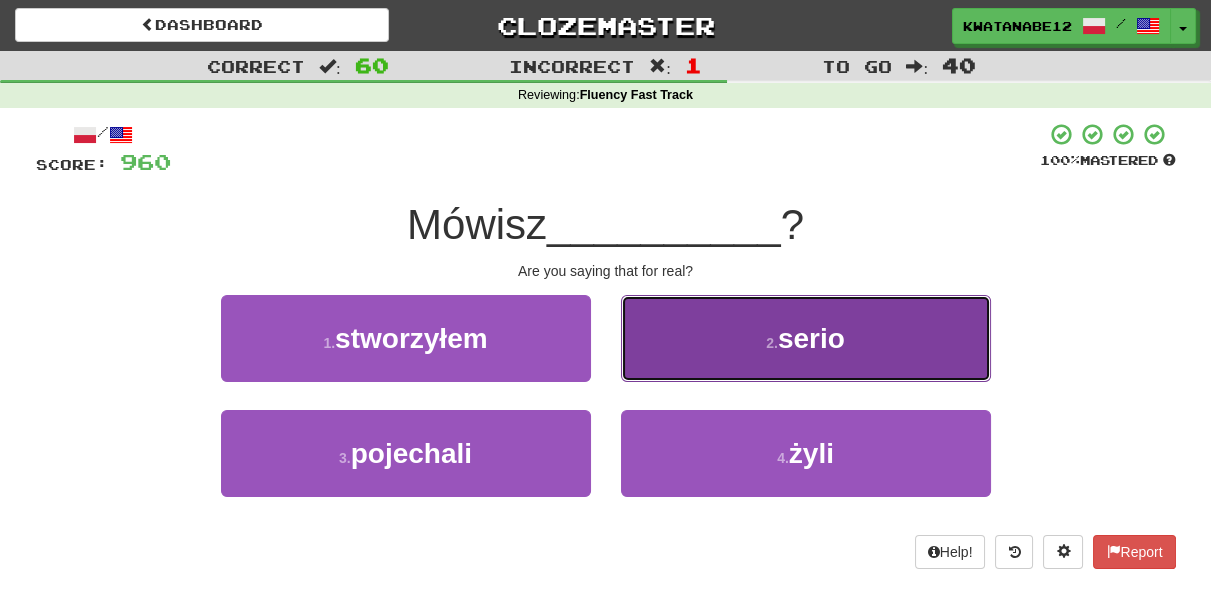 click on "2 .  serio" at bounding box center [806, 338] 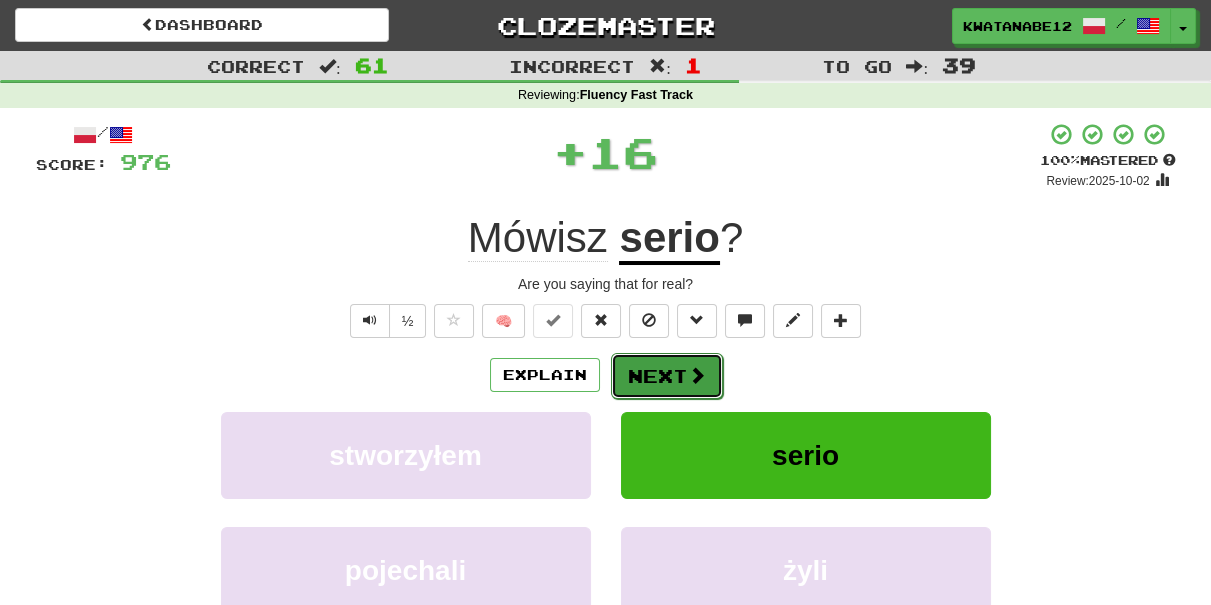 click on "Next" at bounding box center [667, 376] 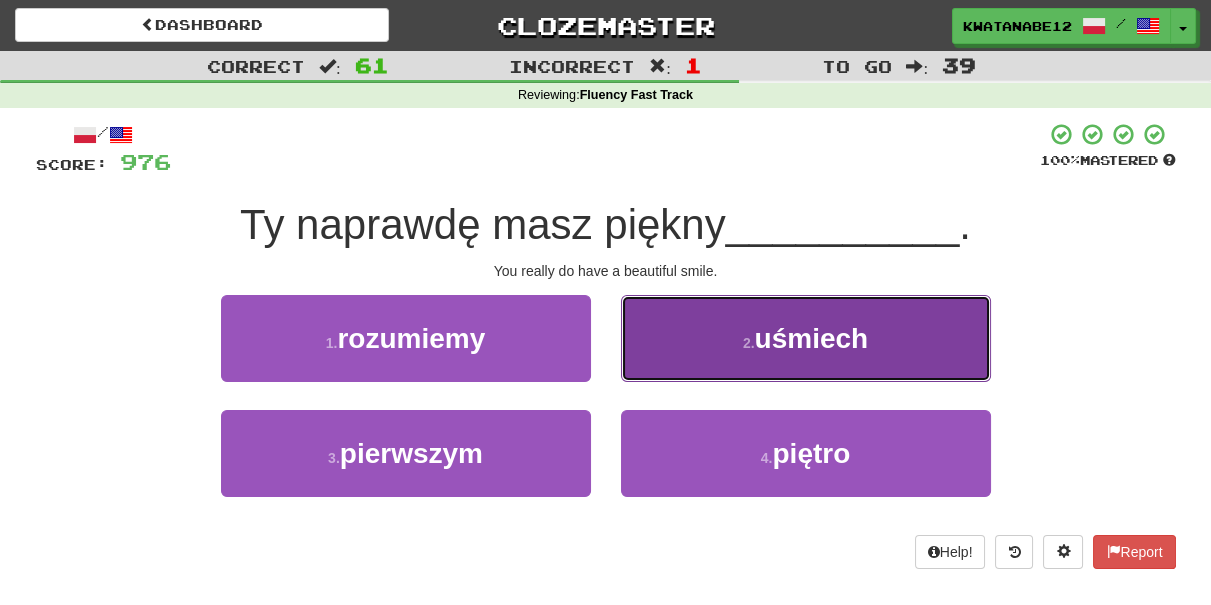 click on "2 .  uśmiech" at bounding box center (806, 338) 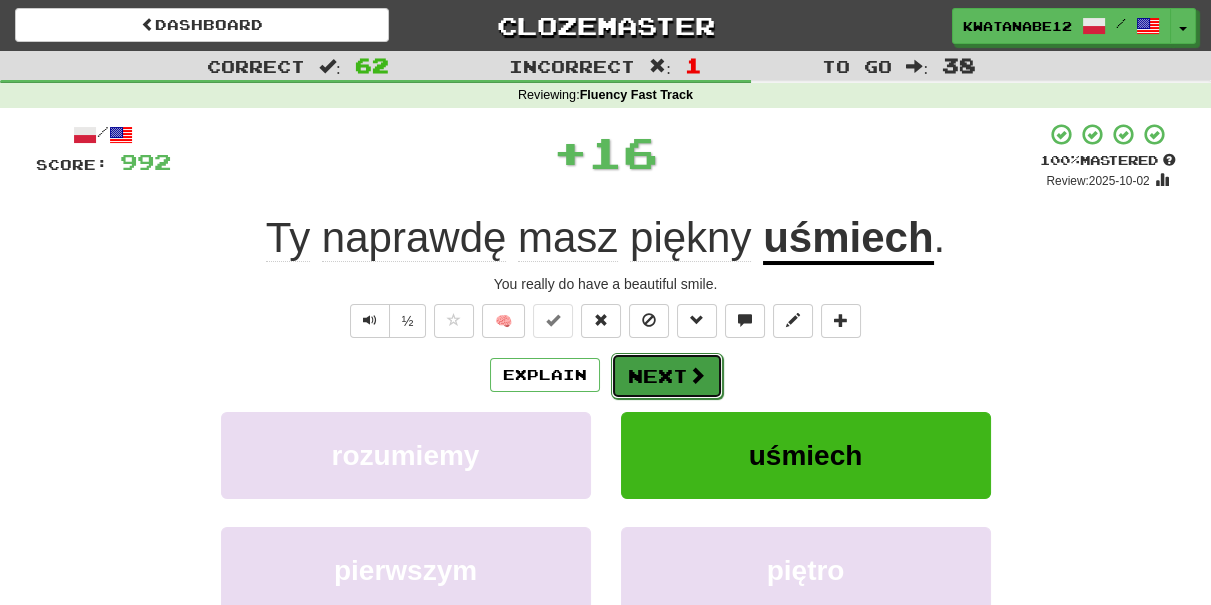 click on "Next" at bounding box center (667, 376) 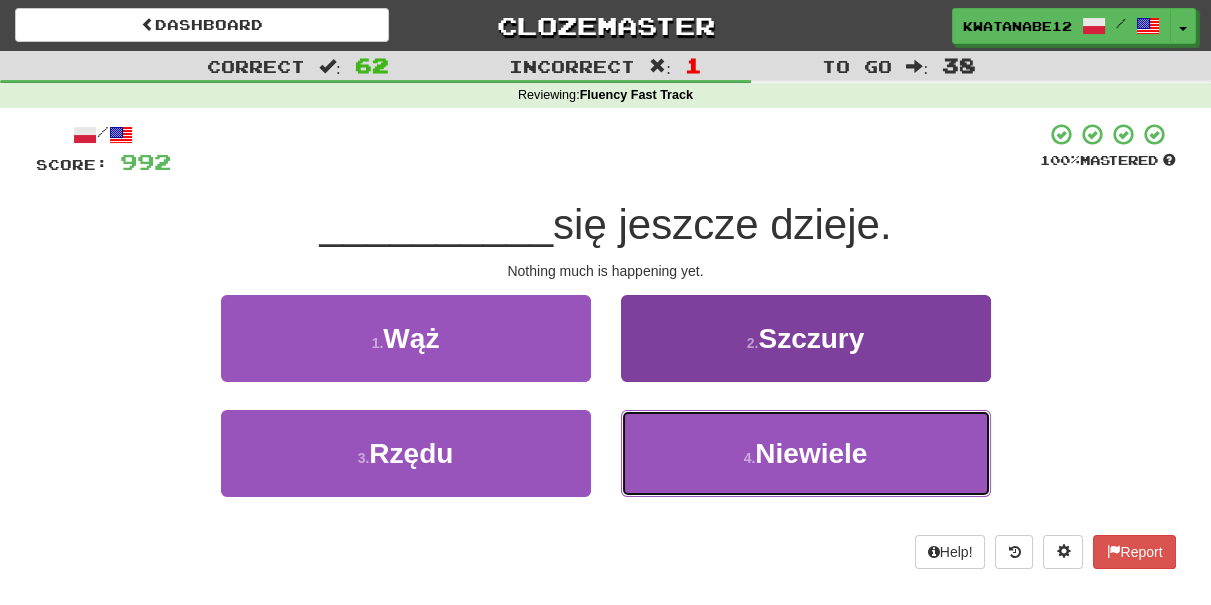 click on "4 .  Niewiele" at bounding box center [806, 453] 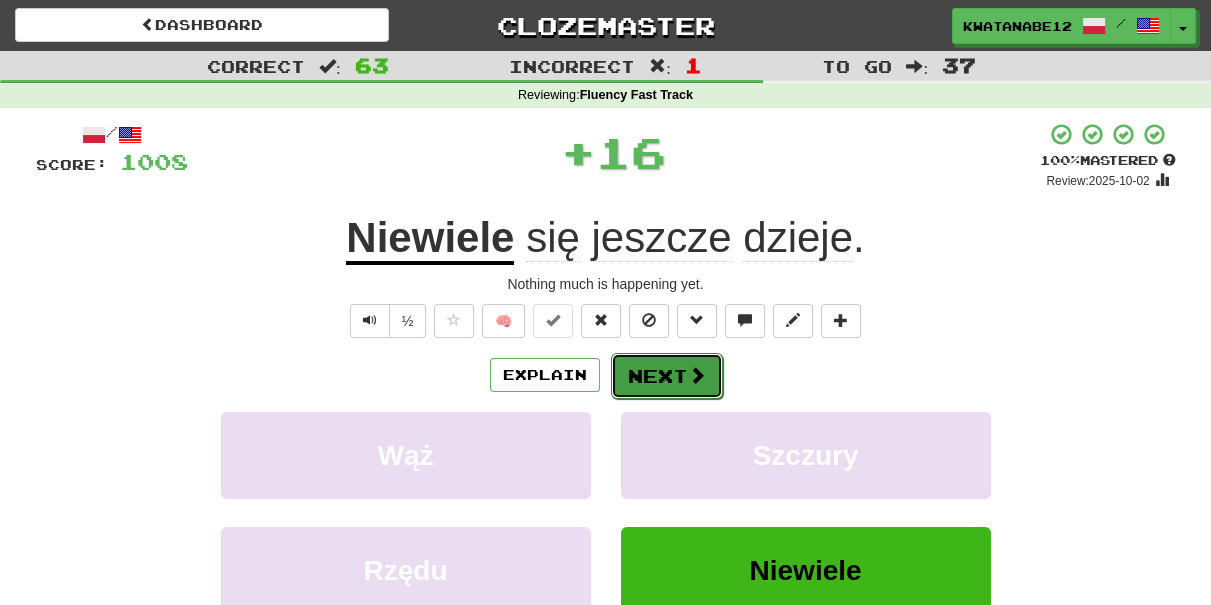click at bounding box center [697, 375] 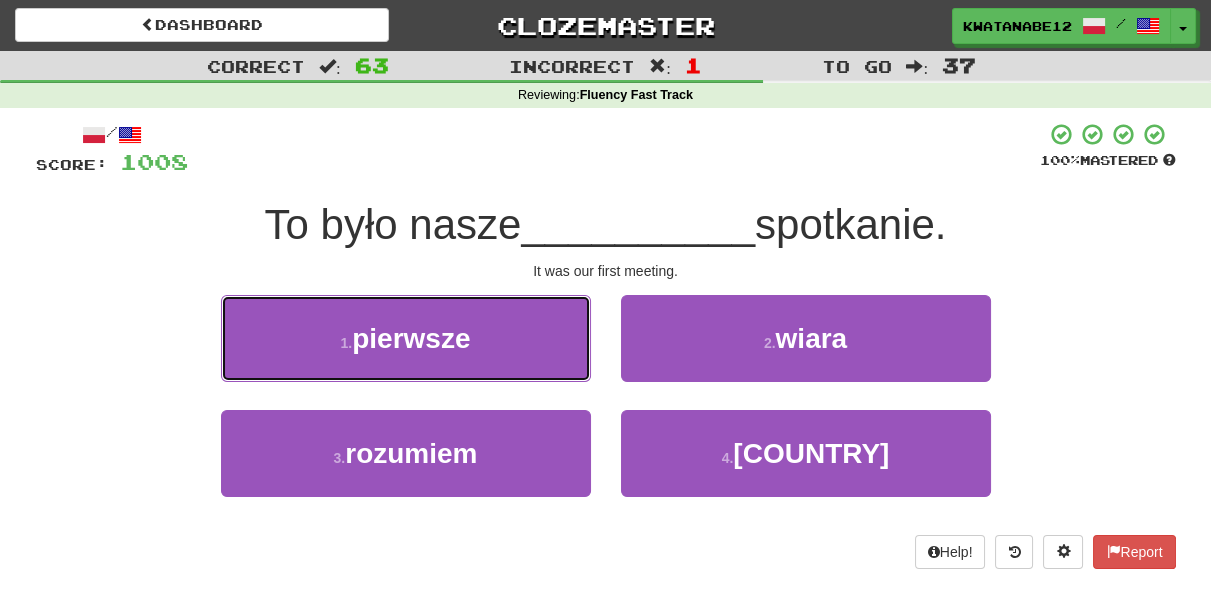 drag, startPoint x: 539, startPoint y: 349, endPoint x: 554, endPoint y: 350, distance: 15.033297 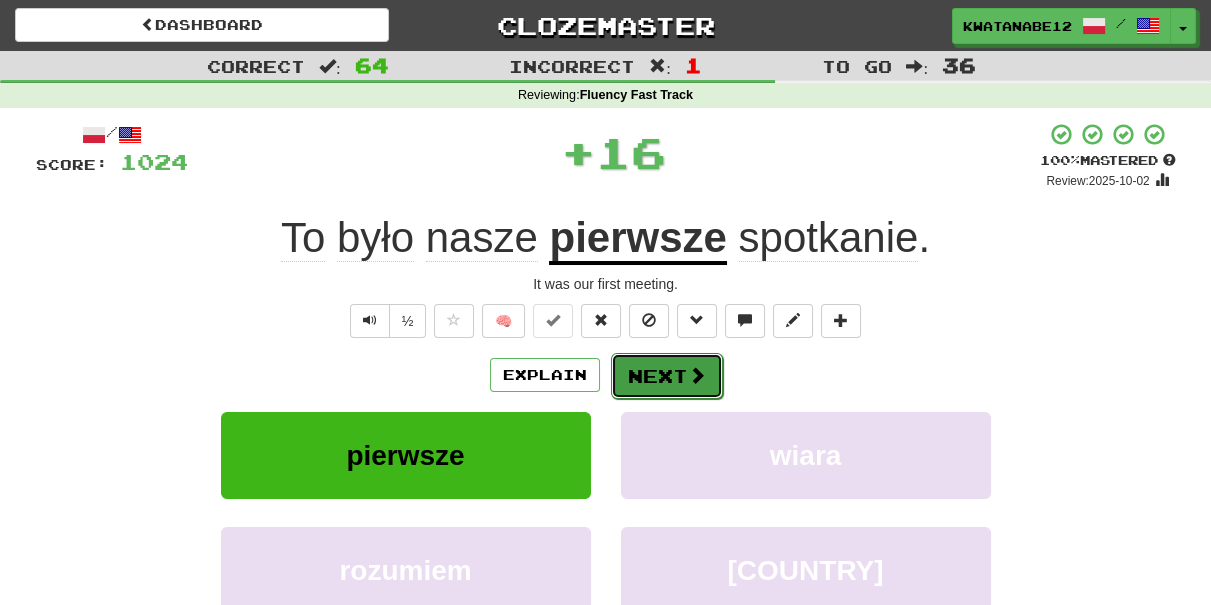 click on "Next" at bounding box center [667, 376] 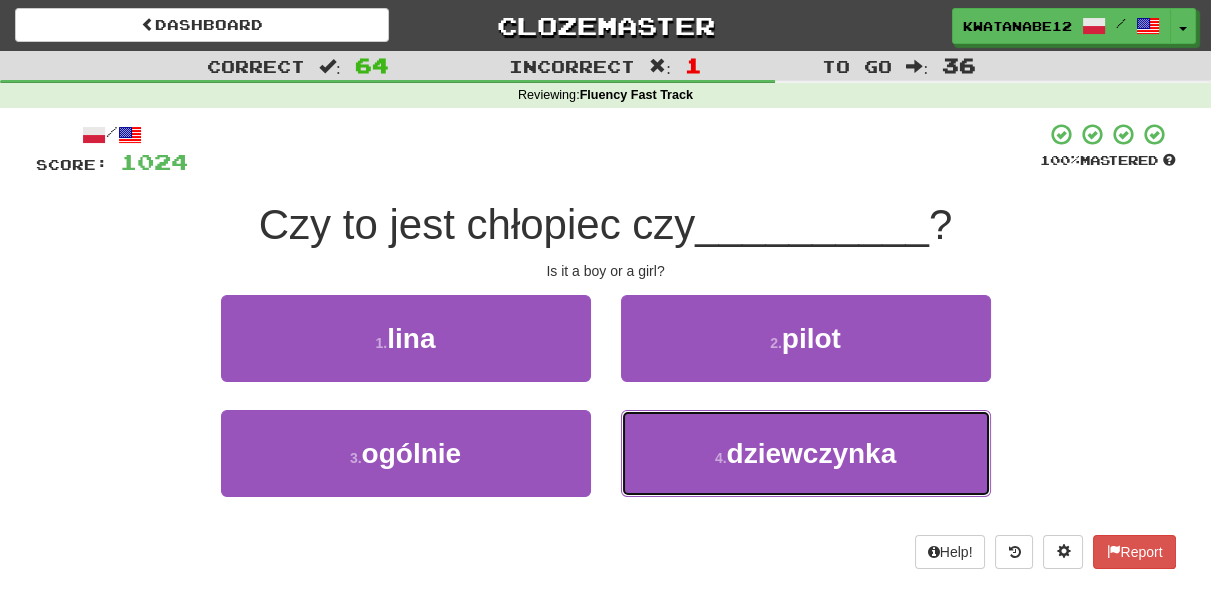 drag, startPoint x: 653, startPoint y: 438, endPoint x: 655, endPoint y: 407, distance: 31.06445 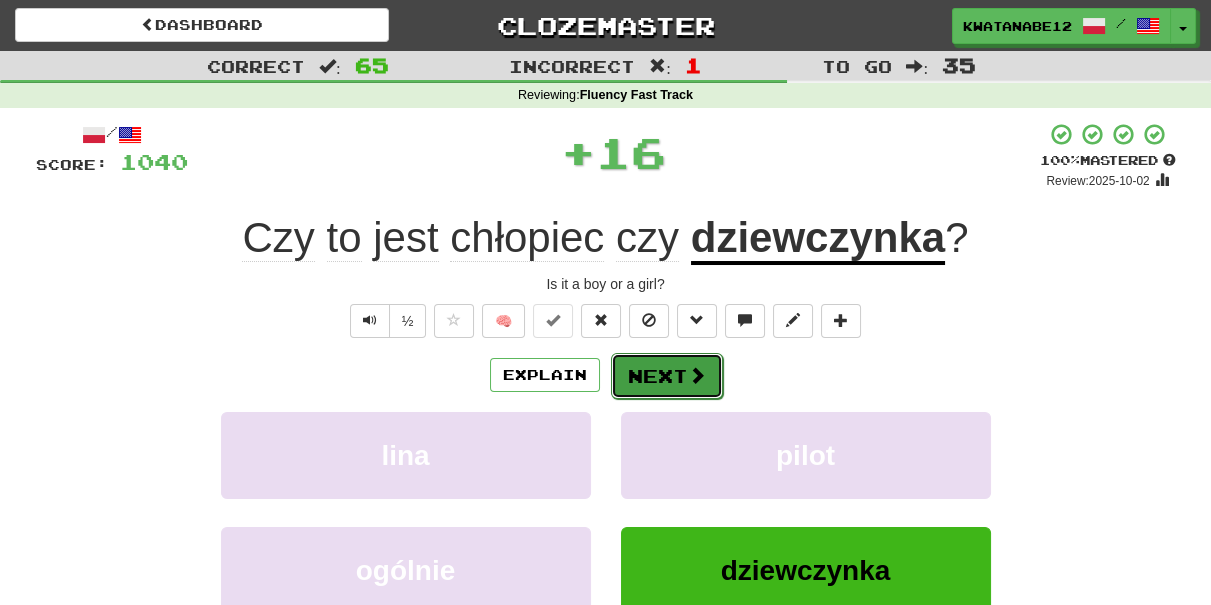 click on "Next" at bounding box center (667, 376) 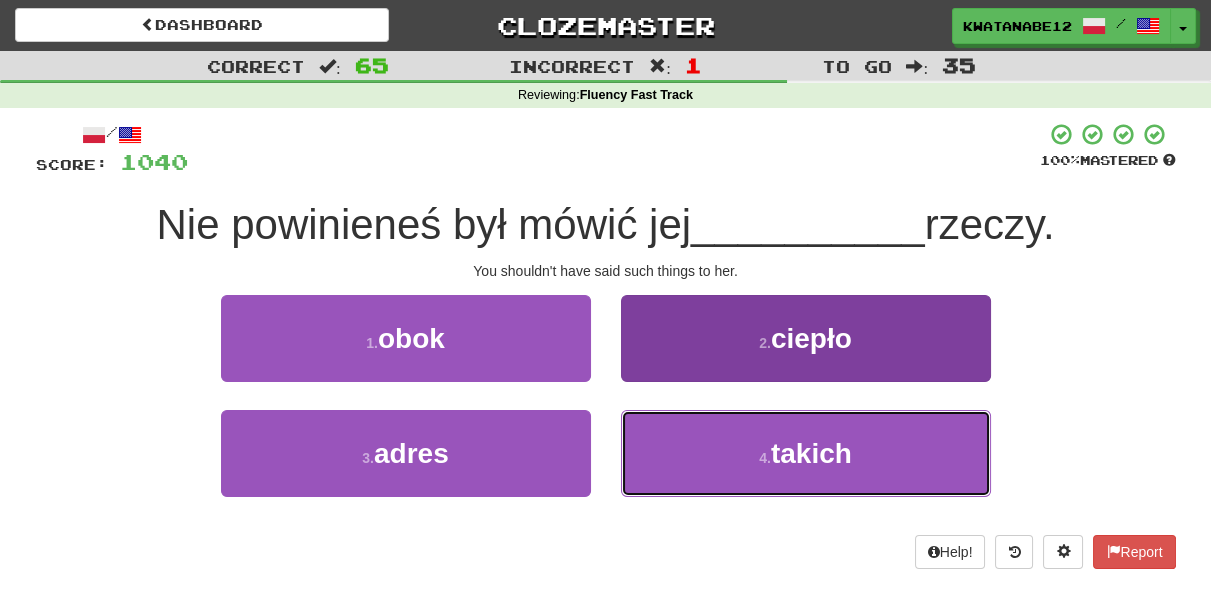 drag, startPoint x: 666, startPoint y: 452, endPoint x: 664, endPoint y: 412, distance: 40.04997 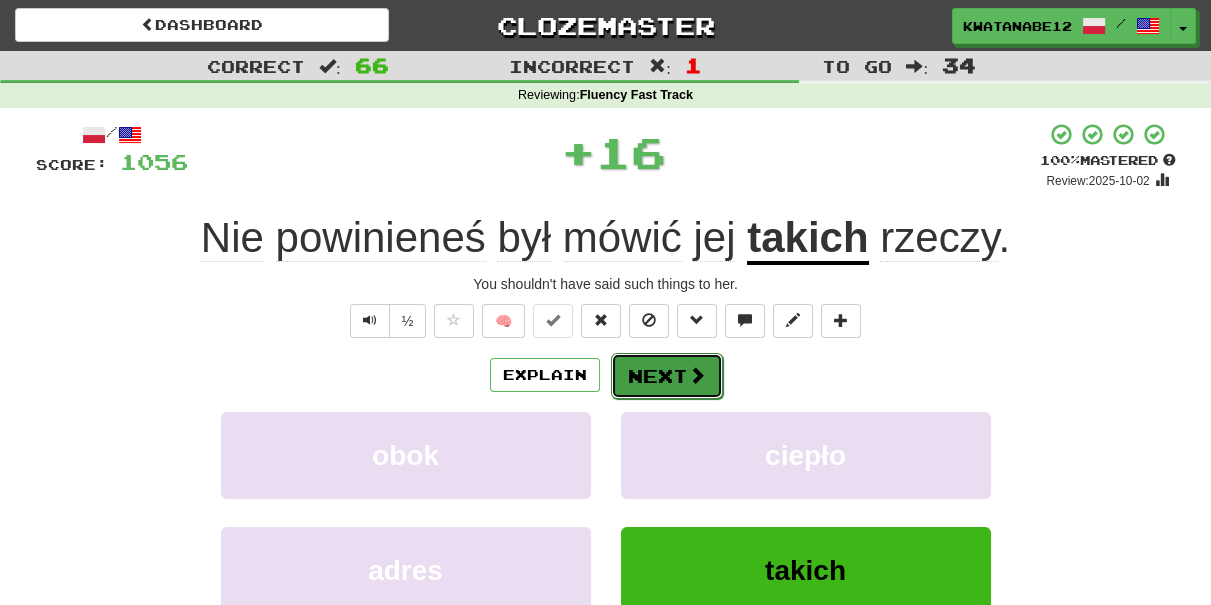 drag, startPoint x: 662, startPoint y: 393, endPoint x: 665, endPoint y: 380, distance: 13.341664 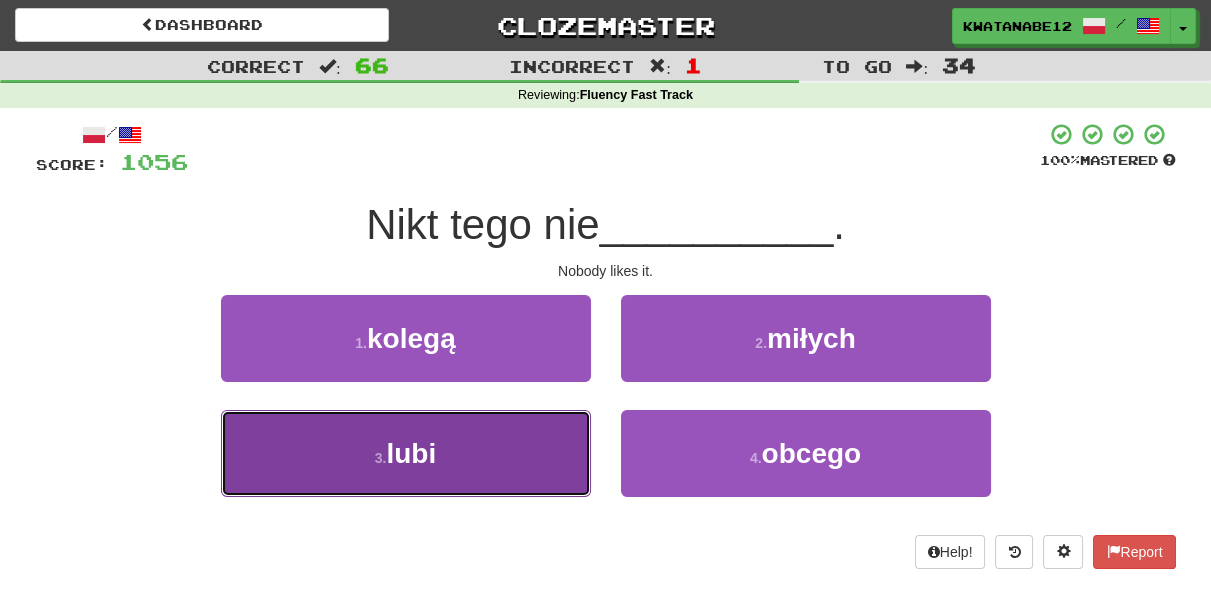 drag, startPoint x: 503, startPoint y: 461, endPoint x: 580, endPoint y: 410, distance: 92.358 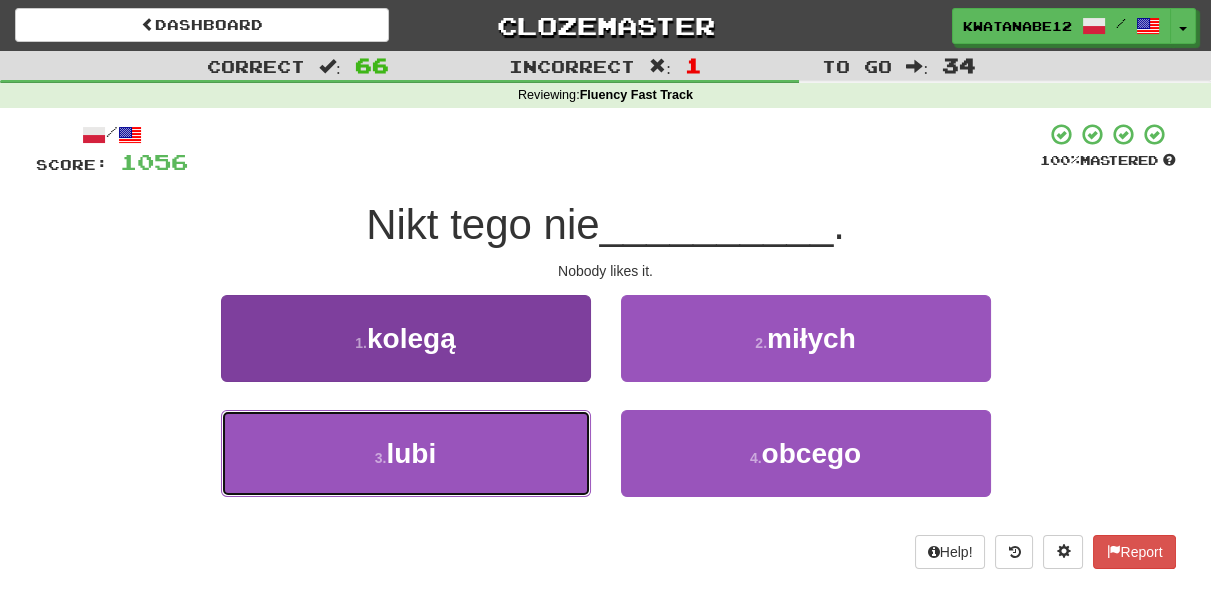 click on "3 .  lubi" at bounding box center (406, 453) 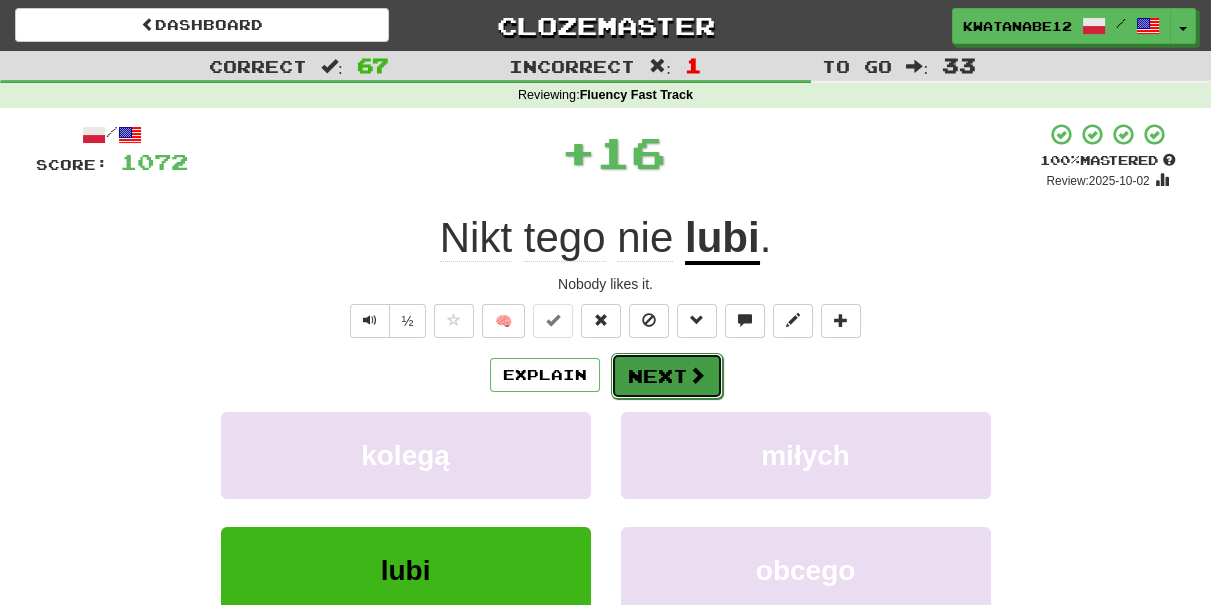 drag, startPoint x: 640, startPoint y: 383, endPoint x: 651, endPoint y: 383, distance: 11 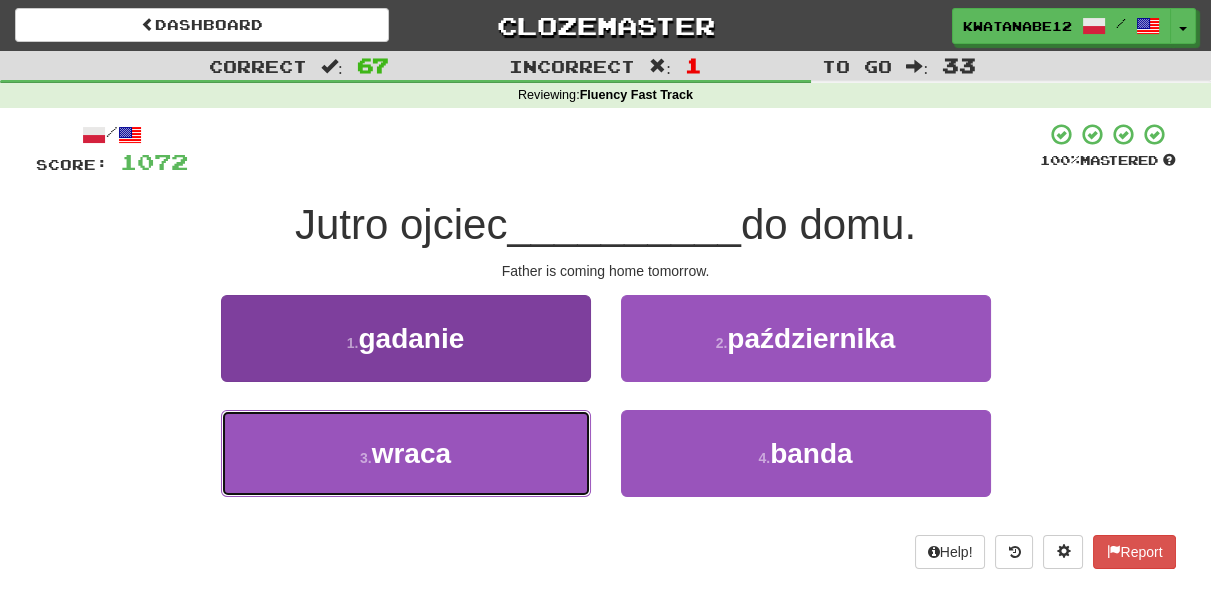 click on "3 .  wraca" at bounding box center [406, 453] 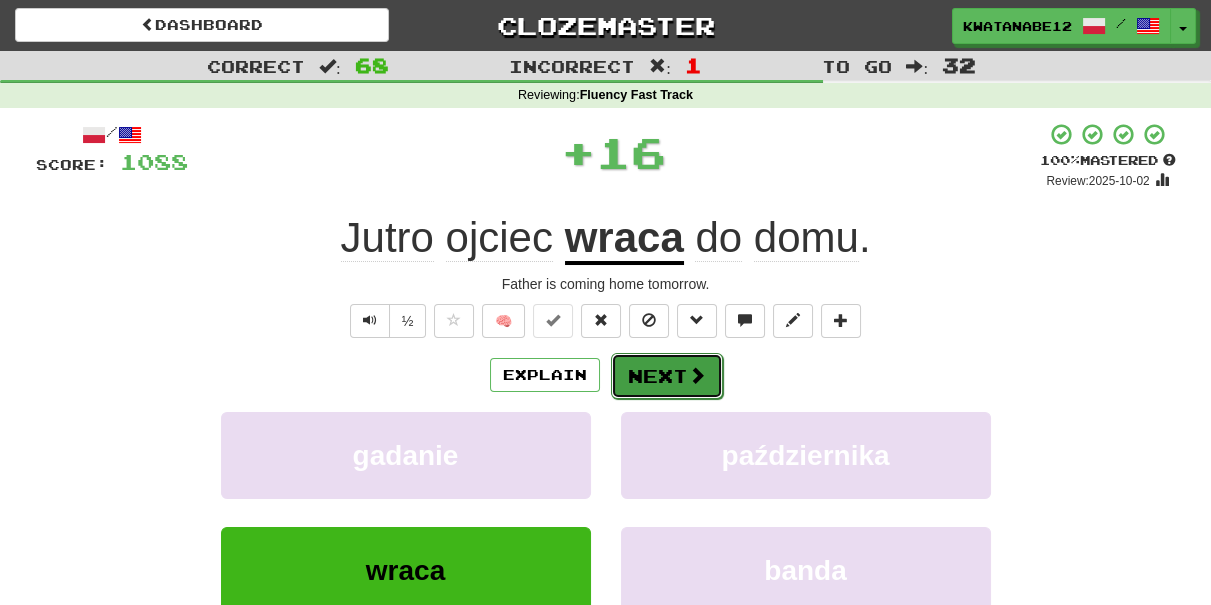 click on "Next" at bounding box center [667, 376] 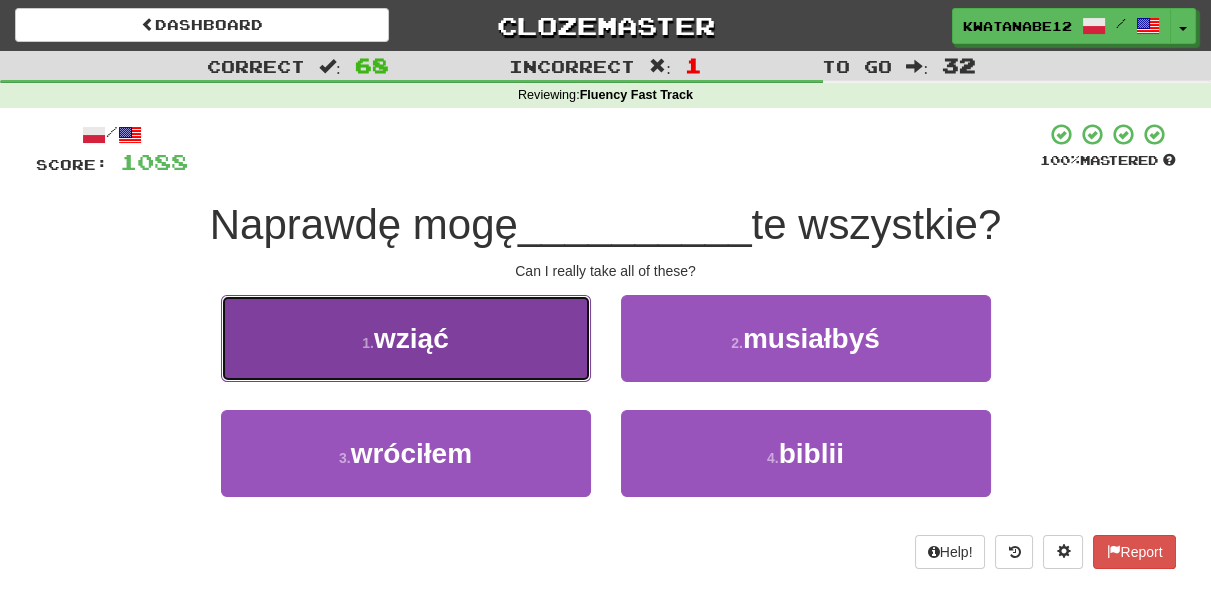 drag, startPoint x: 532, startPoint y: 365, endPoint x: 554, endPoint y: 361, distance: 22.36068 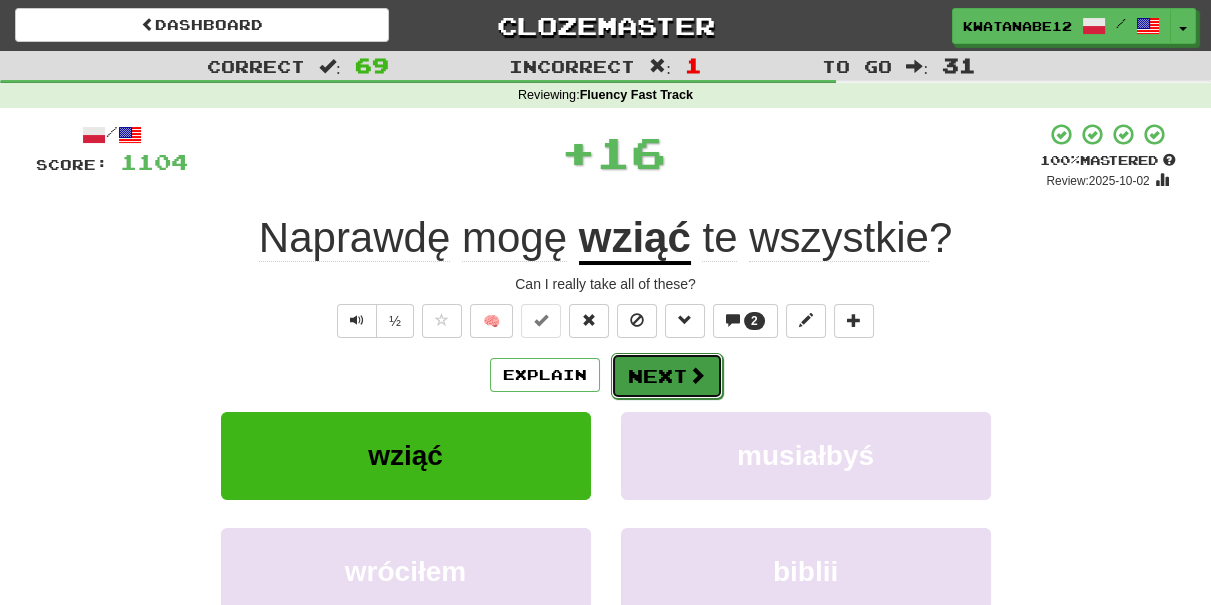 click on "Next" at bounding box center (667, 376) 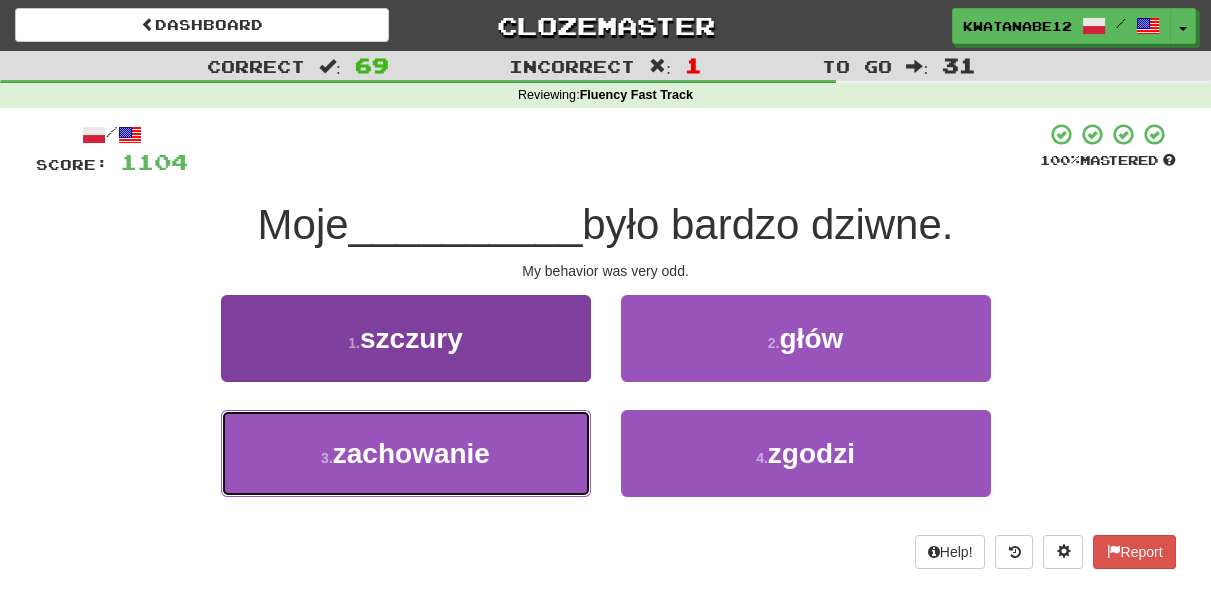 drag, startPoint x: 549, startPoint y: 428, endPoint x: 565, endPoint y: 423, distance: 16.763054 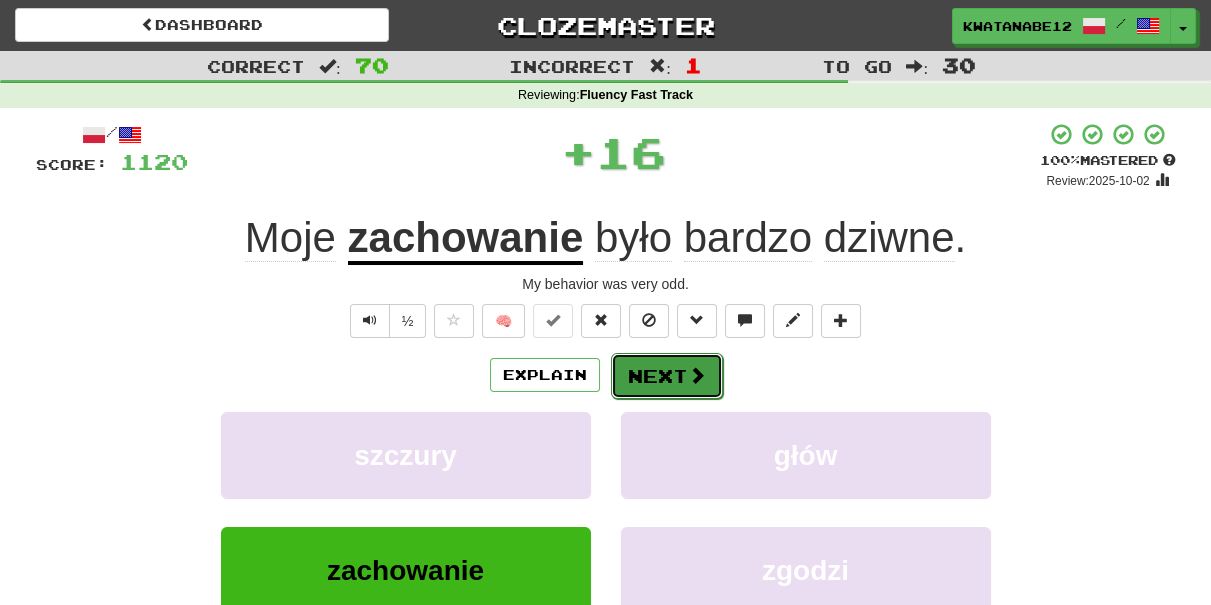click on "Next" at bounding box center (667, 376) 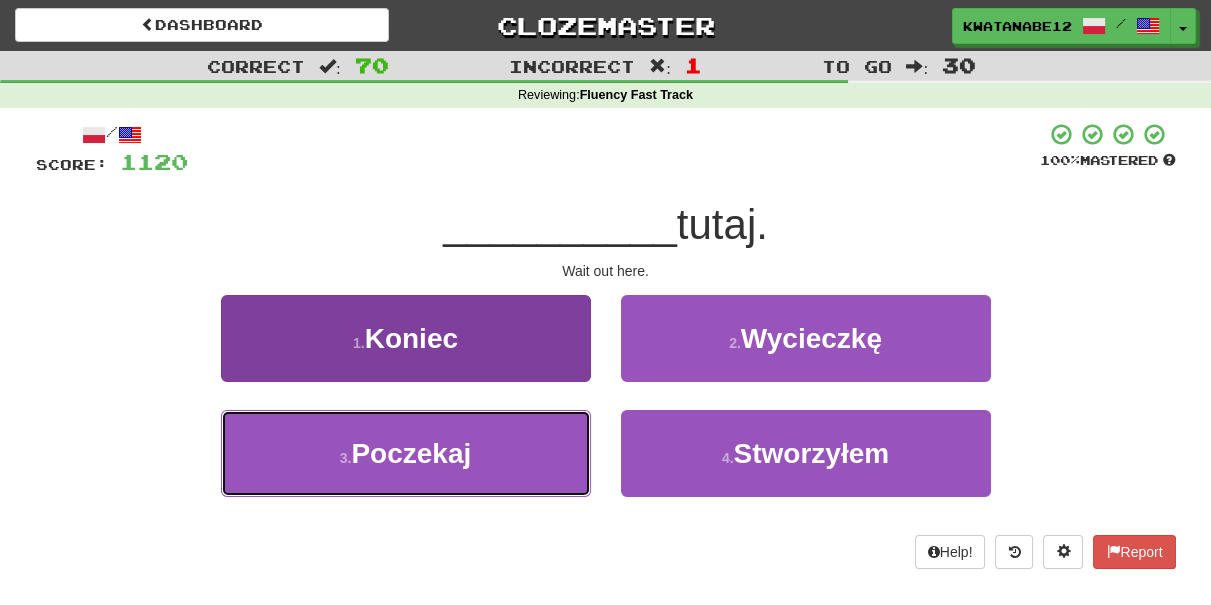 drag, startPoint x: 511, startPoint y: 455, endPoint x: 532, endPoint y: 447, distance: 22.472204 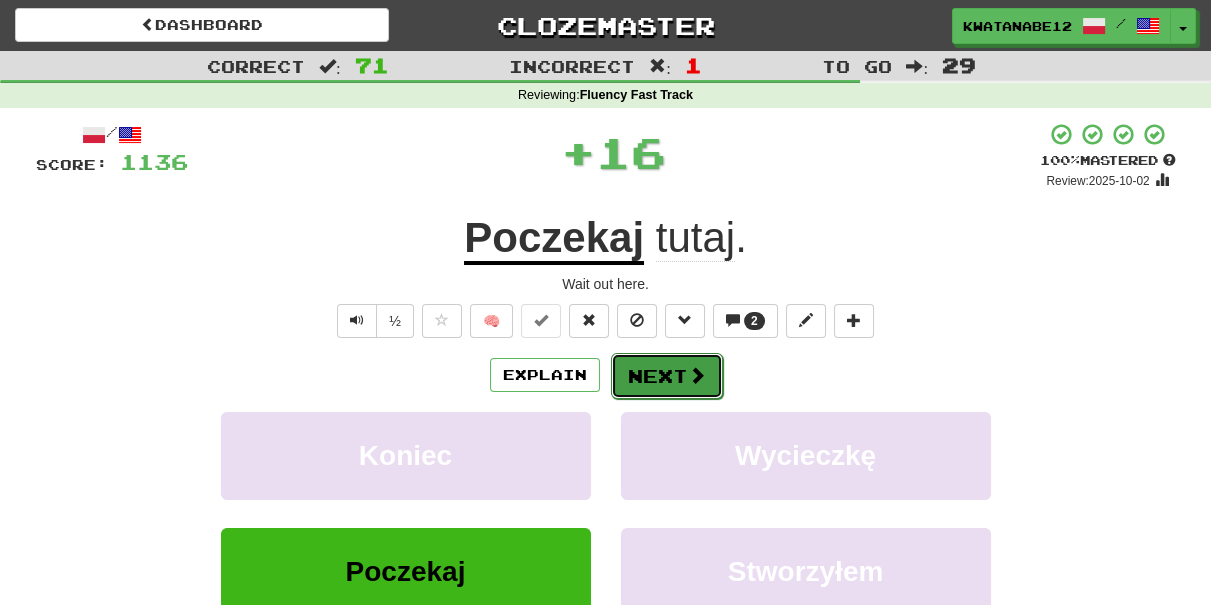 click on "Next" at bounding box center (667, 376) 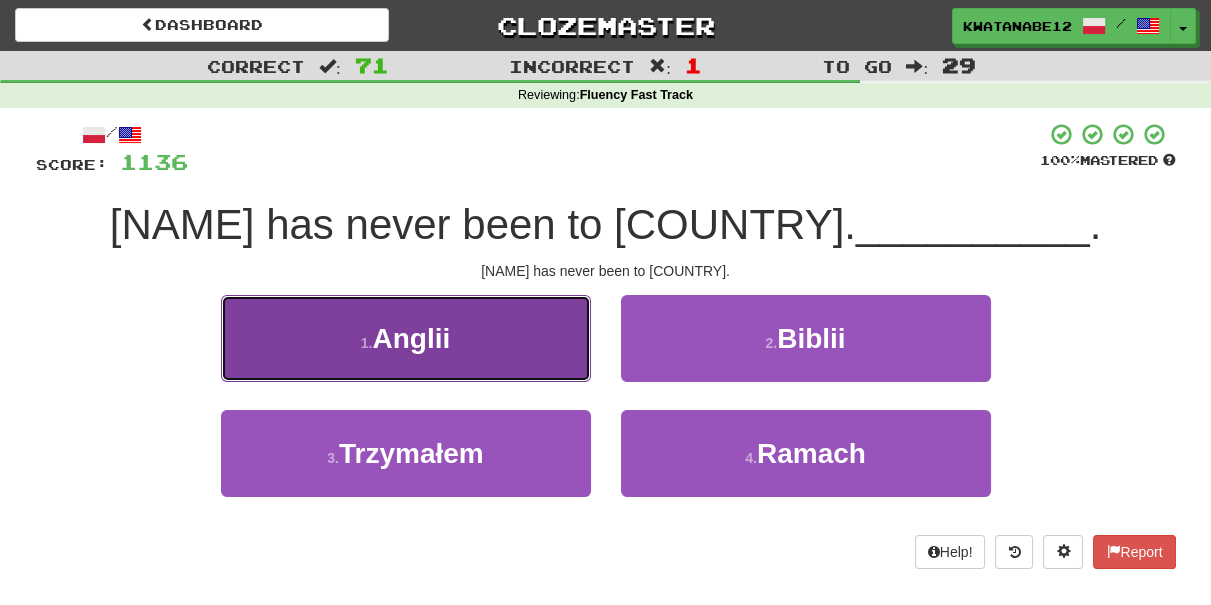 drag, startPoint x: 506, startPoint y: 318, endPoint x: 587, endPoint y: 350, distance: 87.0919 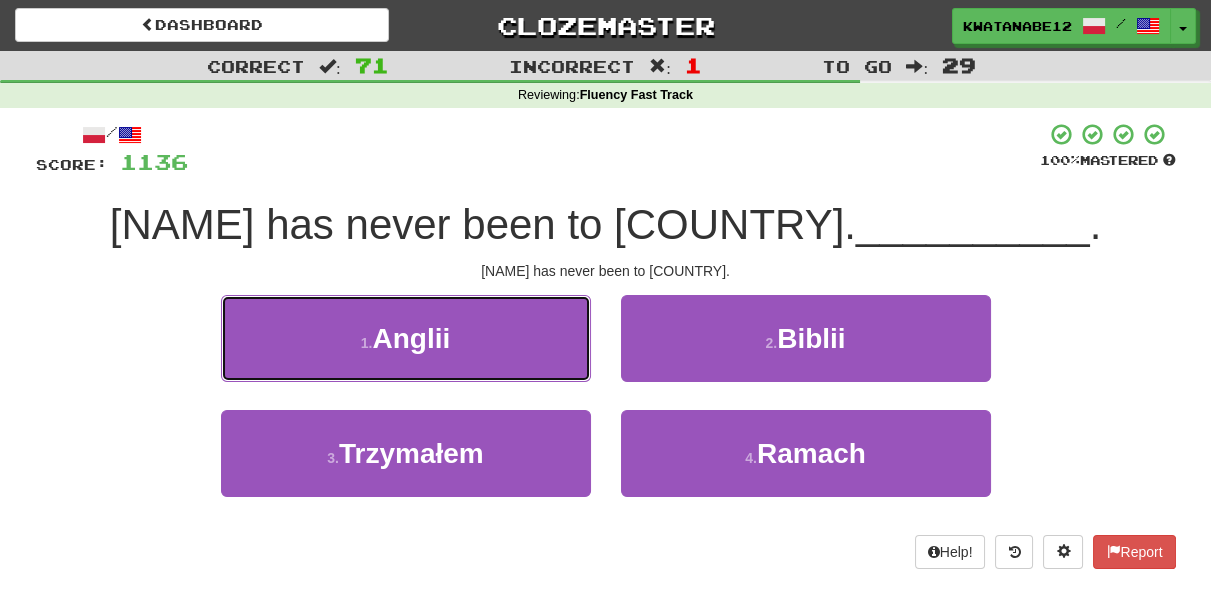 click on "1 .  Anglii" at bounding box center [406, 338] 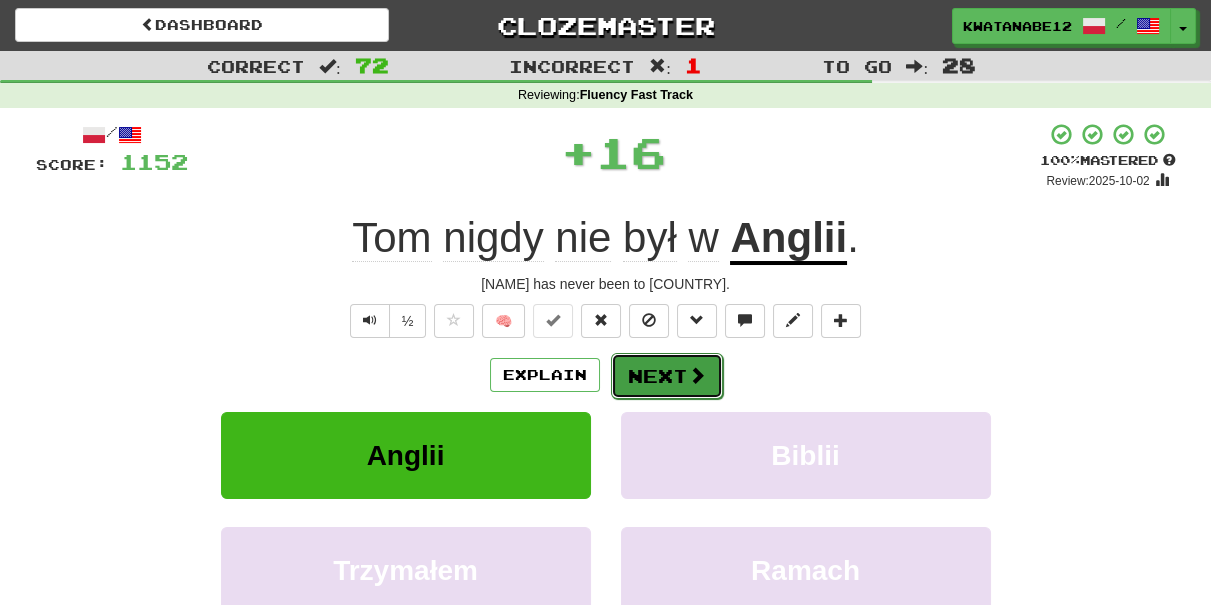 click on "Next" at bounding box center (667, 376) 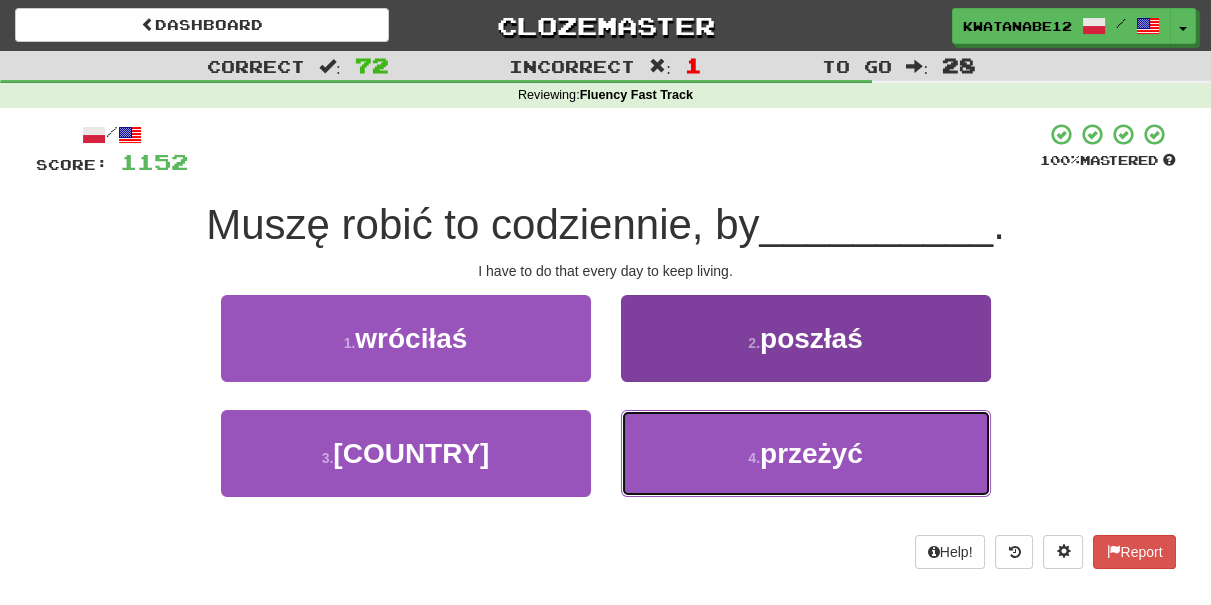 click on "4 .  przeżyć" at bounding box center [806, 453] 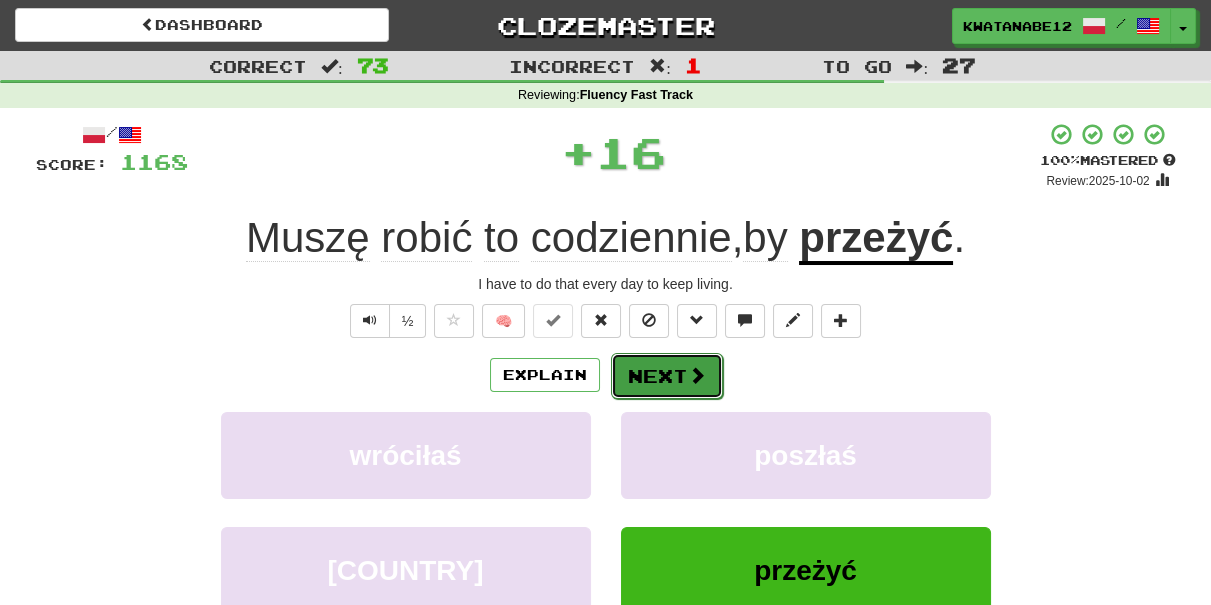 click on "Next" at bounding box center (667, 376) 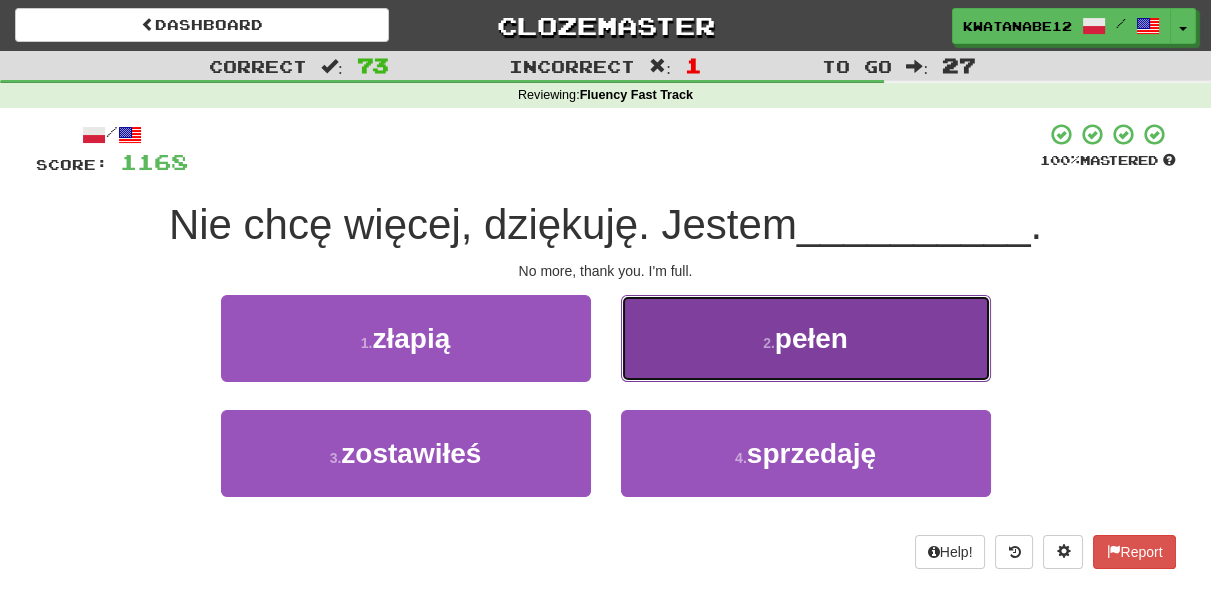 click on "2 .  pełen" at bounding box center (806, 338) 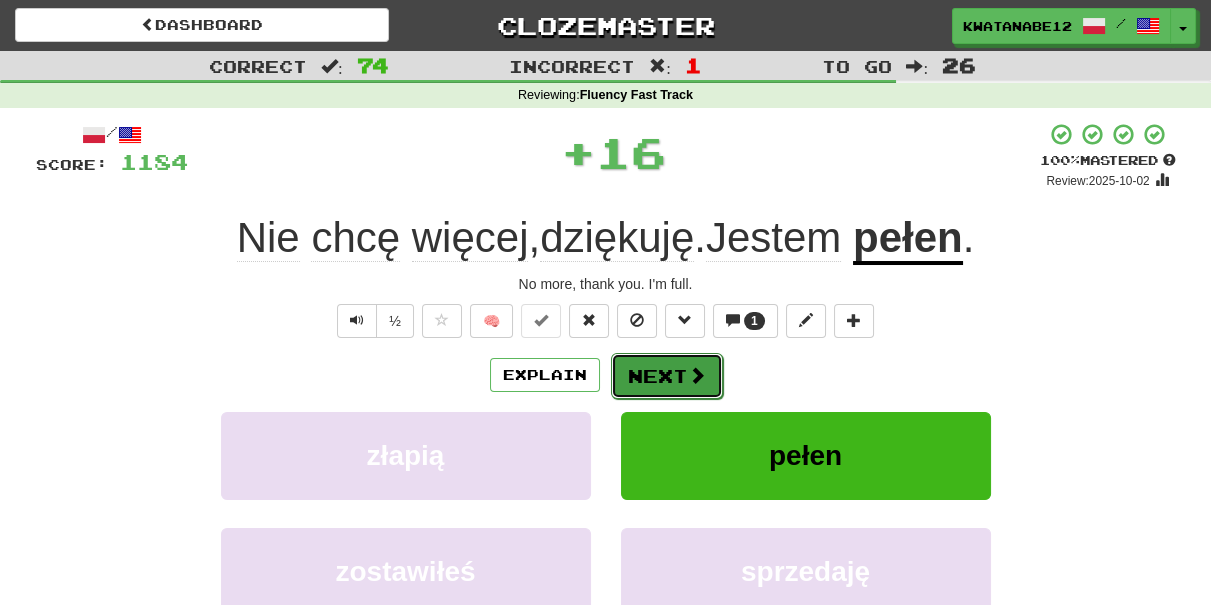 click on "Next" at bounding box center [667, 376] 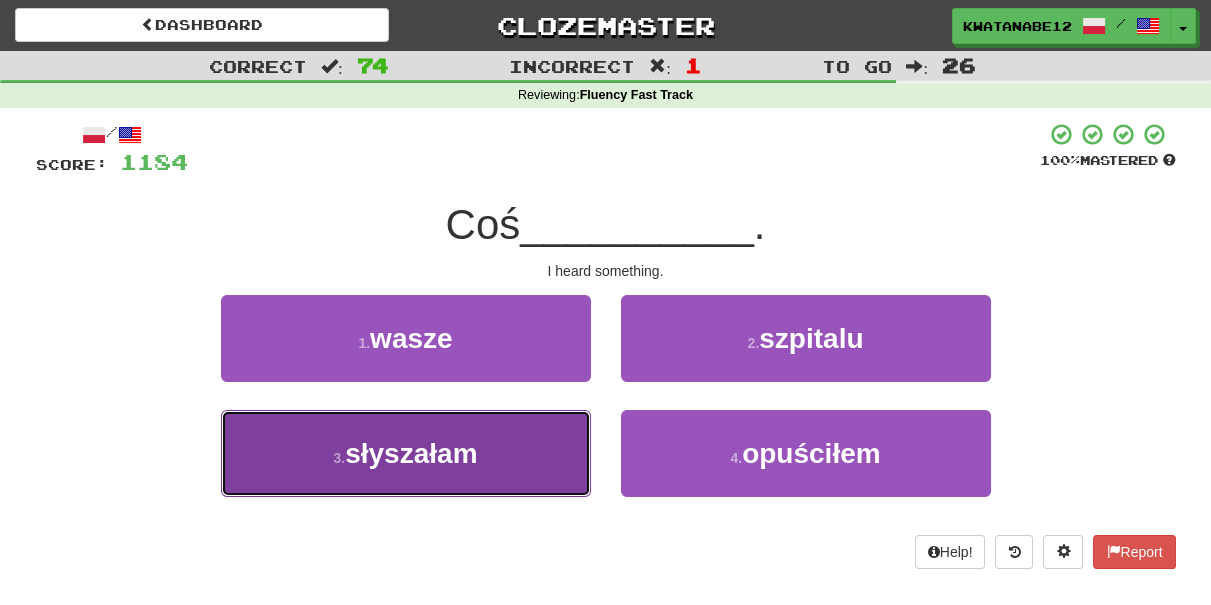click on "3 .  słyszałam" at bounding box center [406, 453] 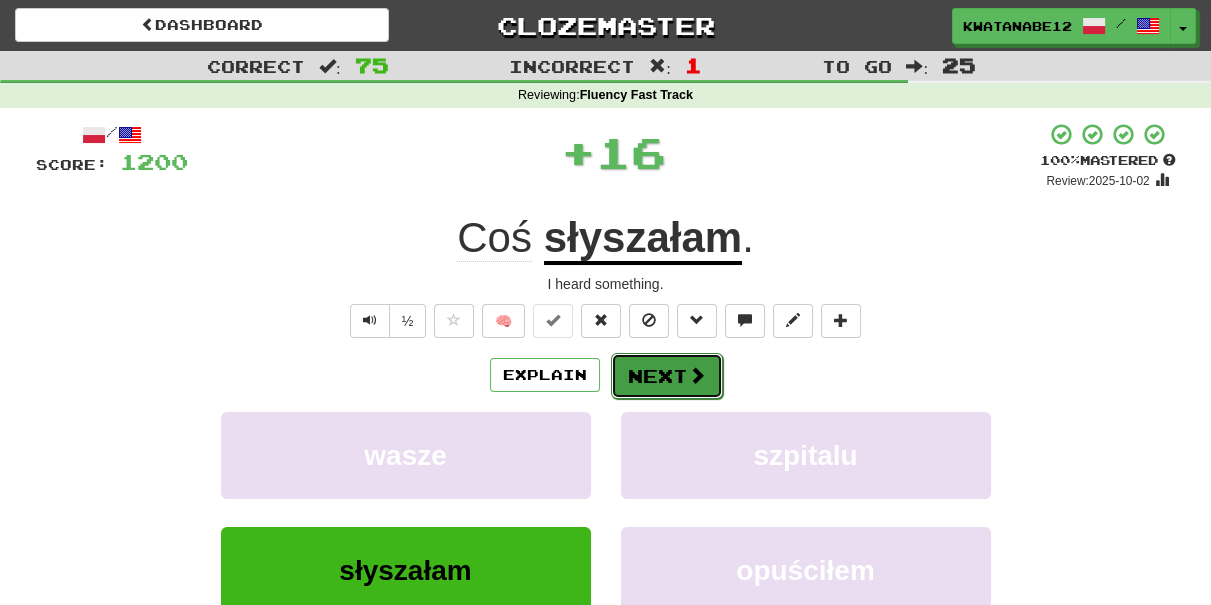 click on "Next" at bounding box center [667, 376] 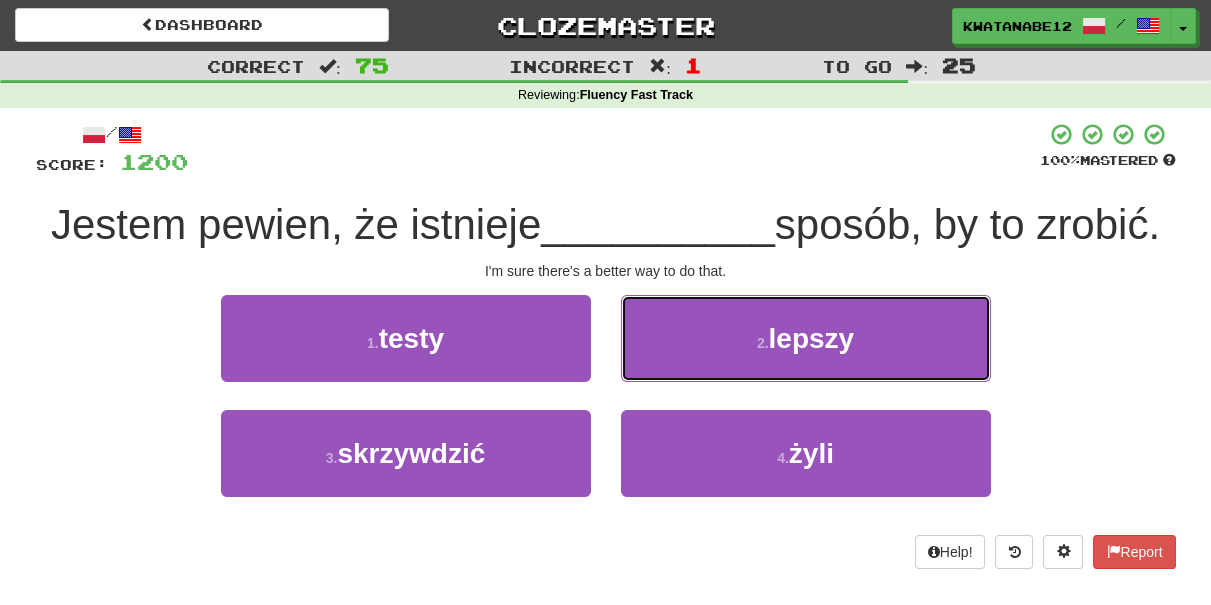 click on "2 .  lepszy" at bounding box center [806, 338] 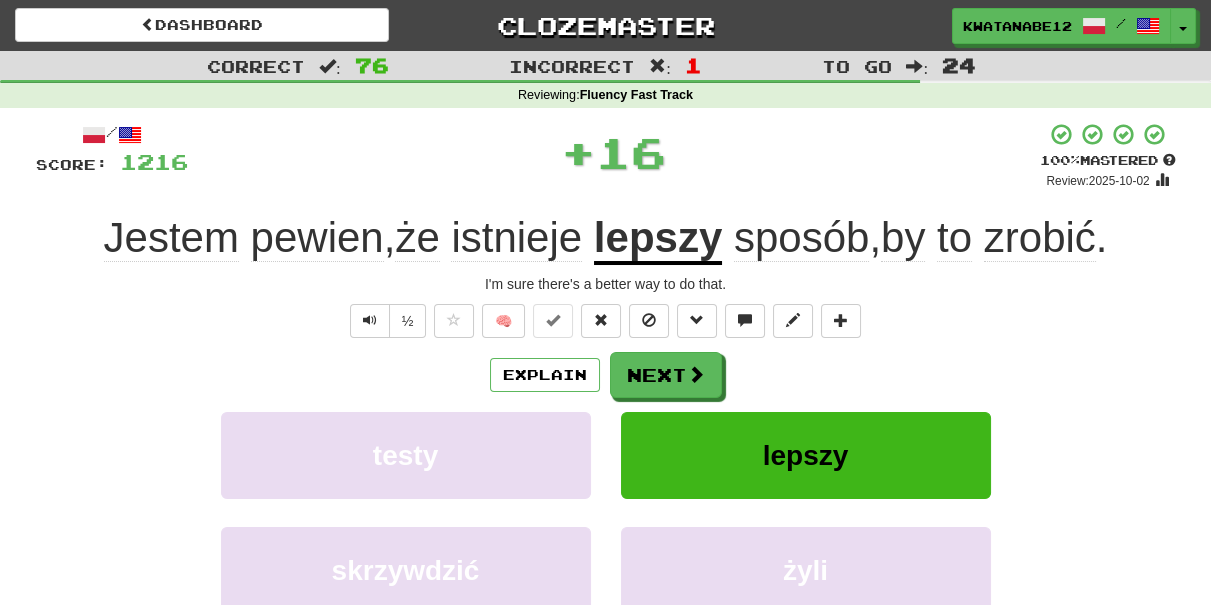 click on "/  Score:   1216 + 16 100 %  Mastered Review:  2025-10-02 Jestem   pewien ,  że   istnieje   lepszy   sposób ,  by   to   zrobić . I'm sure there's a better way to do that. ½ 🧠 Explain Next testy lepszy skrzywdzić żyli Learn more: testy lepszy skrzywdzić żyli  Help!  Report Sentence Source" at bounding box center (606, 435) 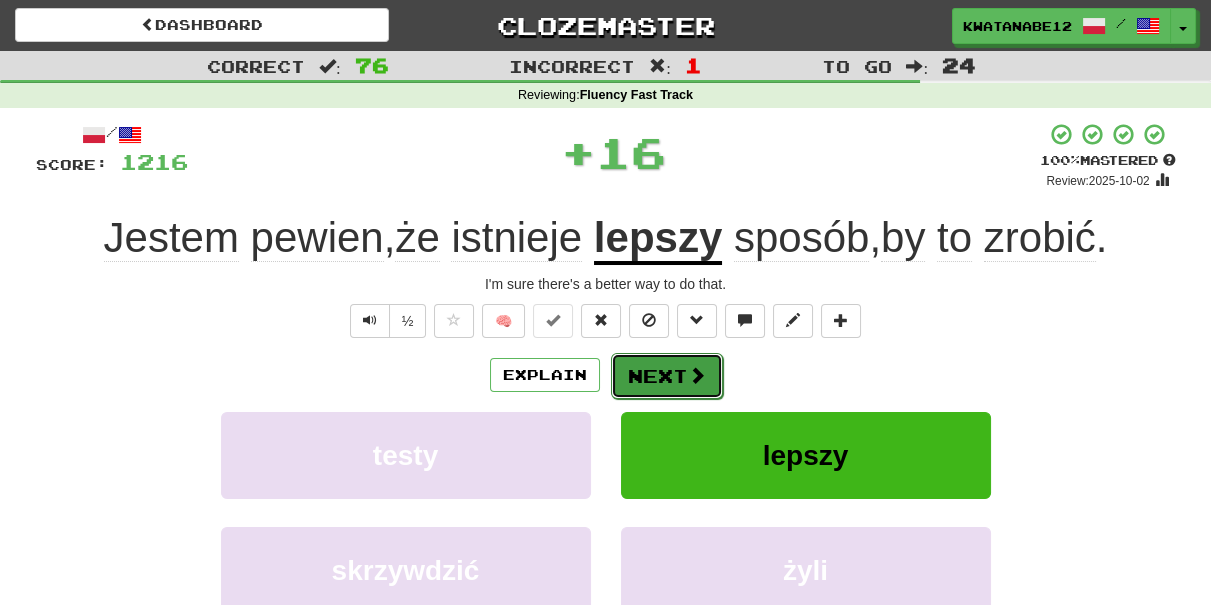 click on "Next" at bounding box center (667, 376) 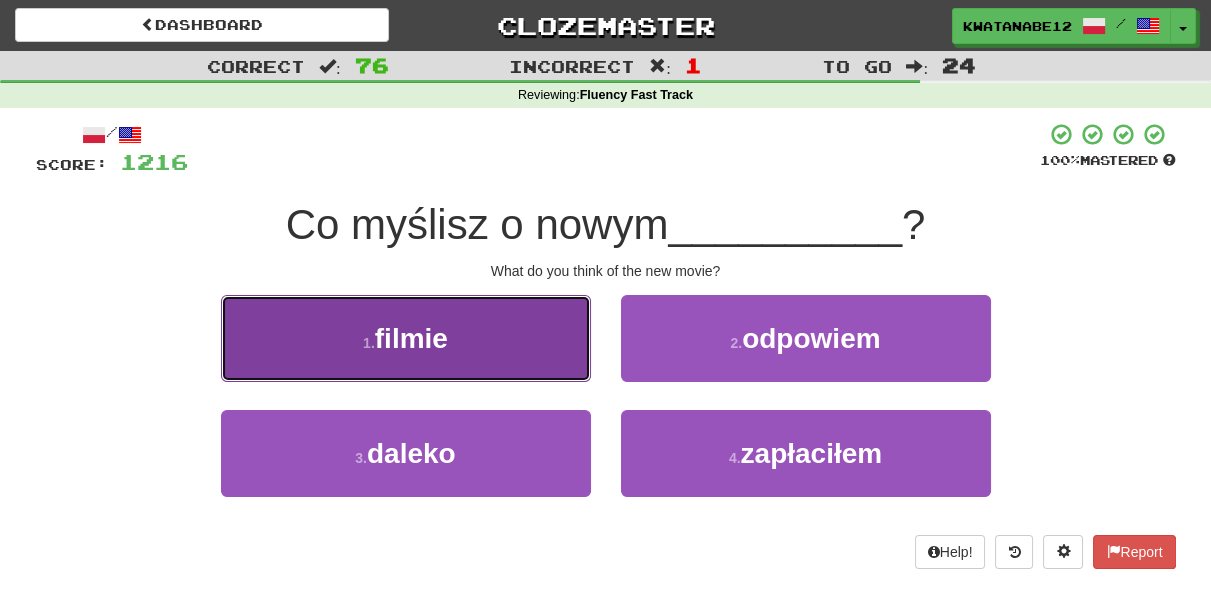 click on "1 .  filmie" at bounding box center (406, 338) 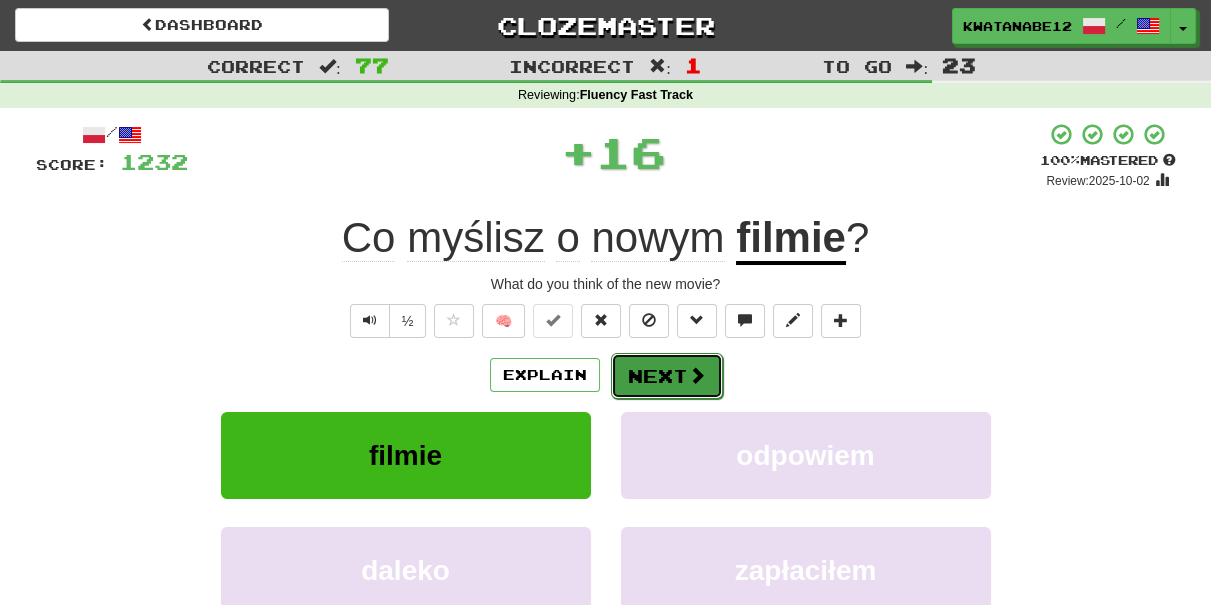 click on "Next" at bounding box center [667, 376] 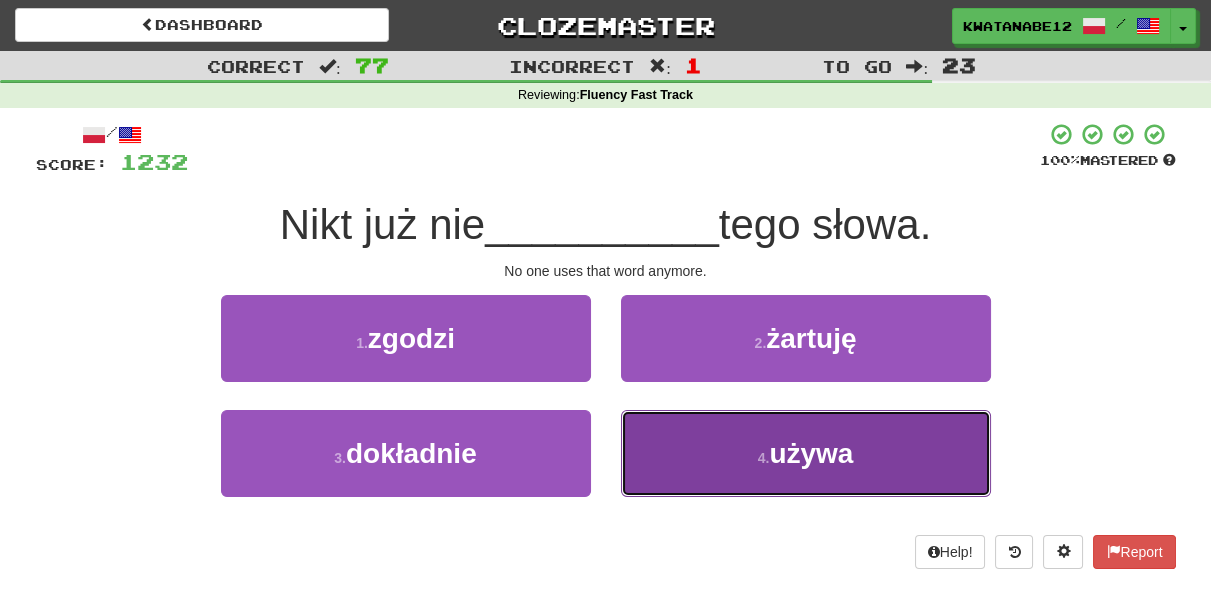click on "4 .  używa" at bounding box center (806, 453) 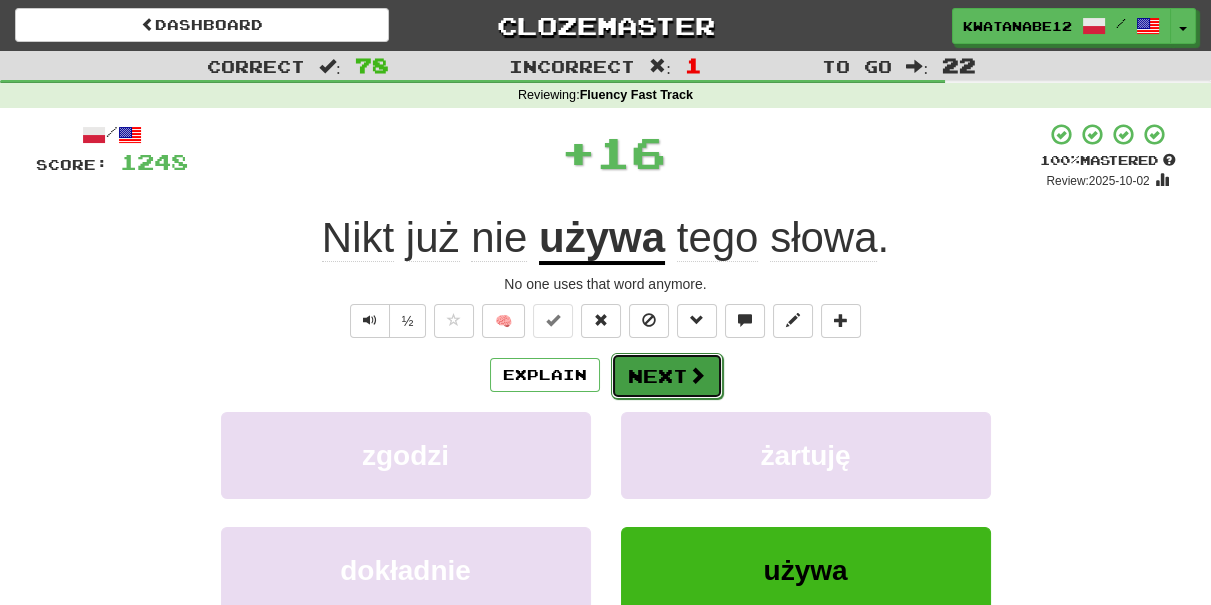 click on "Next" at bounding box center [667, 376] 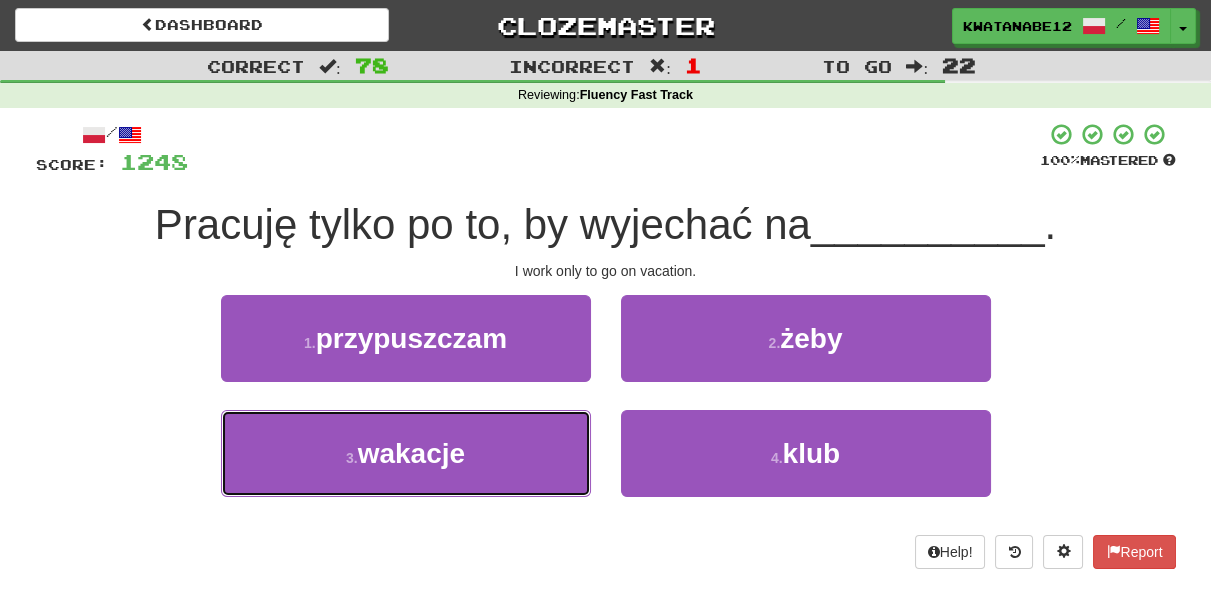 drag, startPoint x: 517, startPoint y: 446, endPoint x: 597, endPoint y: 415, distance: 85.79627 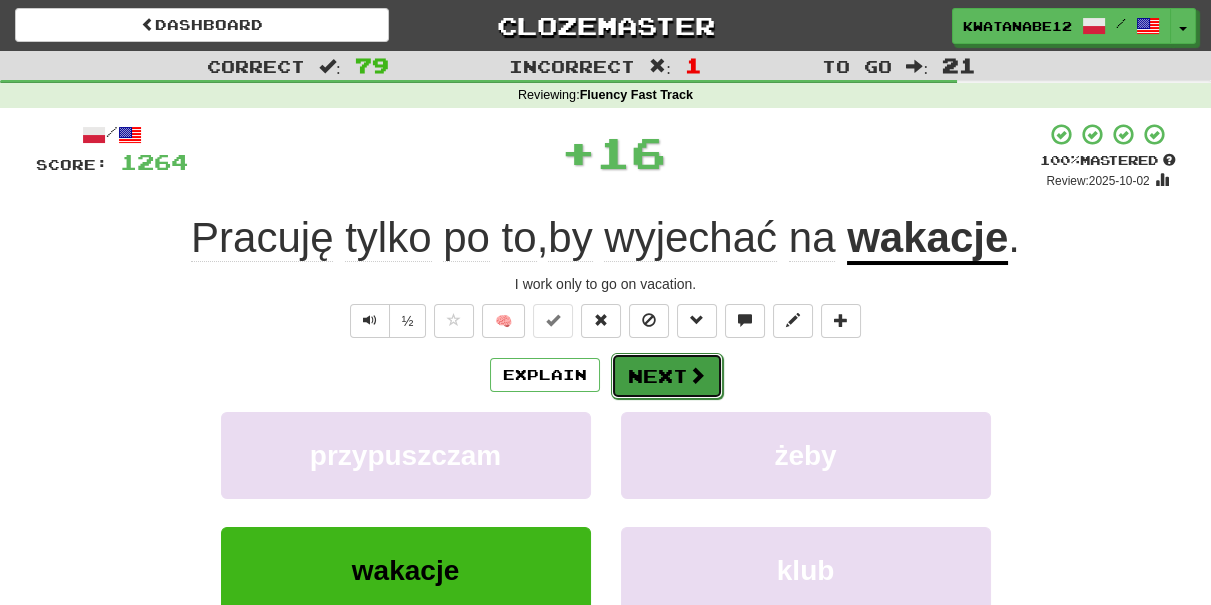 drag, startPoint x: 637, startPoint y: 387, endPoint x: 650, endPoint y: 380, distance: 14.764823 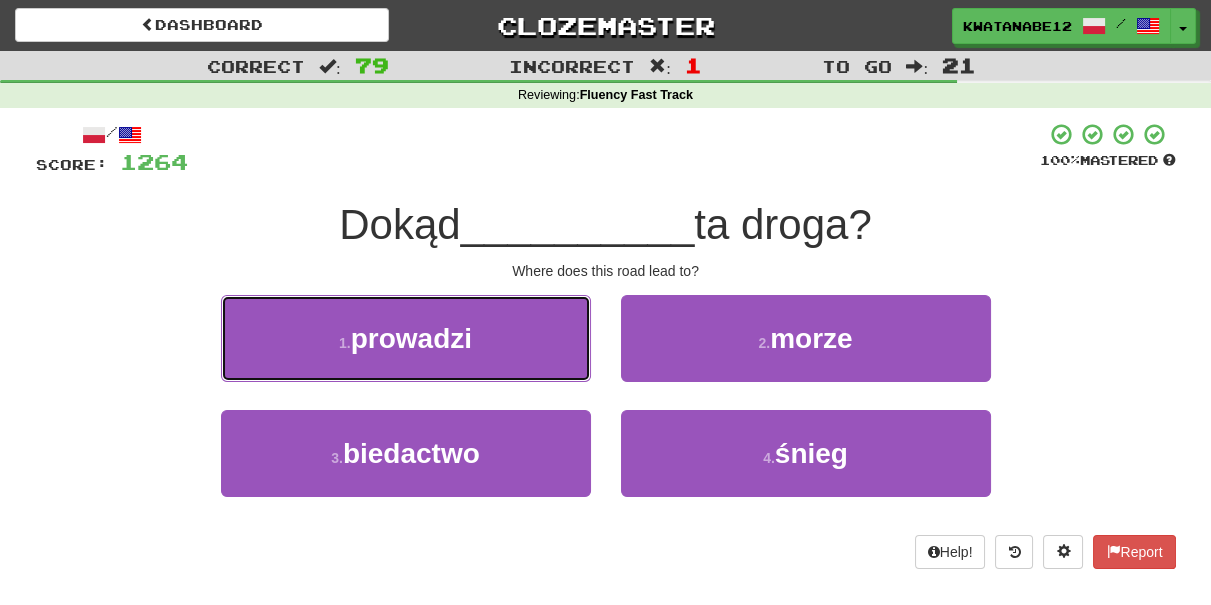 drag, startPoint x: 514, startPoint y: 339, endPoint x: 597, endPoint y: 343, distance: 83.09633 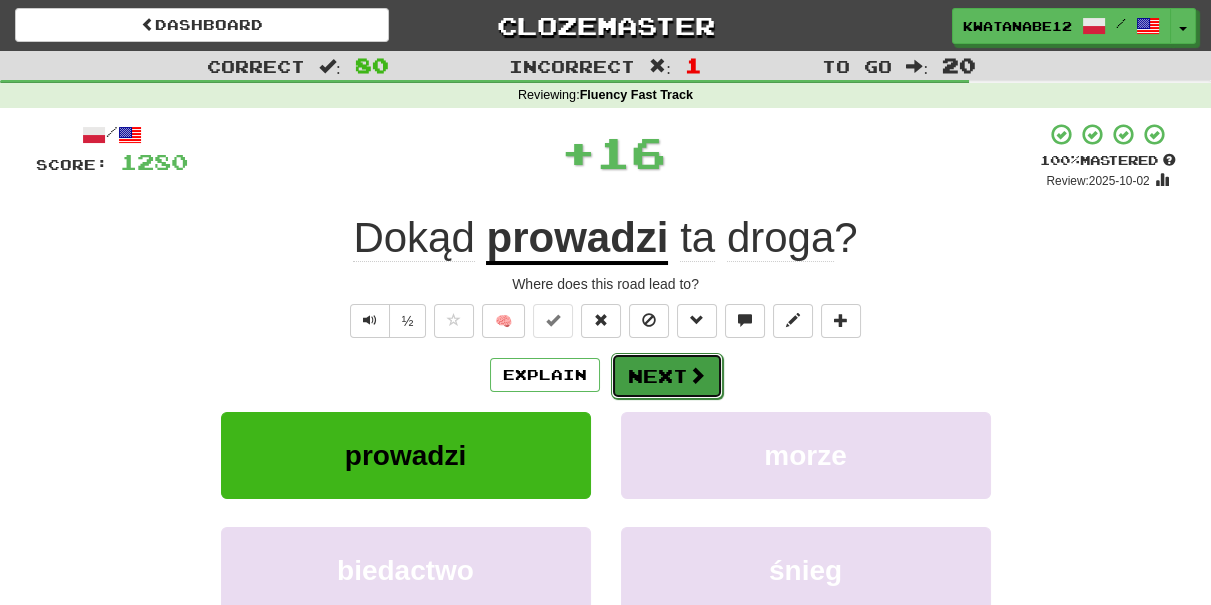 click on "Next" at bounding box center (667, 376) 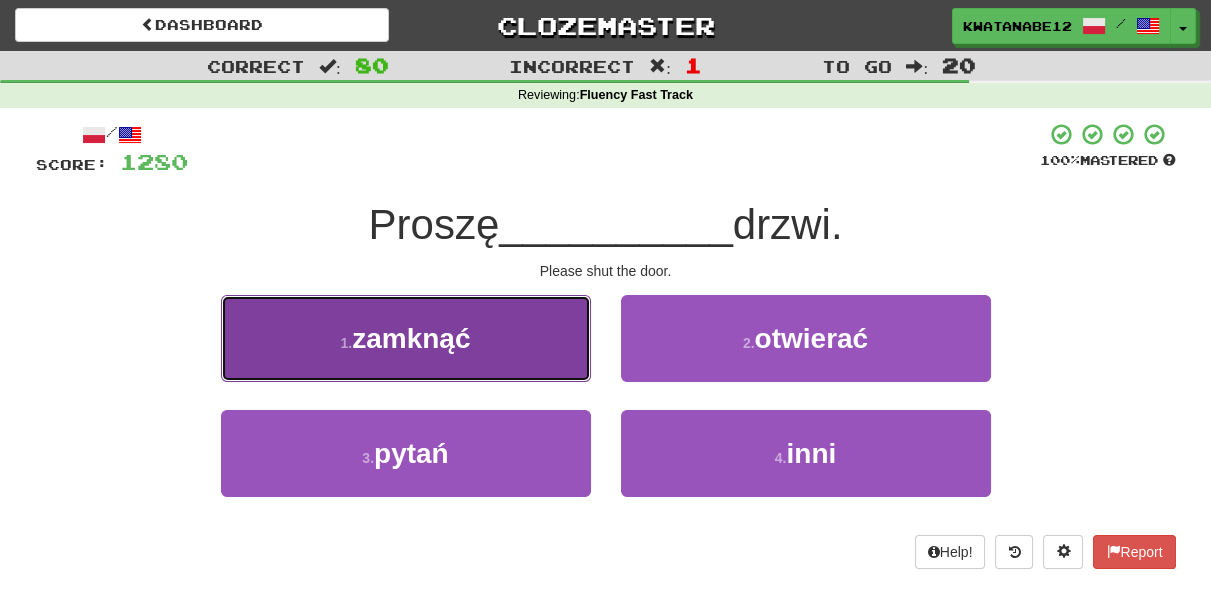 click on "1 .  zamknąć" at bounding box center [406, 338] 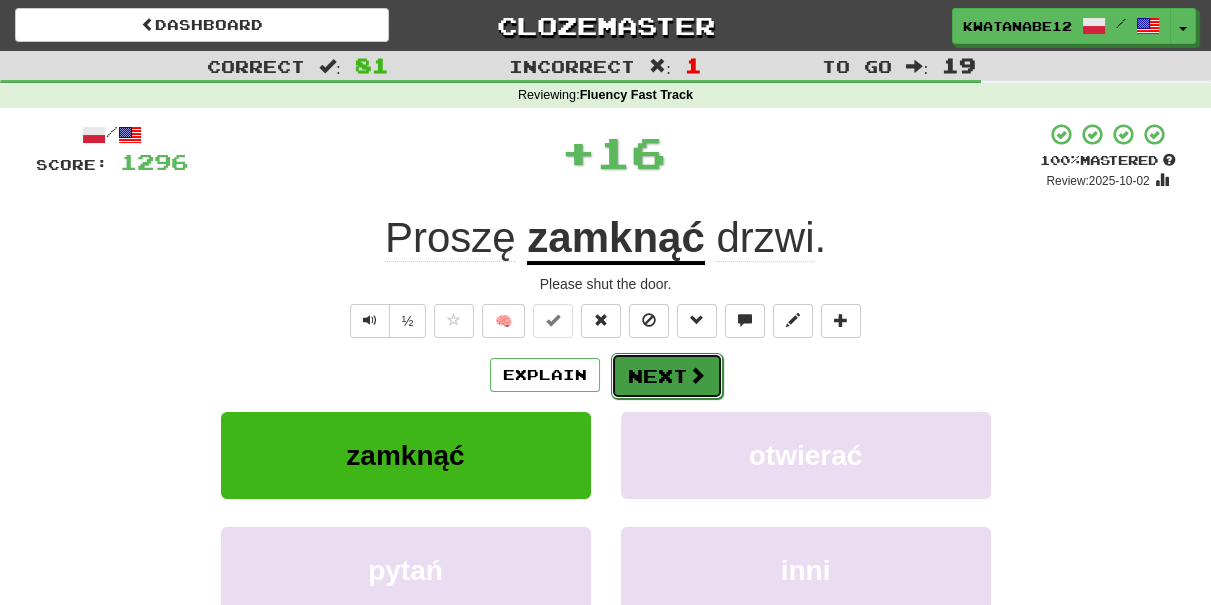 click on "Next" at bounding box center (667, 376) 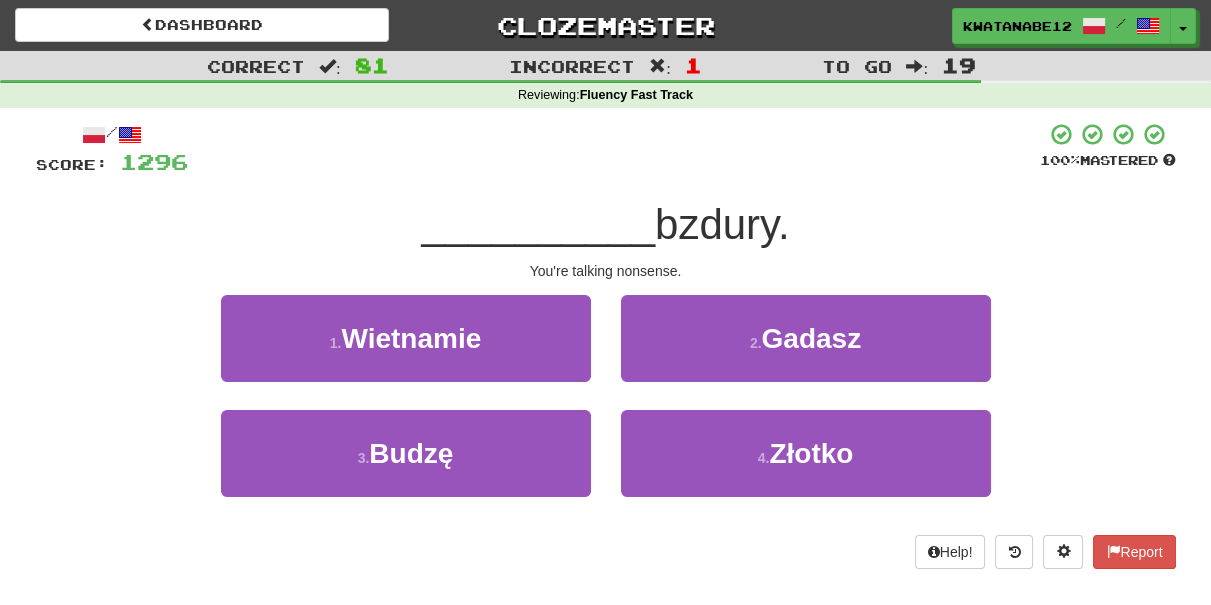 click on "2 .  Gadasz" at bounding box center (806, 352) 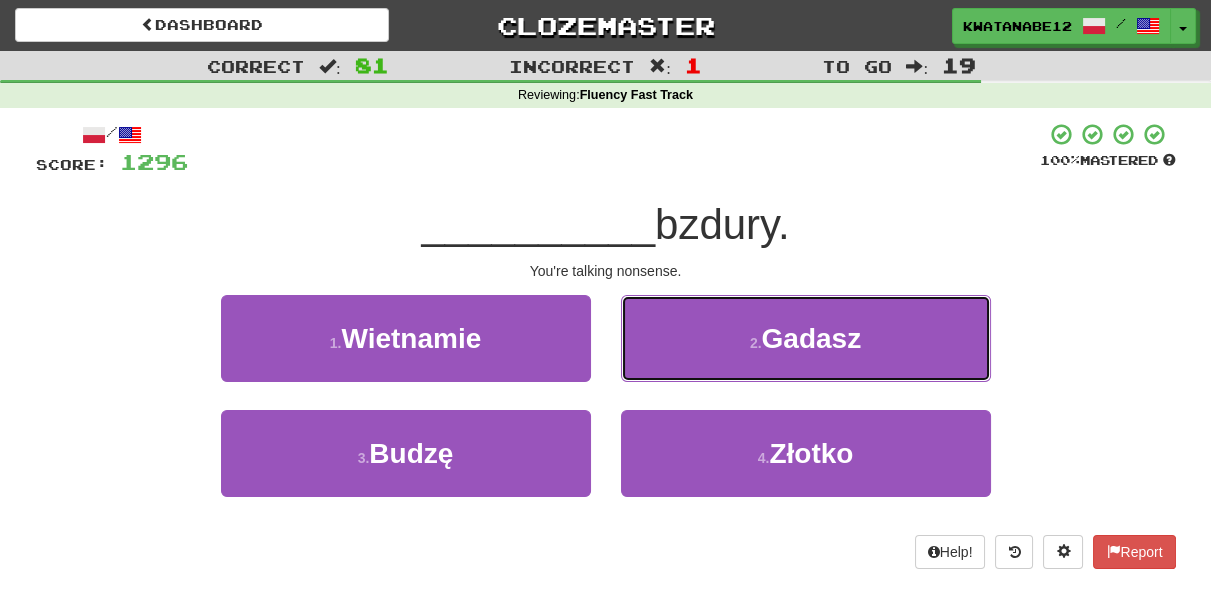 click on "2 .  Gadasz" at bounding box center [806, 338] 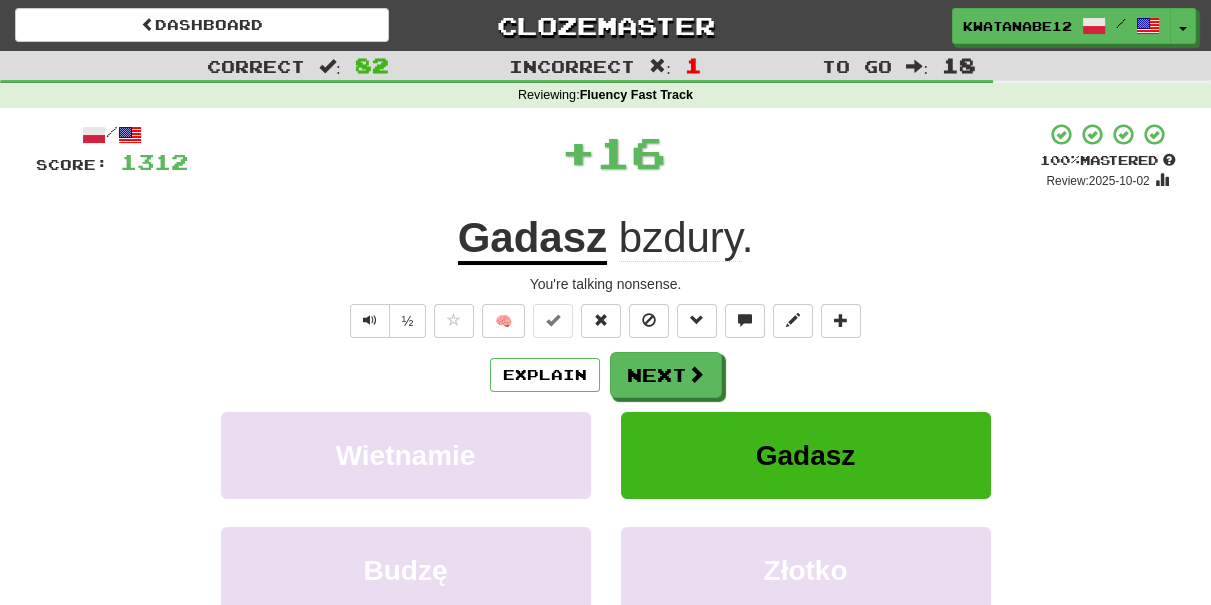 click on "/  Score:   1312 + 16 100 %  Mastered Review:  2025-10-02 Gadasz   bzdury . You're talking nonsense. ½ 🧠 Explain Next Wietnamie Gadasz Budzę Złotko Learn more: Wietnamie Gadasz Budzę Złotko  Help!  Report Sentence Source" at bounding box center (606, 435) 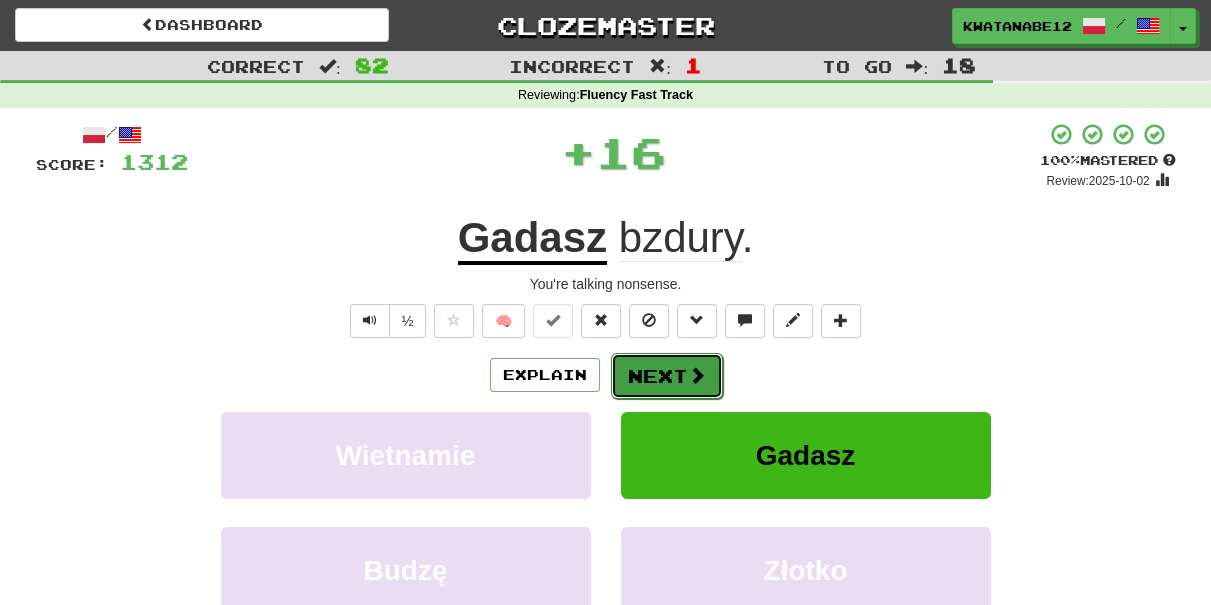click on "Next" at bounding box center [667, 376] 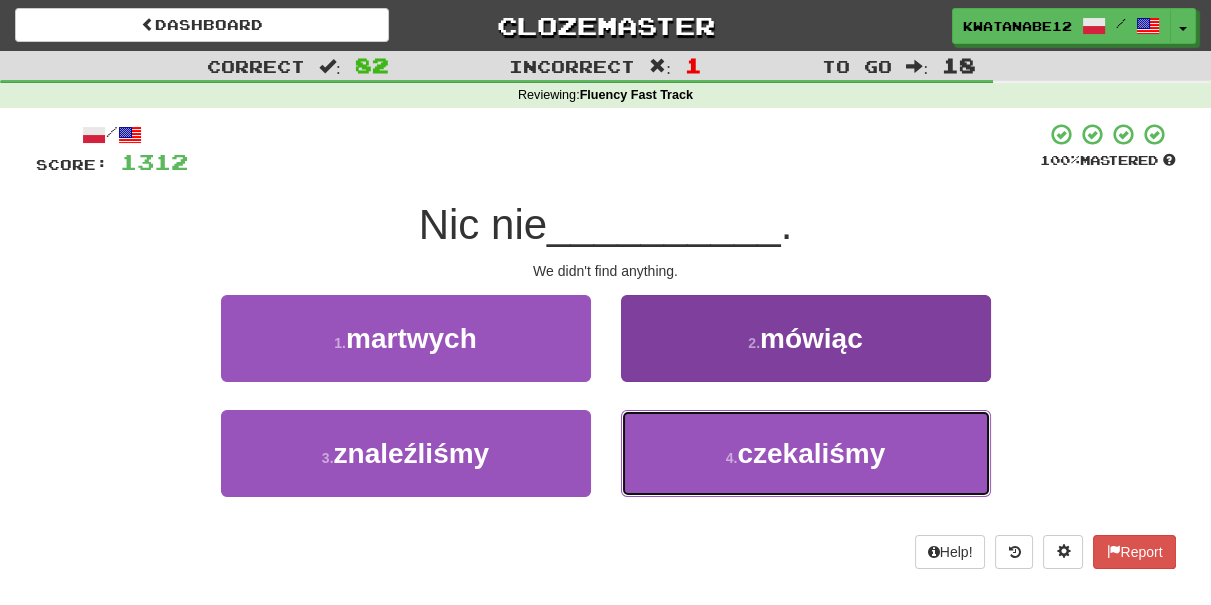 drag, startPoint x: 660, startPoint y: 466, endPoint x: 650, endPoint y: 420, distance: 47.07441 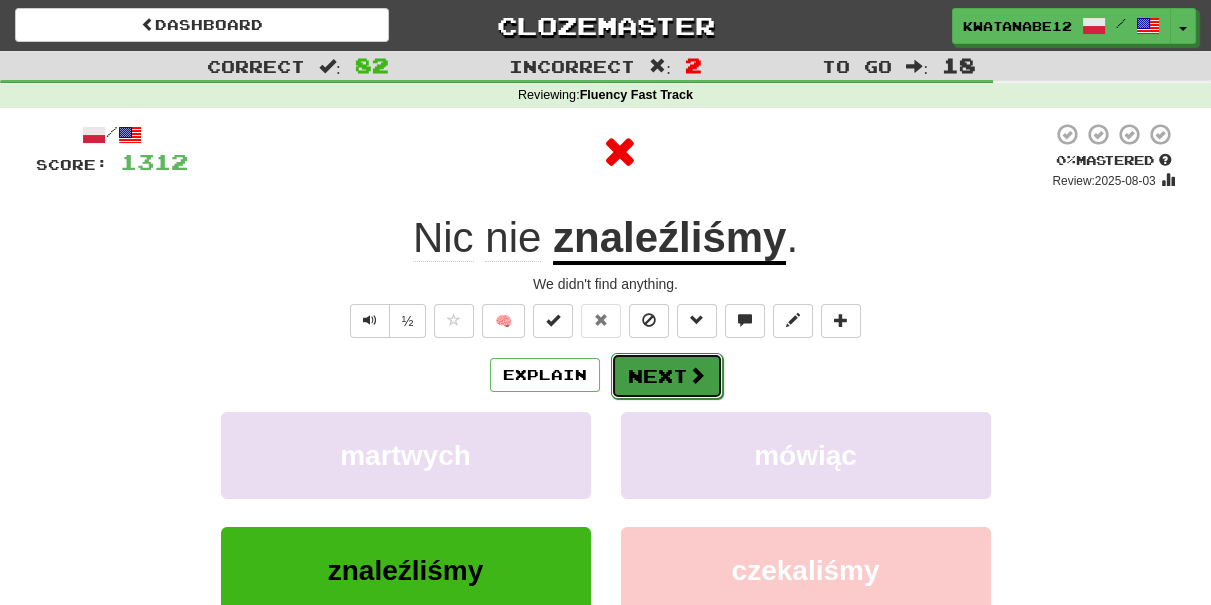 click on "Next" at bounding box center (667, 376) 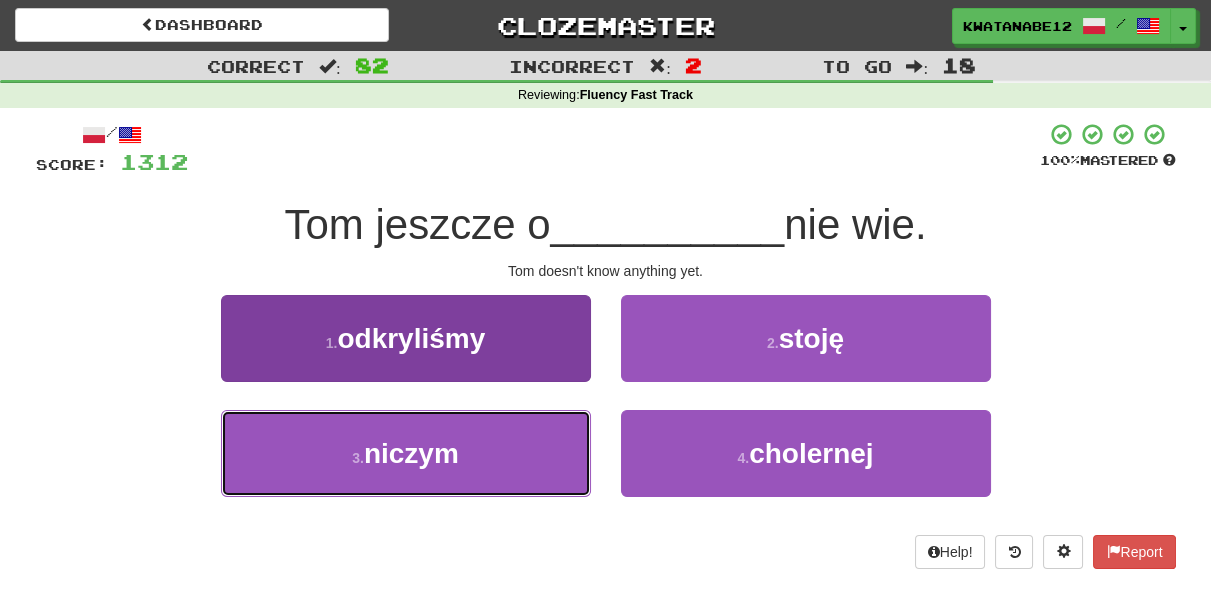 drag, startPoint x: 534, startPoint y: 445, endPoint x: 546, endPoint y: 437, distance: 14.422205 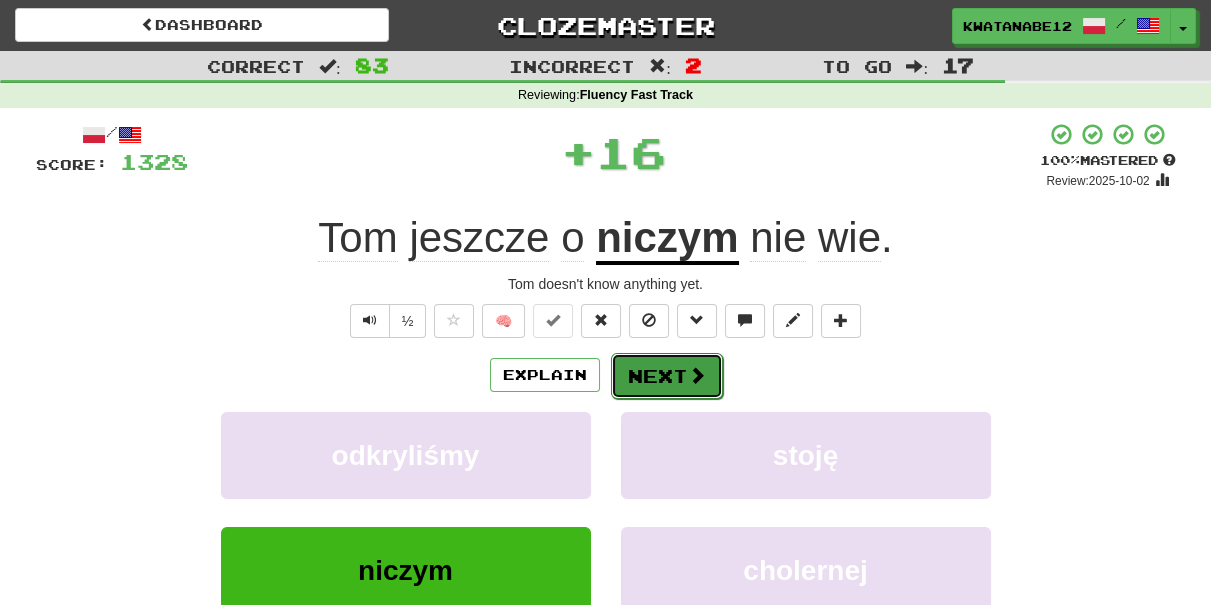 click on "Next" at bounding box center [667, 376] 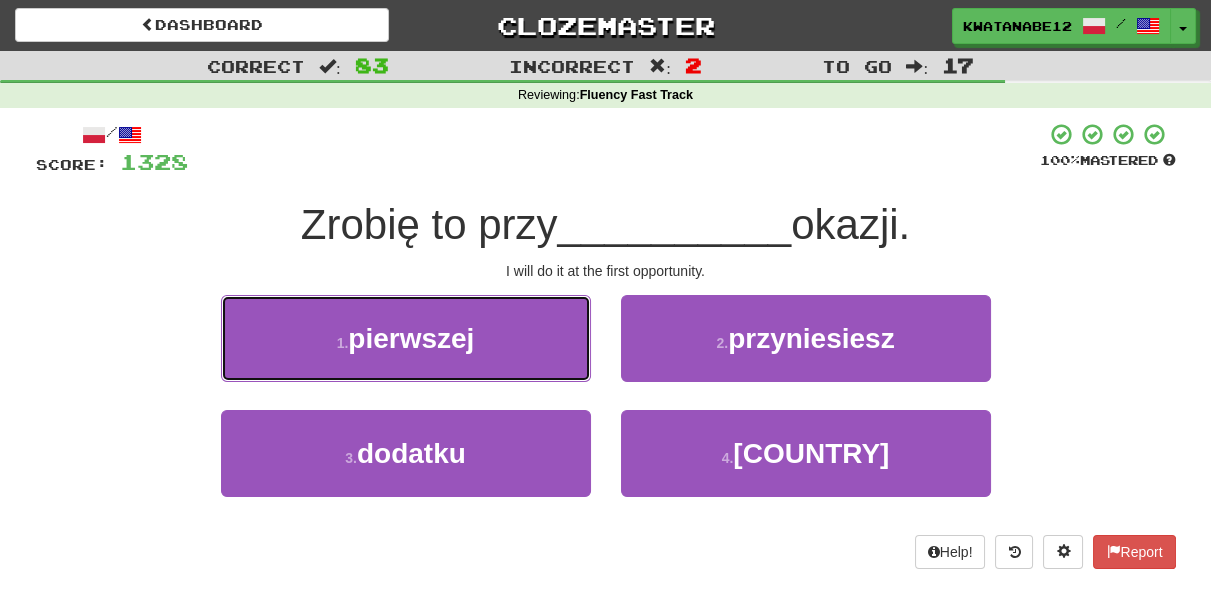 drag, startPoint x: 546, startPoint y: 337, endPoint x: 608, endPoint y: 344, distance: 62.39391 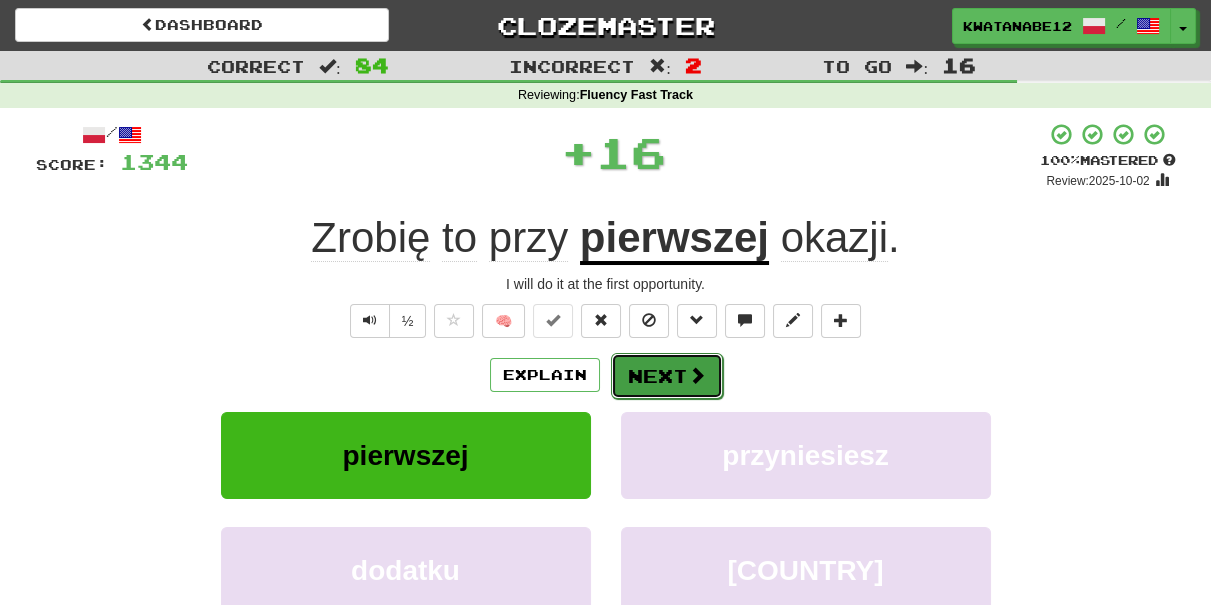 click on "Next" at bounding box center (667, 376) 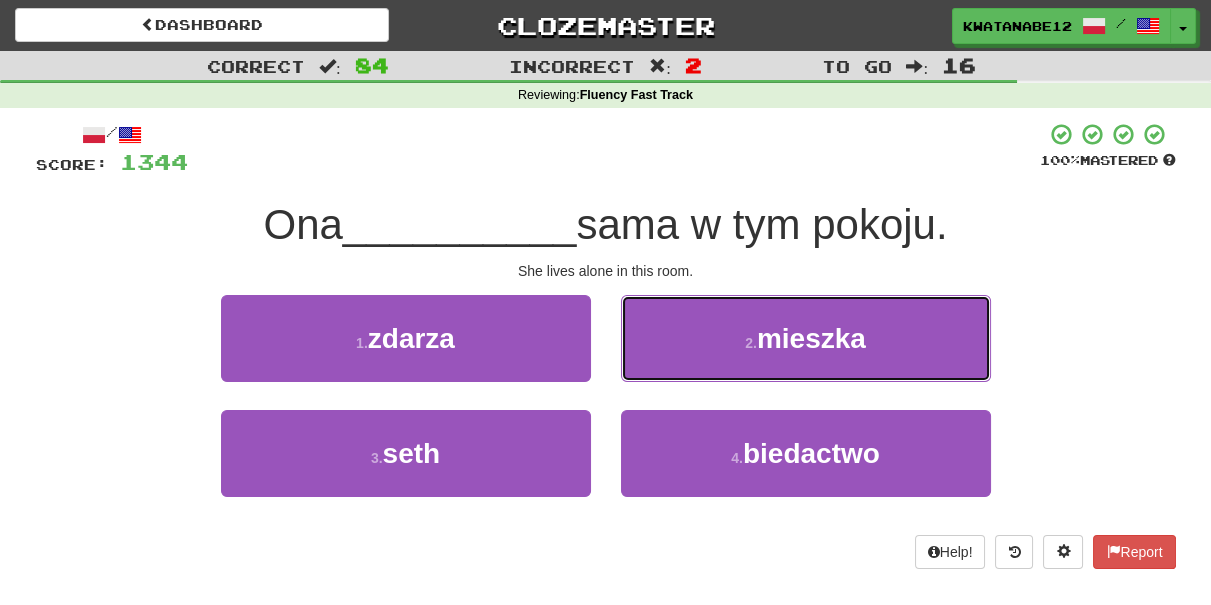 drag, startPoint x: 716, startPoint y: 326, endPoint x: 702, endPoint y: 342, distance: 21.260292 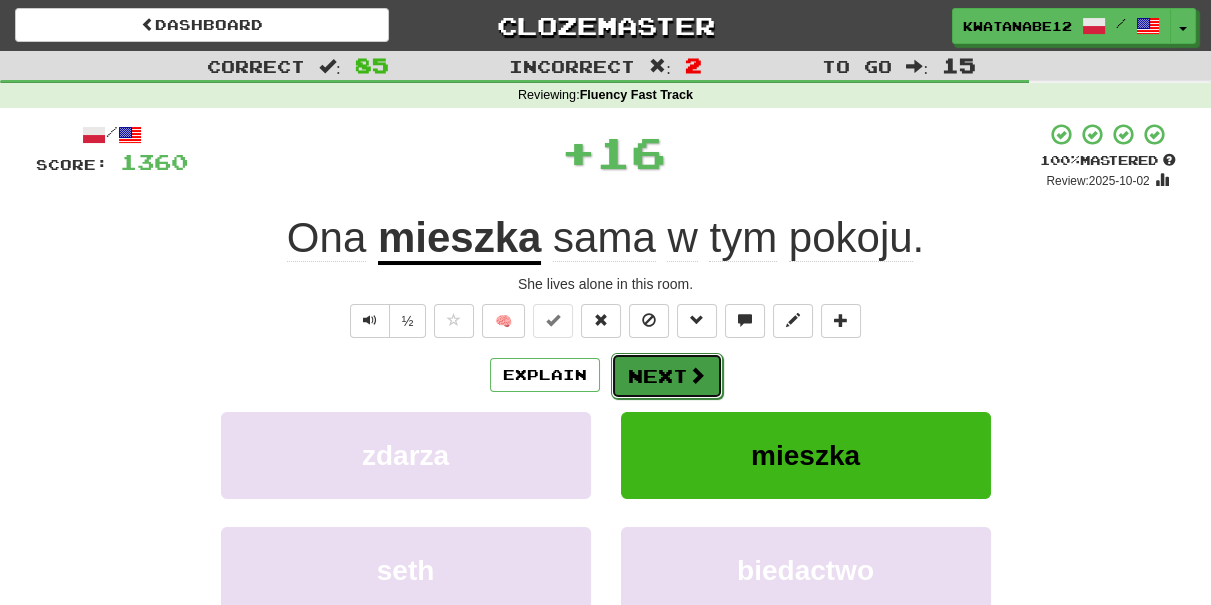 click on "Next" at bounding box center [667, 376] 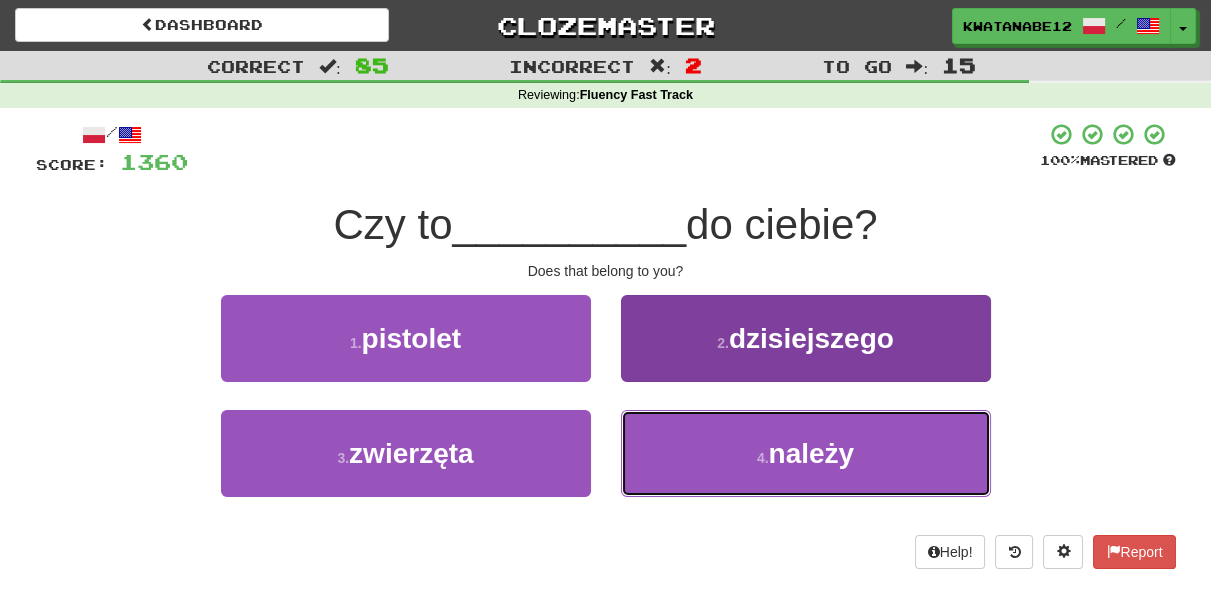 drag, startPoint x: 668, startPoint y: 442, endPoint x: 664, endPoint y: 410, distance: 32.24903 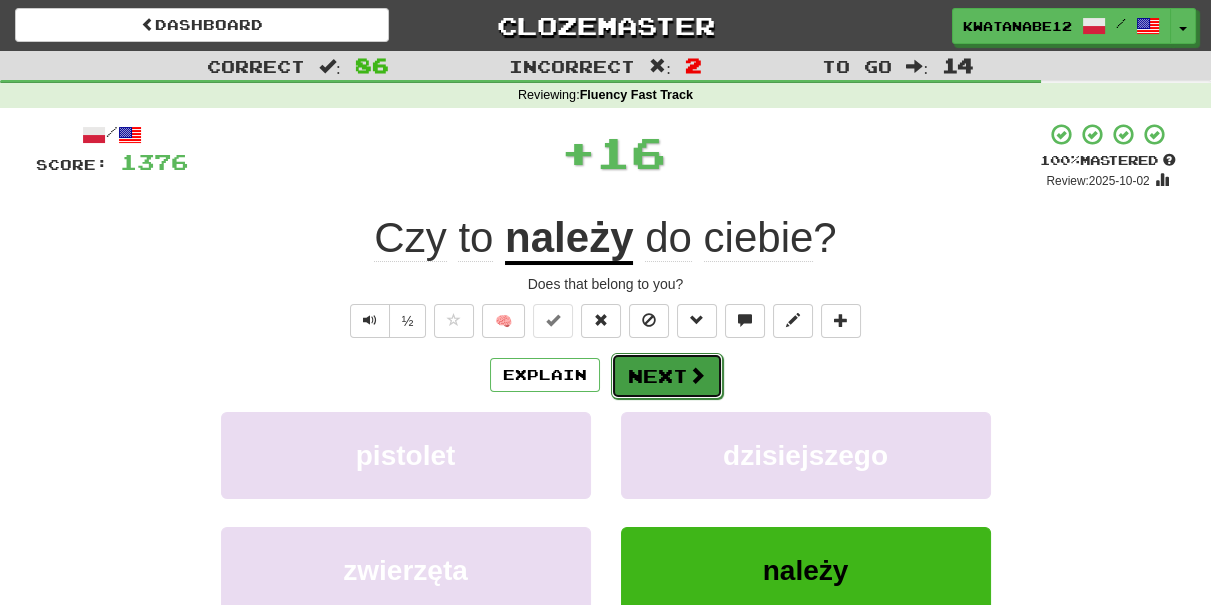 click on "Next" at bounding box center [667, 376] 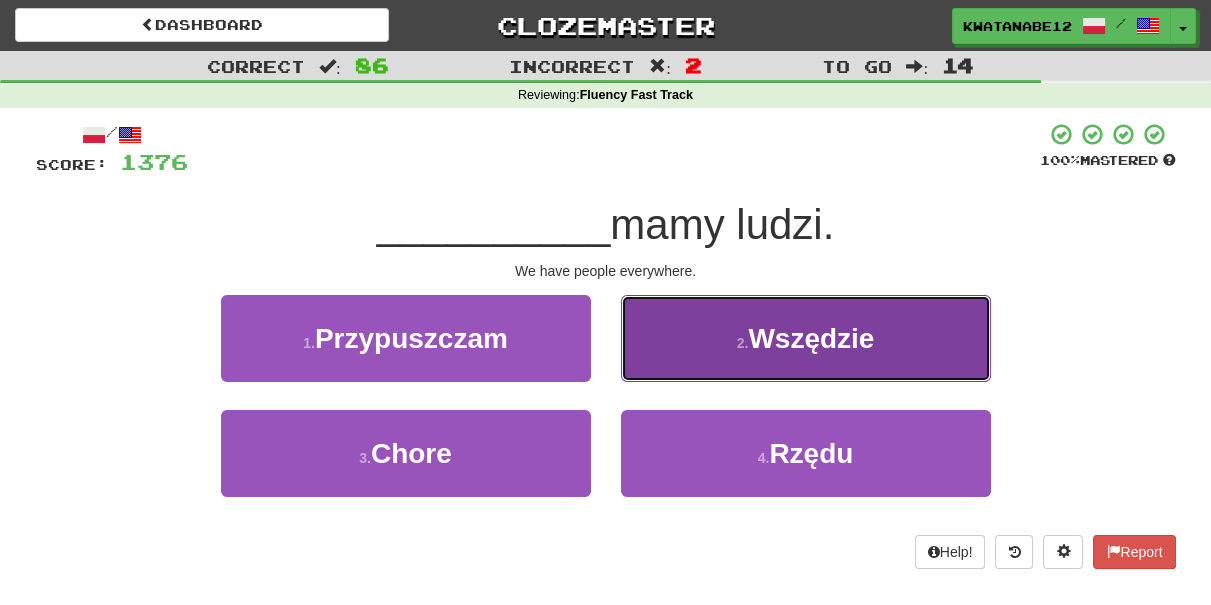 click on "2 .  Wszędzie" at bounding box center (806, 338) 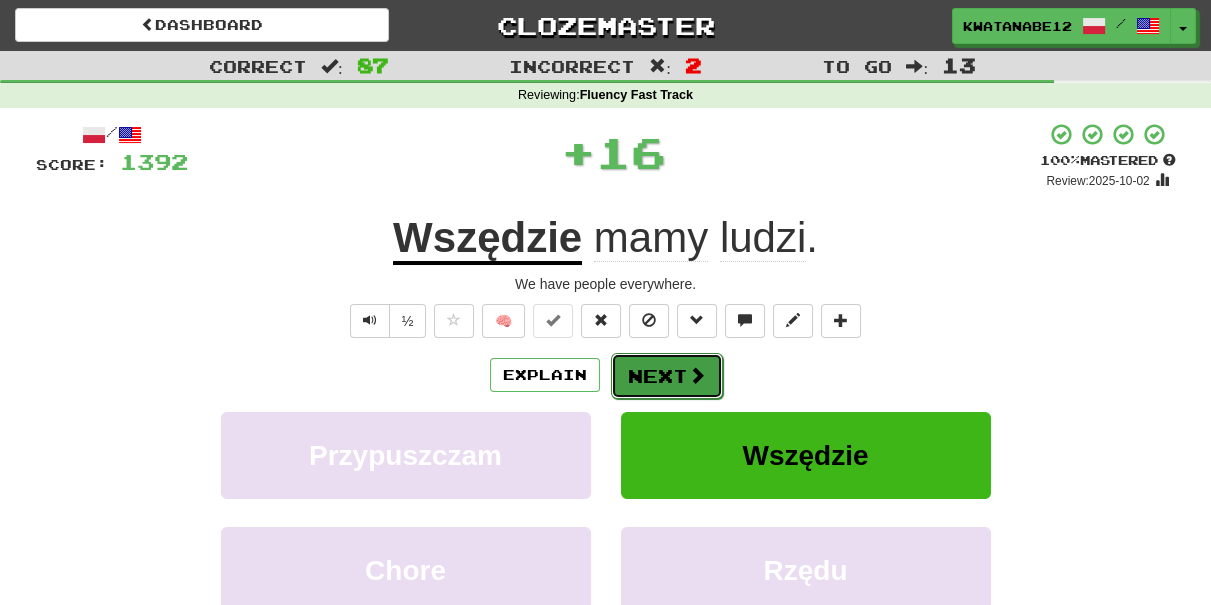 click on "Next" at bounding box center (667, 376) 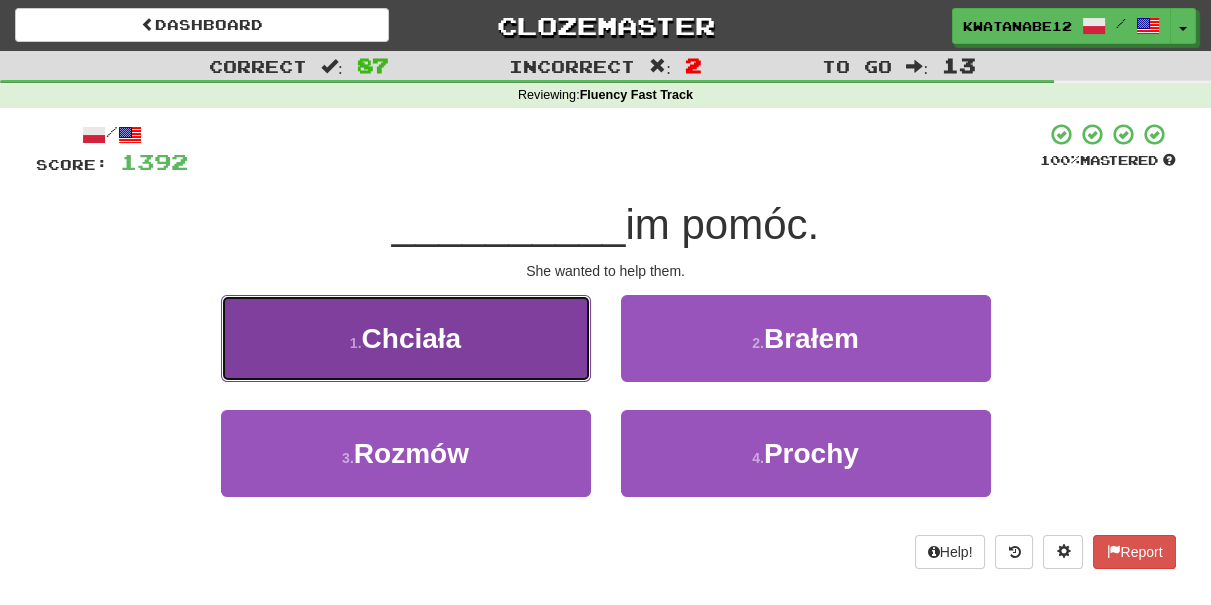 drag, startPoint x: 514, startPoint y: 337, endPoint x: 546, endPoint y: 330, distance: 32.75668 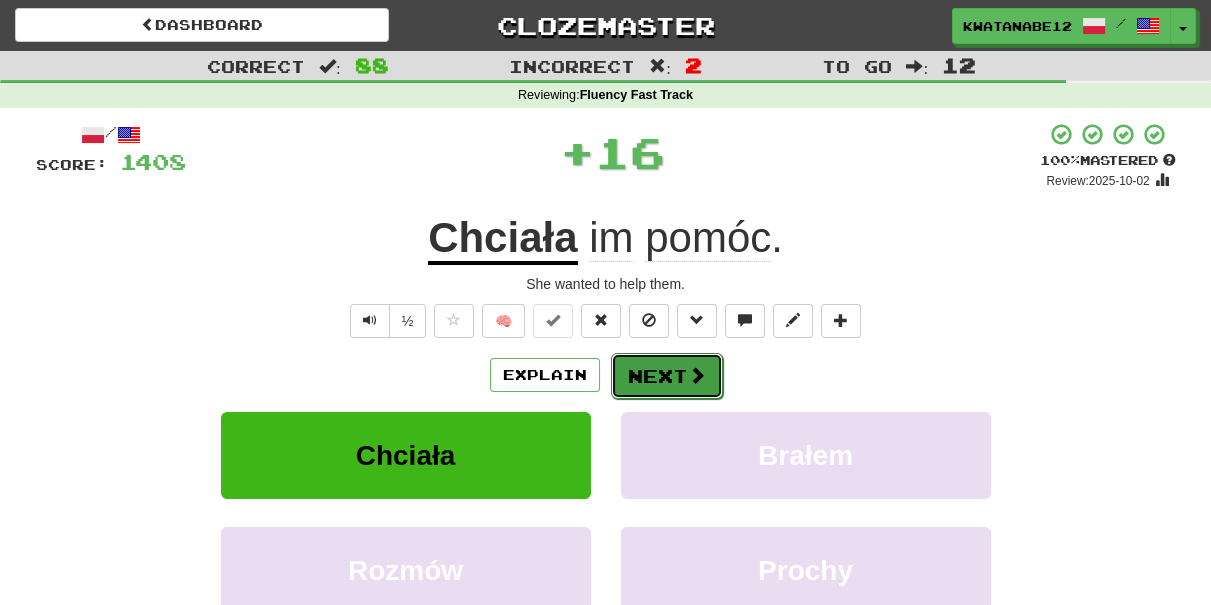click on "Next" at bounding box center (667, 376) 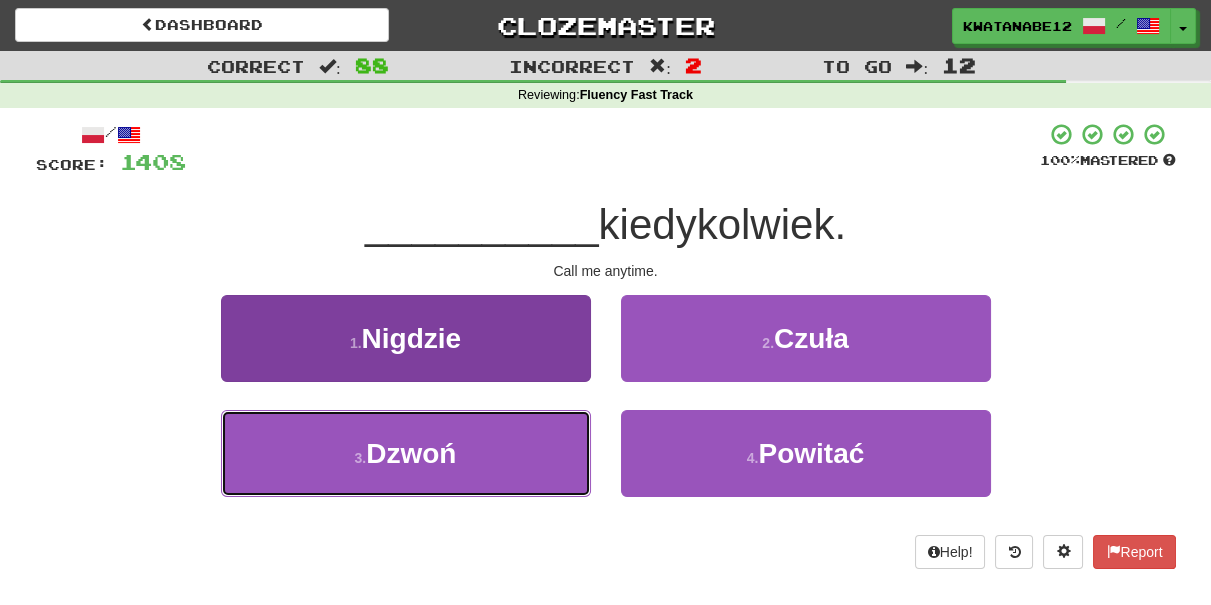 click on "3 .  Dzwoń" at bounding box center (406, 453) 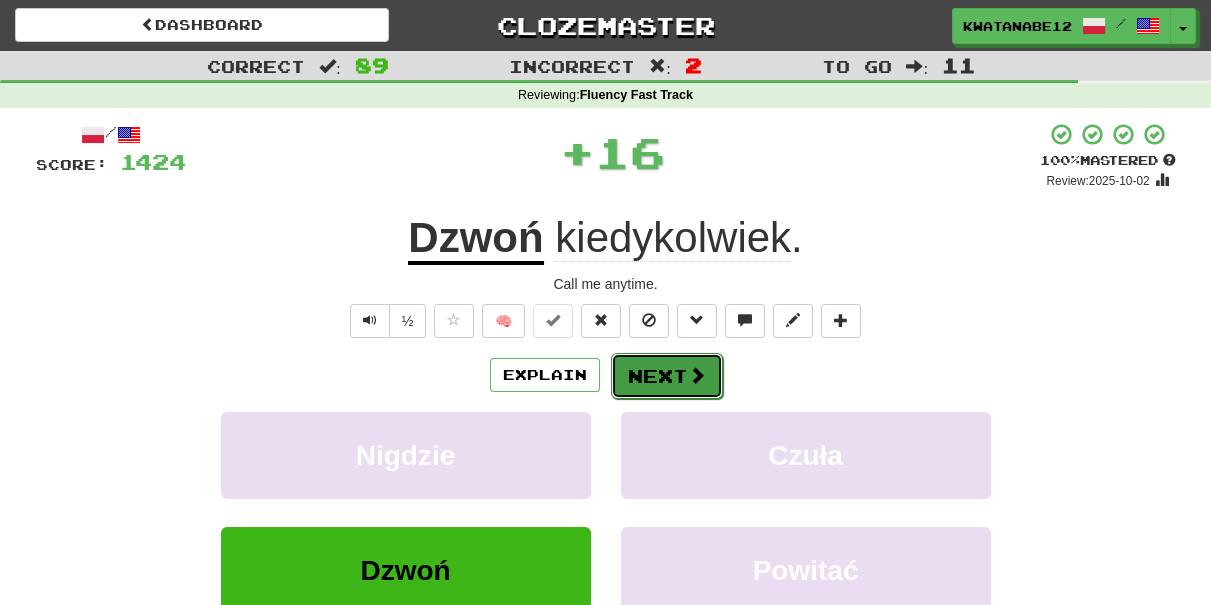 click on "Next" at bounding box center (667, 376) 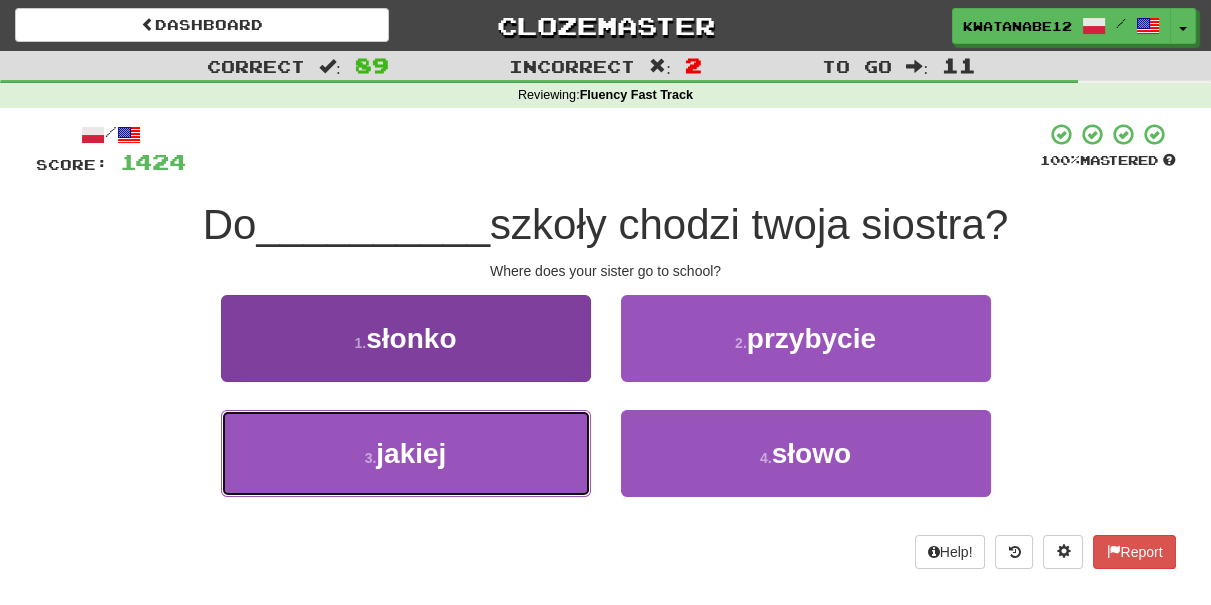 drag, startPoint x: 524, startPoint y: 439, endPoint x: 554, endPoint y: 415, distance: 38.418747 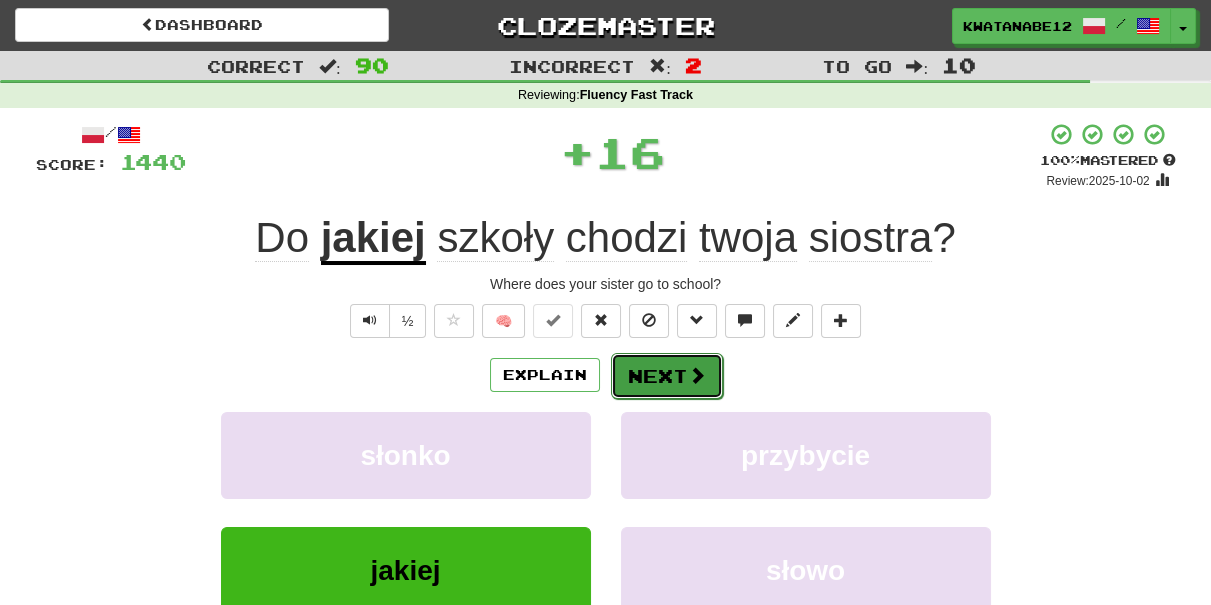 click on "Next" at bounding box center (667, 376) 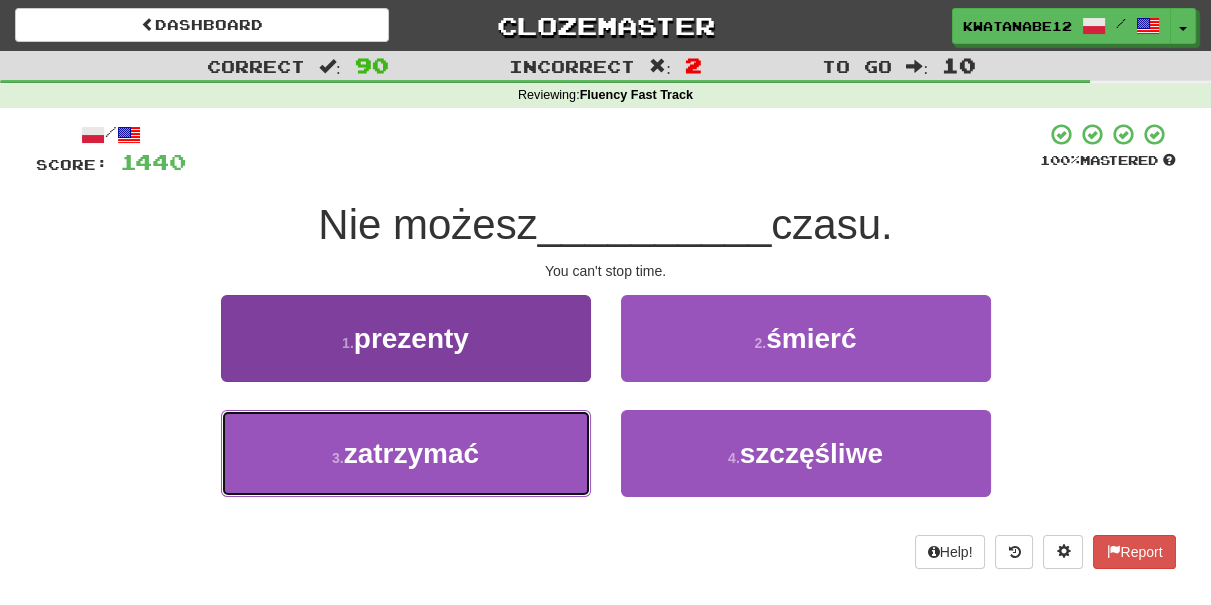 click on "3 .  zatrzymać" at bounding box center (406, 453) 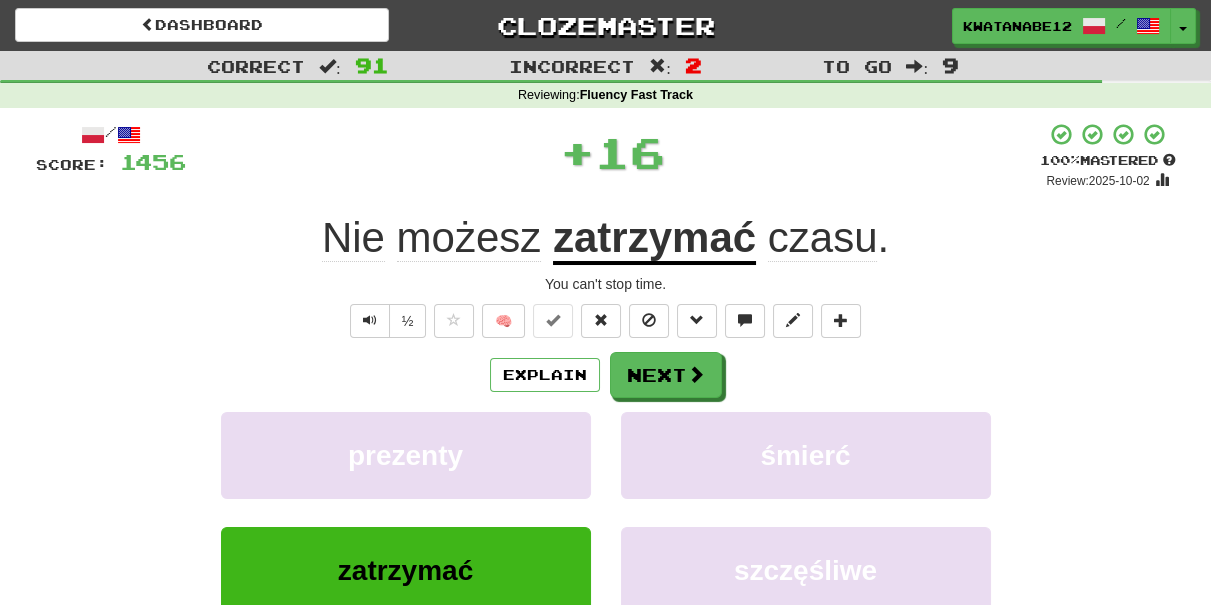click on "/  Score:   1456 + 16 100 %  Mastered Review:  2025-10-02 Nie   możesz   zatrzymać   czasu . You can't stop time. ½ 🧠 Explain Next prezenty śmierć zatrzymać szczęśliwe Learn more: prezenty śmierć zatrzymać szczęśliwe  Help!  Report Sentence Source" at bounding box center [606, 435] 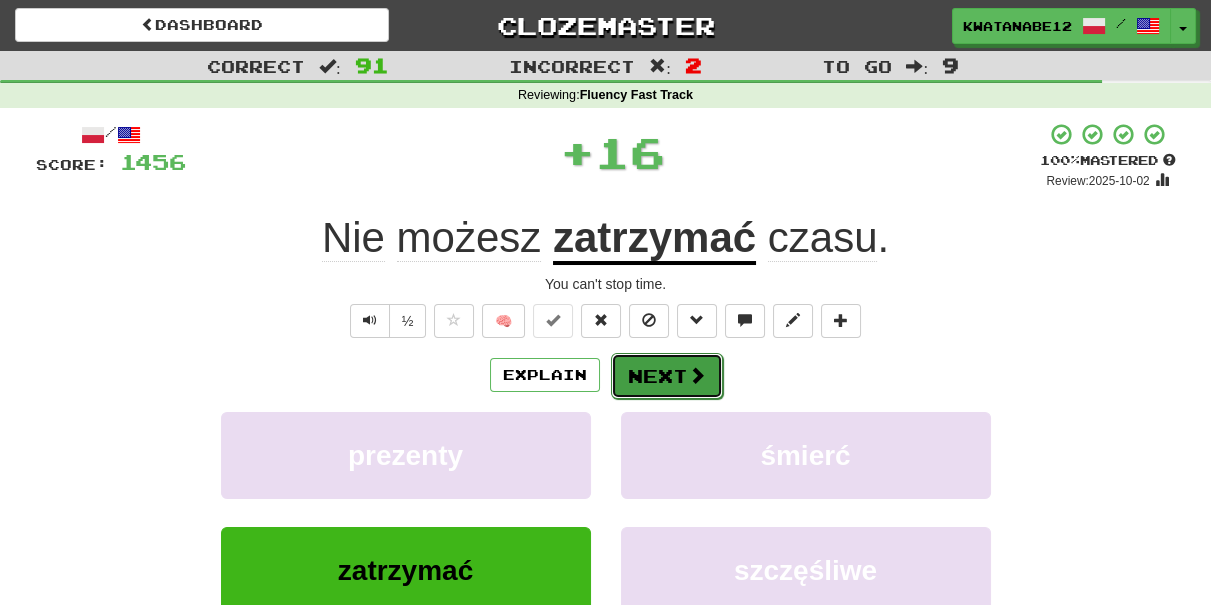 click on "Next" at bounding box center [667, 376] 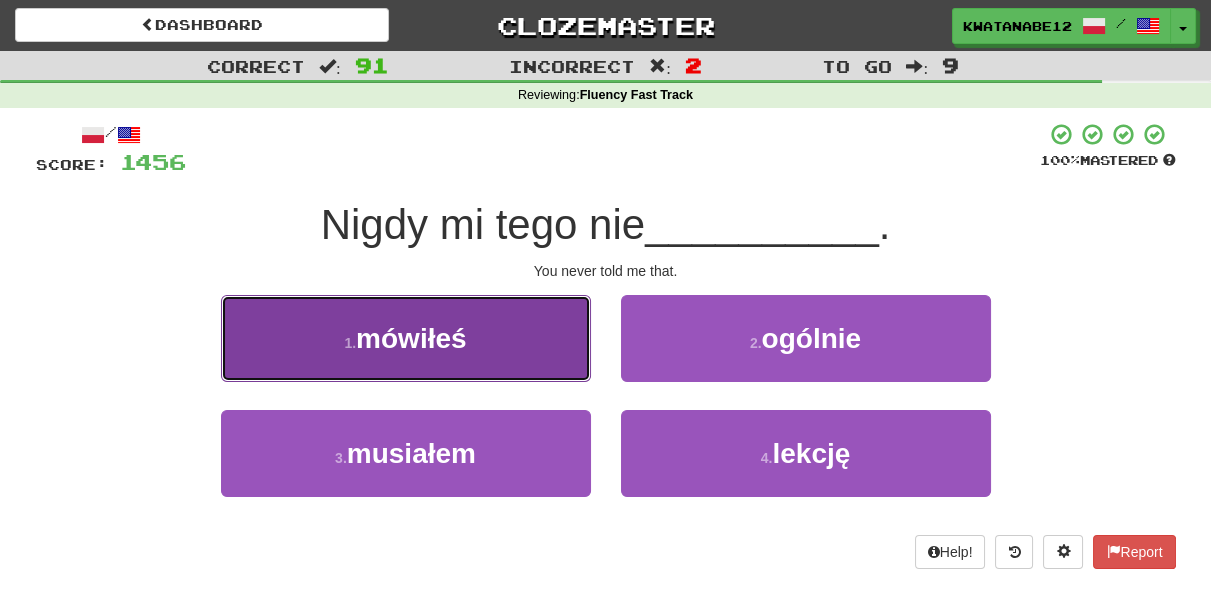 click on "1 .  mówiłeś" at bounding box center [406, 338] 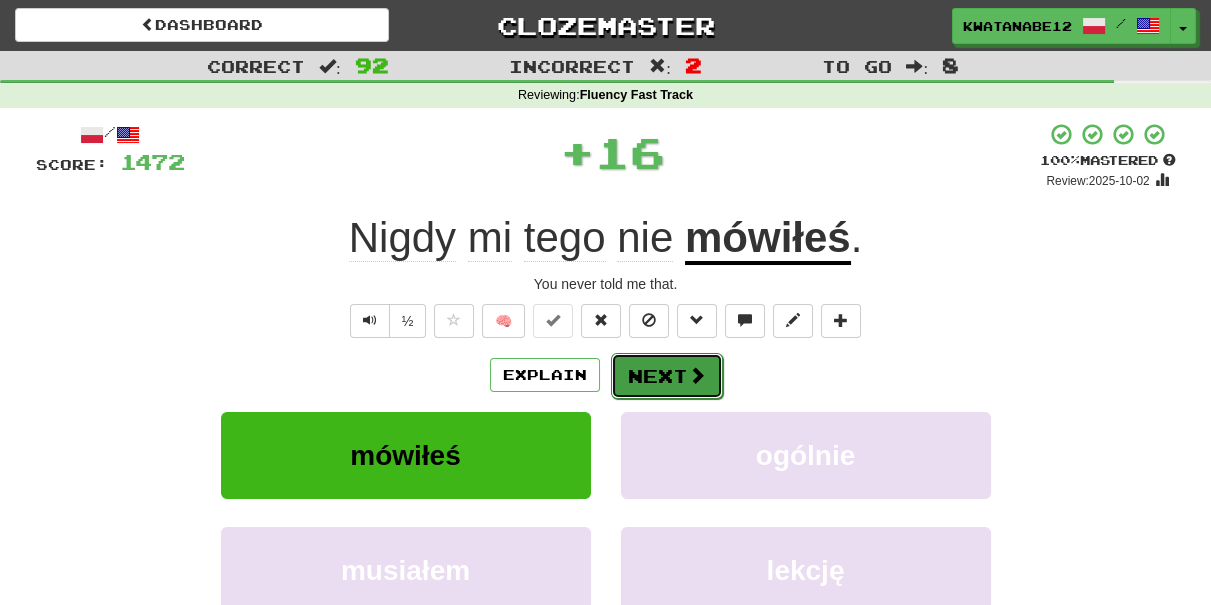 click on "Next" at bounding box center (667, 376) 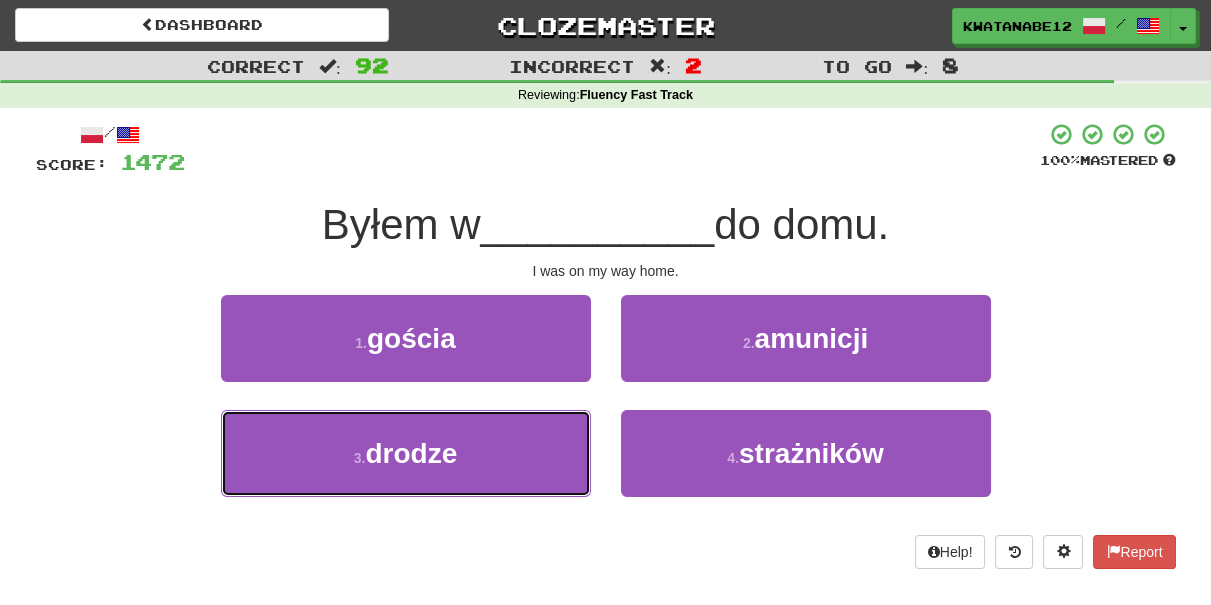 drag, startPoint x: 528, startPoint y: 452, endPoint x: 589, endPoint y: 399, distance: 80.80842 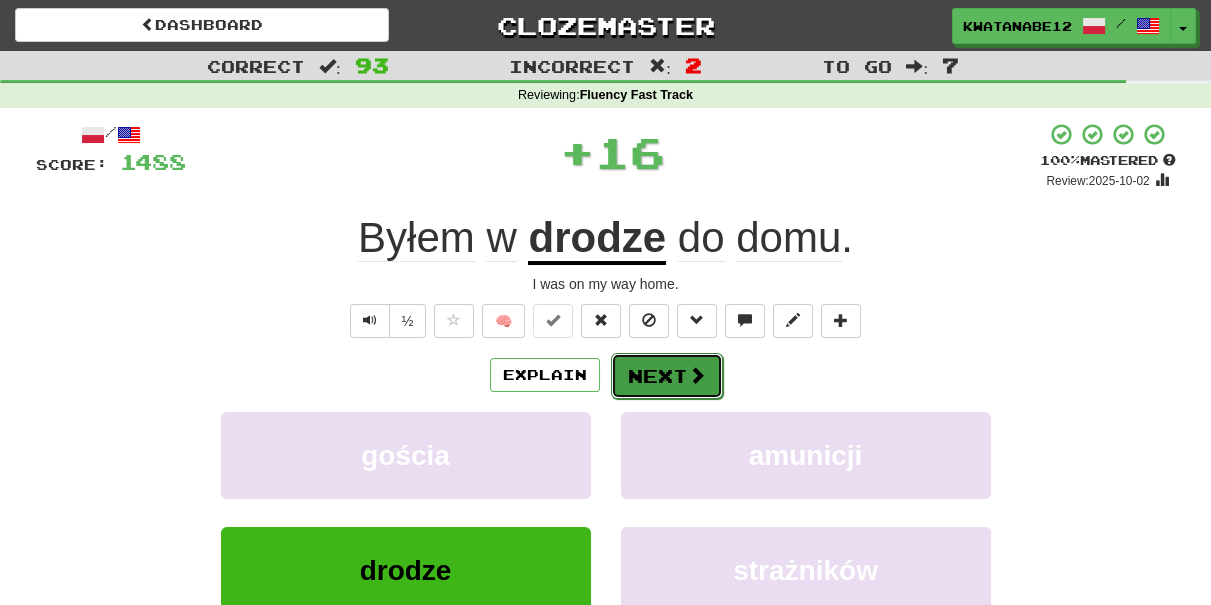 click on "Next" at bounding box center (667, 376) 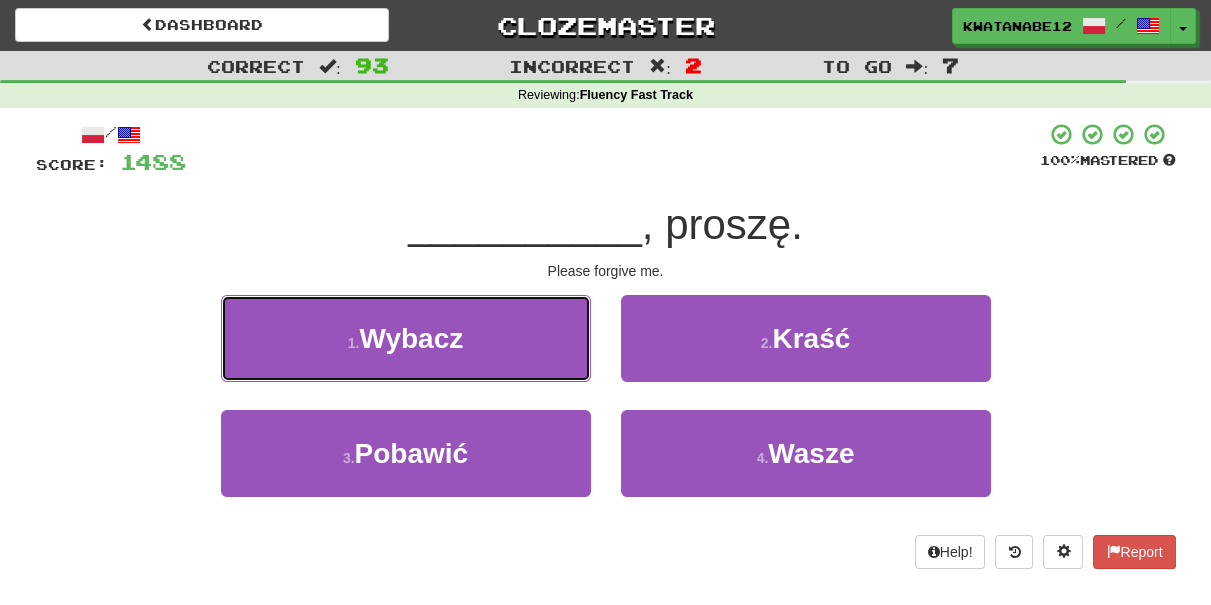 click on "1 .  Wybacz" at bounding box center (406, 338) 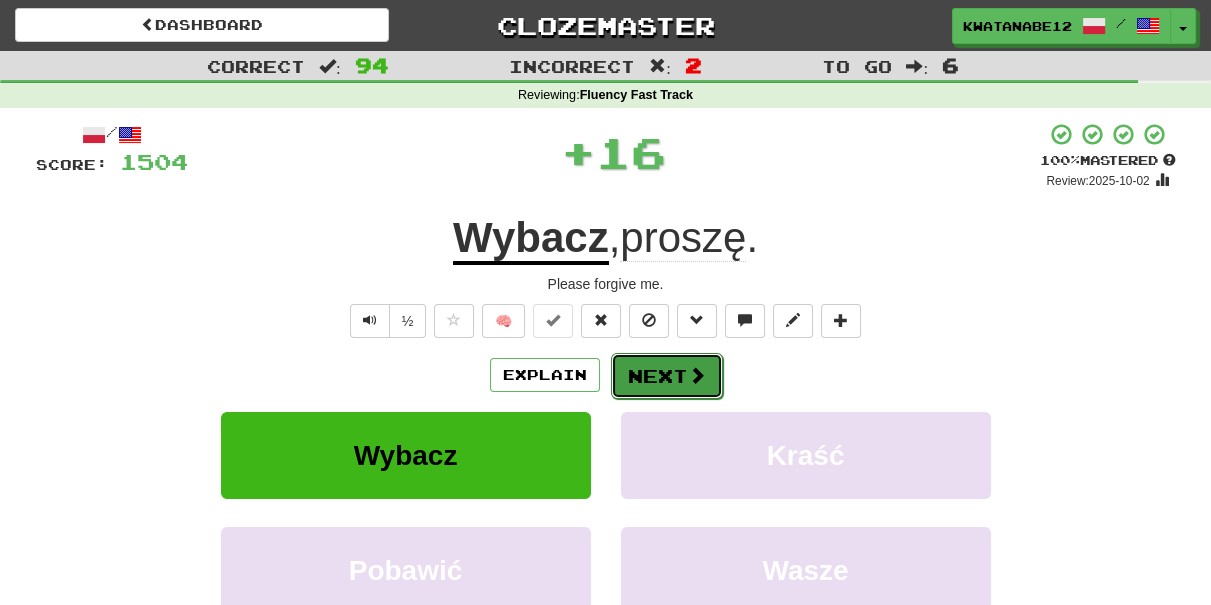 click on "Next" at bounding box center (667, 376) 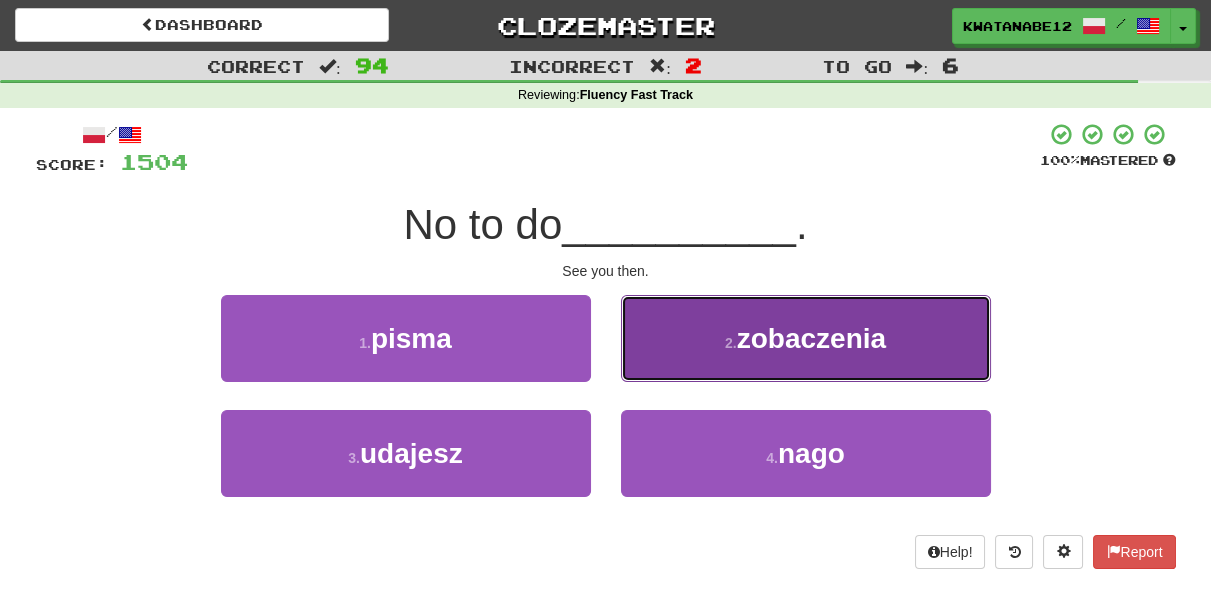 click on "2 .  zobaczenia" at bounding box center (806, 338) 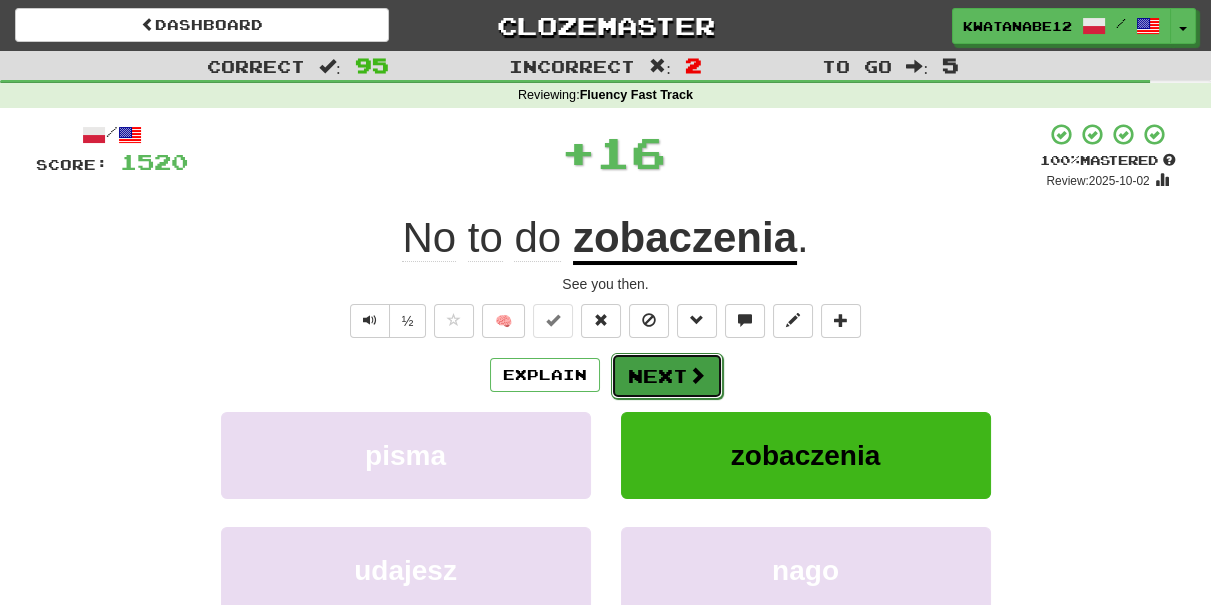 click at bounding box center [697, 375] 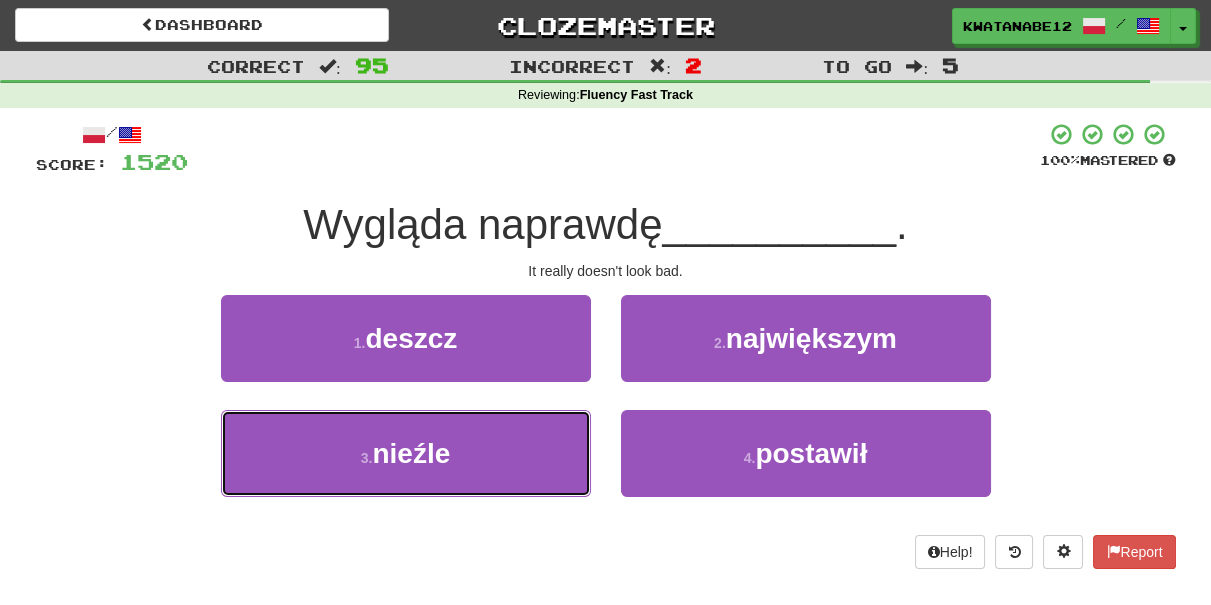 drag, startPoint x: 528, startPoint y: 436, endPoint x: 592, endPoint y: 407, distance: 70.26379 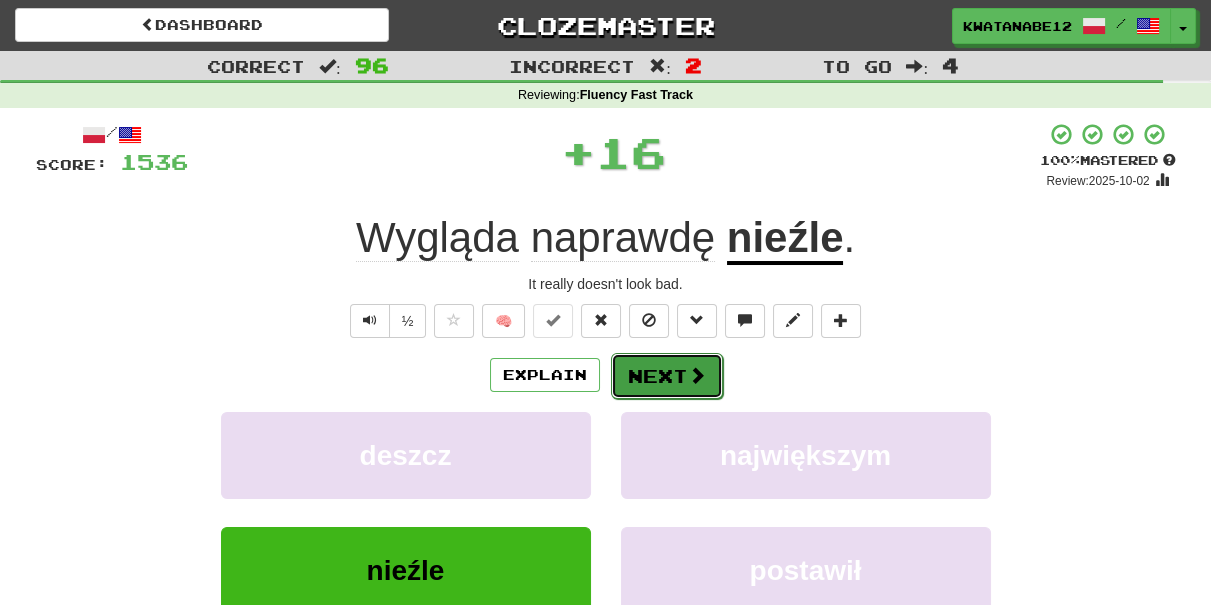 drag, startPoint x: 648, startPoint y: 372, endPoint x: 658, endPoint y: 365, distance: 12.206555 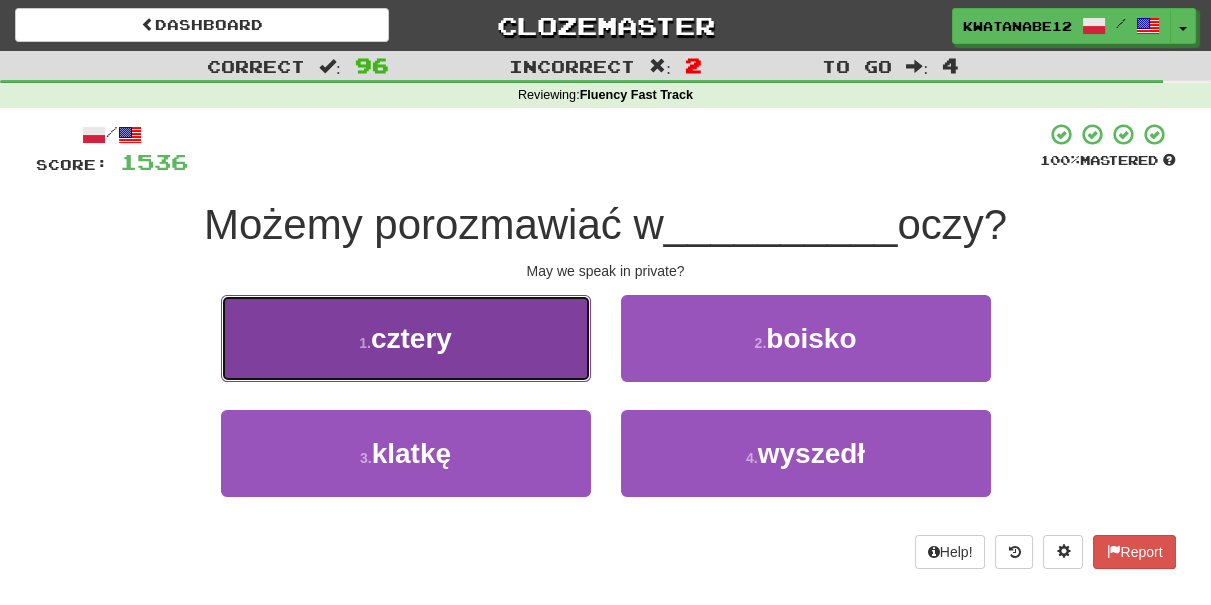 drag, startPoint x: 528, startPoint y: 348, endPoint x: 541, endPoint y: 345, distance: 13.341664 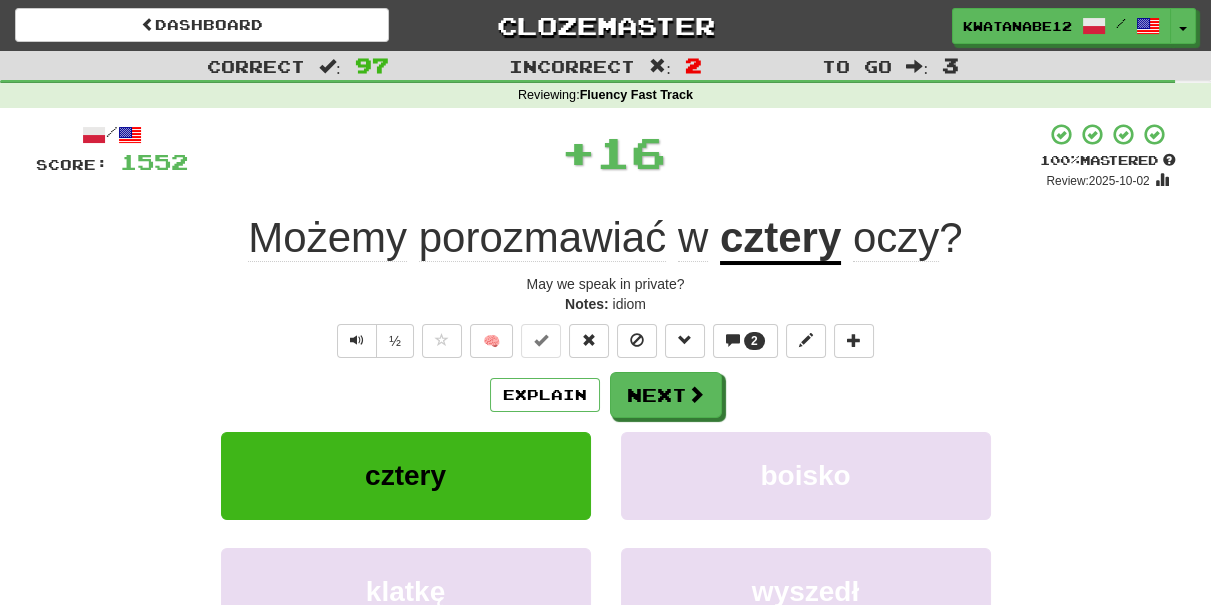 drag, startPoint x: 666, startPoint y: 361, endPoint x: 650, endPoint y: 361, distance: 16 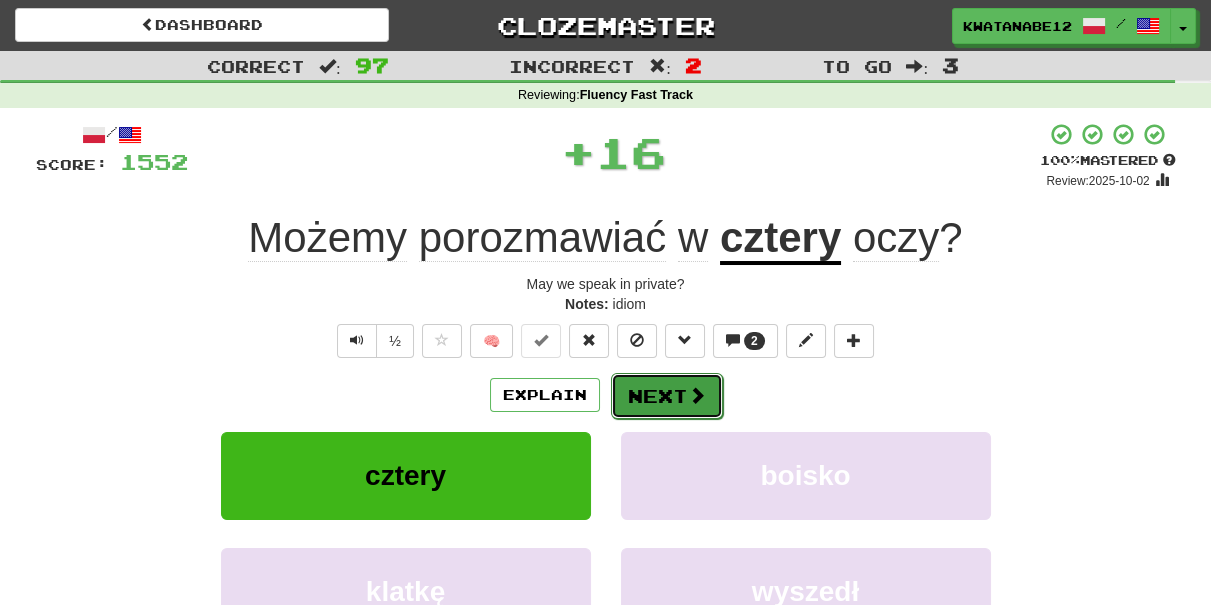 click on "Next" at bounding box center (667, 396) 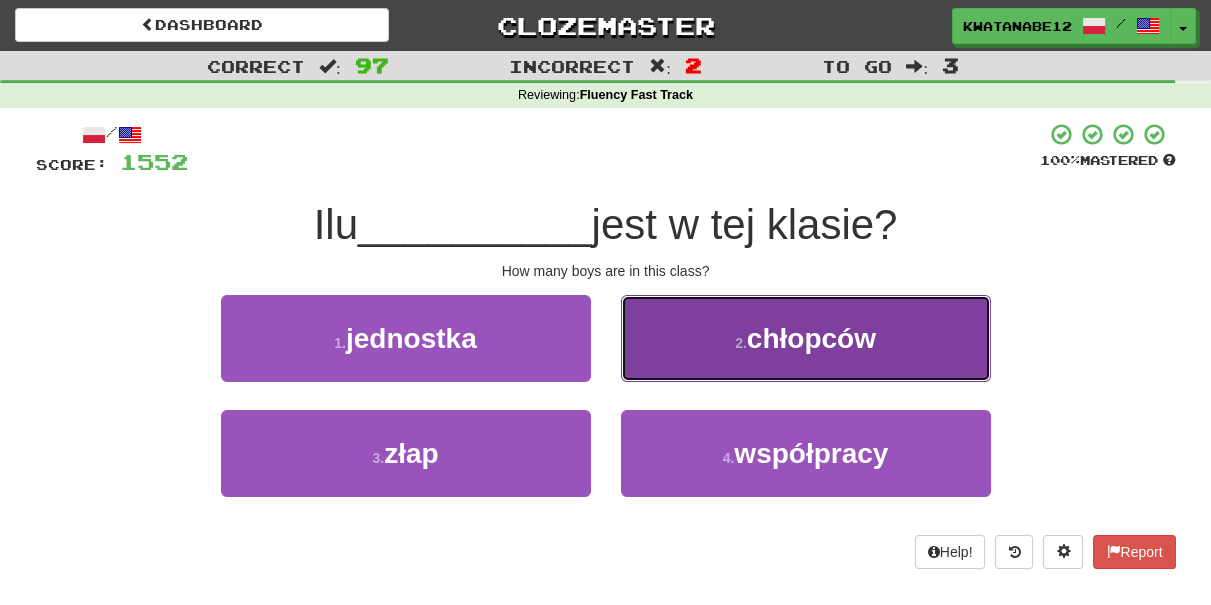click on "2 .  chłopców" at bounding box center [806, 338] 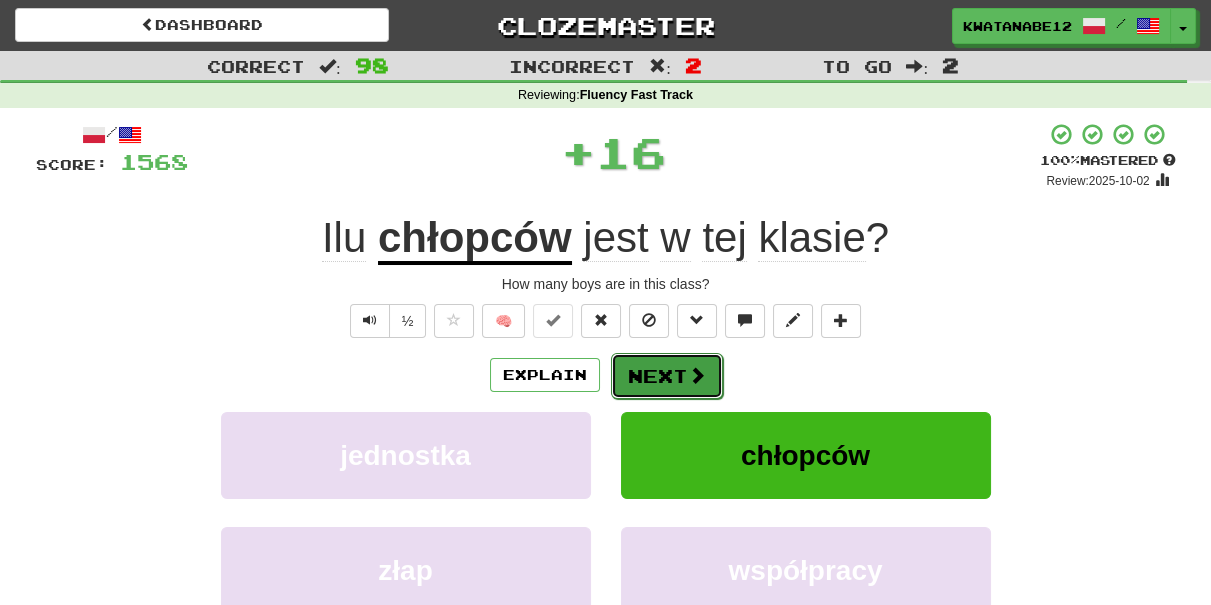 click on "Next" at bounding box center (667, 376) 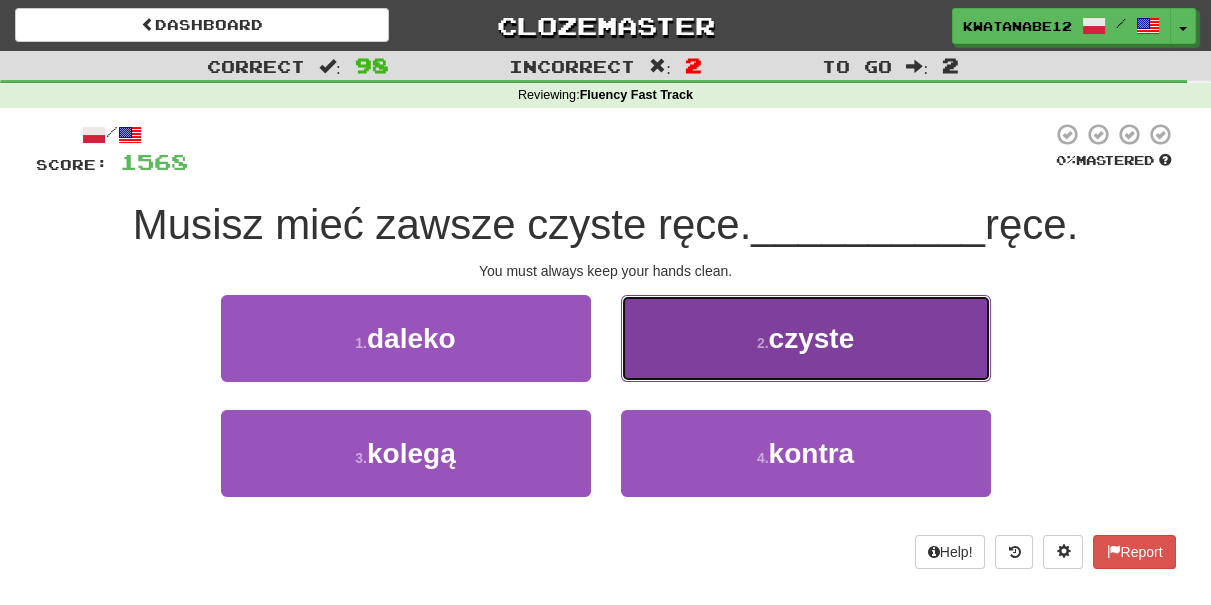 click on "2 .  czyste" at bounding box center (806, 338) 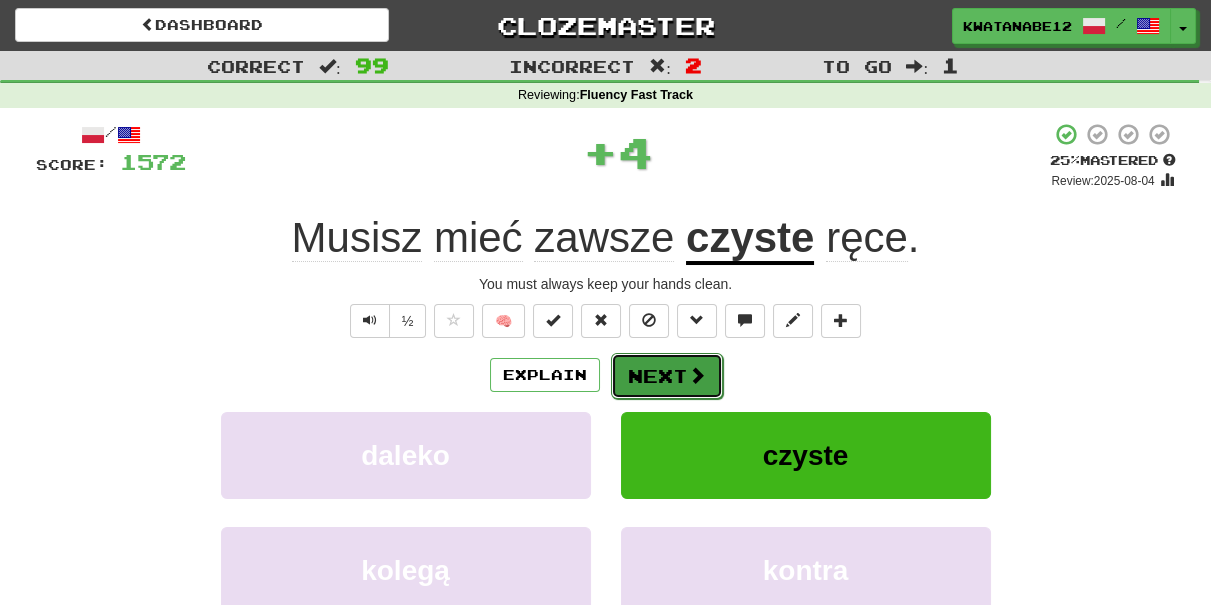 click on "Next" at bounding box center (667, 376) 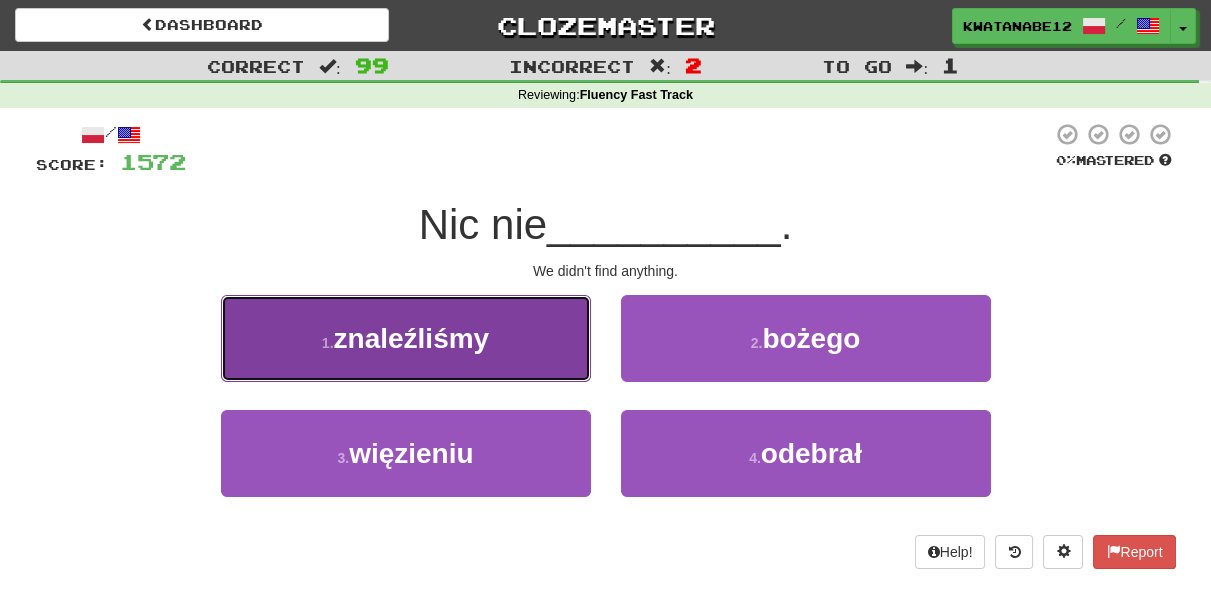 drag, startPoint x: 543, startPoint y: 340, endPoint x: 588, endPoint y: 341, distance: 45.01111 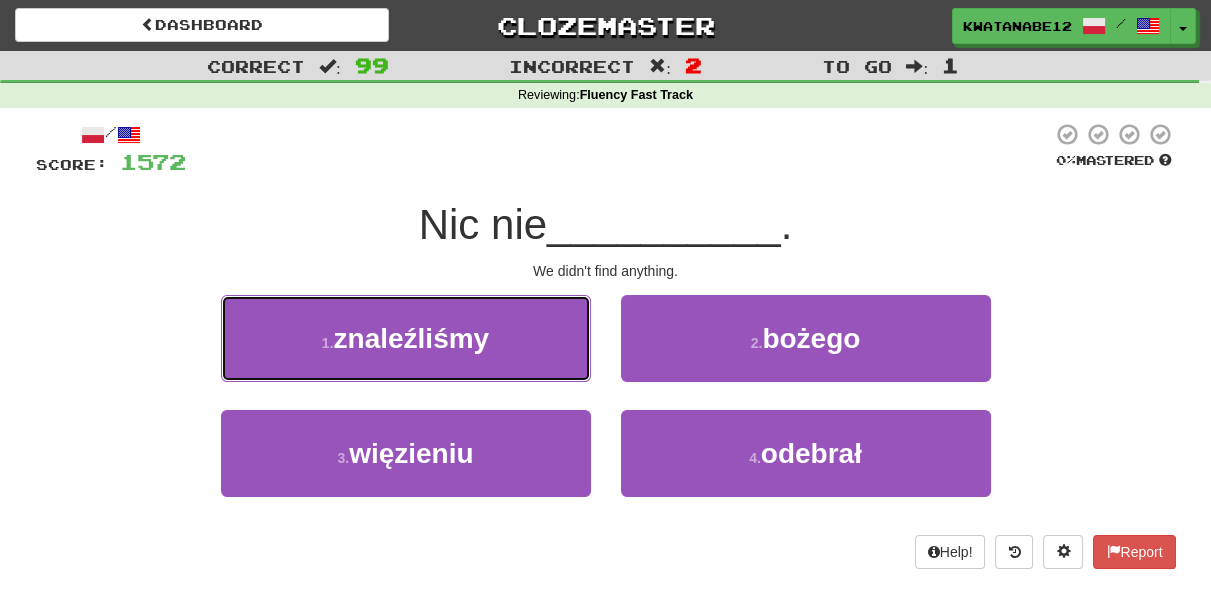 click on "1 .  znaleźliśmy" at bounding box center [406, 338] 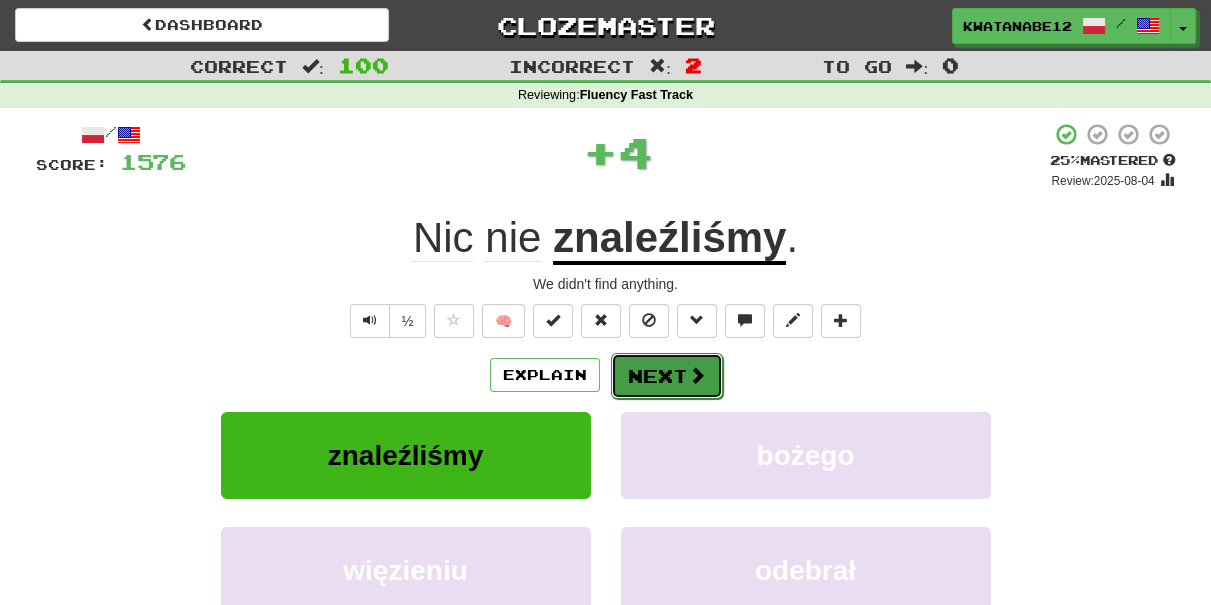 click on "Next" at bounding box center (667, 376) 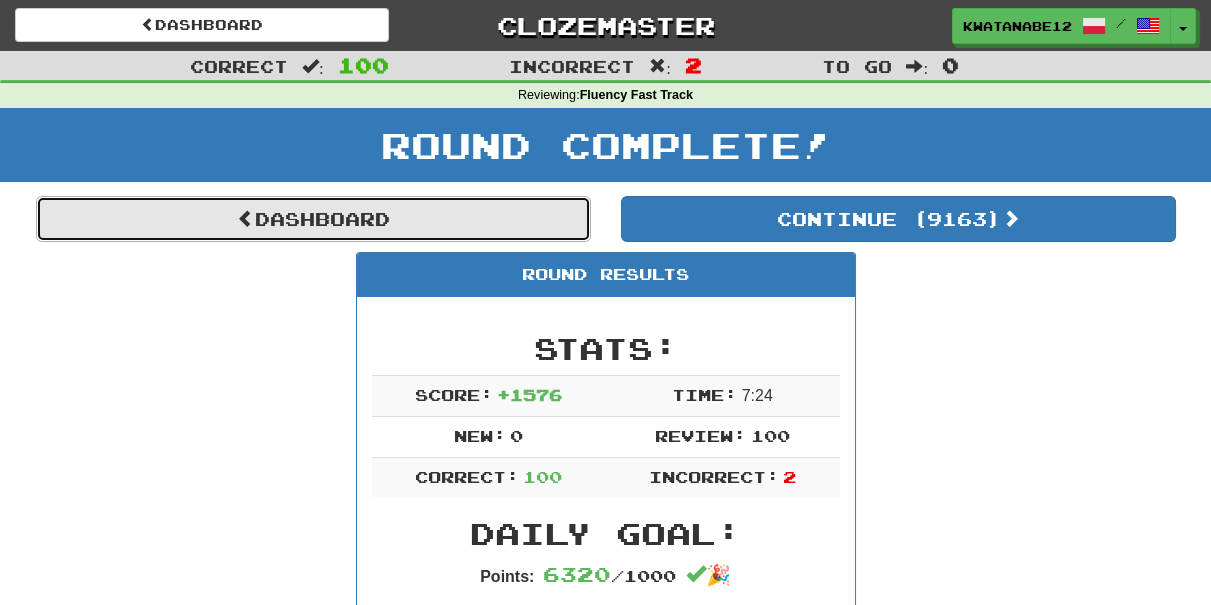click on "Dashboard" at bounding box center [313, 219] 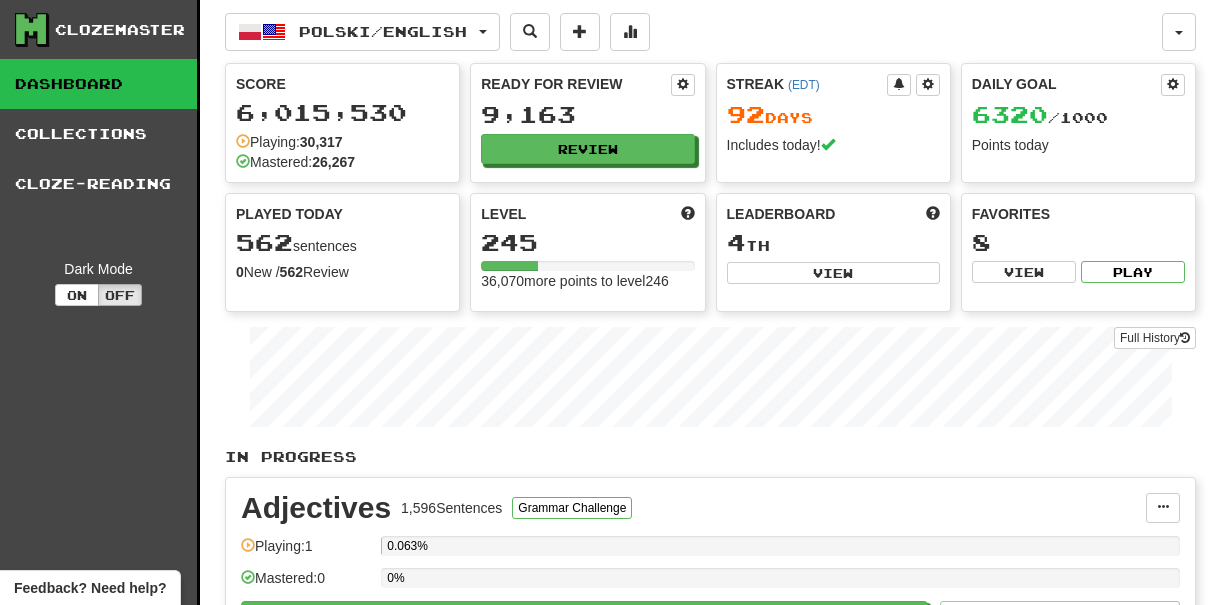 scroll, scrollTop: 0, scrollLeft: 0, axis: both 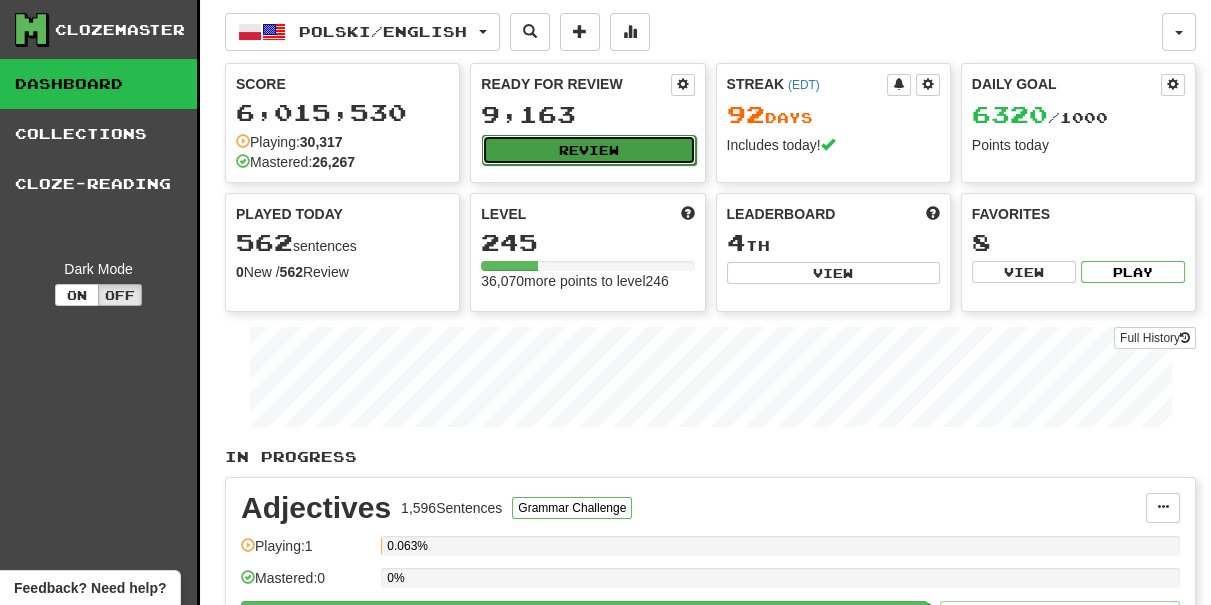 click on "Review" at bounding box center (588, 150) 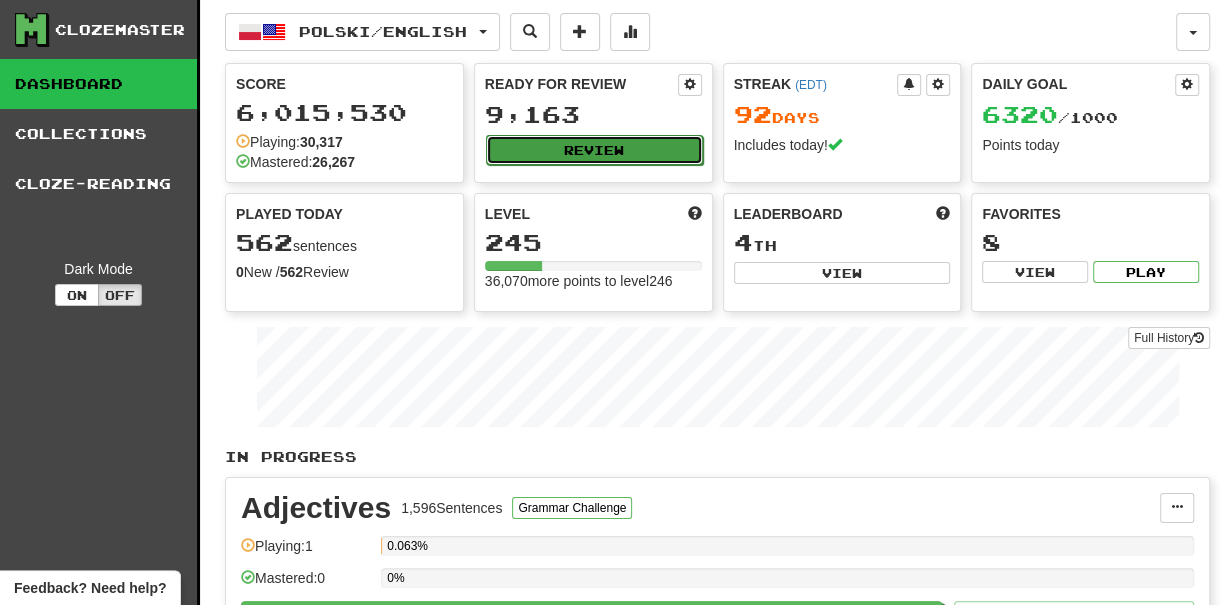 select on "***" 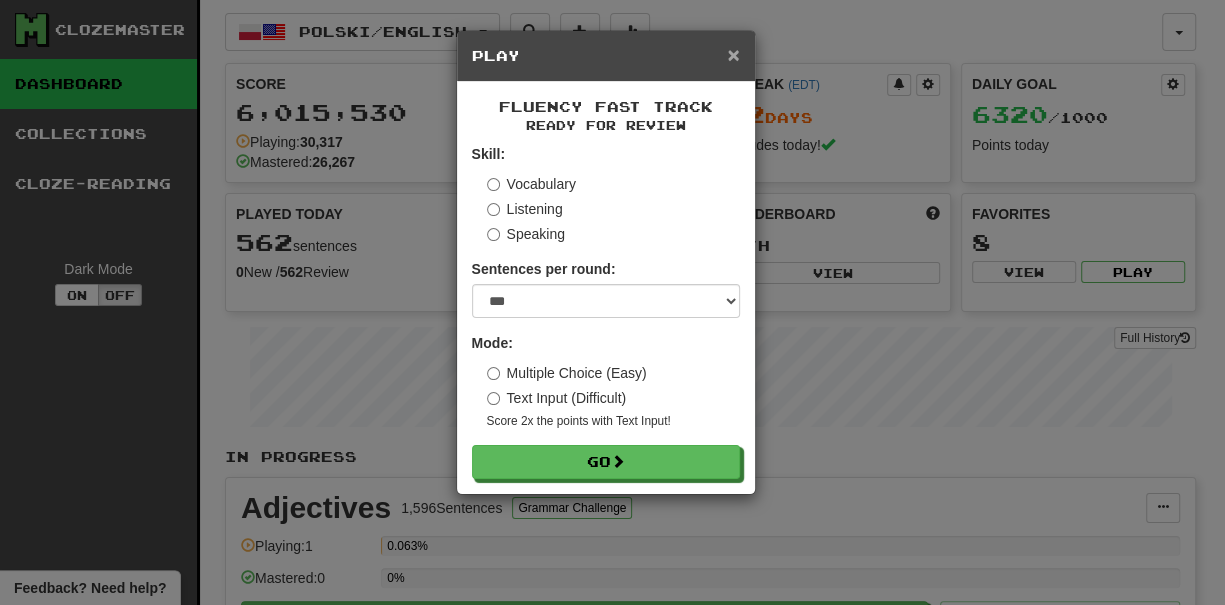 click on "×" at bounding box center [733, 54] 